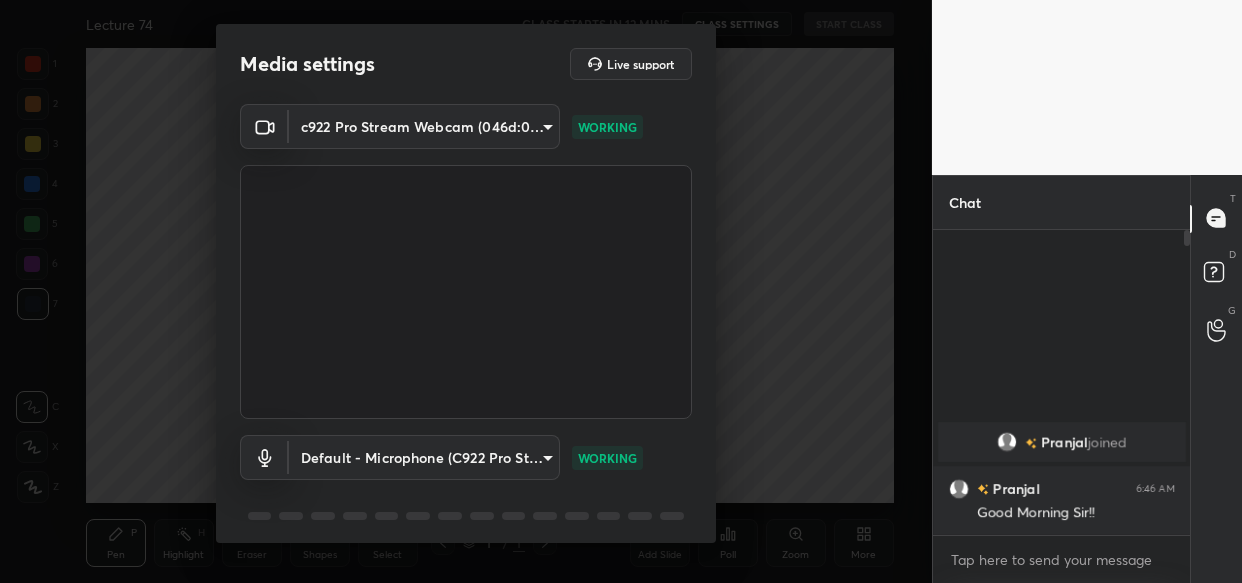 scroll, scrollTop: 0, scrollLeft: 0, axis: both 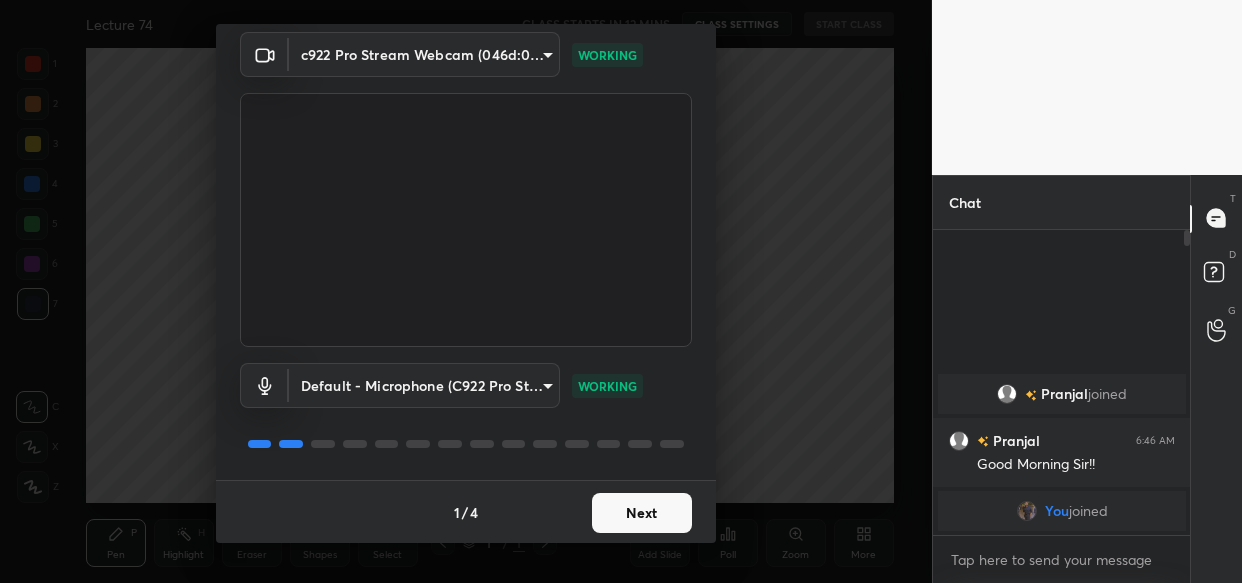click on "Next" at bounding box center [642, 513] 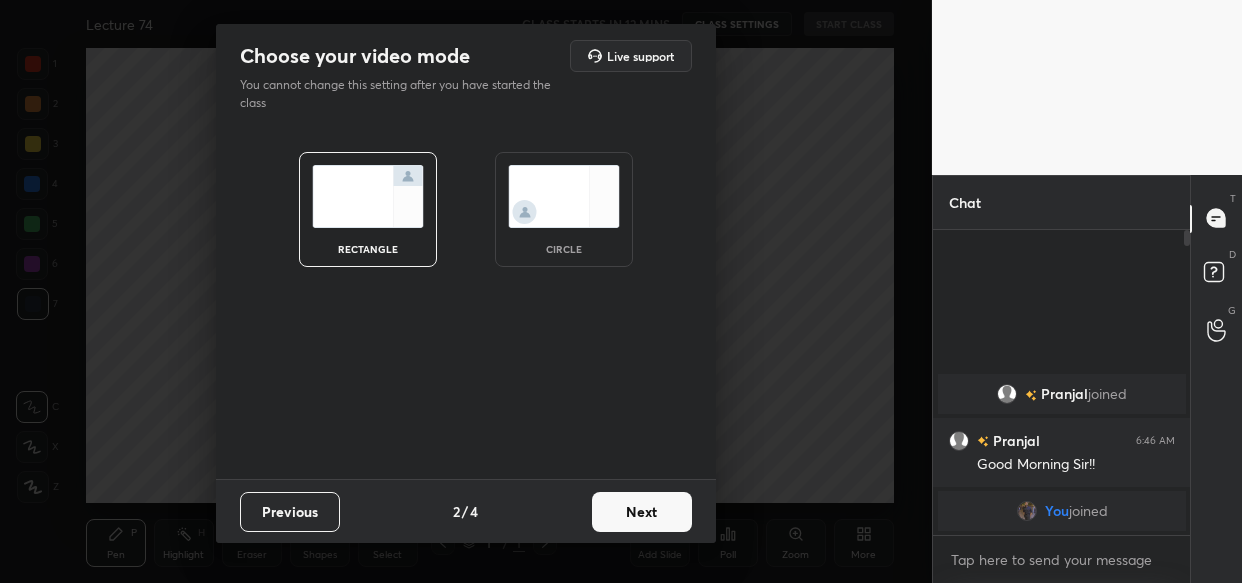 click on "Next" at bounding box center [642, 512] 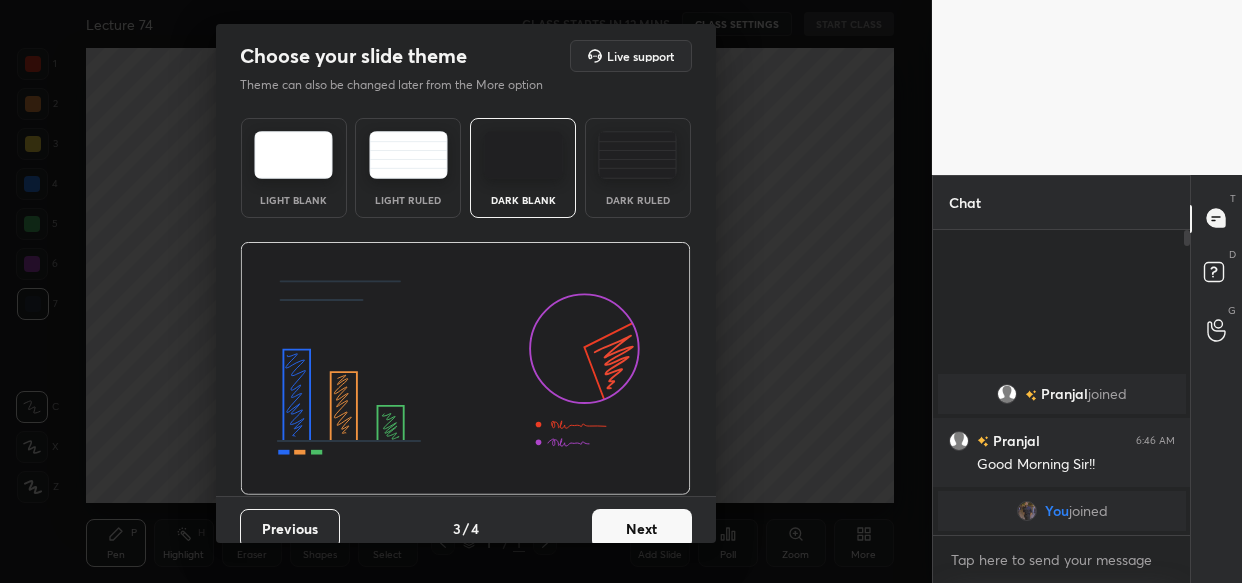 click on "Next" at bounding box center (642, 529) 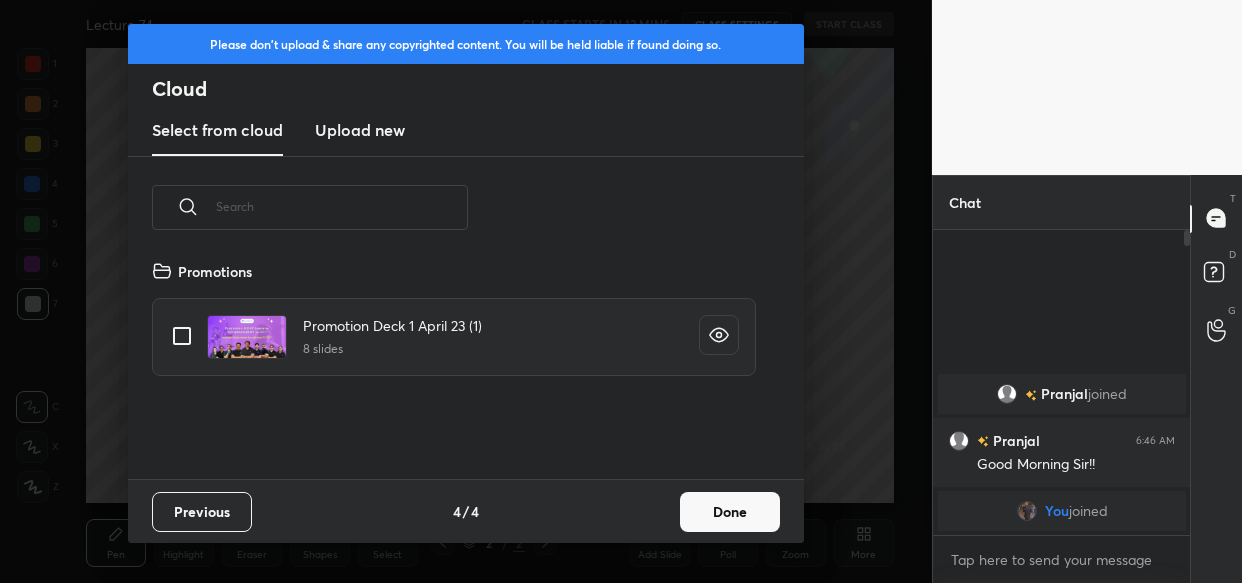 scroll, scrollTop: 6, scrollLeft: 10, axis: both 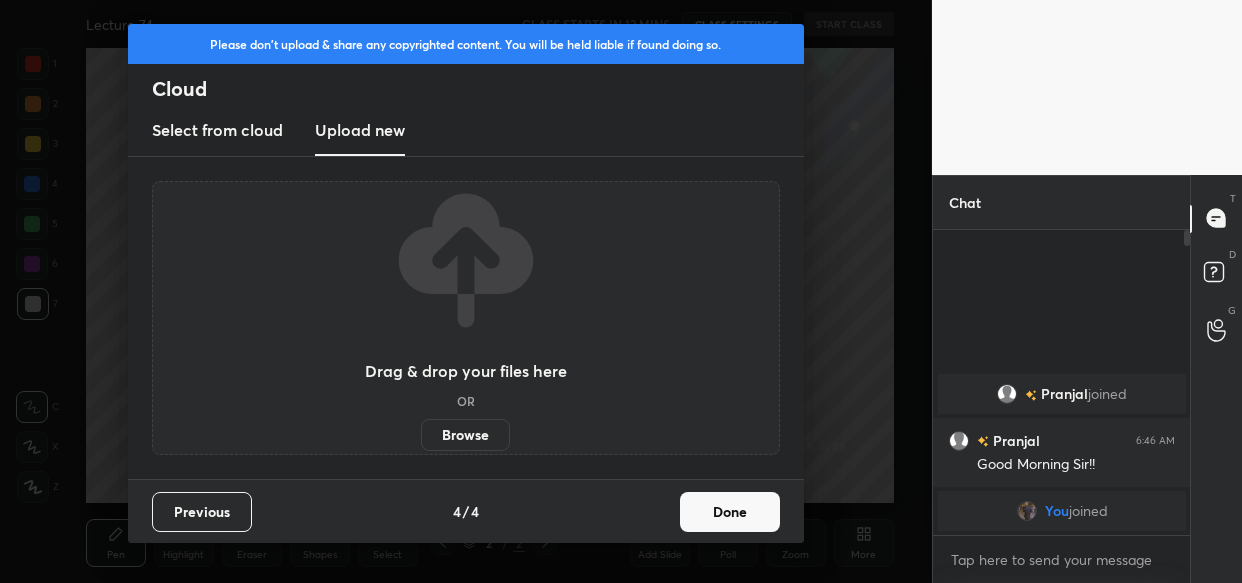 click on "Browse" at bounding box center [465, 435] 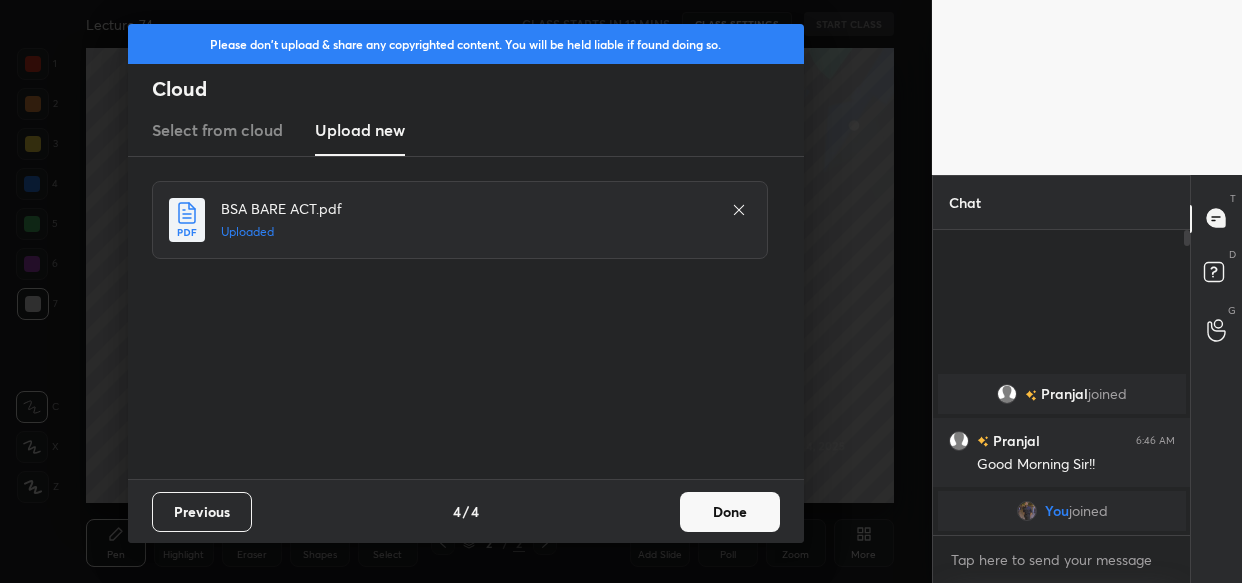 click on "Done" at bounding box center [730, 512] 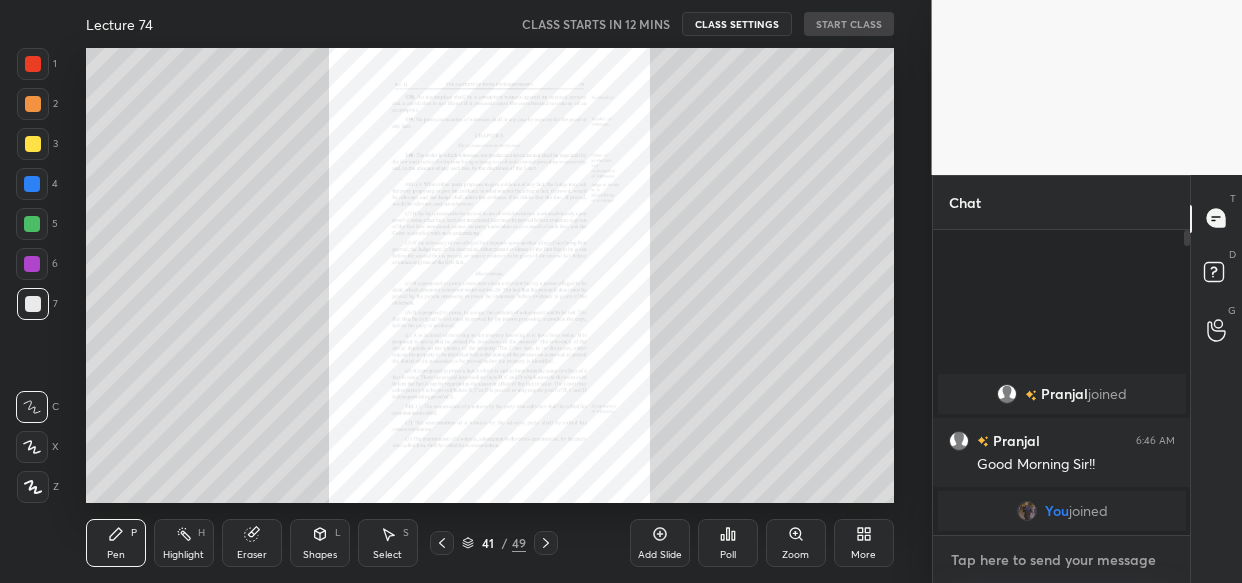 click at bounding box center (1062, 560) 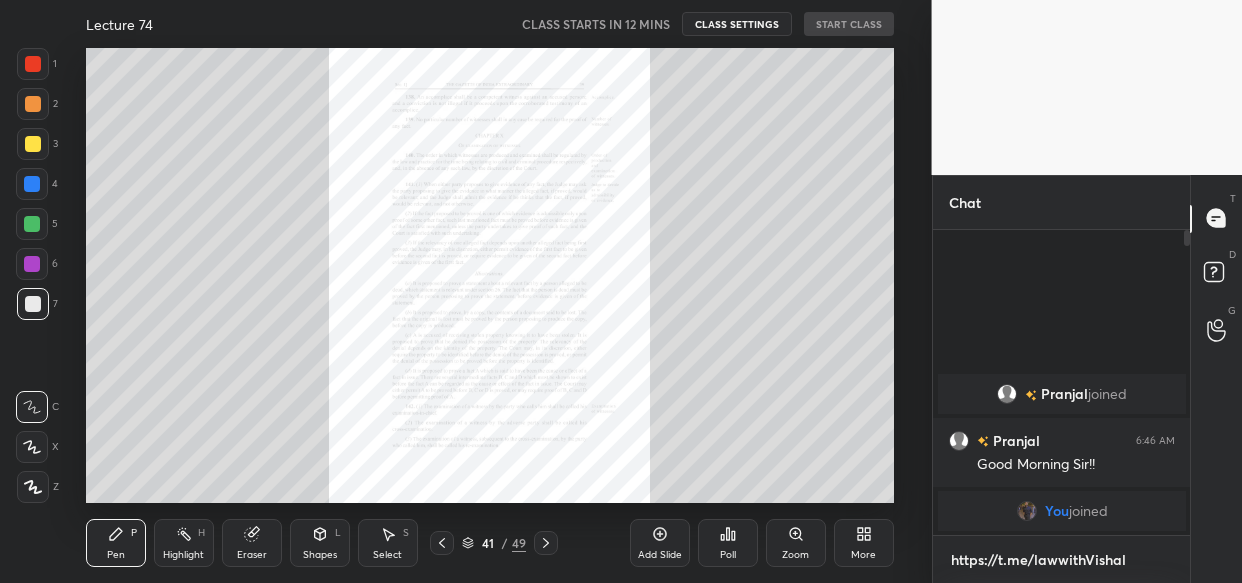 scroll, scrollTop: 294, scrollLeft: 252, axis: both 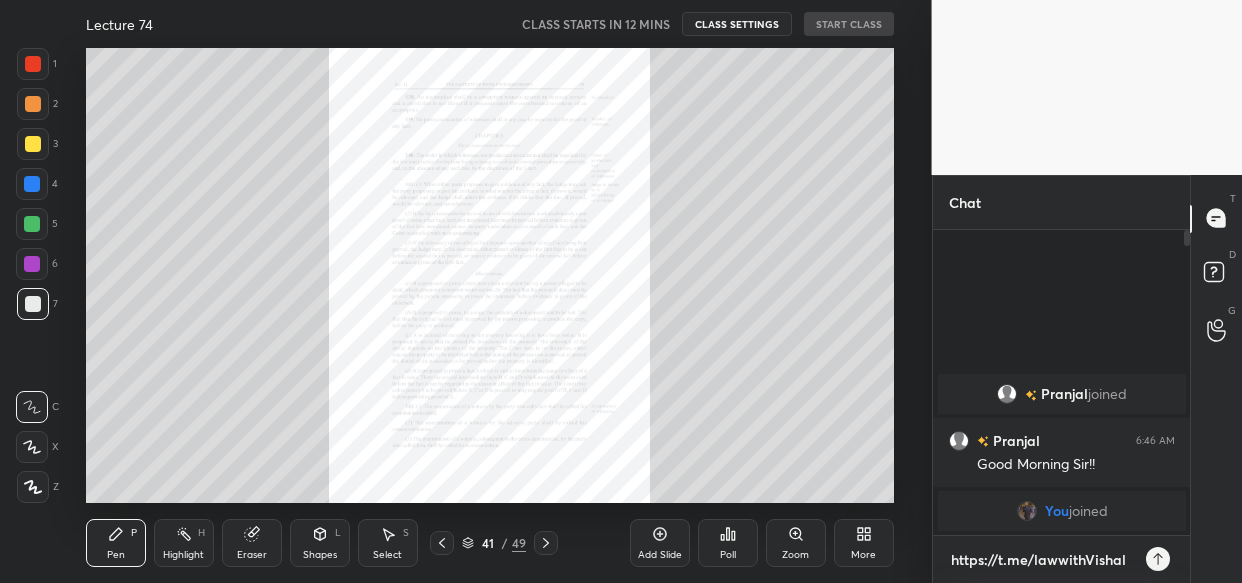 type 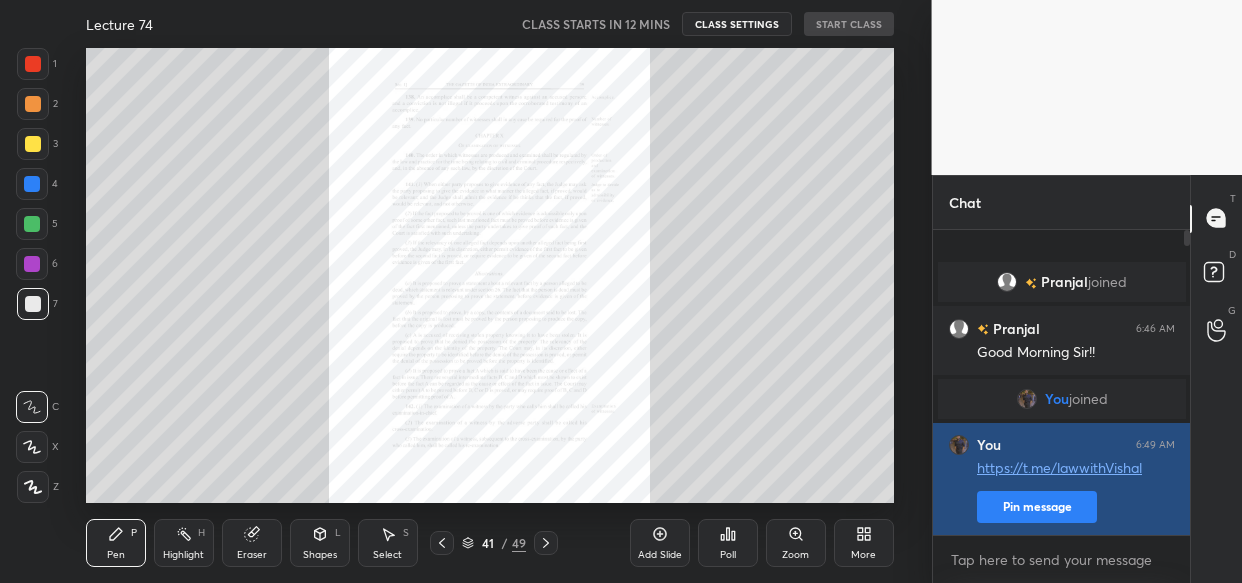 click on "Pin message" at bounding box center [1037, 507] 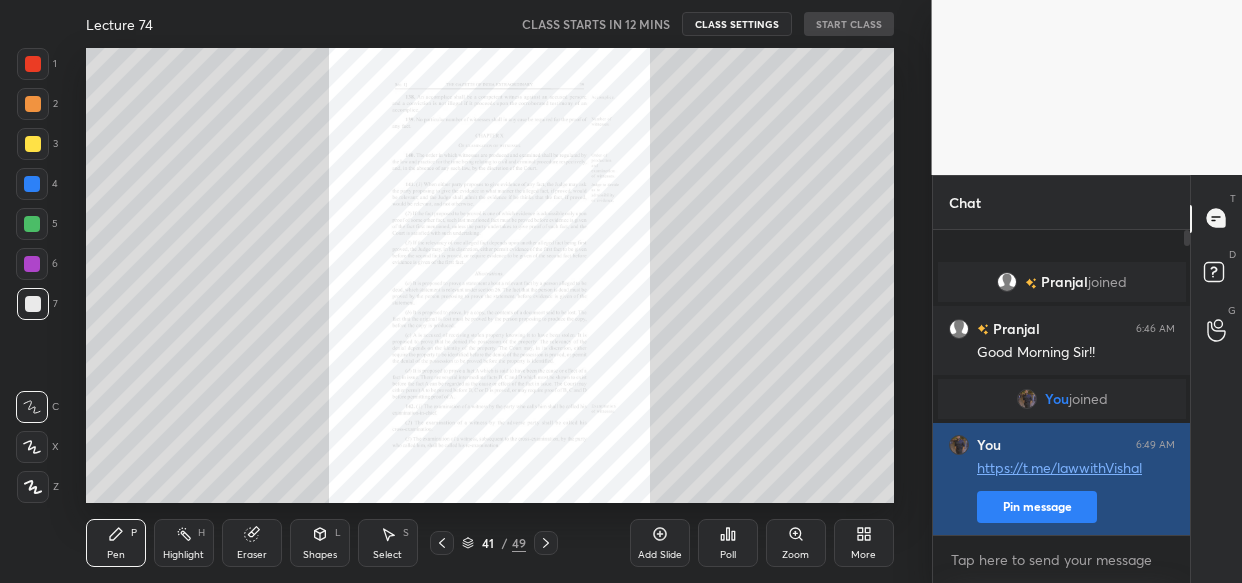 scroll, scrollTop: 77, scrollLeft: 252, axis: both 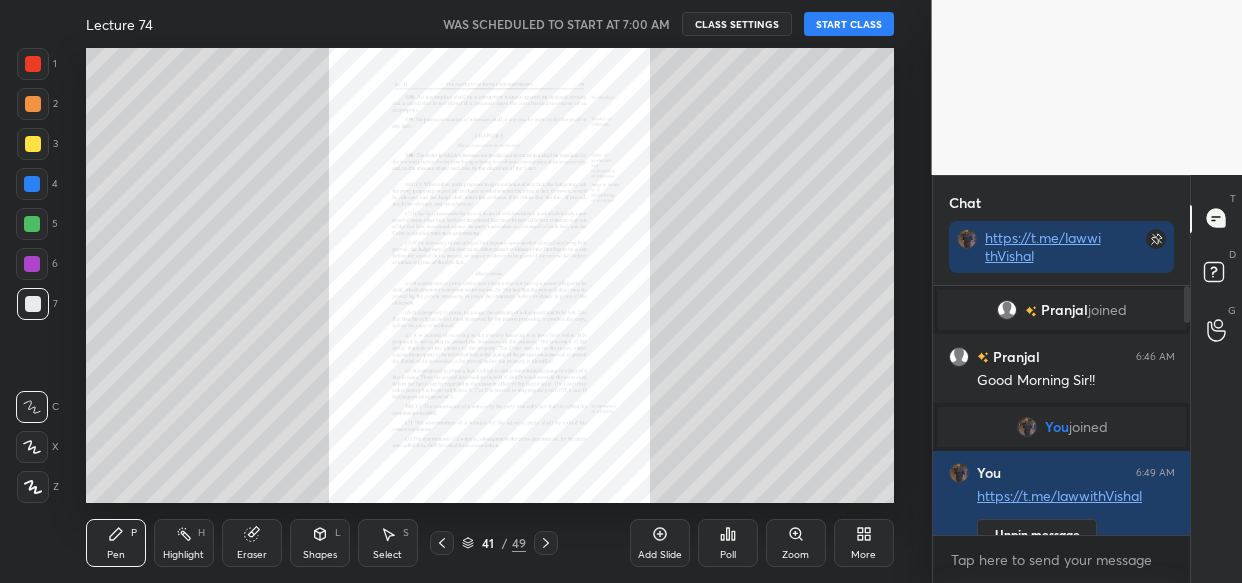 click on "START CLASS" at bounding box center (849, 24) 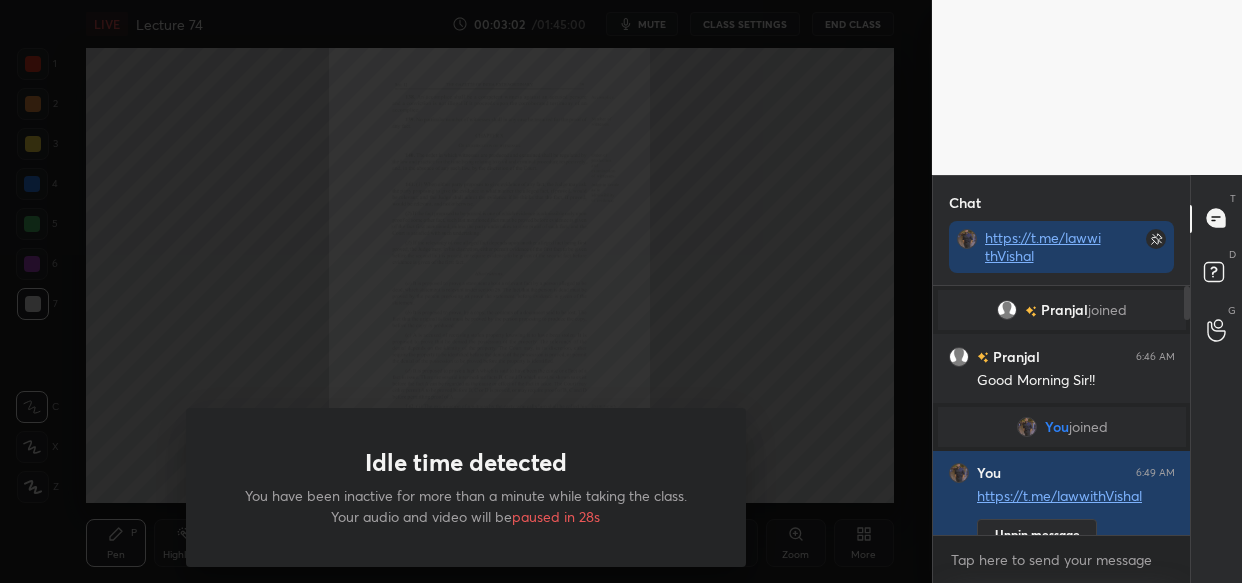click on "Idle time detected You have been inactive for more than a minute while taking the class. Your audio and video will be  paused in 28s" at bounding box center [466, 291] 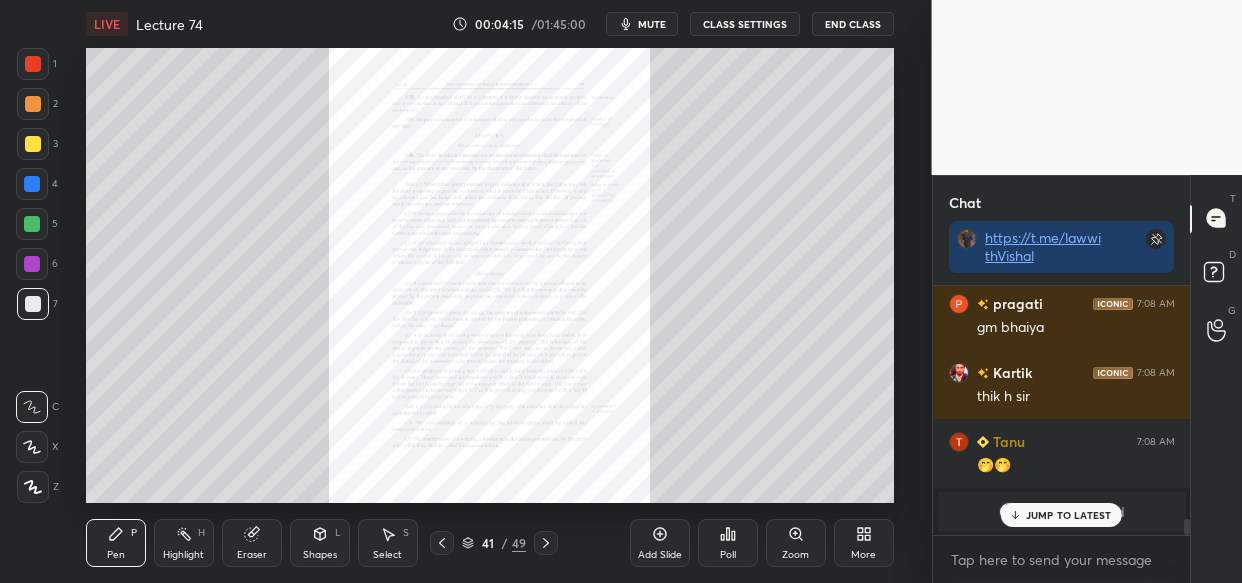 scroll, scrollTop: 3461, scrollLeft: 0, axis: vertical 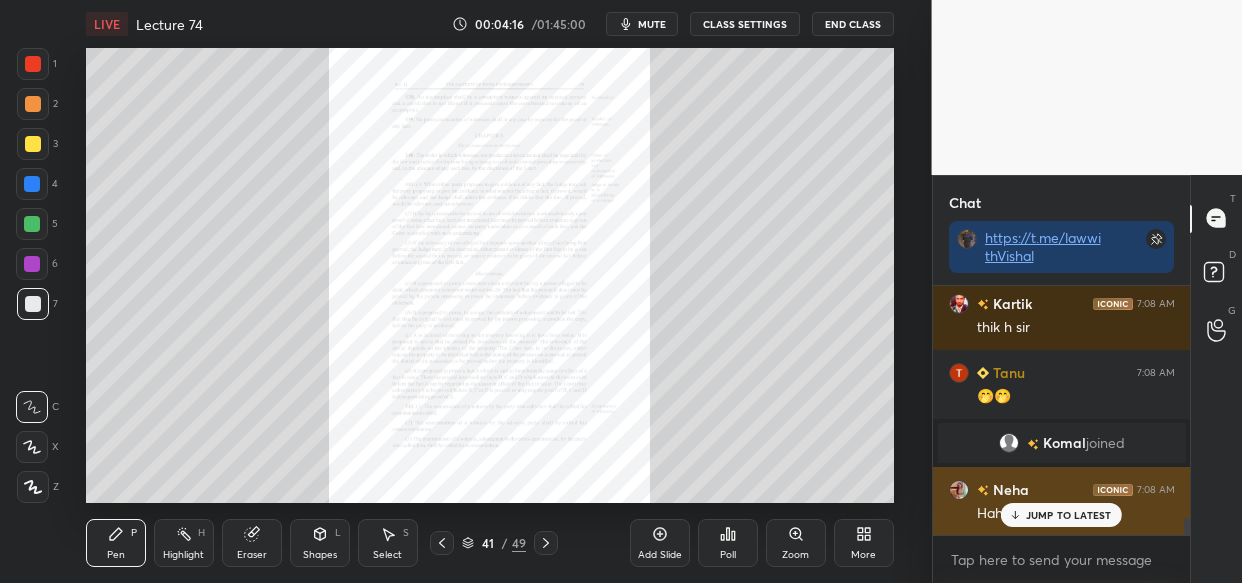 drag, startPoint x: 1054, startPoint y: 517, endPoint x: 980, endPoint y: 516, distance: 74.00676 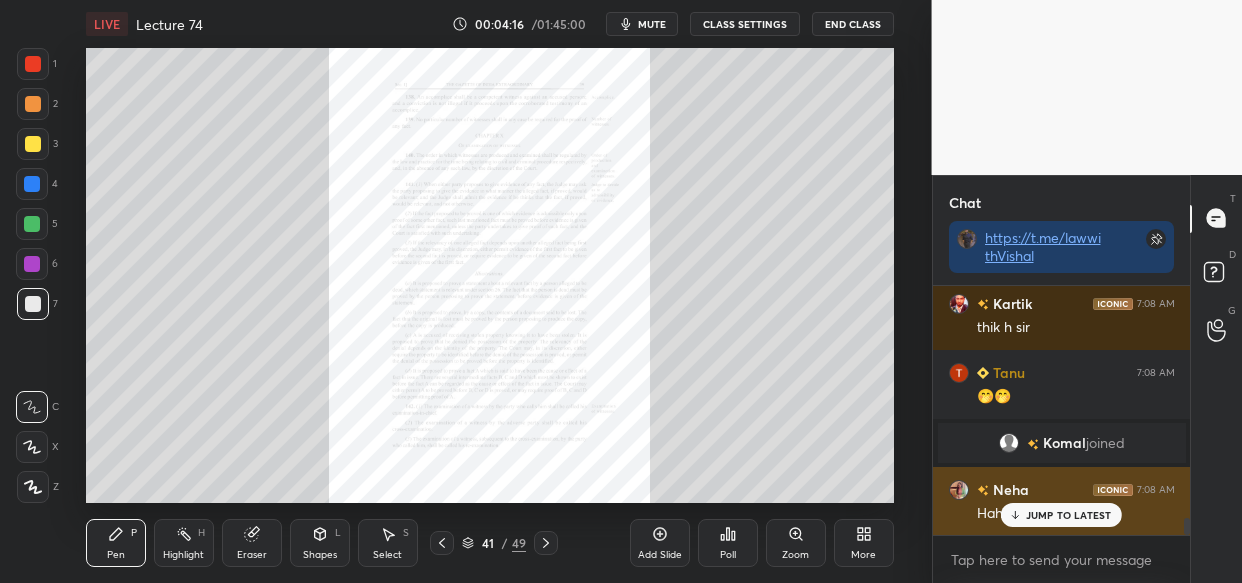 click on "JUMP TO LATEST" at bounding box center [1069, 515] 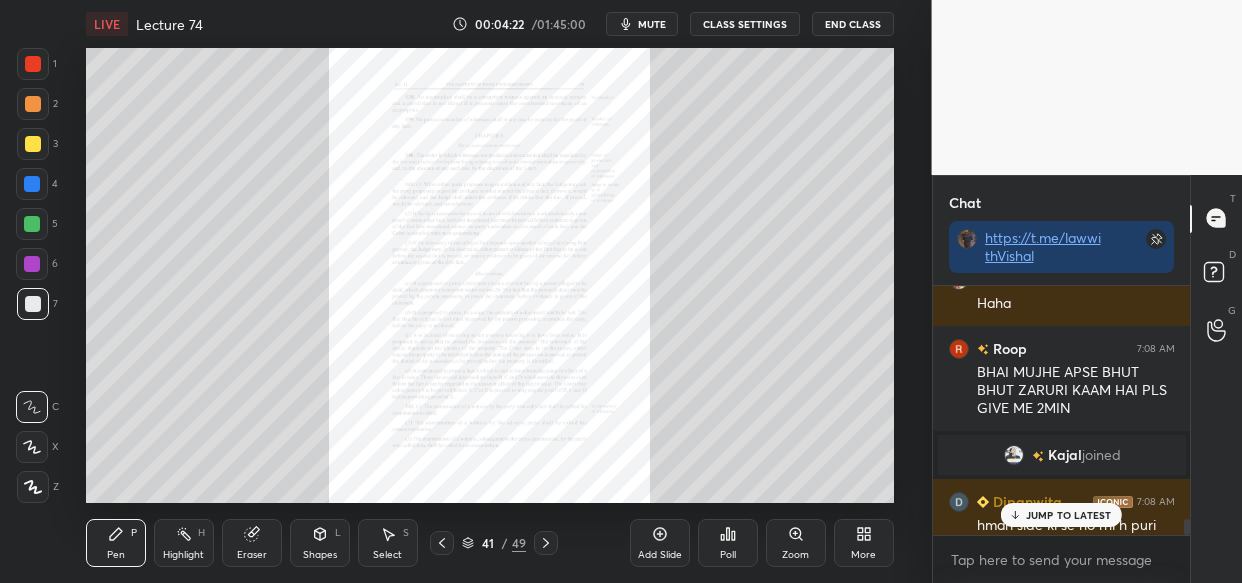 scroll, scrollTop: 3713, scrollLeft: 0, axis: vertical 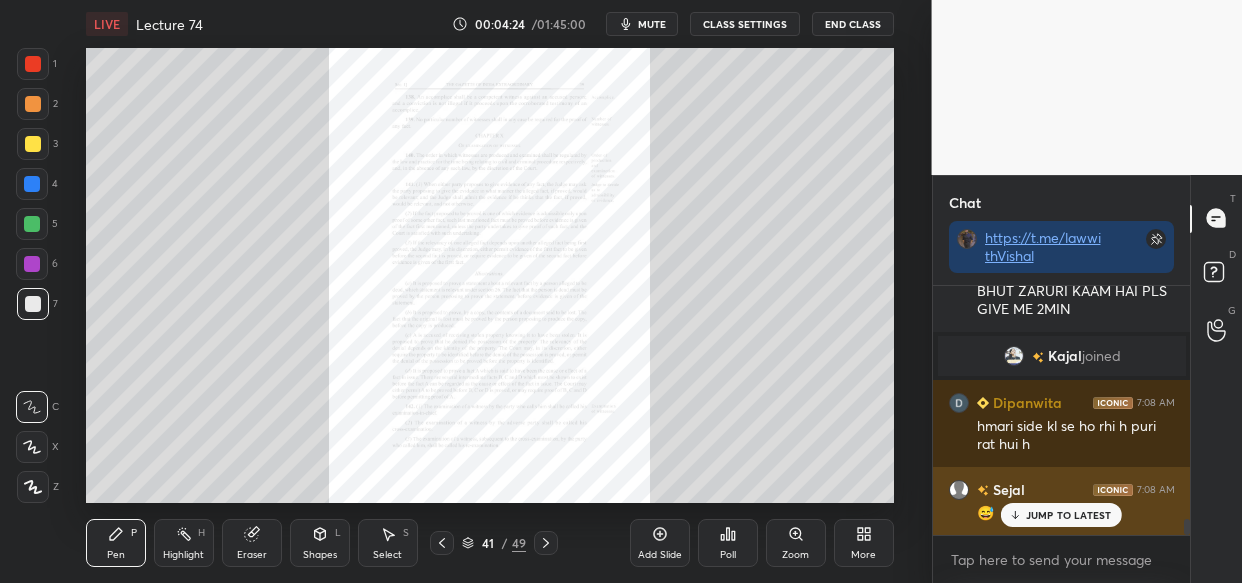 drag, startPoint x: 1061, startPoint y: 509, endPoint x: 1007, endPoint y: 529, distance: 57.58472 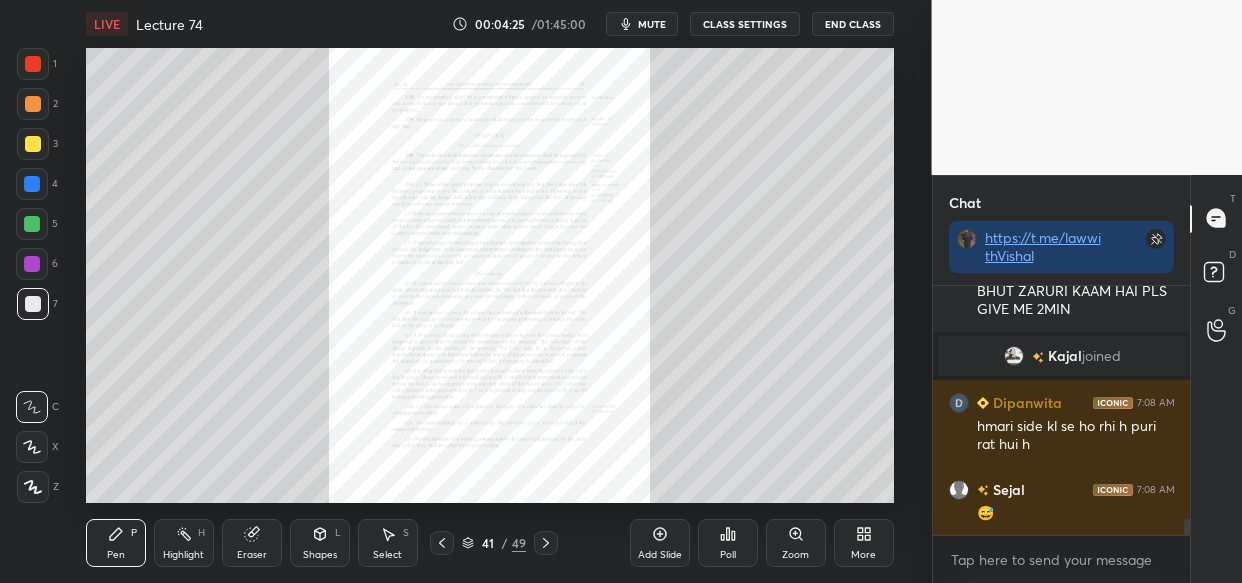 click at bounding box center [33, 144] 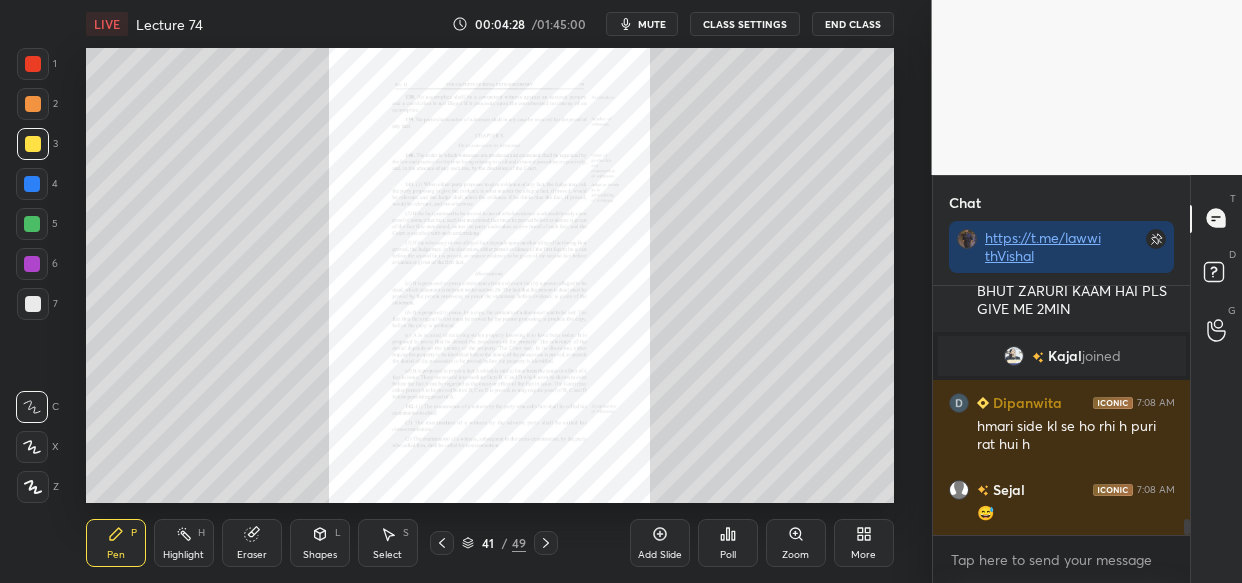 scroll, scrollTop: 3800, scrollLeft: 0, axis: vertical 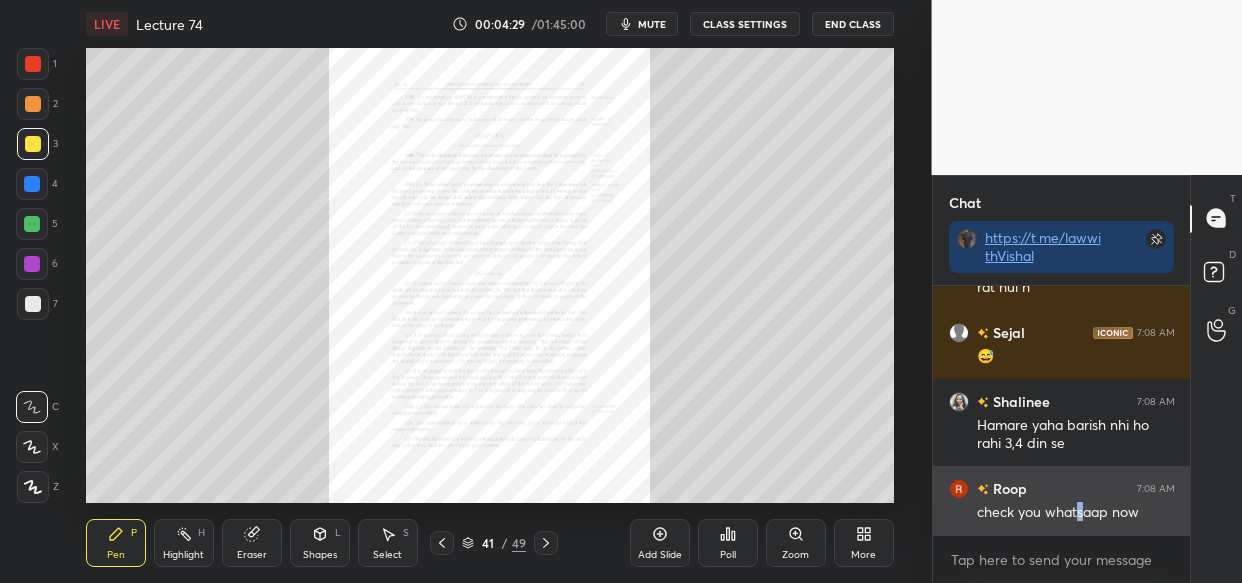 click on "check you whatsaap now" at bounding box center (1076, 513) 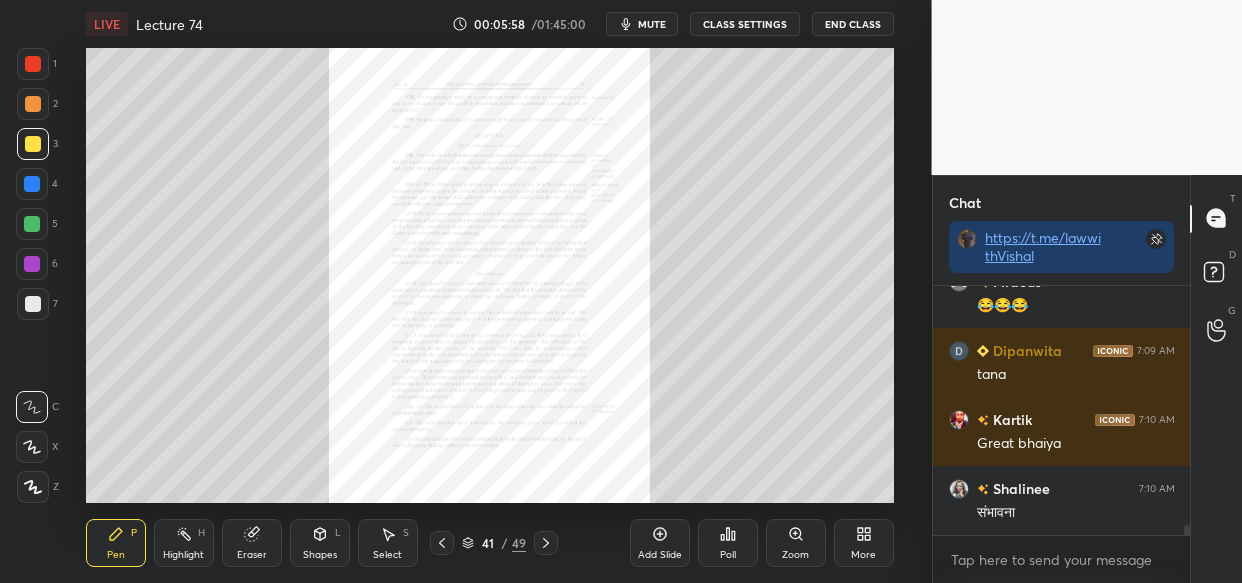 scroll, scrollTop: 5696, scrollLeft: 0, axis: vertical 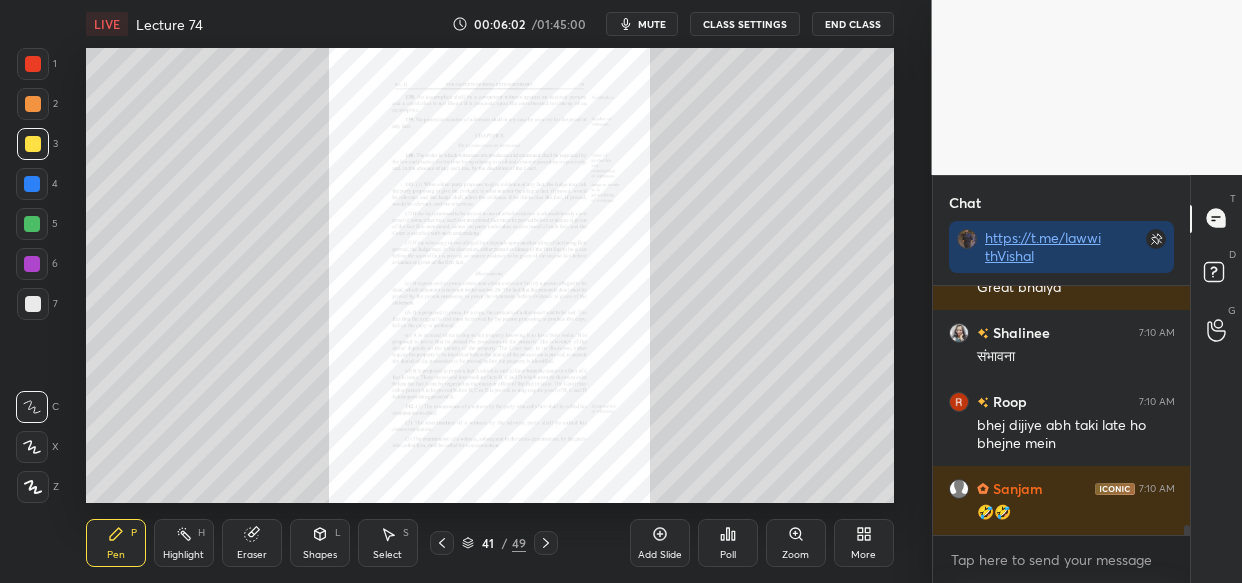 click on "Setting up your live class Poll for   secs No correct answer Start poll" at bounding box center (490, 275) 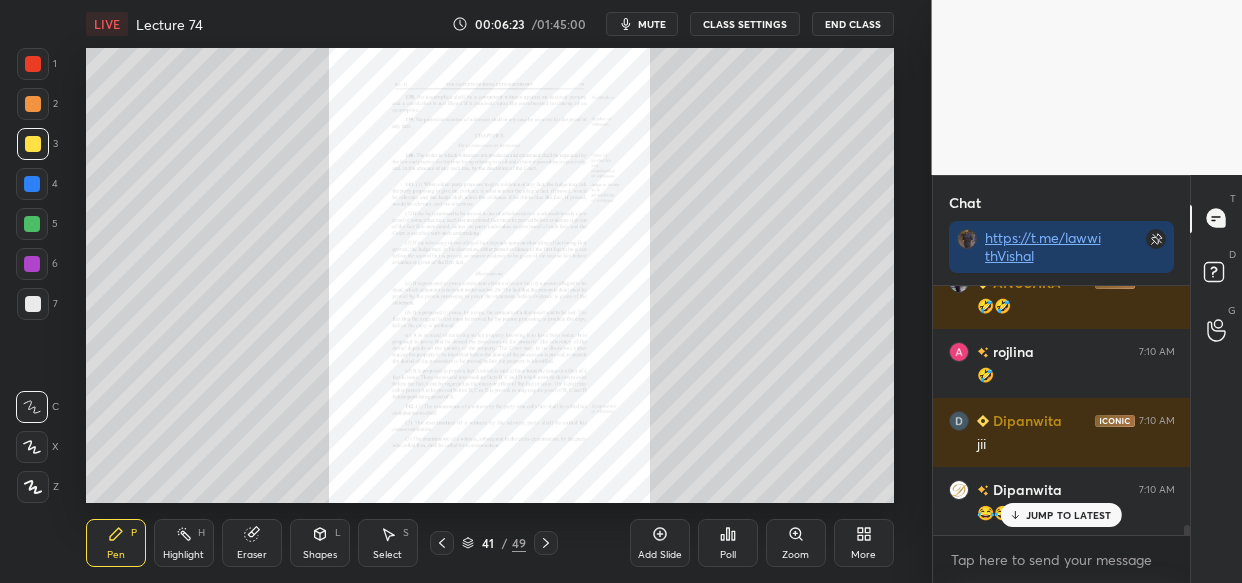 scroll, scrollTop: 6040, scrollLeft: 0, axis: vertical 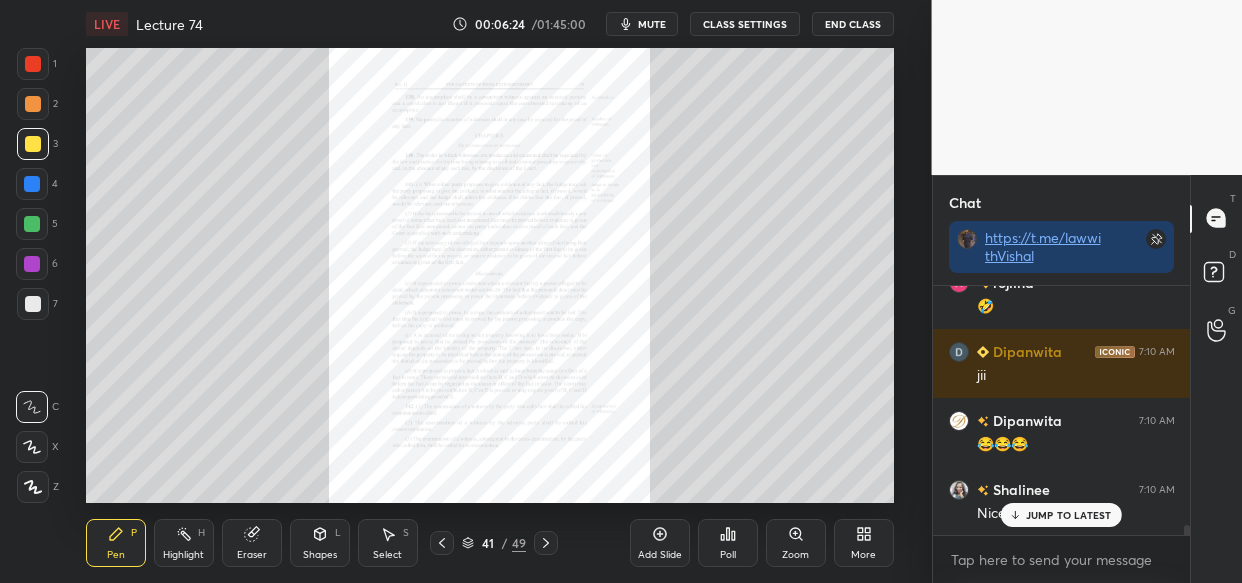 click on "JUMP TO LATEST" at bounding box center (1069, 515) 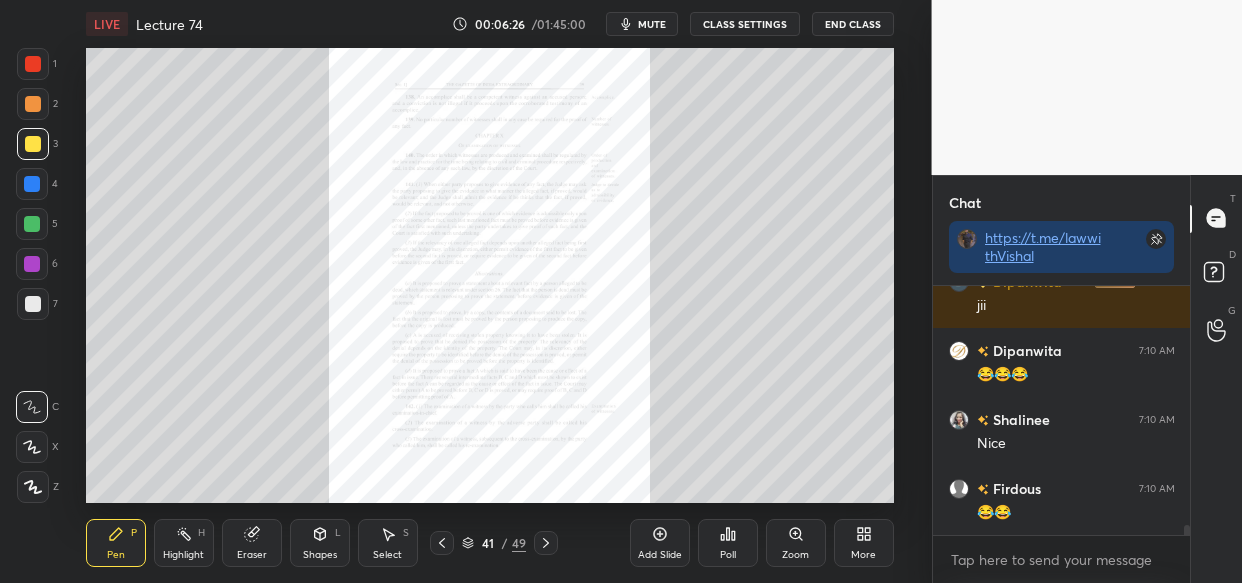 scroll, scrollTop: 6334, scrollLeft: 0, axis: vertical 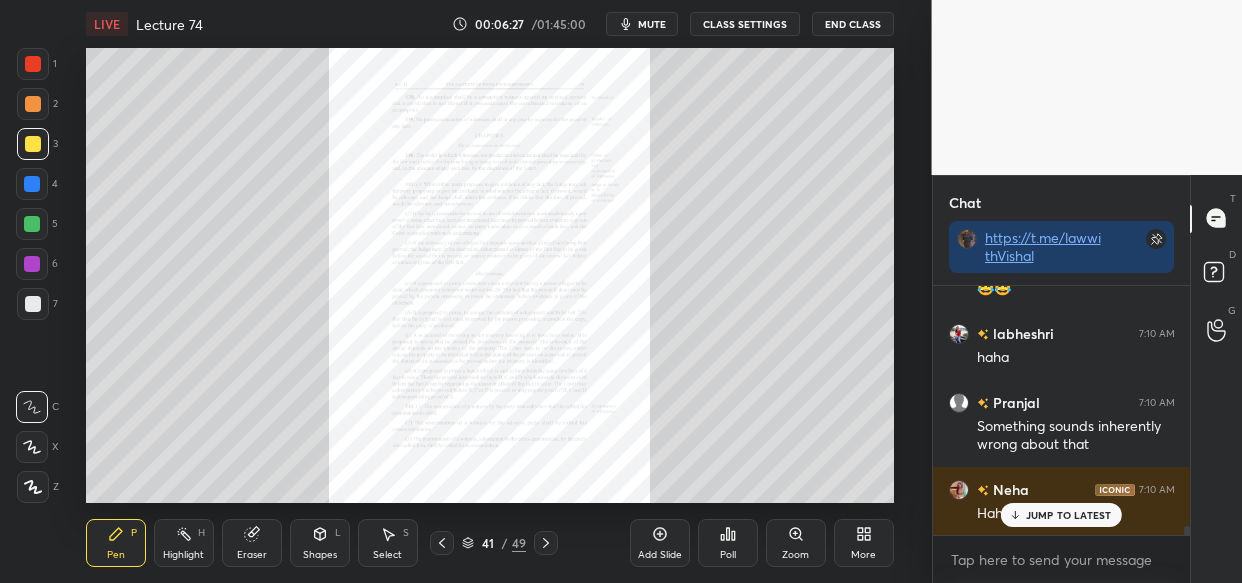 click on "JUMP TO LATEST" at bounding box center [1069, 515] 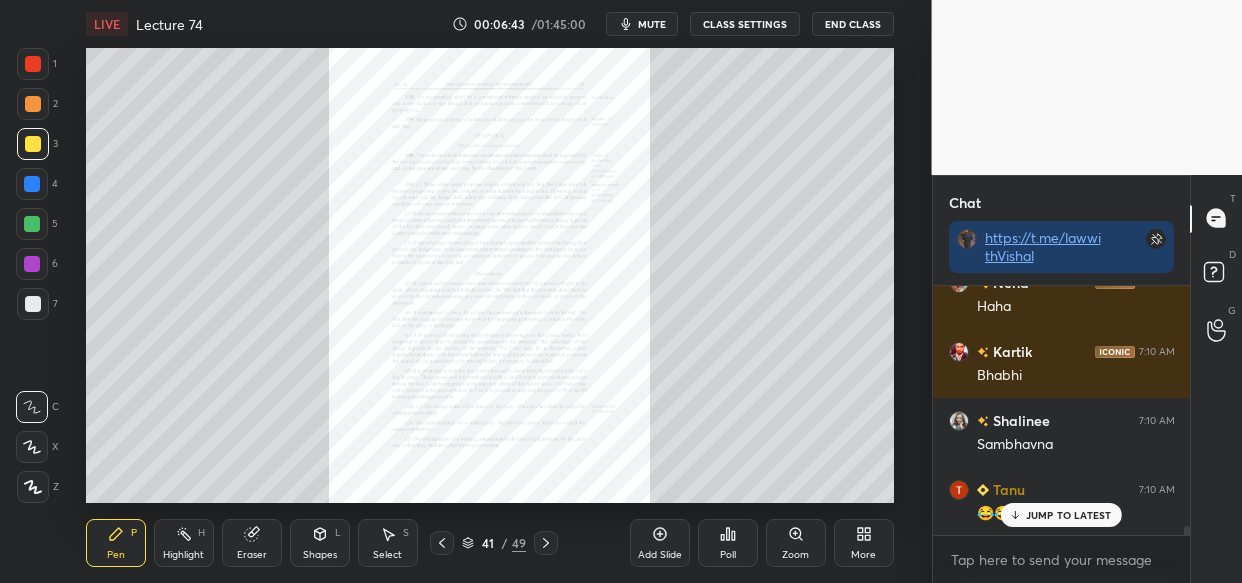 scroll, scrollTop: 6610, scrollLeft: 0, axis: vertical 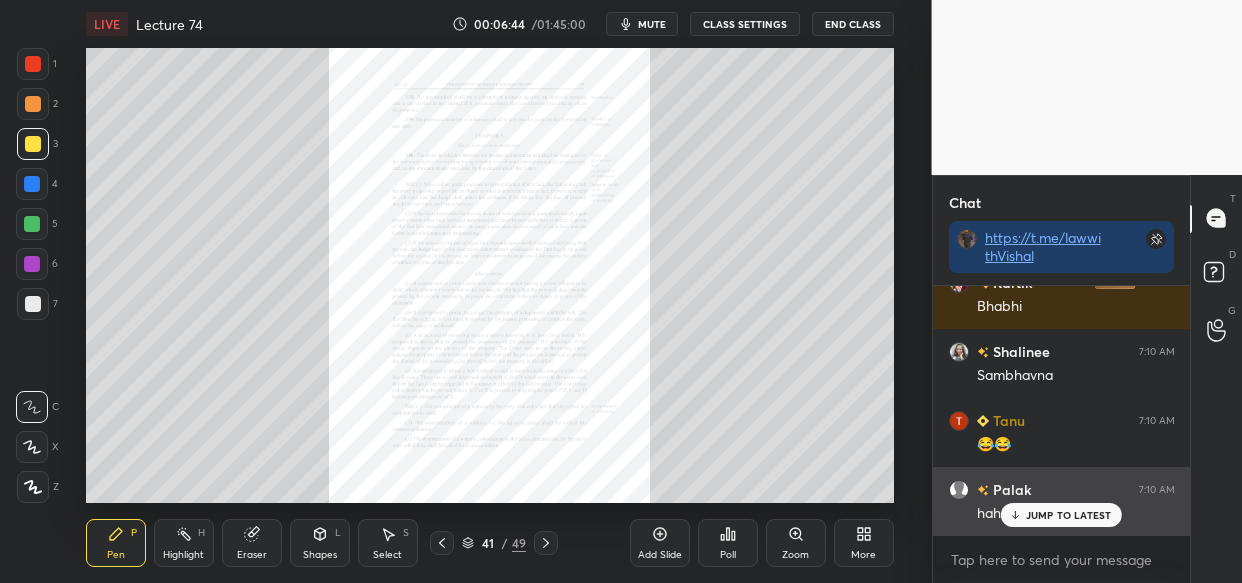 click on "JUMP TO LATEST" at bounding box center [1061, 515] 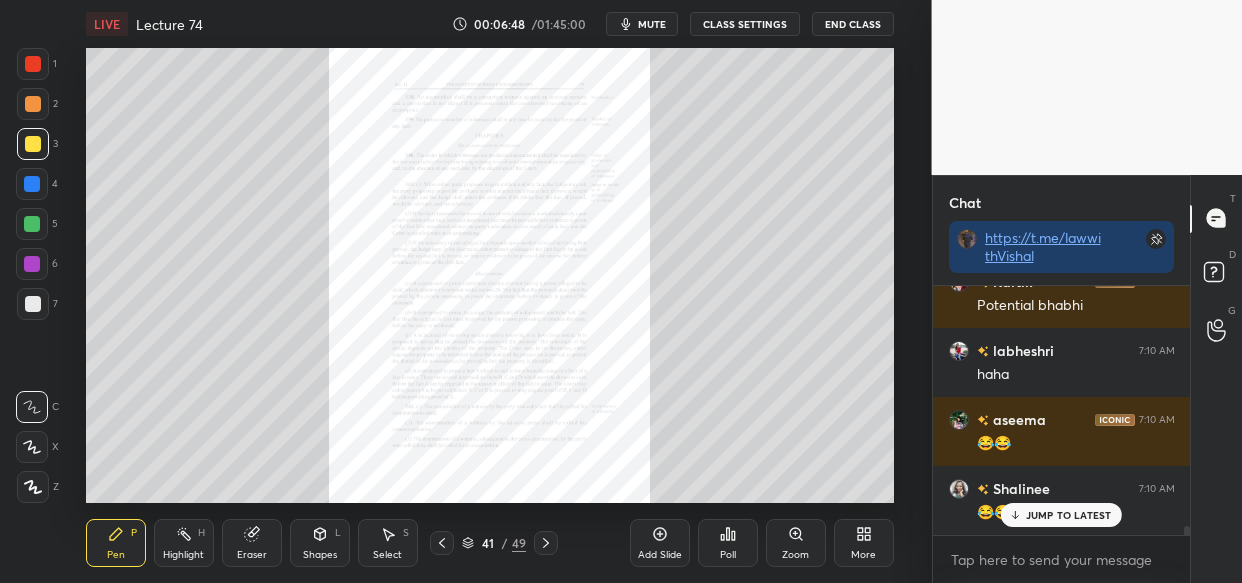 scroll, scrollTop: 7024, scrollLeft: 0, axis: vertical 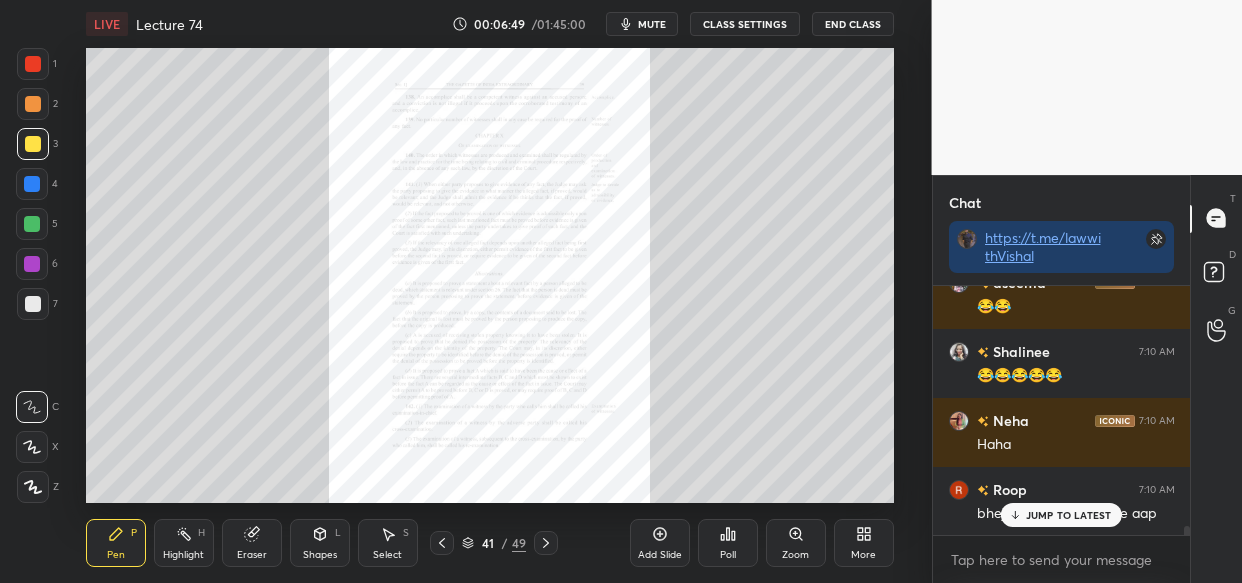 click 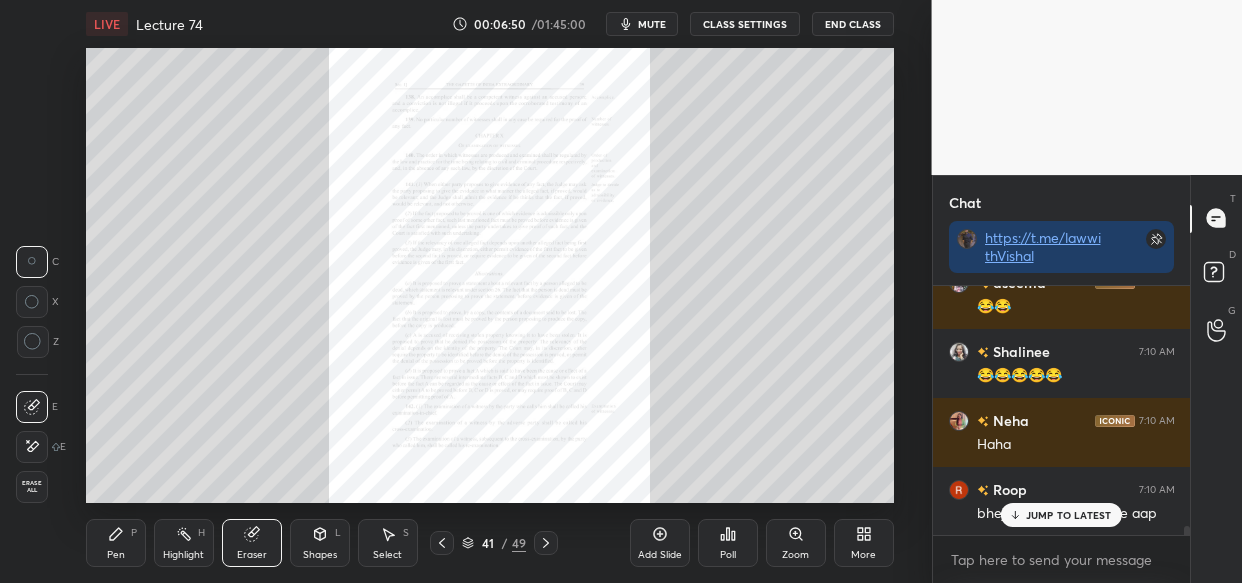 click on "Erase all" at bounding box center (32, 487) 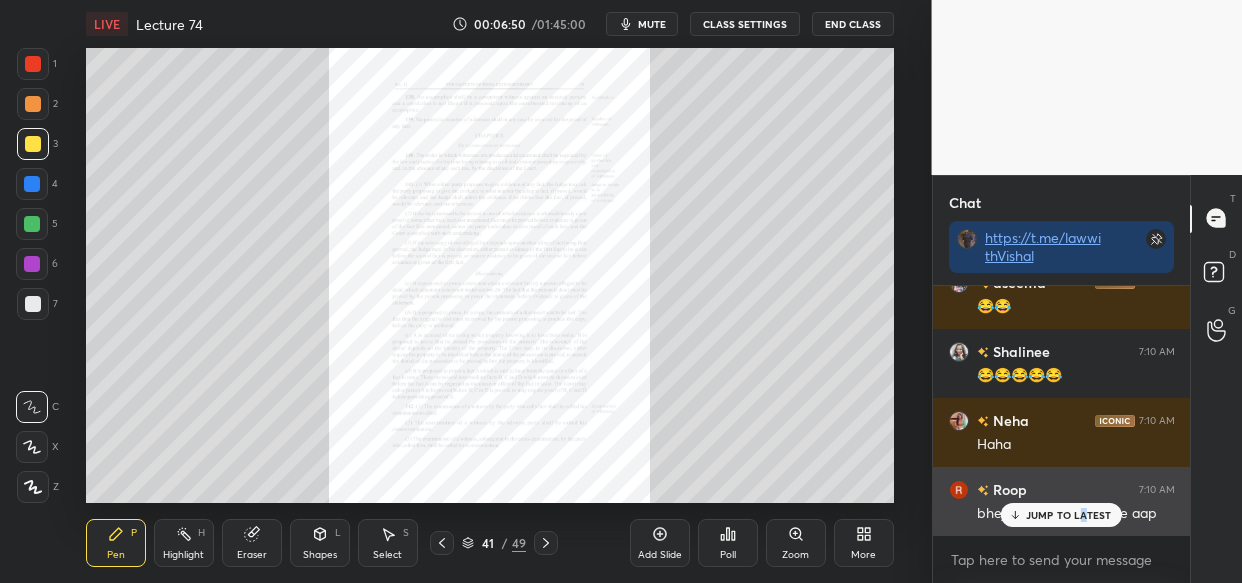 click on "JUMP TO LATEST" at bounding box center [1069, 515] 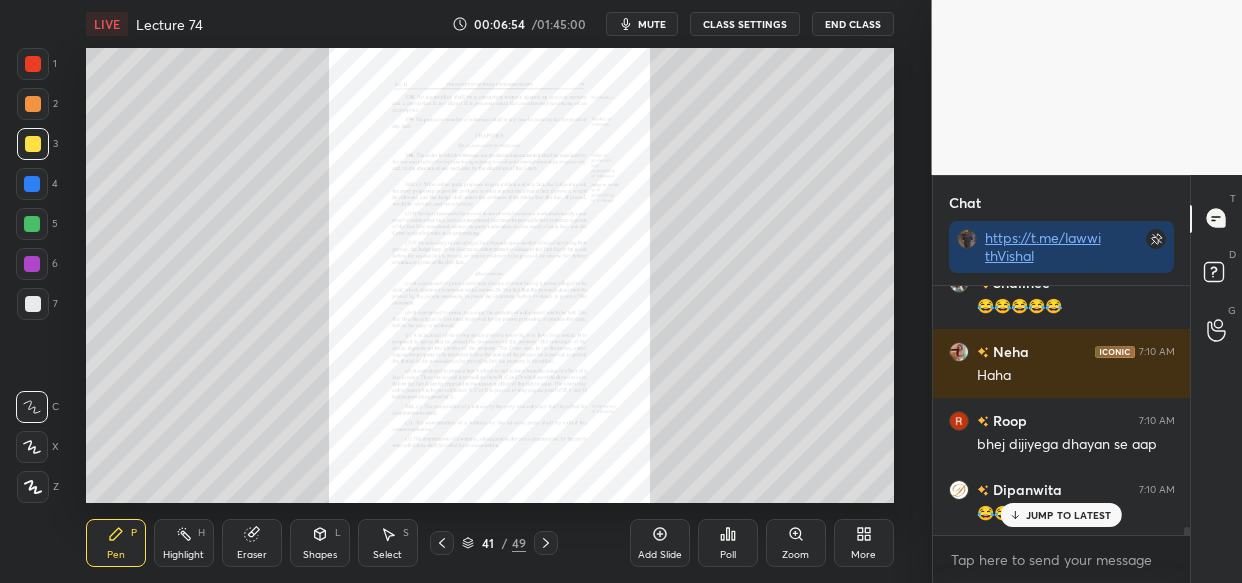 scroll, scrollTop: 7162, scrollLeft: 0, axis: vertical 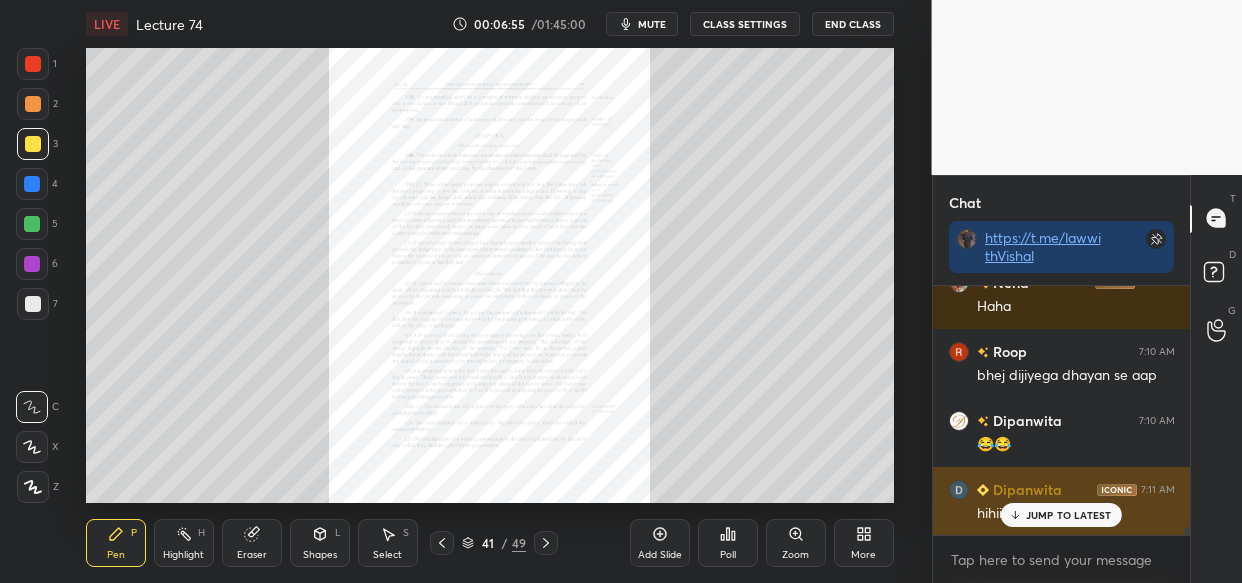 click on "JUMP TO LATEST" at bounding box center (1061, 515) 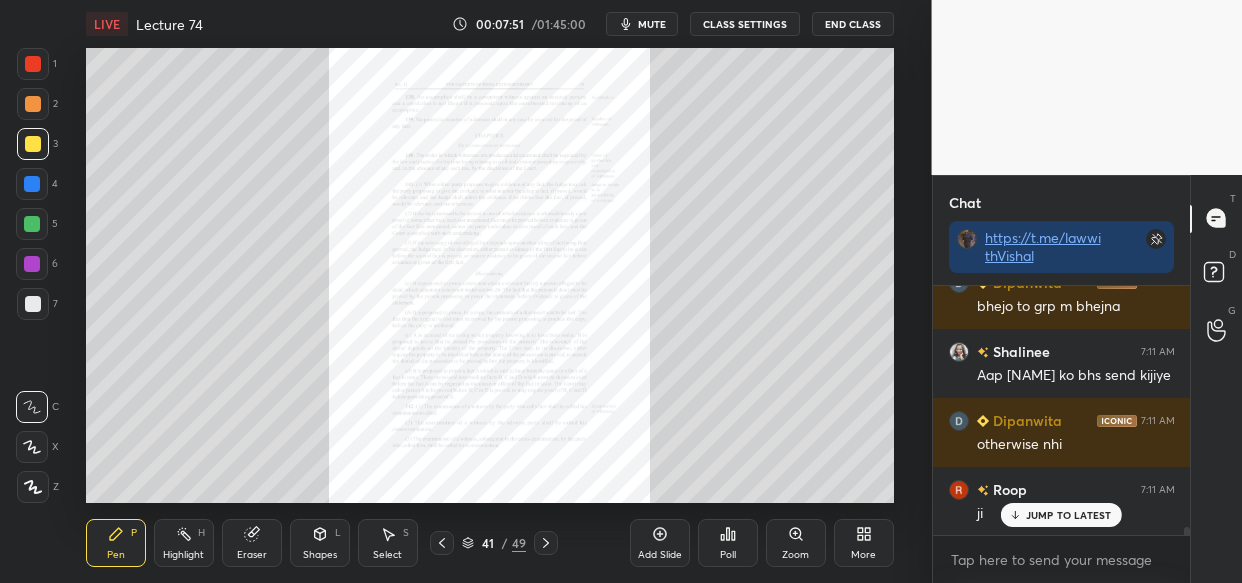 scroll, scrollTop: 7921, scrollLeft: 0, axis: vertical 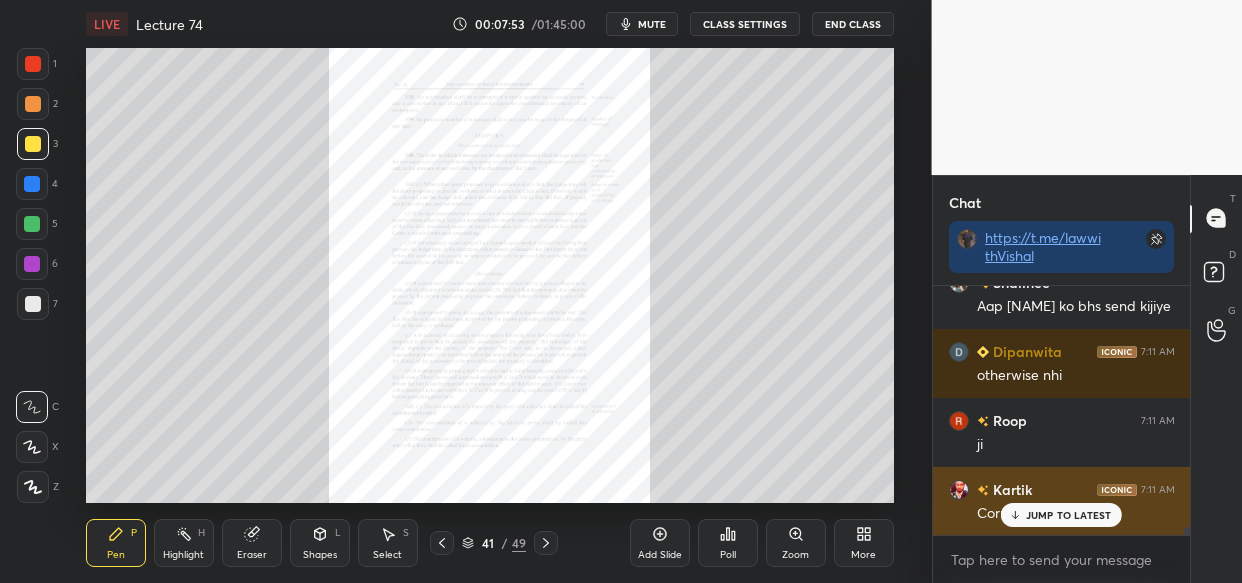 click on "JUMP TO LATEST" at bounding box center (1069, 515) 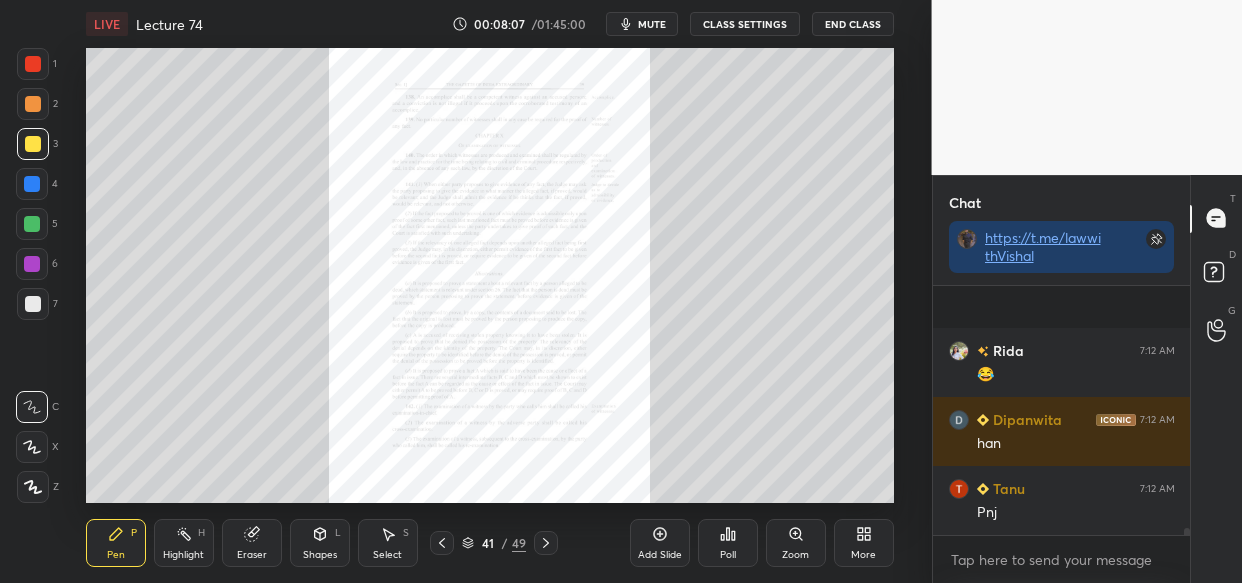 scroll, scrollTop: 8404, scrollLeft: 0, axis: vertical 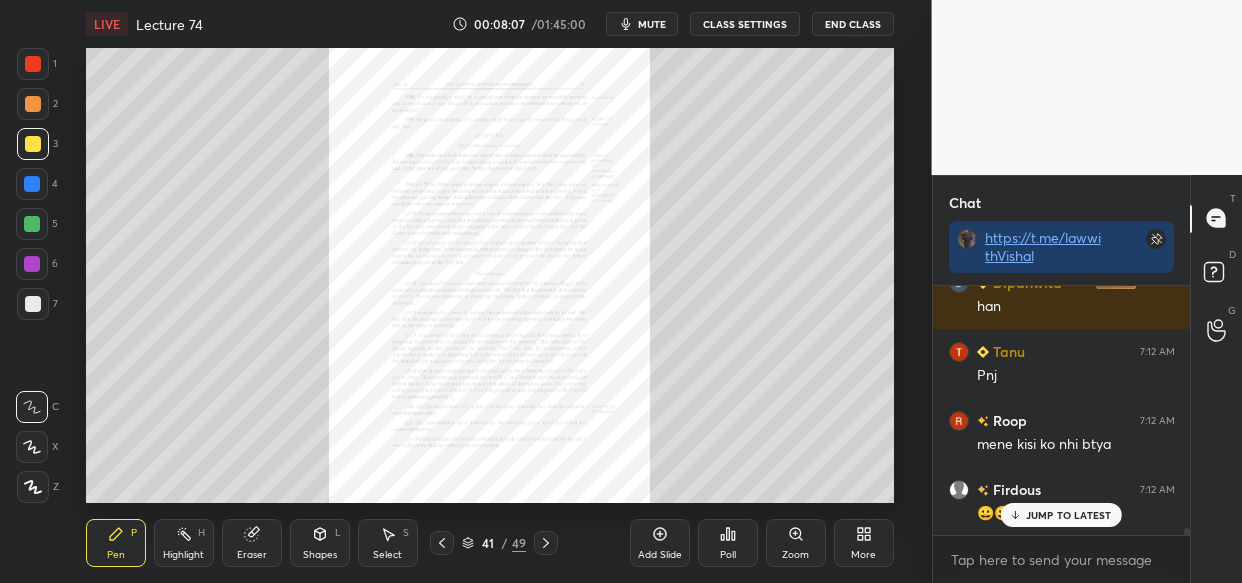 click on "Eraser" at bounding box center [252, 555] 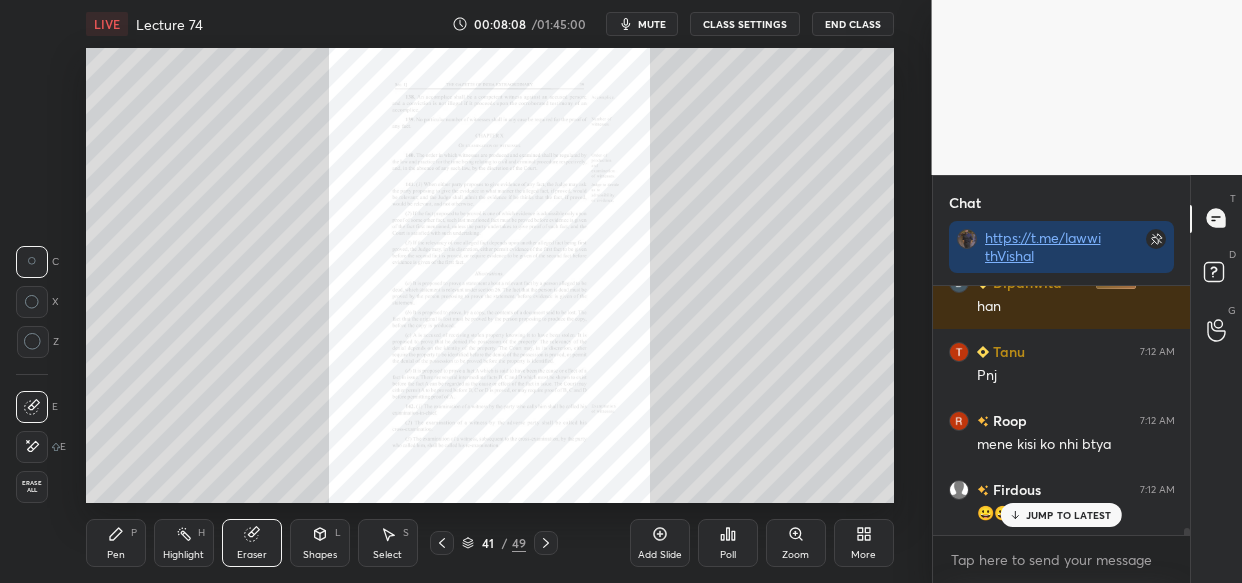 click on "Erase all" at bounding box center [32, 487] 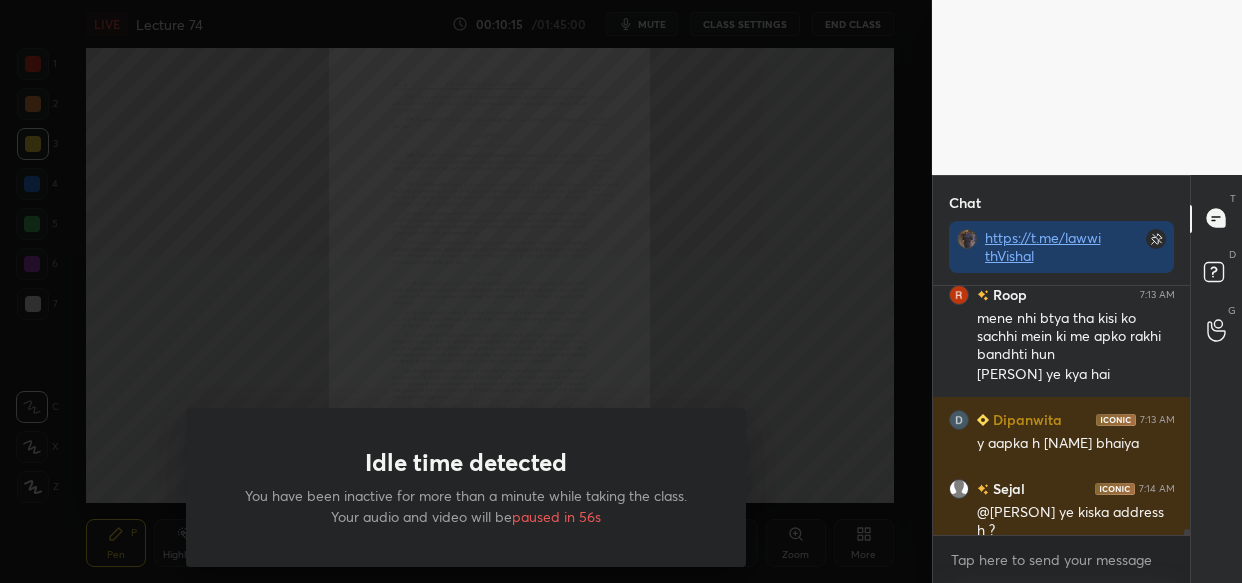 scroll, scrollTop: 10498, scrollLeft: 0, axis: vertical 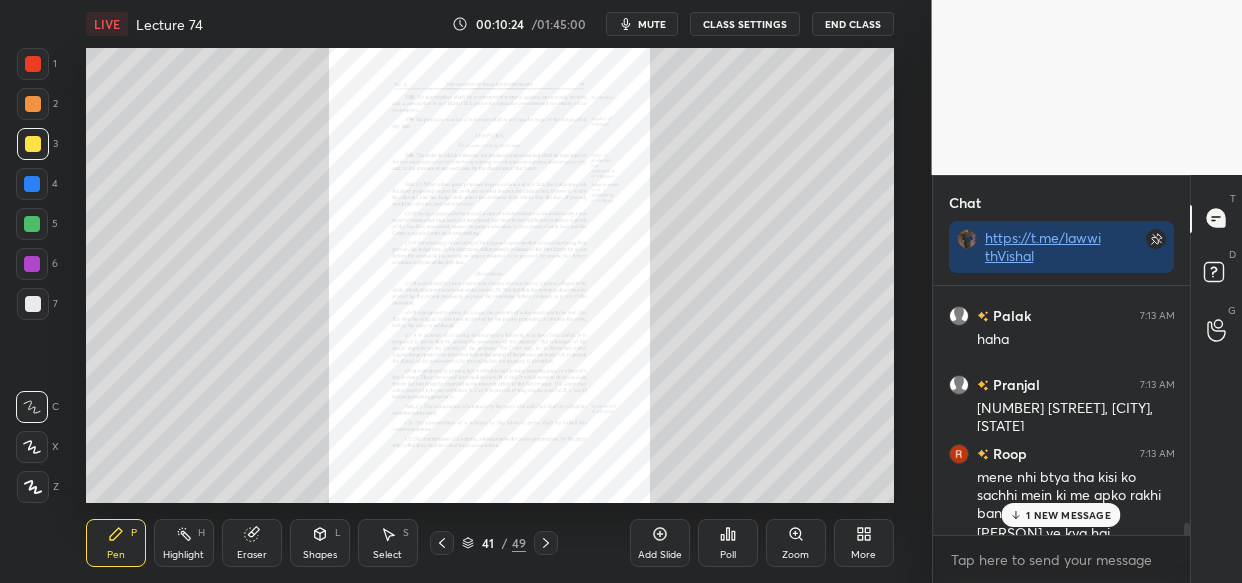 drag, startPoint x: 1080, startPoint y: 516, endPoint x: 1070, endPoint y: 529, distance: 16.40122 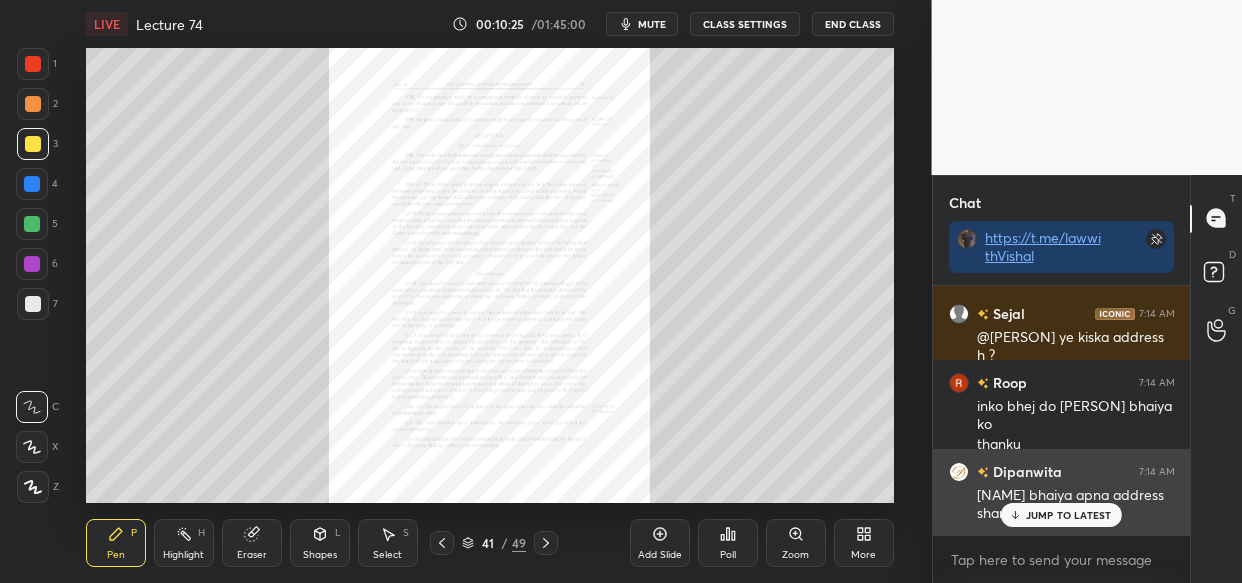 click on "JUMP TO LATEST" at bounding box center (1069, 515) 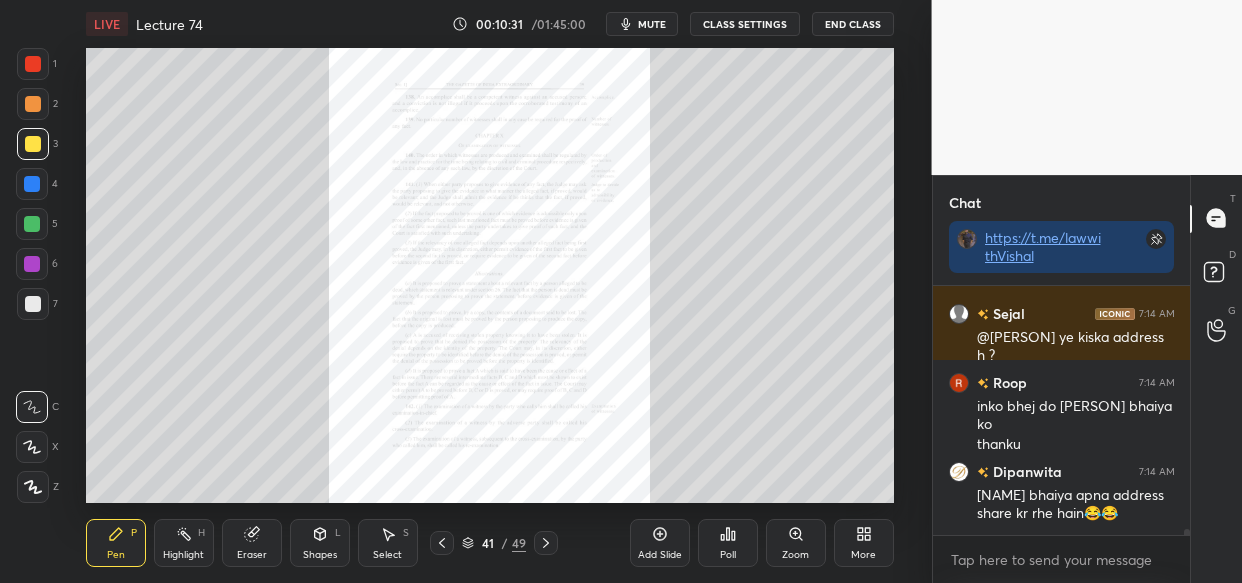 click at bounding box center (32, 184) 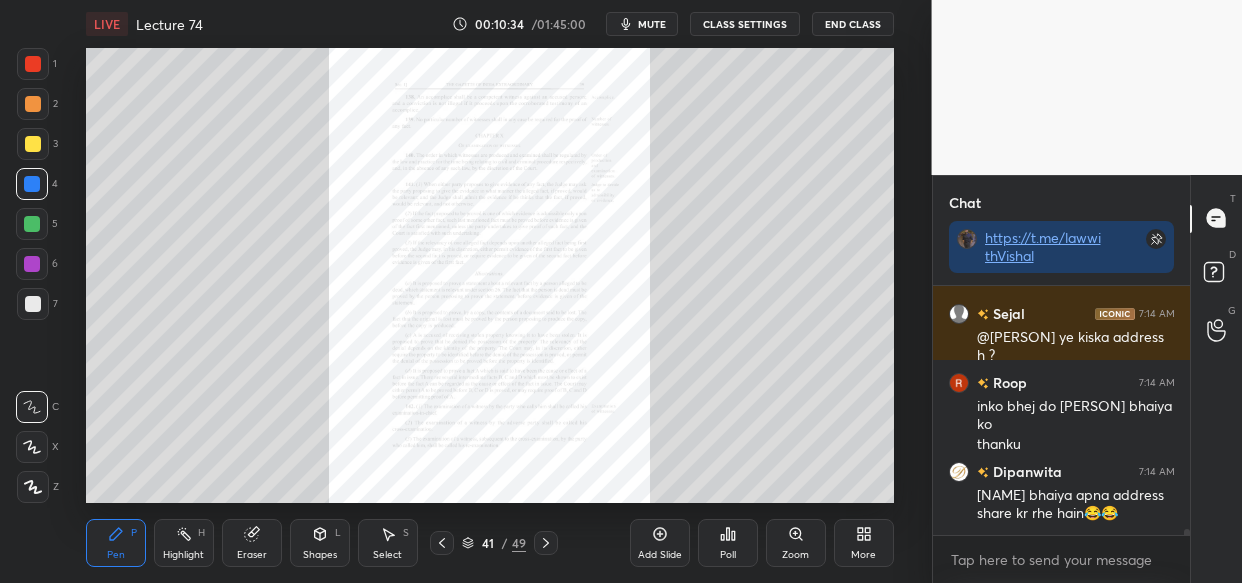 scroll, scrollTop: 10673, scrollLeft: 0, axis: vertical 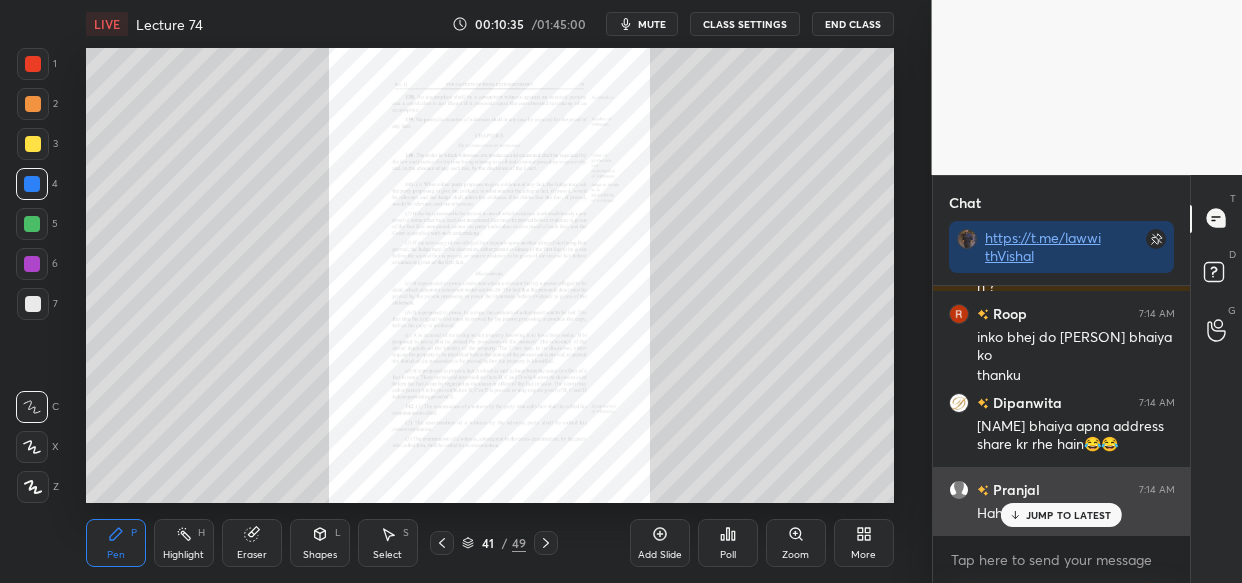 drag, startPoint x: 1047, startPoint y: 513, endPoint x: 1035, endPoint y: 511, distance: 12.165525 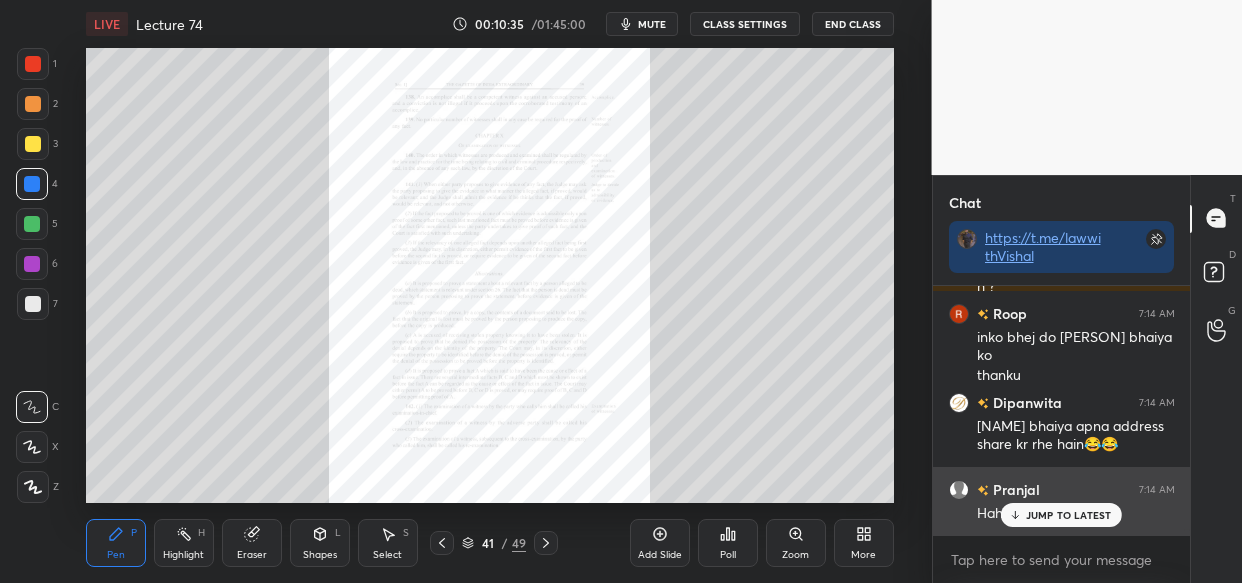 click on "JUMP TO LATEST" at bounding box center [1069, 515] 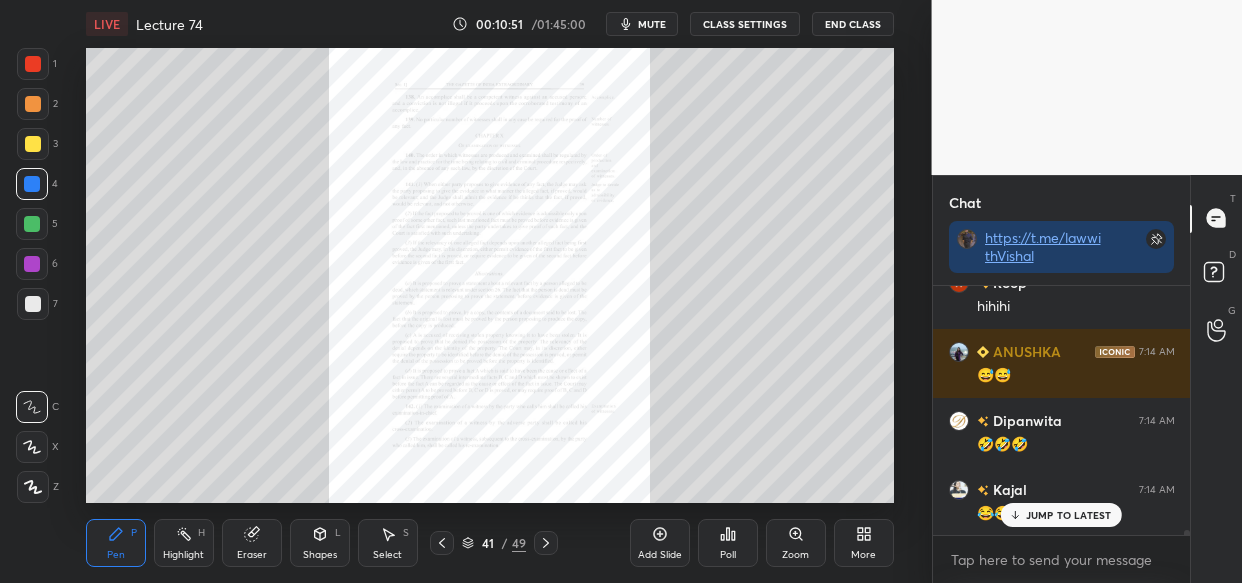 scroll, scrollTop: 11589, scrollLeft: 0, axis: vertical 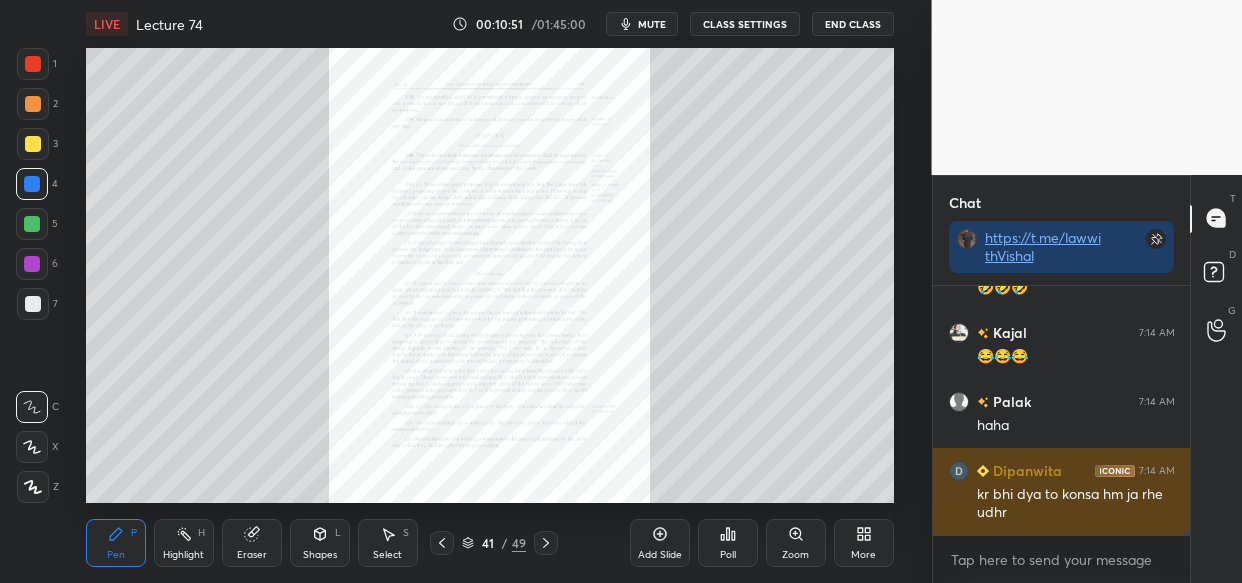 click on "kr bhi dya to konsa hm ja rhe udhr" at bounding box center [1076, 504] 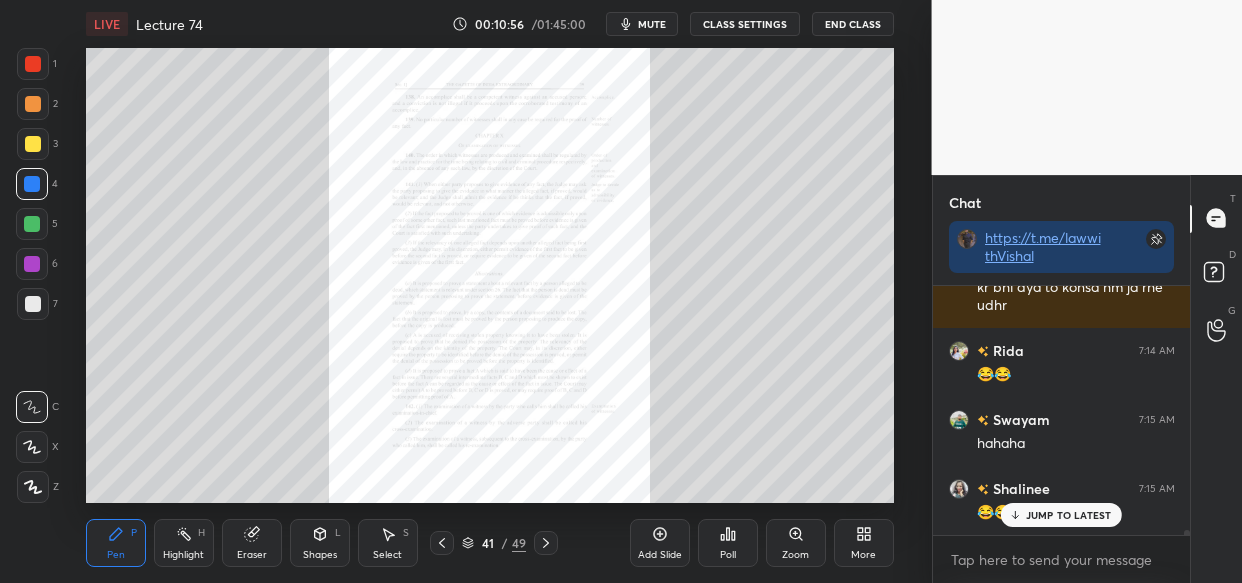 scroll, scrollTop: 12020, scrollLeft: 0, axis: vertical 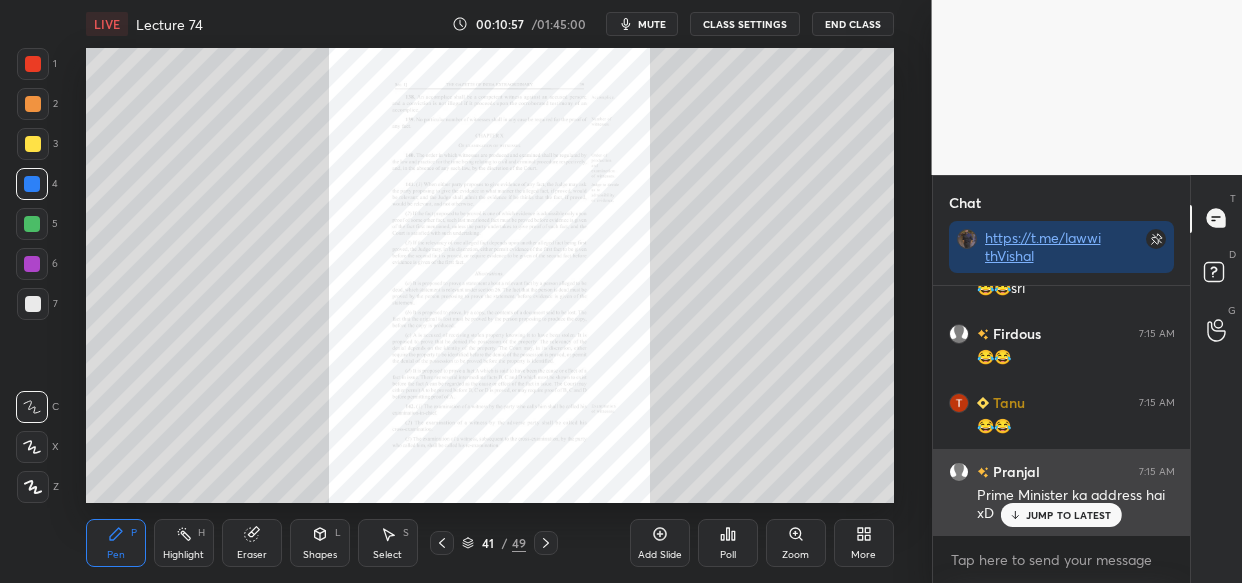click on "JUMP TO LATEST" at bounding box center [1061, 515] 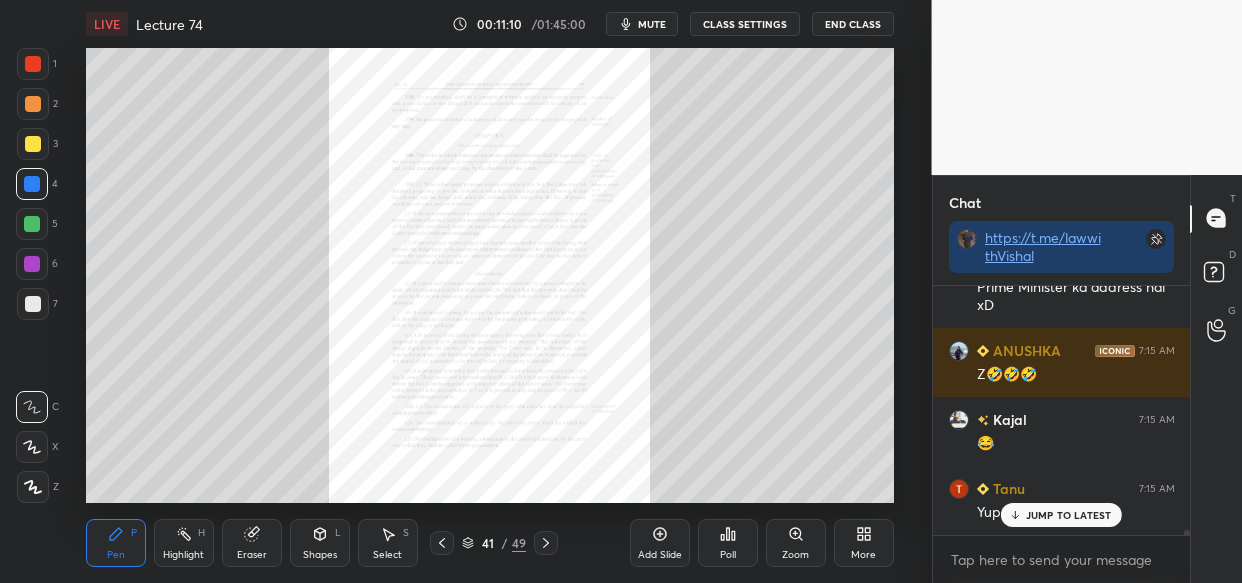scroll, scrollTop: 12314, scrollLeft: 0, axis: vertical 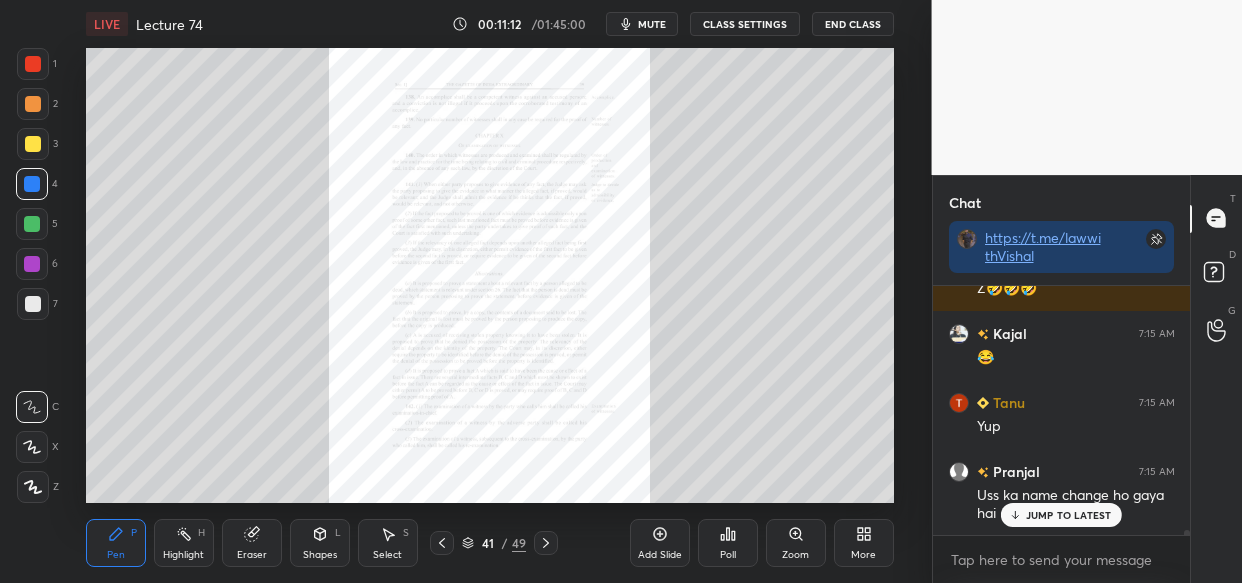 click on "JUMP TO LATEST" at bounding box center (1069, 515) 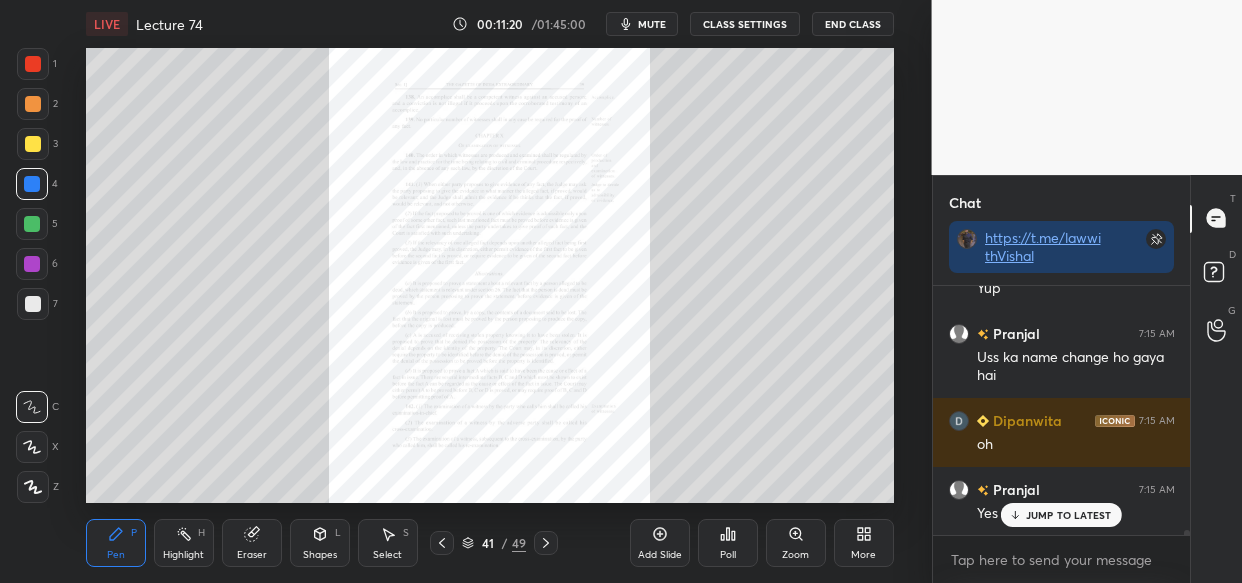 scroll, scrollTop: 12521, scrollLeft: 0, axis: vertical 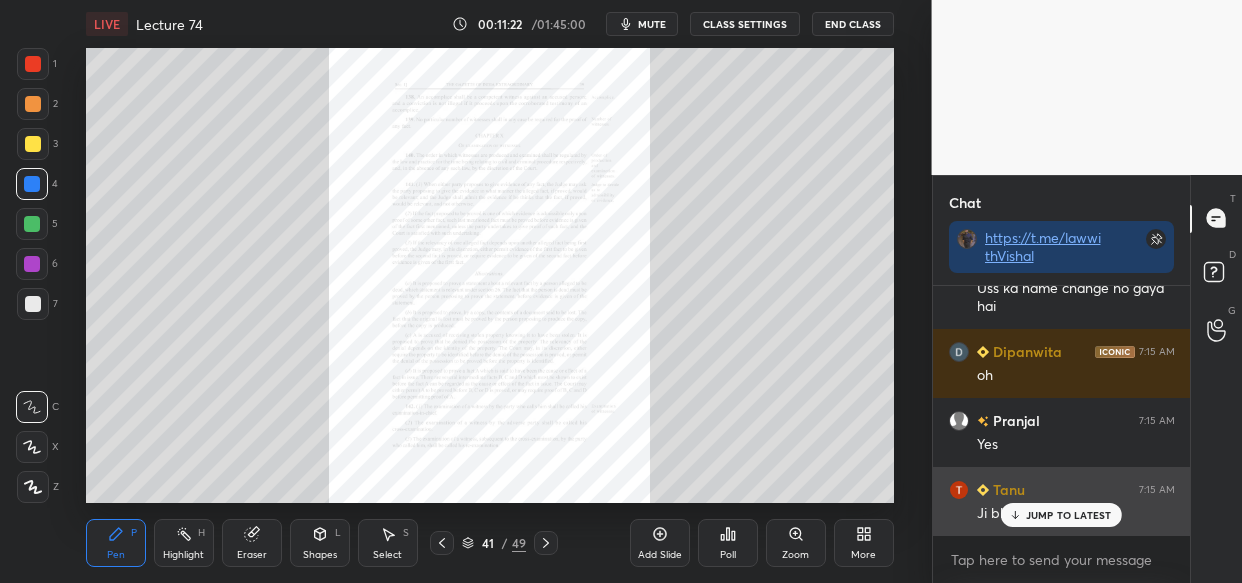 click on "JUMP TO LATEST" at bounding box center (1061, 515) 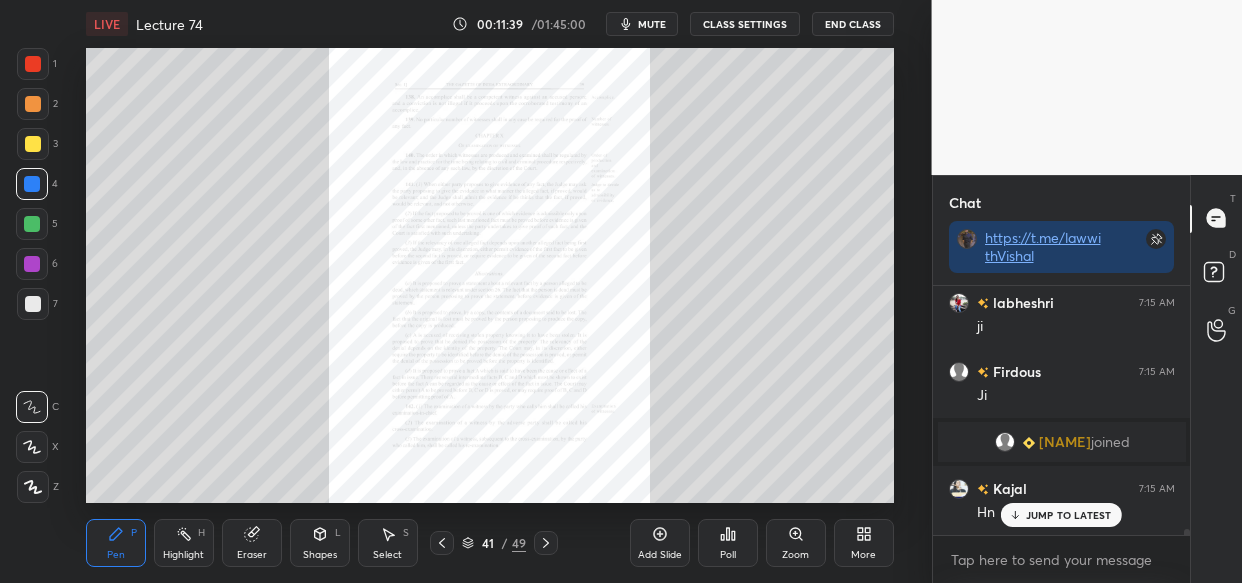 scroll, scrollTop: 10312, scrollLeft: 0, axis: vertical 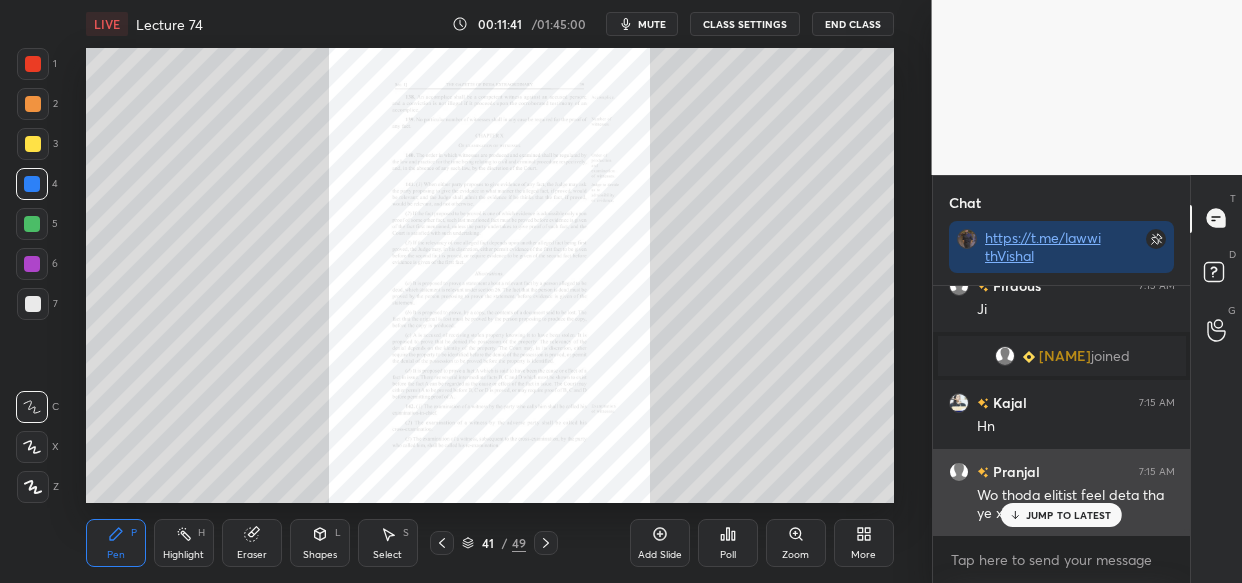 click on "JUMP TO LATEST" at bounding box center (1061, 515) 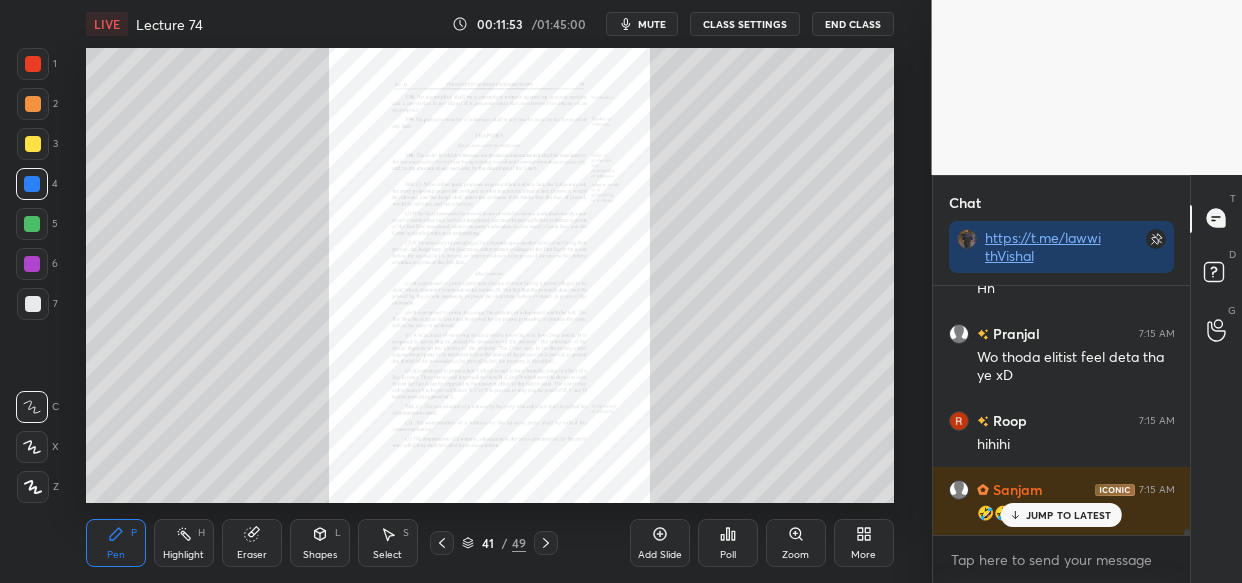 scroll, scrollTop: 10520, scrollLeft: 0, axis: vertical 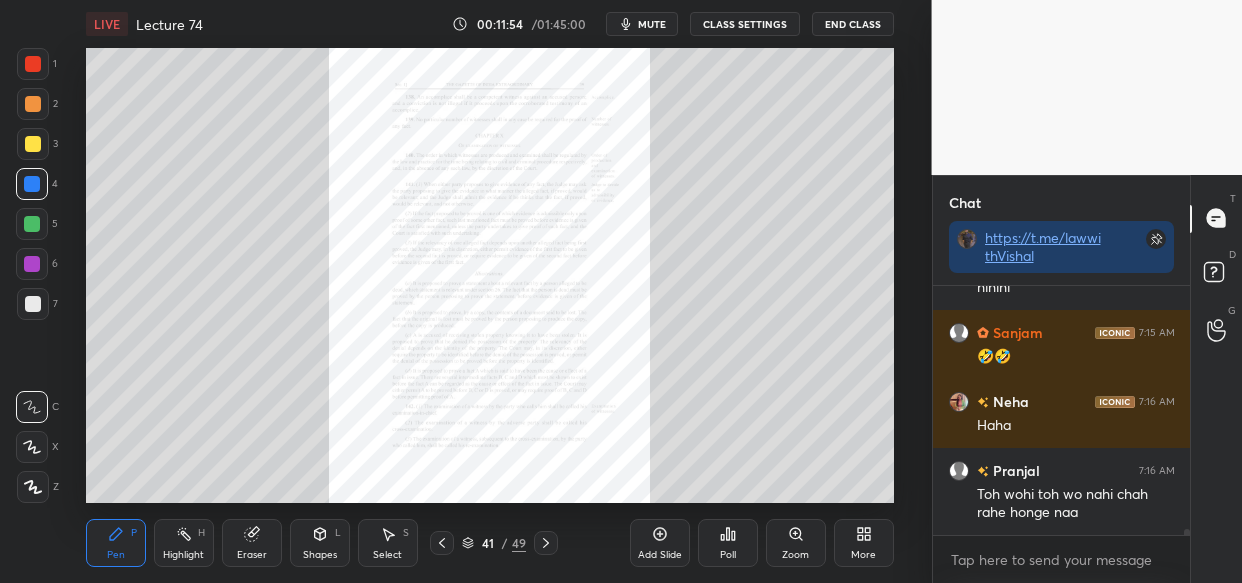 click 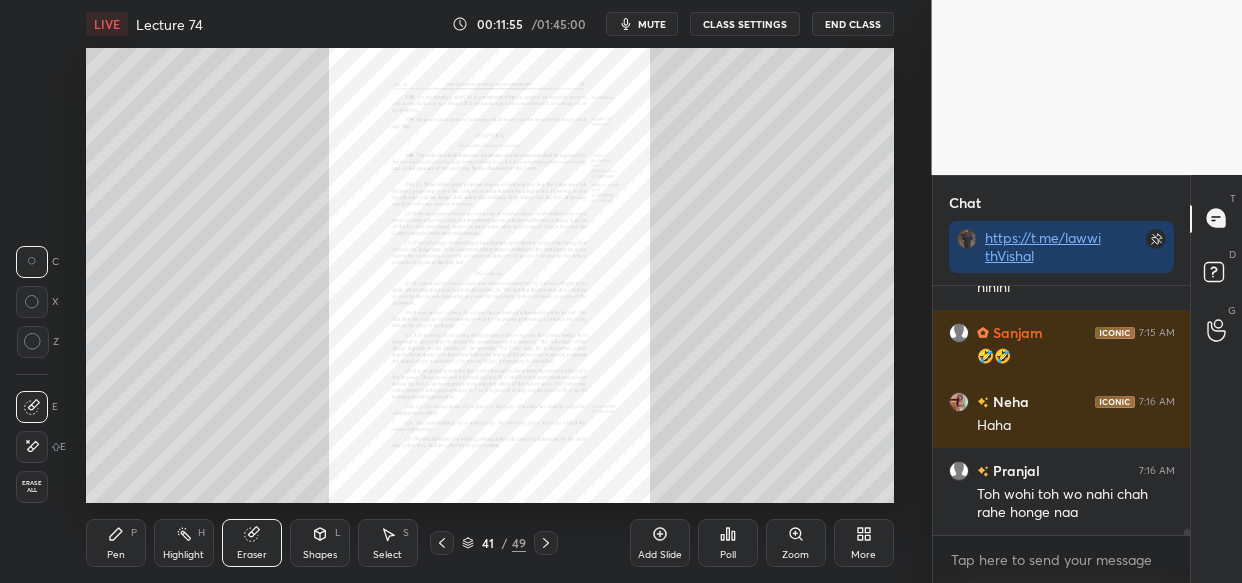 scroll, scrollTop: 10676, scrollLeft: 0, axis: vertical 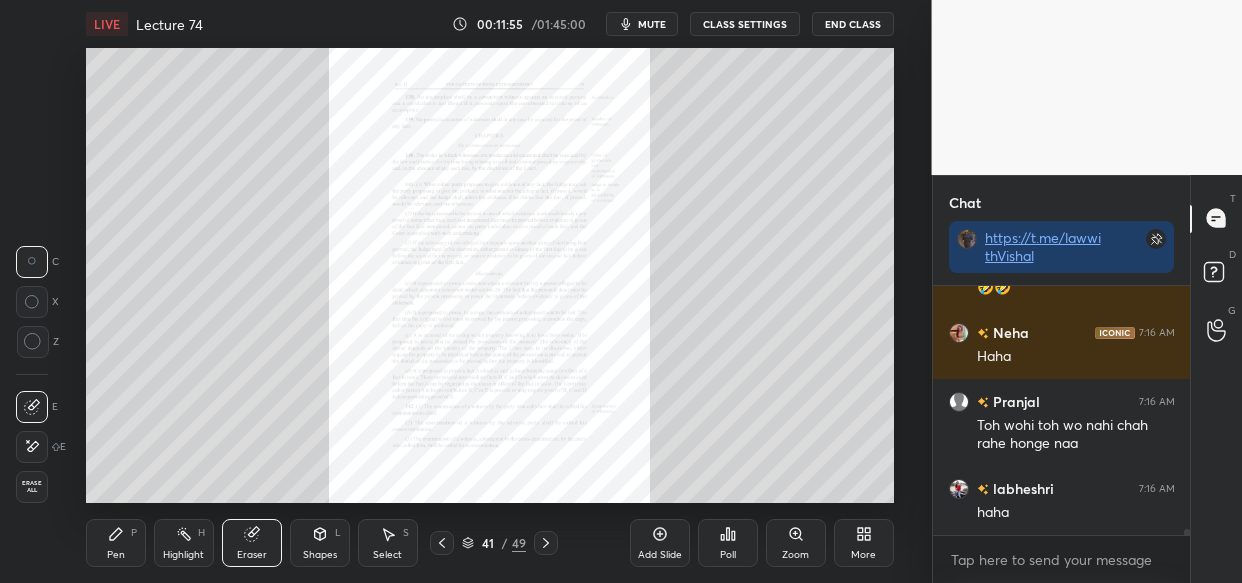click on "Erase all" at bounding box center [32, 487] 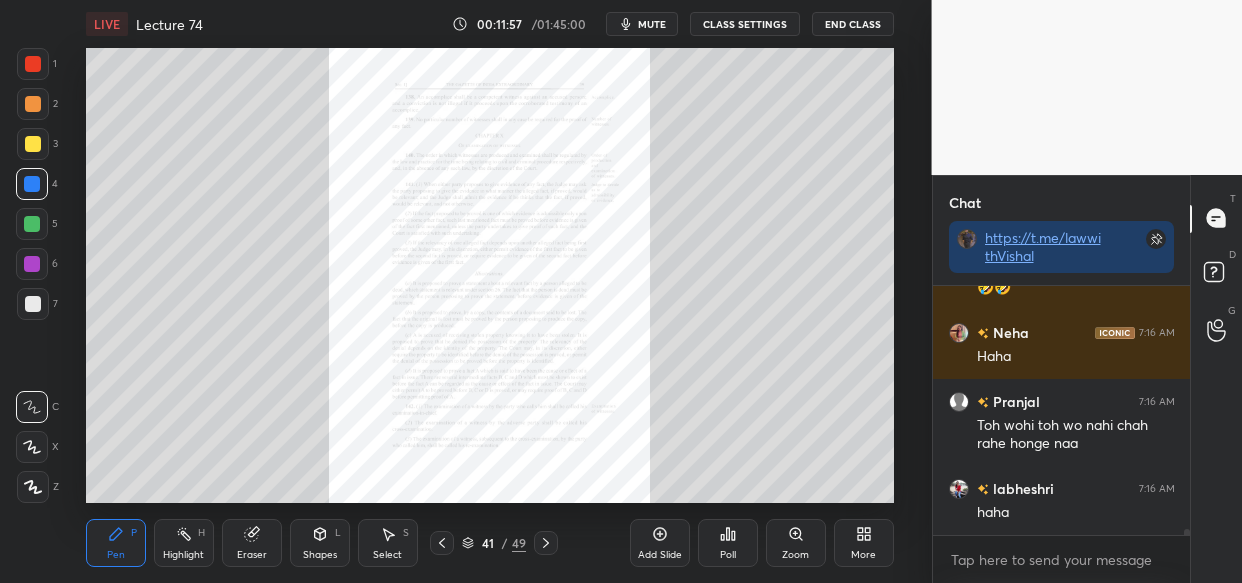 click at bounding box center (33, 144) 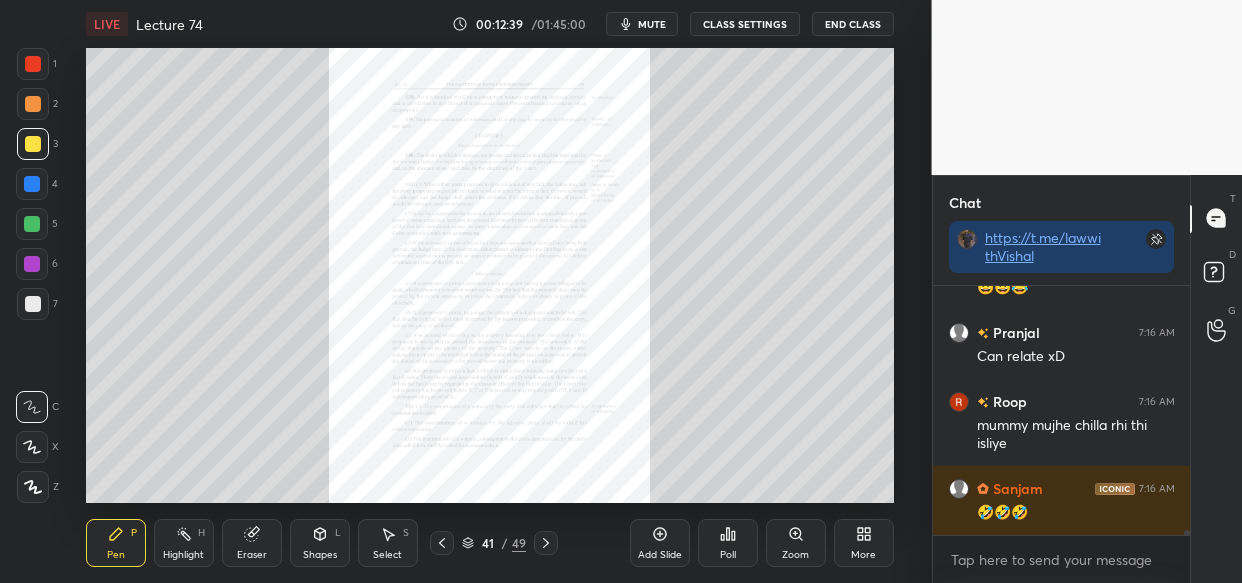 scroll, scrollTop: 11904, scrollLeft: 0, axis: vertical 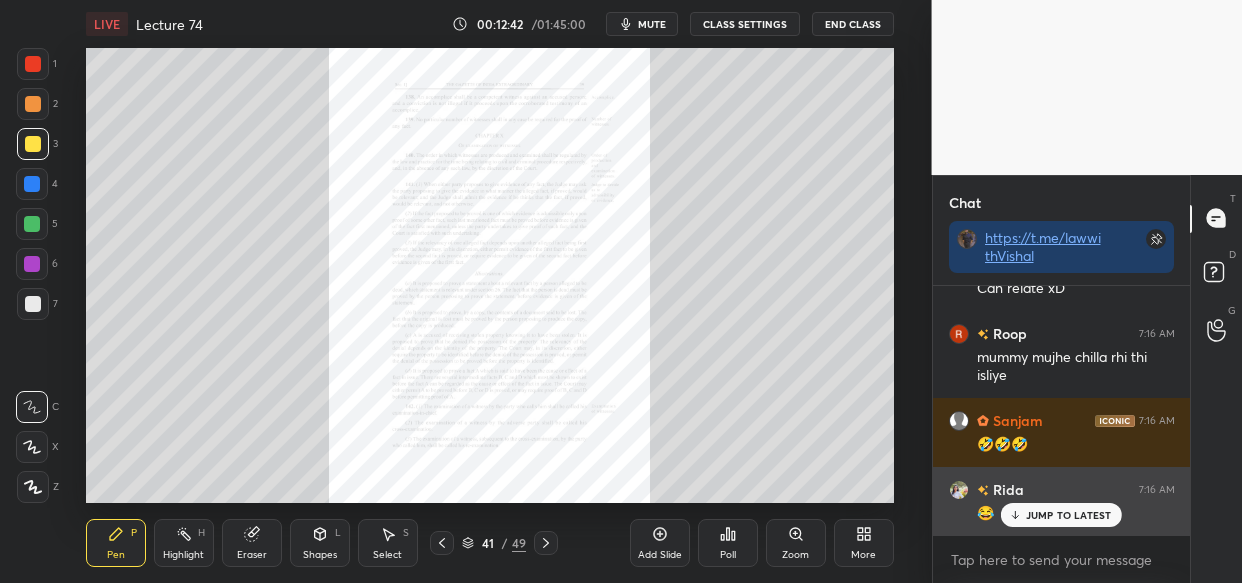 drag, startPoint x: 1038, startPoint y: 509, endPoint x: 971, endPoint y: 519, distance: 67.74216 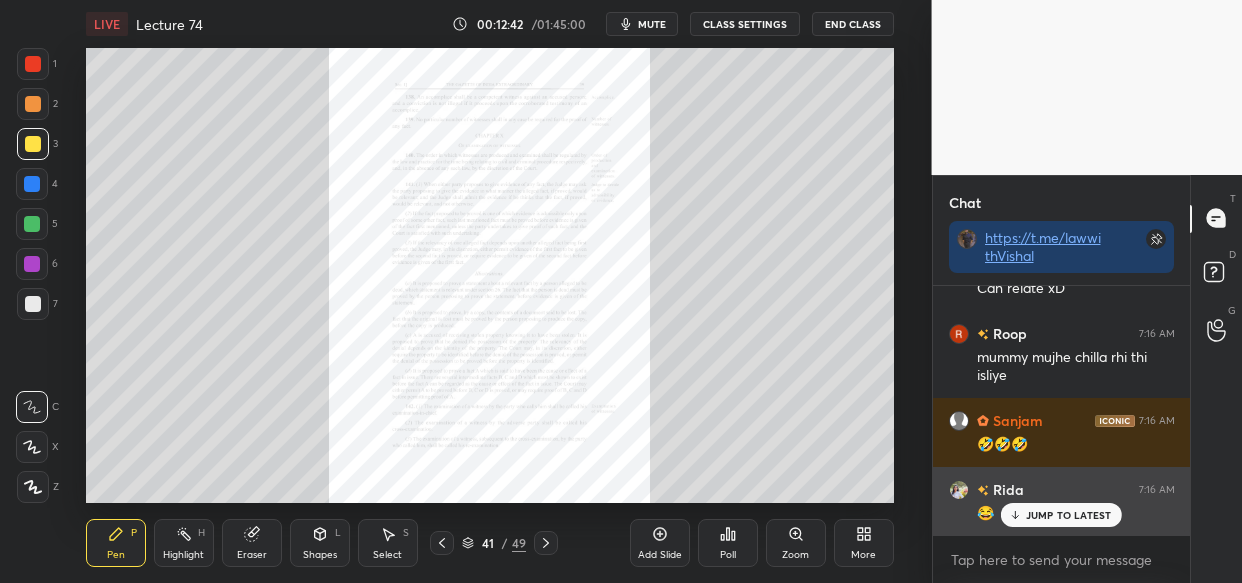 click on "JUMP TO LATEST" at bounding box center [1069, 515] 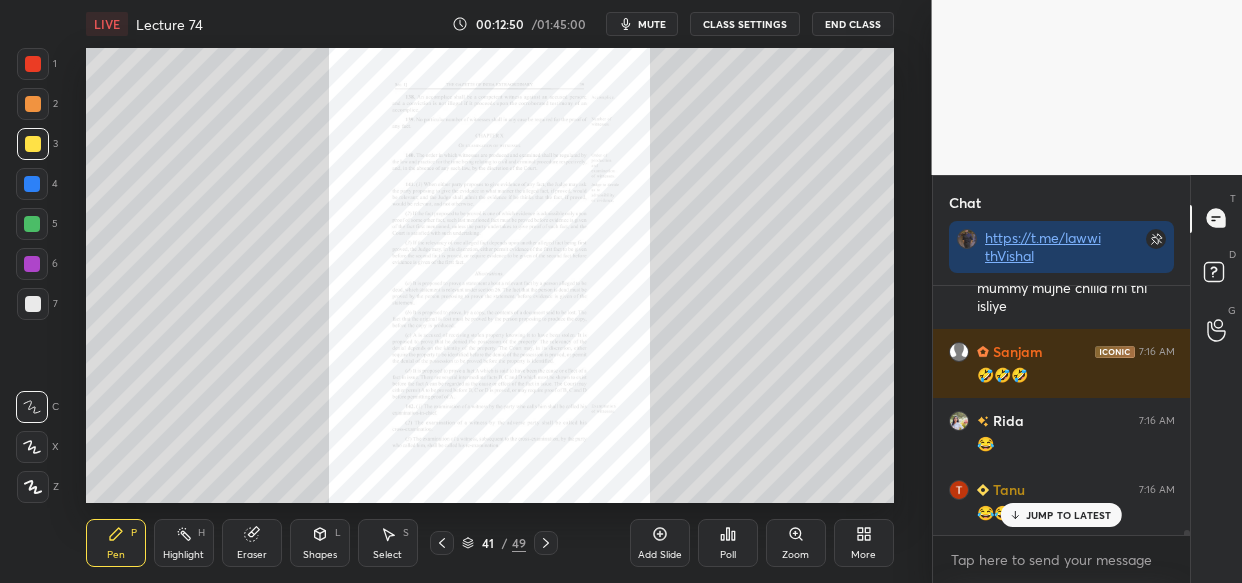 scroll, scrollTop: 12042, scrollLeft: 0, axis: vertical 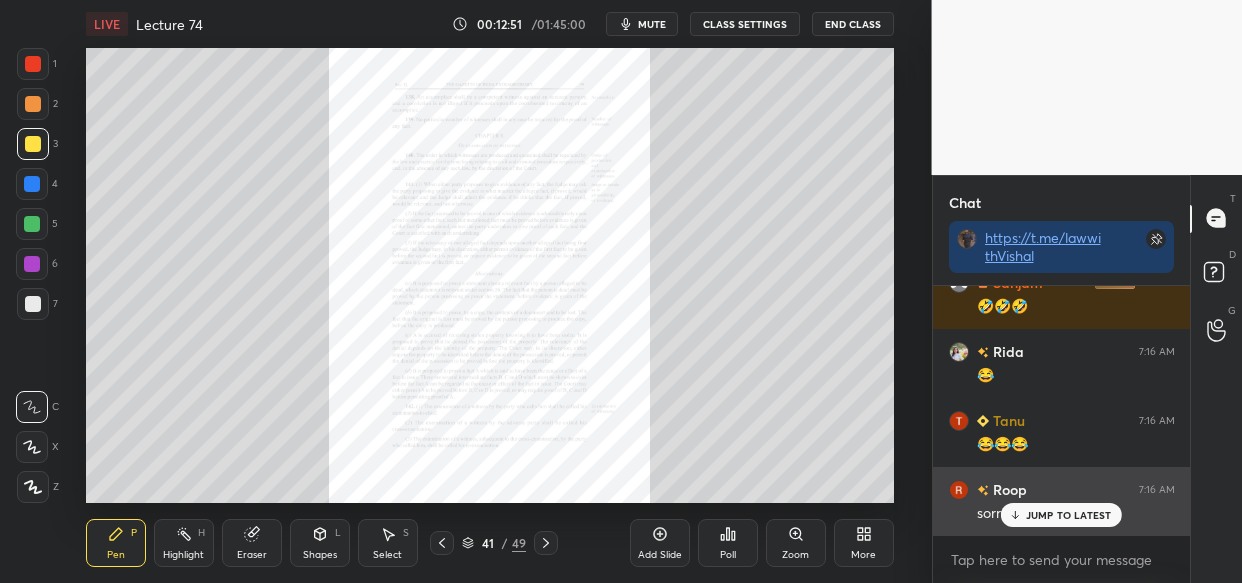 click on "JUMP TO LATEST" at bounding box center [1069, 515] 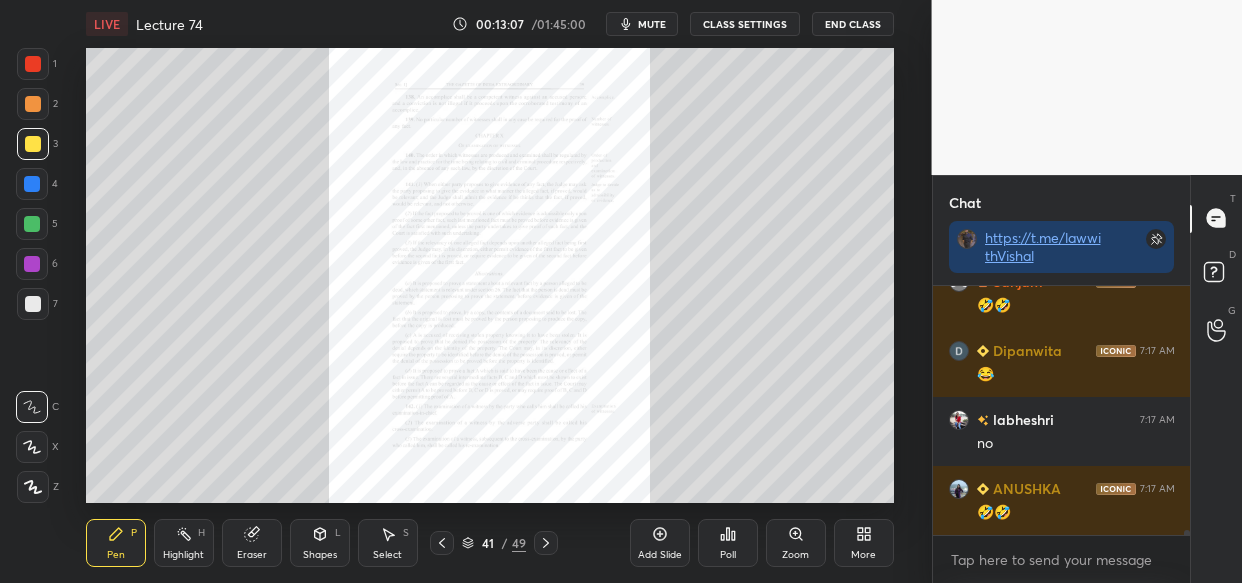 scroll, scrollTop: 12594, scrollLeft: 0, axis: vertical 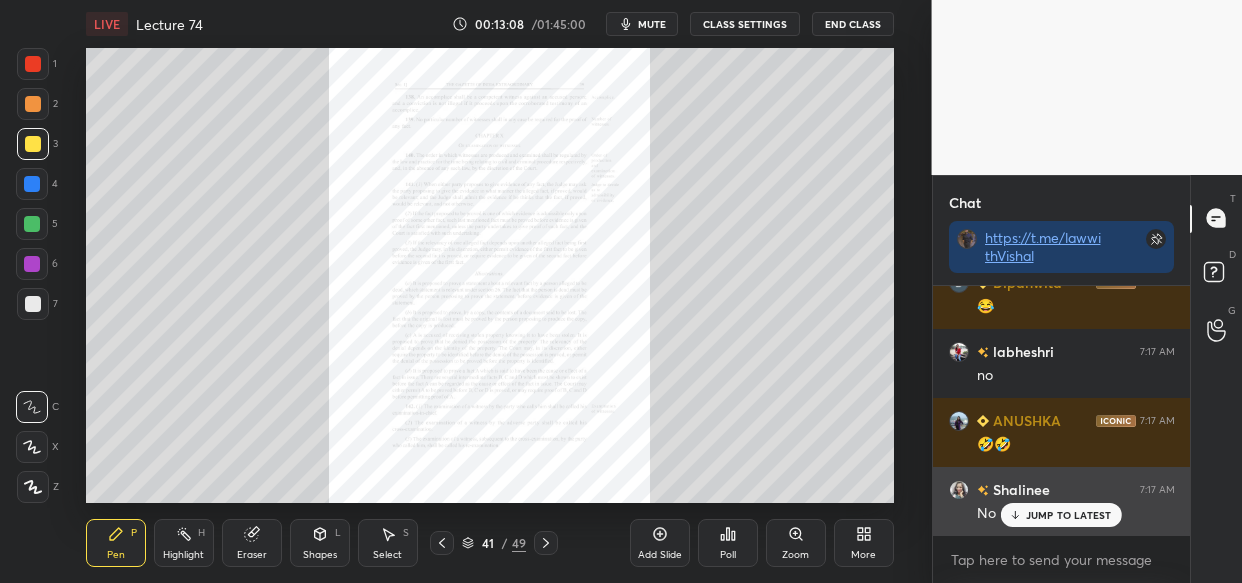 click on "JUMP TO LATEST" at bounding box center (1069, 515) 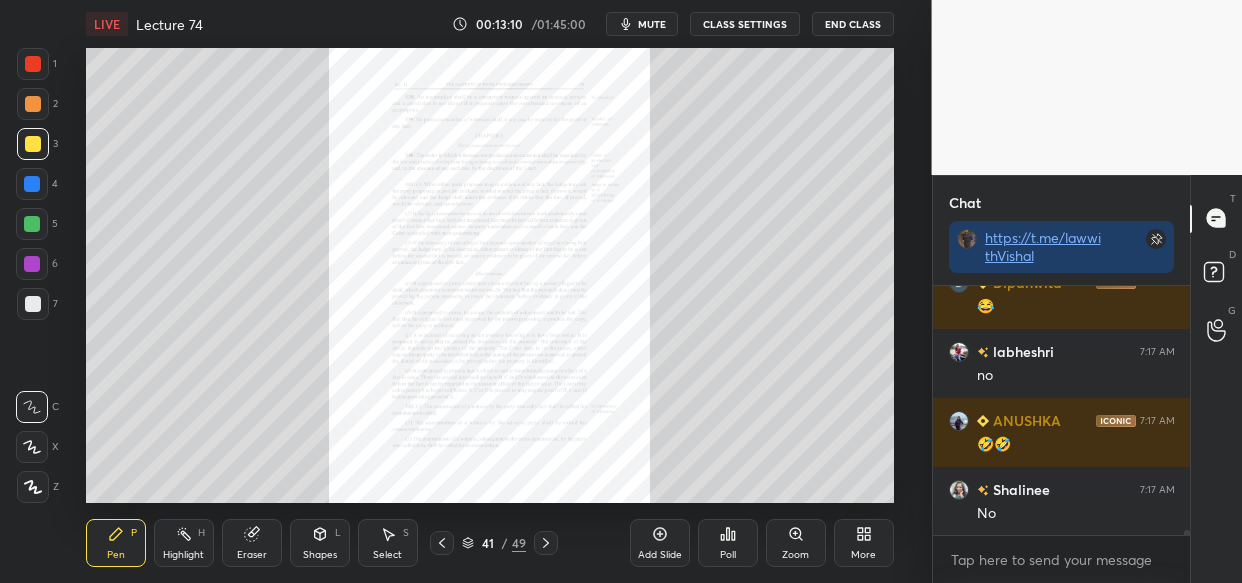 scroll, scrollTop: 12663, scrollLeft: 0, axis: vertical 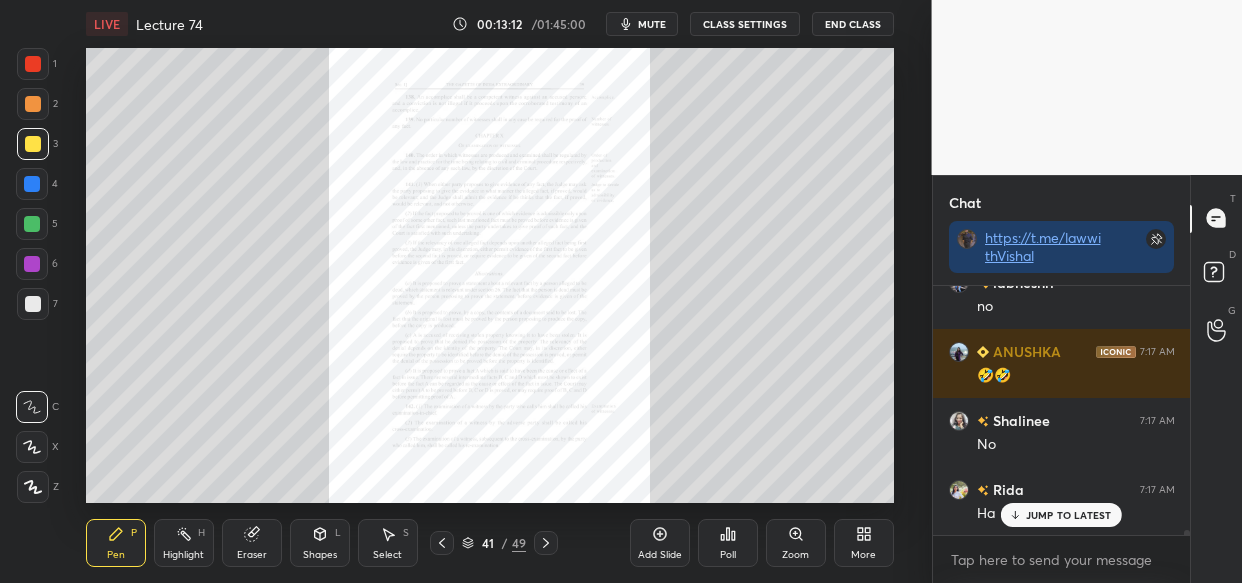 click at bounding box center (33, 144) 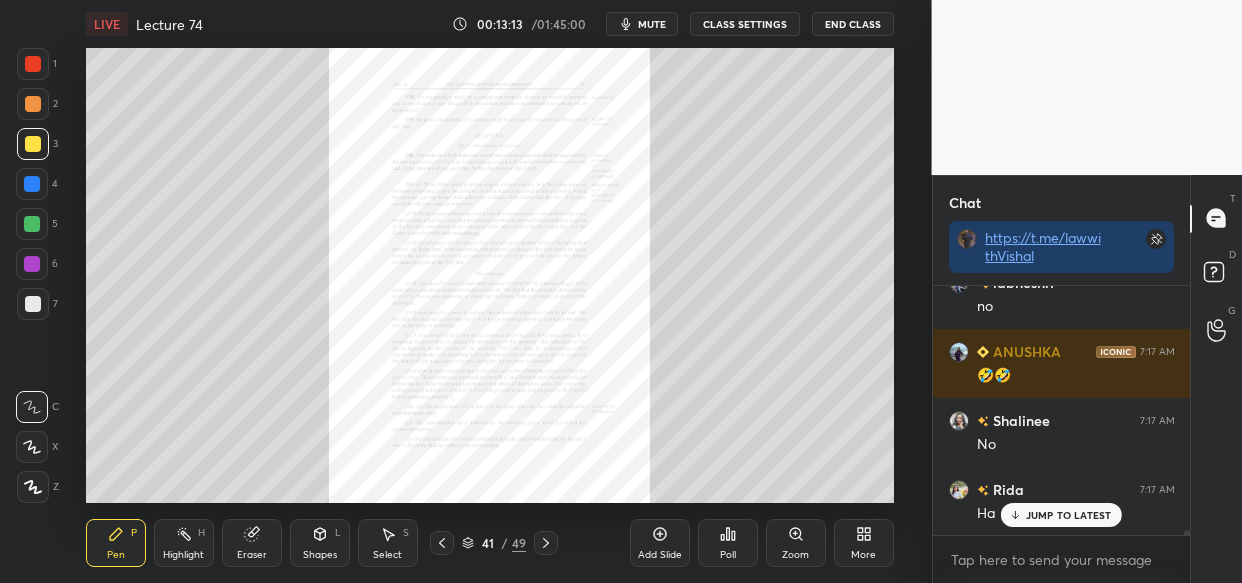 click 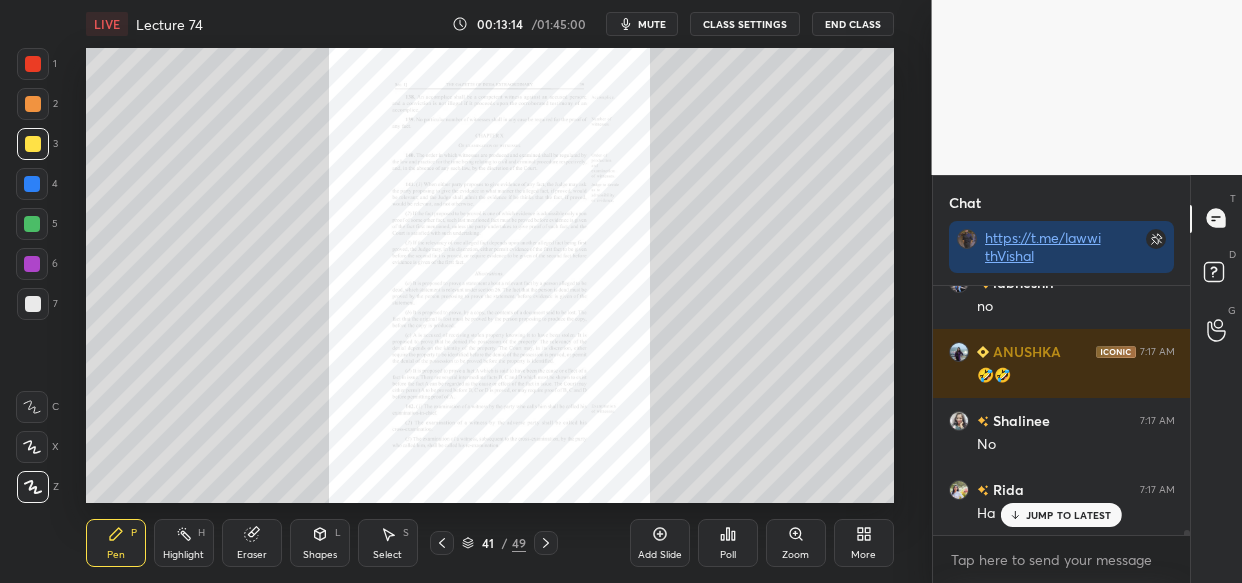 scroll, scrollTop: 12732, scrollLeft: 0, axis: vertical 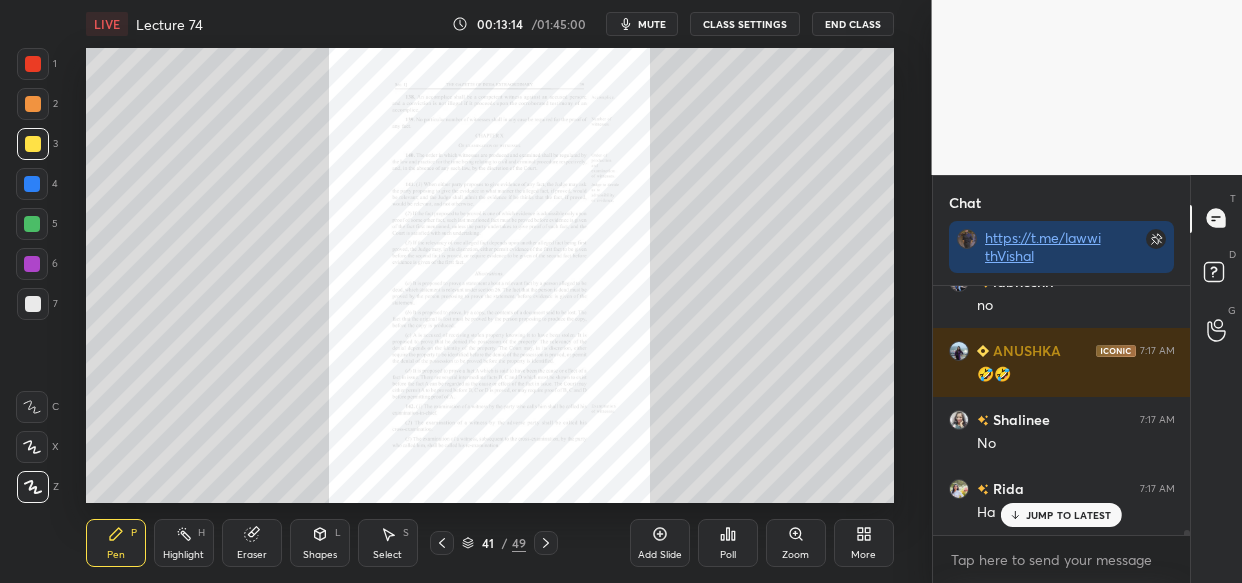 click on "JUMP TO LATEST" at bounding box center (1069, 515) 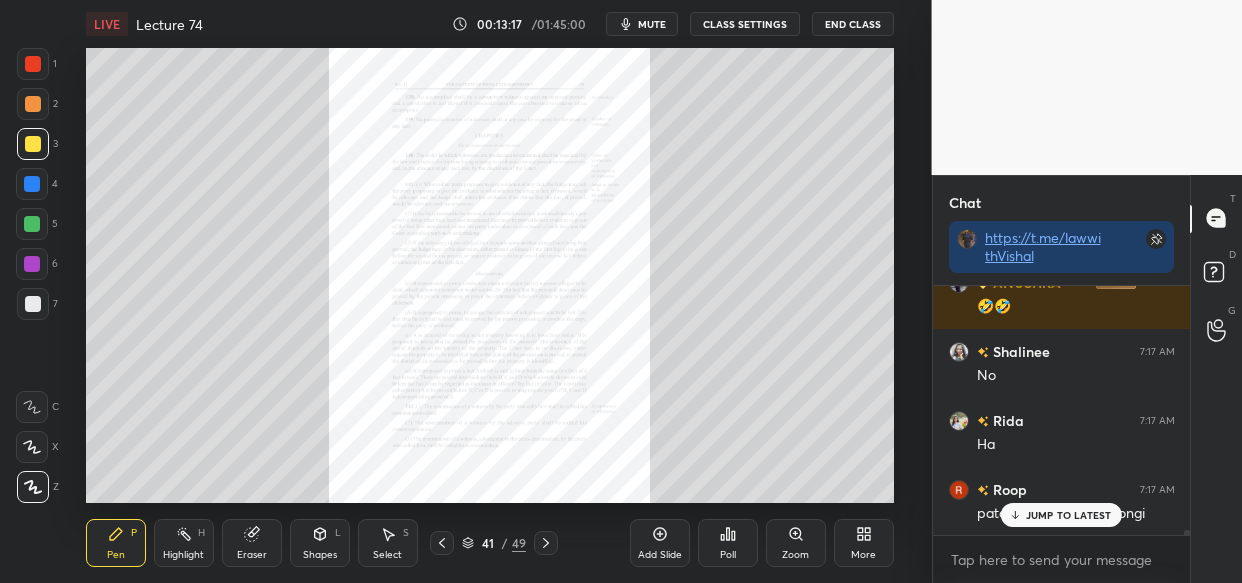 scroll, scrollTop: 12801, scrollLeft: 0, axis: vertical 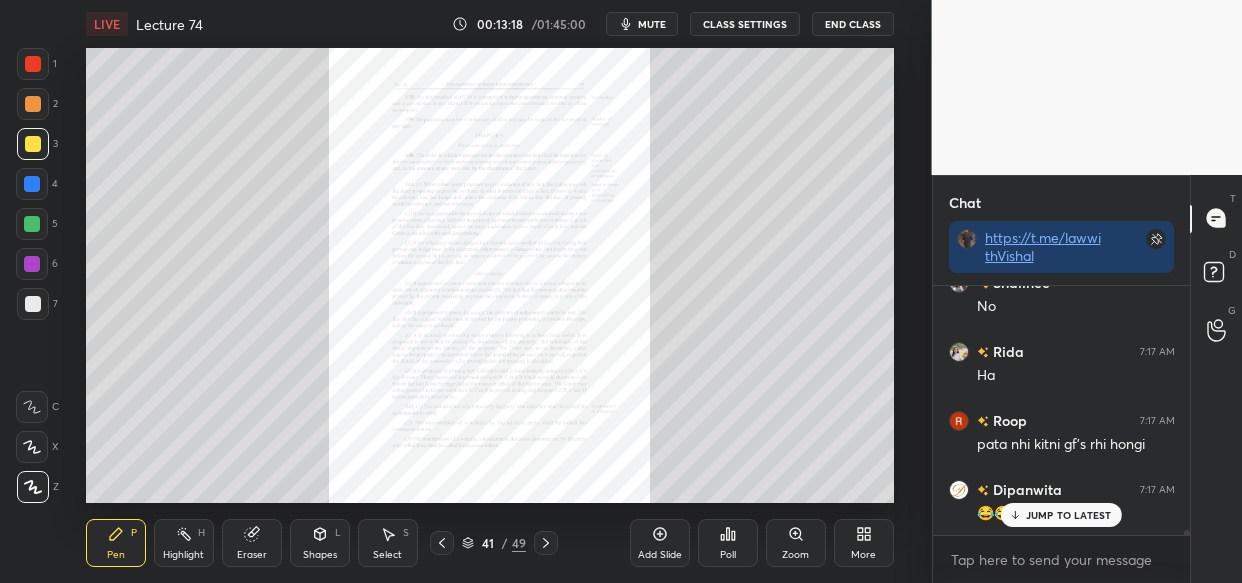 click on "JUMP TO LATEST" at bounding box center [1069, 515] 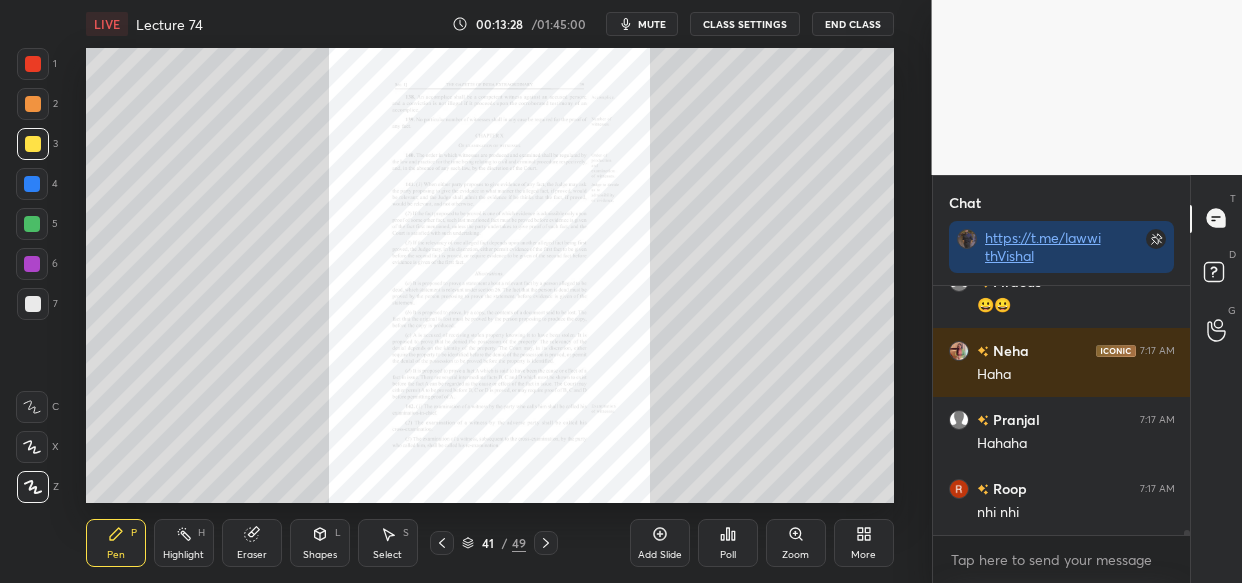 scroll, scrollTop: 13147, scrollLeft: 0, axis: vertical 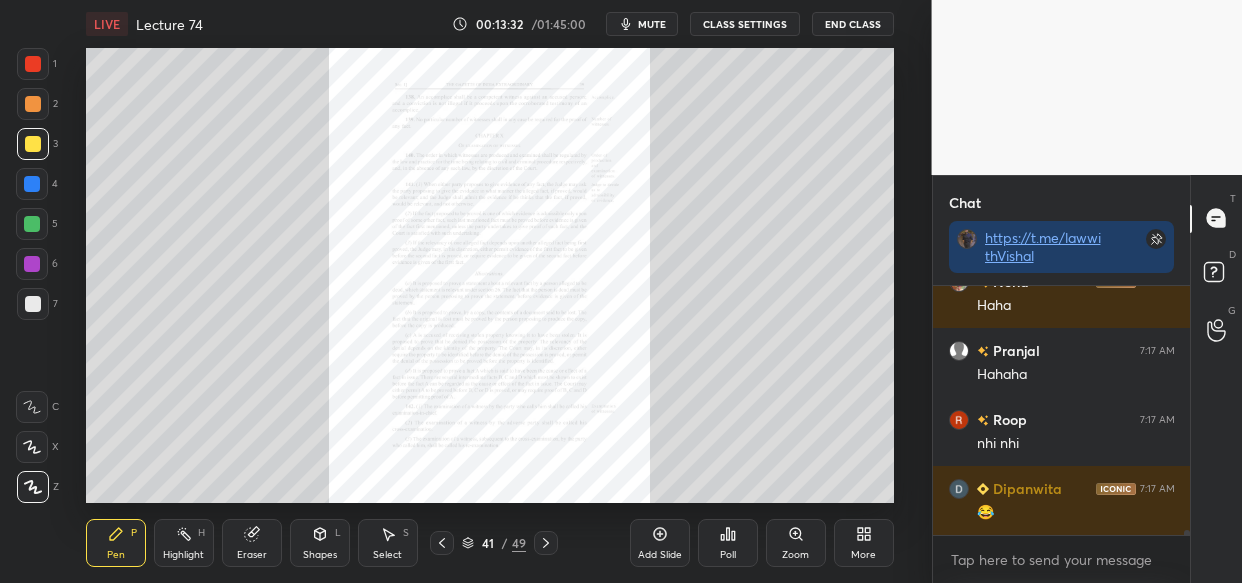click 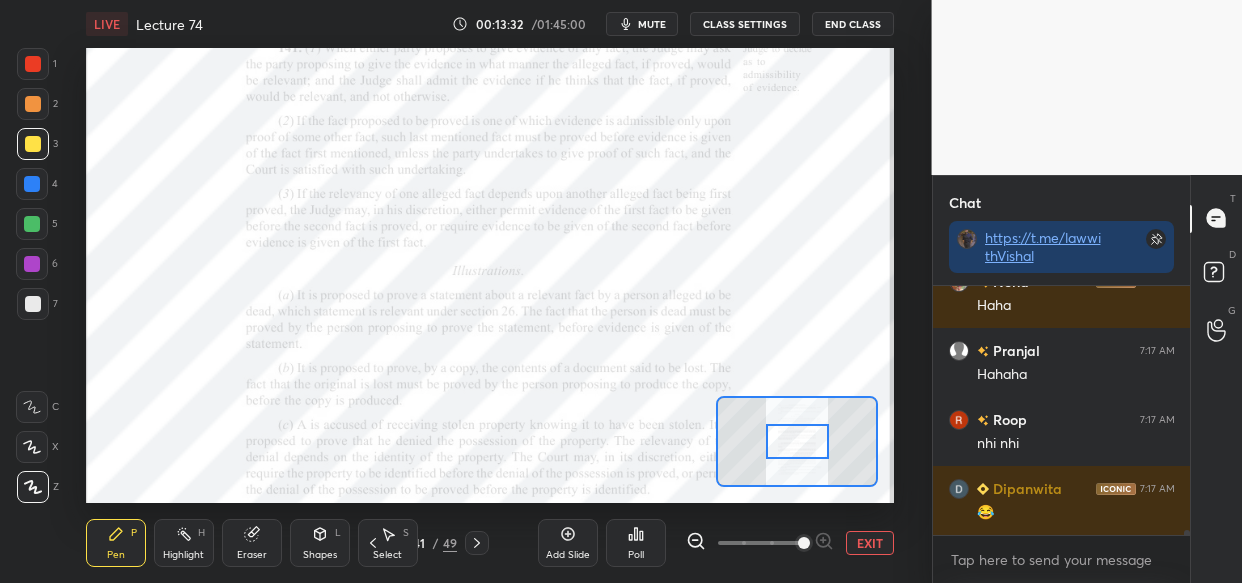 click at bounding box center [804, 543] 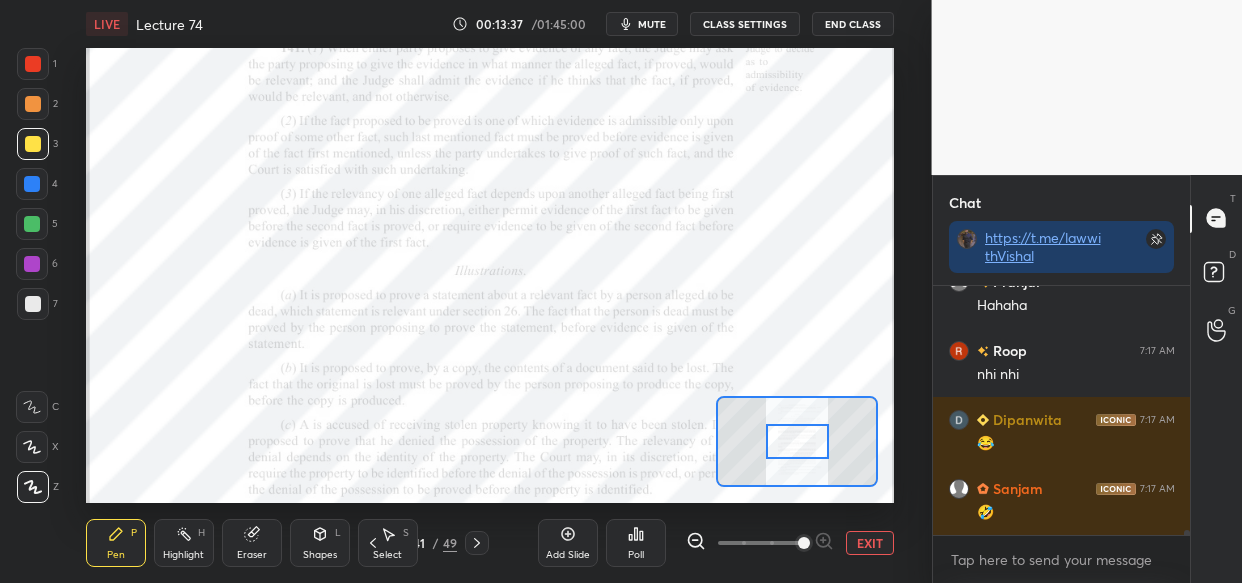 scroll, scrollTop: 13302, scrollLeft: 0, axis: vertical 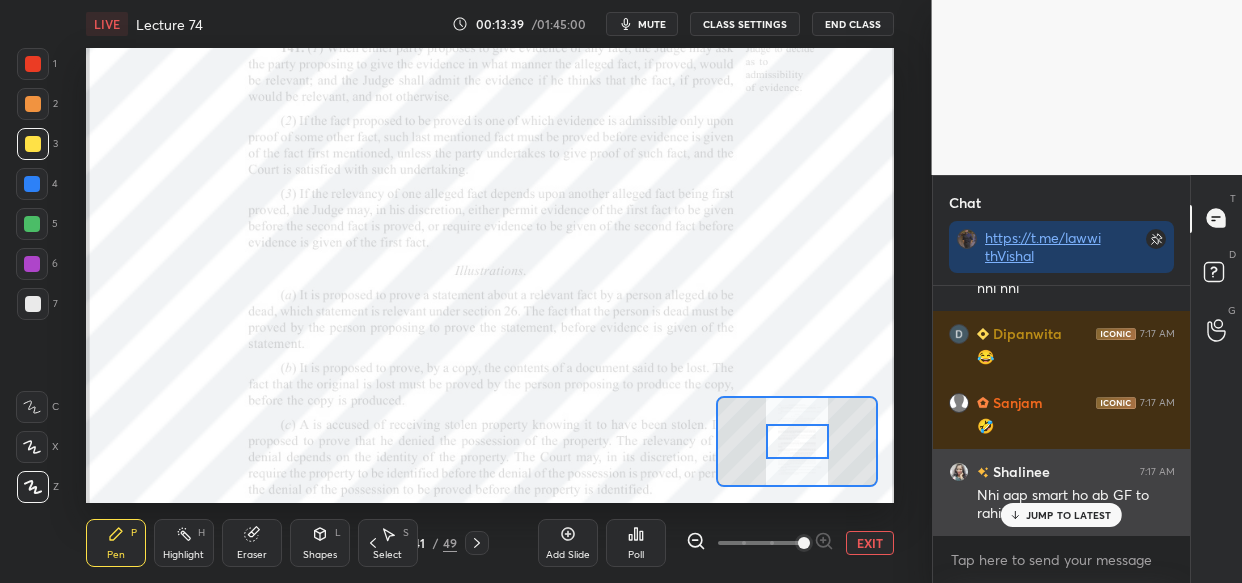 click on "JUMP TO LATEST" at bounding box center (1069, 515) 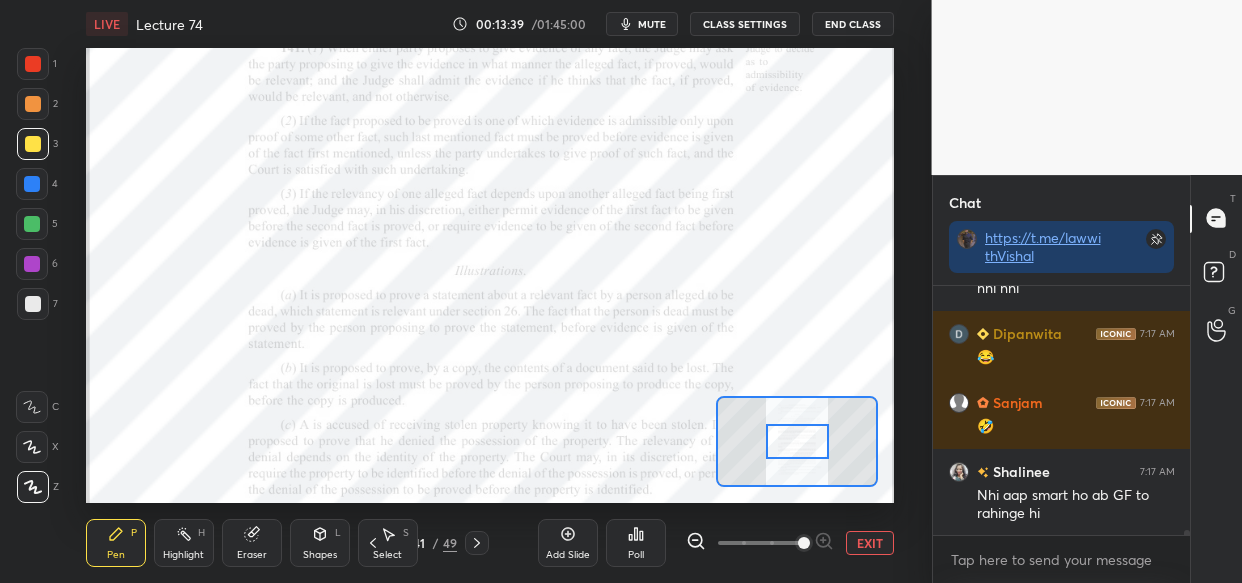 scroll, scrollTop: 13371, scrollLeft: 0, axis: vertical 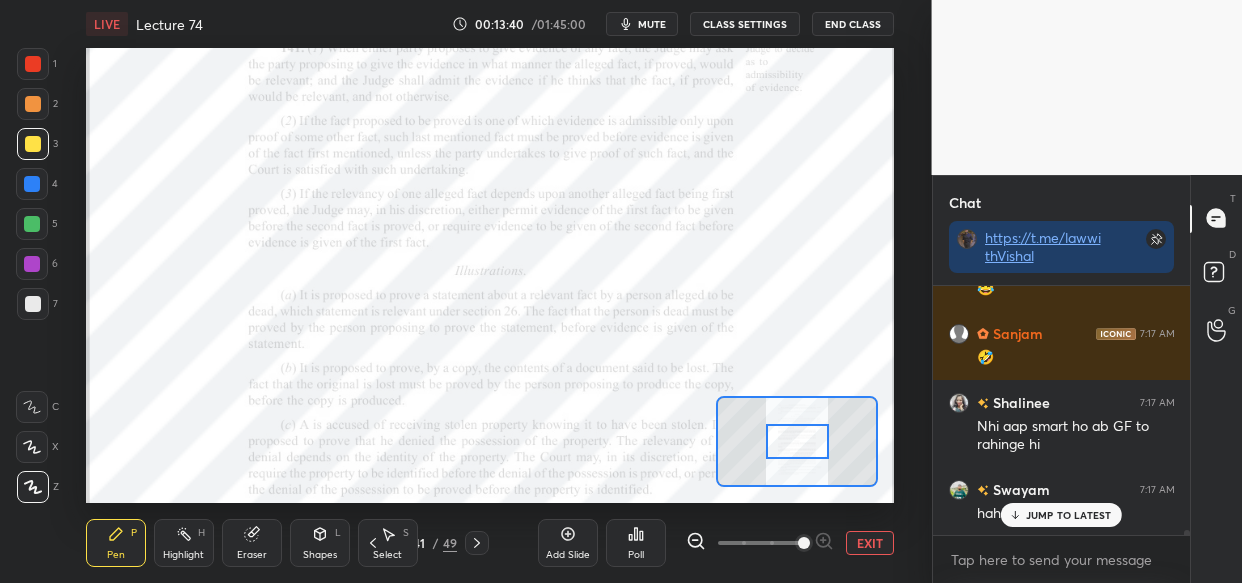 drag, startPoint x: 1072, startPoint y: 518, endPoint x: 1039, endPoint y: 525, distance: 33.734257 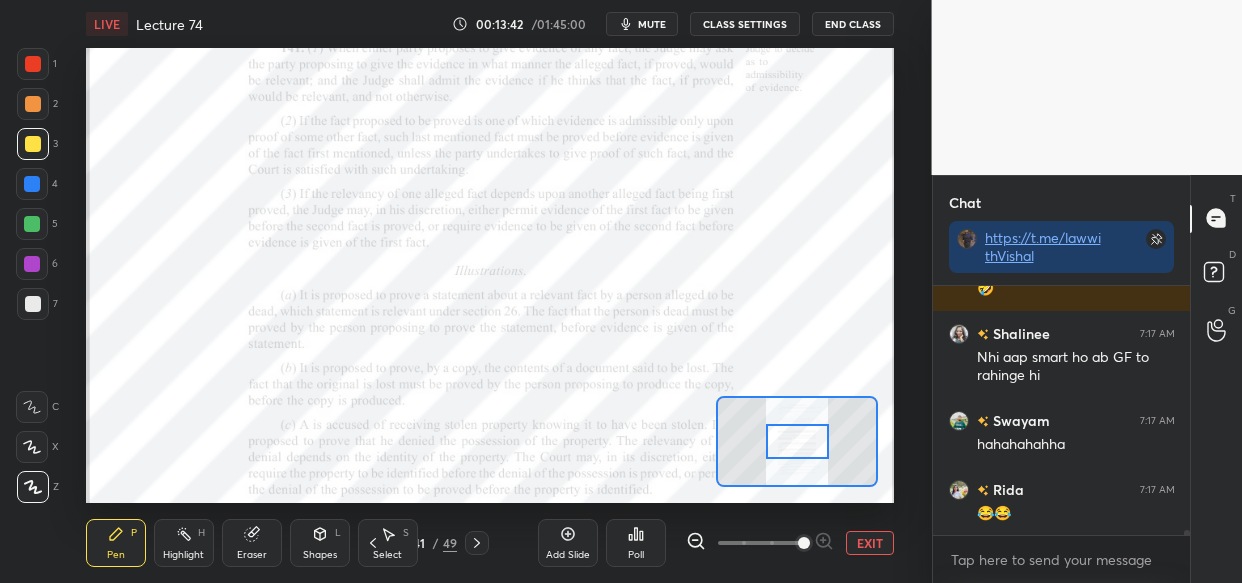 scroll, scrollTop: 13510, scrollLeft: 0, axis: vertical 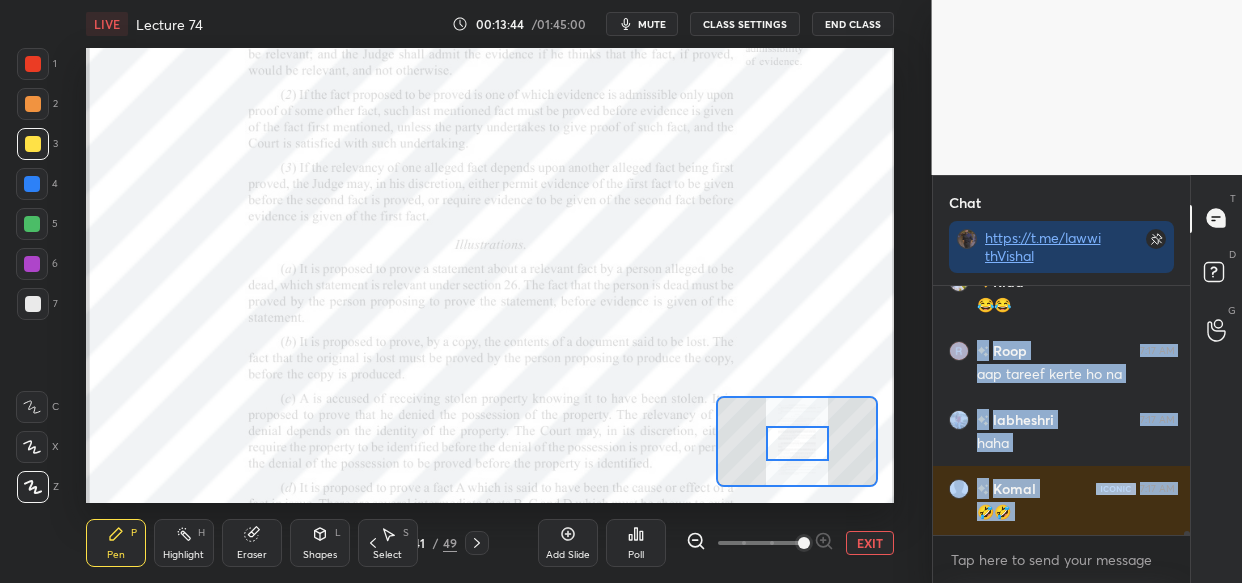 click at bounding box center (797, 443) 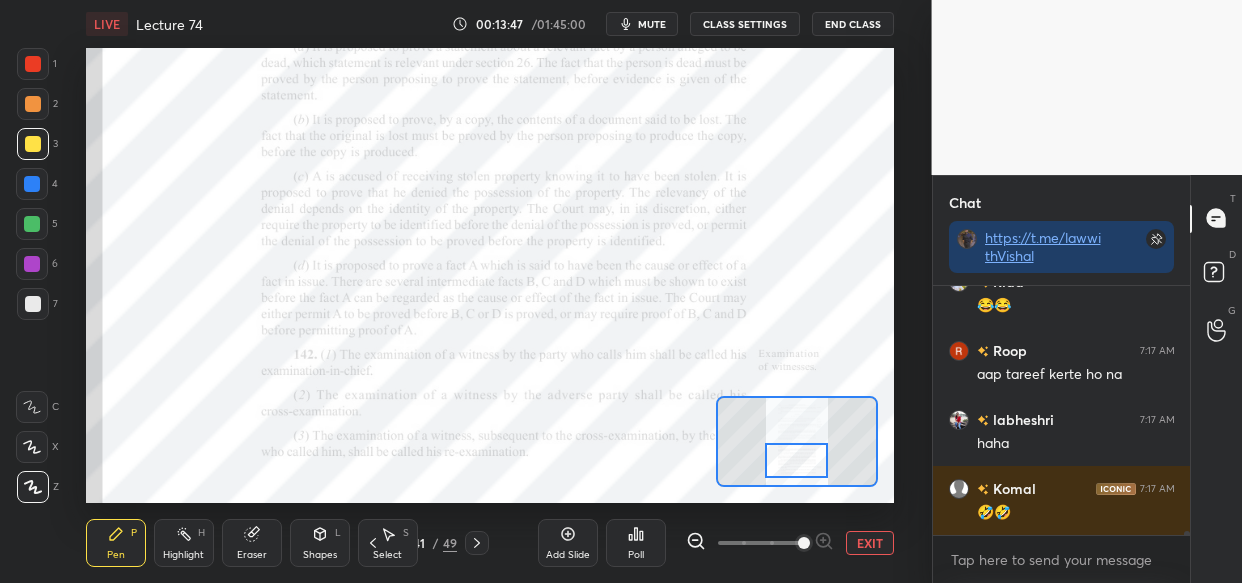 drag, startPoint x: 804, startPoint y: 443, endPoint x: 803, endPoint y: 460, distance: 17.029387 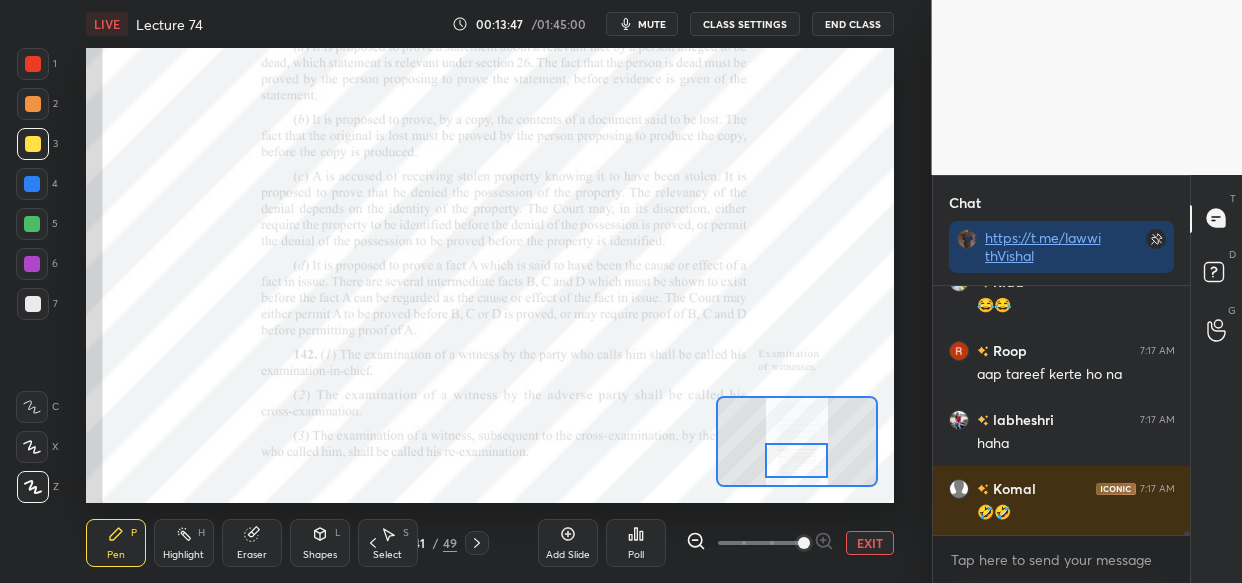 click at bounding box center (796, 460) 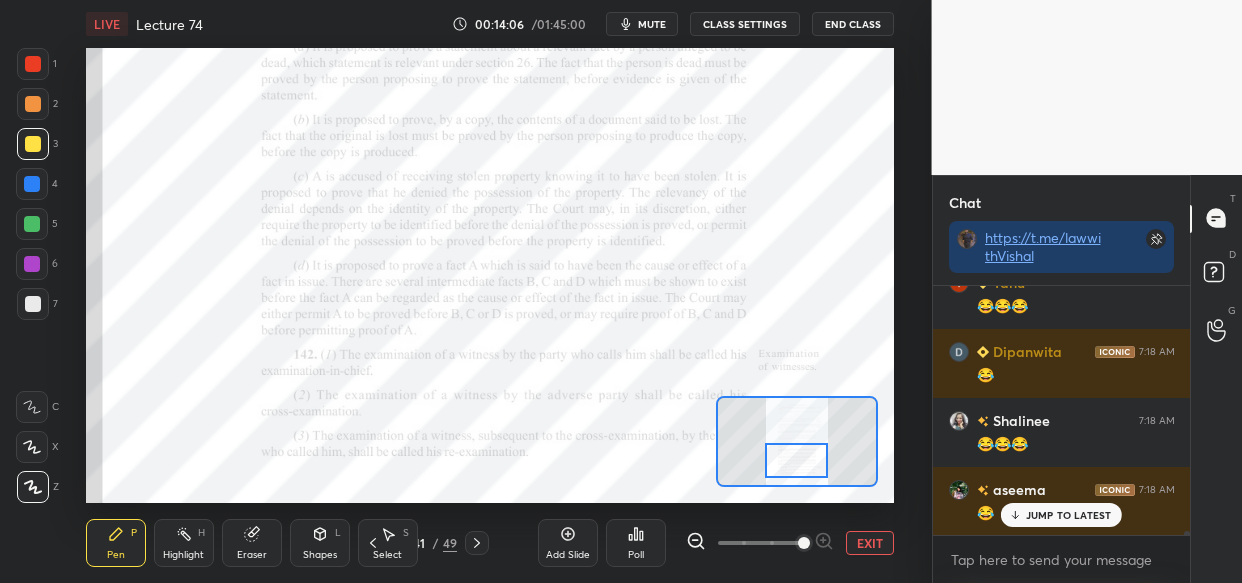 scroll, scrollTop: 14061, scrollLeft: 0, axis: vertical 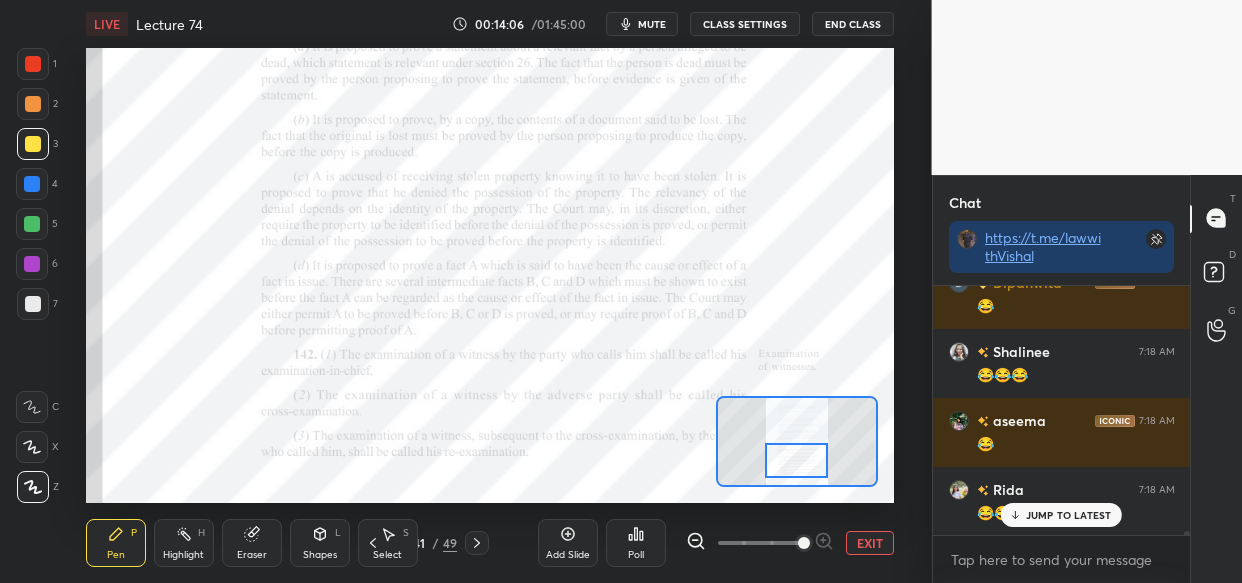 click on "JUMP TO LATEST" at bounding box center (1069, 515) 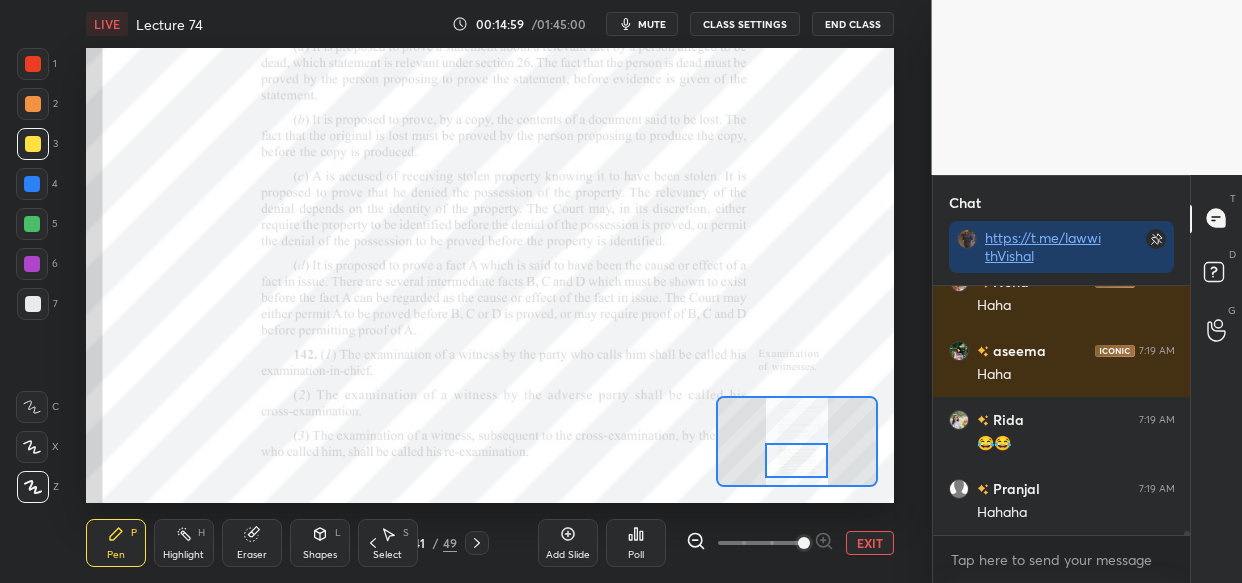 scroll, scrollTop: 15963, scrollLeft: 0, axis: vertical 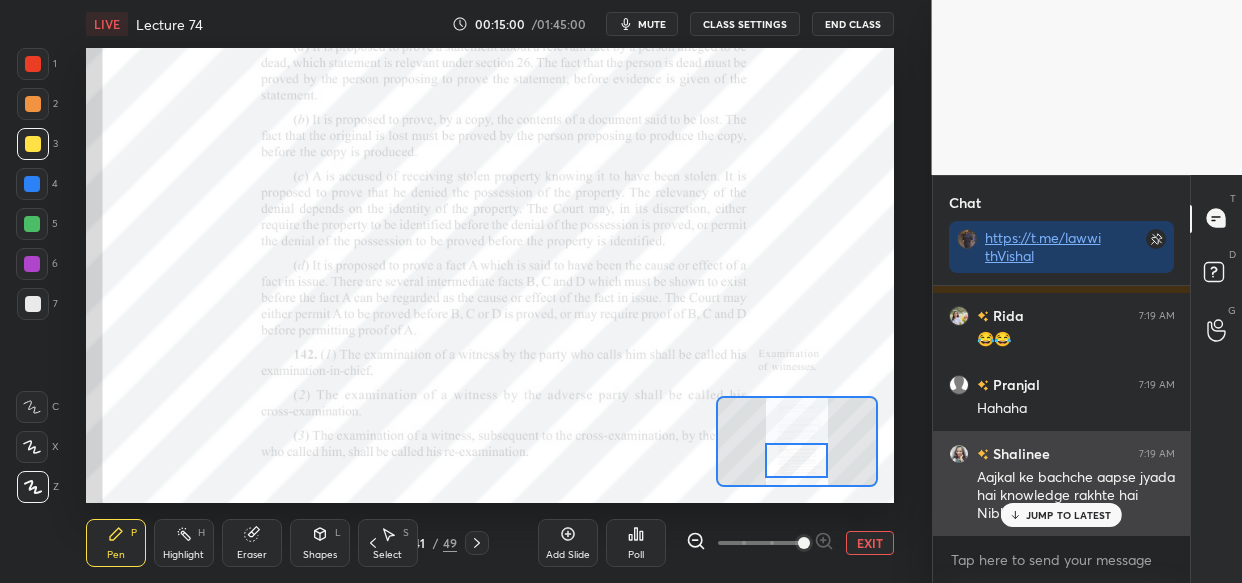 drag, startPoint x: 1051, startPoint y: 513, endPoint x: 988, endPoint y: 516, distance: 63.07139 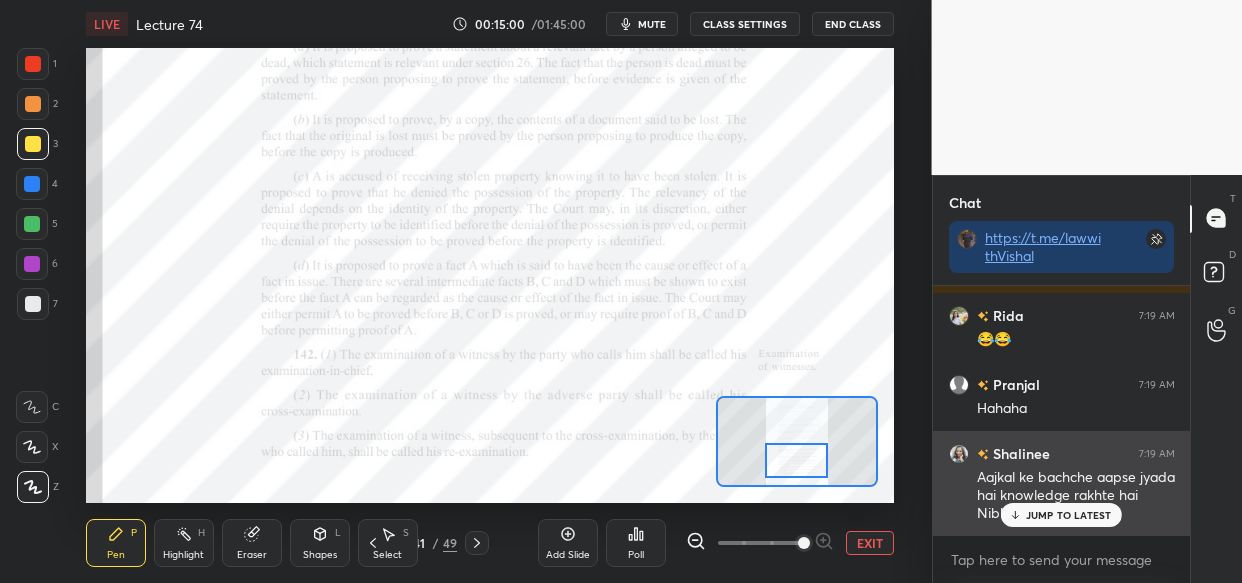 click on "JUMP TO LATEST" at bounding box center (1069, 515) 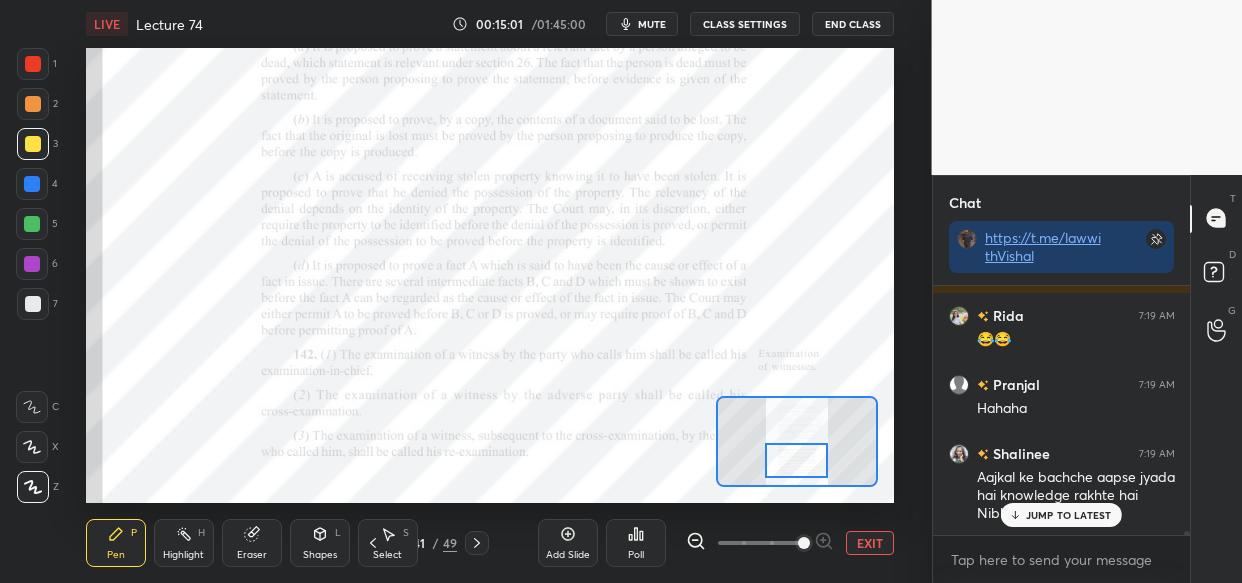 scroll, scrollTop: 16032, scrollLeft: 0, axis: vertical 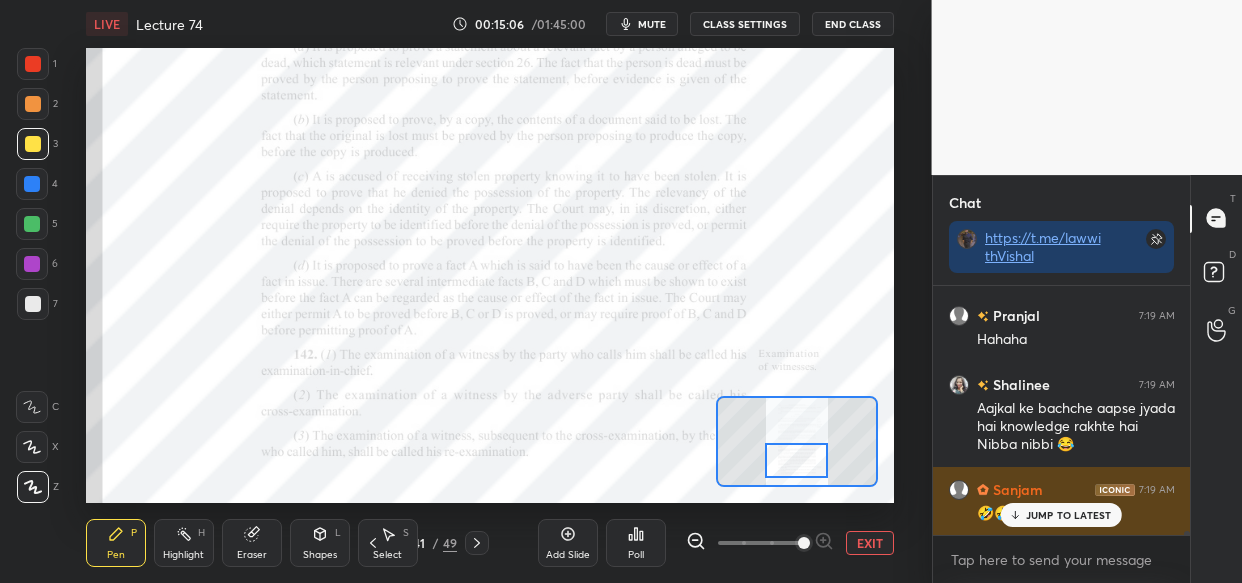 drag, startPoint x: 1058, startPoint y: 513, endPoint x: 968, endPoint y: 520, distance: 90.27181 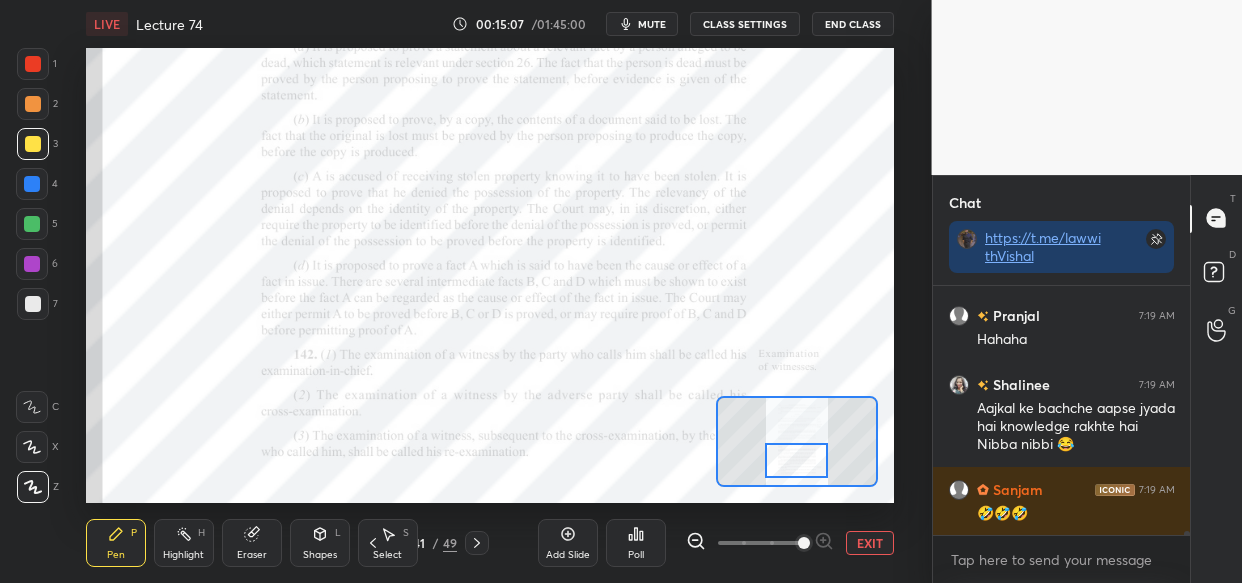 click at bounding box center (32, 184) 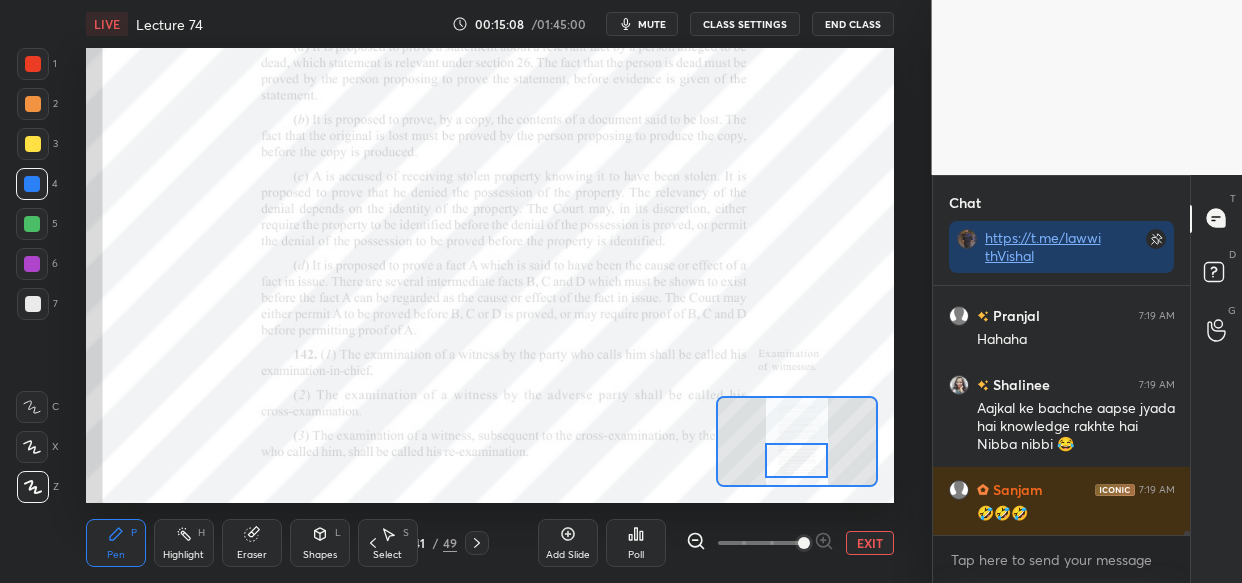 drag, startPoint x: 32, startPoint y: 489, endPoint x: 109, endPoint y: 510, distance: 79.81228 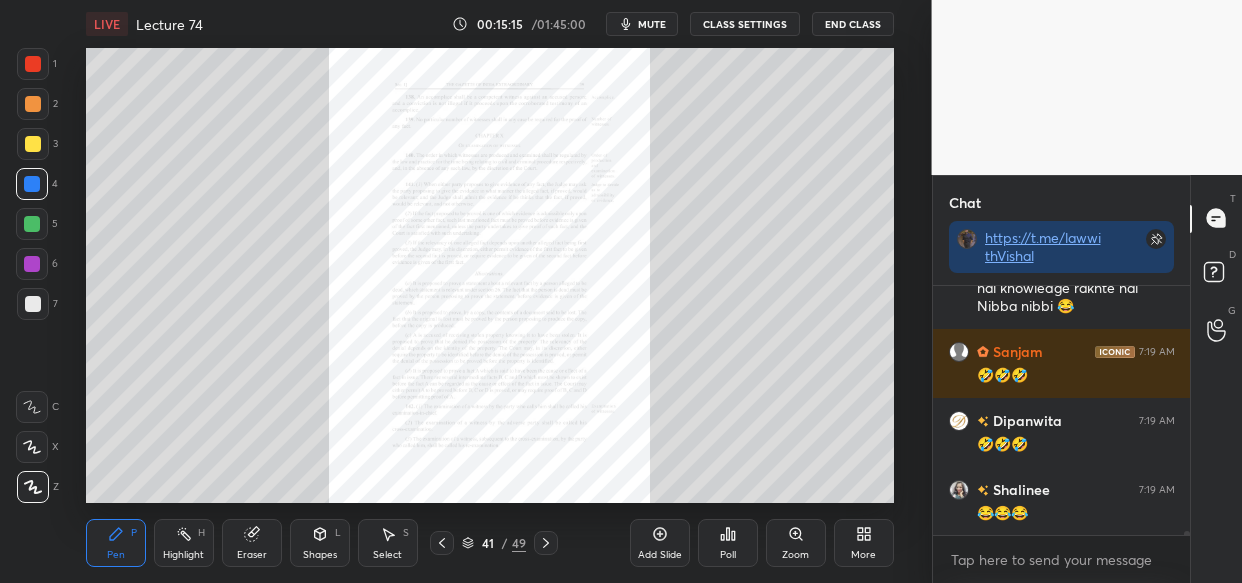 scroll, scrollTop: 16240, scrollLeft: 0, axis: vertical 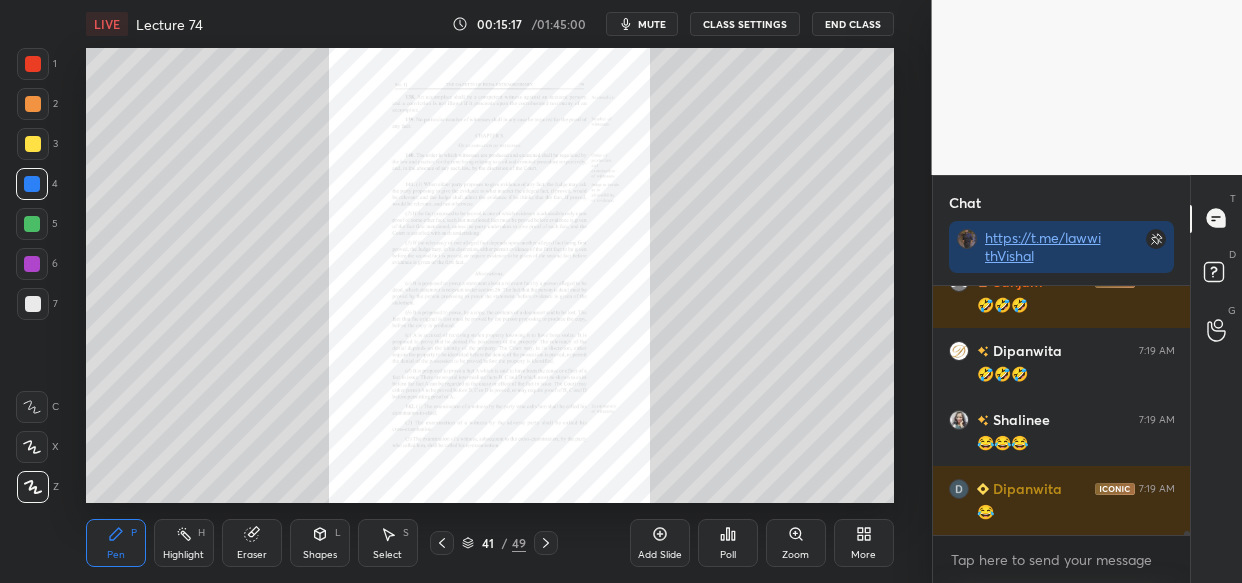 click at bounding box center [33, 144] 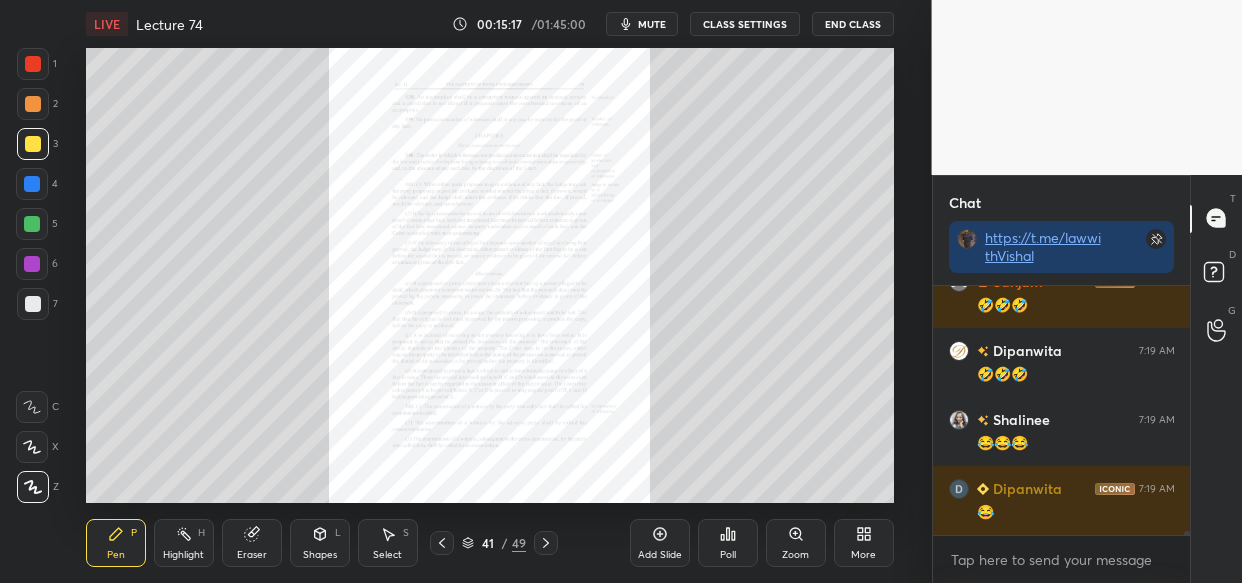 click at bounding box center [33, 487] 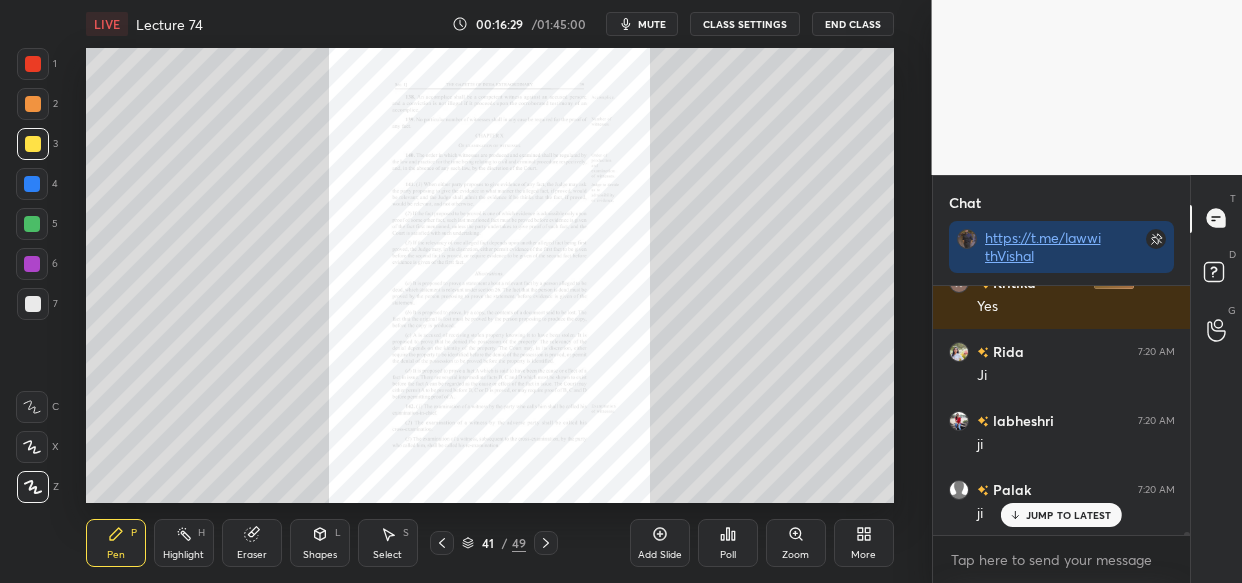 scroll, scrollTop: 19571, scrollLeft: 0, axis: vertical 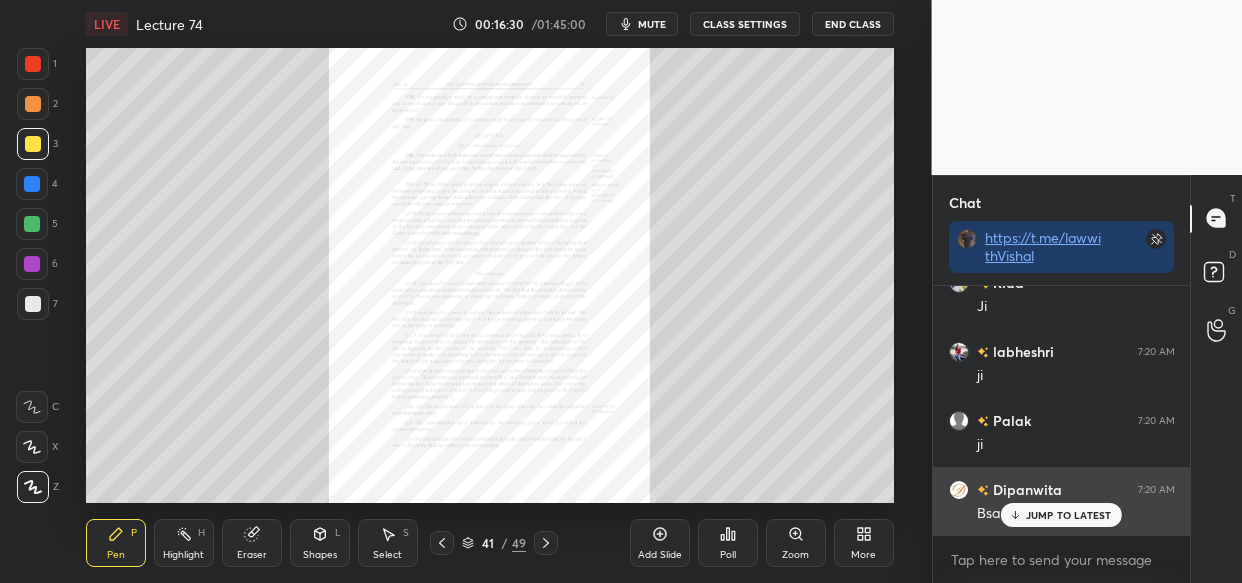 click on "JUMP TO LATEST" at bounding box center [1069, 515] 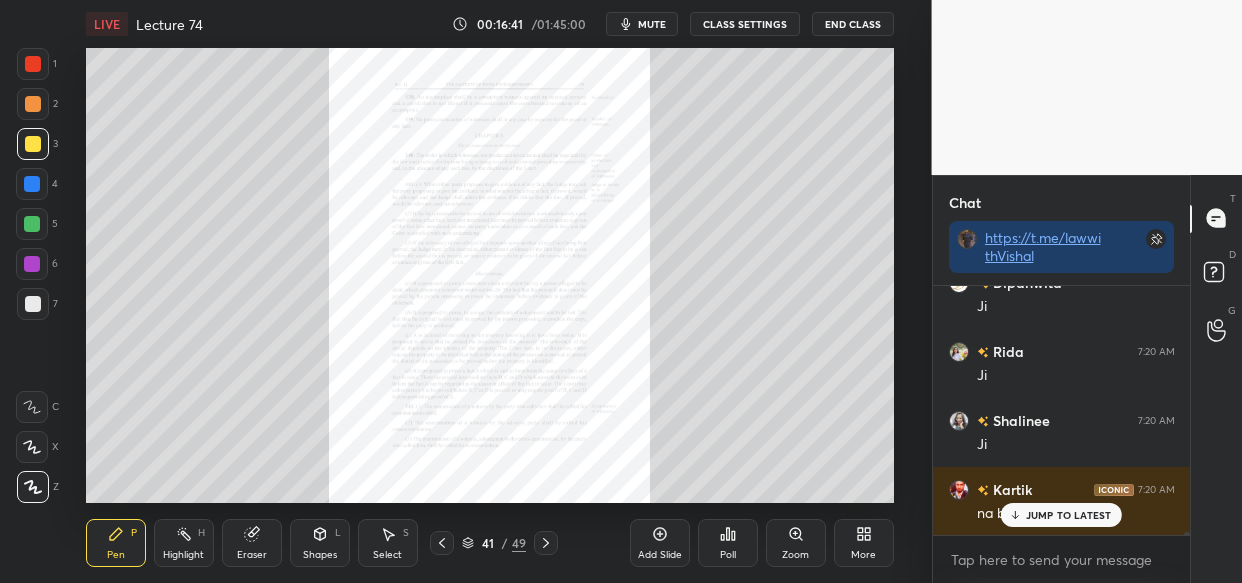 scroll, scrollTop: 20143, scrollLeft: 0, axis: vertical 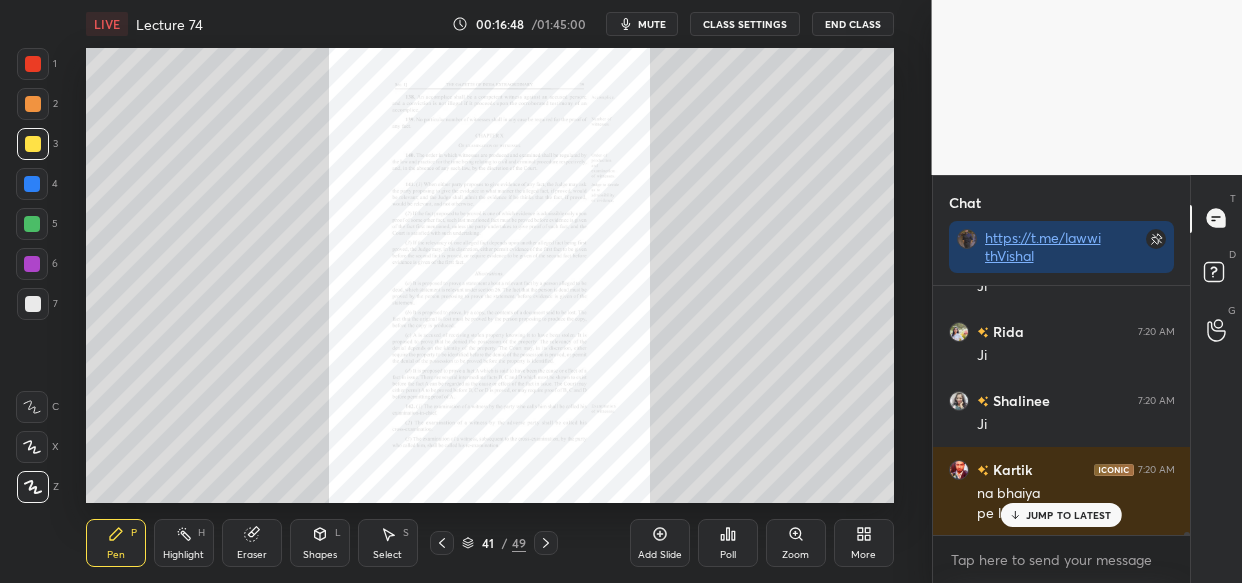 click on "JUMP TO LATEST" at bounding box center [1069, 515] 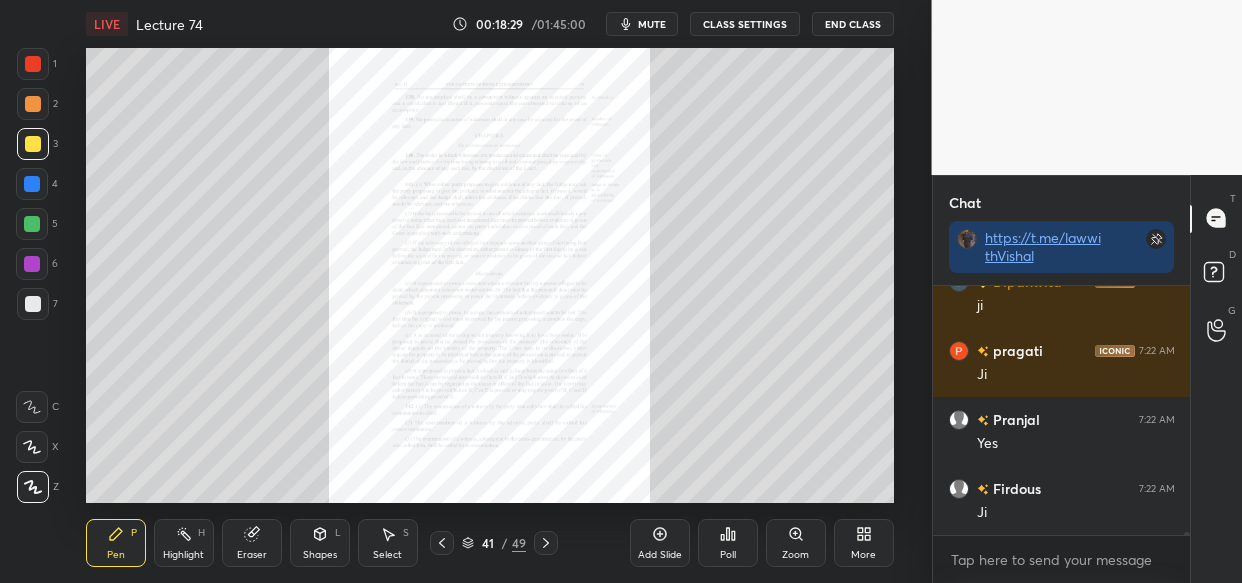 scroll, scrollTop: 23974, scrollLeft: 0, axis: vertical 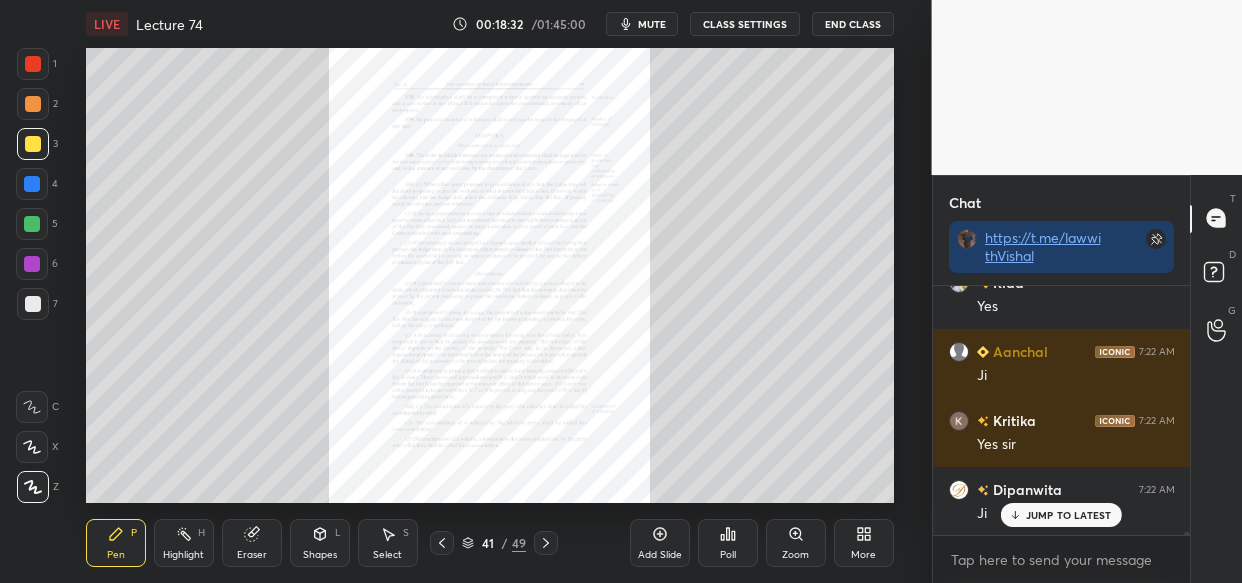 click on "Add Slide" at bounding box center (660, 543) 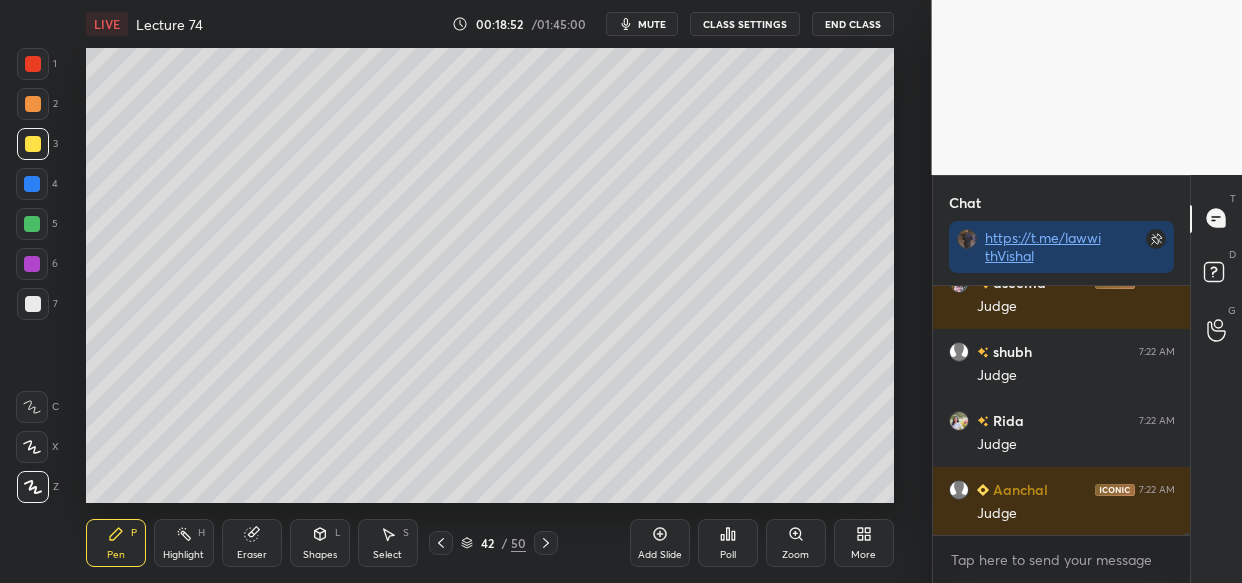 scroll, scrollTop: 25561, scrollLeft: 0, axis: vertical 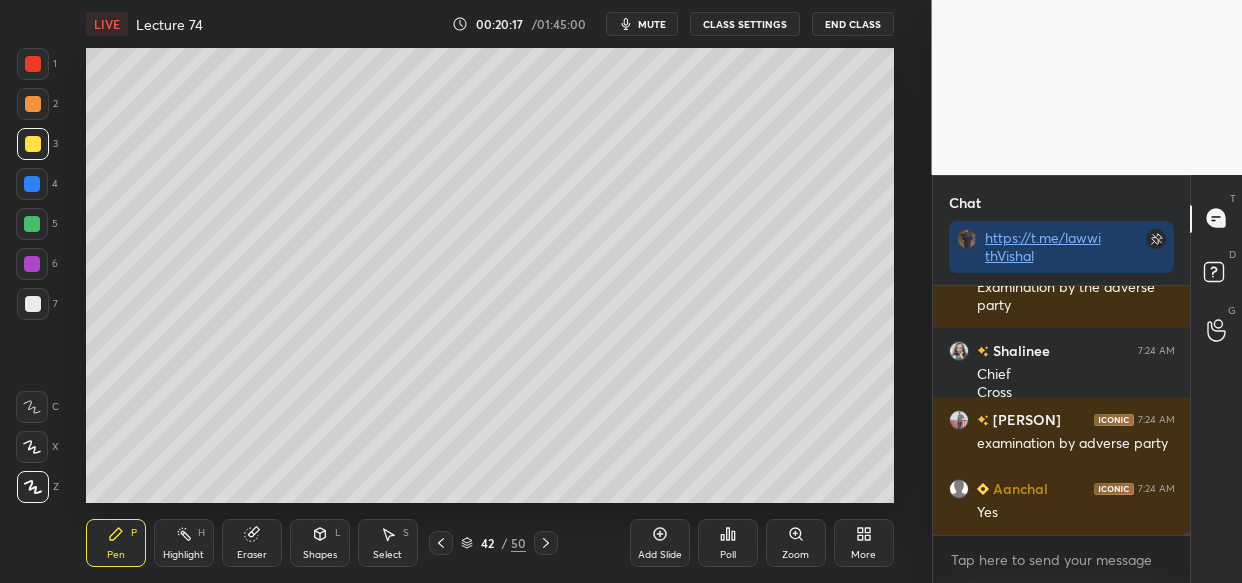click 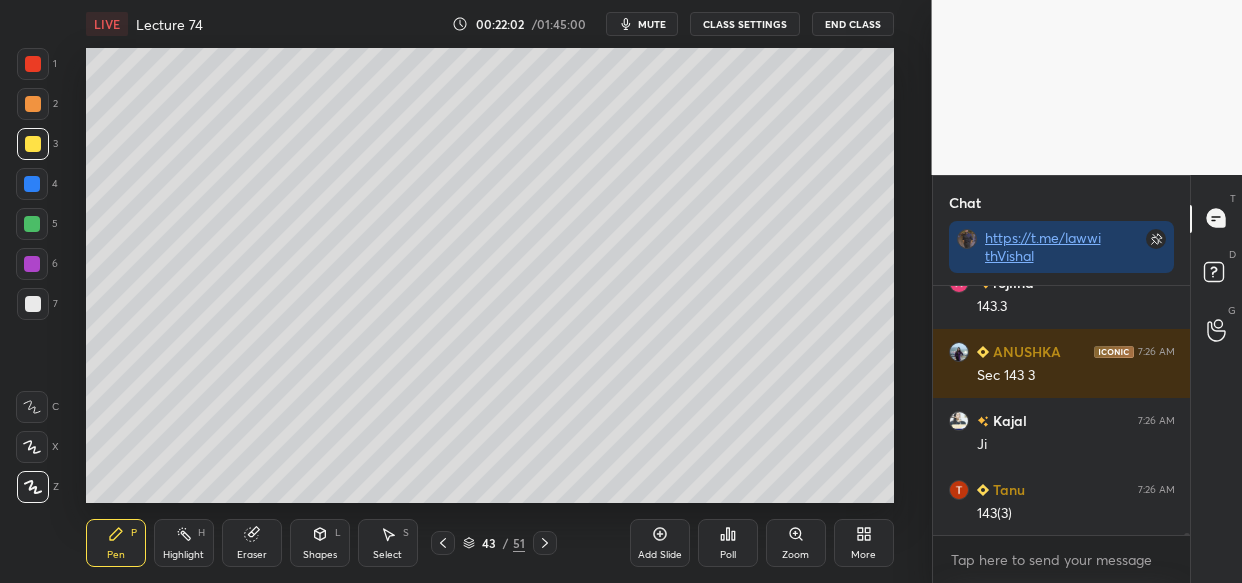 scroll, scrollTop: 33622, scrollLeft: 0, axis: vertical 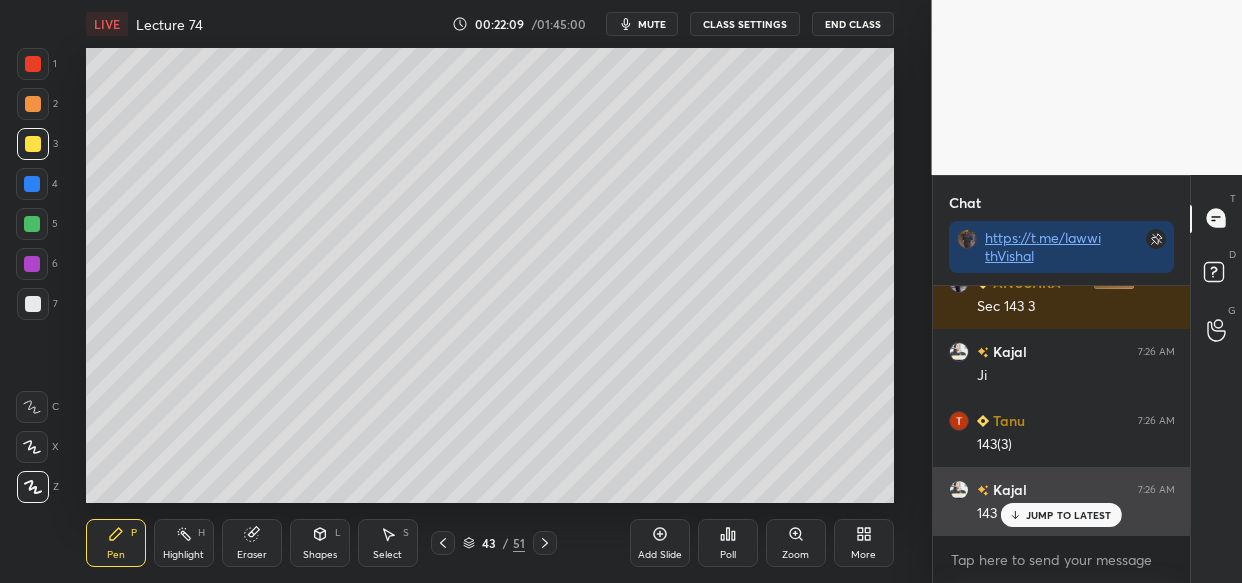 click on "JUMP TO LATEST" at bounding box center [1069, 515] 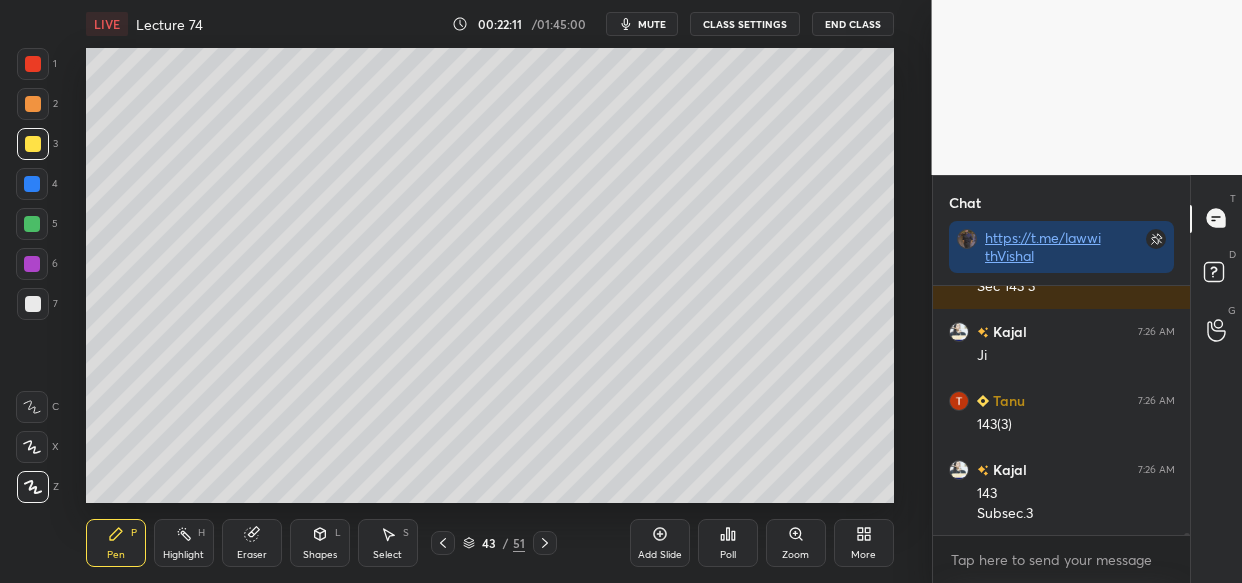 scroll, scrollTop: 33711, scrollLeft: 0, axis: vertical 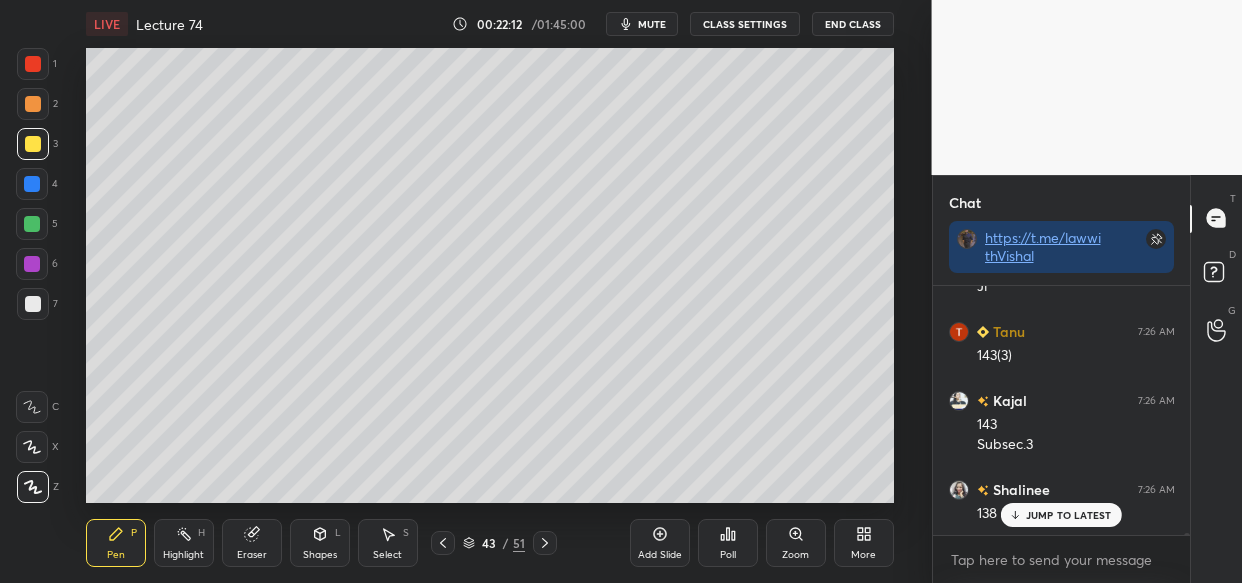 click on "JUMP TO LATEST" at bounding box center (1069, 515) 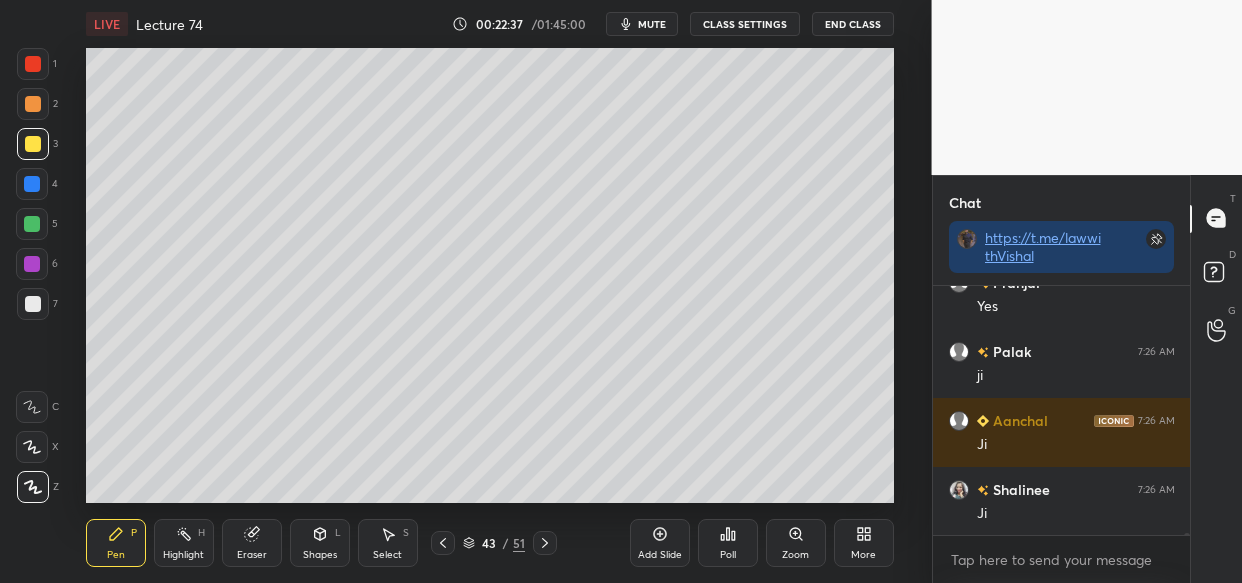 scroll, scrollTop: 34401, scrollLeft: 0, axis: vertical 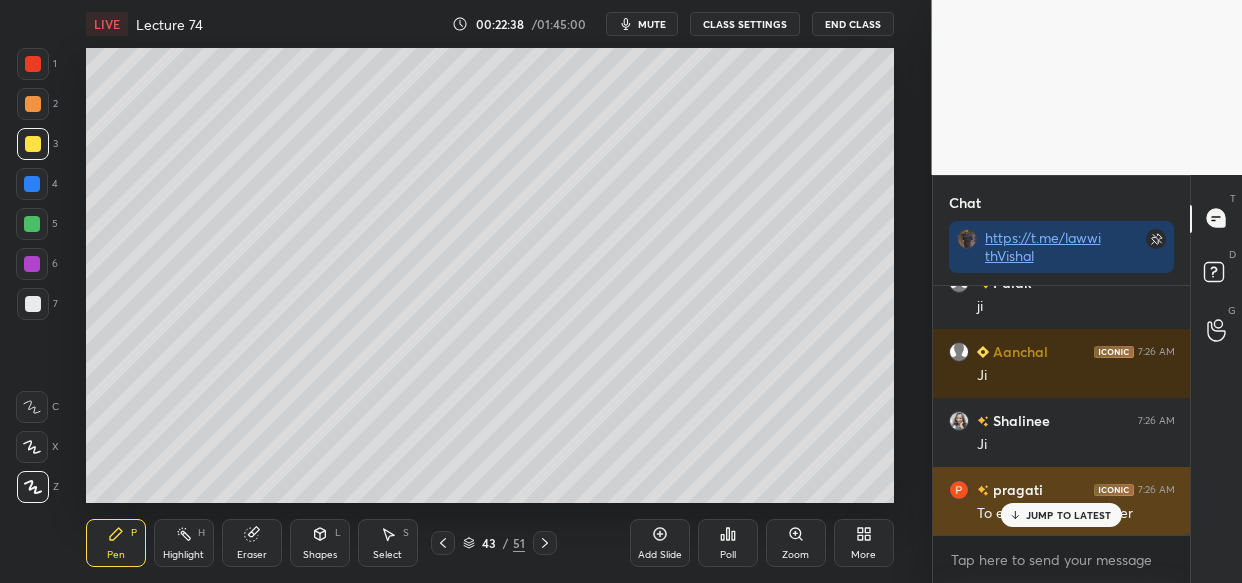 click on "JUMP TO LATEST" at bounding box center [1061, 515] 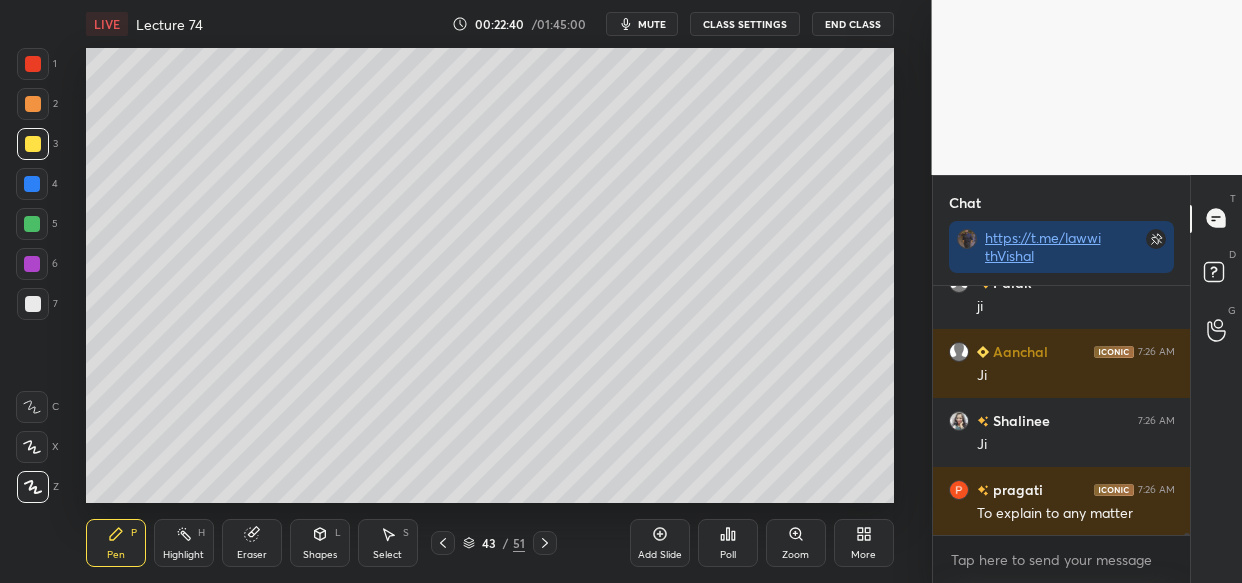 scroll, scrollTop: 34470, scrollLeft: 0, axis: vertical 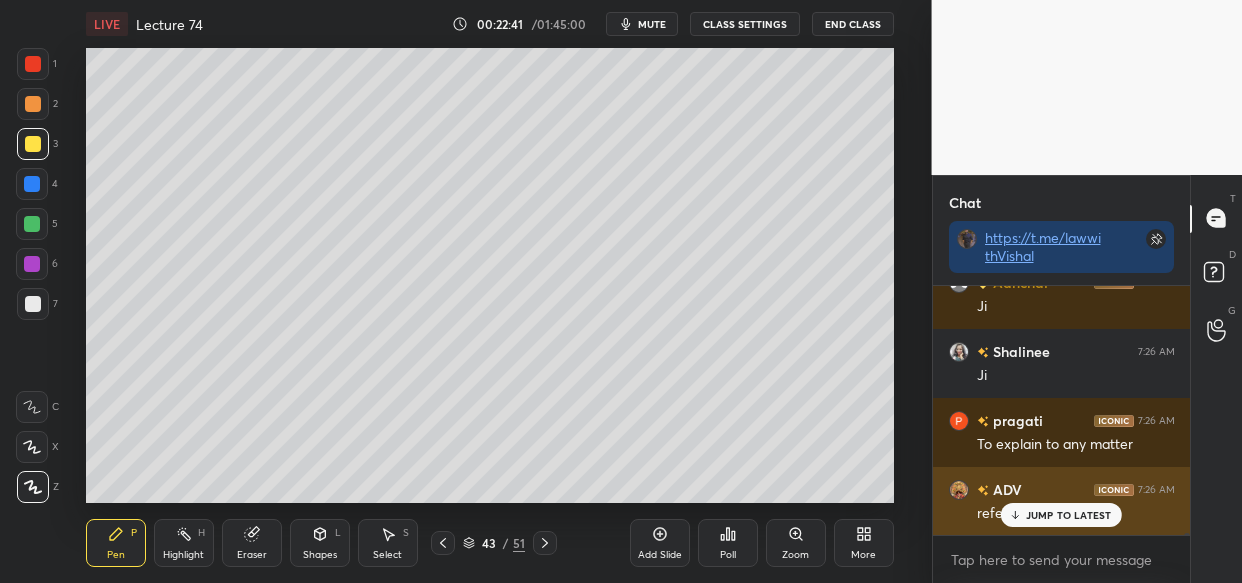 click on "JUMP TO LATEST" at bounding box center [1069, 515] 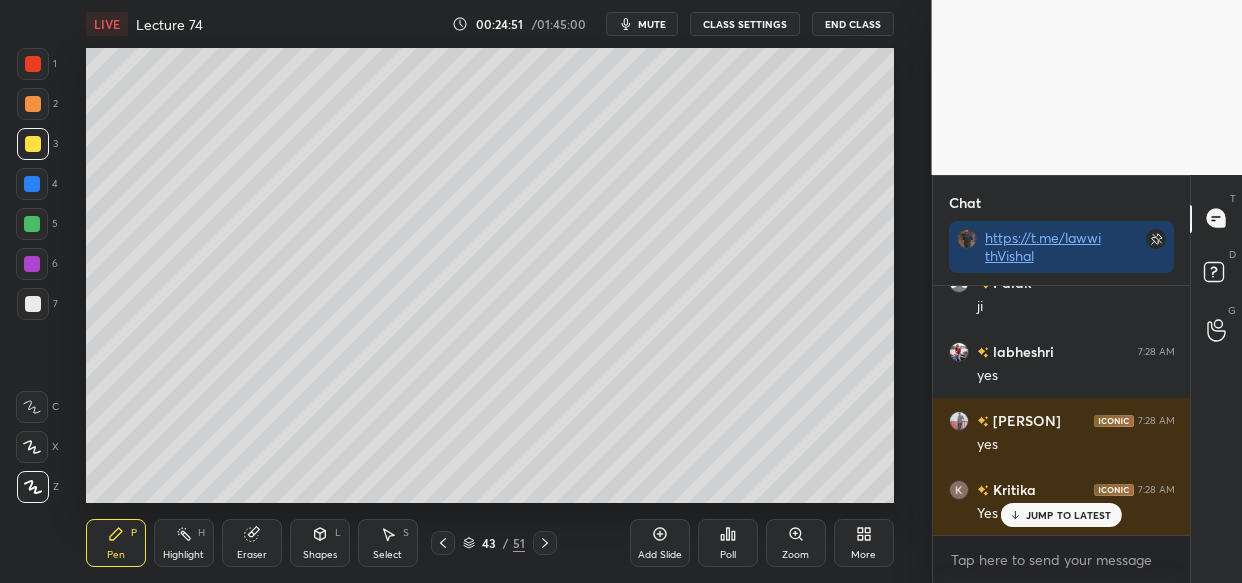 scroll, scrollTop: 42222, scrollLeft: 0, axis: vertical 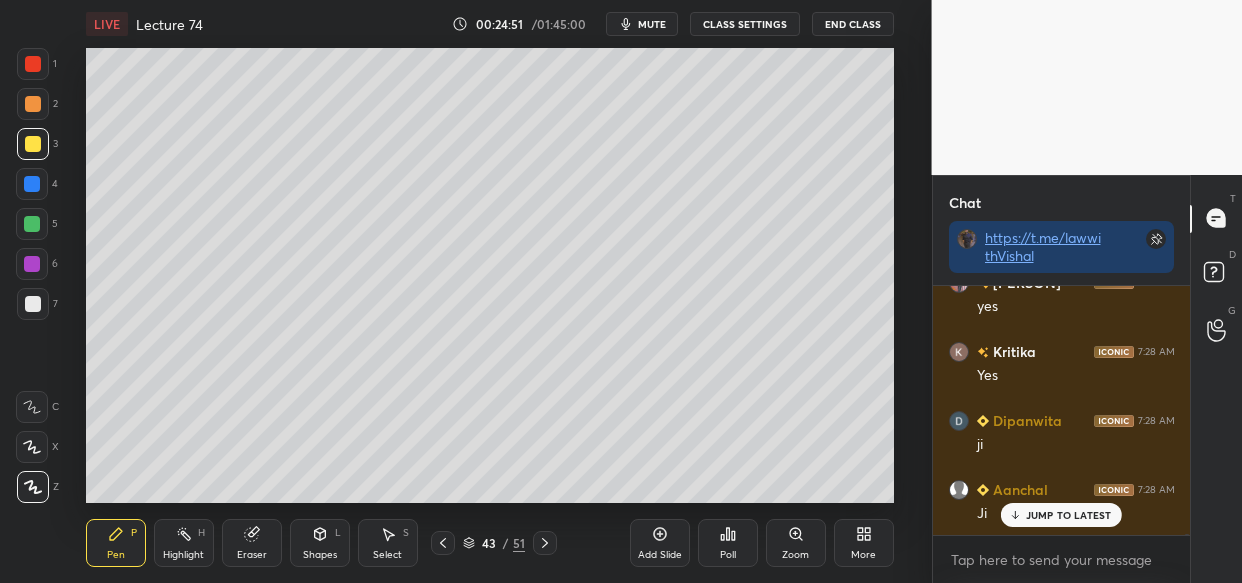click on "Add Slide" at bounding box center (660, 555) 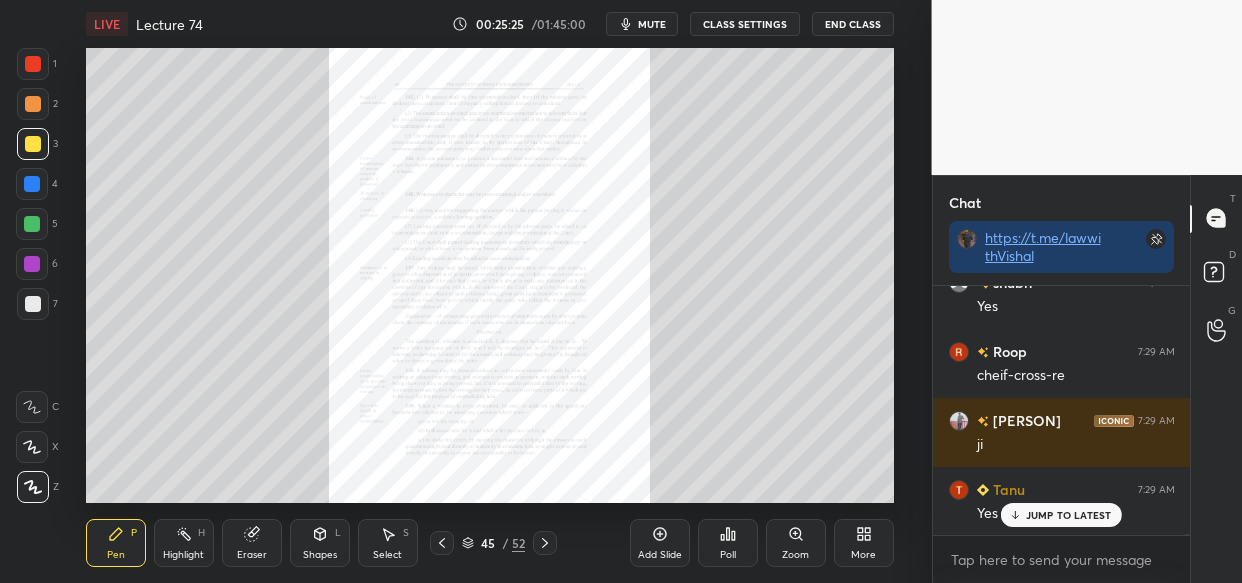 scroll, scrollTop: 44450, scrollLeft: 0, axis: vertical 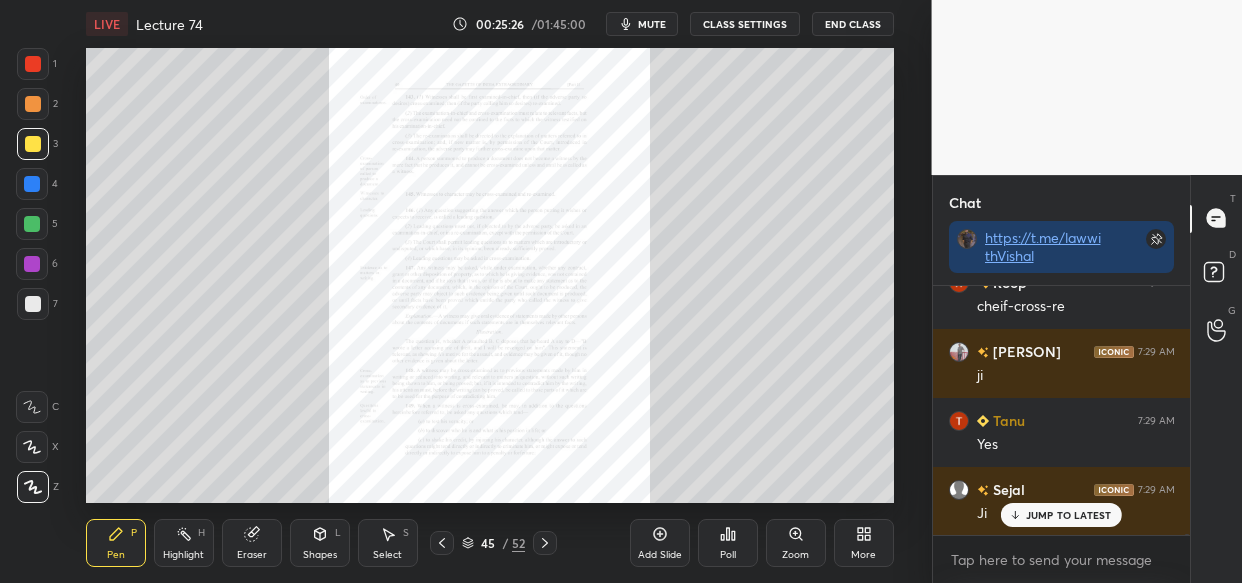 click on "Zoom" at bounding box center (795, 555) 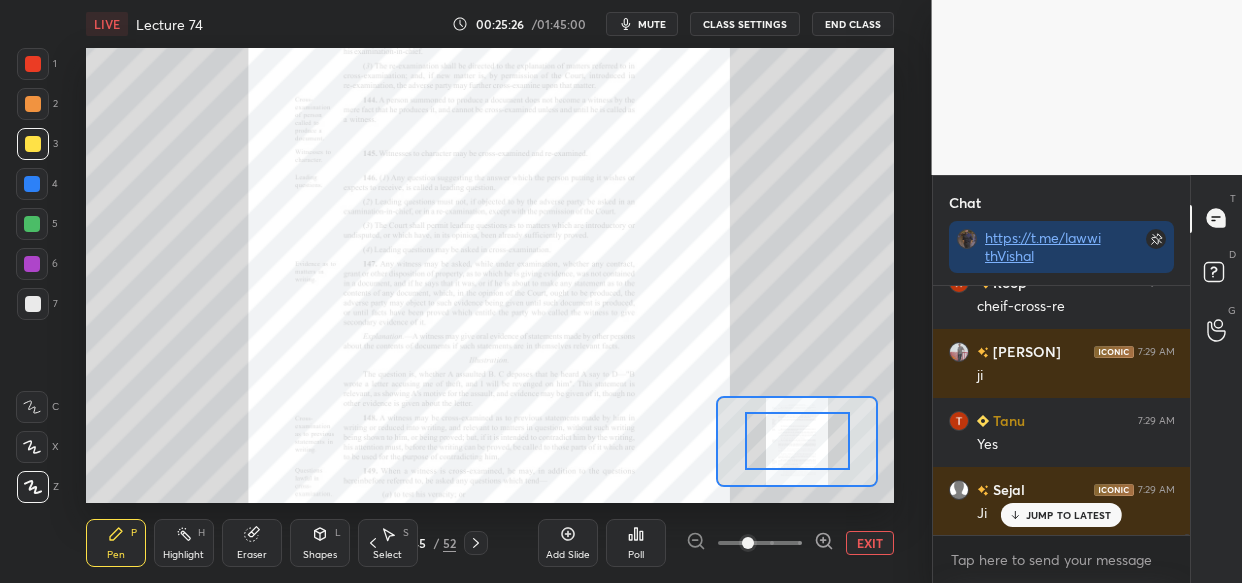 click on "Add Slide Poll EXIT" at bounding box center (716, 543) 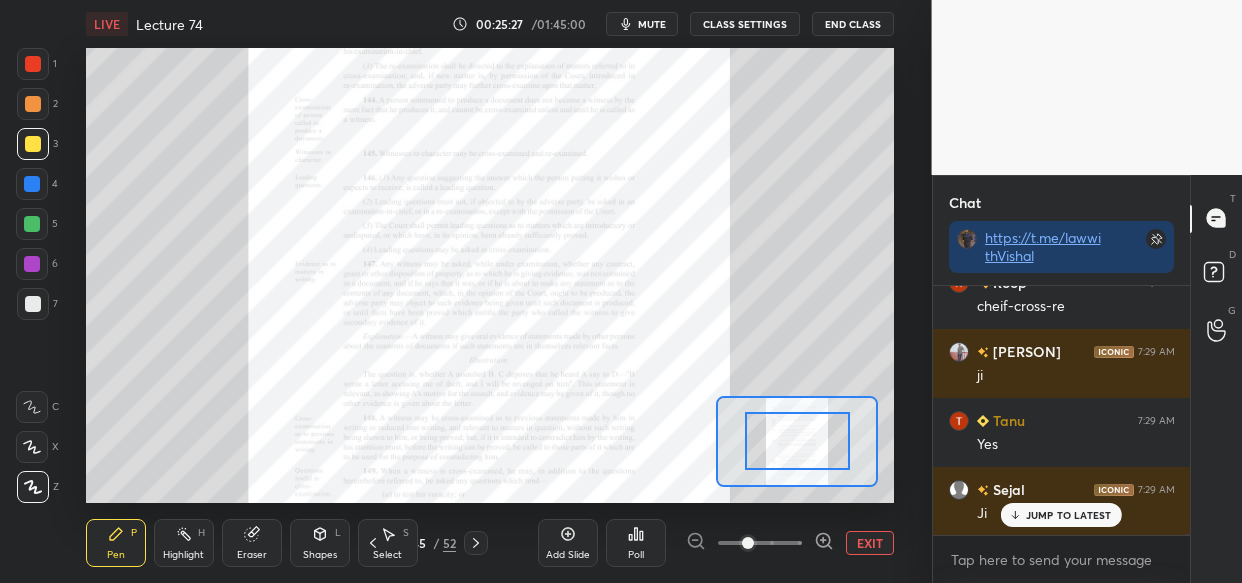 click on "Add Slide Poll EXIT" at bounding box center (716, 543) 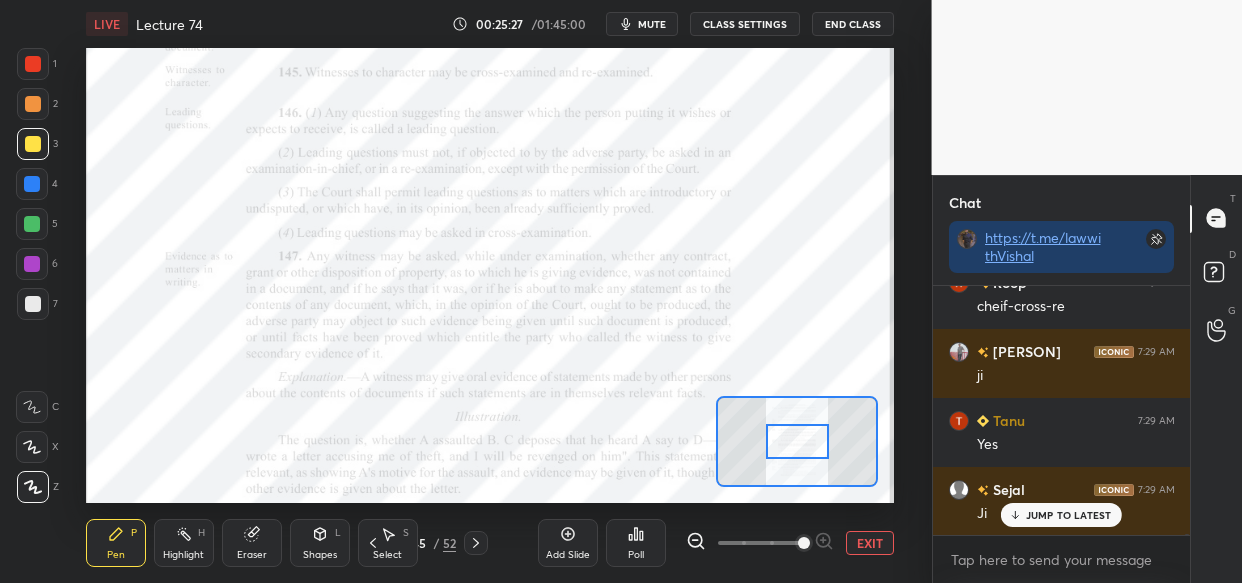 click at bounding box center (804, 543) 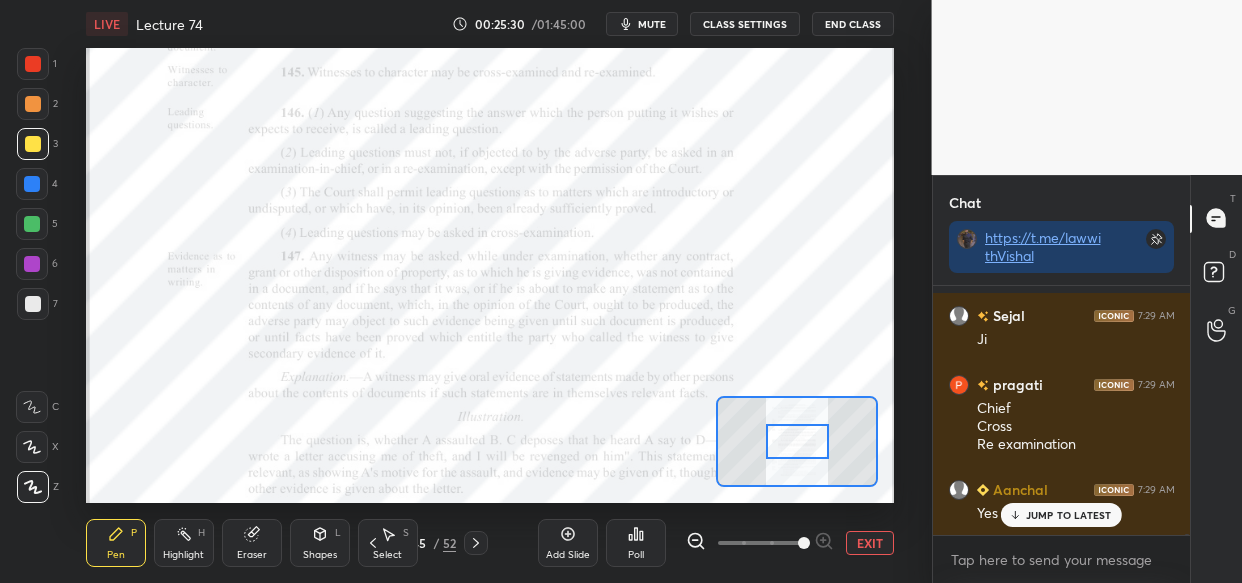 scroll, scrollTop: 44762, scrollLeft: 0, axis: vertical 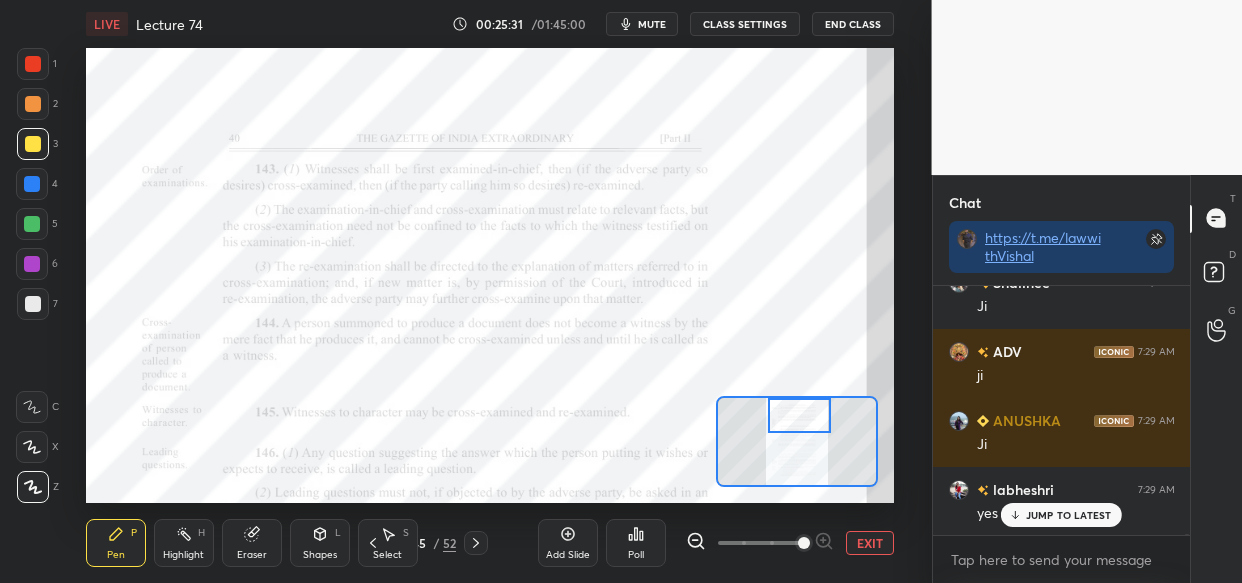 drag, startPoint x: 810, startPoint y: 446, endPoint x: 812, endPoint y: 420, distance: 26.076809 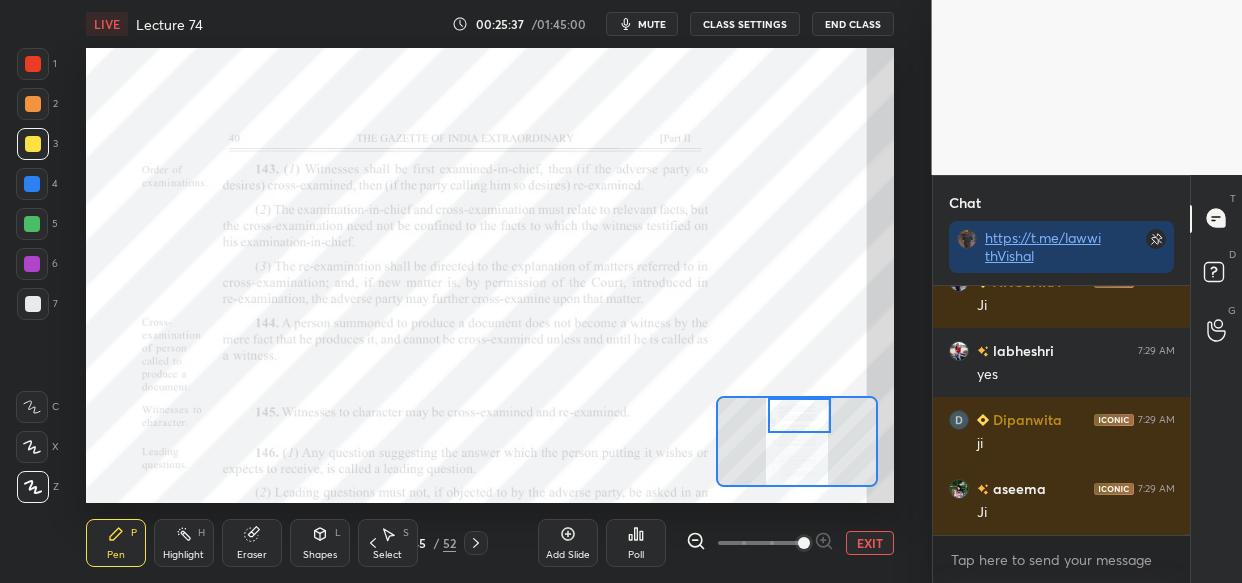 scroll, scrollTop: 45108, scrollLeft: 0, axis: vertical 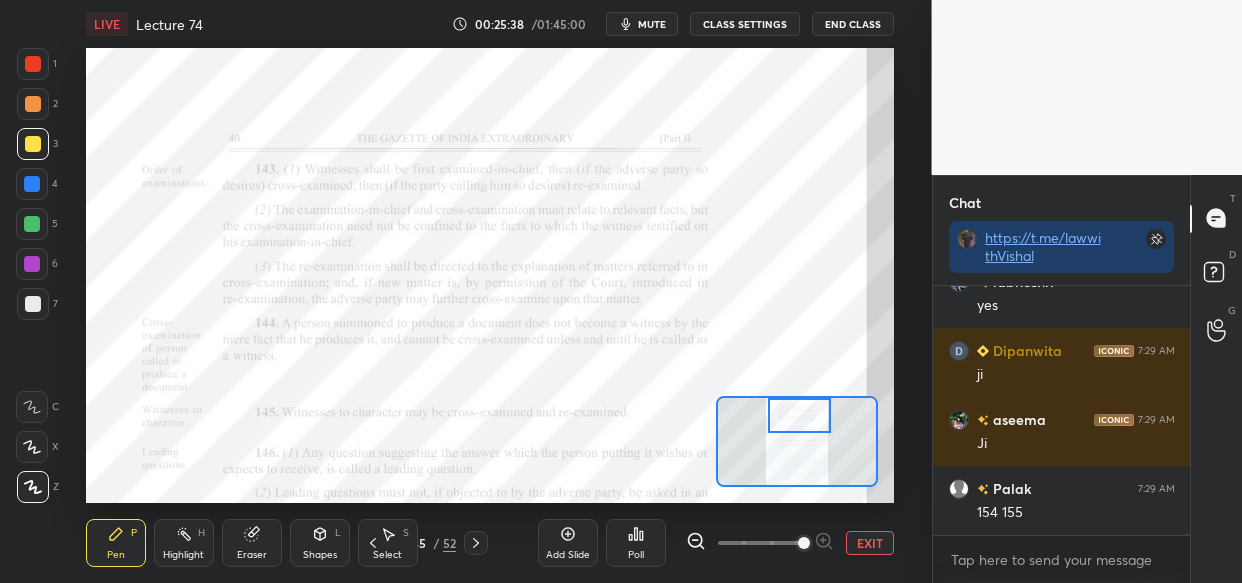 click at bounding box center [32, 184] 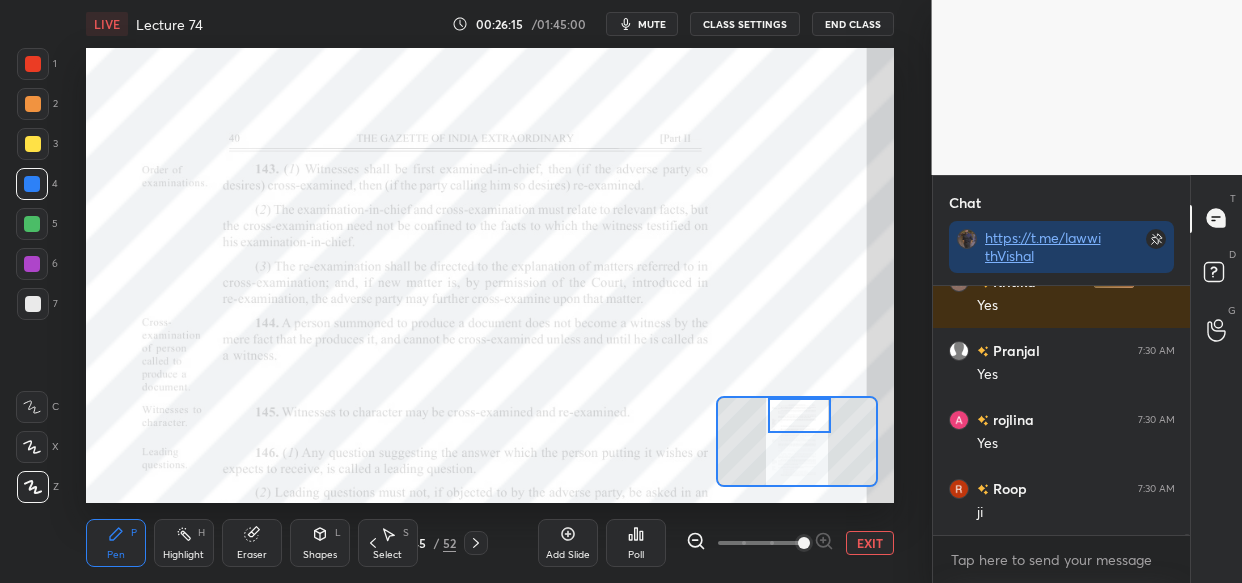scroll, scrollTop: 46694, scrollLeft: 0, axis: vertical 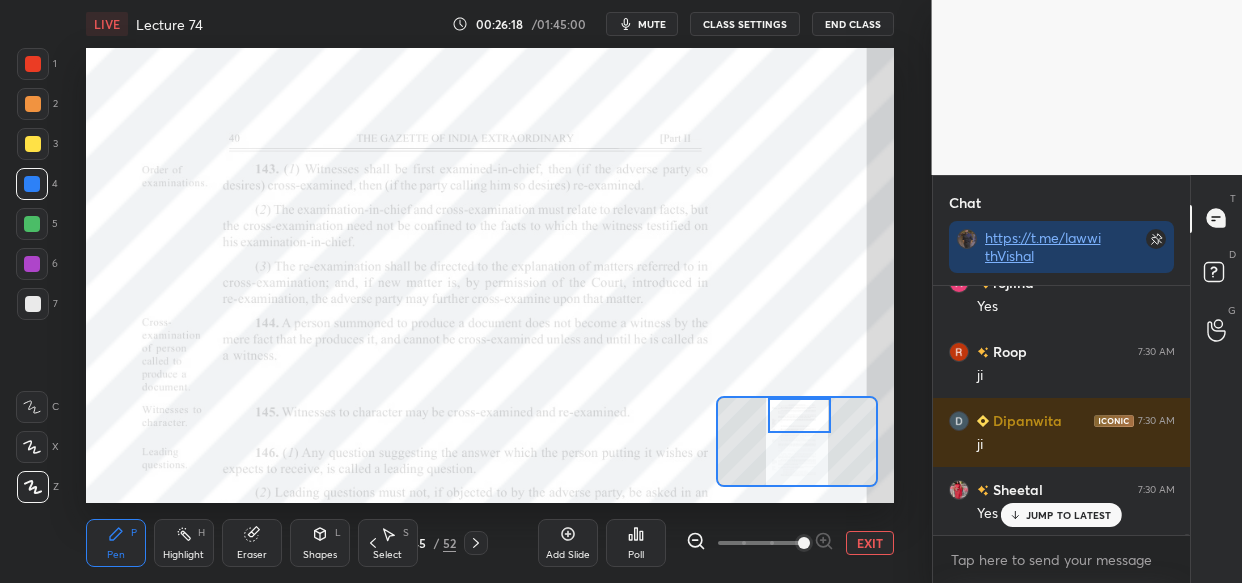 click on "LIVE Lecture 74 00:26:18 /  01:45:00 mute CLASS SETTINGS End Class Setting up your live class Poll for   secs No correct answer Start poll Back Lecture 74 • L72 of Bhartiya Sakshya Adhiniyam (BSA) + Evidence Act Vishal Singh Thakur Pen P Highlight H Eraser Shapes L Select S 45 / 52 Add Slide Poll EXIT" at bounding box center (490, 291) 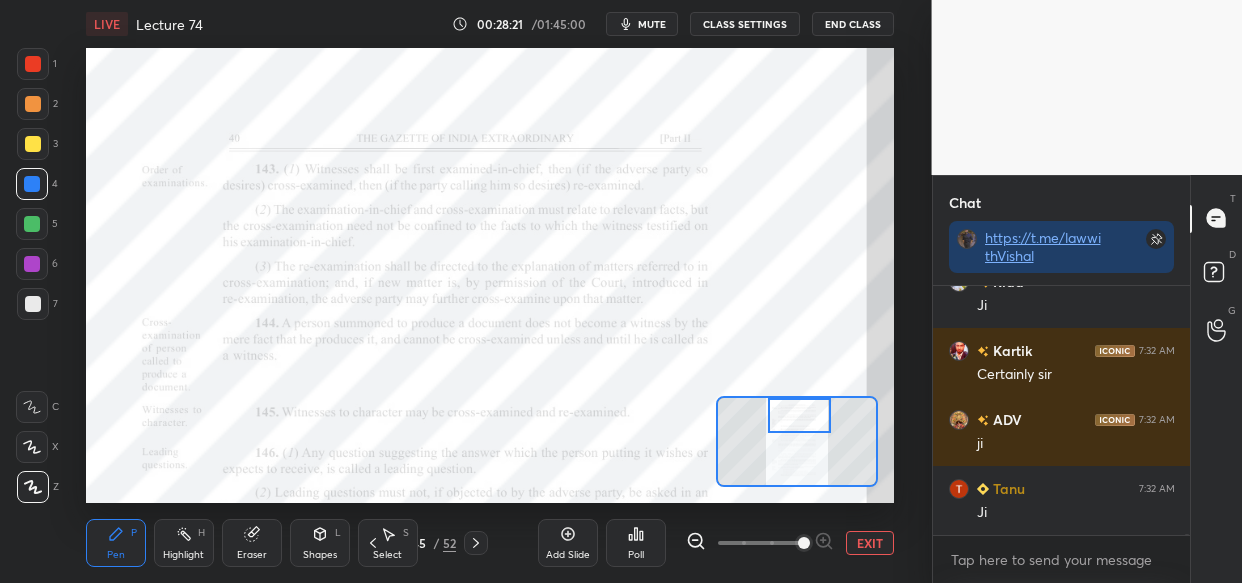 scroll, scrollTop: 51116, scrollLeft: 0, axis: vertical 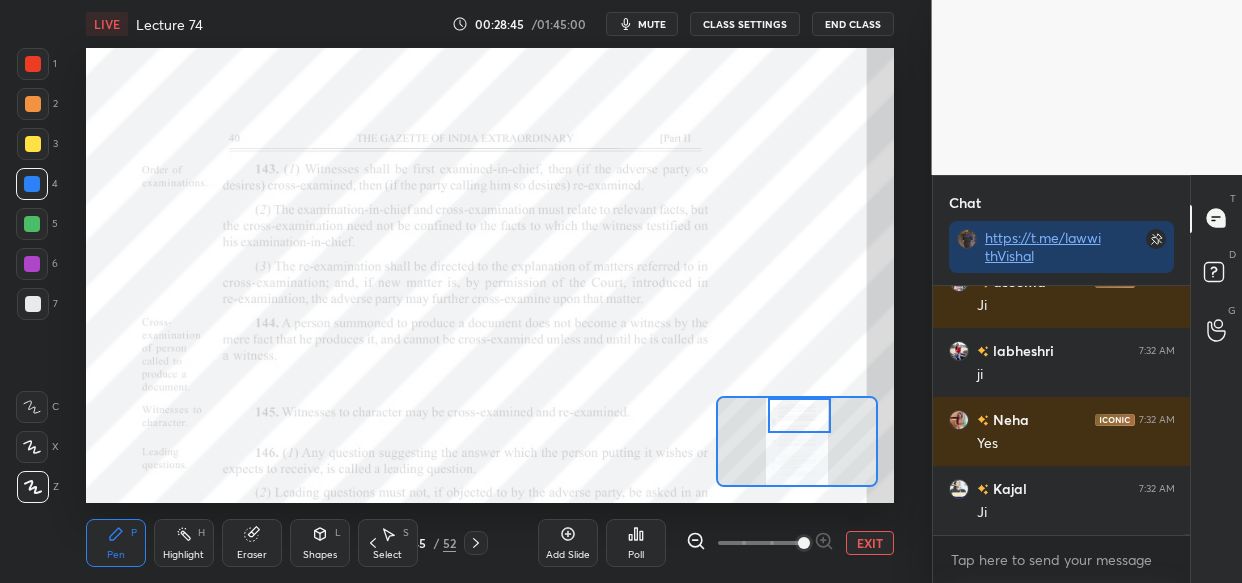 drag, startPoint x: 33, startPoint y: 219, endPoint x: 50, endPoint y: 232, distance: 21.400934 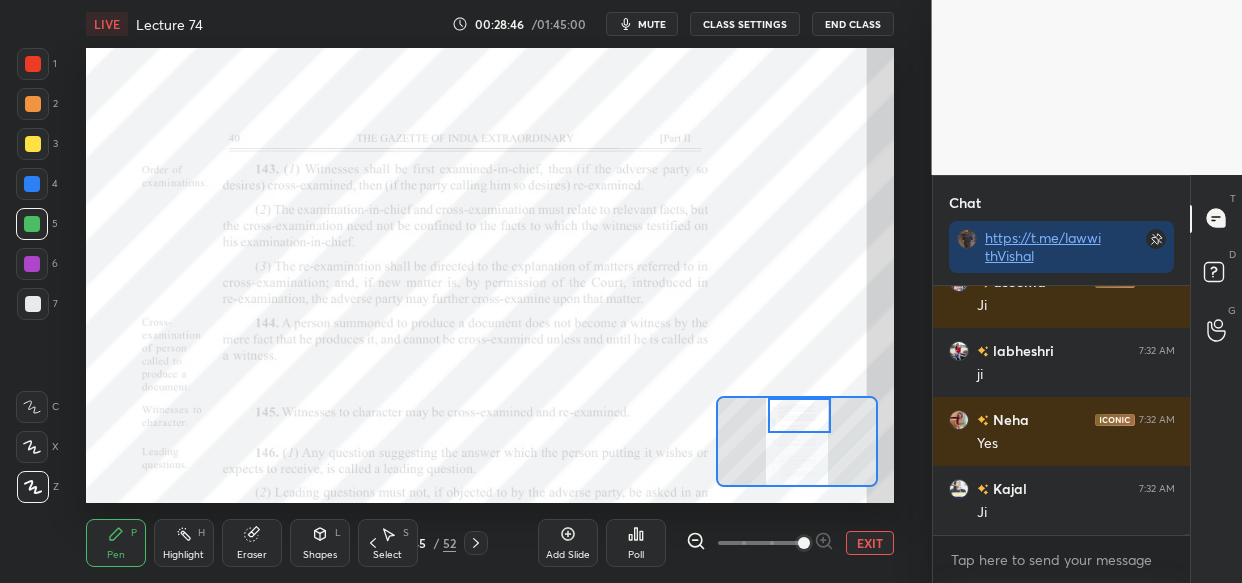 click at bounding box center [32, 184] 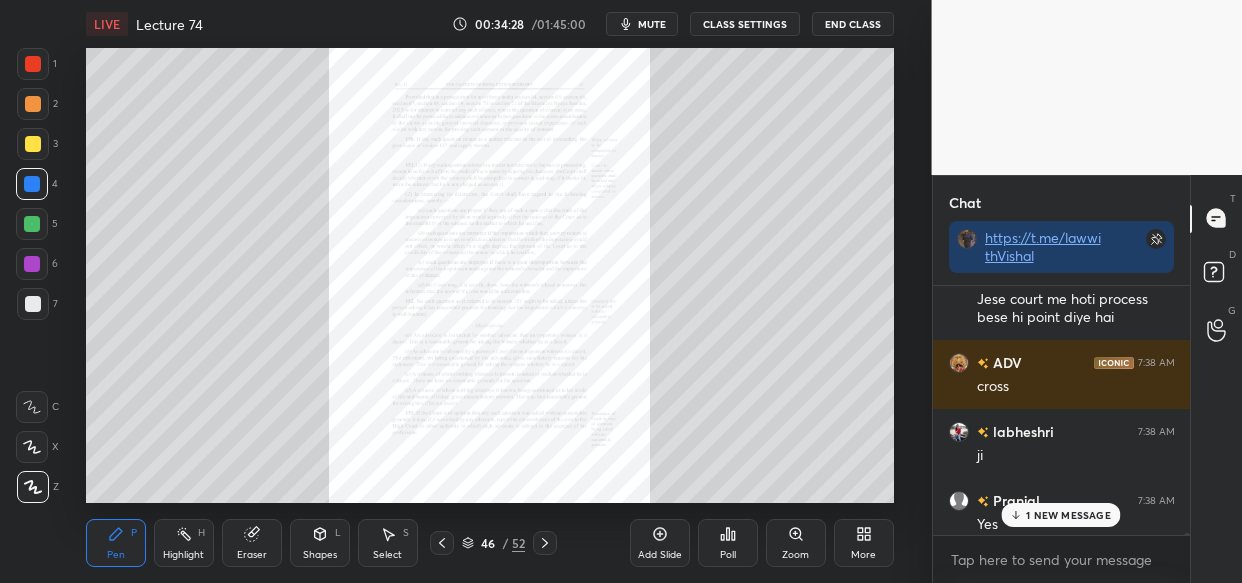 scroll, scrollTop: 65624, scrollLeft: 0, axis: vertical 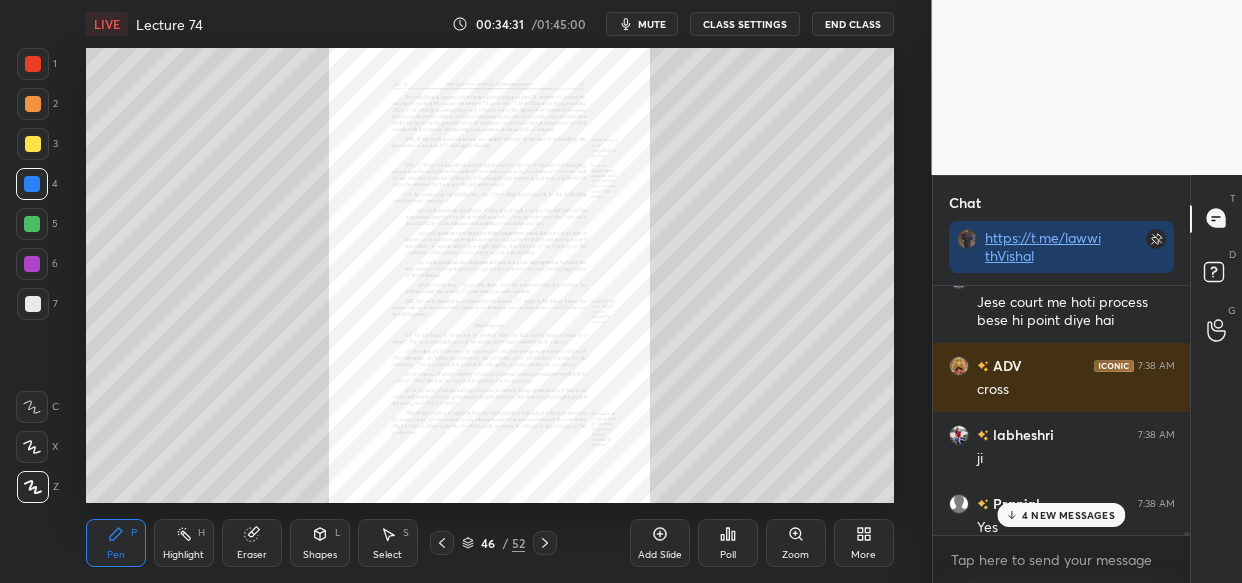 click on "4 NEW MESSAGES" at bounding box center [1068, 515] 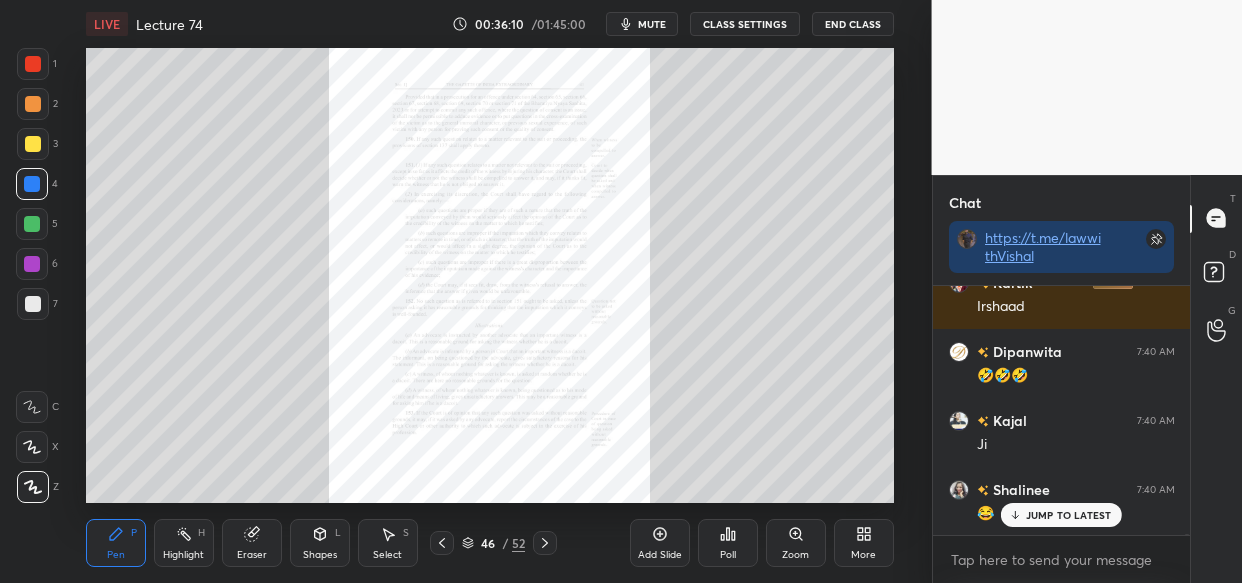scroll, scrollTop: 69221, scrollLeft: 0, axis: vertical 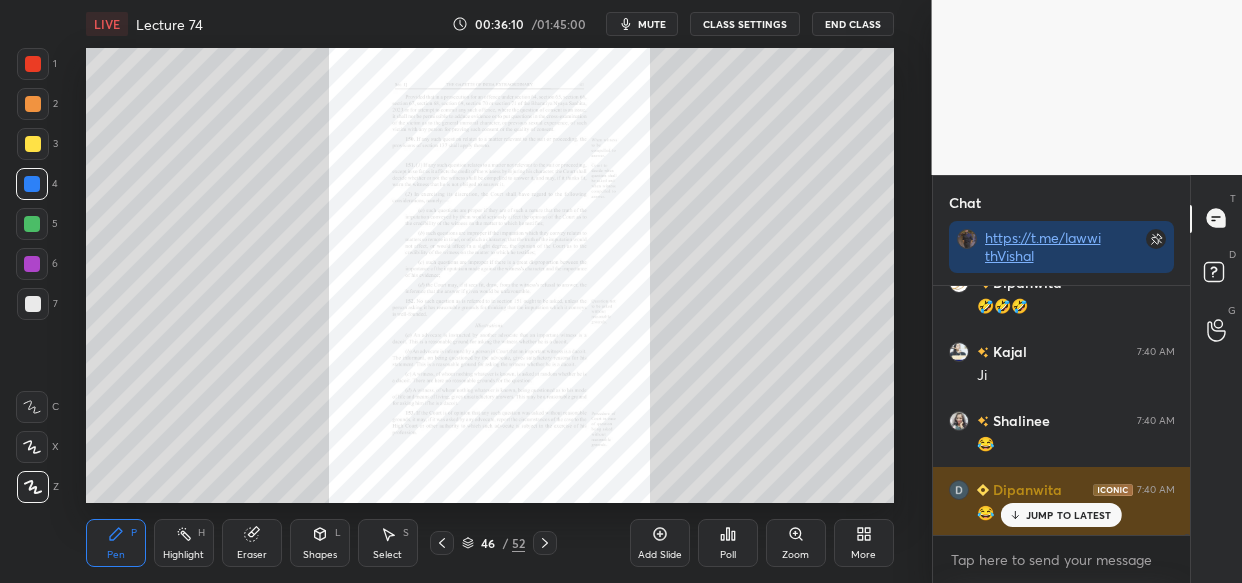 drag, startPoint x: 1045, startPoint y: 511, endPoint x: 940, endPoint y: 528, distance: 106.36729 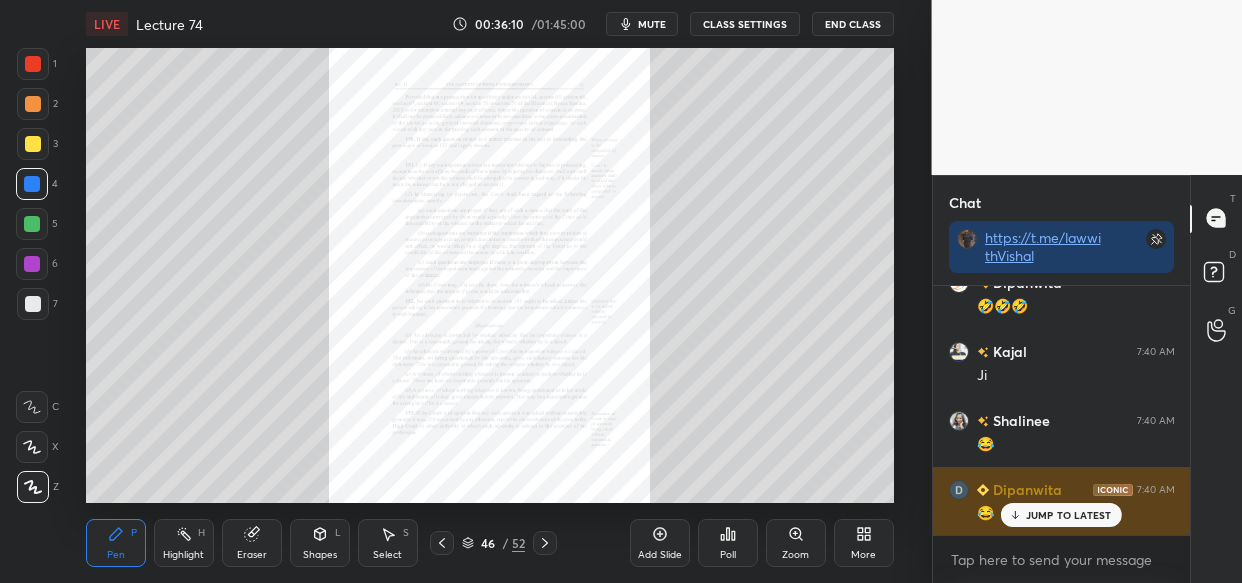 click on "JUMP TO LATEST" at bounding box center [1069, 515] 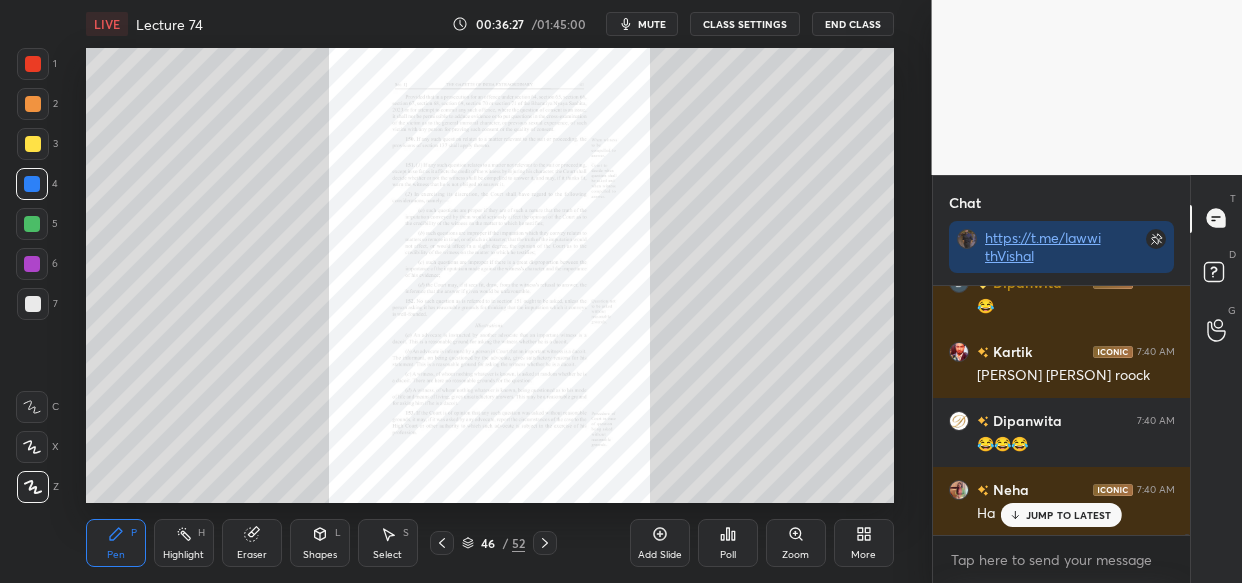 scroll, scrollTop: 69931, scrollLeft: 0, axis: vertical 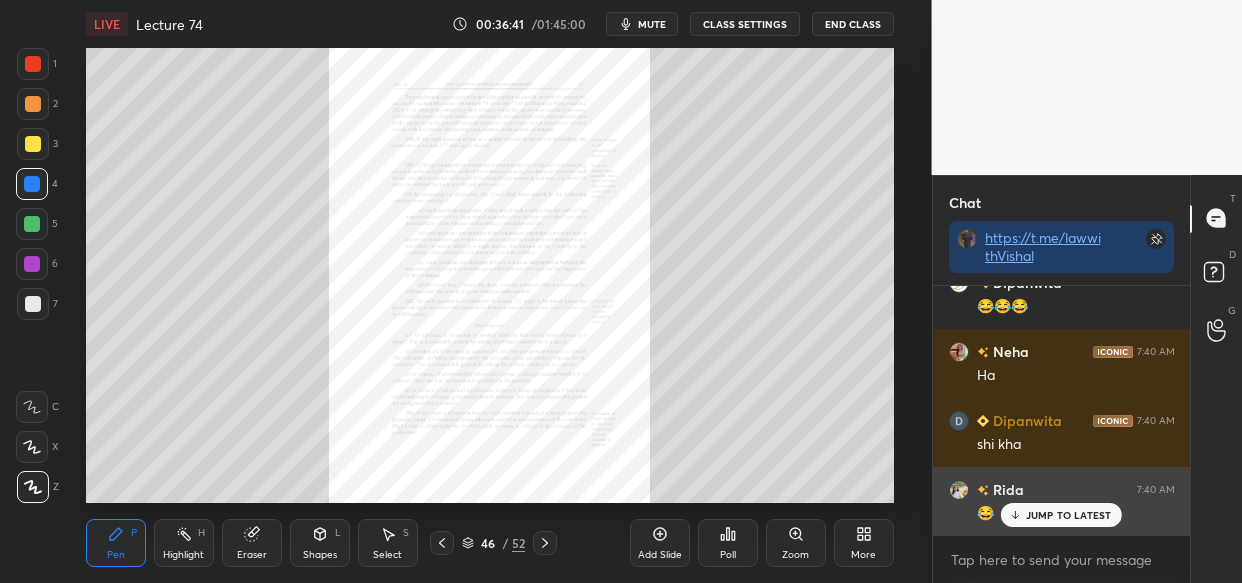 click on "JUMP TO LATEST" at bounding box center [1069, 515] 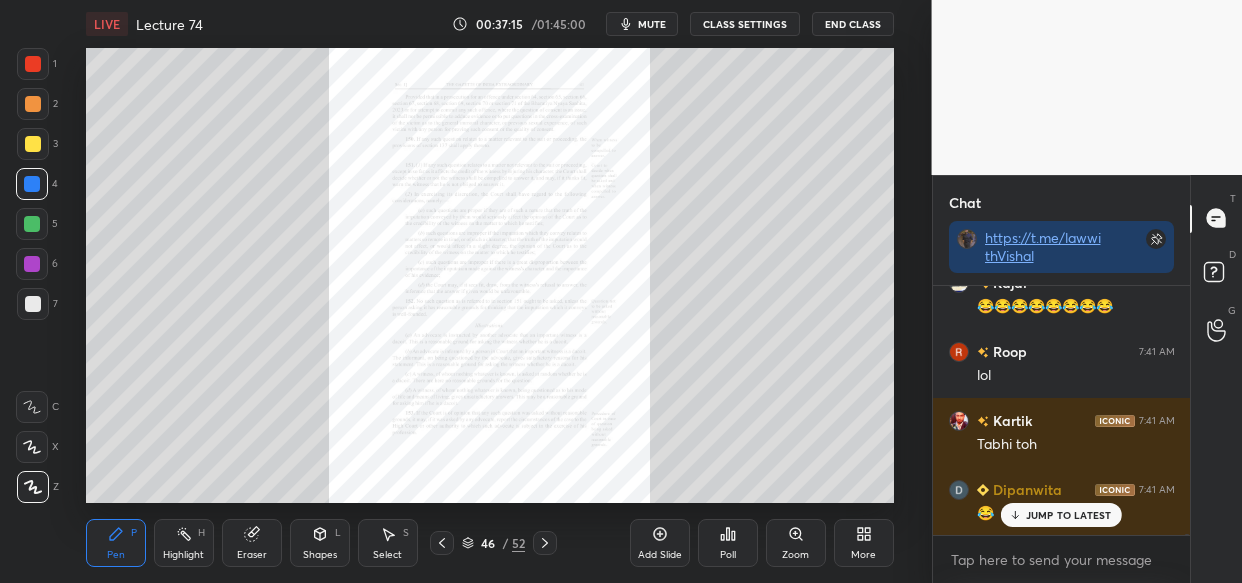 scroll, scrollTop: 71242, scrollLeft: 0, axis: vertical 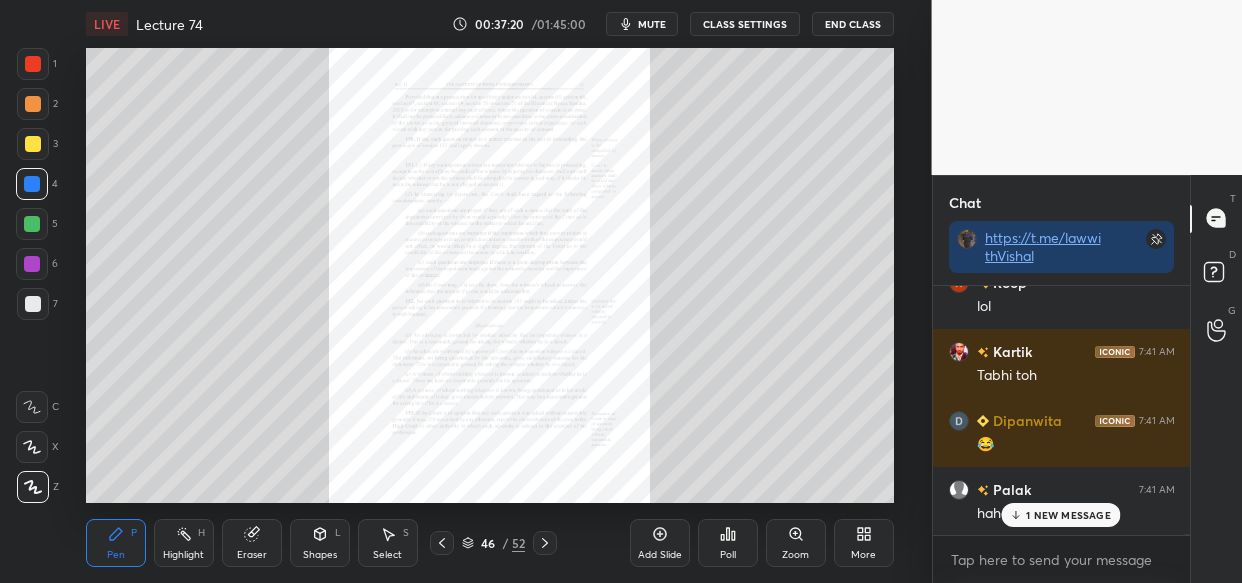 drag, startPoint x: 1041, startPoint y: 519, endPoint x: 951, endPoint y: 530, distance: 90.66973 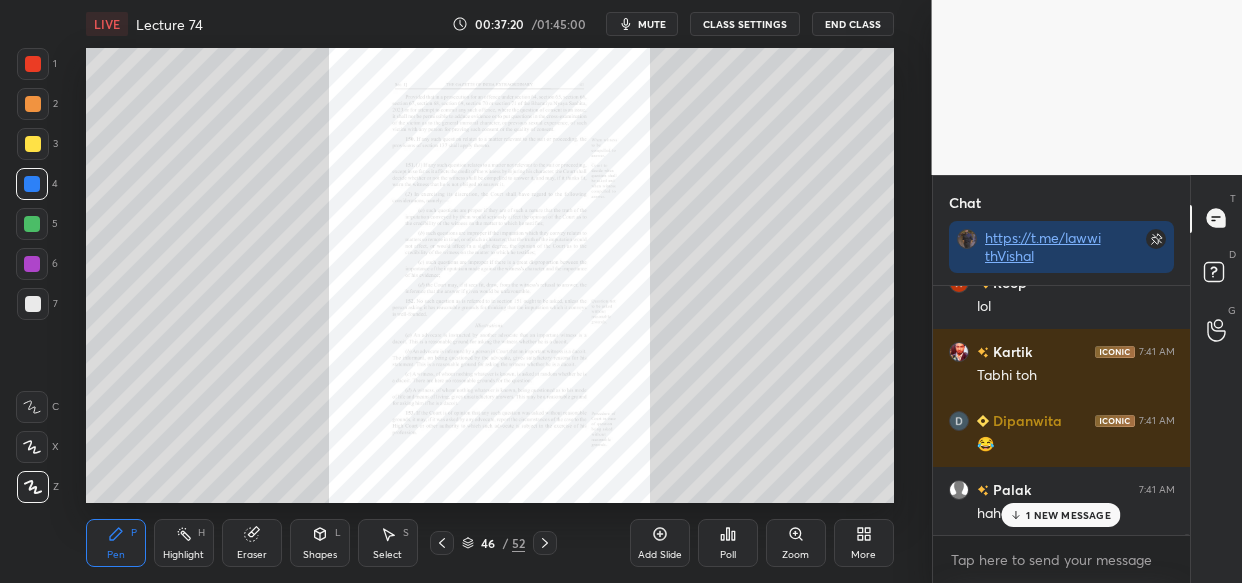 click on "Dipanwita 7:41 AM 🤣🤣 Tanu 7:41 AM 😂😂 ANUSHKA 7:41 AM 😂😂😂 aseema 7:41 AM 😂 Kajal 7:41 AM Hn Palak 7:41 AM haha Sheetal 7:41 AM 🤣🤣 Pranjal 7:41 AM Khaali peeli log hain xD Dipanwita 7:41 AM 😂😂😂 Kajal 7:41 AM 😂😂😂😂😂😂😂😂 Roop 7:41 AM lol Kartik 7:41 AM Tabhi toh Dipanwita 7:41 AM 😂 Palak 7:41 AM haha ADV 7:41 AM kuch log nahi PM meloni made it 1 NEW MESSAGE" at bounding box center [1062, 410] 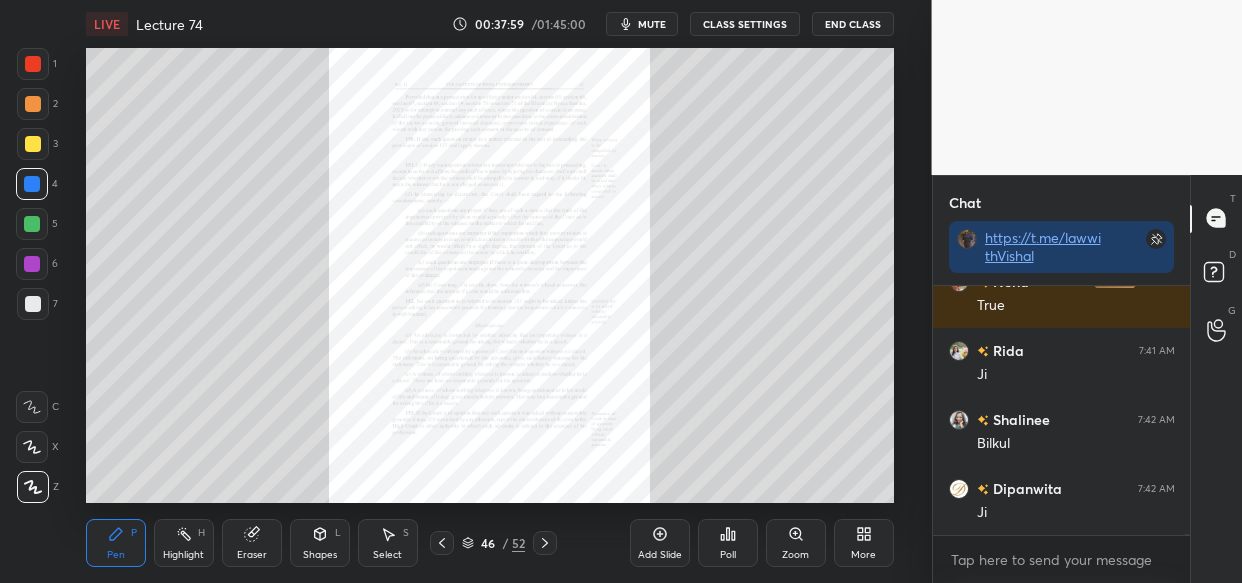 scroll, scrollTop: 72677, scrollLeft: 0, axis: vertical 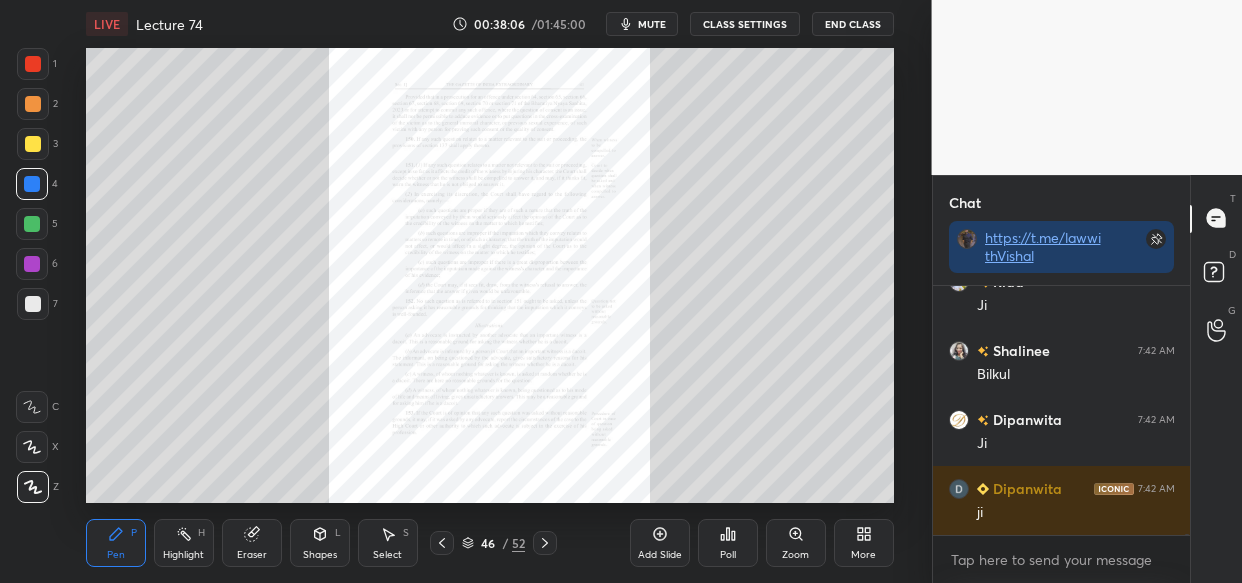 click on "Zoom" at bounding box center [796, 543] 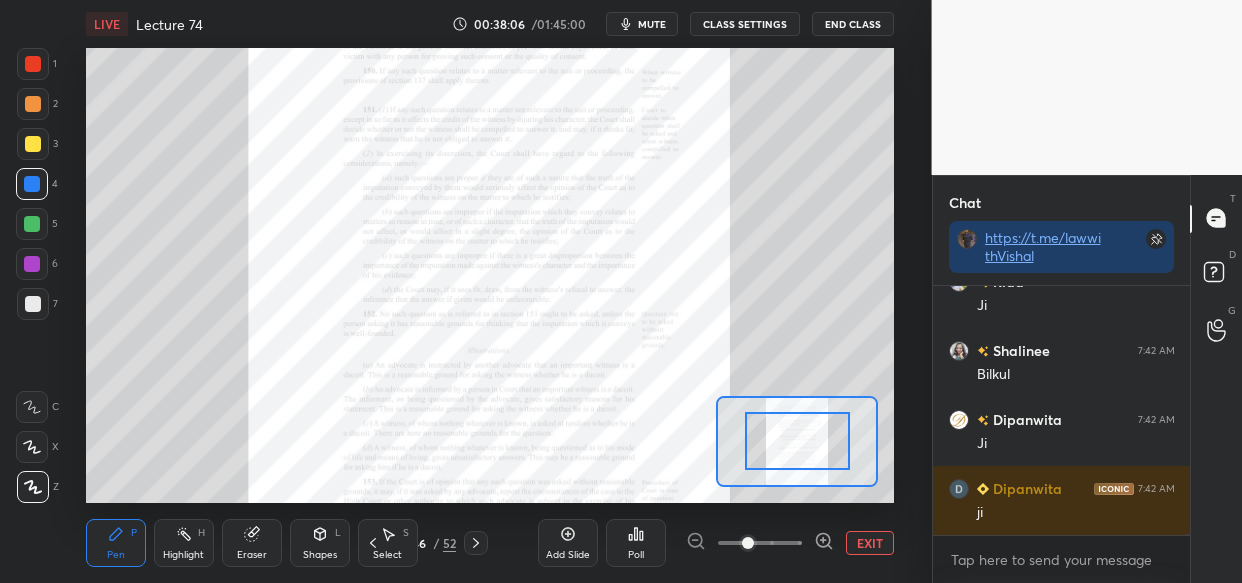 click at bounding box center (760, 543) 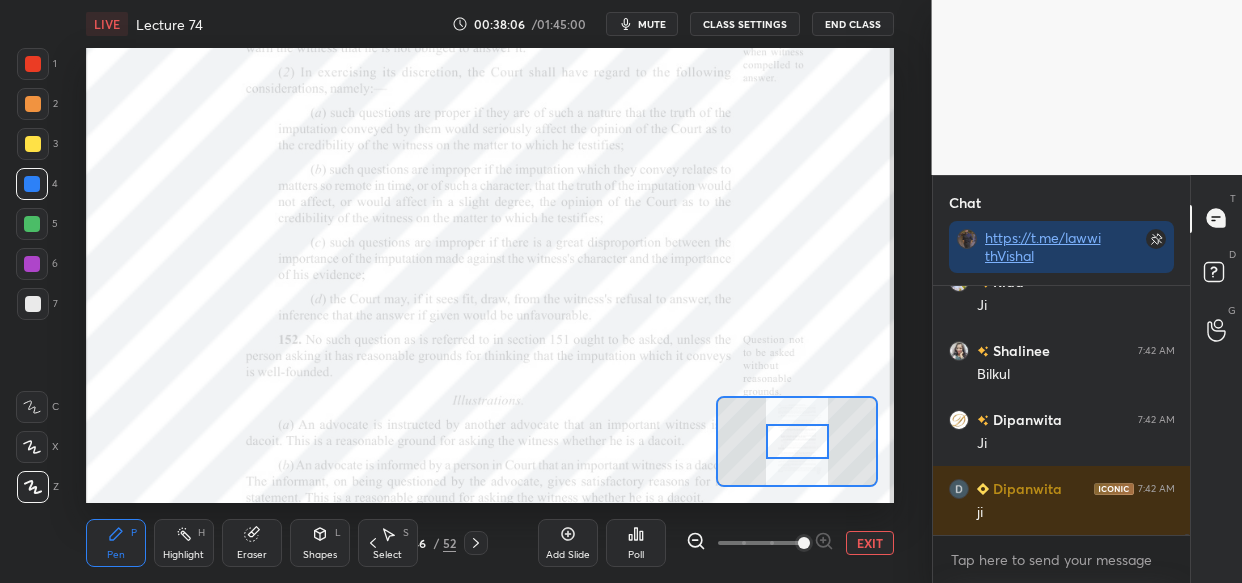 click at bounding box center (804, 543) 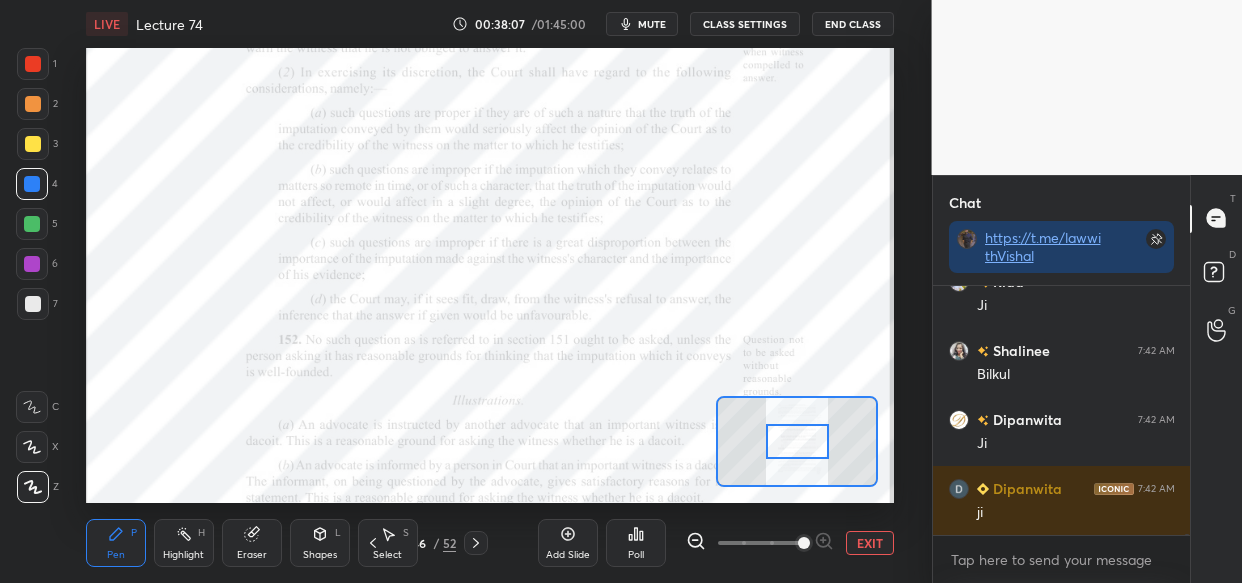 click at bounding box center (804, 543) 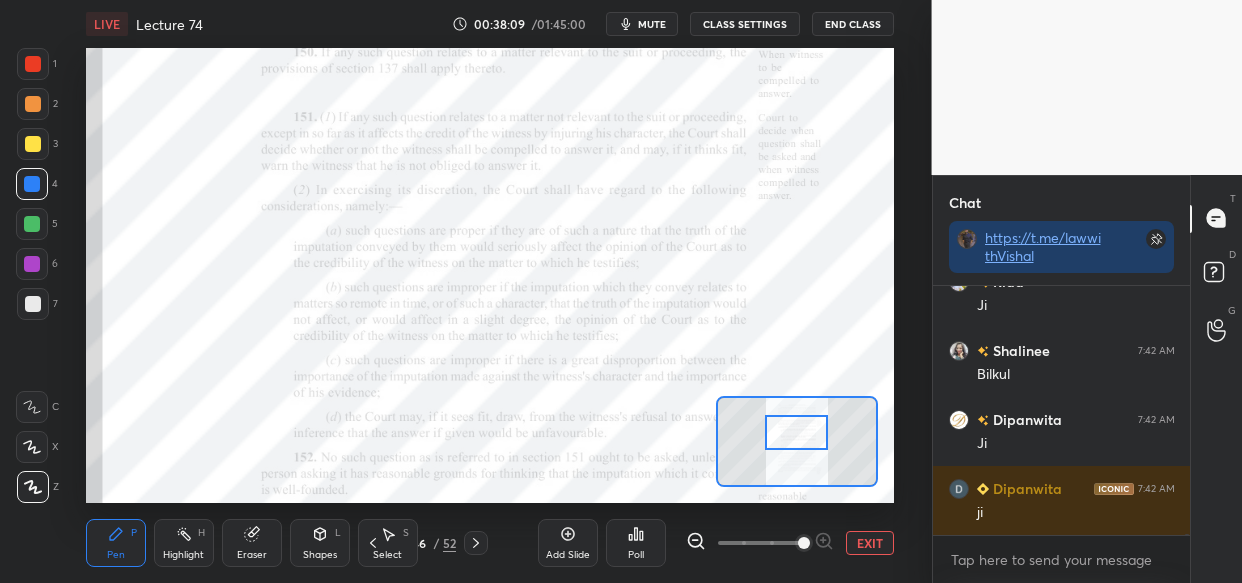 scroll, scrollTop: 72763, scrollLeft: 0, axis: vertical 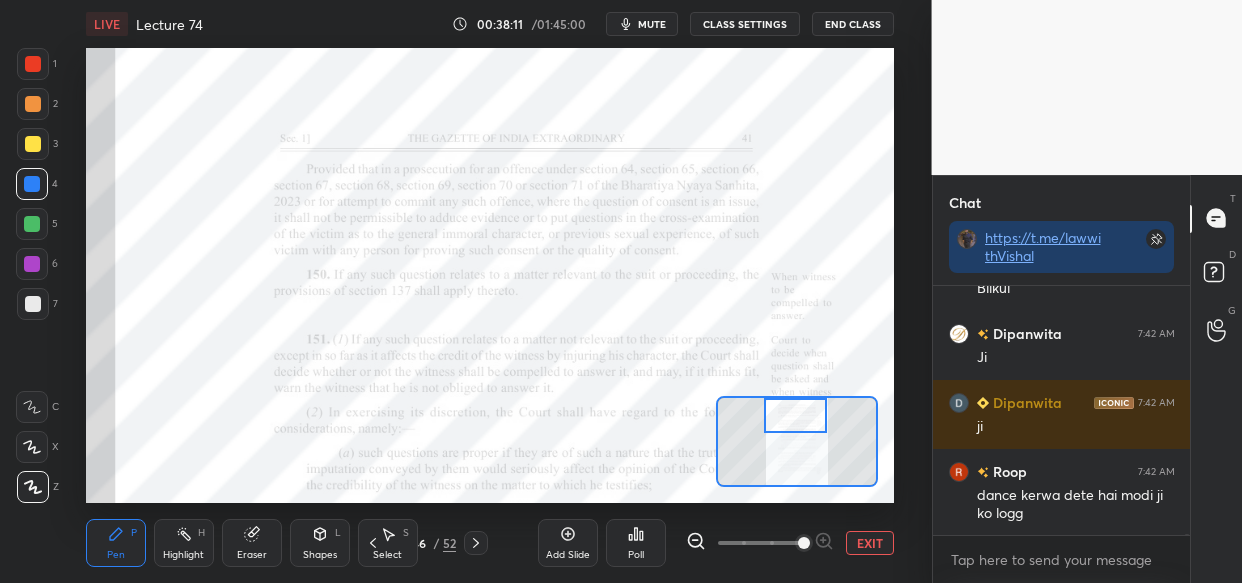 drag, startPoint x: 808, startPoint y: 450, endPoint x: 806, endPoint y: 402, distance: 48.04165 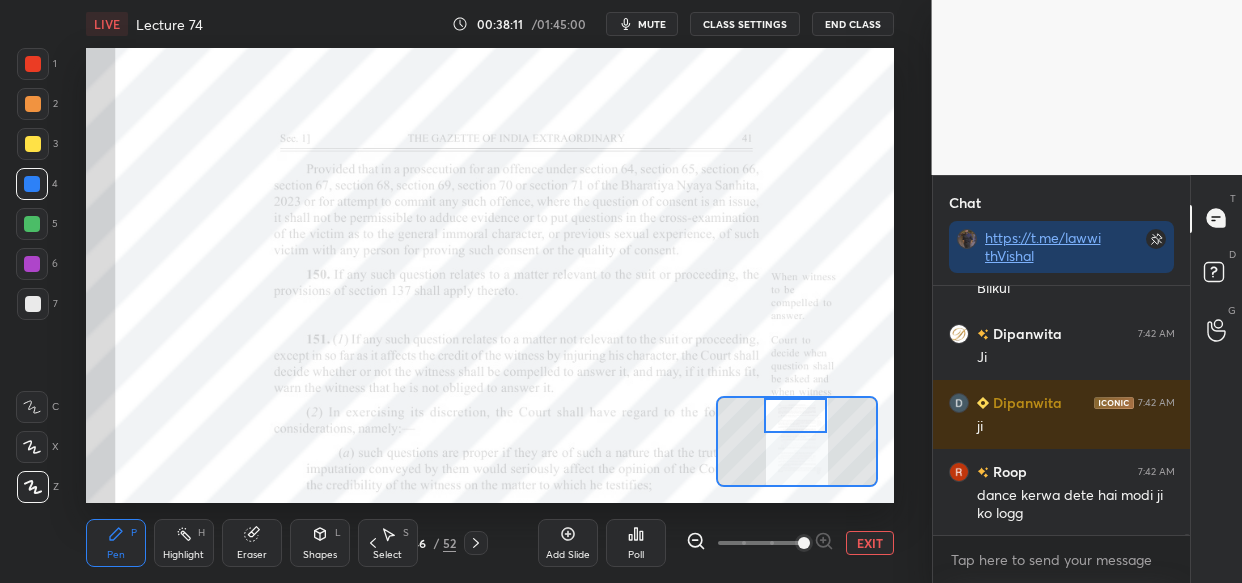 click at bounding box center [795, 415] 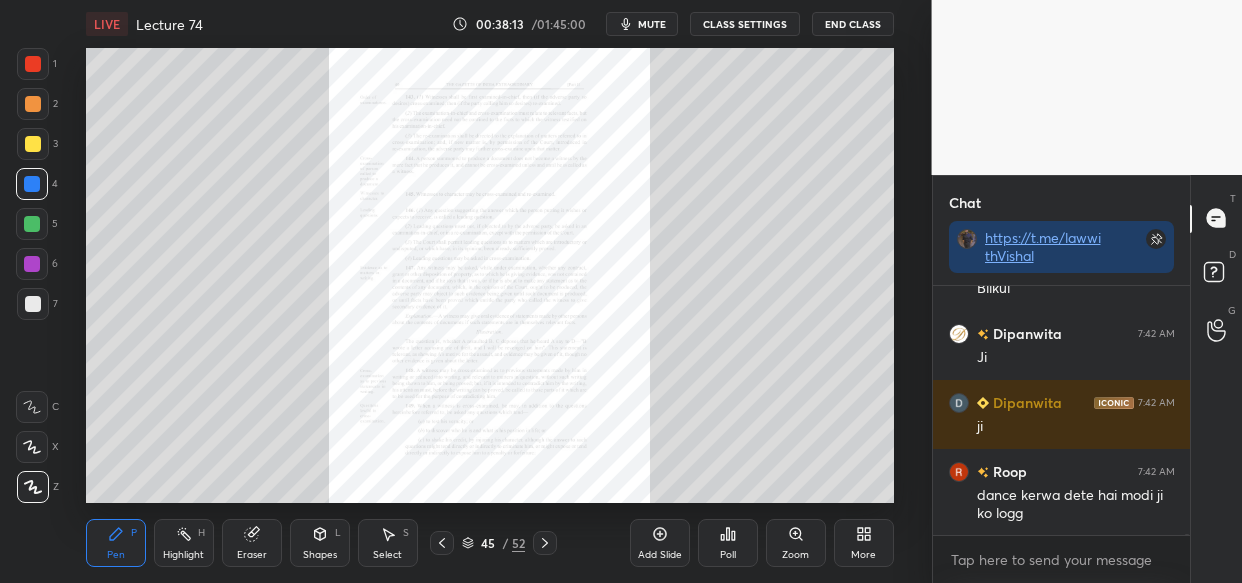 click on "Zoom" at bounding box center (796, 543) 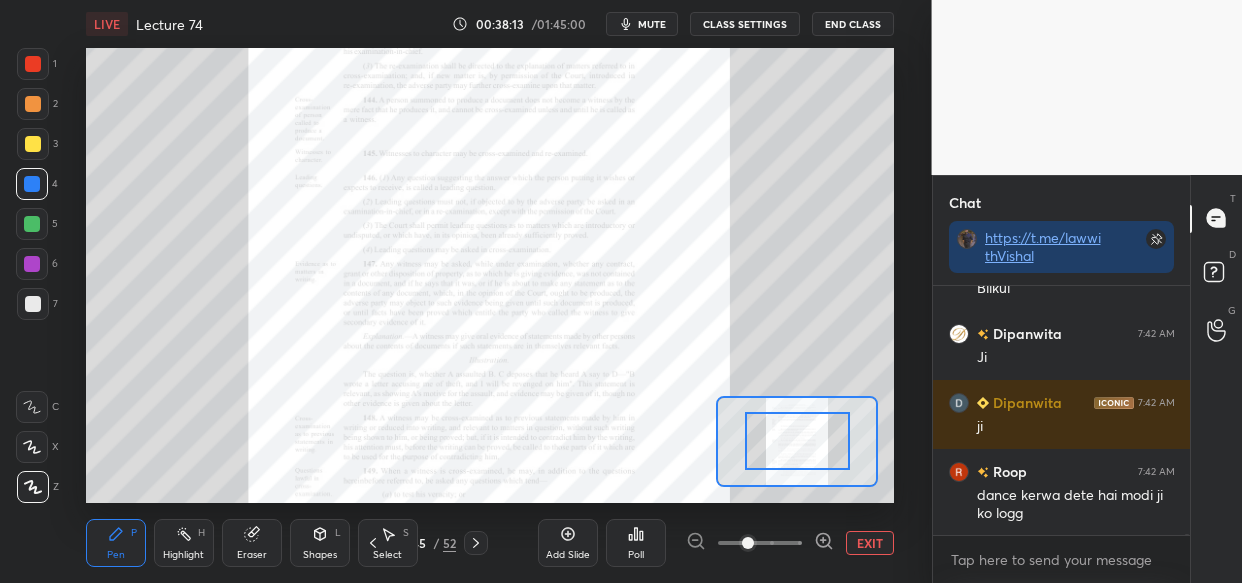 click at bounding box center [760, 543] 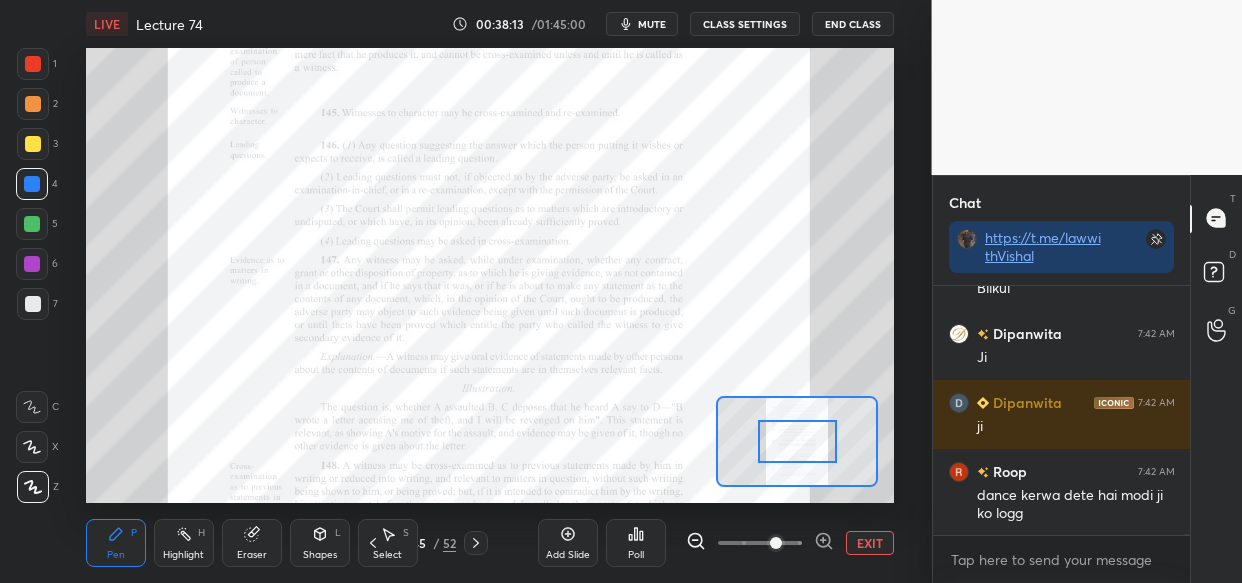 click 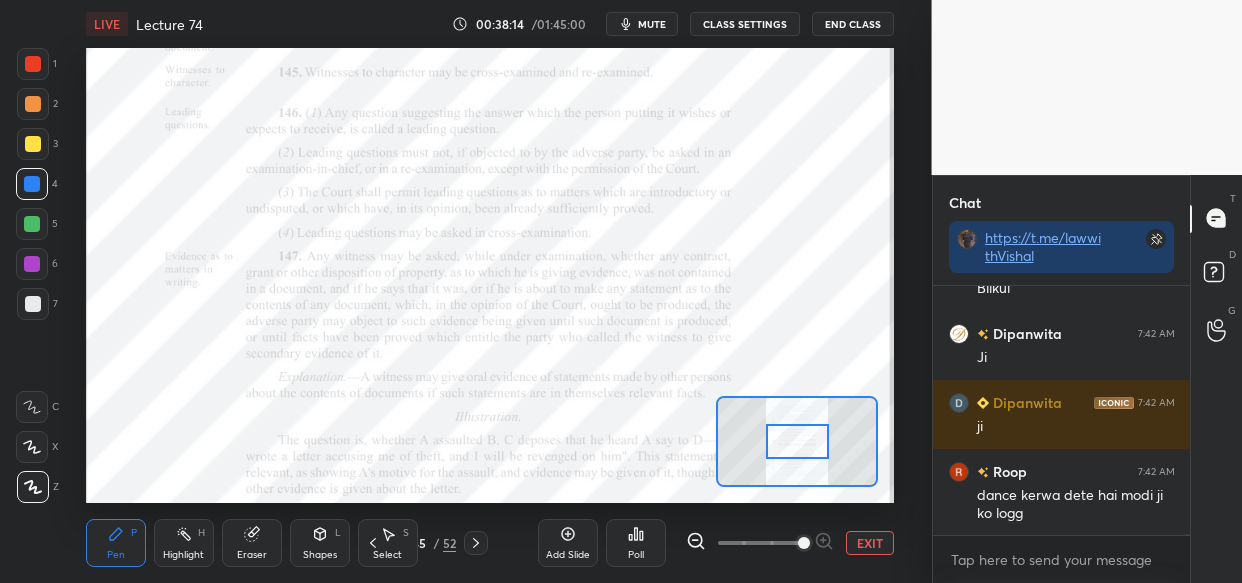 click at bounding box center (760, 543) 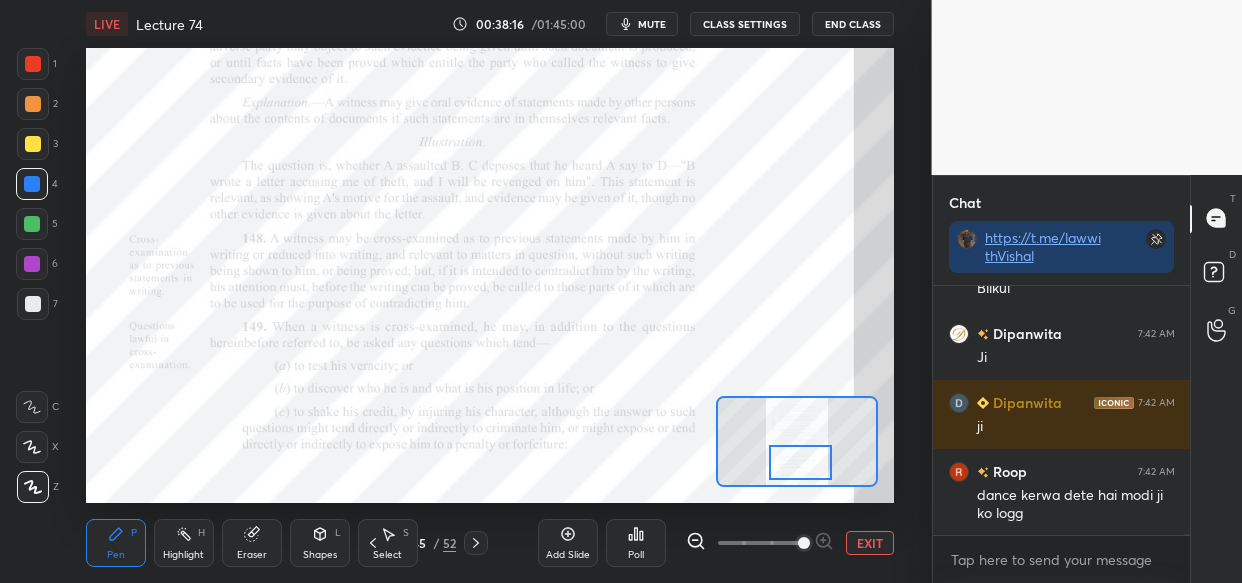 drag, startPoint x: 805, startPoint y: 441, endPoint x: 808, endPoint y: 462, distance: 21.213203 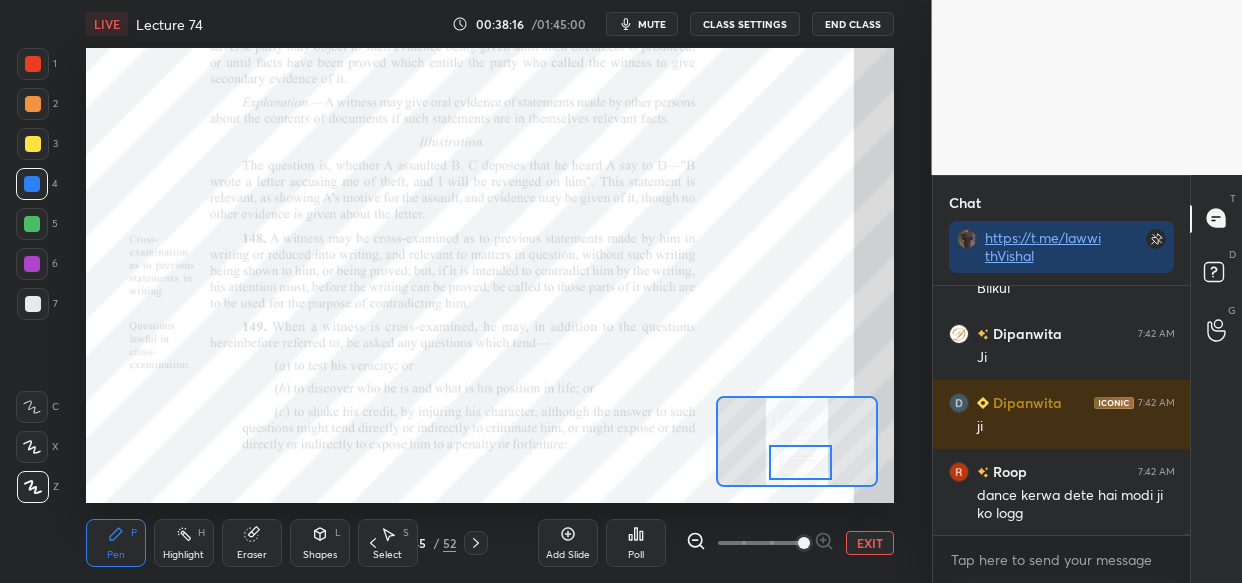 click at bounding box center [800, 462] 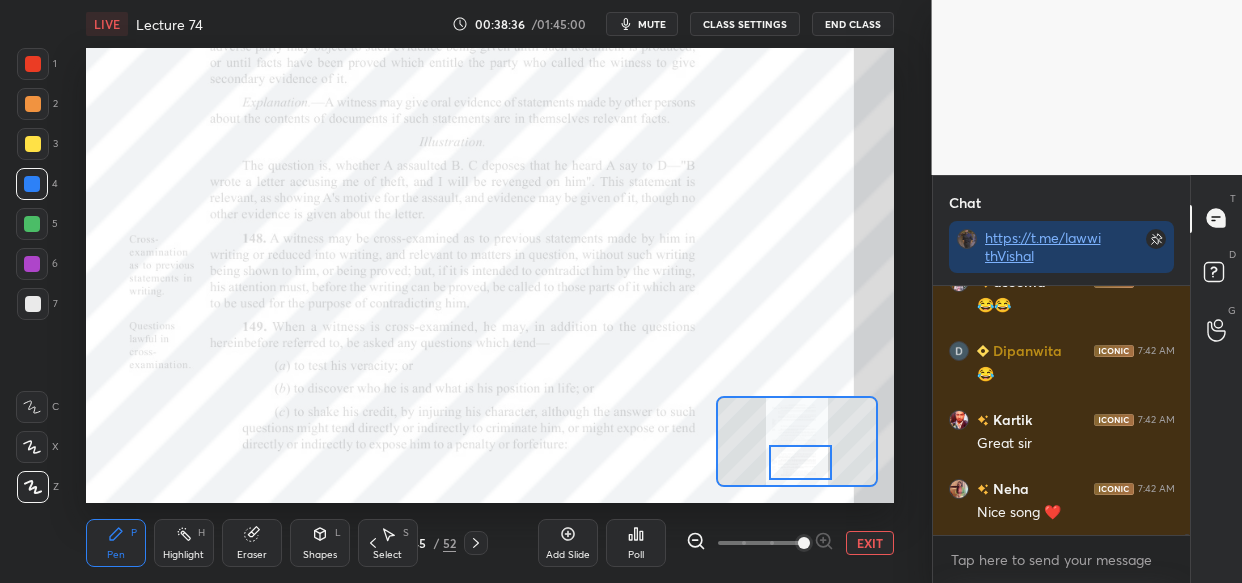 scroll, scrollTop: 73817, scrollLeft: 0, axis: vertical 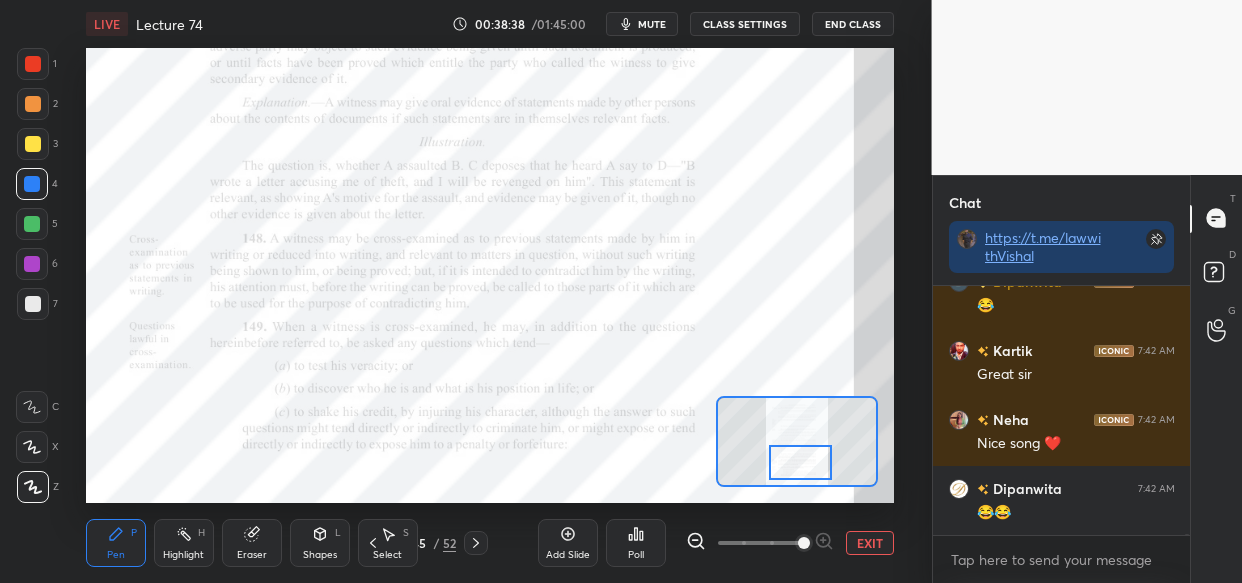 drag, startPoint x: 32, startPoint y: 220, endPoint x: 11, endPoint y: 243, distance: 31.144823 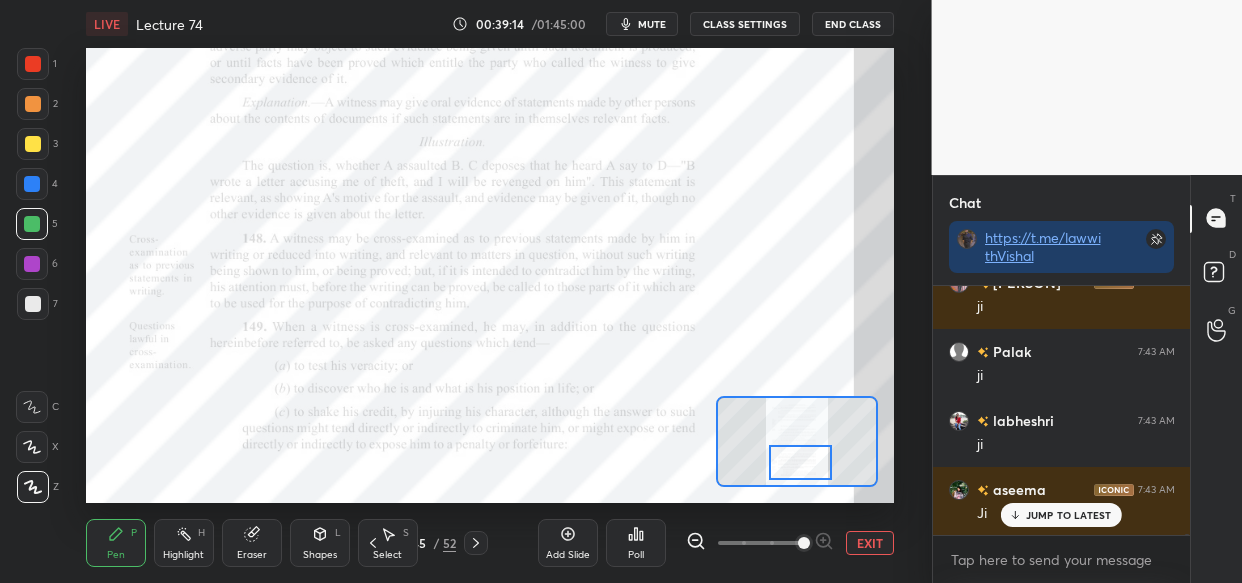 scroll, scrollTop: 74713, scrollLeft: 0, axis: vertical 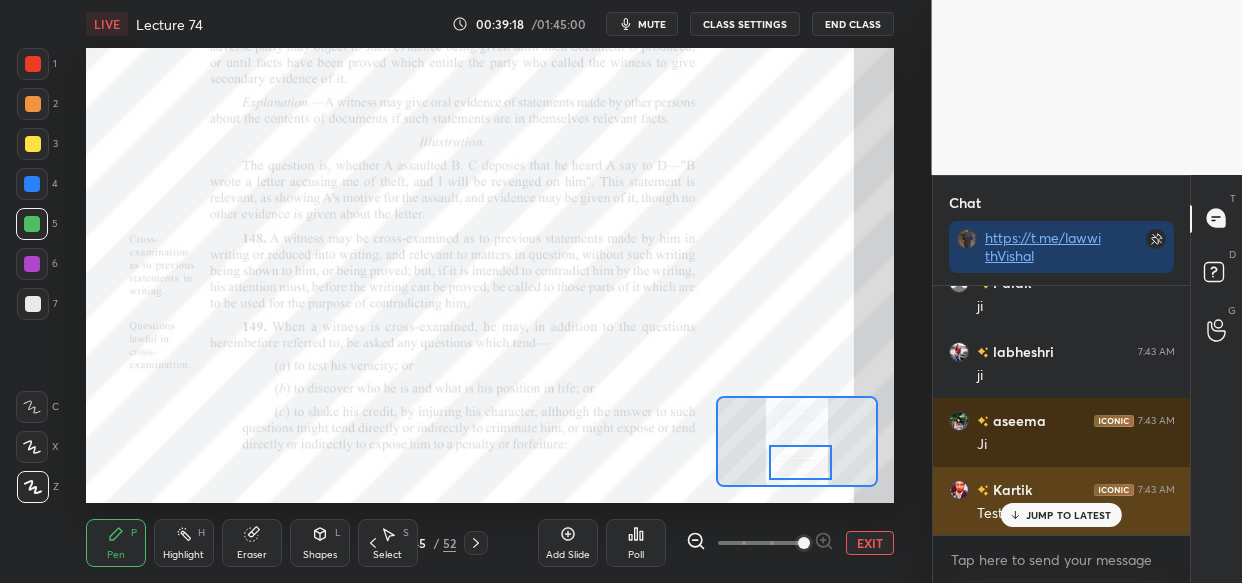 click on "JUMP TO LATEST" at bounding box center [1069, 515] 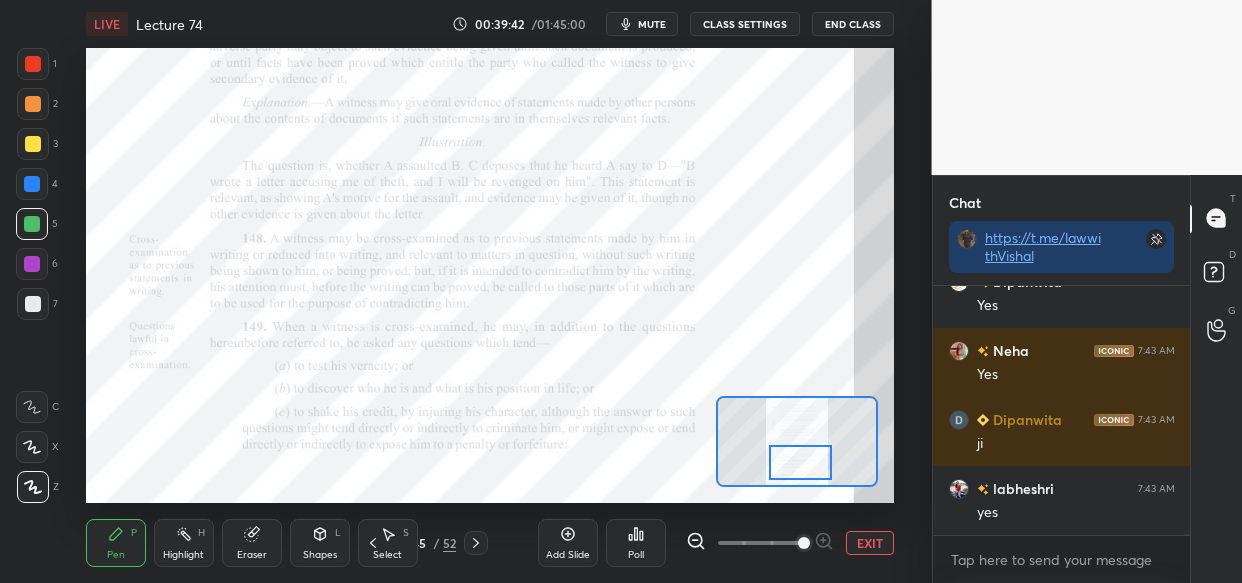 scroll, scrollTop: 76024, scrollLeft: 0, axis: vertical 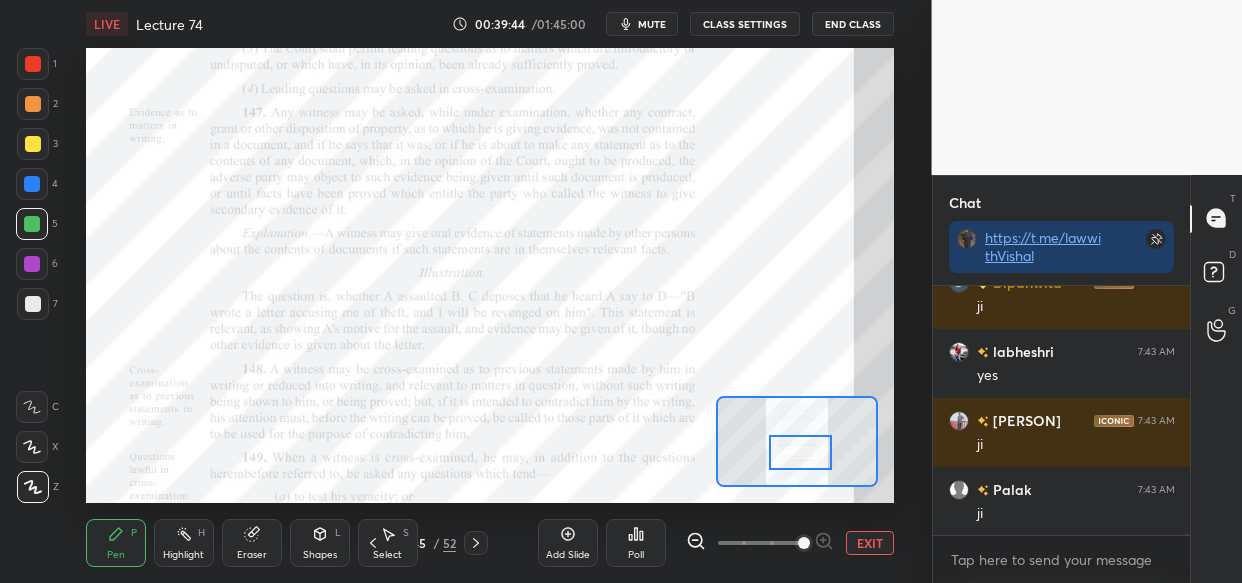click at bounding box center (800, 452) 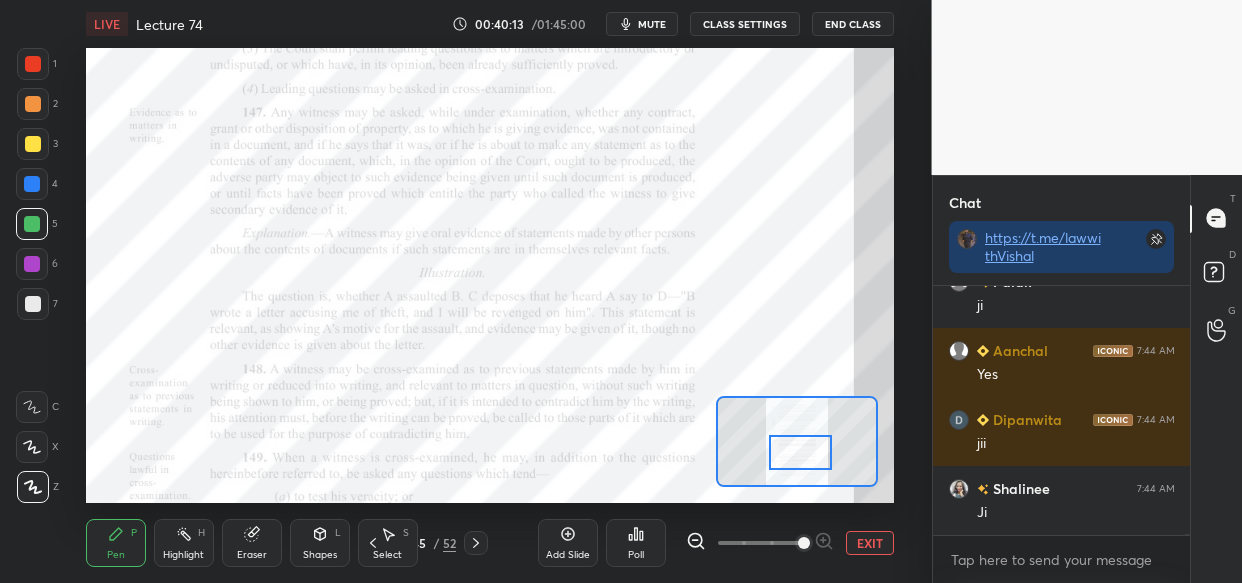scroll, scrollTop: 77198, scrollLeft: 0, axis: vertical 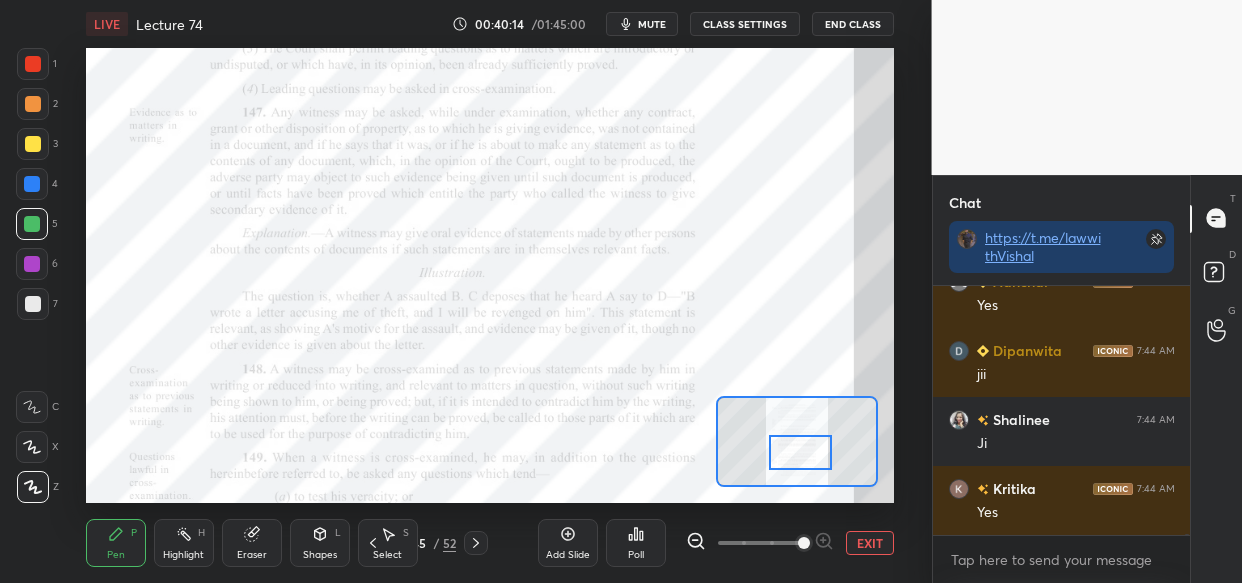 click at bounding box center [33, 64] 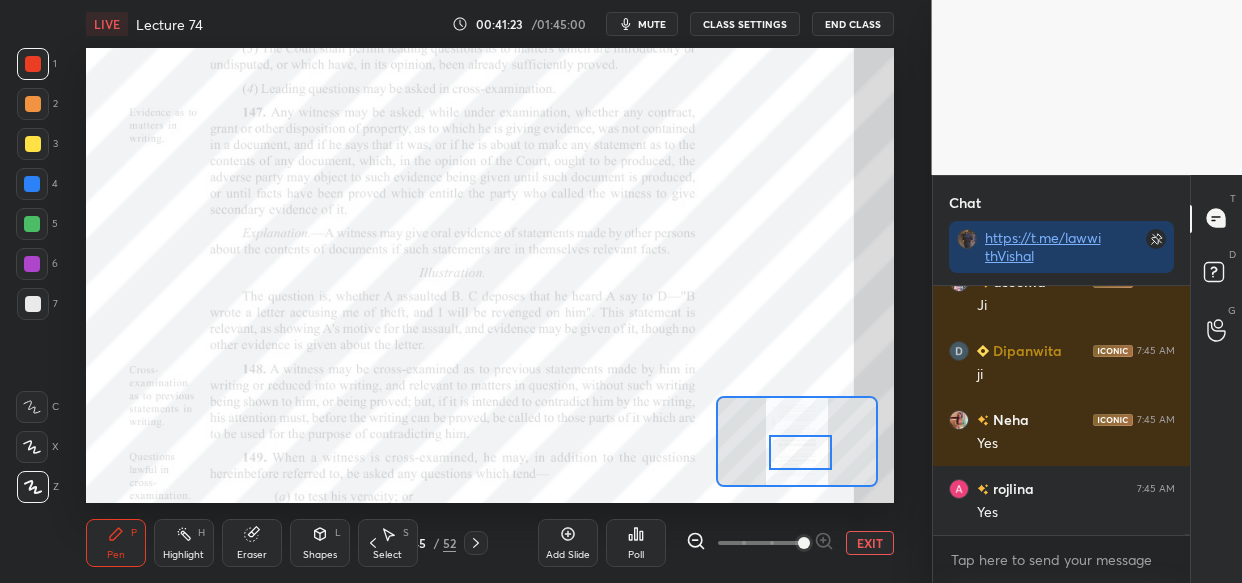 scroll, scrollTop: 80717, scrollLeft: 0, axis: vertical 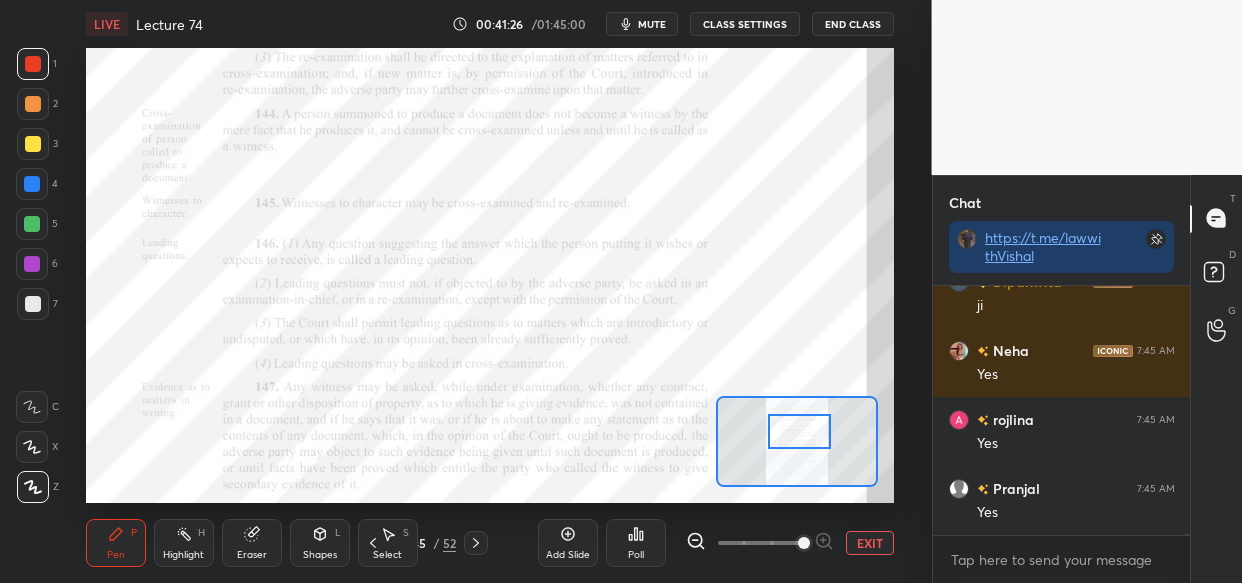 drag, startPoint x: 797, startPoint y: 460, endPoint x: 796, endPoint y: 439, distance: 21.023796 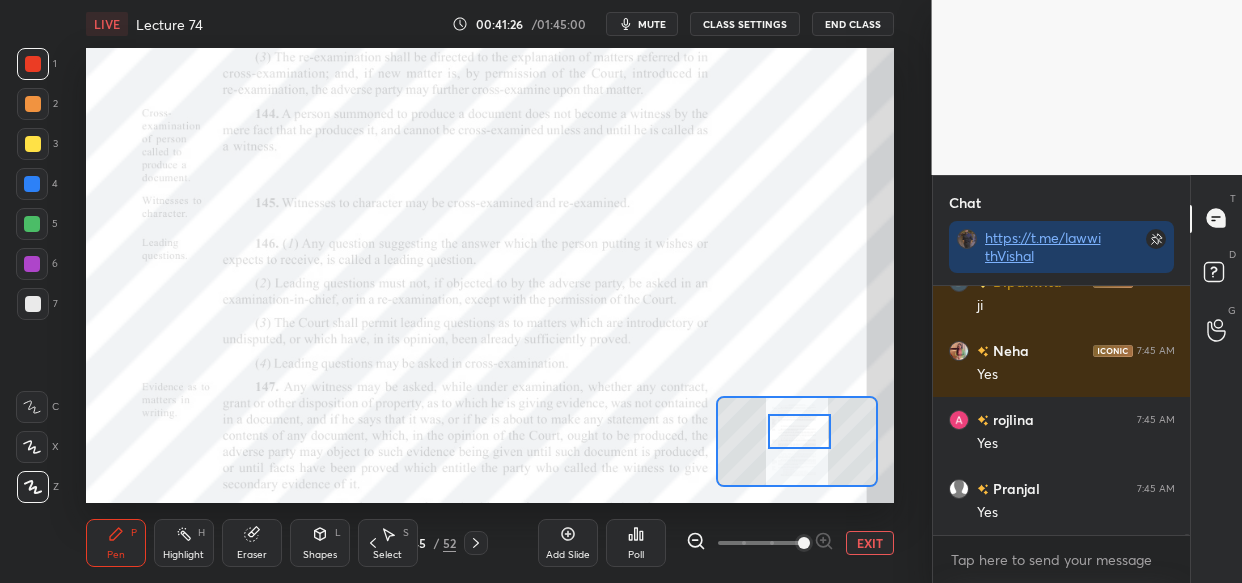click at bounding box center [799, 431] 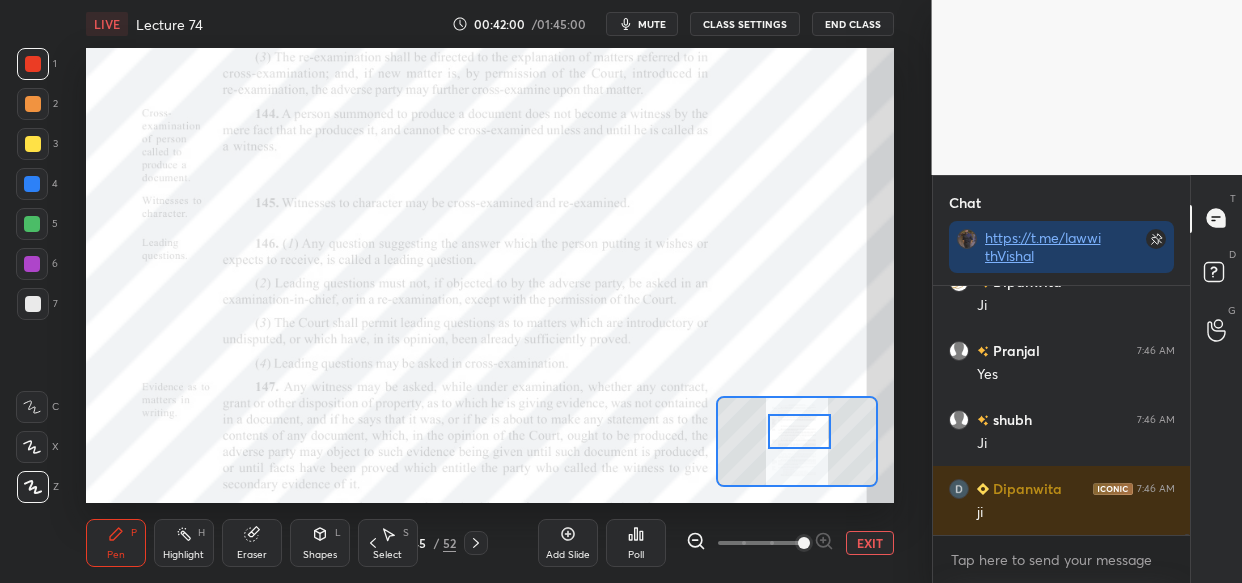 scroll, scrollTop: 81959, scrollLeft: 0, axis: vertical 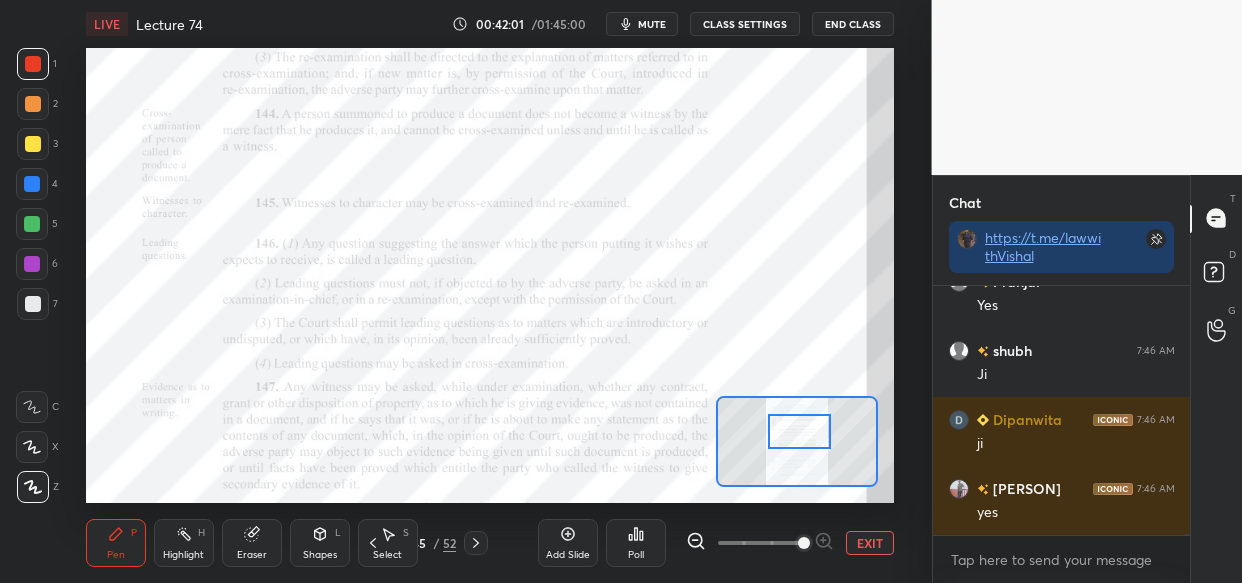 click at bounding box center (32, 184) 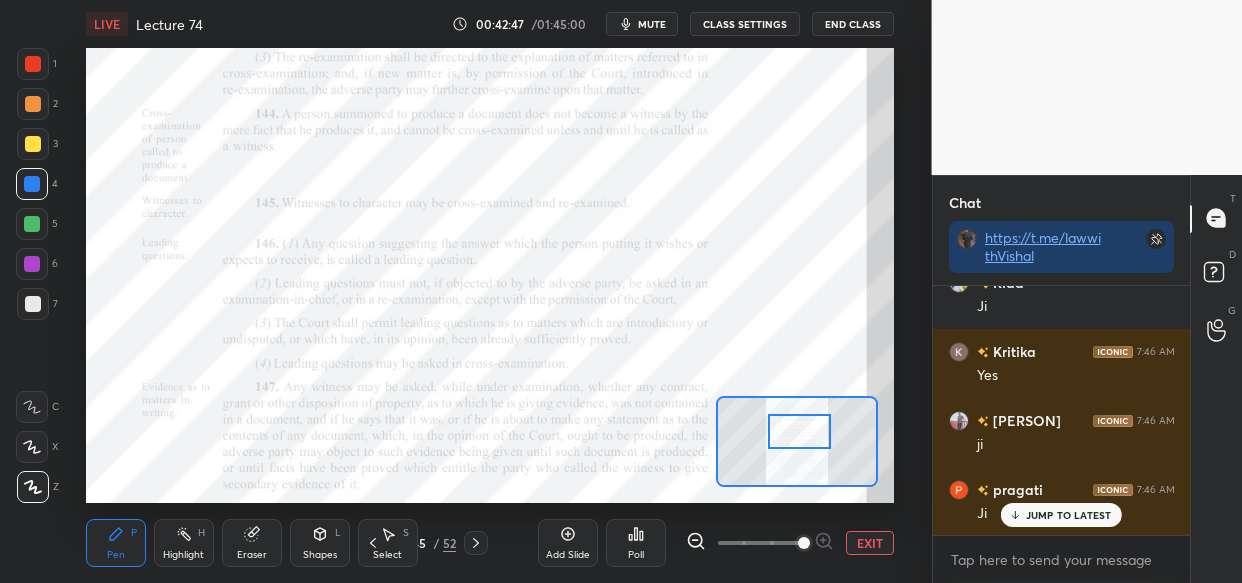 scroll, scrollTop: 83683, scrollLeft: 0, axis: vertical 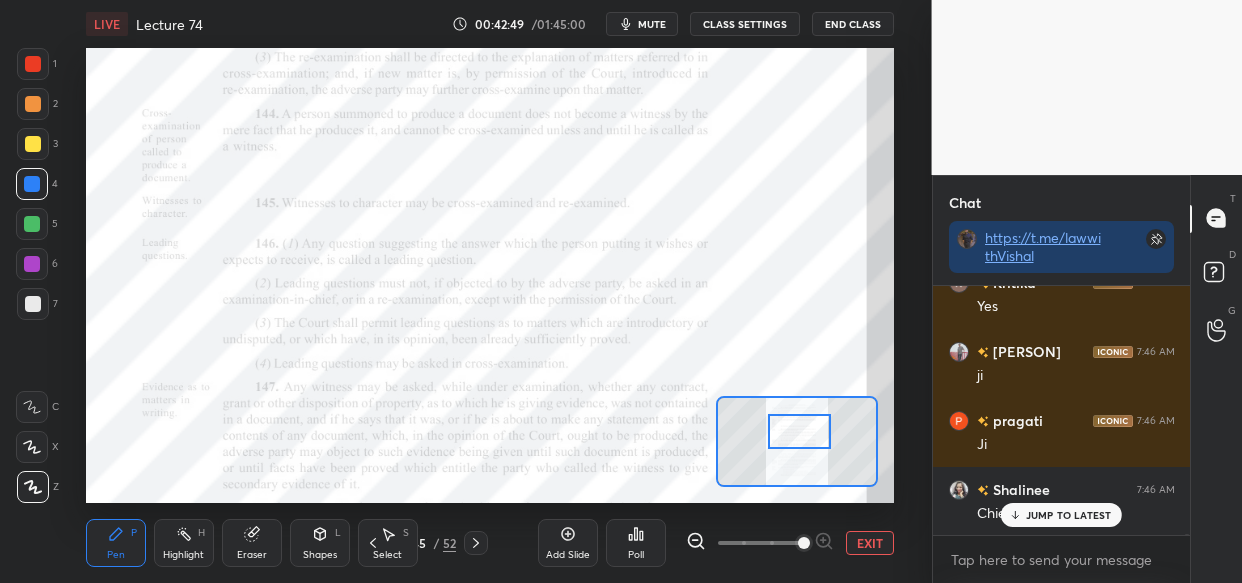 drag, startPoint x: 1040, startPoint y: 506, endPoint x: 976, endPoint y: 559, distance: 83.09633 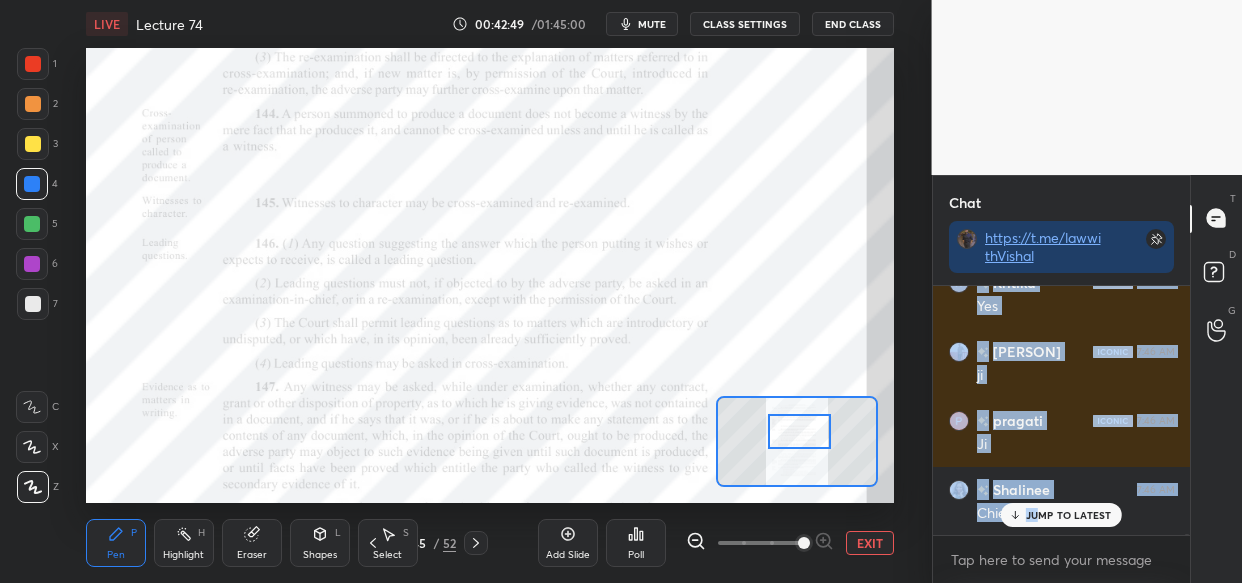 scroll, scrollTop: 83752, scrollLeft: 0, axis: vertical 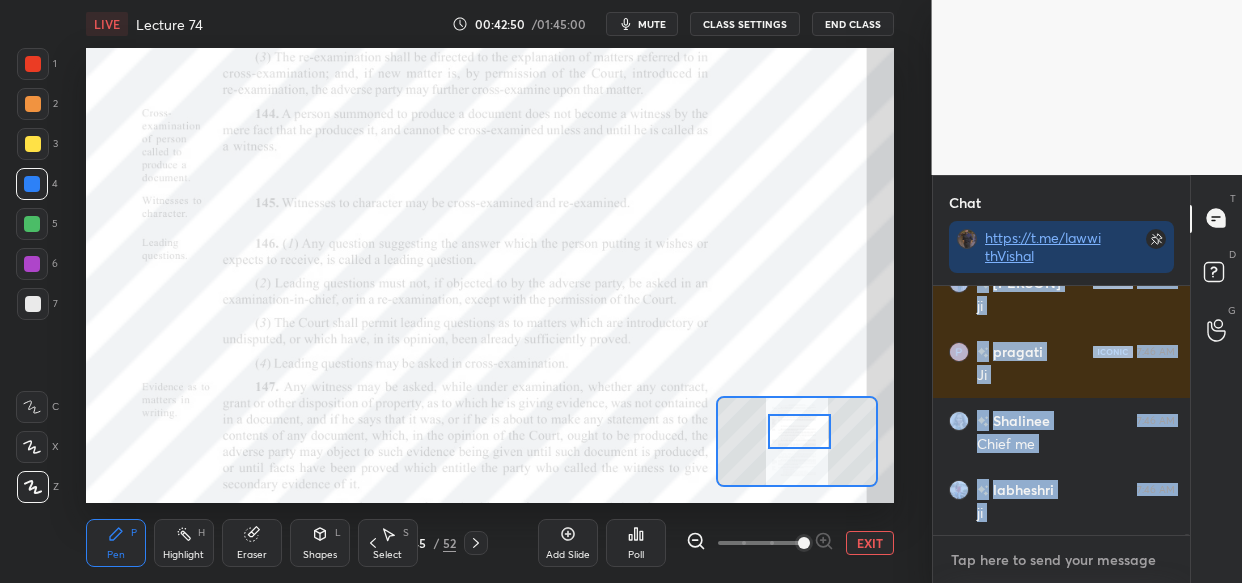 click at bounding box center (1062, 560) 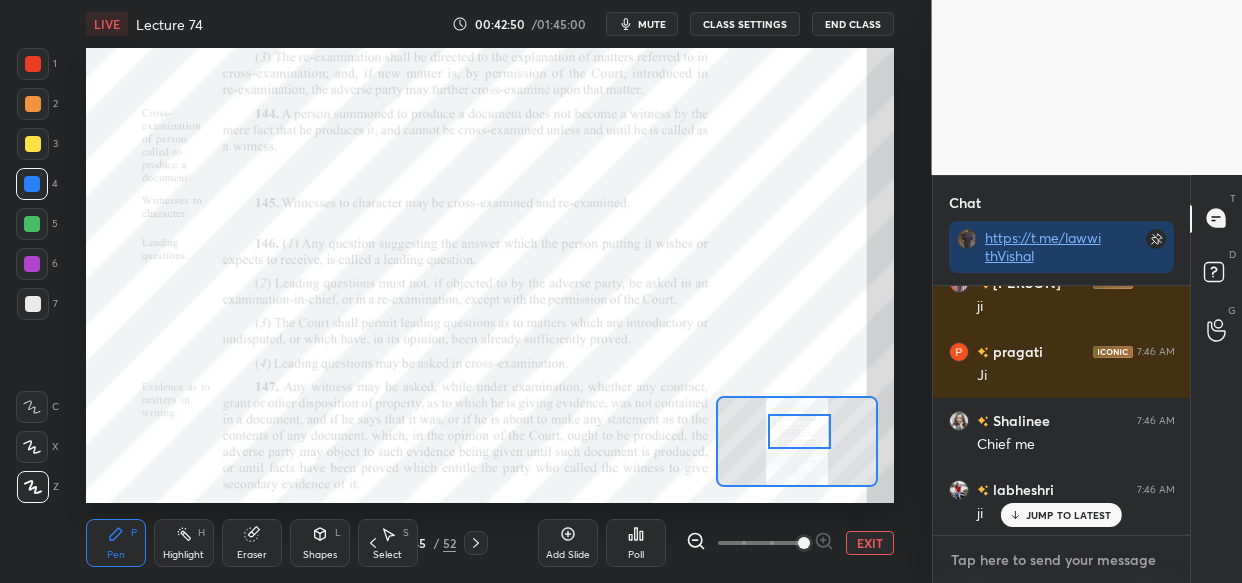 scroll, scrollTop: 83890, scrollLeft: 0, axis: vertical 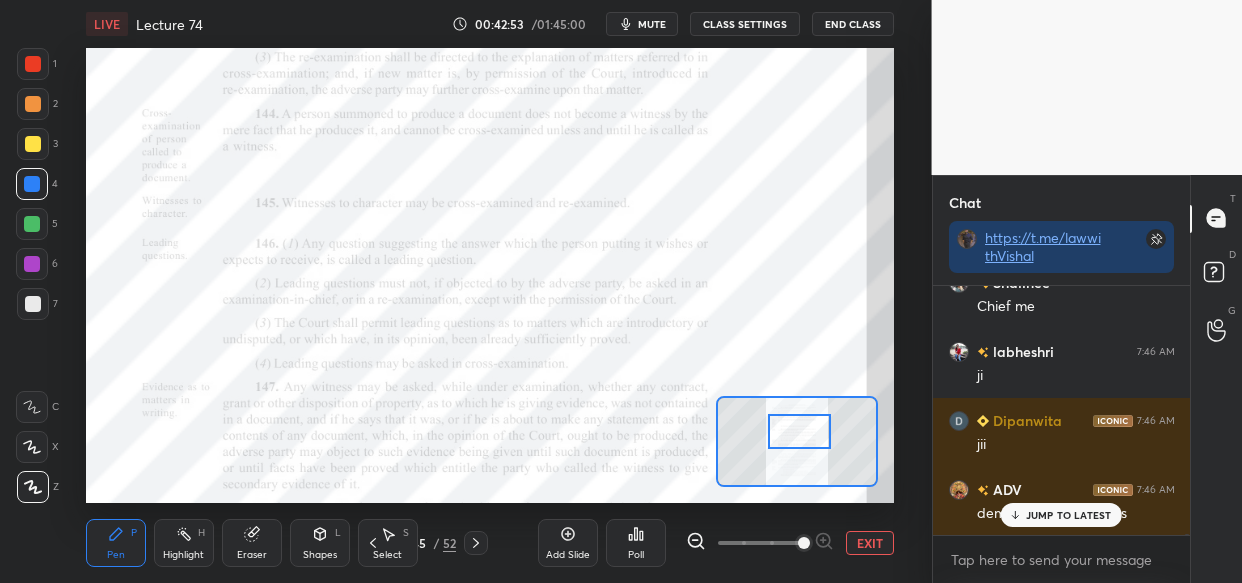 click on "JUMP TO LATEST" at bounding box center [1069, 515] 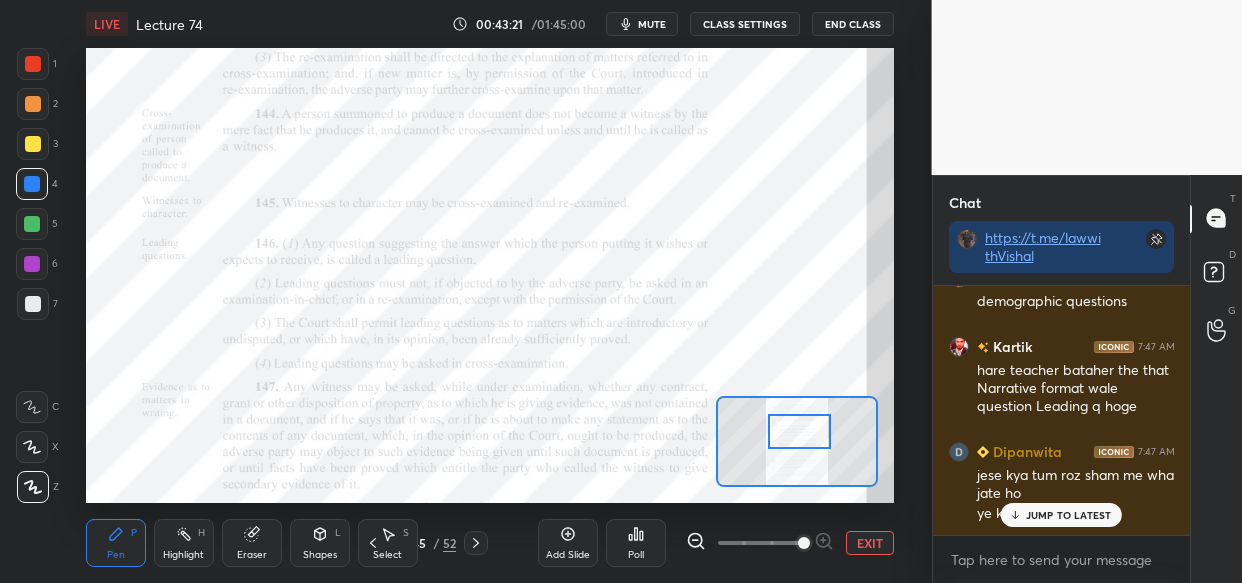 scroll, scrollTop: 84171, scrollLeft: 0, axis: vertical 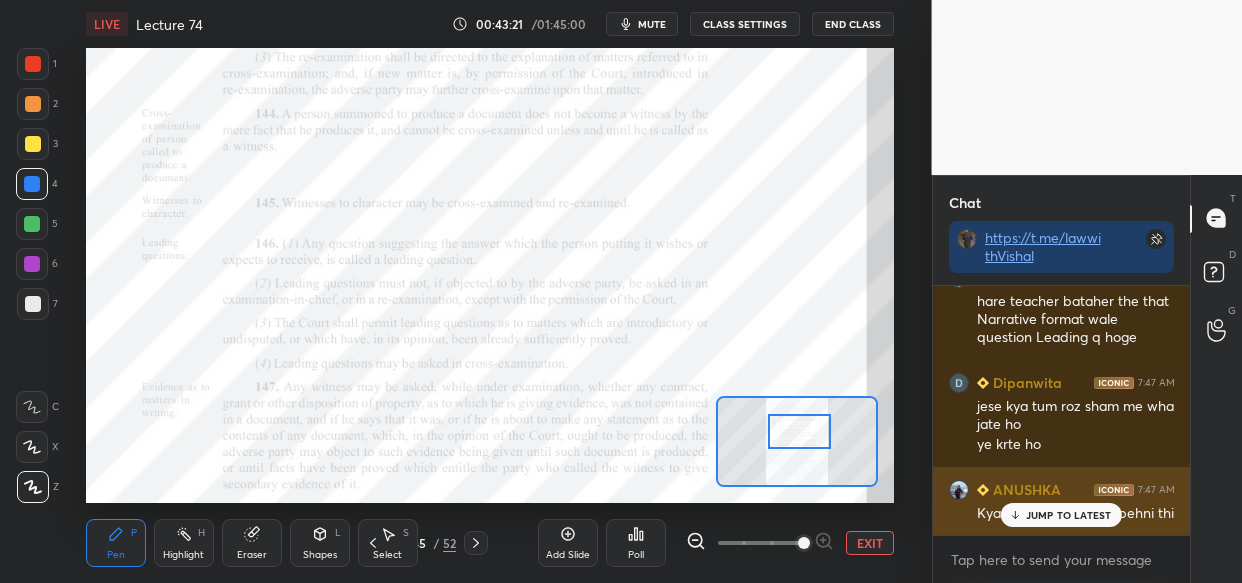 drag, startPoint x: 1045, startPoint y: 503, endPoint x: 1016, endPoint y: 517, distance: 32.202484 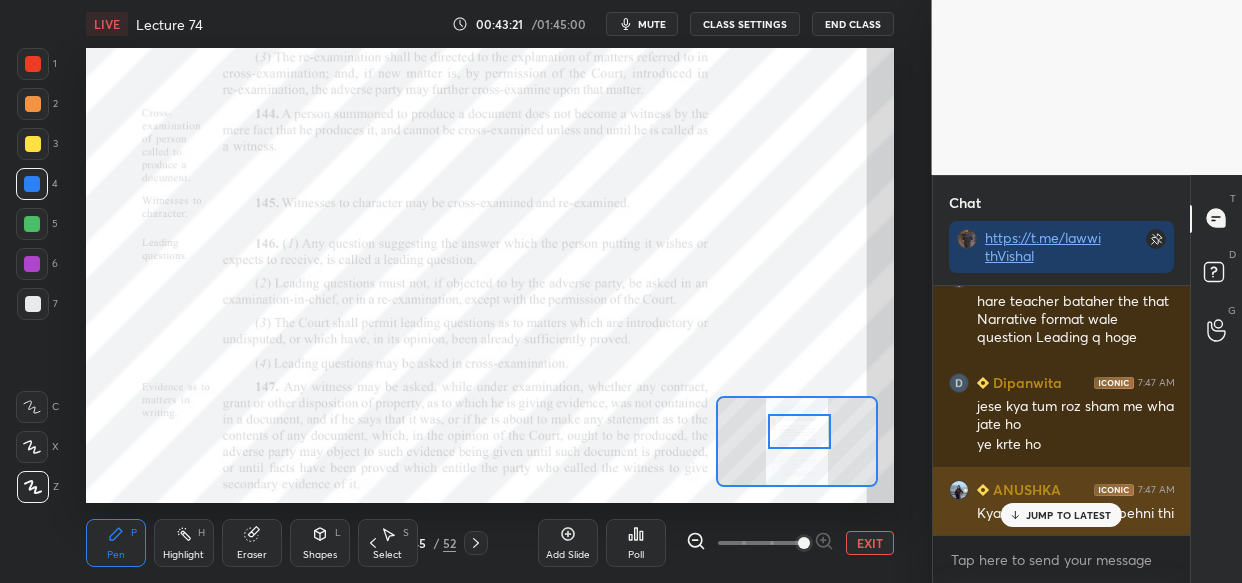 click on "JUMP TO LATEST" at bounding box center (1061, 515) 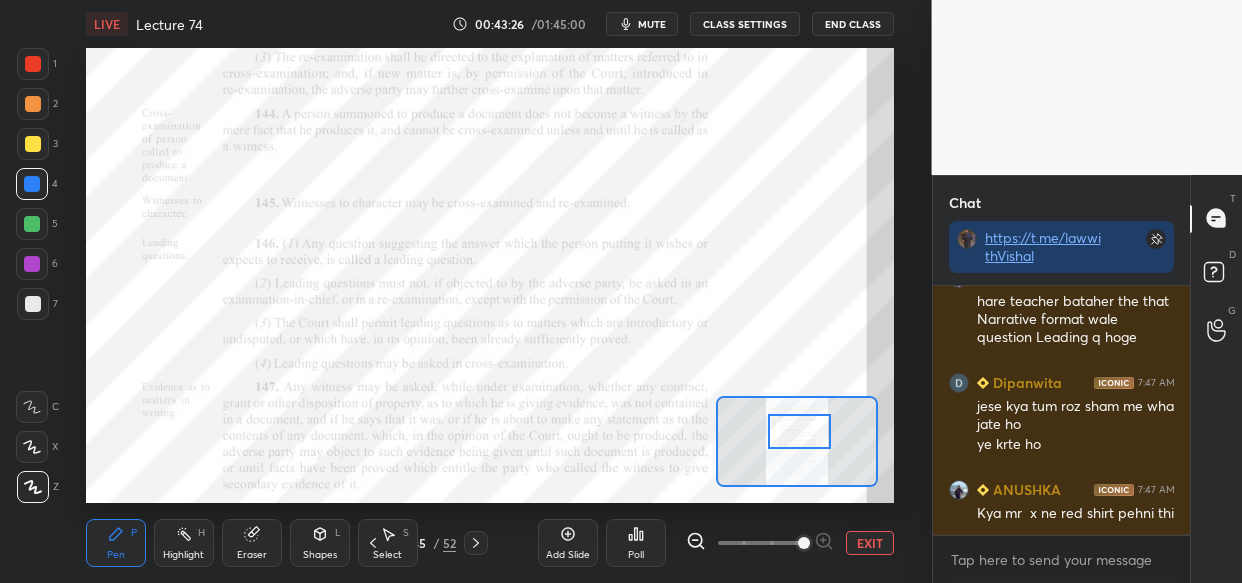 scroll, scrollTop: 84259, scrollLeft: 0, axis: vertical 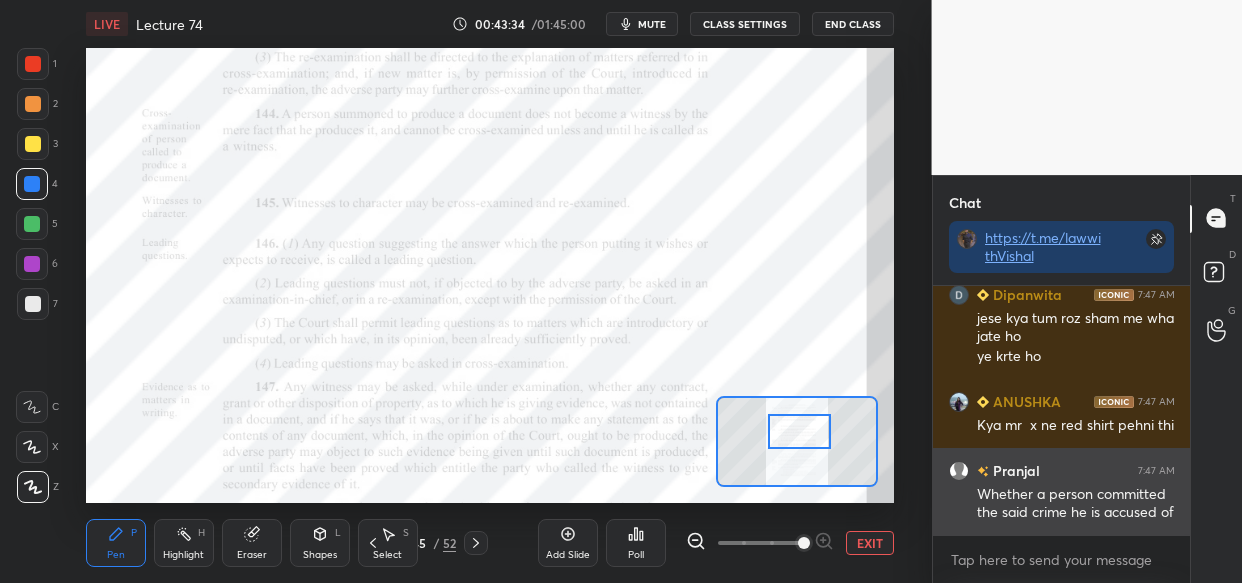 click on "Pranjal 7:47 AM Whether a person committed the said crime he is accused of" at bounding box center (1062, 491) 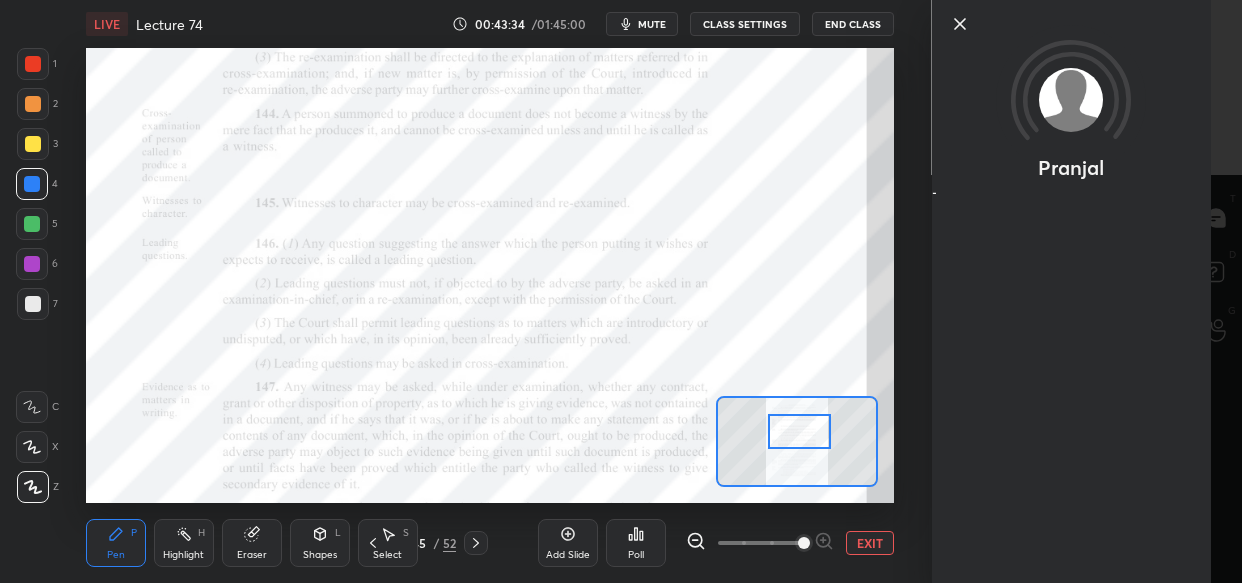 click on "Pranjal" at bounding box center (1087, 291) 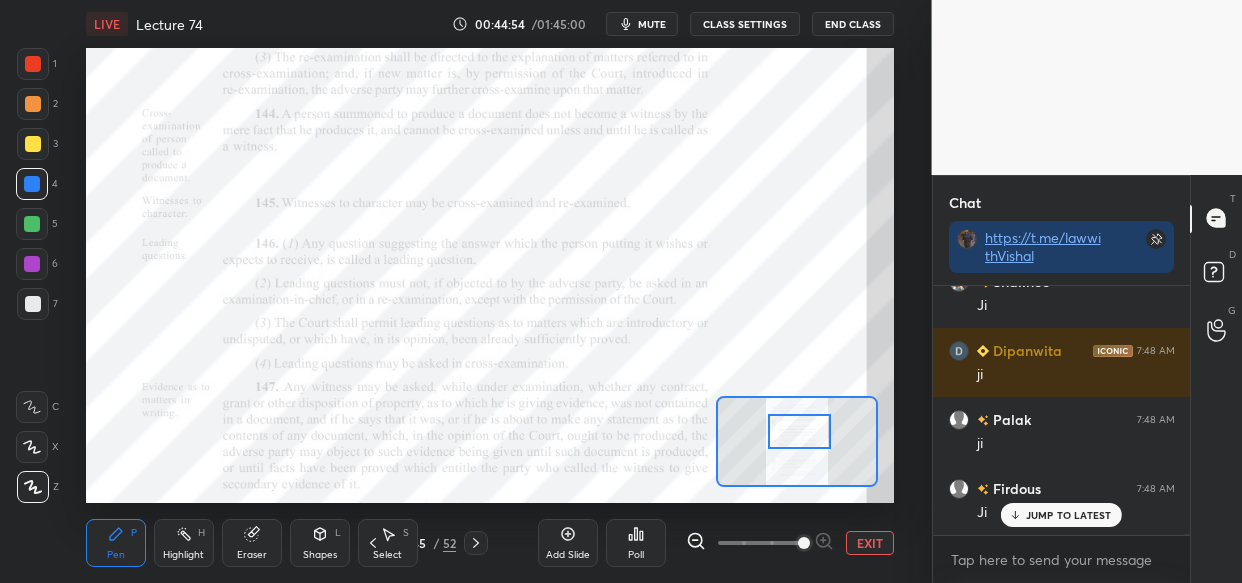 scroll, scrollTop: 85472, scrollLeft: 0, axis: vertical 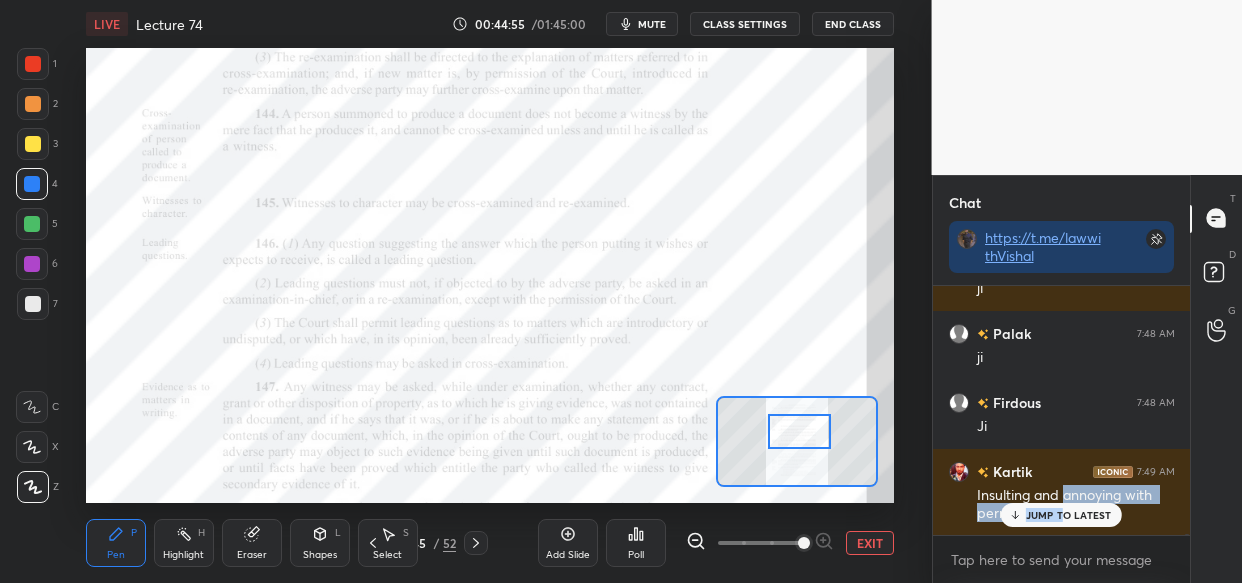 drag, startPoint x: 1063, startPoint y: 506, endPoint x: 1043, endPoint y: 515, distance: 21.931713 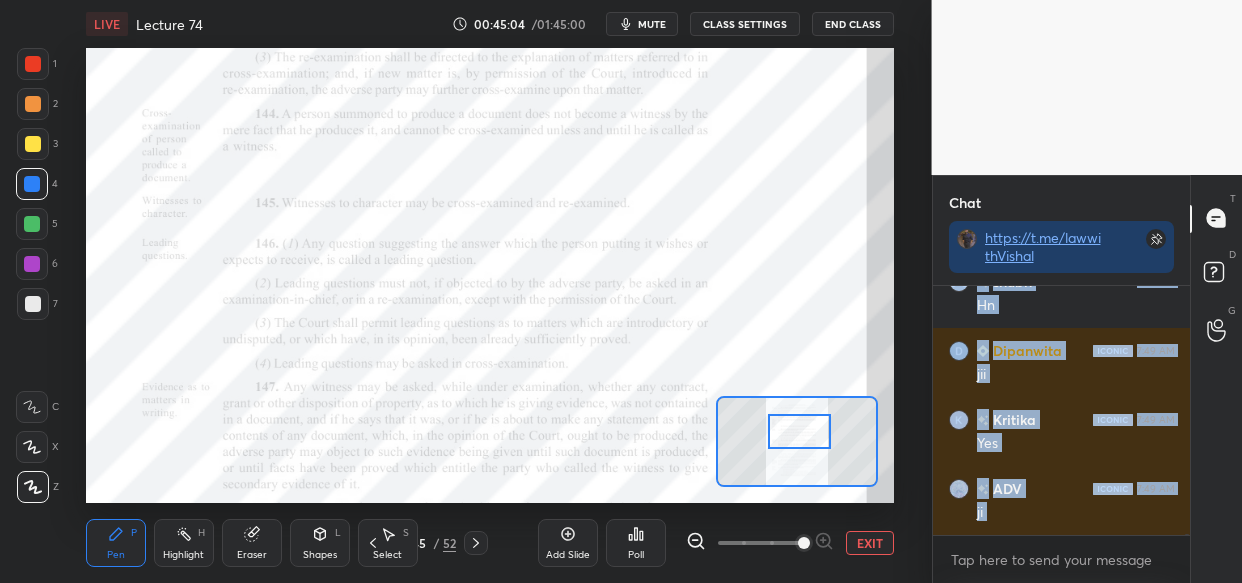 scroll, scrollTop: 85887, scrollLeft: 0, axis: vertical 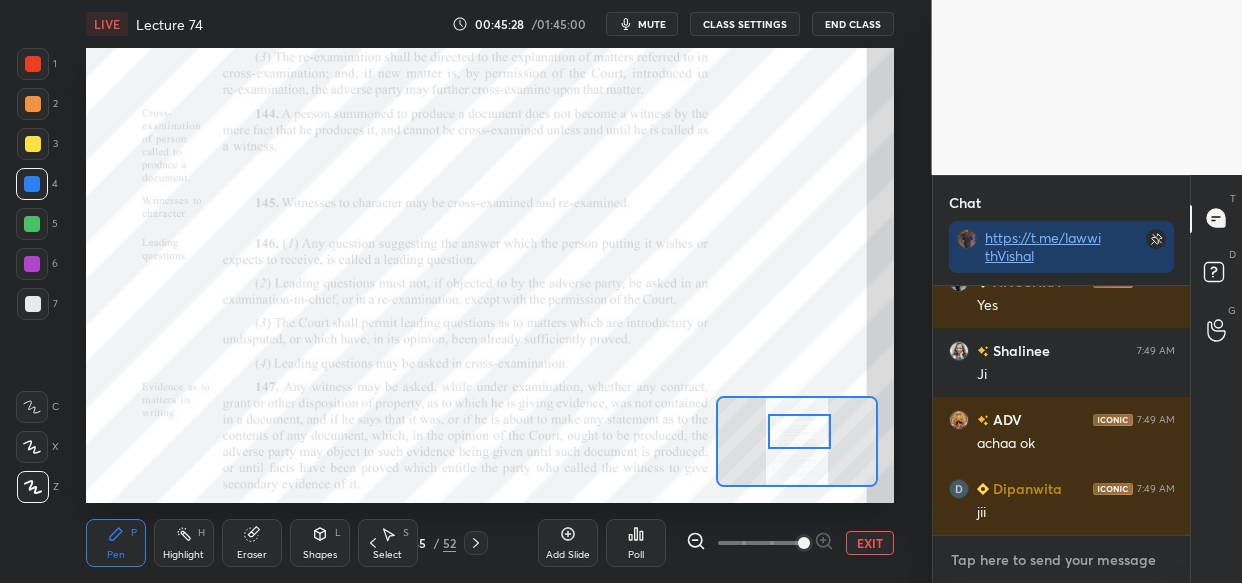 click at bounding box center (1062, 560) 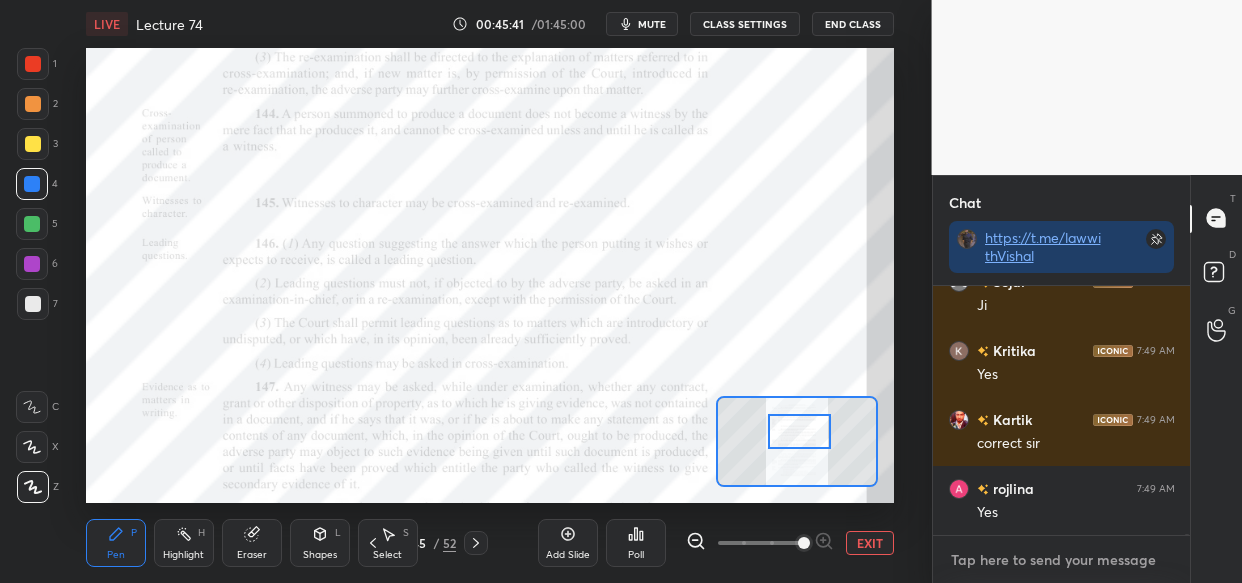 scroll, scrollTop: 87198, scrollLeft: 0, axis: vertical 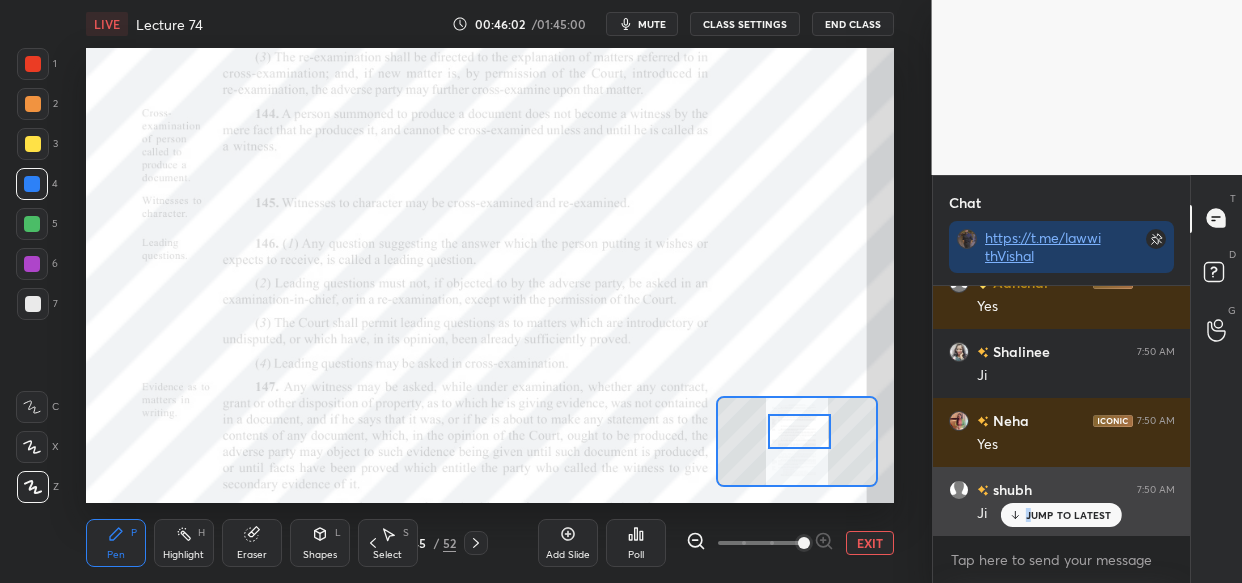 click on "JUMP TO LATEST" at bounding box center [1069, 515] 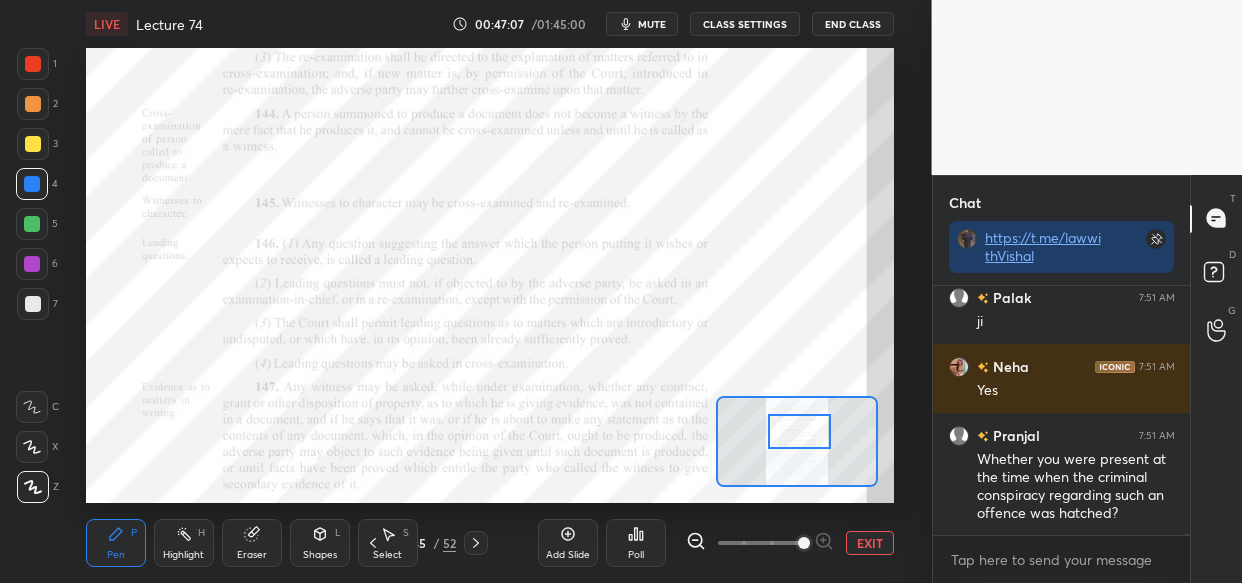 scroll, scrollTop: 91322, scrollLeft: 0, axis: vertical 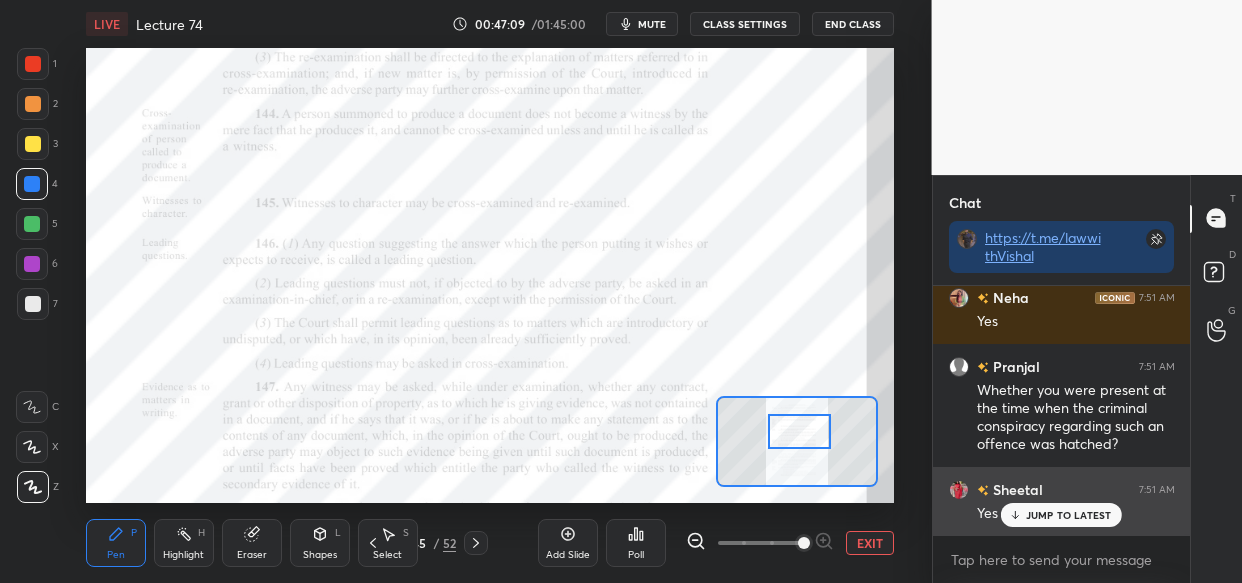 drag, startPoint x: 1073, startPoint y: 511, endPoint x: 1030, endPoint y: 512, distance: 43.011627 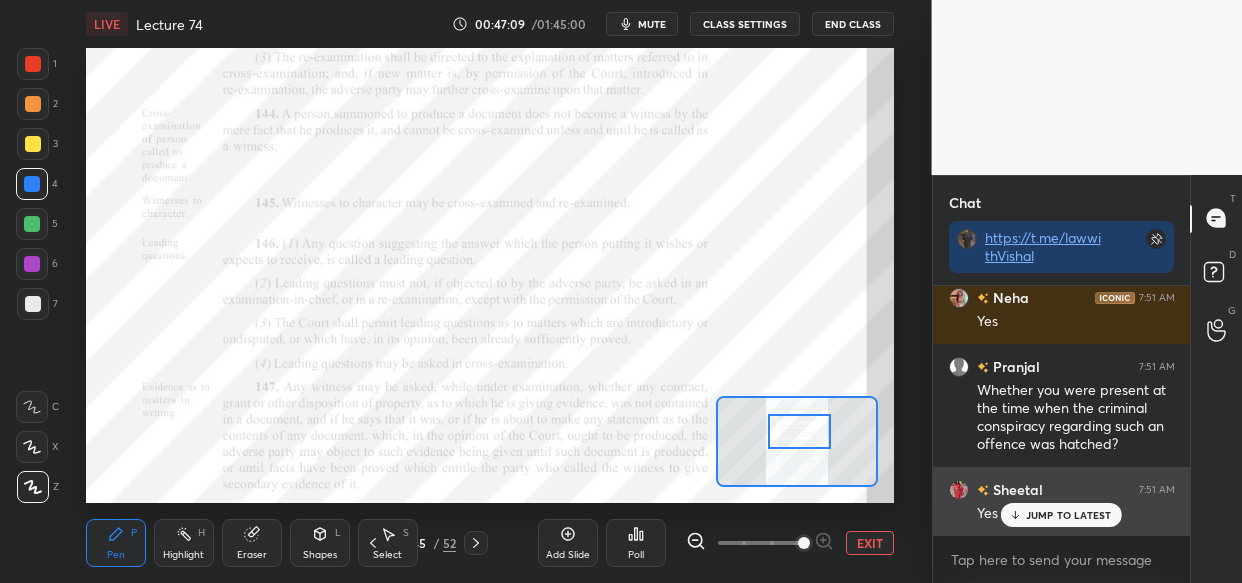 click on "JUMP TO LATEST" at bounding box center [1069, 515] 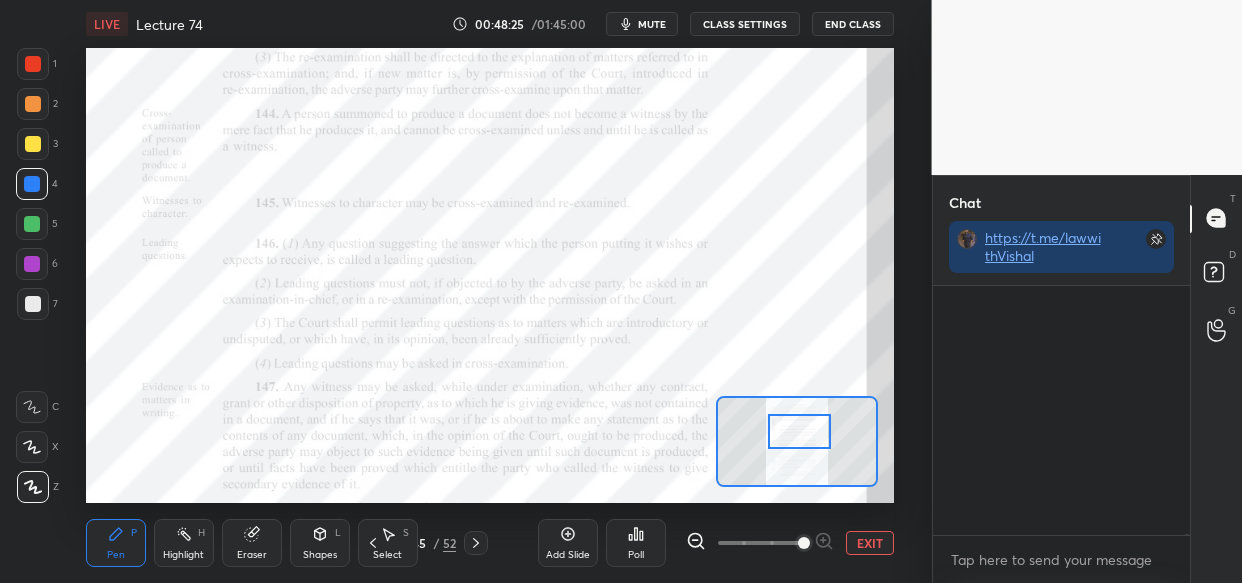 scroll, scrollTop: 94566, scrollLeft: 0, axis: vertical 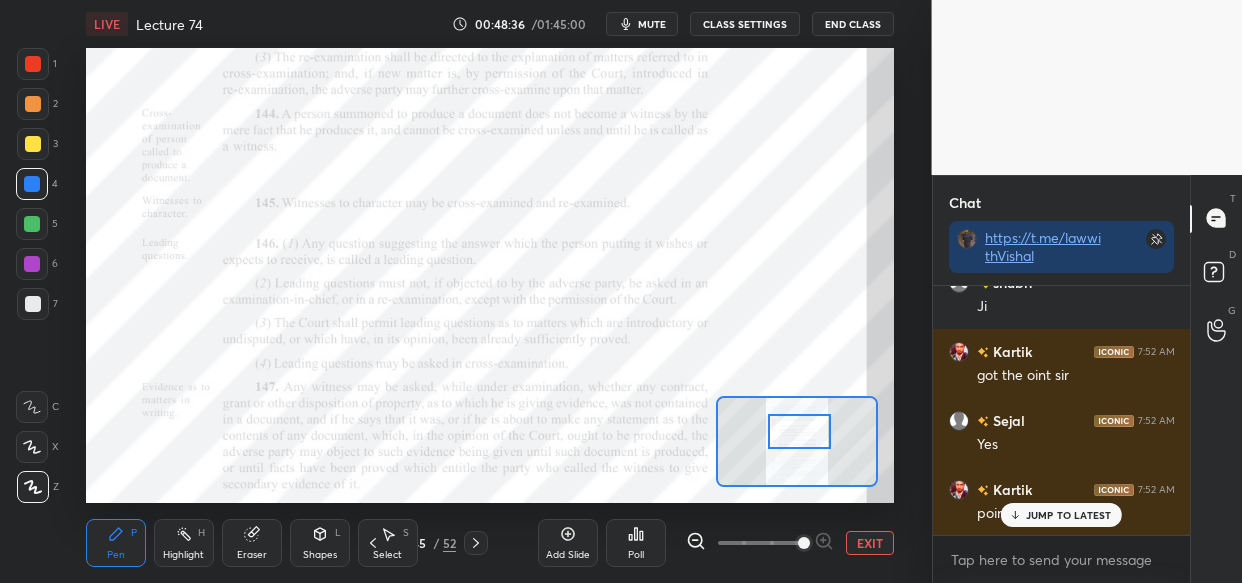 drag, startPoint x: 1094, startPoint y: 517, endPoint x: 1056, endPoint y: 560, distance: 57.384666 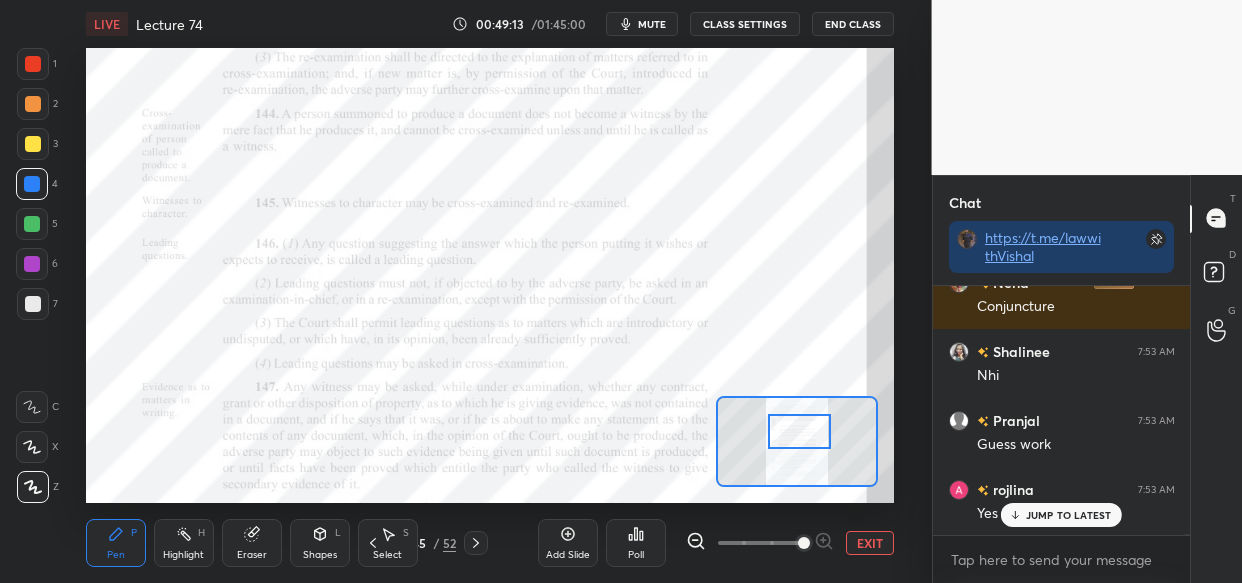 scroll, scrollTop: 96152, scrollLeft: 0, axis: vertical 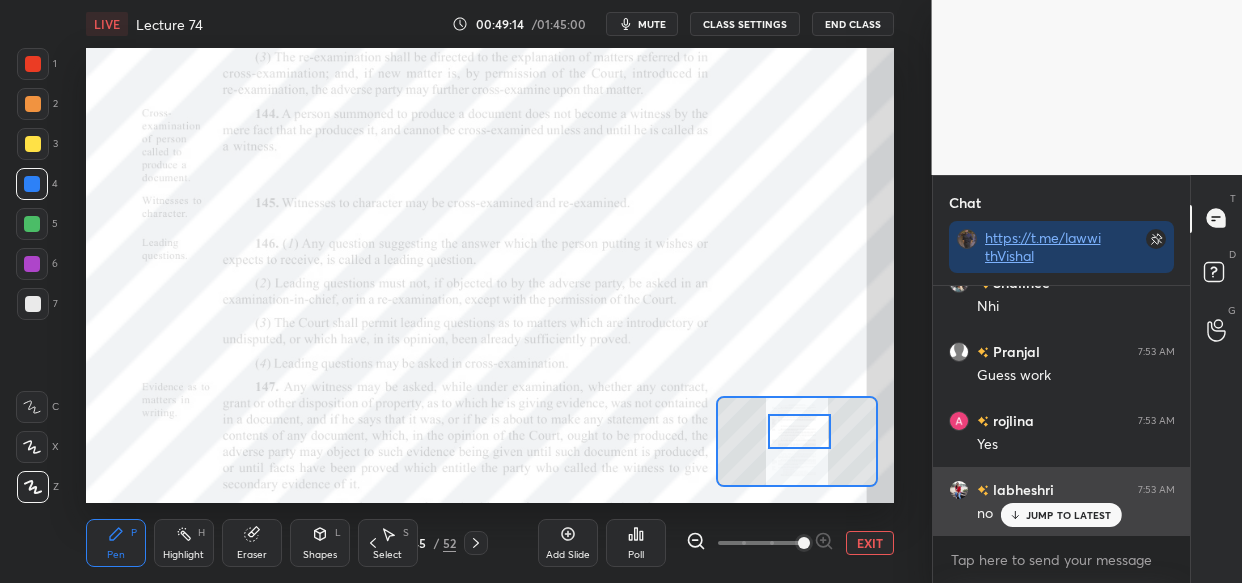 click on "JUMP TO LATEST" at bounding box center (1061, 515) 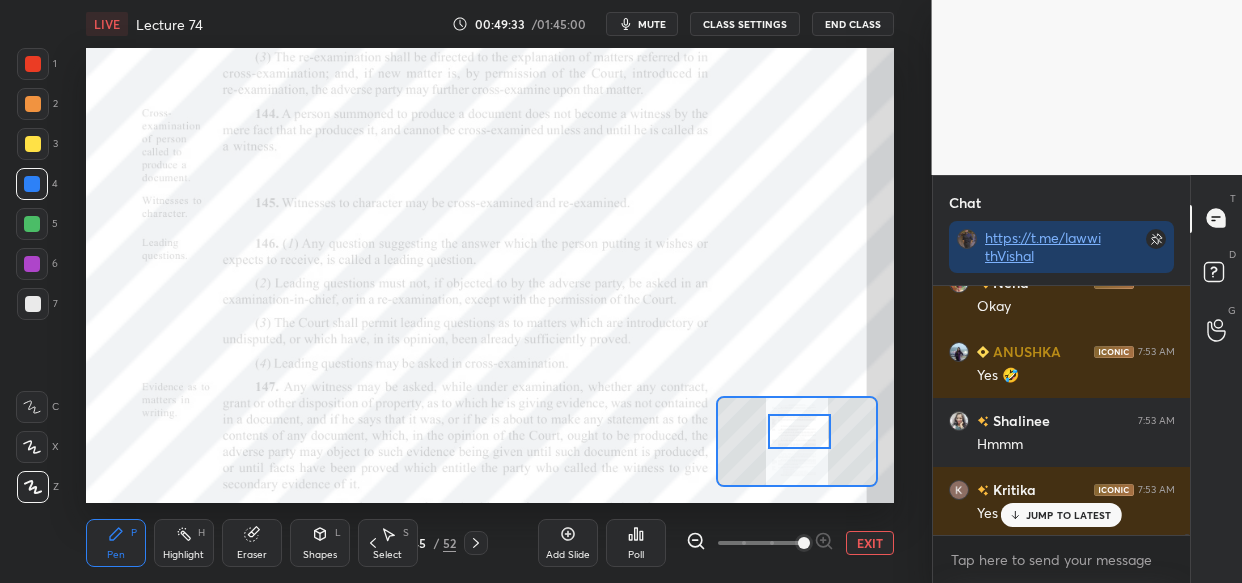 scroll, scrollTop: 96773, scrollLeft: 0, axis: vertical 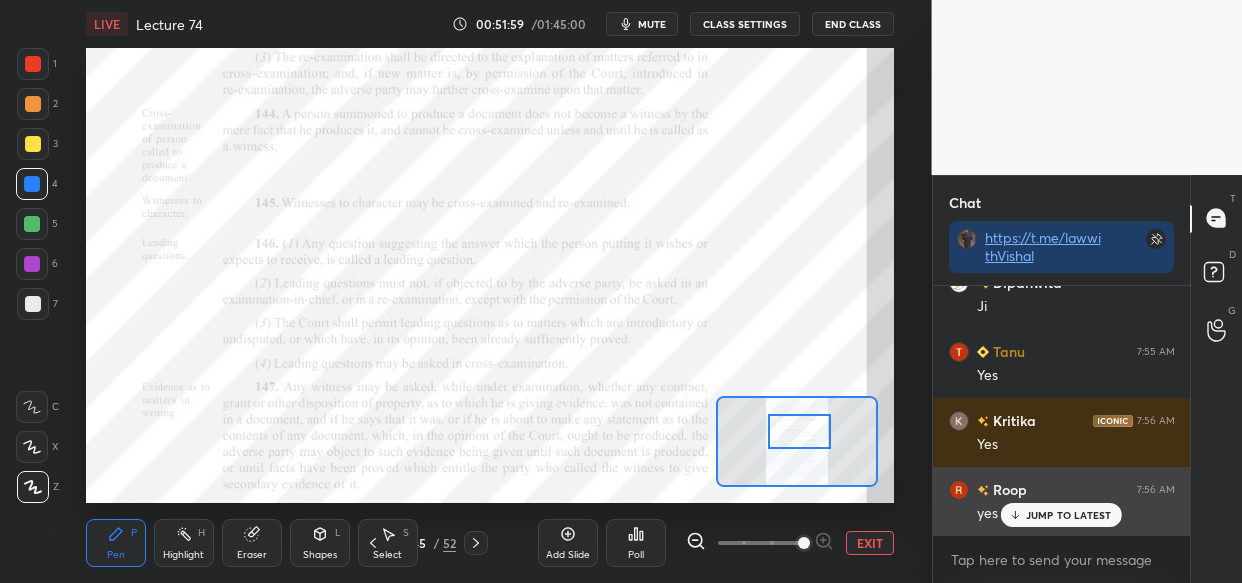 click on "JUMP TO LATEST" at bounding box center (1061, 515) 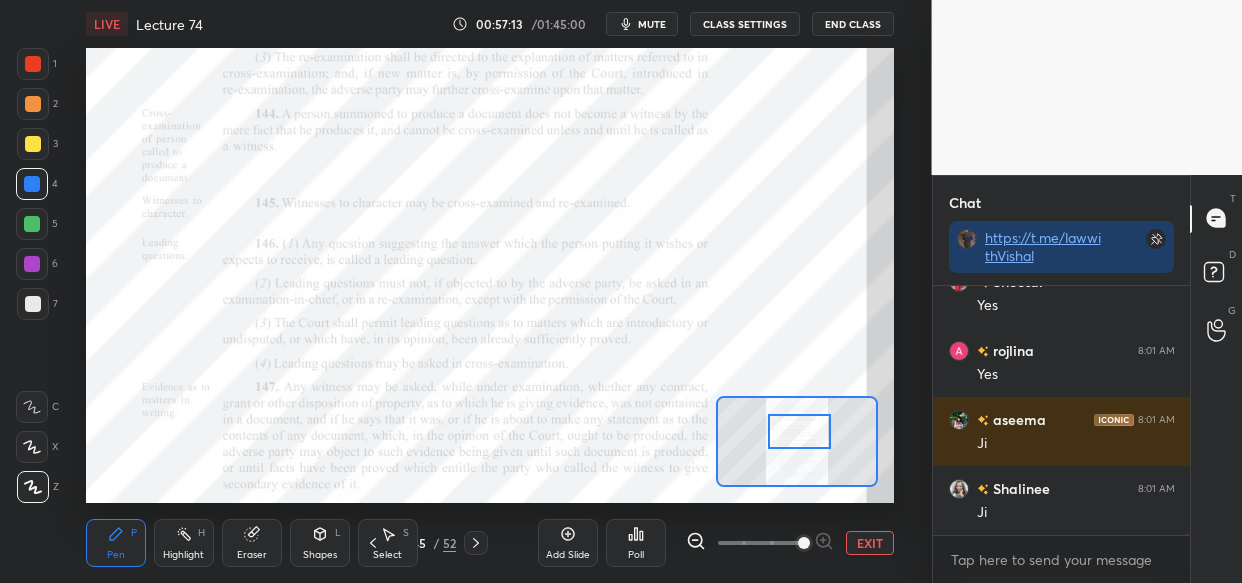 scroll, scrollTop: 113457, scrollLeft: 0, axis: vertical 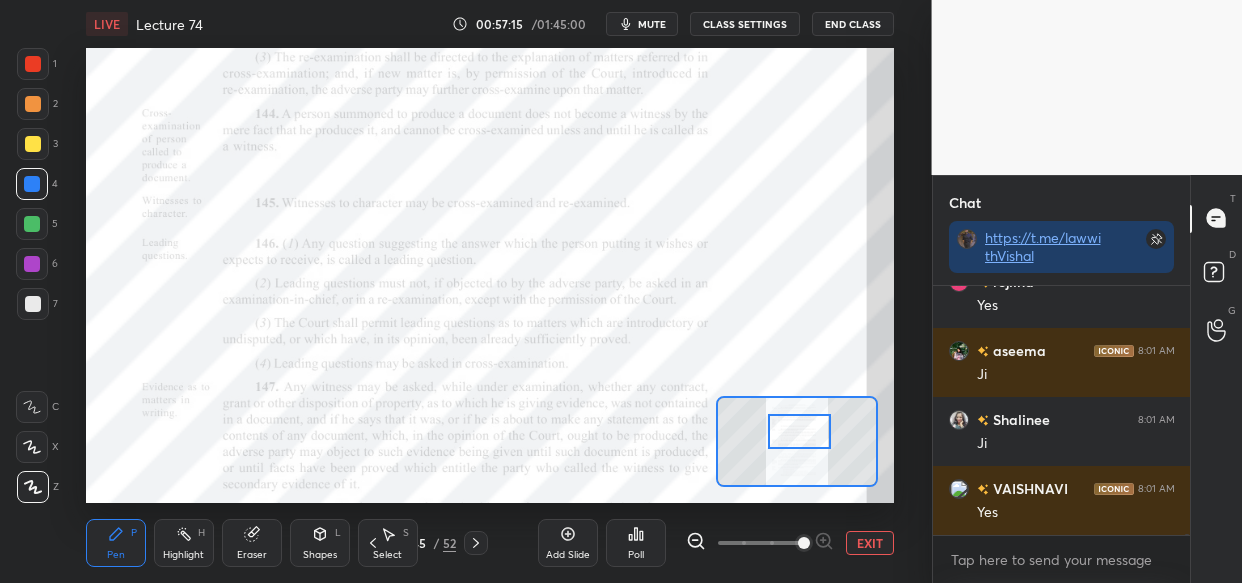 drag, startPoint x: 549, startPoint y: 548, endPoint x: 537, endPoint y: 551, distance: 12.369317 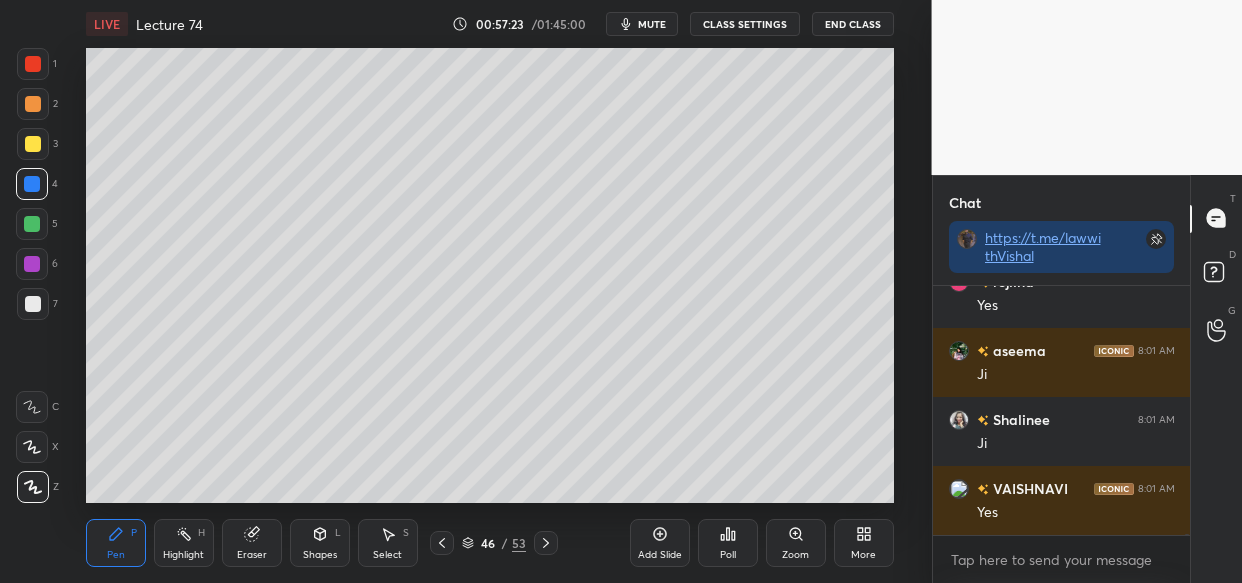 click on "Setting up your live class Poll for   secs No correct answer Start poll" at bounding box center [490, 275] 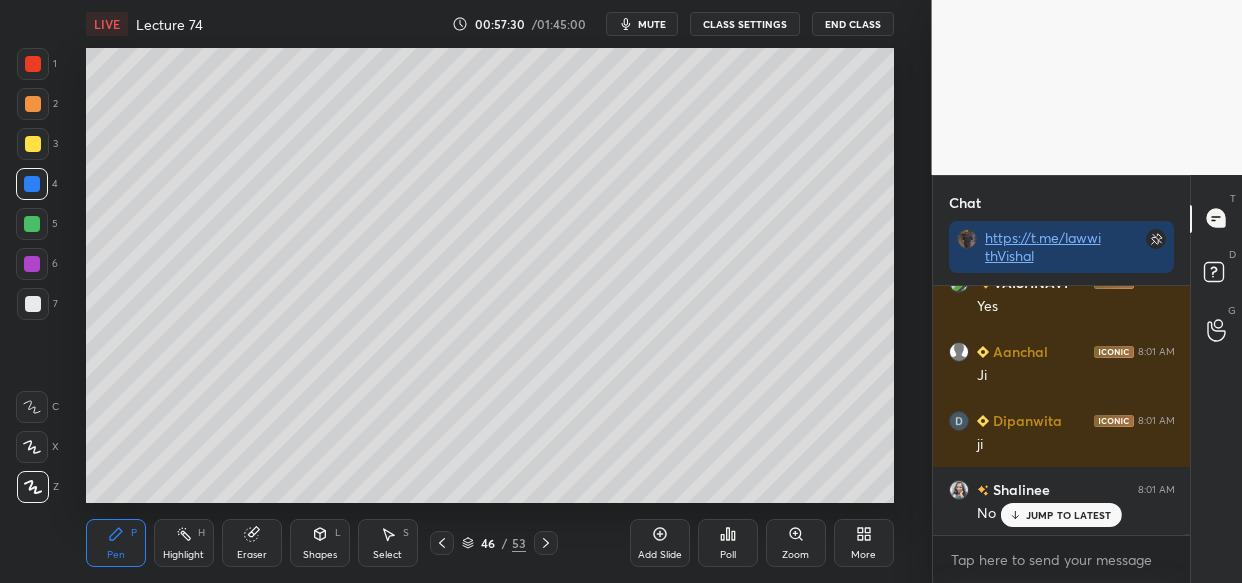 scroll, scrollTop: 113732, scrollLeft: 0, axis: vertical 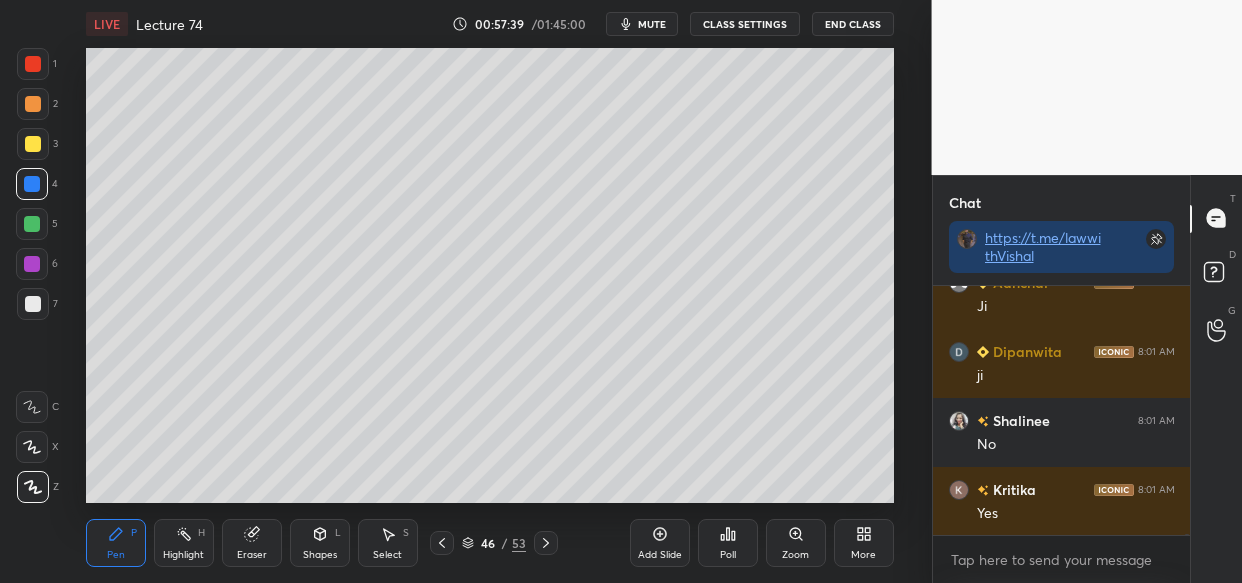 drag, startPoint x: 83, startPoint y: 310, endPoint x: 497, endPoint y: 46, distance: 491.0112 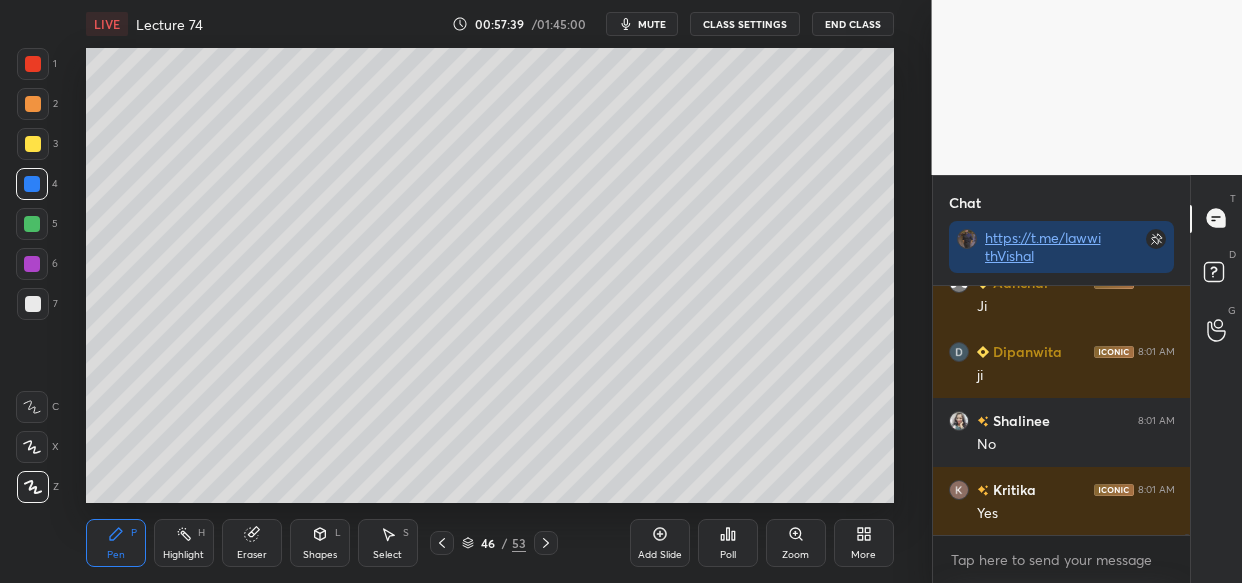 click on "LIVE Lecture 74 00:57:39 /  01:45:00 mute CLASS SETTINGS End Class Setting up your live class Poll for   secs No correct answer Start poll Back Lecture 74 • L72 of Bhartiya Sakshya Adhiniyam (BSA) + Evidence Act Vishal Singh Thakur Pen P Highlight H Eraser Shapes L Select S 46 / 53 Add Slide Poll Zoom More" at bounding box center (490, 291) 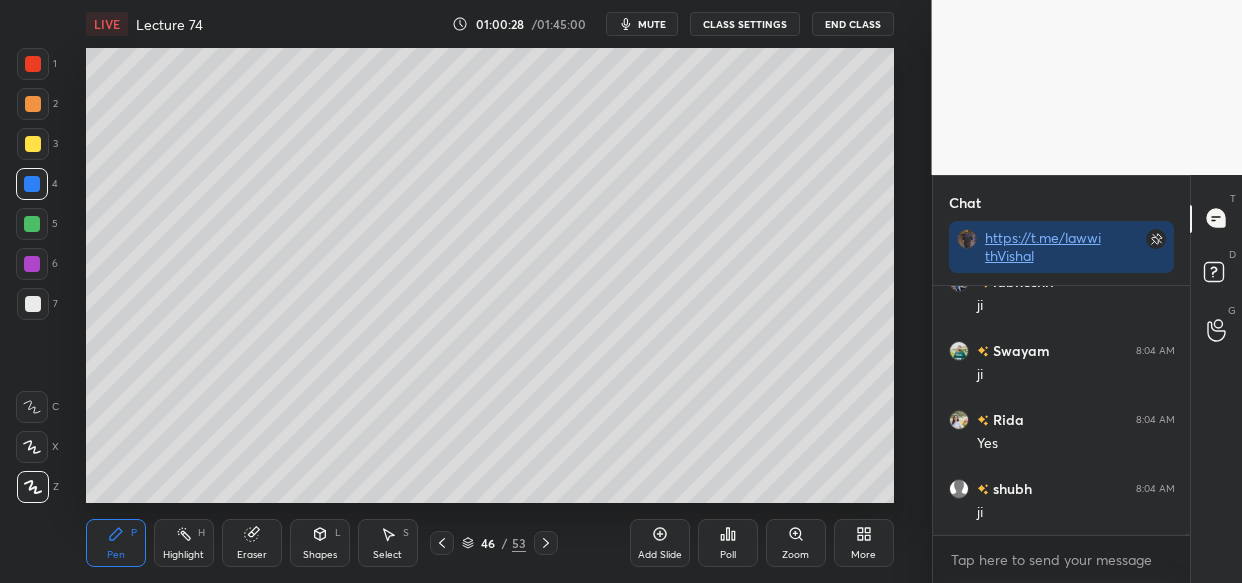 scroll, scrollTop: 121013, scrollLeft: 0, axis: vertical 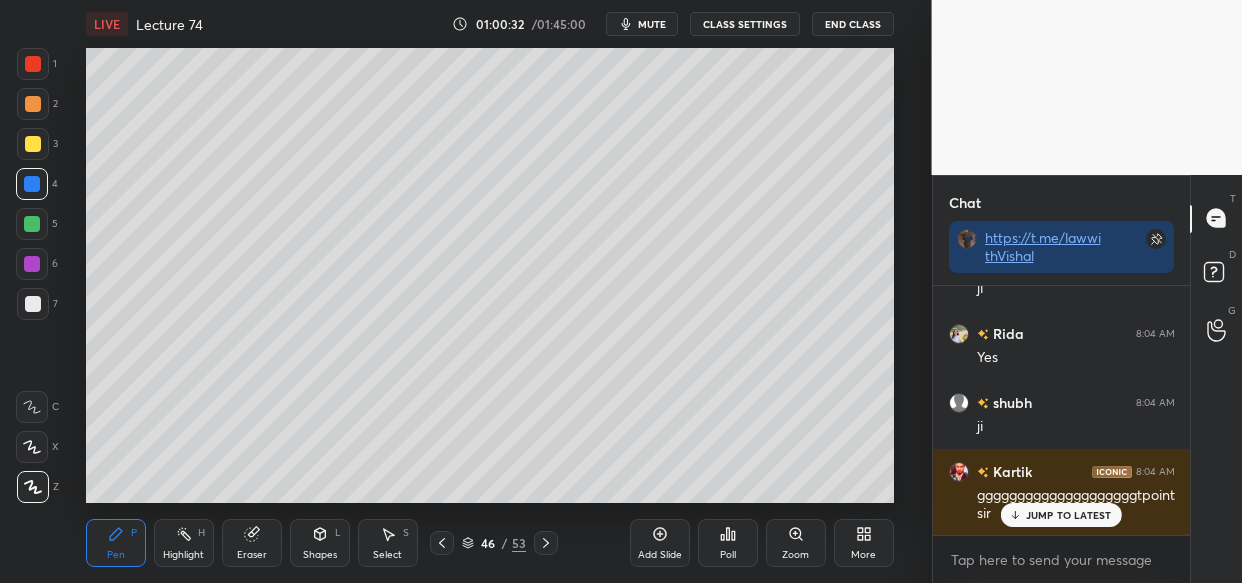 drag, startPoint x: 1049, startPoint y: 509, endPoint x: 959, endPoint y: 537, distance: 94.254974 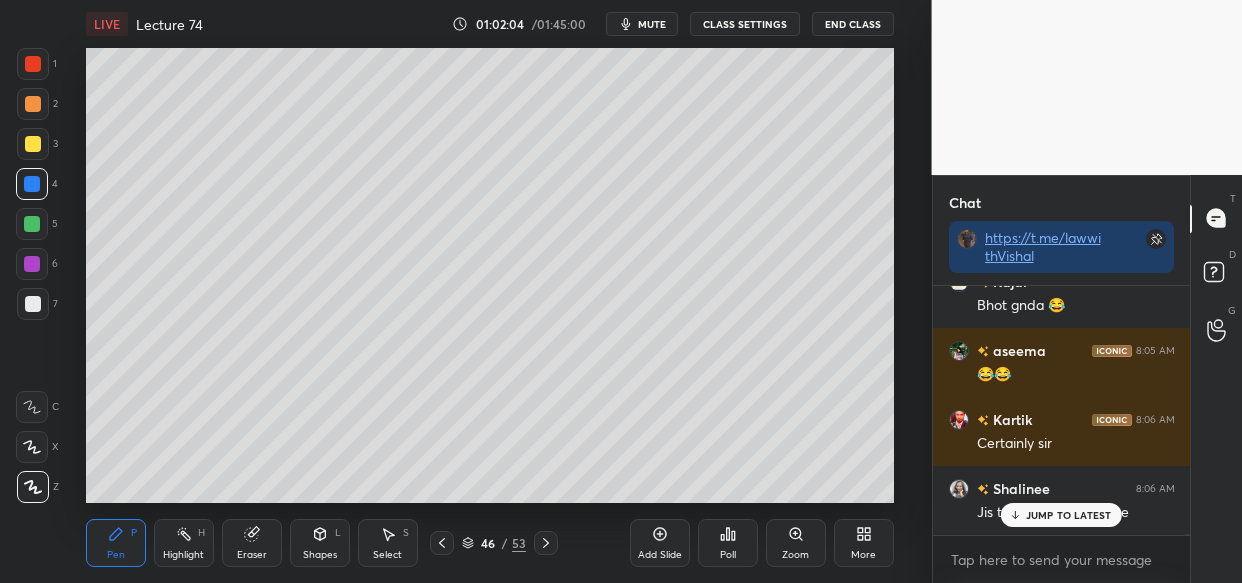 scroll, scrollTop: 123394, scrollLeft: 0, axis: vertical 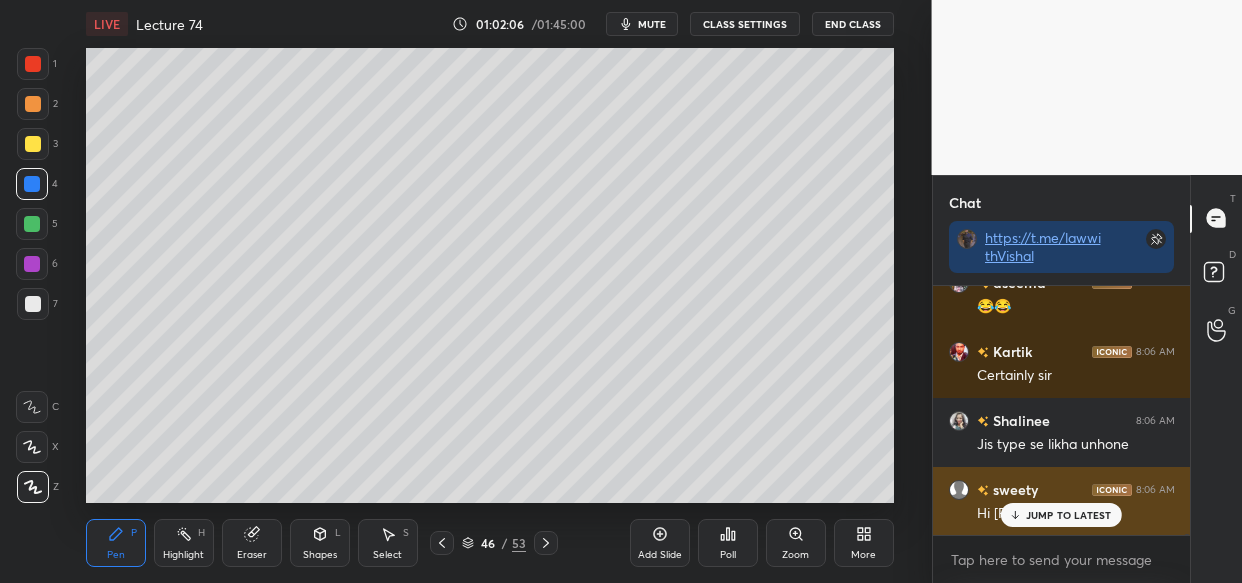drag, startPoint x: 1039, startPoint y: 512, endPoint x: 983, endPoint y: 532, distance: 59.464275 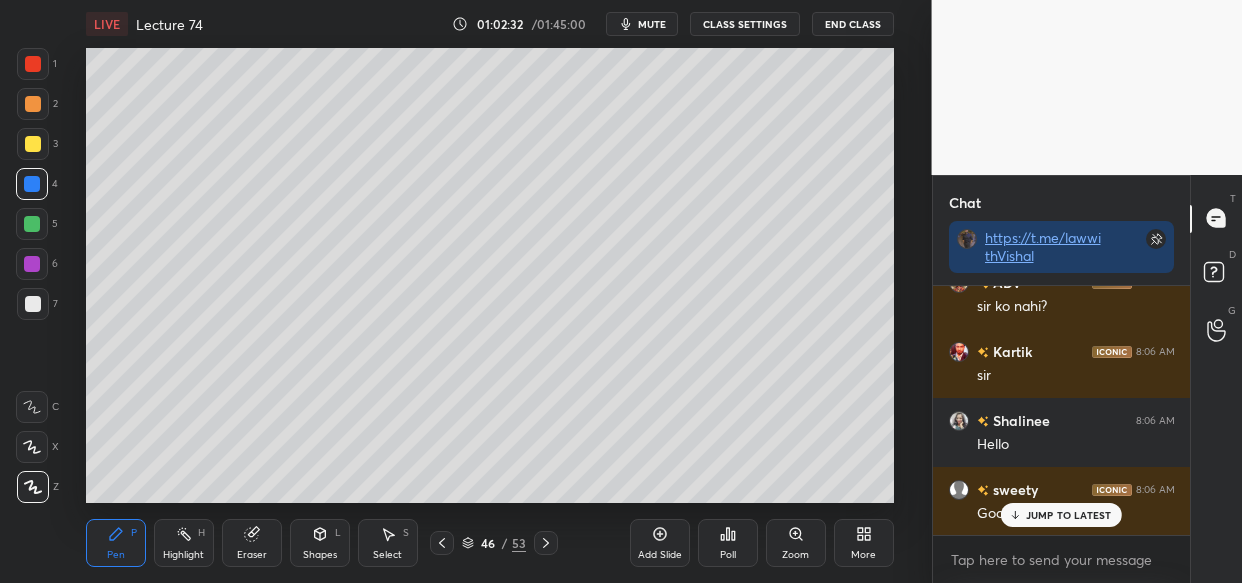 scroll, scrollTop: 124222, scrollLeft: 0, axis: vertical 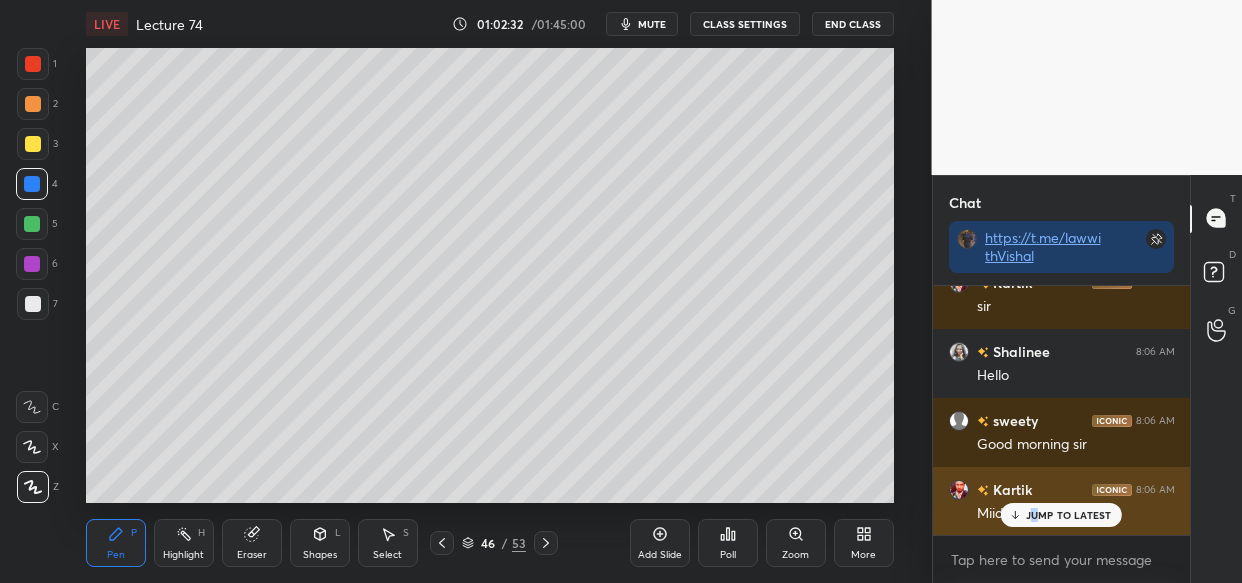 drag, startPoint x: 1033, startPoint y: 522, endPoint x: 1011, endPoint y: 531, distance: 23.769728 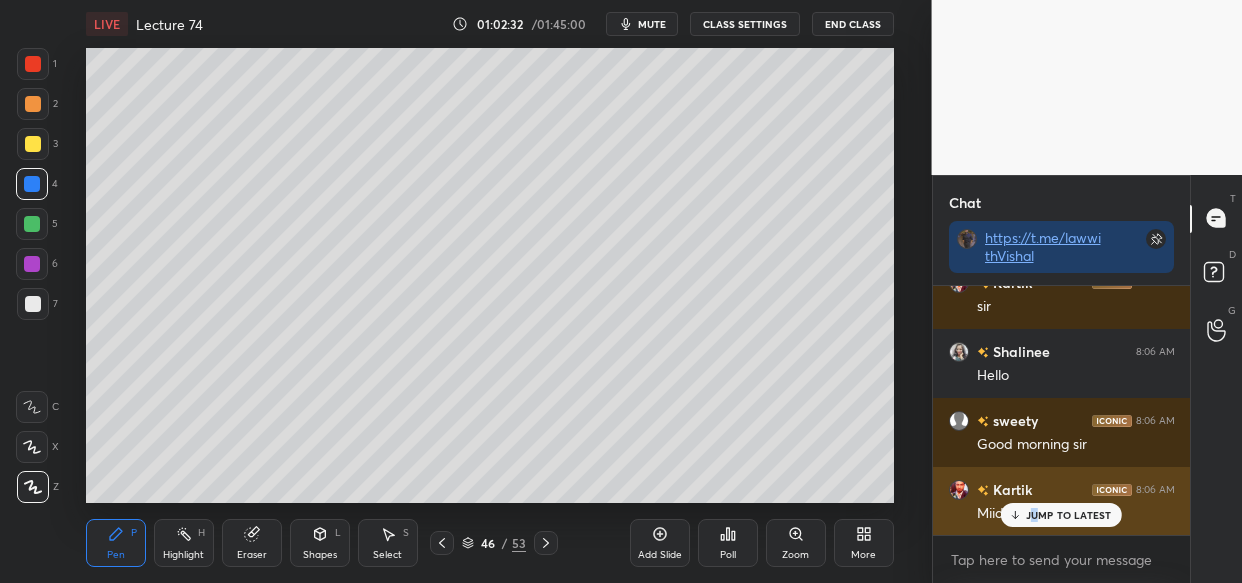 click on "JUMP TO LATEST" at bounding box center [1061, 515] 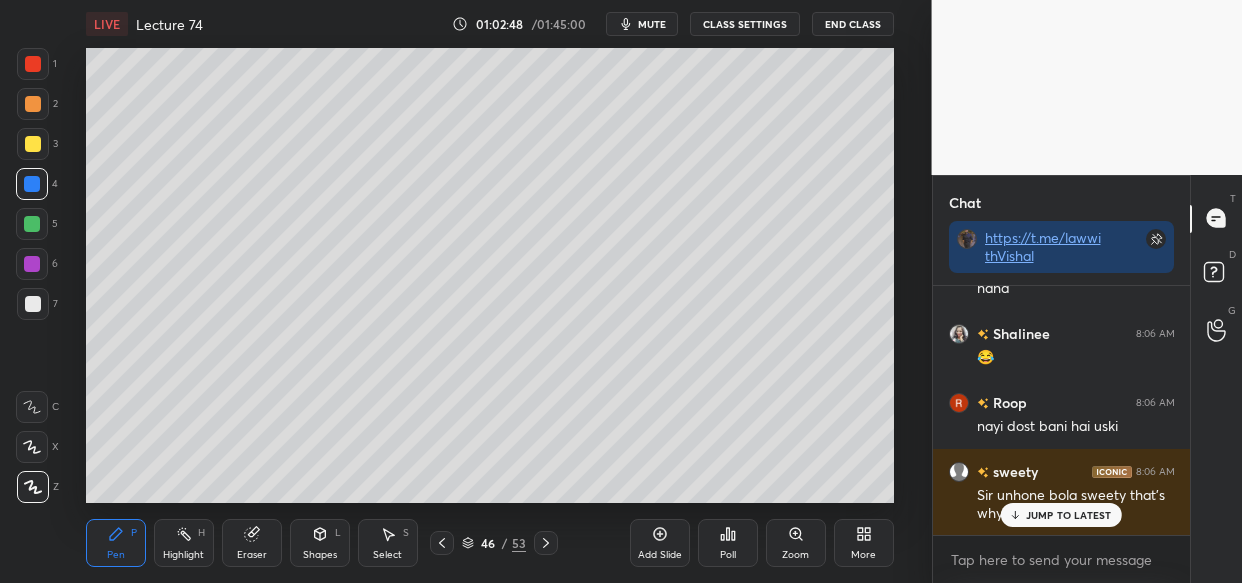 scroll, scrollTop: 124723, scrollLeft: 0, axis: vertical 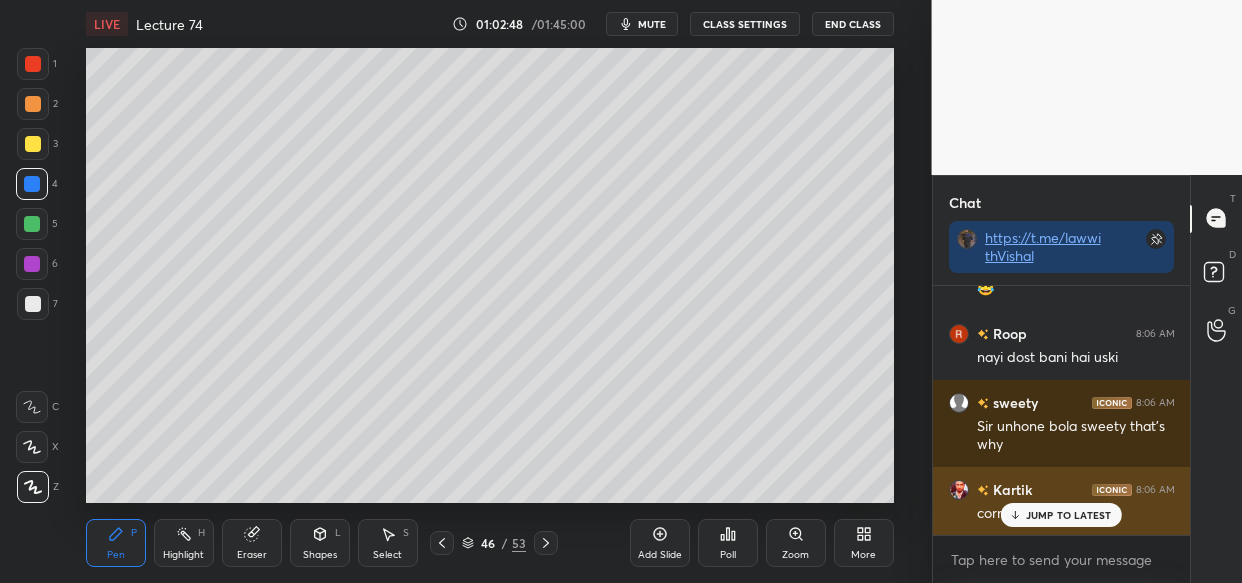 click on "JUMP TO LATEST" at bounding box center (1061, 515) 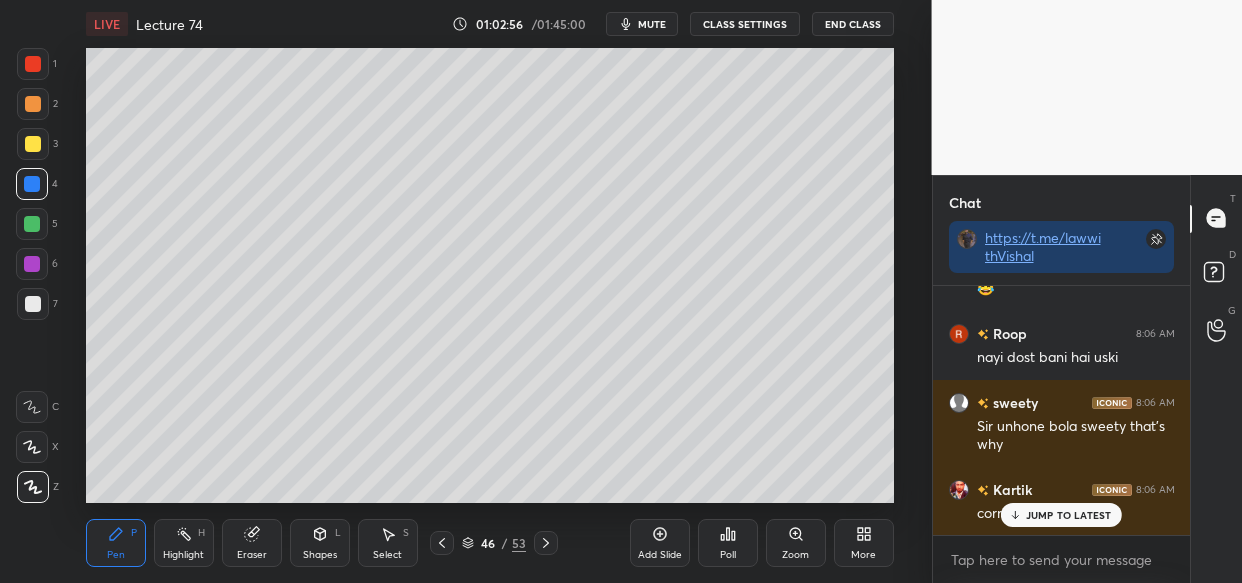 scroll, scrollTop: 124792, scrollLeft: 0, axis: vertical 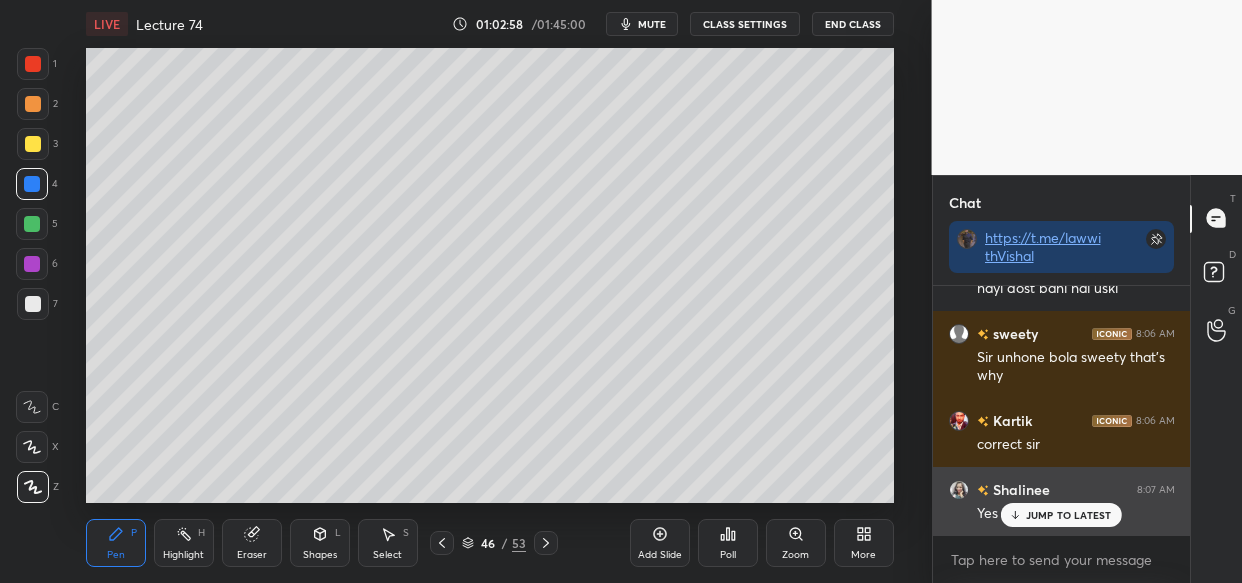 drag, startPoint x: 1040, startPoint y: 514, endPoint x: 1019, endPoint y: 521, distance: 22.135944 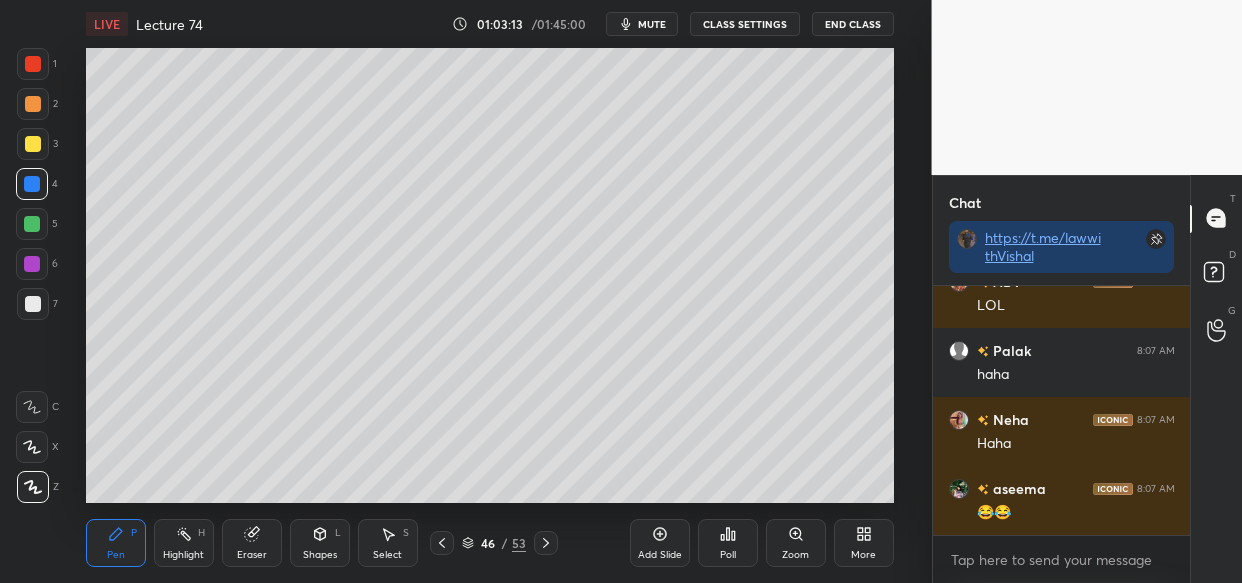 scroll, scrollTop: 125344, scrollLeft: 0, axis: vertical 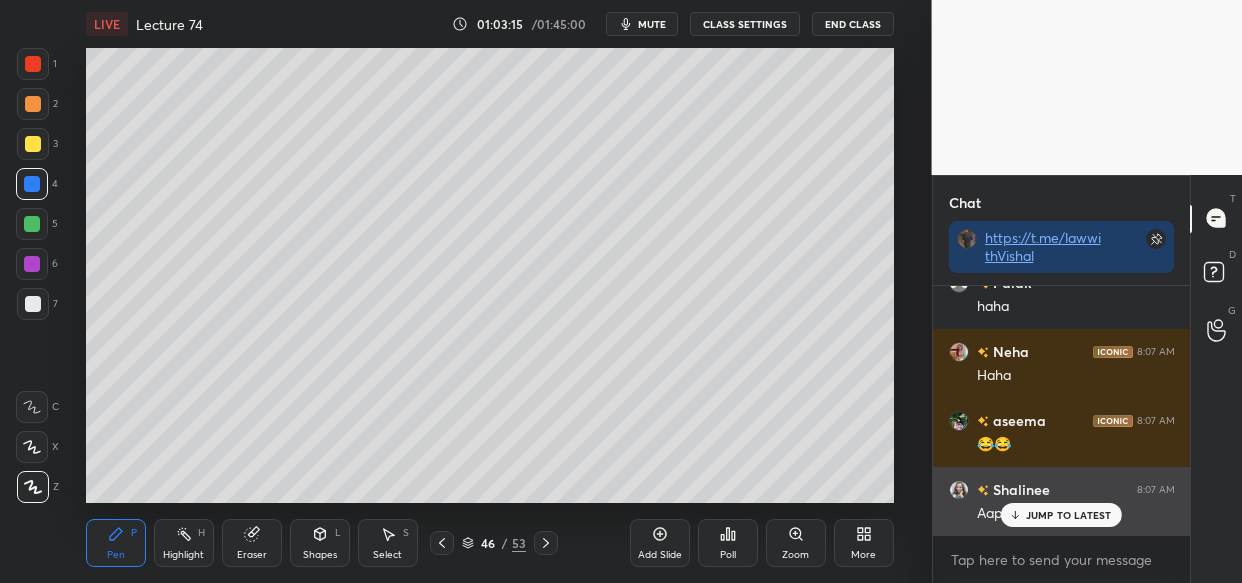 drag, startPoint x: 1031, startPoint y: 509, endPoint x: 1001, endPoint y: 518, distance: 31.320919 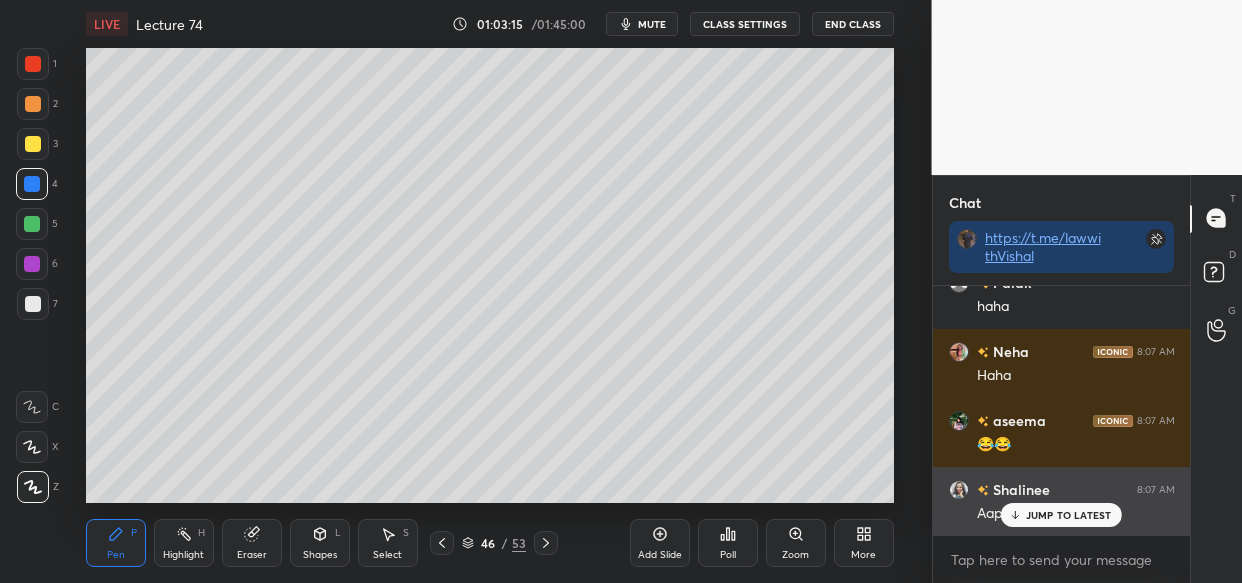 click on "JUMP TO LATEST" at bounding box center (1069, 515) 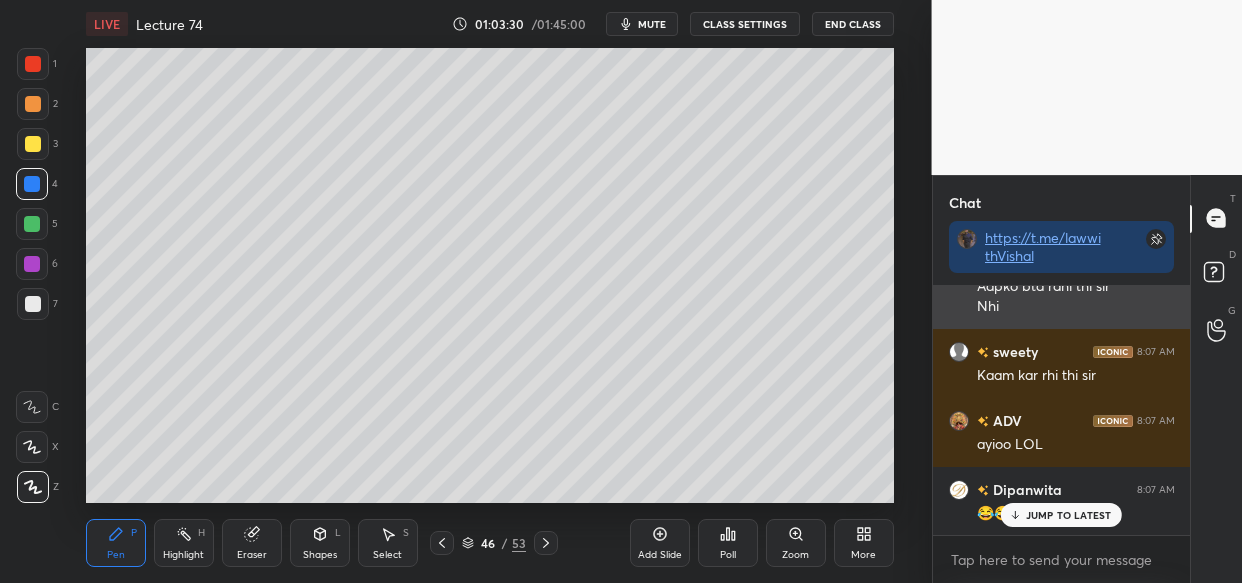 scroll, scrollTop: 125640, scrollLeft: 0, axis: vertical 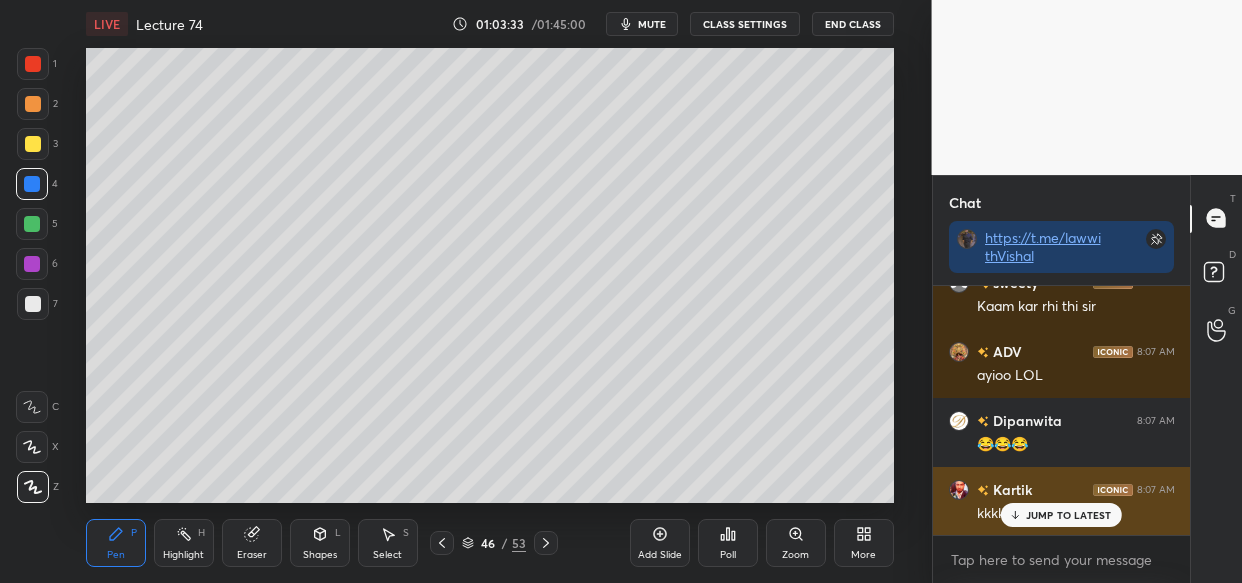 drag, startPoint x: 1068, startPoint y: 517, endPoint x: 1011, endPoint y: 532, distance: 58.940647 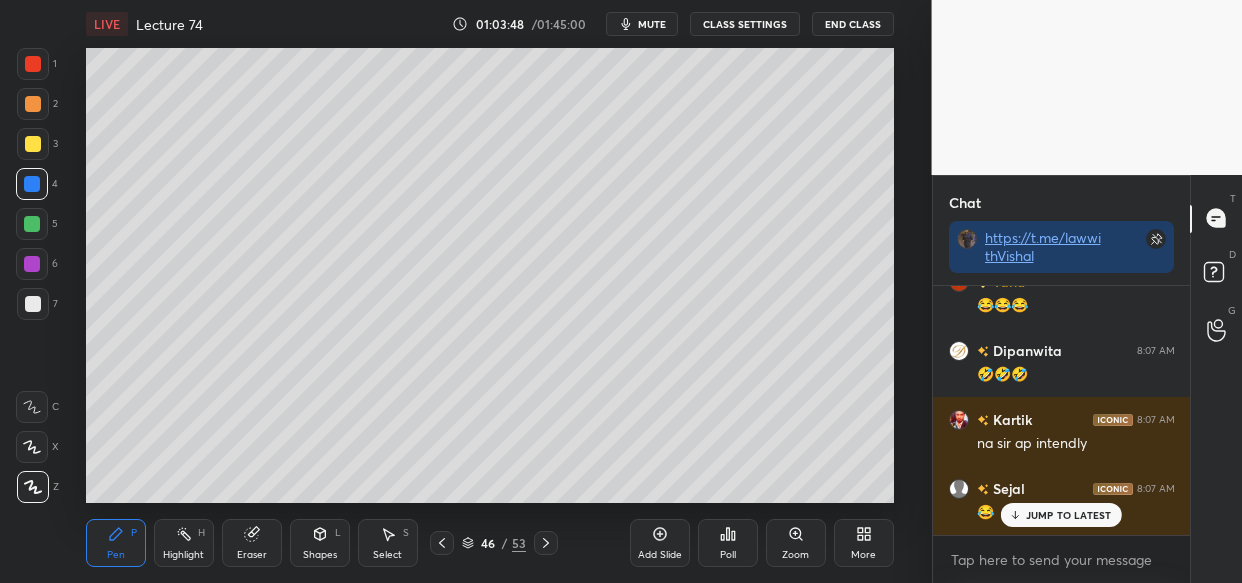 scroll, scrollTop: 126003, scrollLeft: 0, axis: vertical 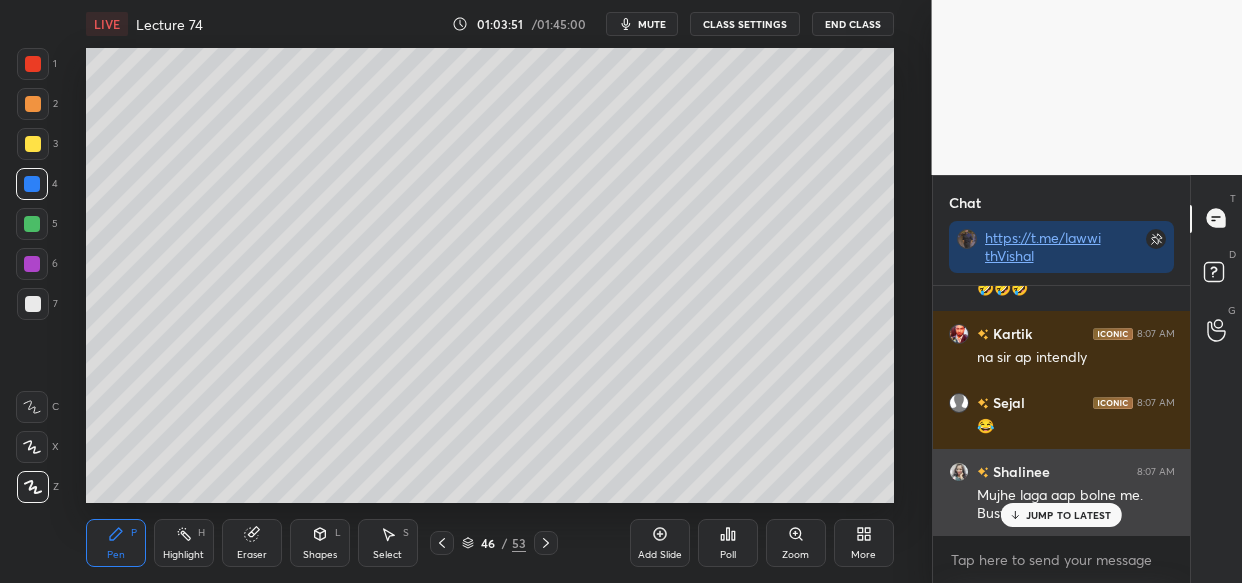 click on "JUMP TO LATEST" at bounding box center (1069, 515) 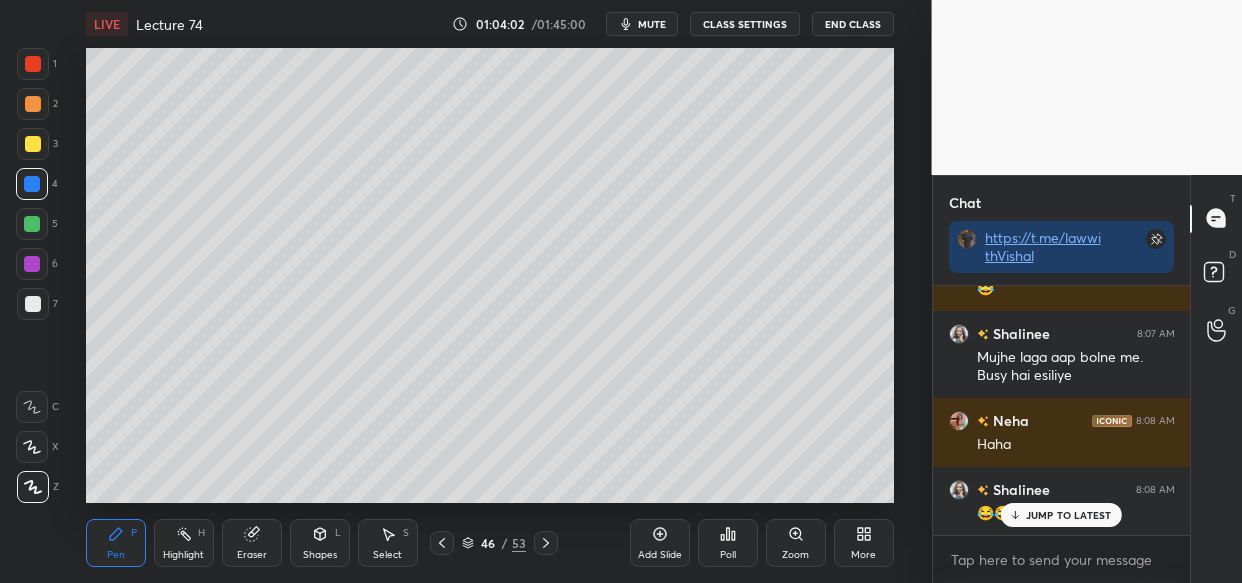 scroll, scrollTop: 126210, scrollLeft: 0, axis: vertical 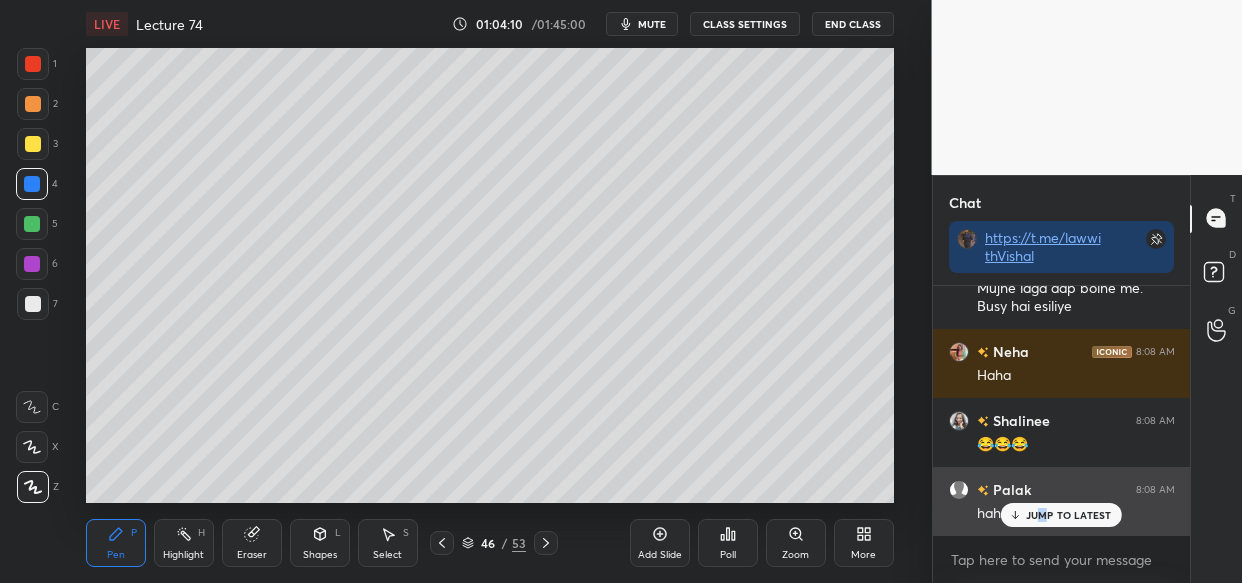 click on "JUMP TO LATEST" at bounding box center [1069, 515] 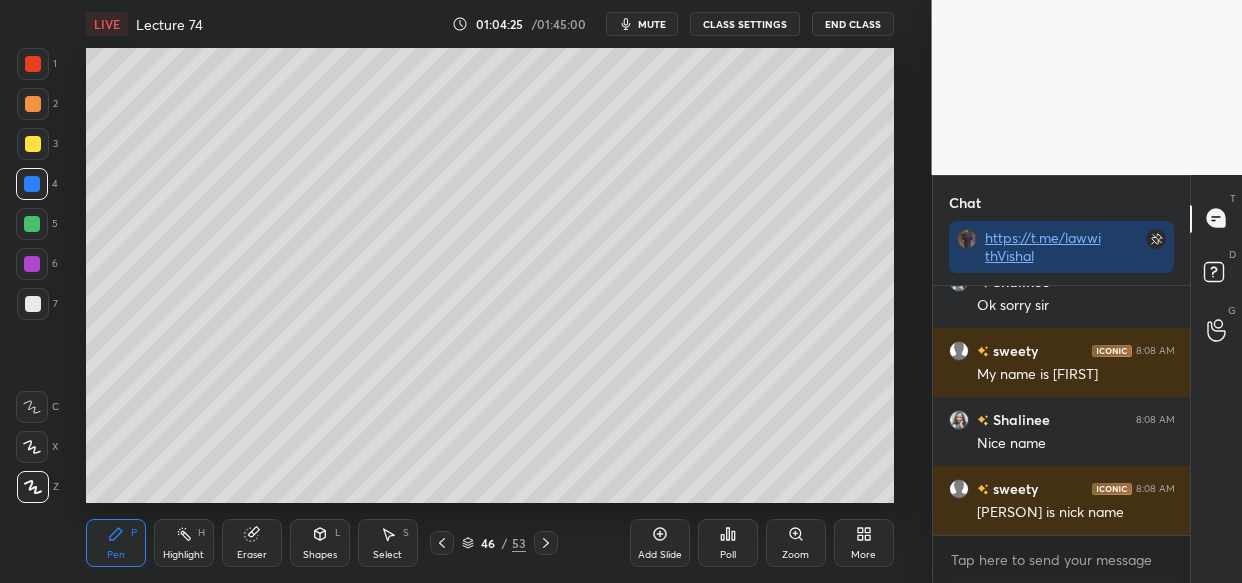 scroll, scrollTop: 126591, scrollLeft: 0, axis: vertical 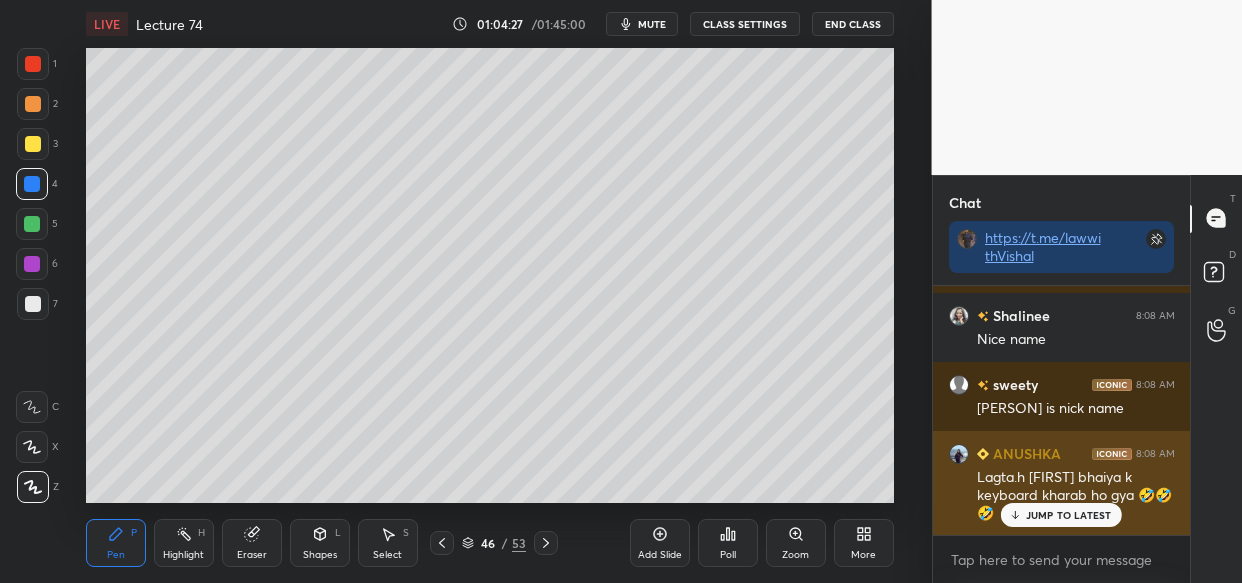 drag, startPoint x: 1046, startPoint y: 522, endPoint x: 1032, endPoint y: 514, distance: 16.124516 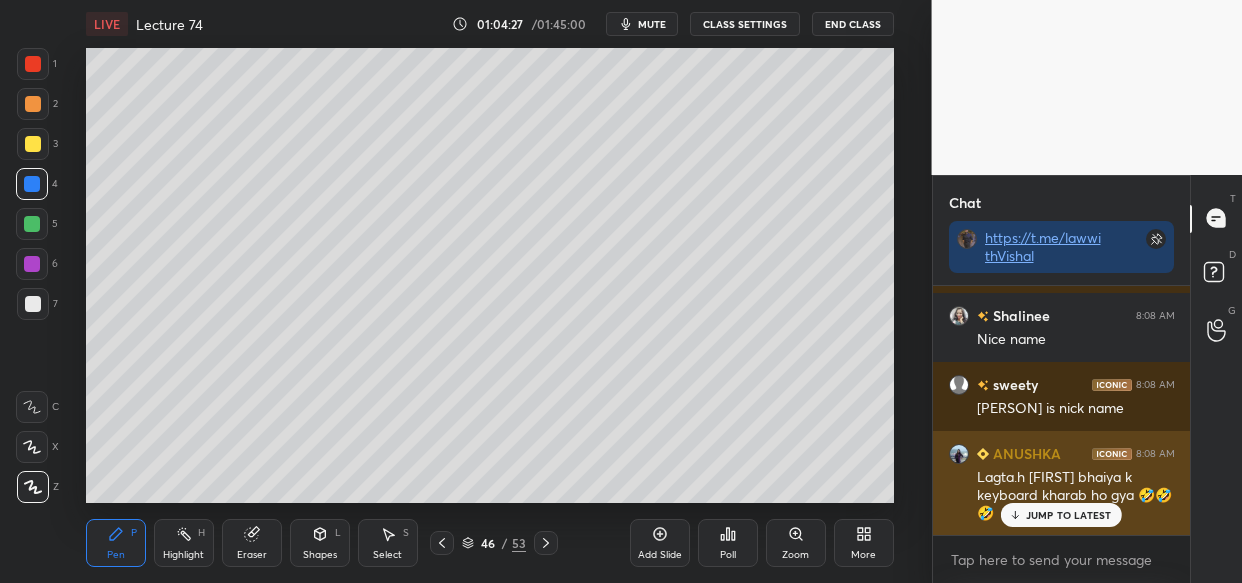 click on "JUMP TO LATEST" at bounding box center [1061, 515] 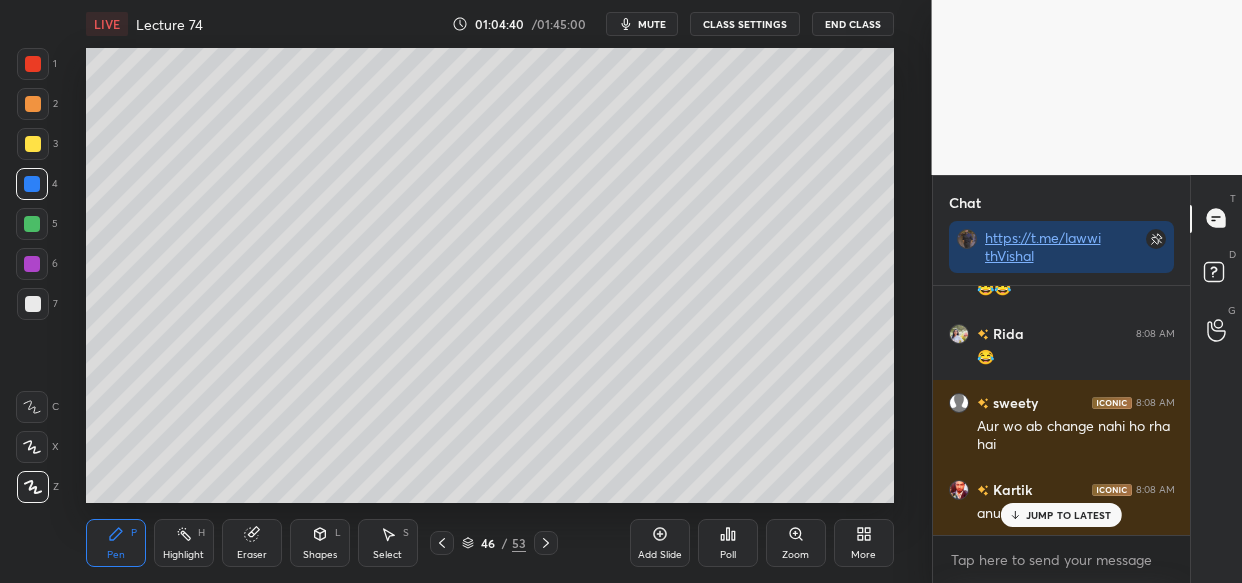 scroll, scrollTop: 127092, scrollLeft: 0, axis: vertical 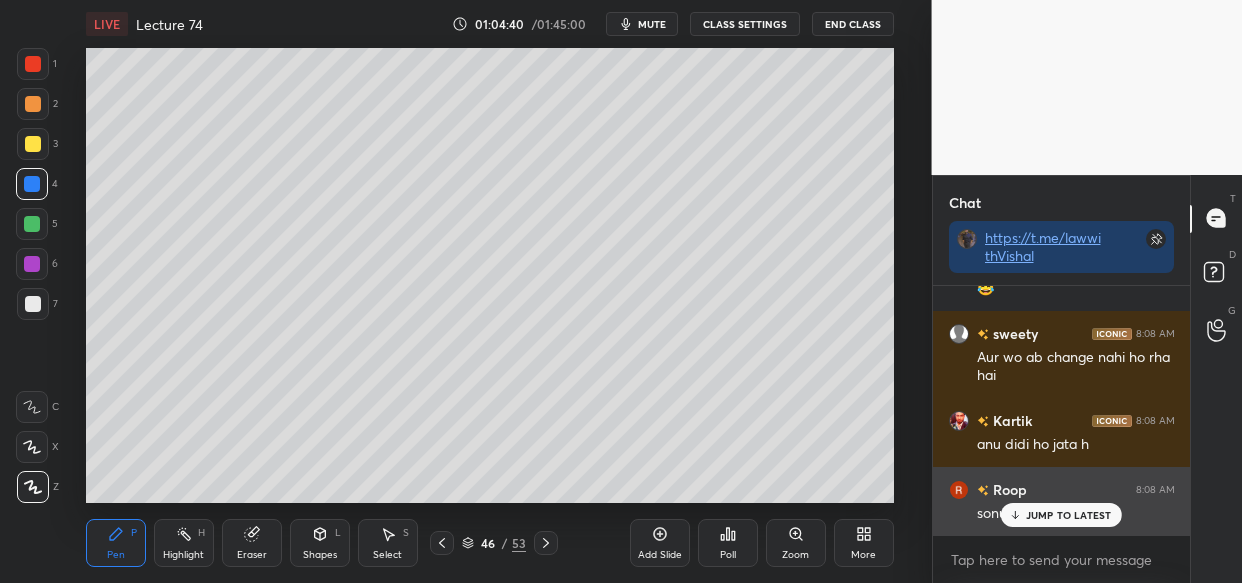 click on "JUMP TO LATEST" at bounding box center [1069, 515] 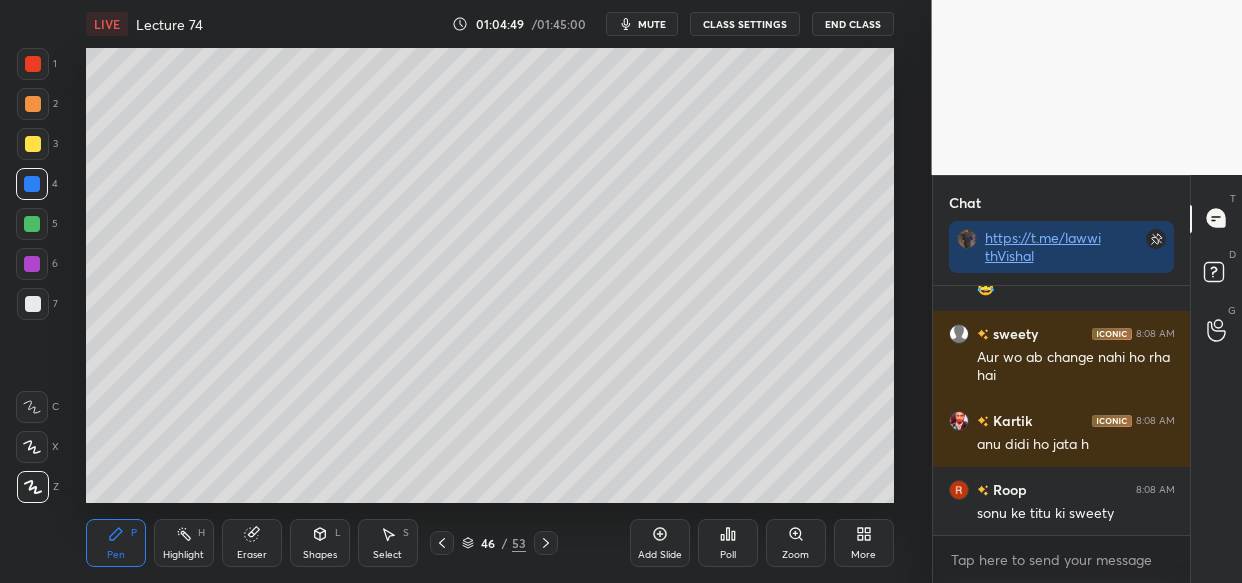 scroll, scrollTop: 127161, scrollLeft: 0, axis: vertical 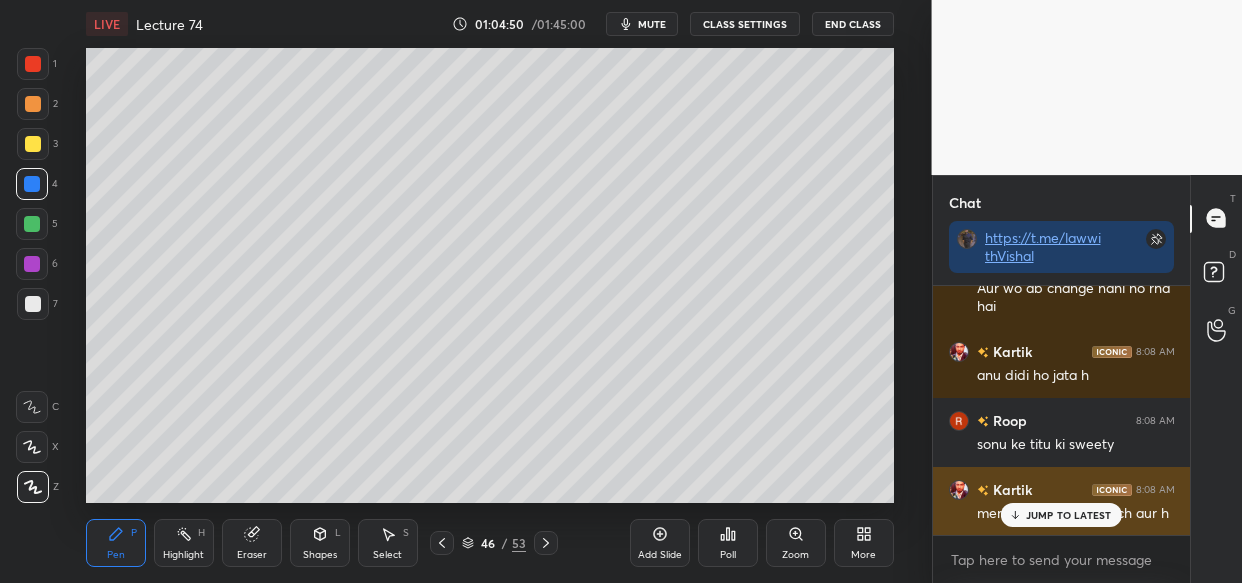 drag, startPoint x: 1111, startPoint y: 516, endPoint x: 983, endPoint y: 523, distance: 128.19127 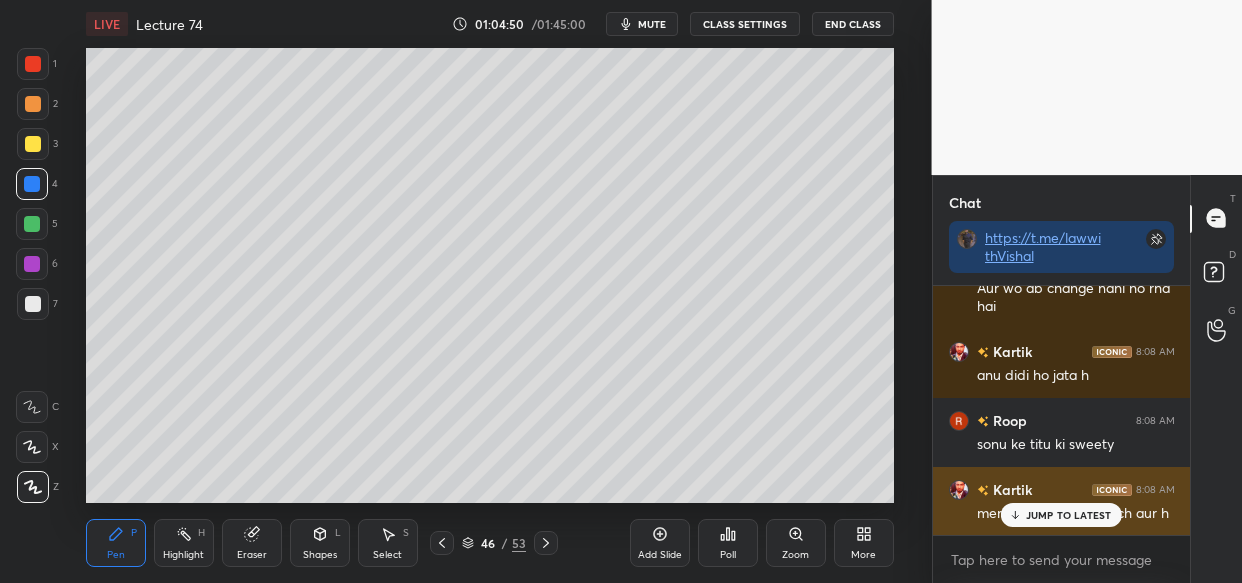 click on "JUMP TO LATEST" at bounding box center [1061, 515] 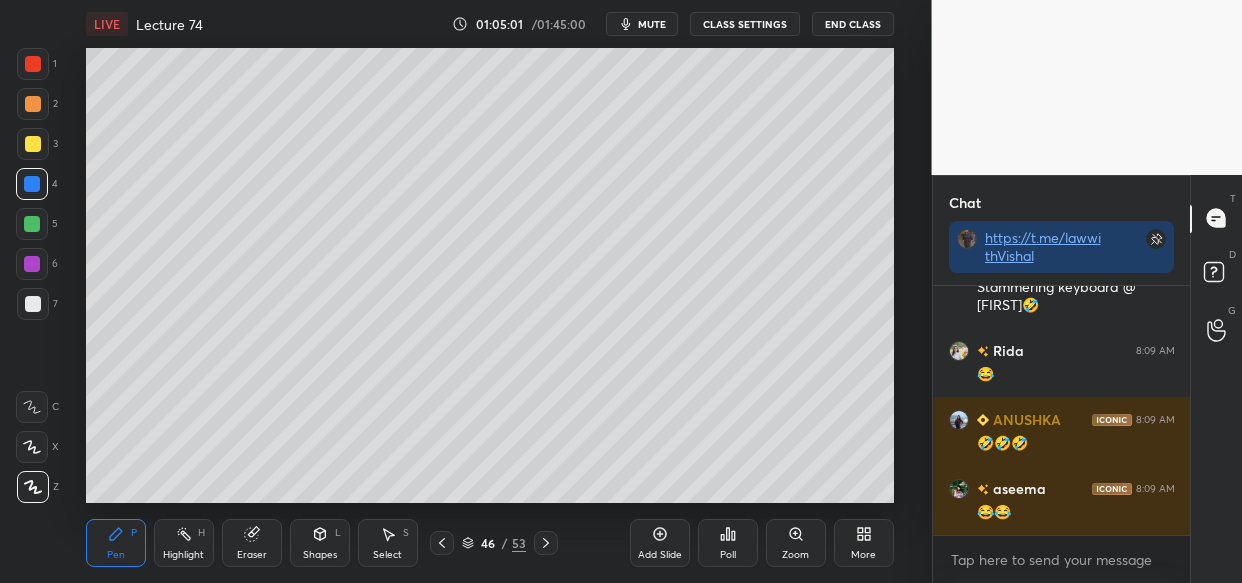 scroll, scrollTop: 127542, scrollLeft: 0, axis: vertical 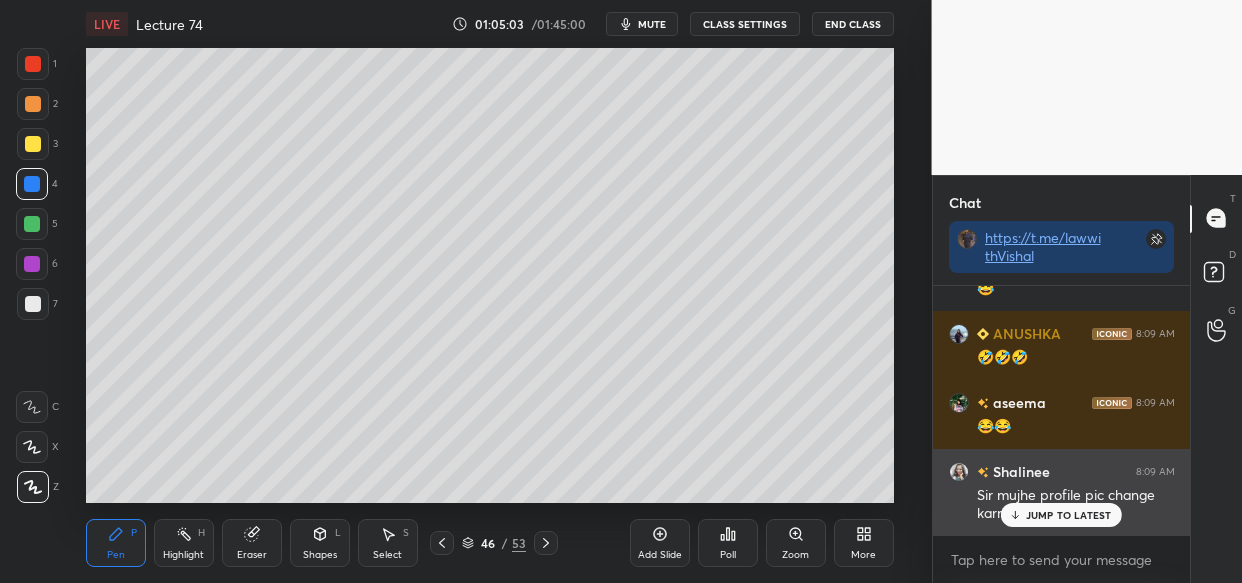 click on "JUMP TO LATEST" at bounding box center [1061, 515] 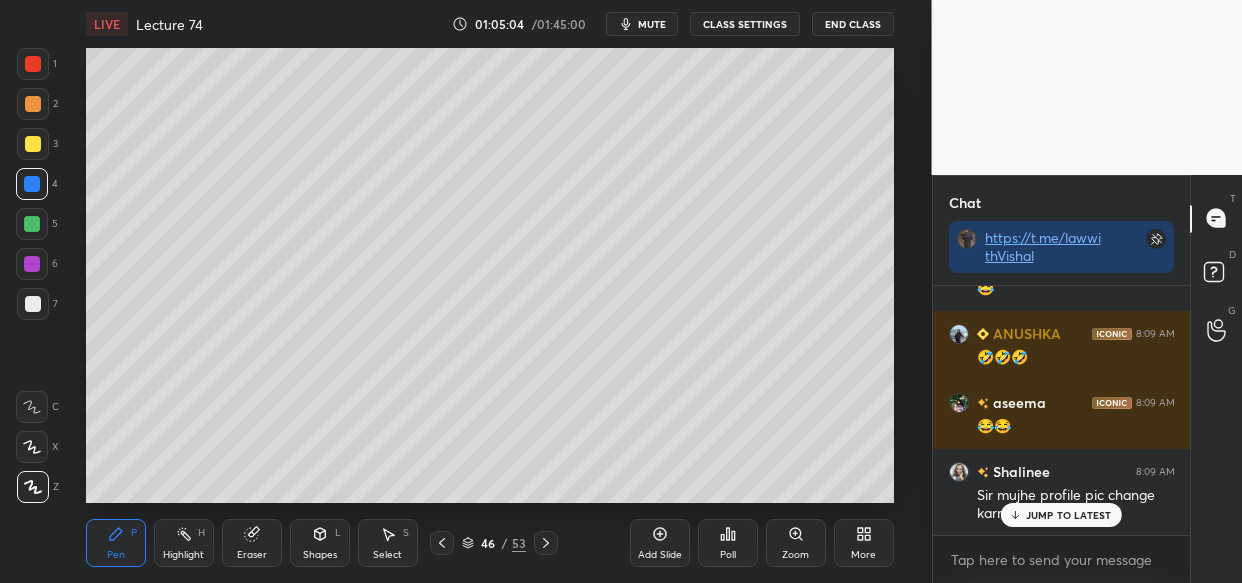 scroll, scrollTop: 127611, scrollLeft: 0, axis: vertical 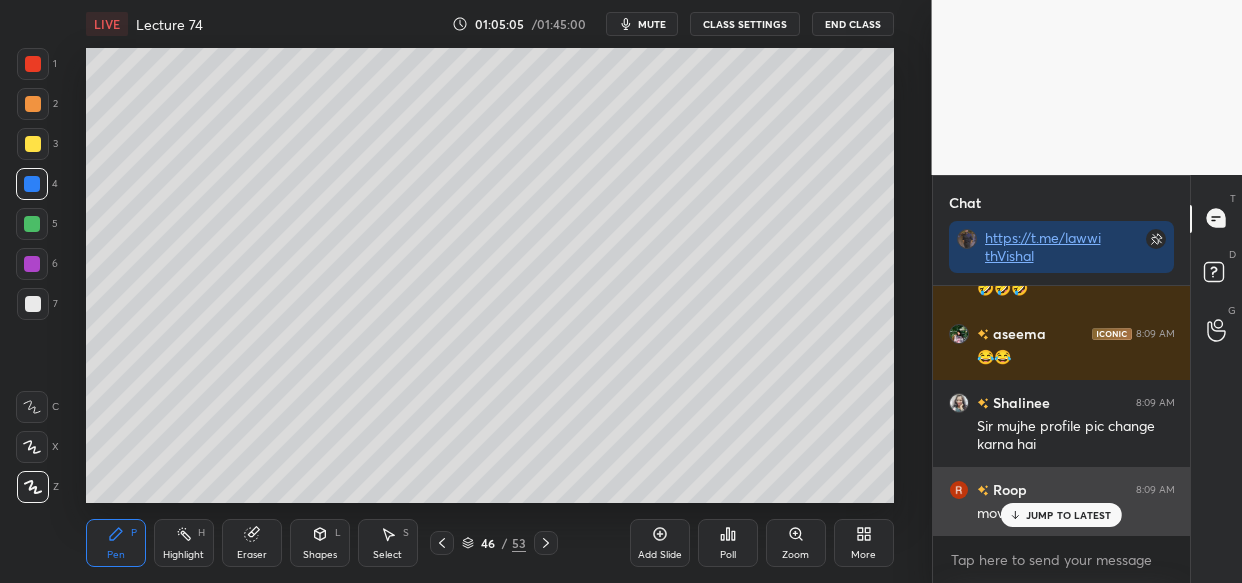 drag, startPoint x: 1055, startPoint y: 510, endPoint x: 1040, endPoint y: 514, distance: 15.524175 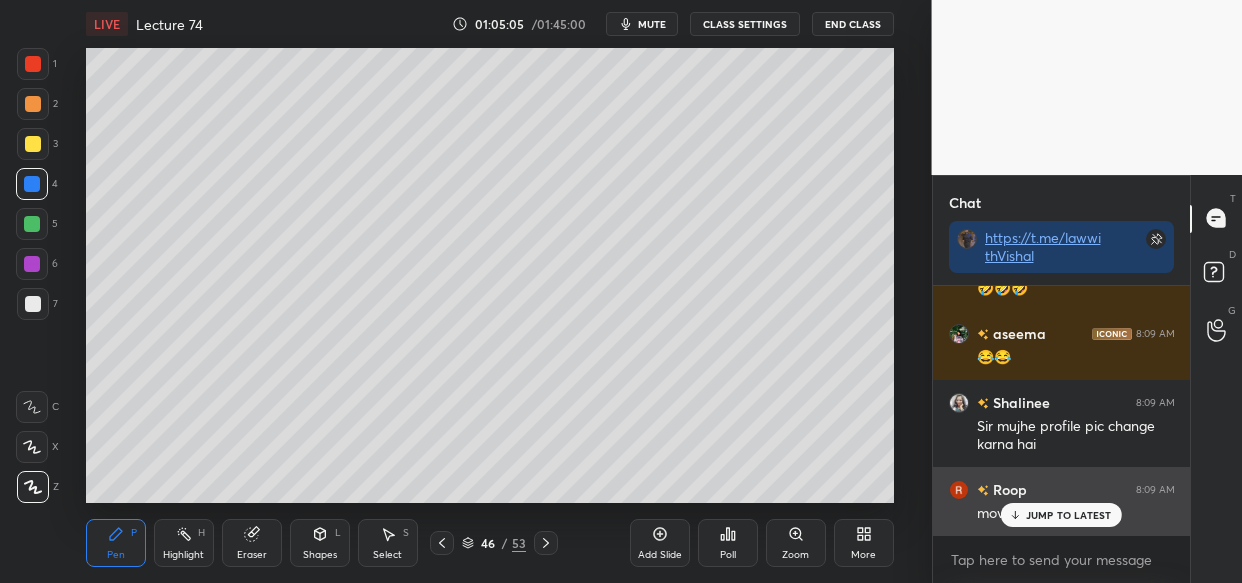 click on "JUMP TO LATEST" at bounding box center (1069, 515) 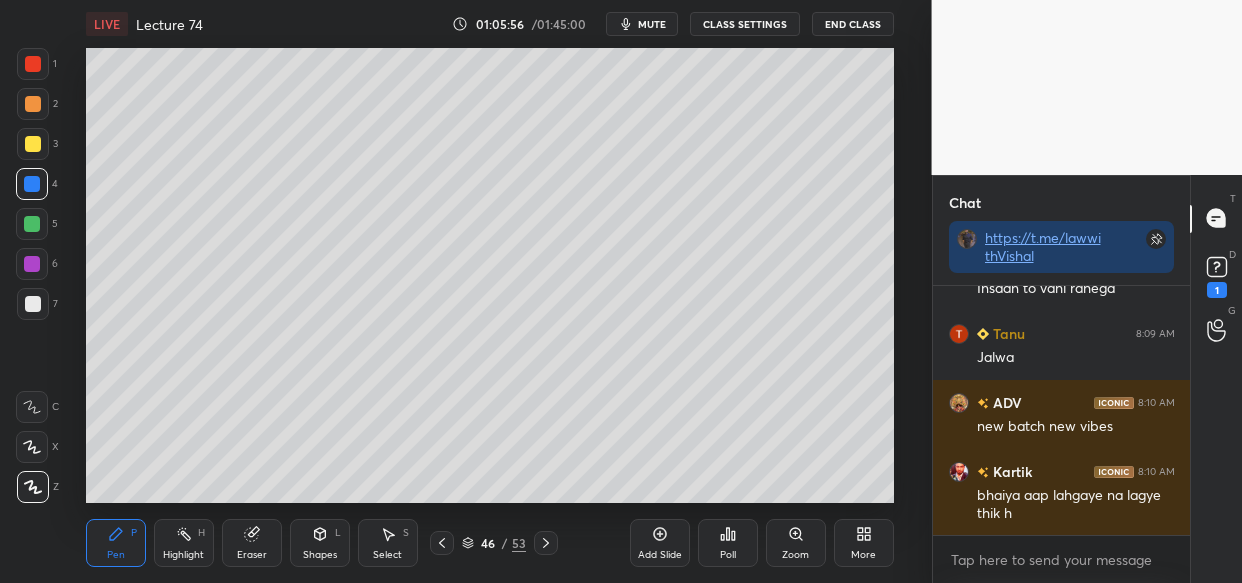 scroll, scrollTop: 0, scrollLeft: 0, axis: both 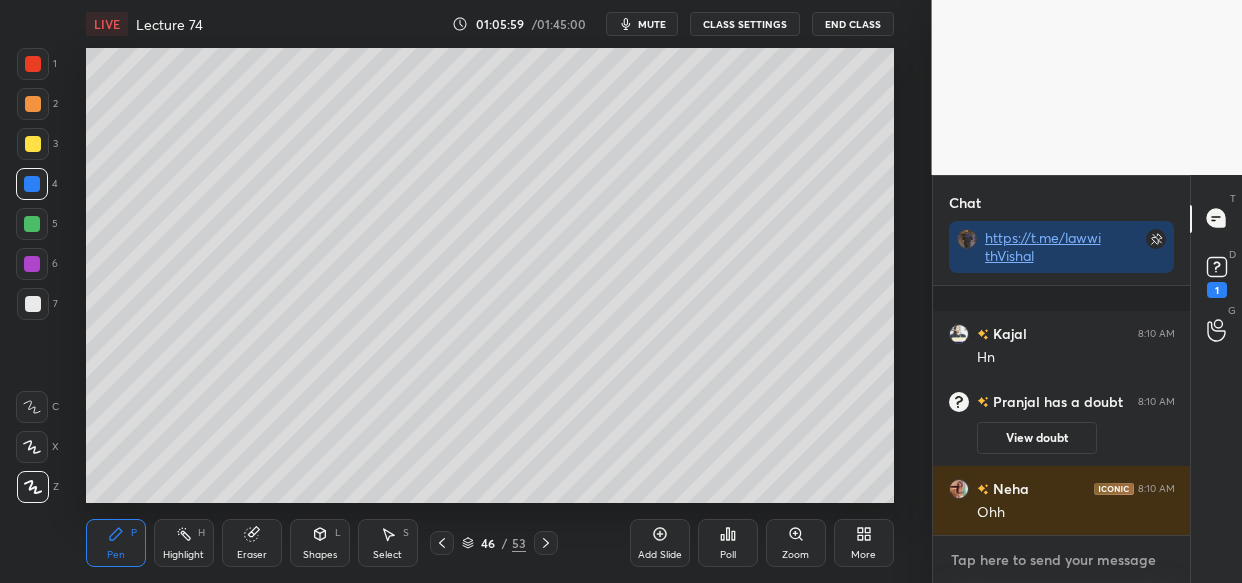 click at bounding box center (1062, 560) 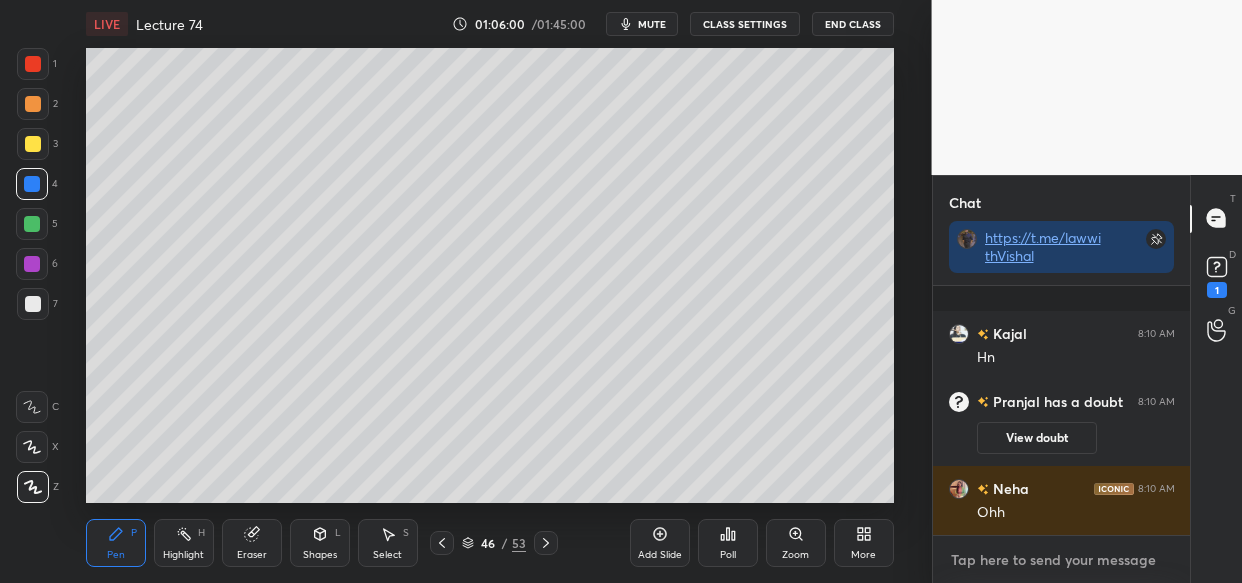 scroll, scrollTop: 112, scrollLeft: 0, axis: vertical 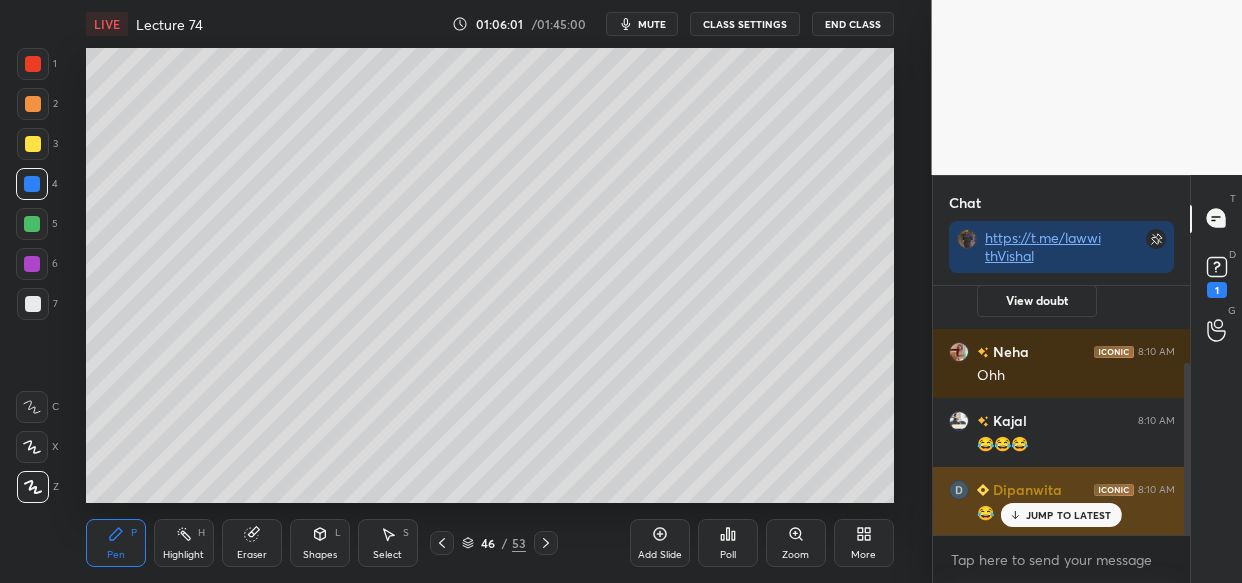 click on "JUMP TO LATEST" at bounding box center (1069, 515) 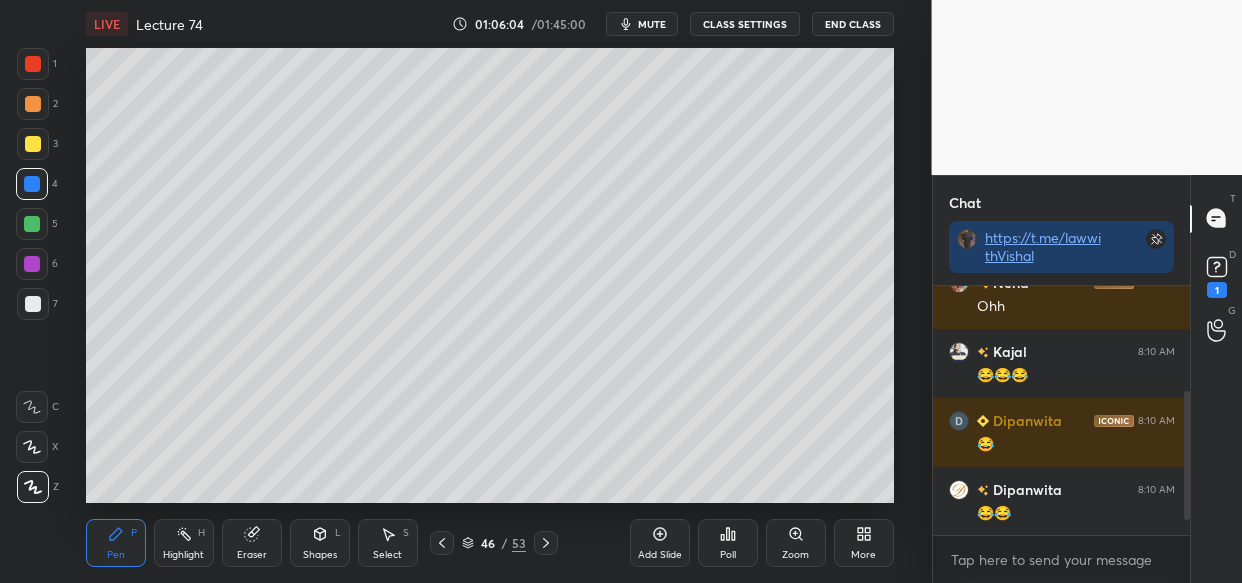 scroll, scrollTop: 250, scrollLeft: 0, axis: vertical 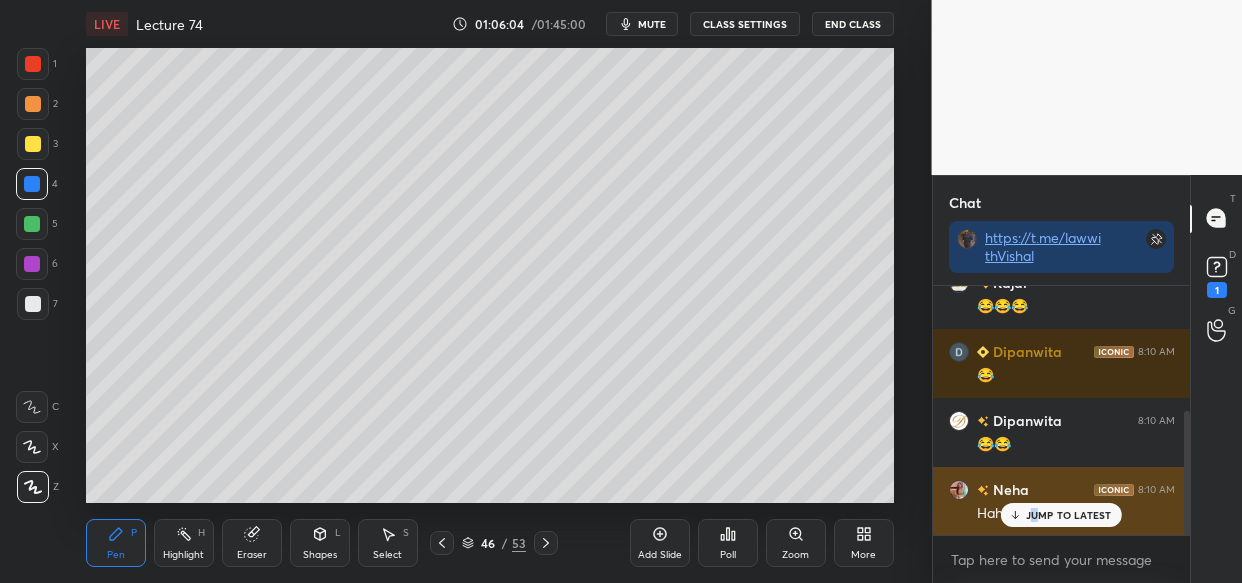 click on "JUMP TO LATEST" at bounding box center (1069, 515) 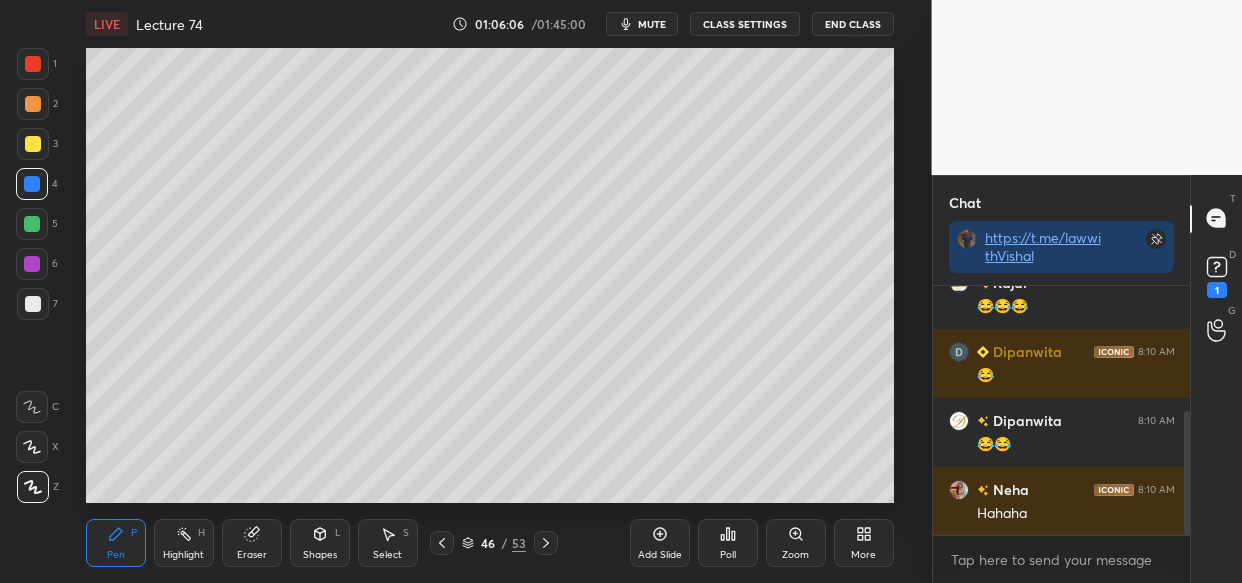 scroll, scrollTop: 320, scrollLeft: 0, axis: vertical 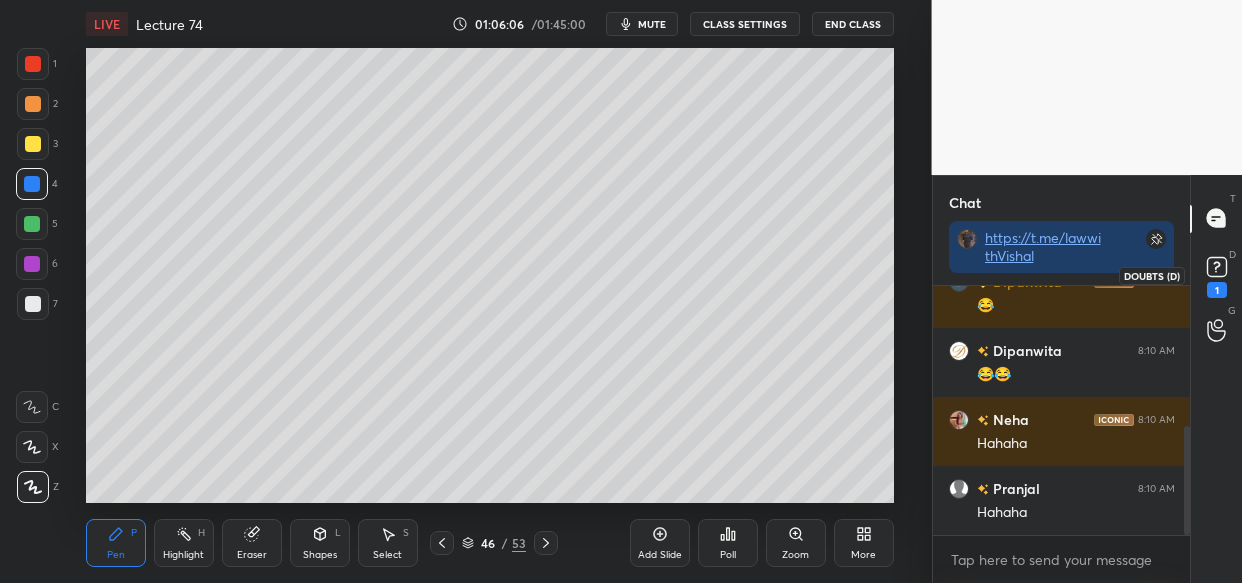 click 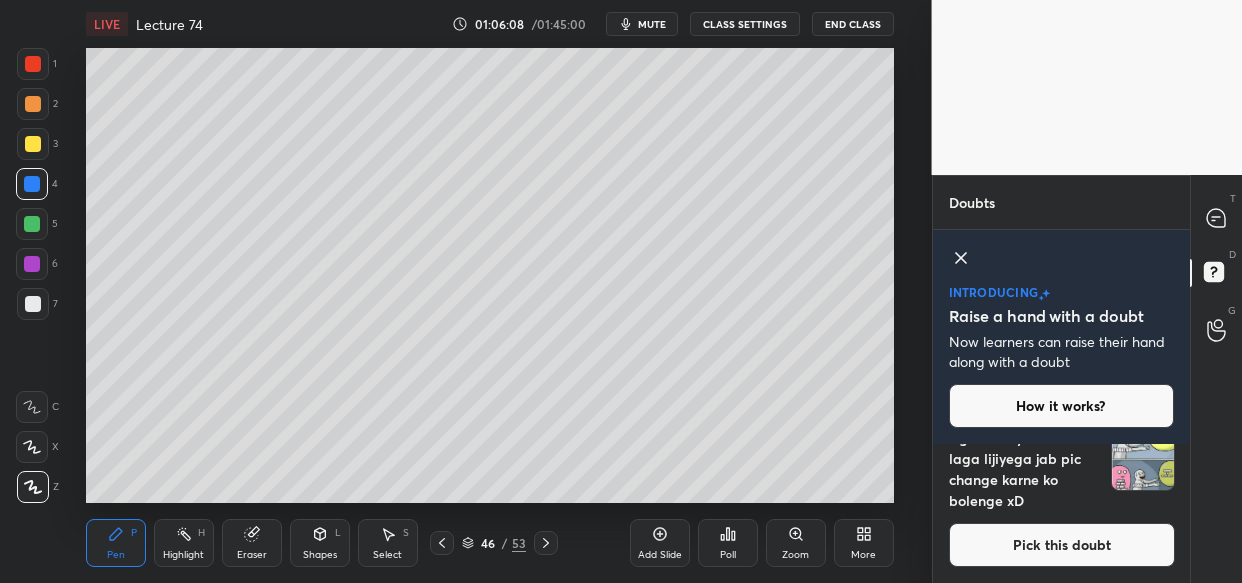 click at bounding box center (1143, 459) 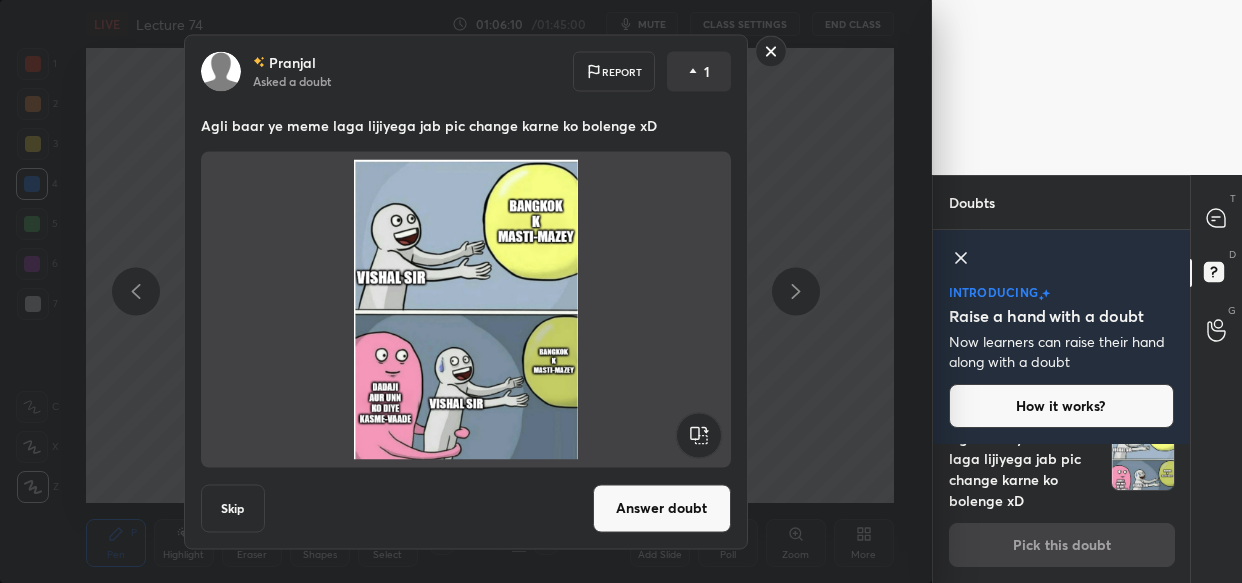 click 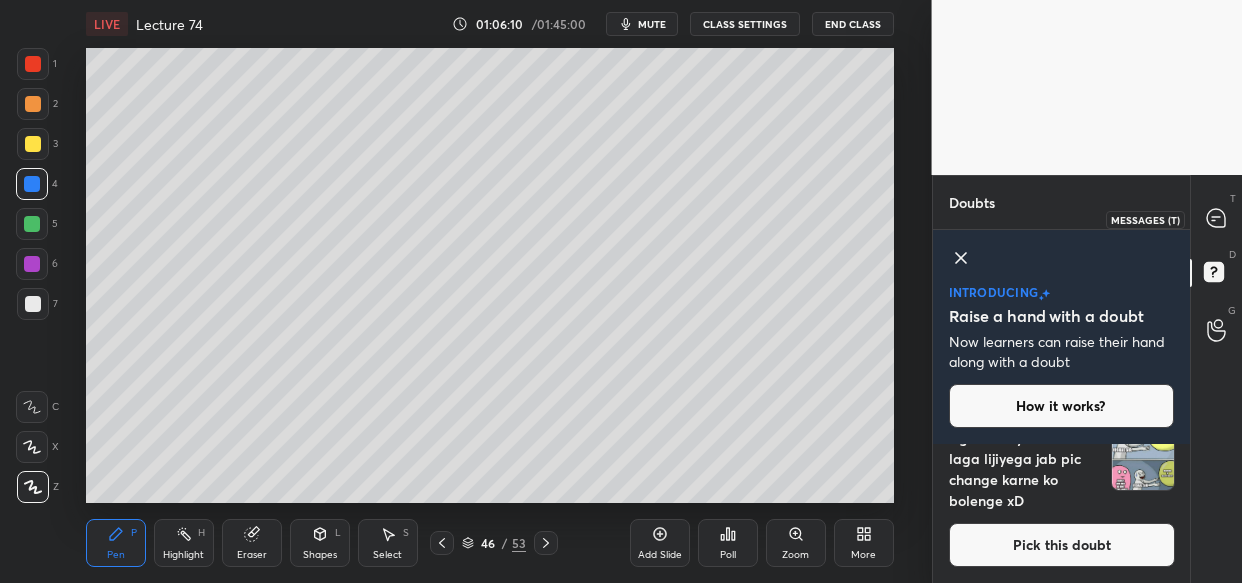 drag, startPoint x: 1209, startPoint y: 213, endPoint x: 1213, endPoint y: 229, distance: 16.492422 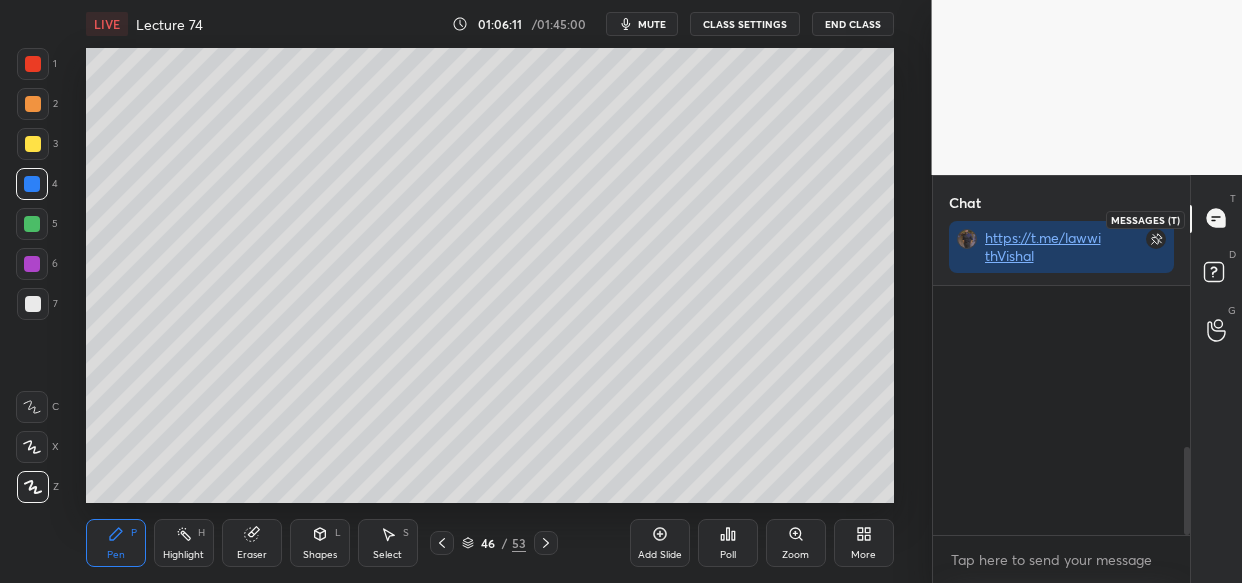 scroll, scrollTop: 77, scrollLeft: 252, axis: both 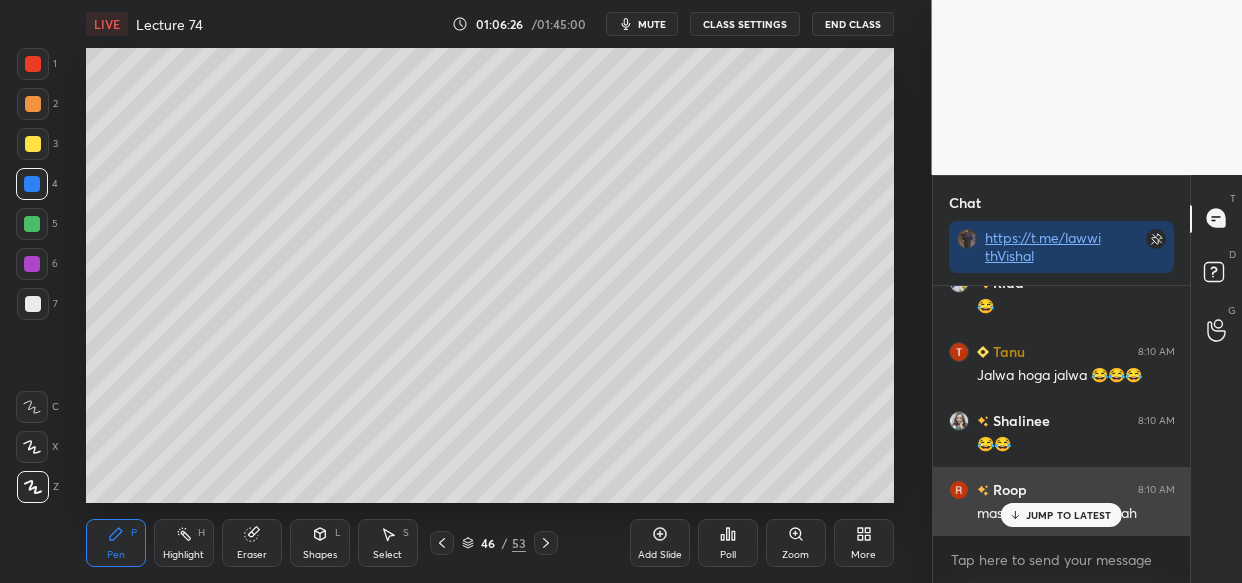 click on "JUMP TO LATEST" at bounding box center [1069, 515] 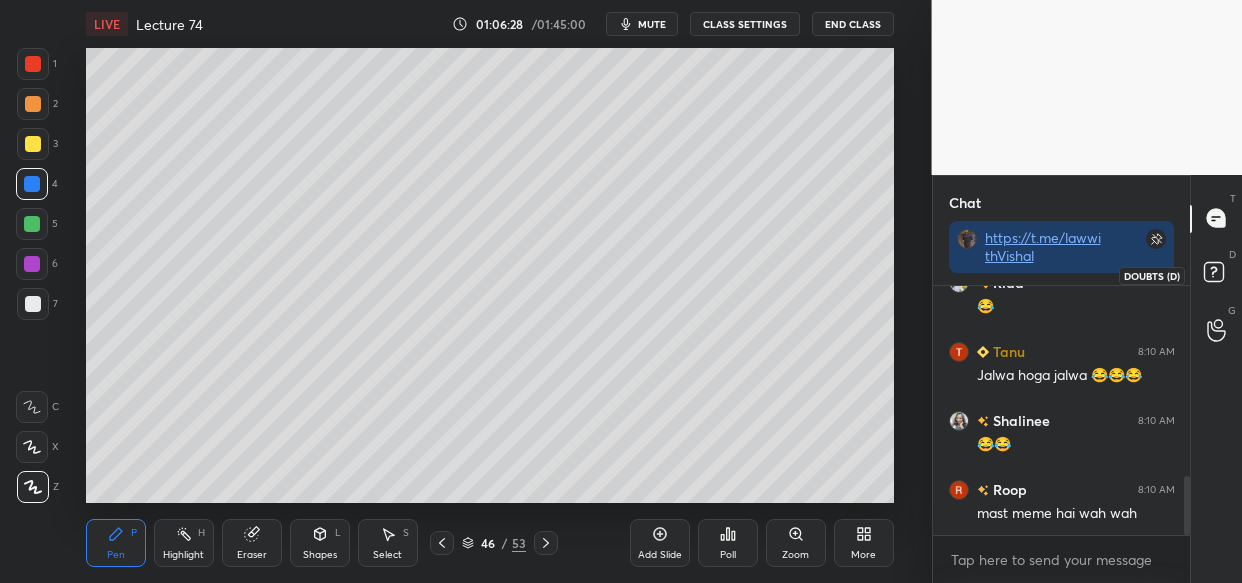 click 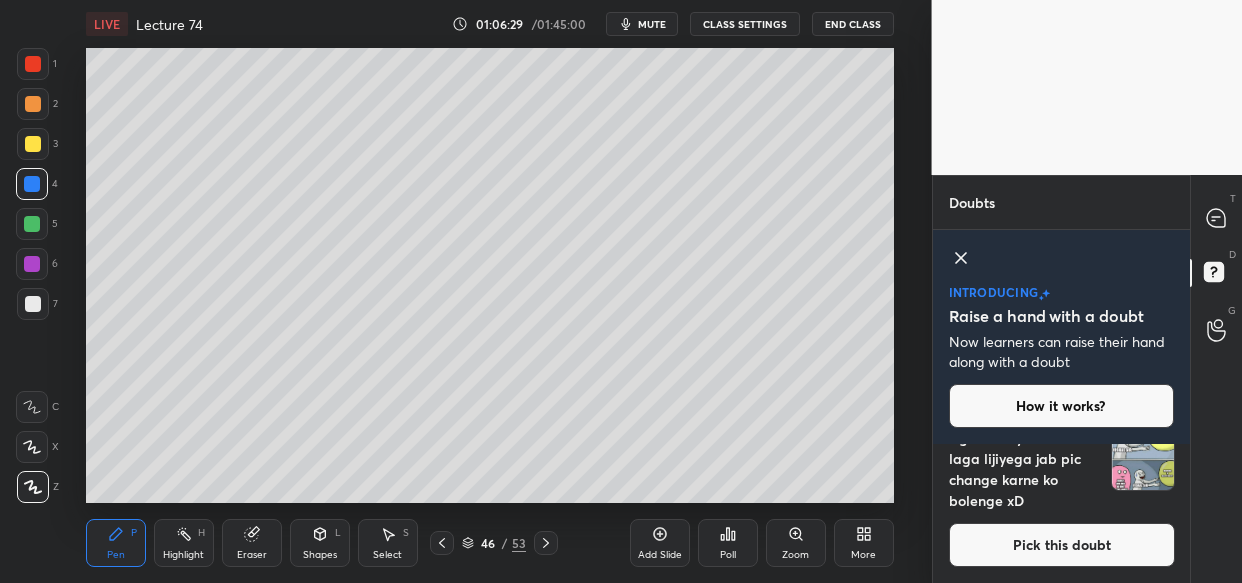 click at bounding box center (1143, 459) 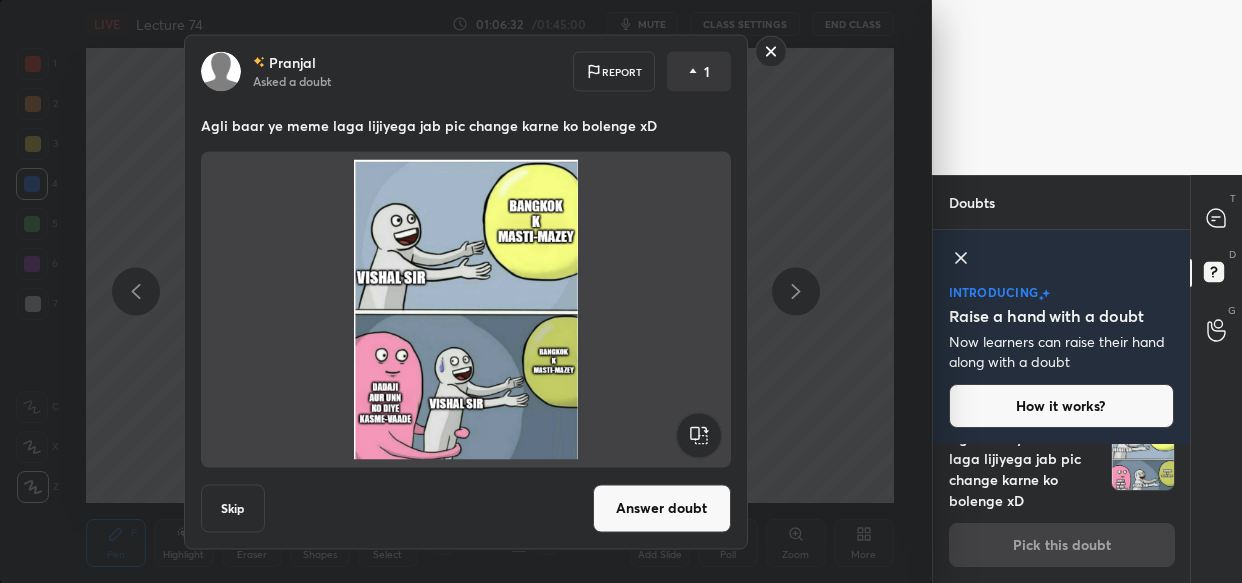 click on "Answer doubt" at bounding box center (662, 508) 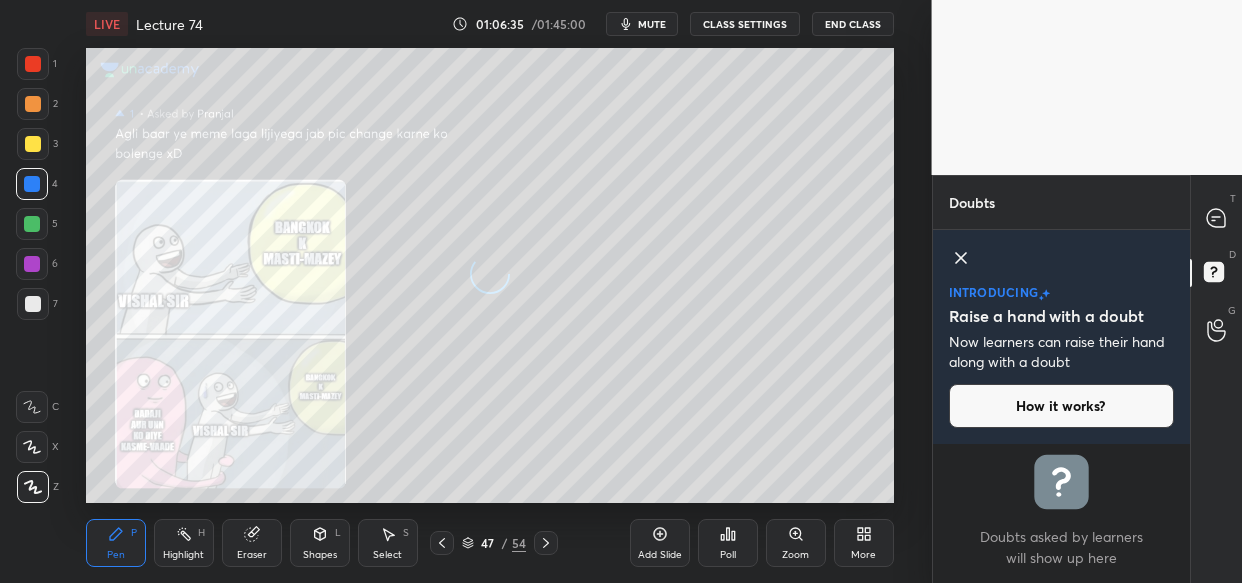scroll, scrollTop: 0, scrollLeft: 0, axis: both 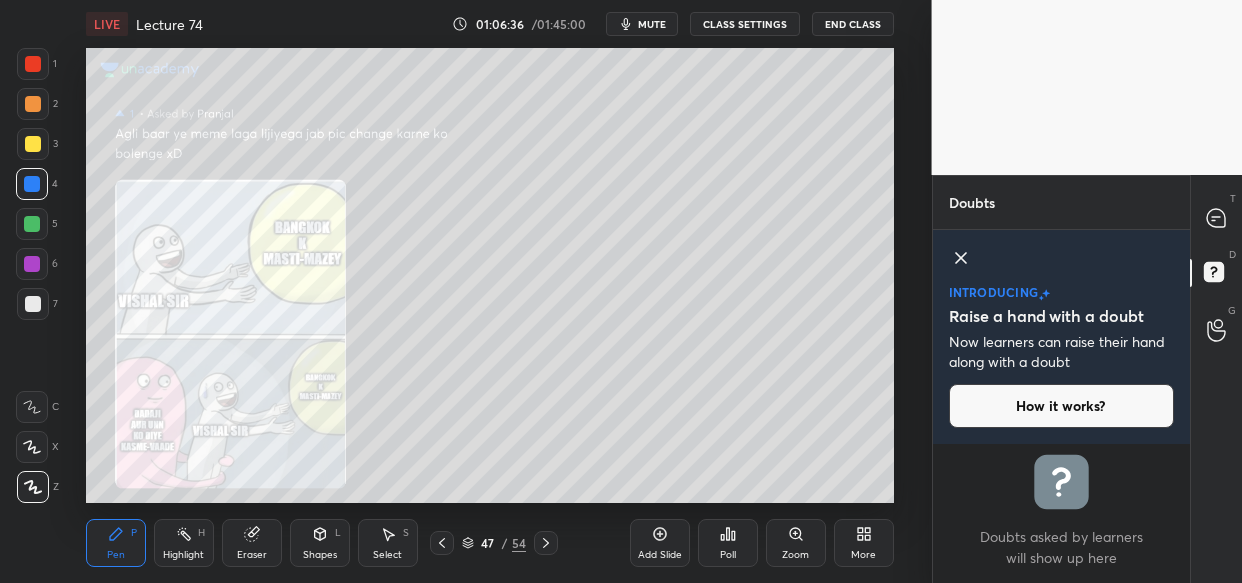 click at bounding box center [33, 104] 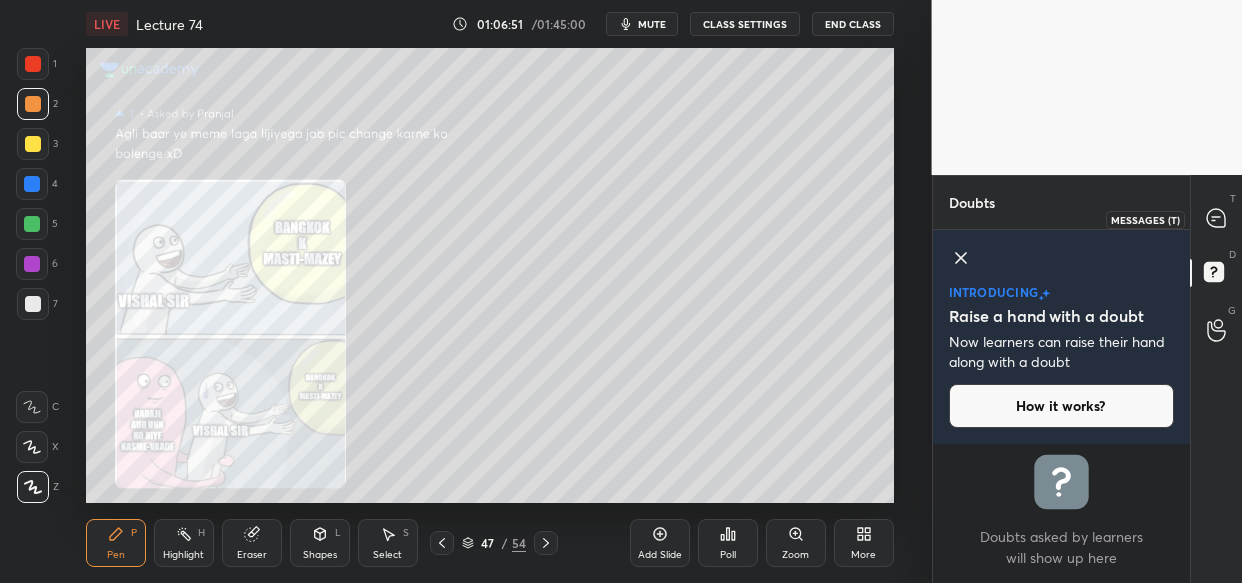 drag, startPoint x: 1223, startPoint y: 226, endPoint x: 1213, endPoint y: 235, distance: 13.453624 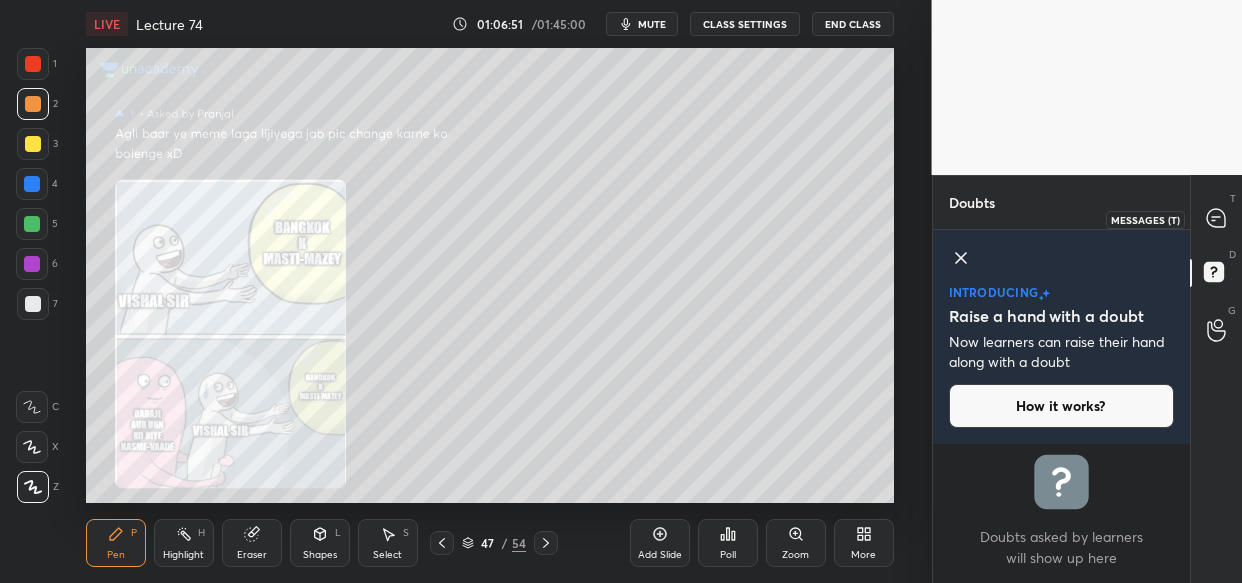 click 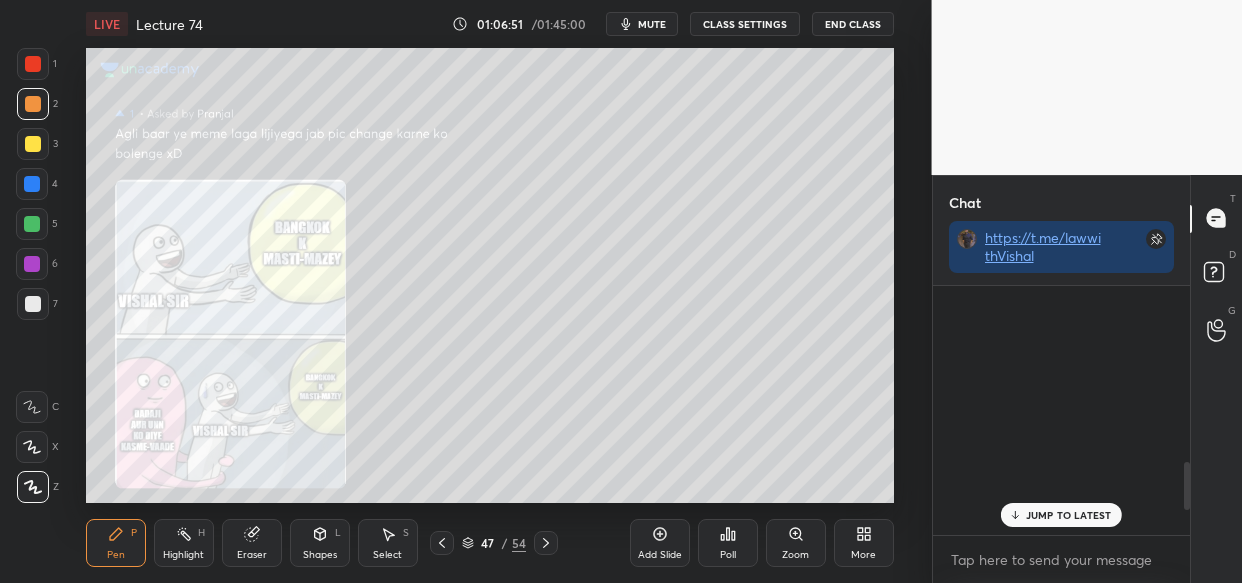 scroll, scrollTop: 77, scrollLeft: 252, axis: both 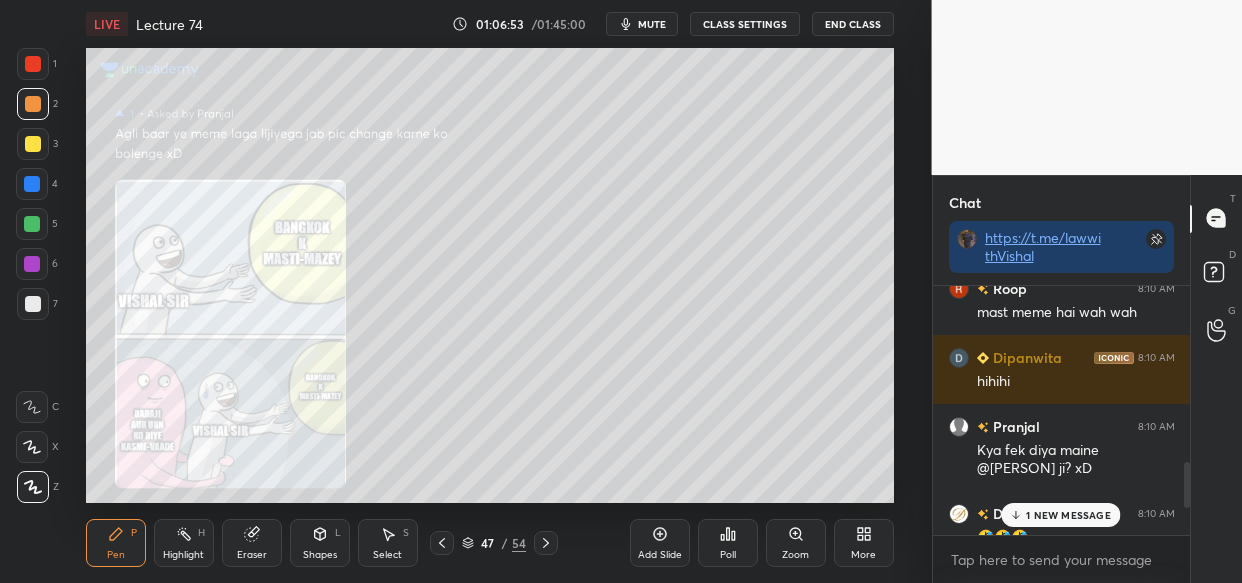 drag, startPoint x: 1071, startPoint y: 516, endPoint x: 1059, endPoint y: 517, distance: 12.0415945 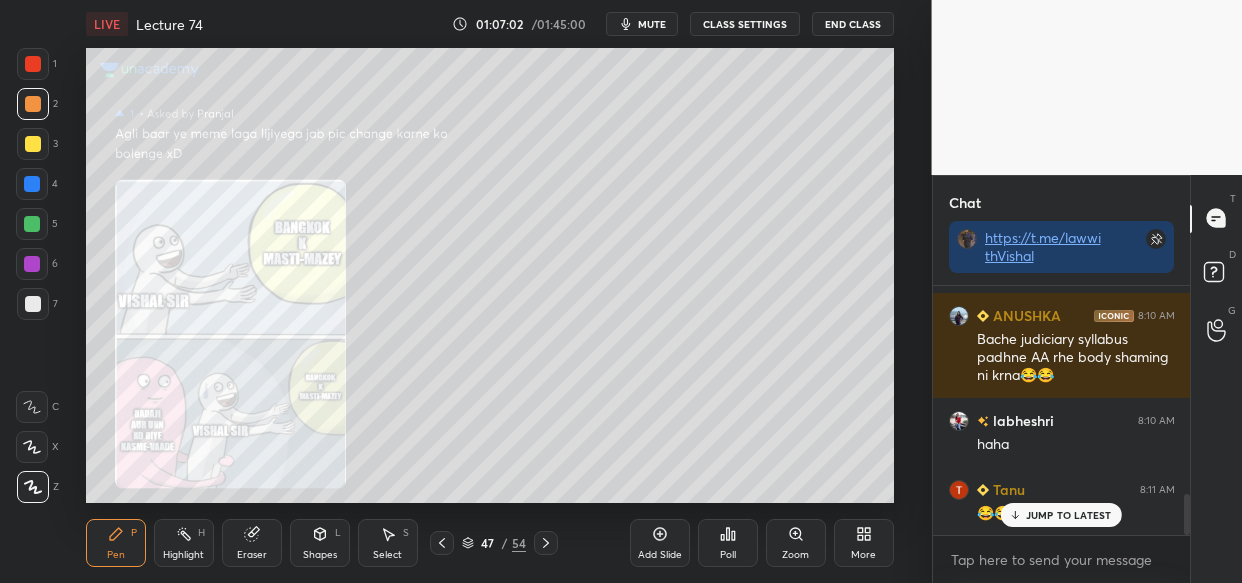 scroll, scrollTop: 1253, scrollLeft: 0, axis: vertical 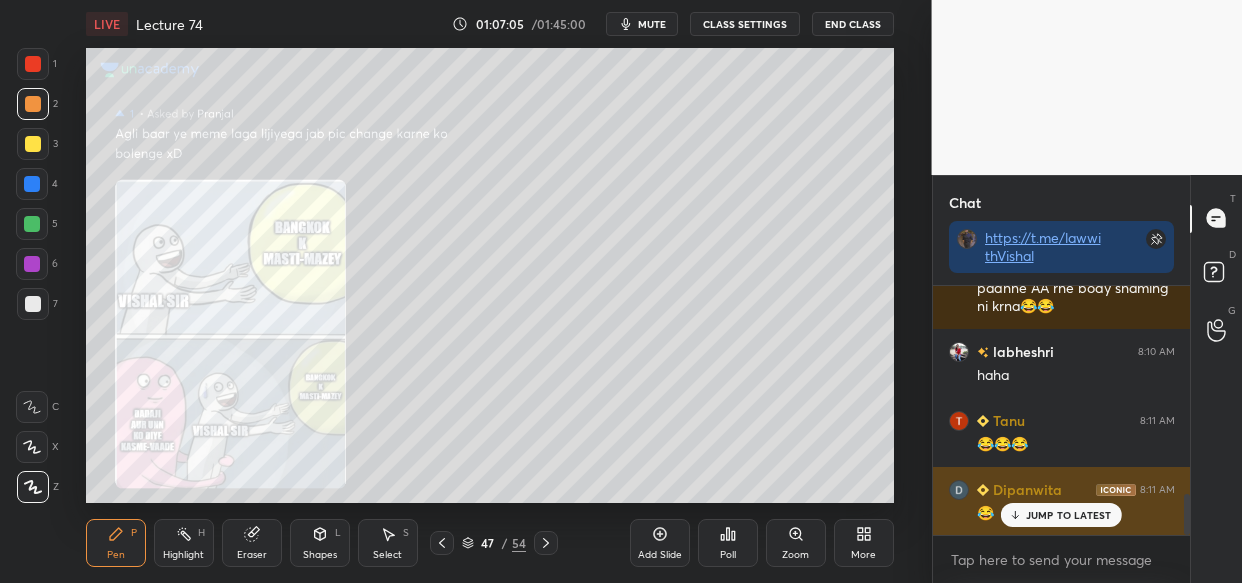 drag, startPoint x: 1058, startPoint y: 519, endPoint x: 1025, endPoint y: 517, distance: 33.06055 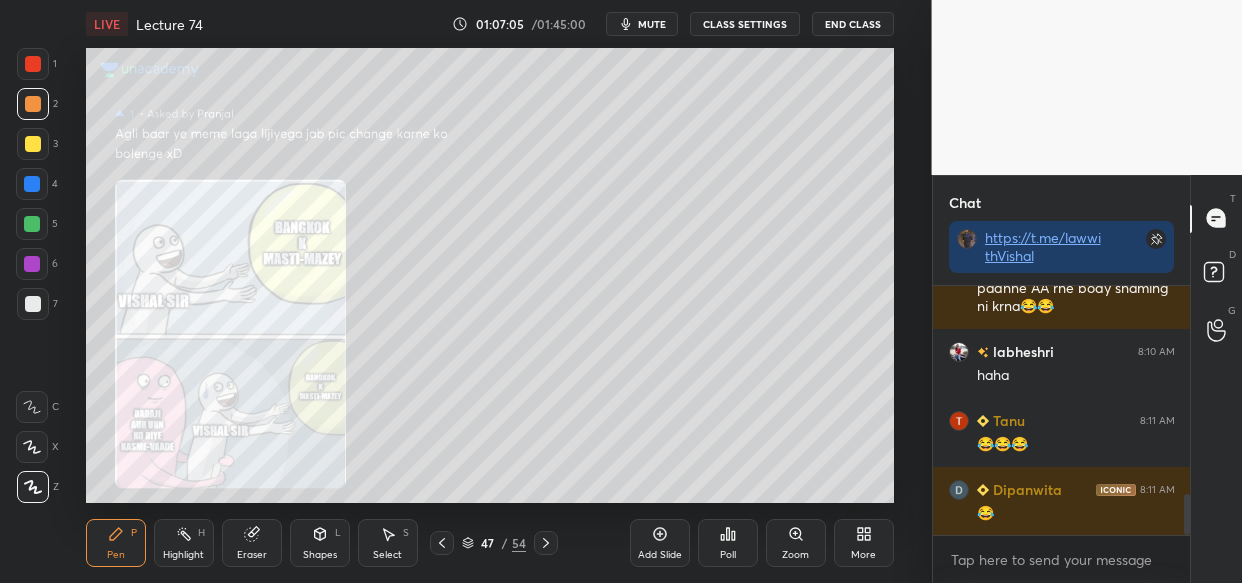 scroll, scrollTop: 1322, scrollLeft: 0, axis: vertical 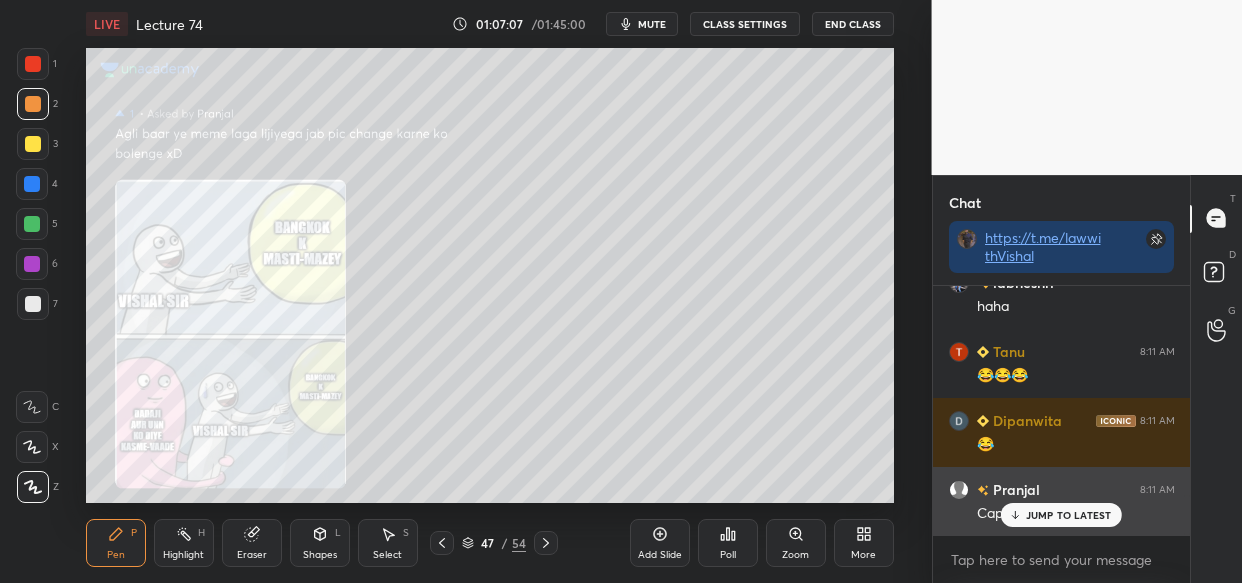 drag, startPoint x: 1058, startPoint y: 511, endPoint x: 1043, endPoint y: 514, distance: 15.297058 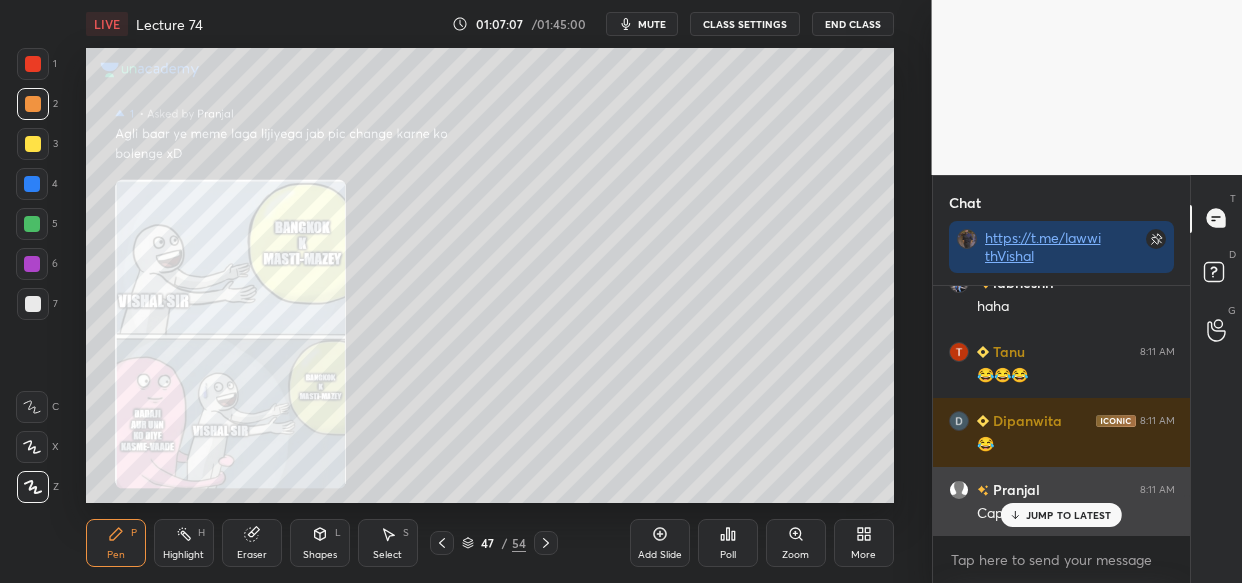 click on "JUMP TO LATEST" at bounding box center [1069, 515] 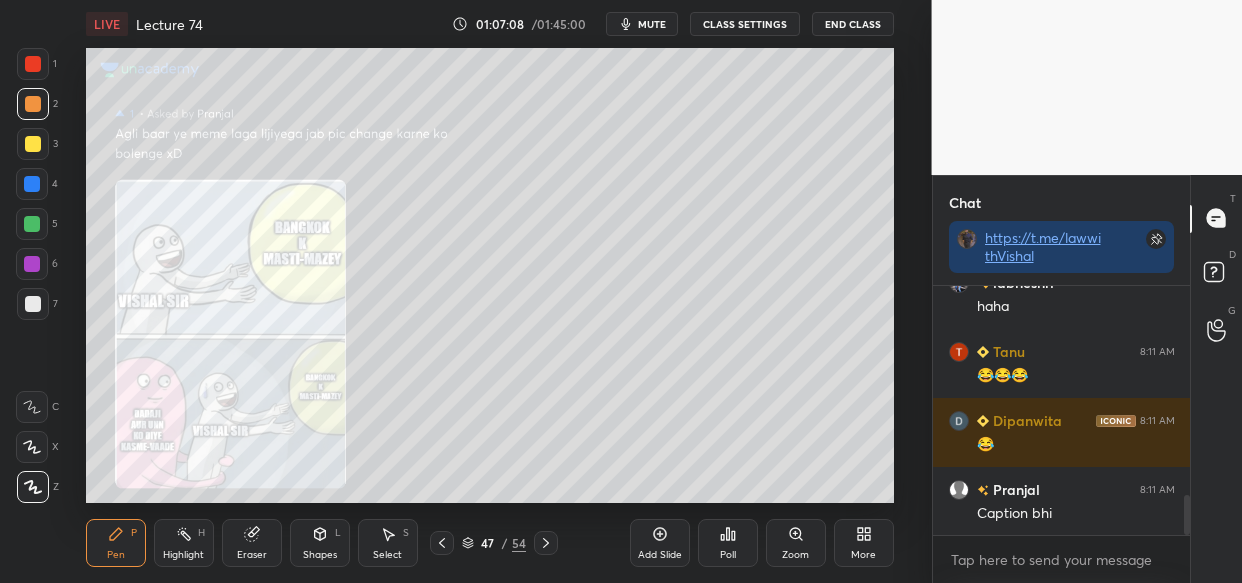scroll, scrollTop: 1391, scrollLeft: 0, axis: vertical 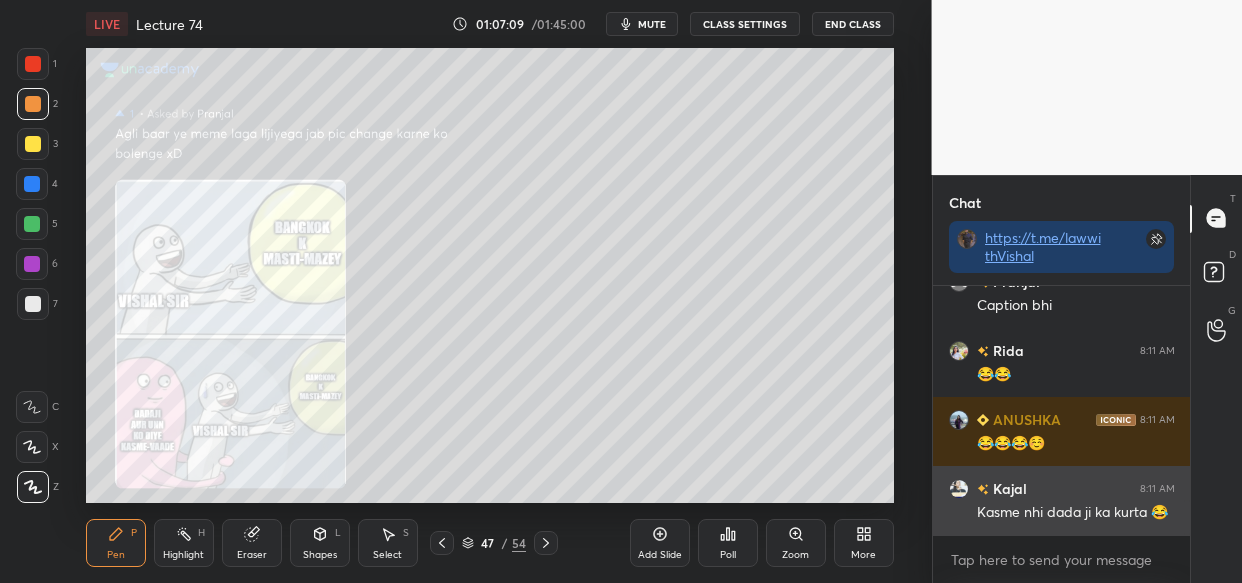 click on "Kasme nhi dada ji ka kurta 😂" at bounding box center (1076, 513) 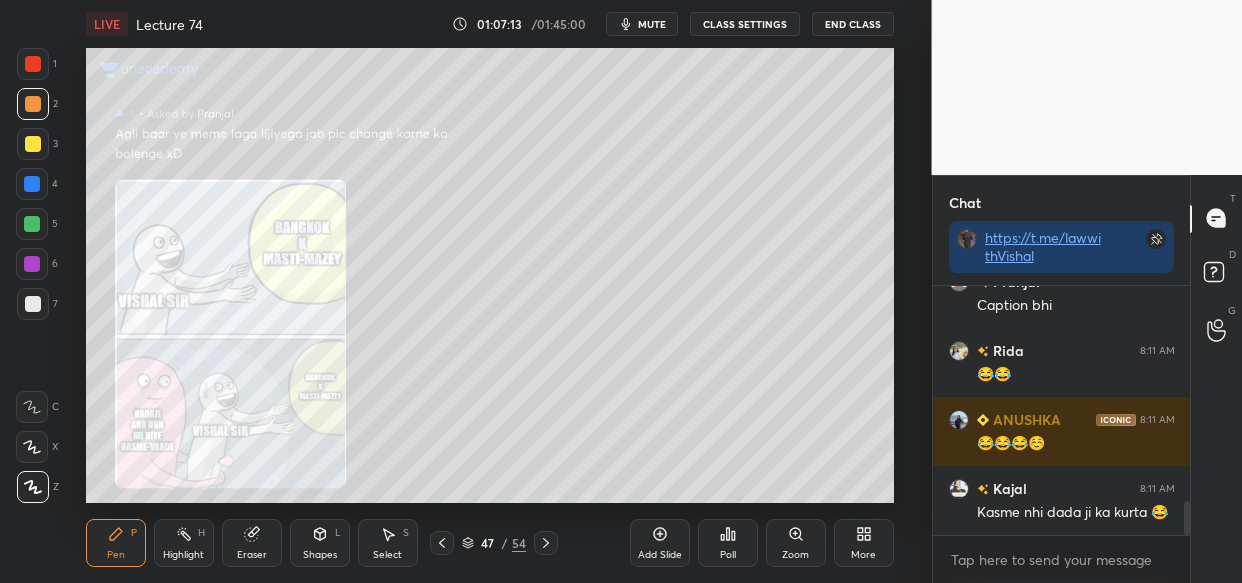 scroll, scrollTop: 1599, scrollLeft: 0, axis: vertical 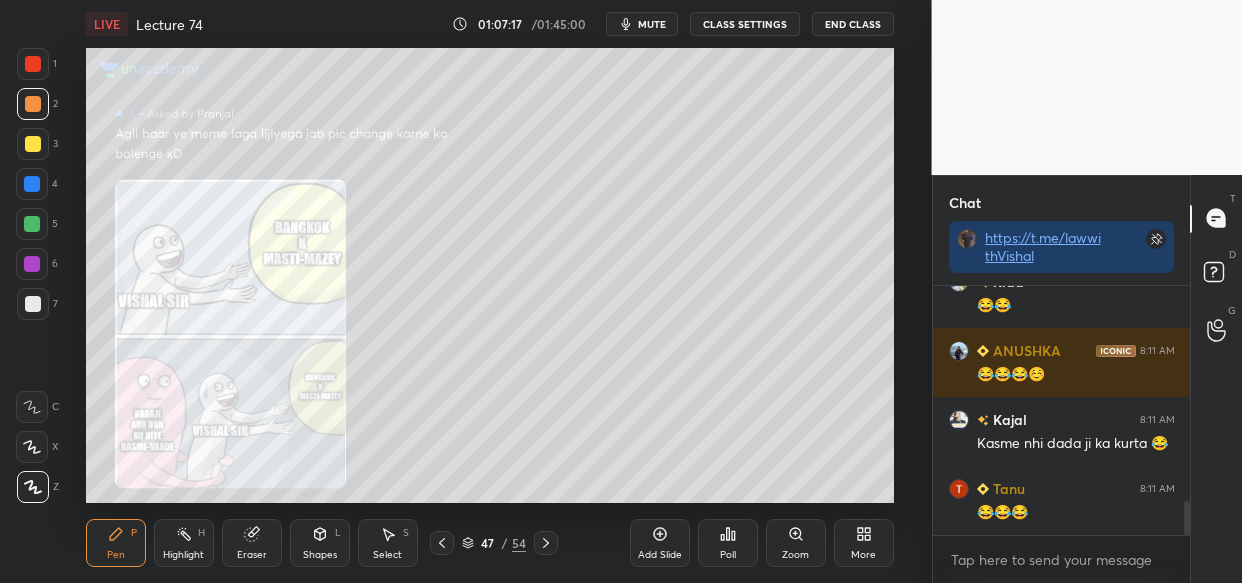click 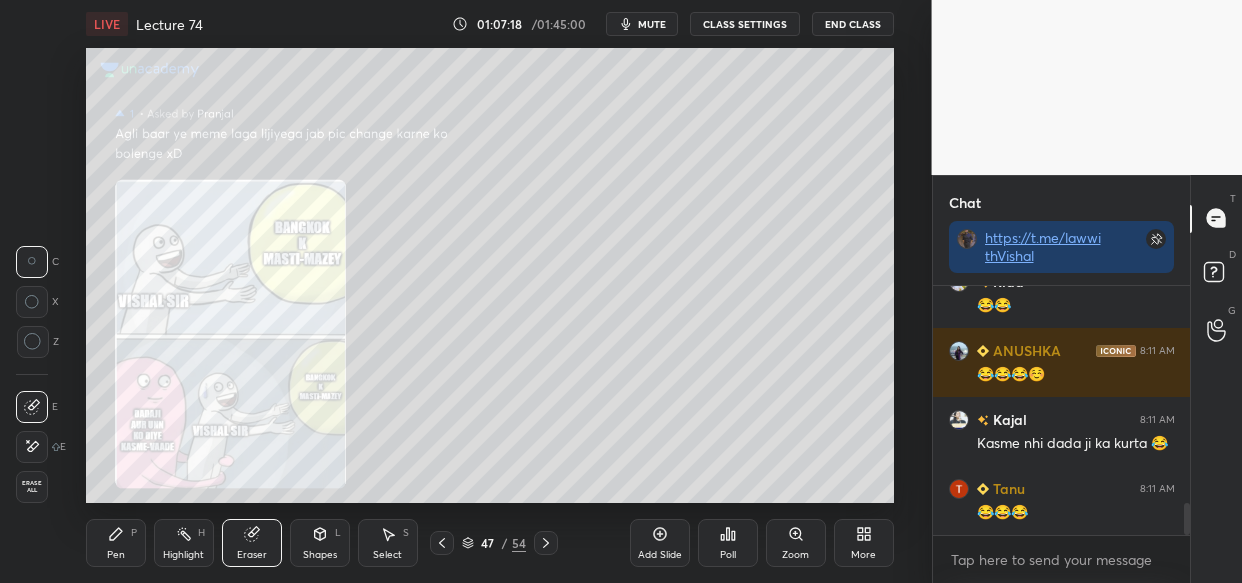 scroll, scrollTop: 1668, scrollLeft: 0, axis: vertical 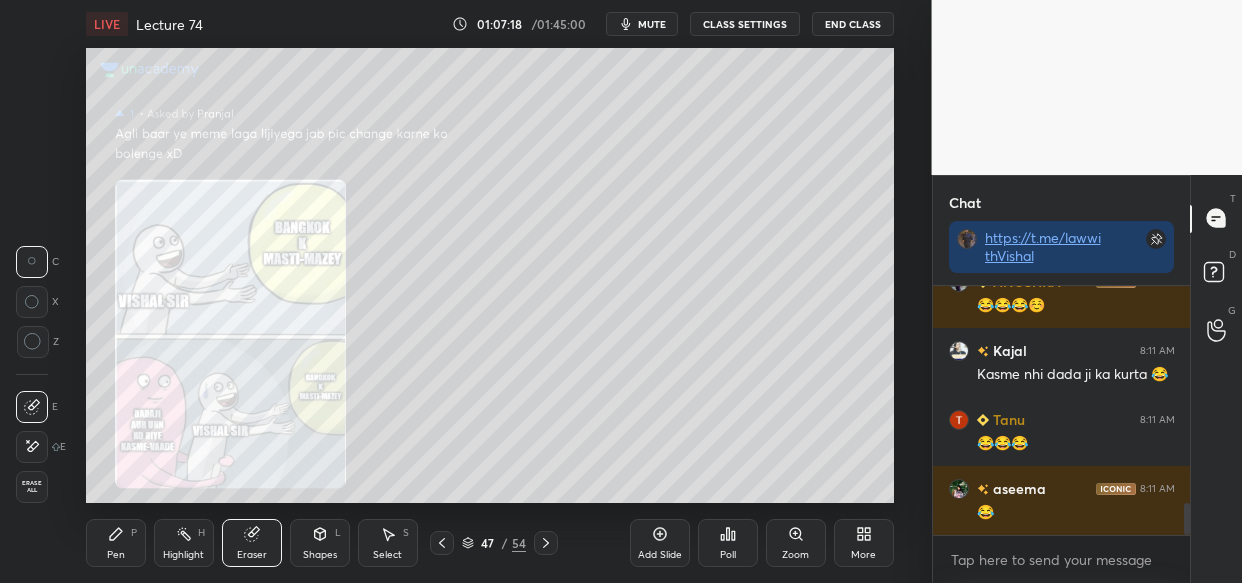 click on "Erase all" at bounding box center [32, 487] 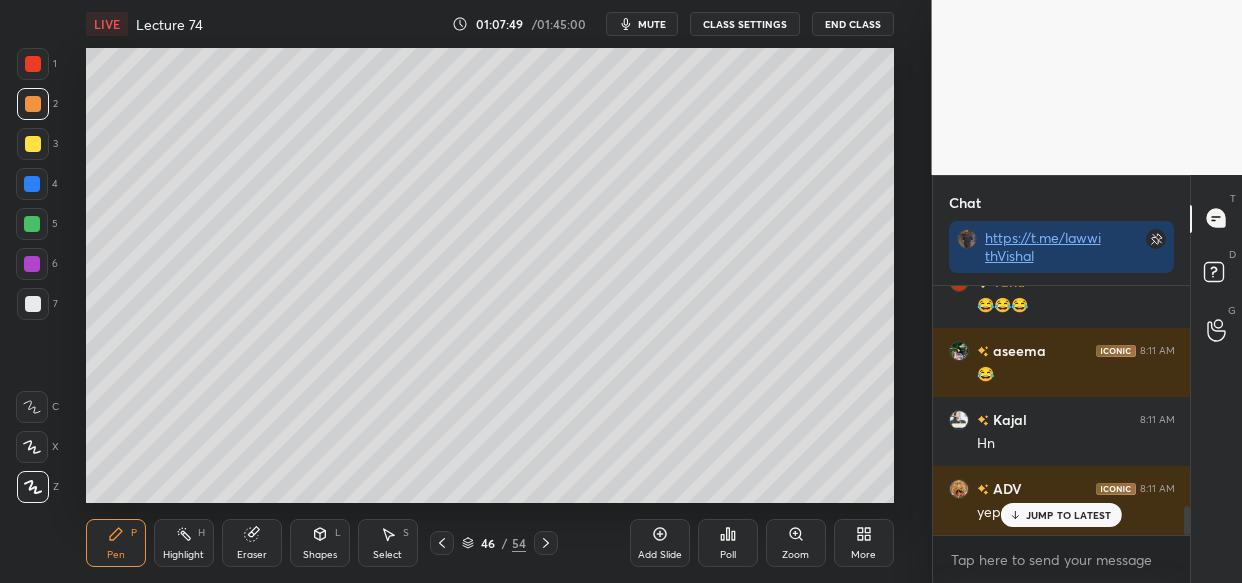 scroll, scrollTop: 1874, scrollLeft: 0, axis: vertical 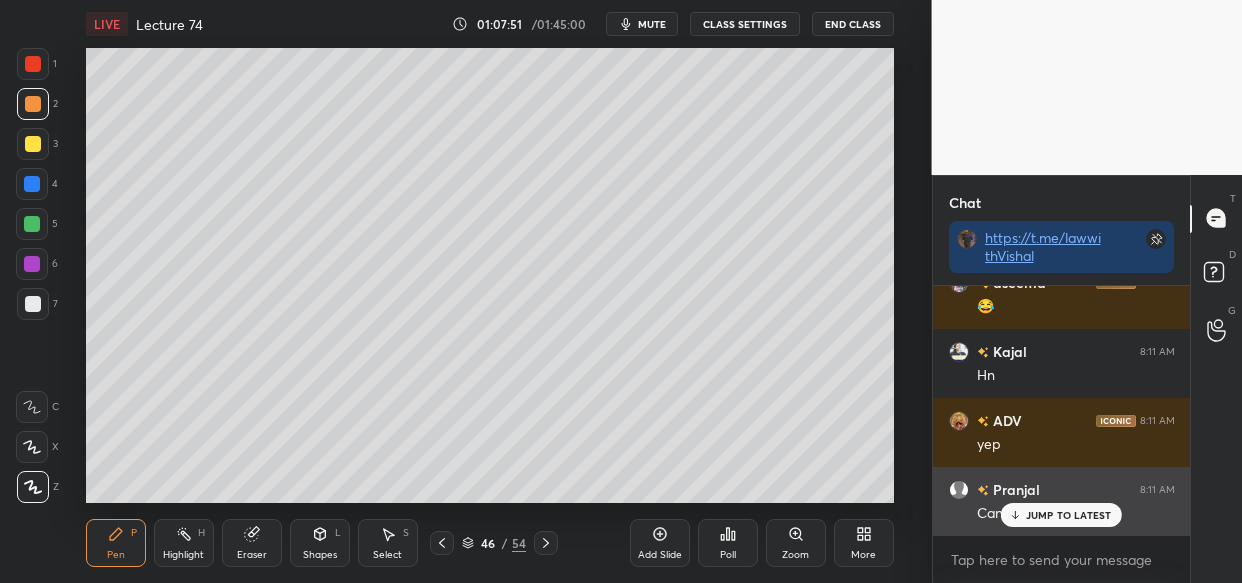 drag, startPoint x: 1070, startPoint y: 508, endPoint x: 1051, endPoint y: 512, distance: 19.416489 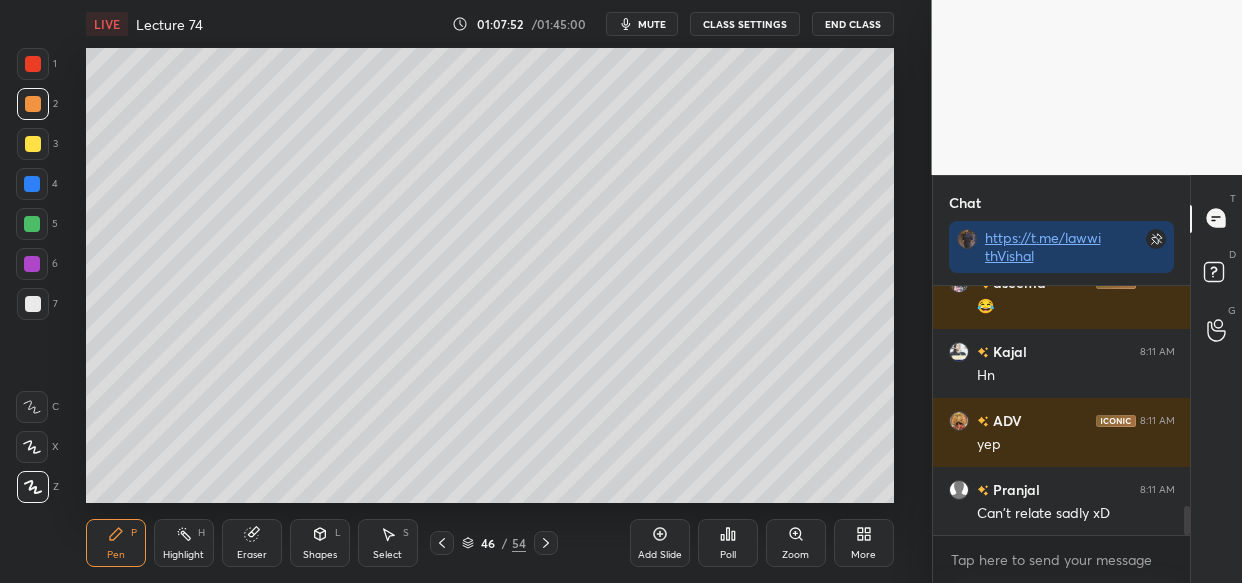 scroll, scrollTop: 1943, scrollLeft: 0, axis: vertical 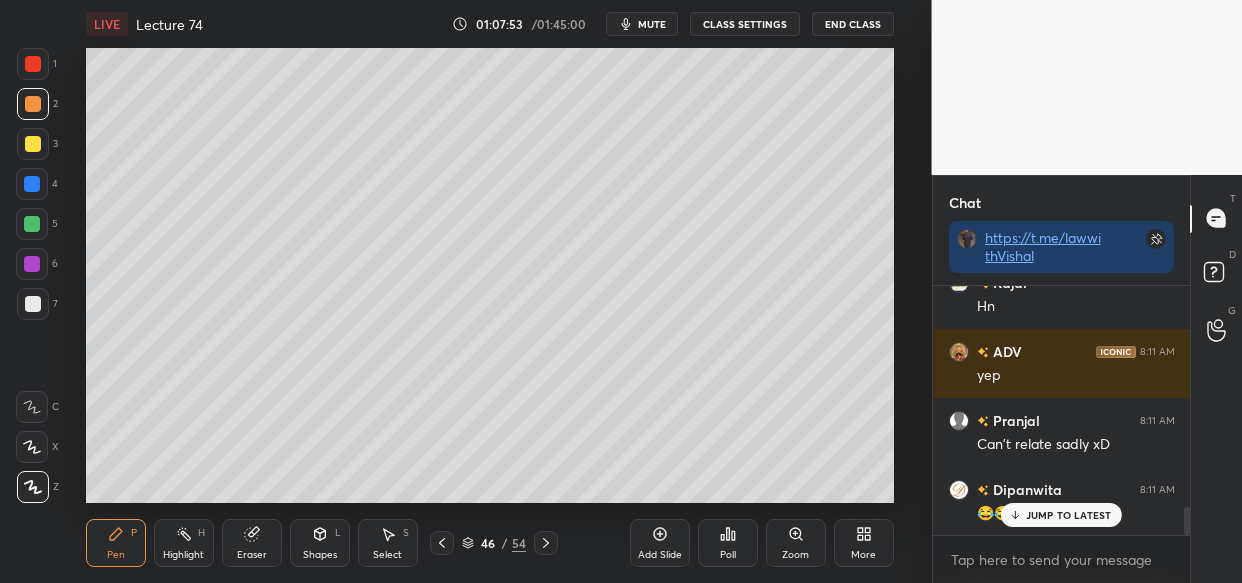 click on "JUMP TO LATEST" at bounding box center (1069, 515) 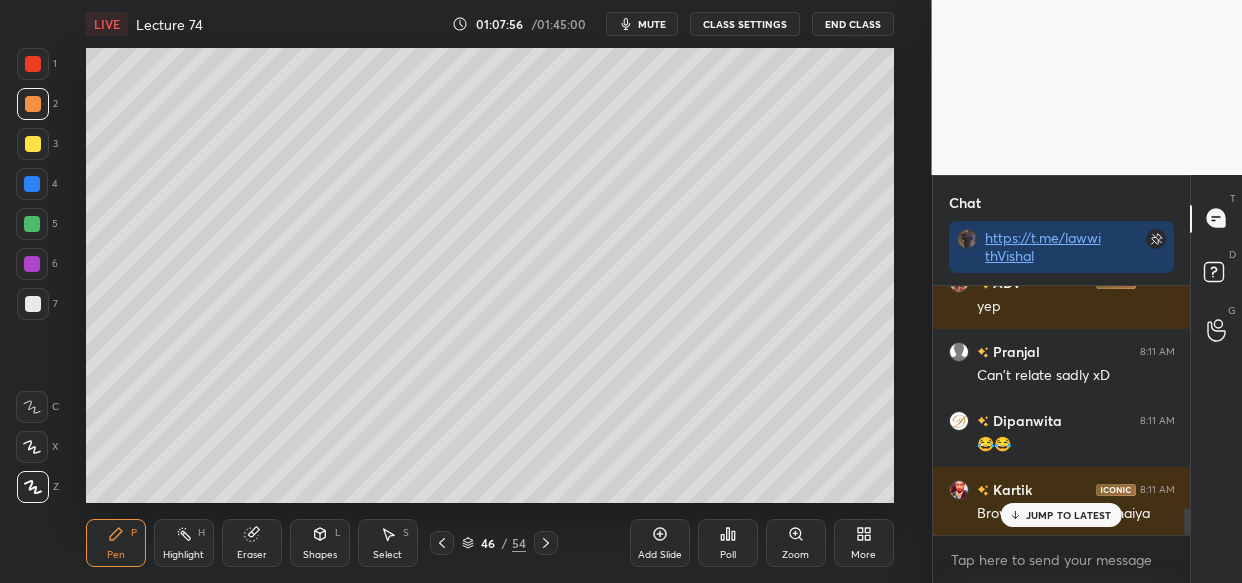 scroll, scrollTop: 2081, scrollLeft: 0, axis: vertical 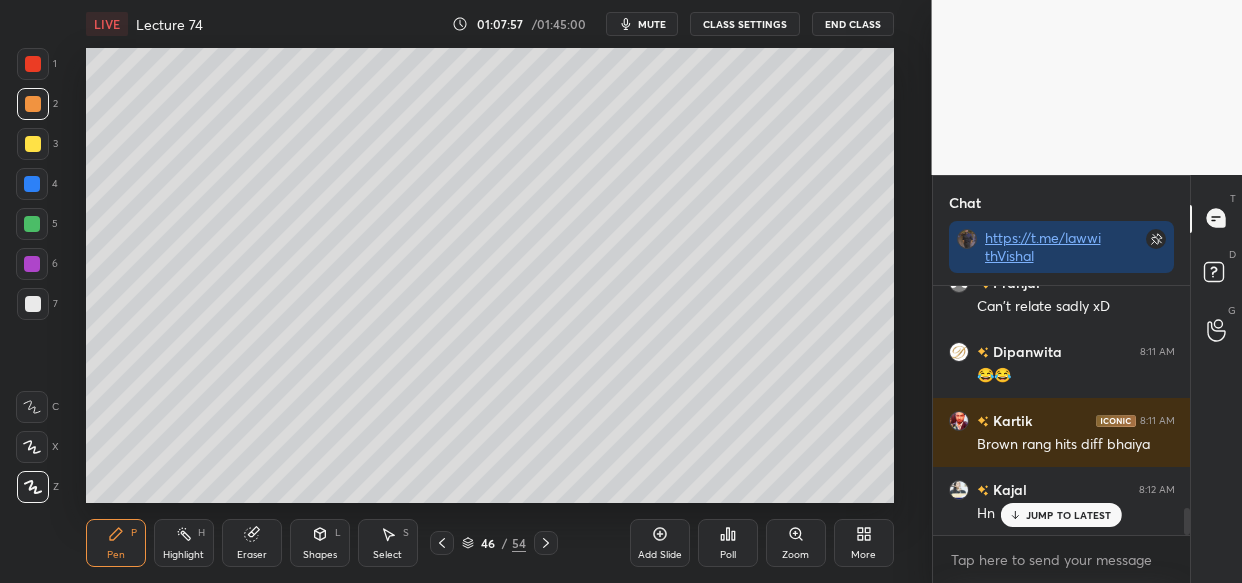drag, startPoint x: 1086, startPoint y: 502, endPoint x: 1071, endPoint y: 507, distance: 15.811388 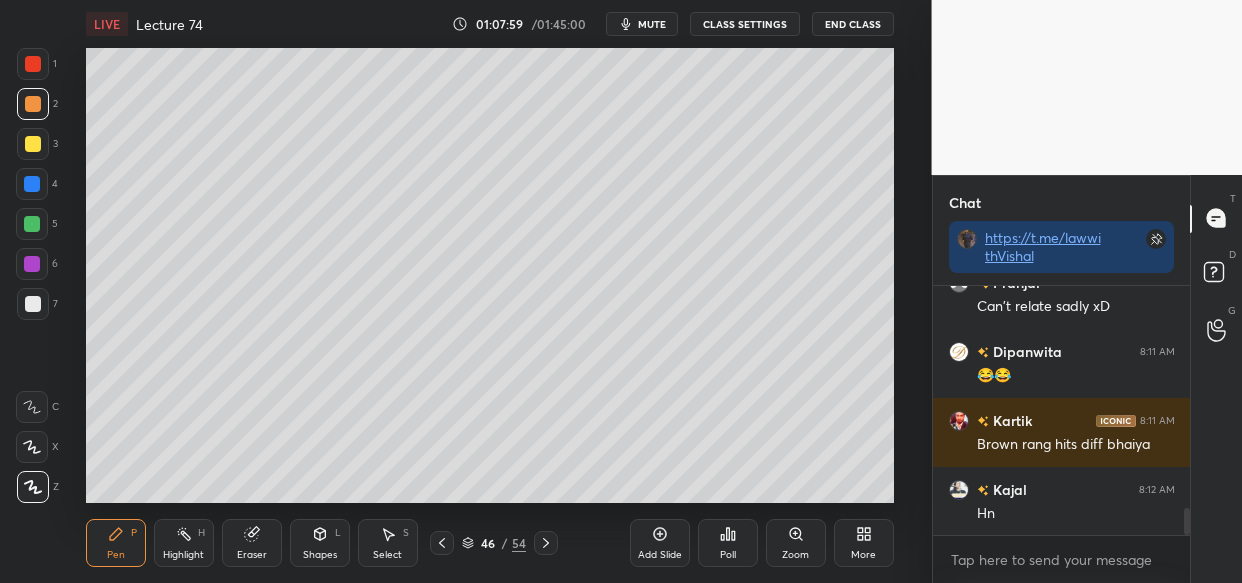 scroll, scrollTop: 2150, scrollLeft: 0, axis: vertical 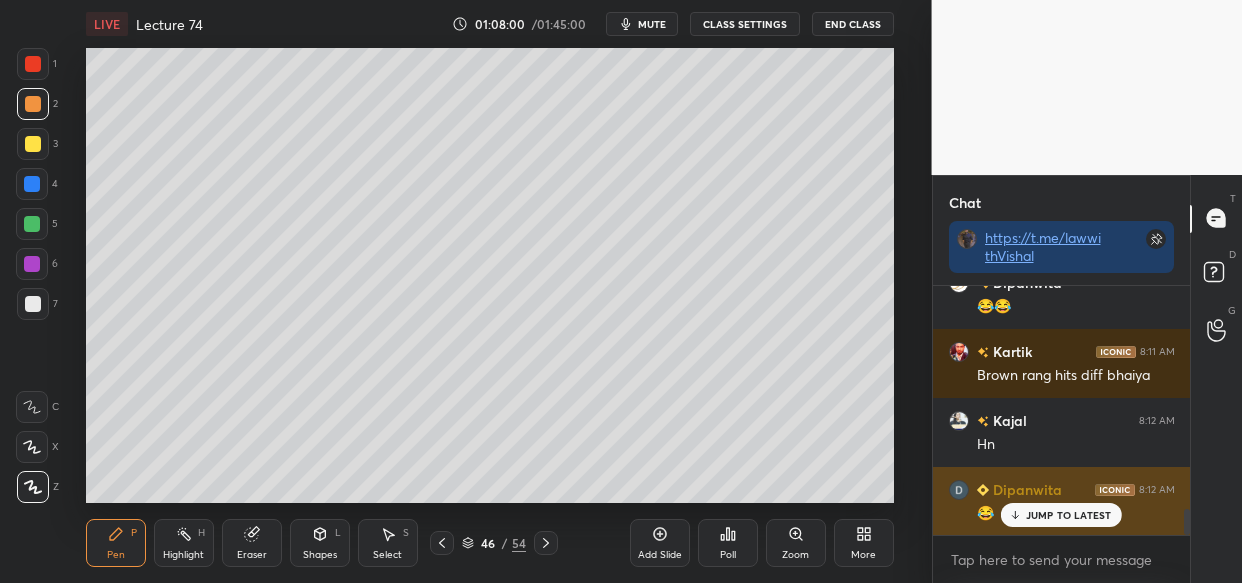 drag, startPoint x: 1060, startPoint y: 513, endPoint x: 1049, endPoint y: 517, distance: 11.7046995 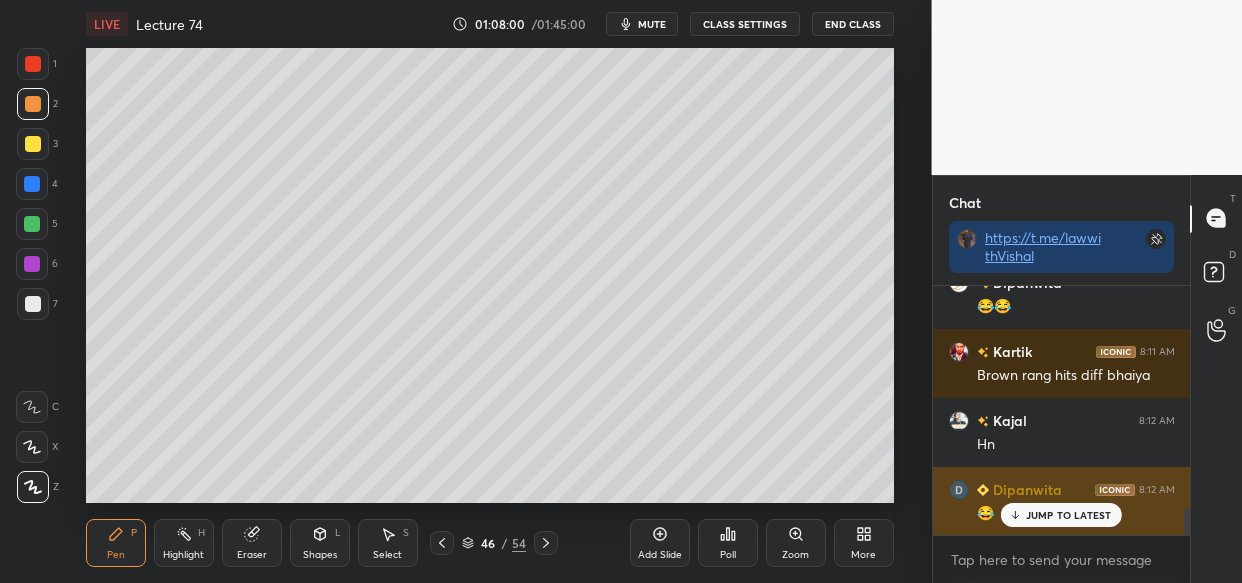 click on "JUMP TO LATEST" at bounding box center (1069, 515) 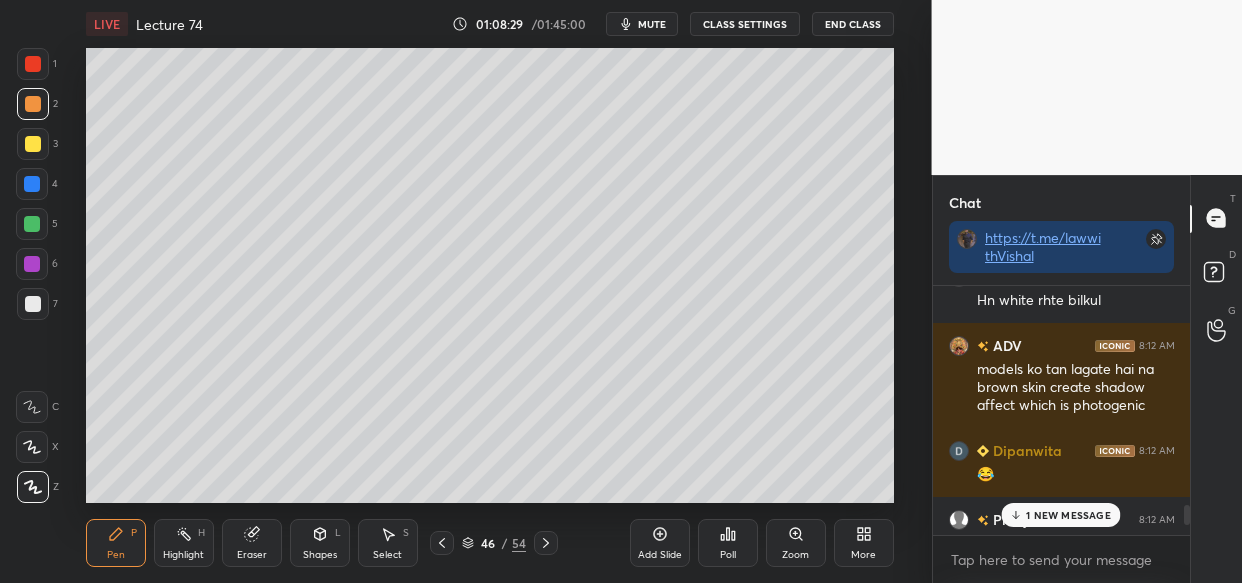 scroll, scrollTop: 2775, scrollLeft: 0, axis: vertical 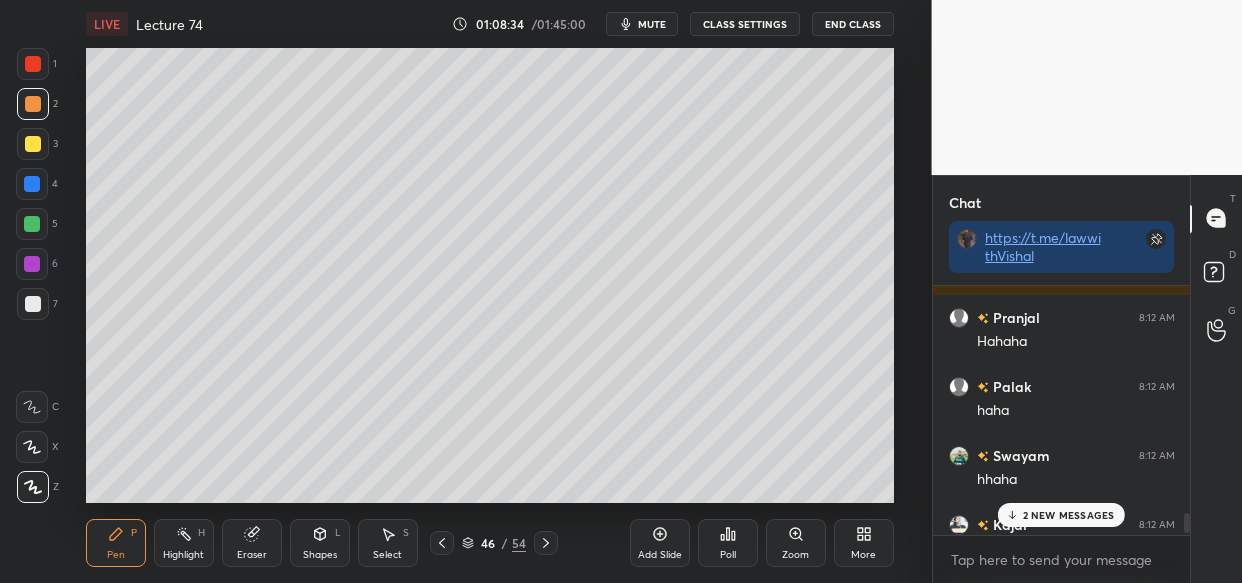 click on "2 NEW MESSAGES" at bounding box center (1069, 515) 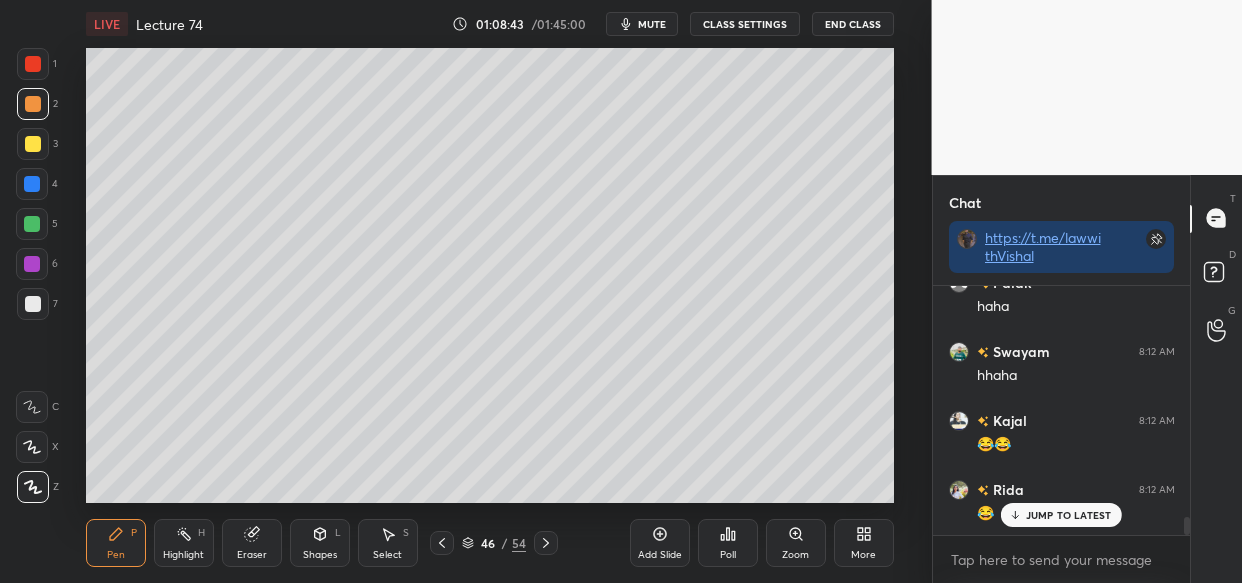 scroll, scrollTop: 3152, scrollLeft: 0, axis: vertical 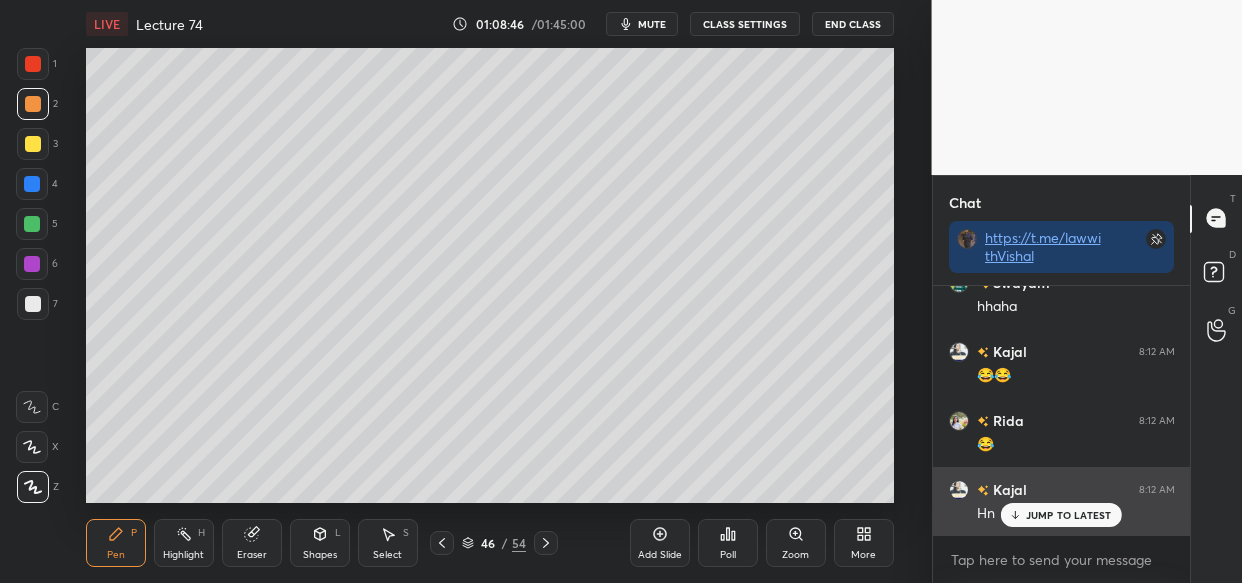 click on "JUMP TO LATEST" at bounding box center [1069, 515] 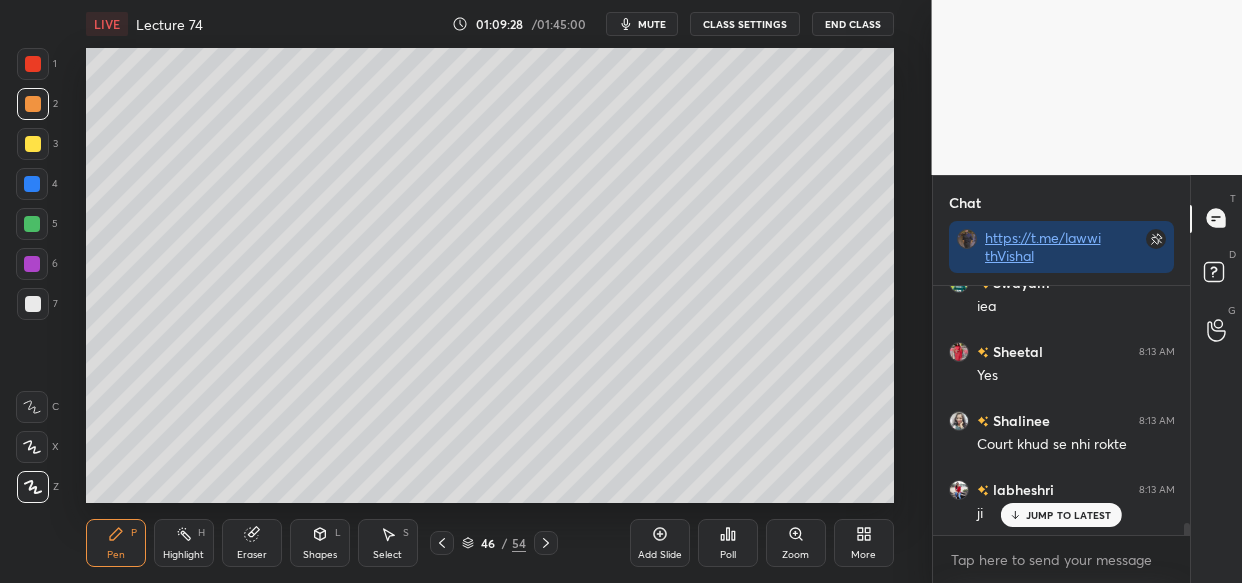 scroll, scrollTop: 5153, scrollLeft: 0, axis: vertical 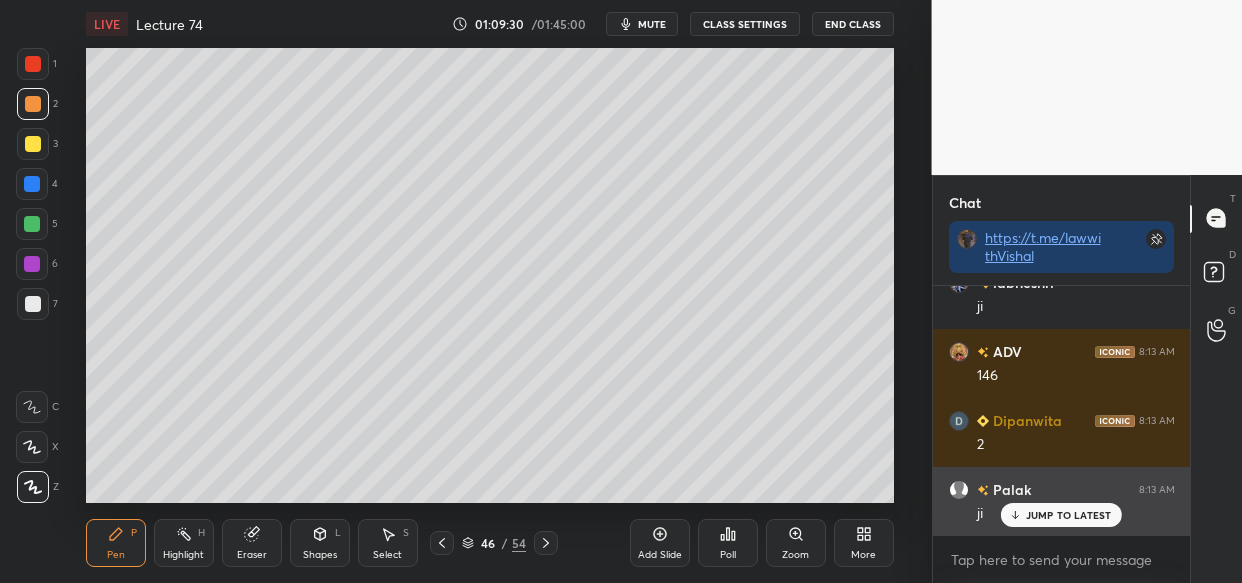 click on "JUMP TO LATEST" at bounding box center [1069, 515] 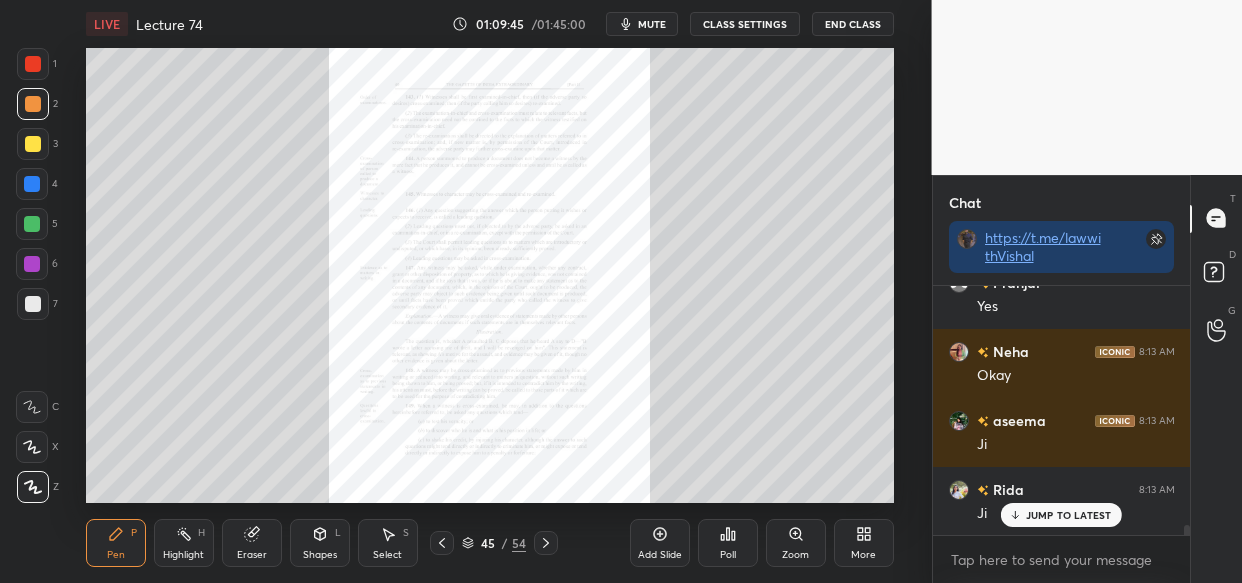 scroll, scrollTop: 6050, scrollLeft: 0, axis: vertical 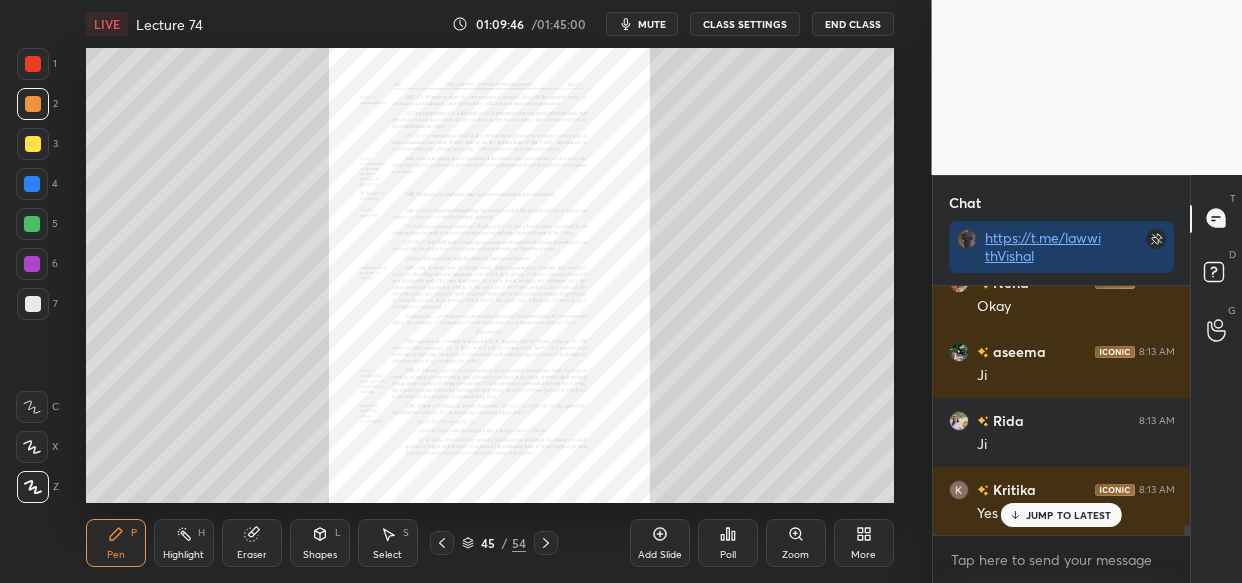 click on "Zoom" at bounding box center (796, 543) 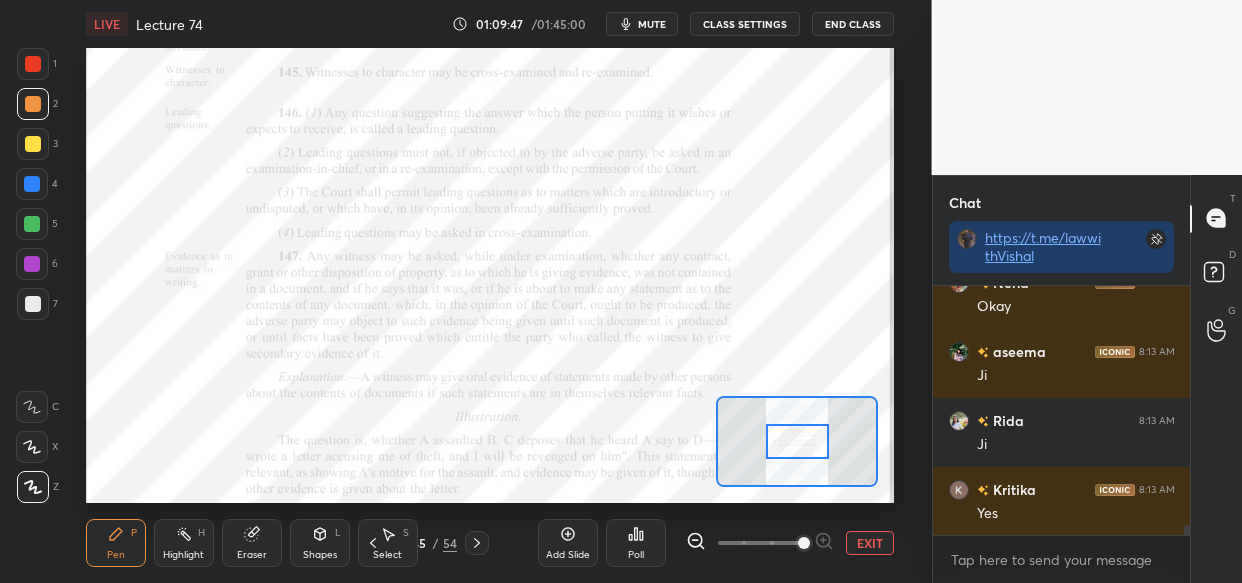 scroll, scrollTop: 6120, scrollLeft: 0, axis: vertical 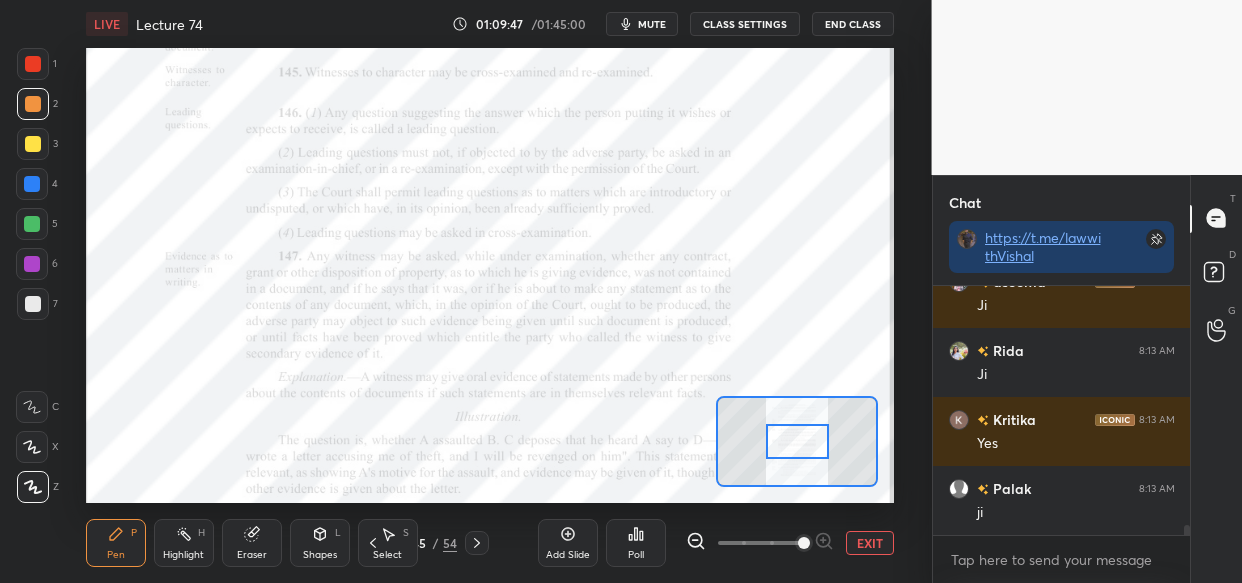 click at bounding box center (804, 543) 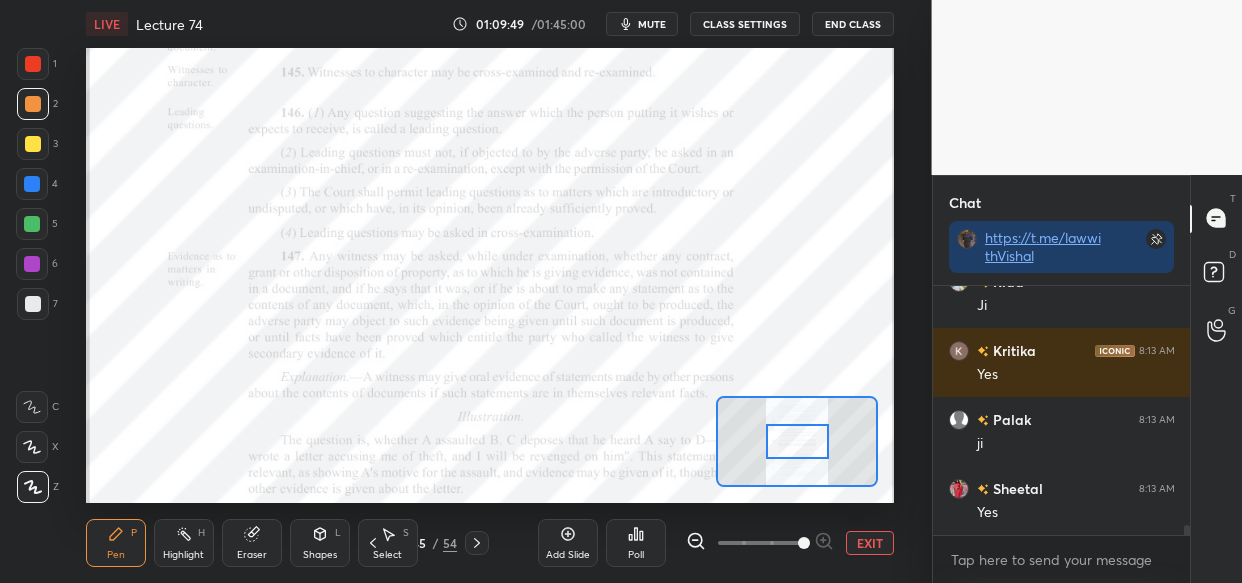 scroll, scrollTop: 6258, scrollLeft: 0, axis: vertical 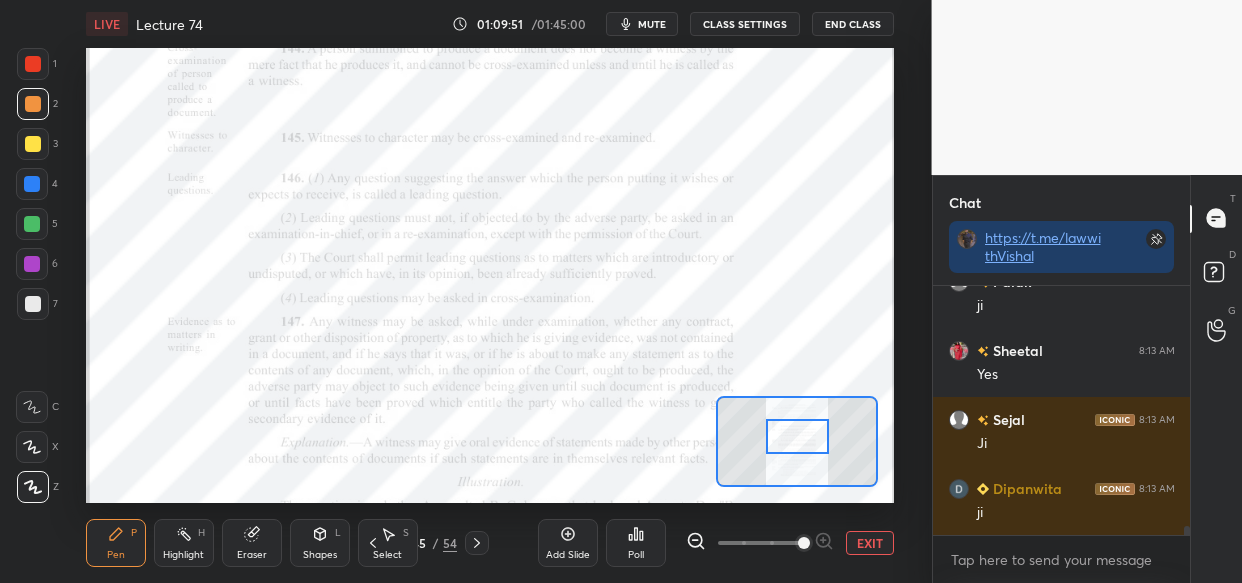 click at bounding box center (797, 436) 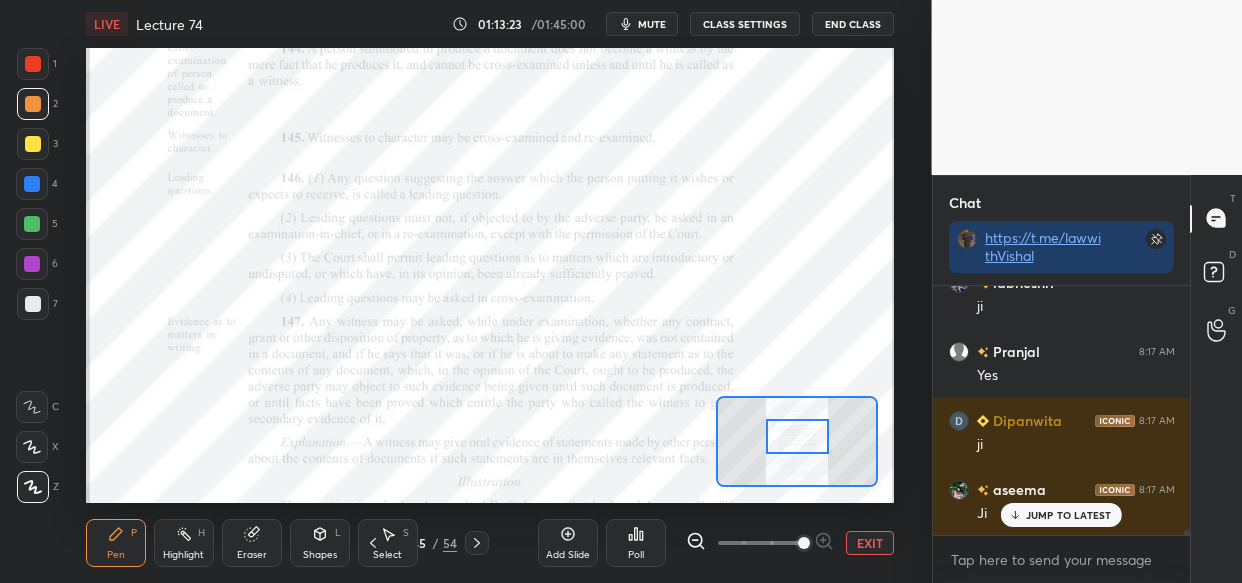 scroll, scrollTop: 13453, scrollLeft: 0, axis: vertical 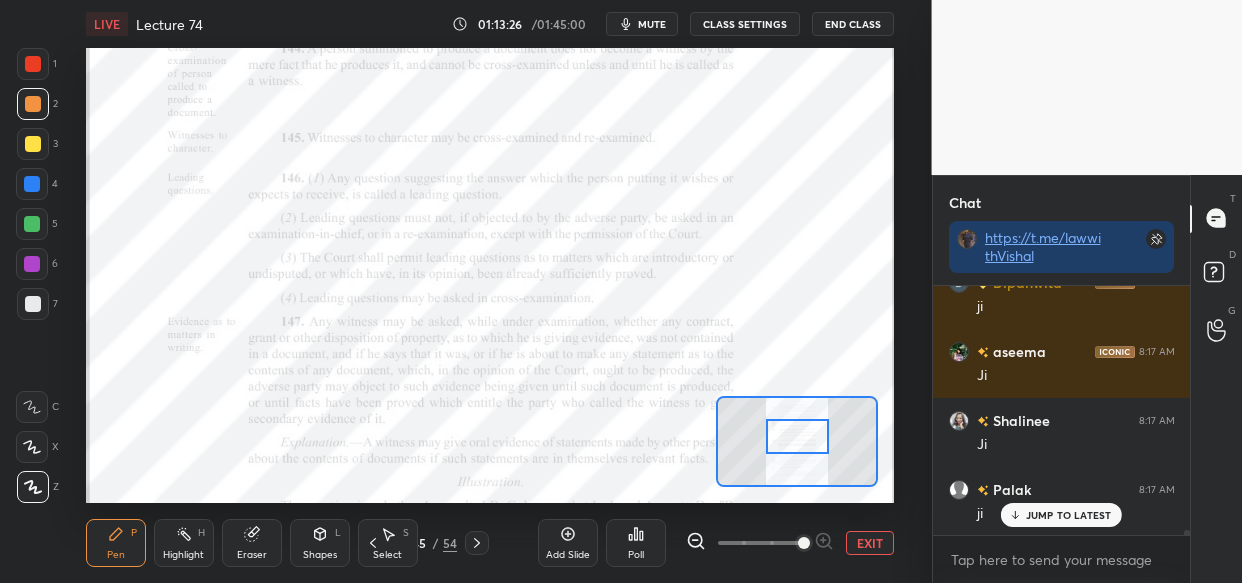 click 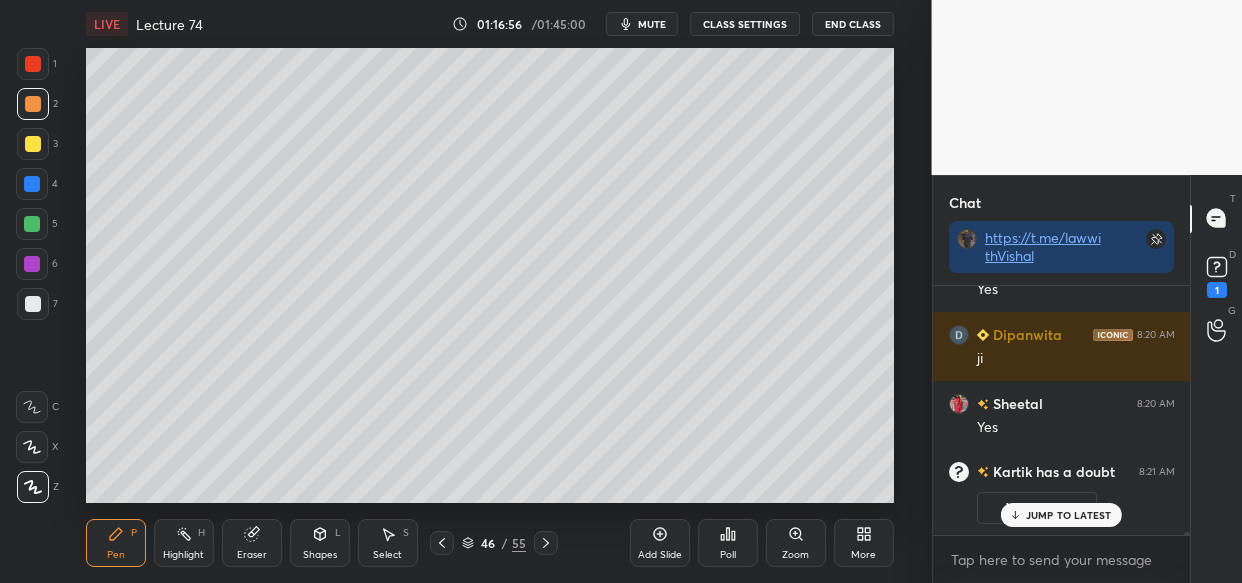 scroll, scrollTop: 14771, scrollLeft: 0, axis: vertical 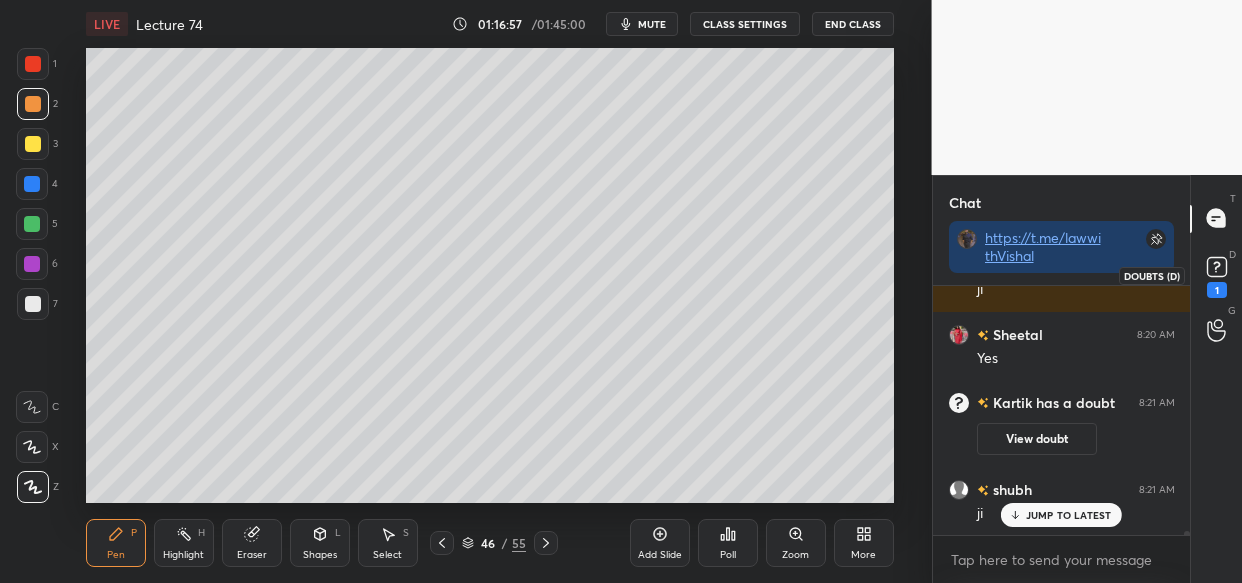 click 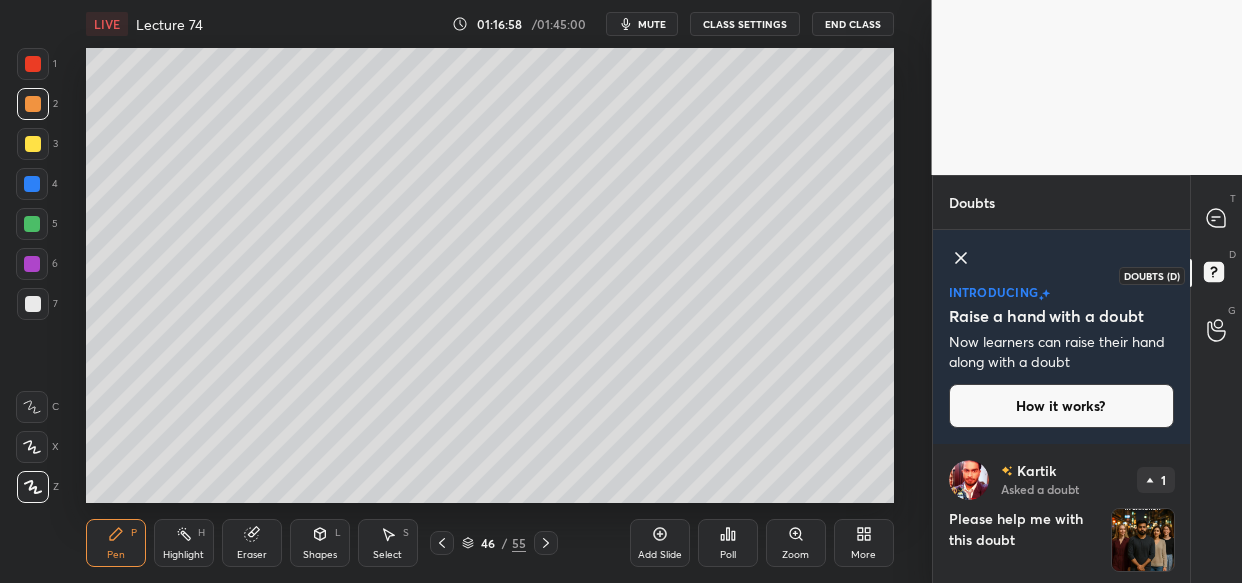 scroll, scrollTop: 61, scrollLeft: 0, axis: vertical 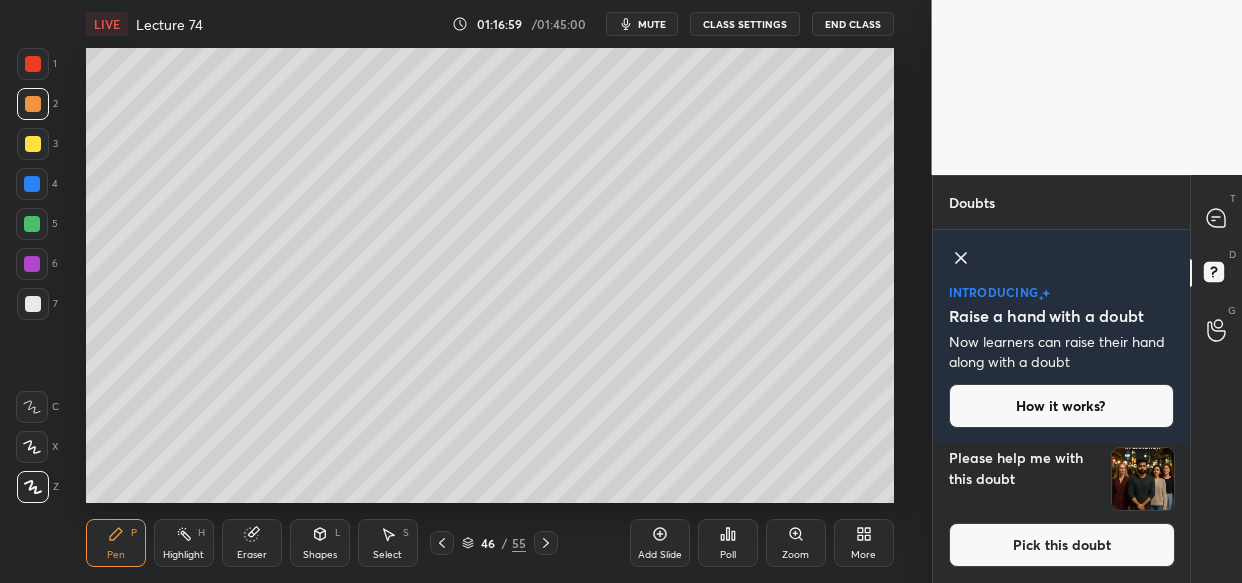 click at bounding box center [1143, 479] 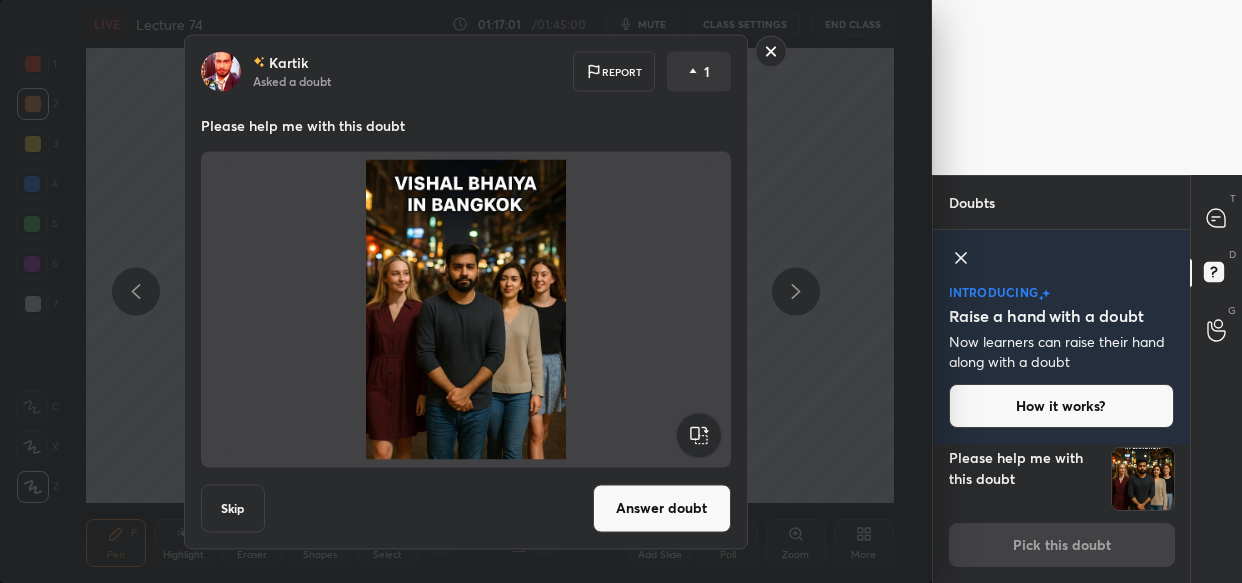 click on "Answer doubt" at bounding box center (662, 508) 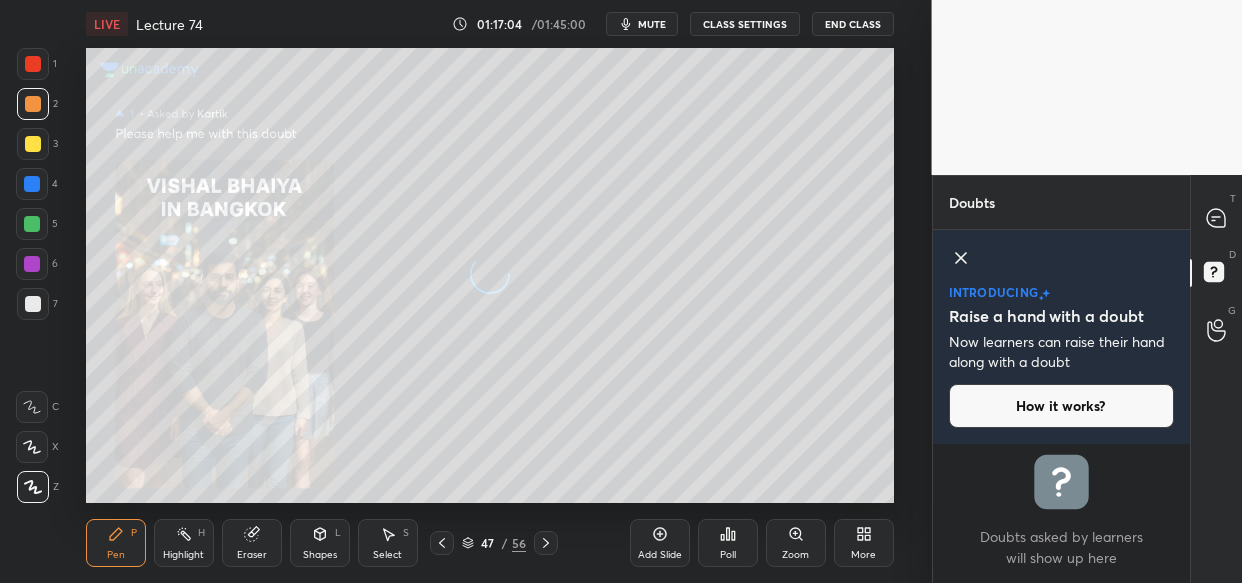 scroll, scrollTop: 0, scrollLeft: 0, axis: both 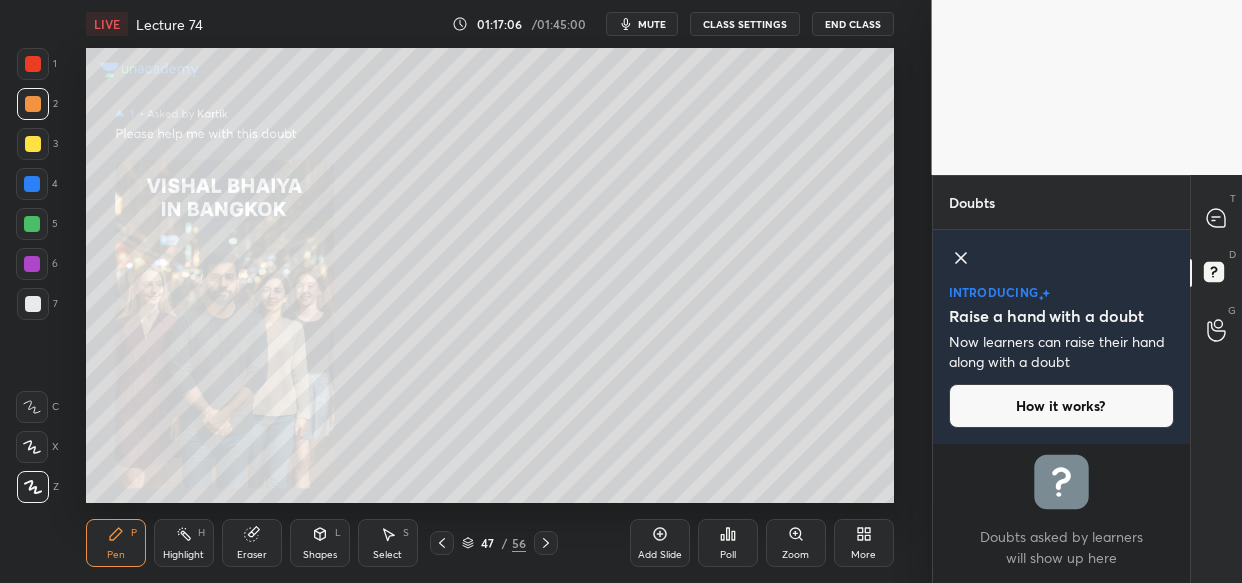 click on "Zoom" at bounding box center [796, 543] 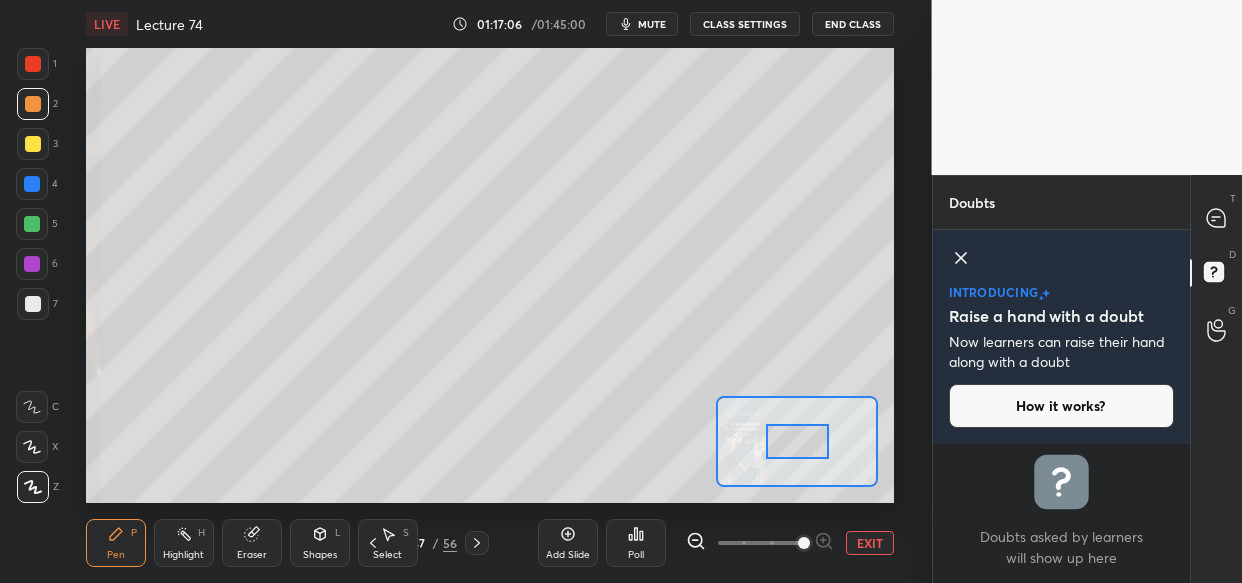 click at bounding box center (804, 543) 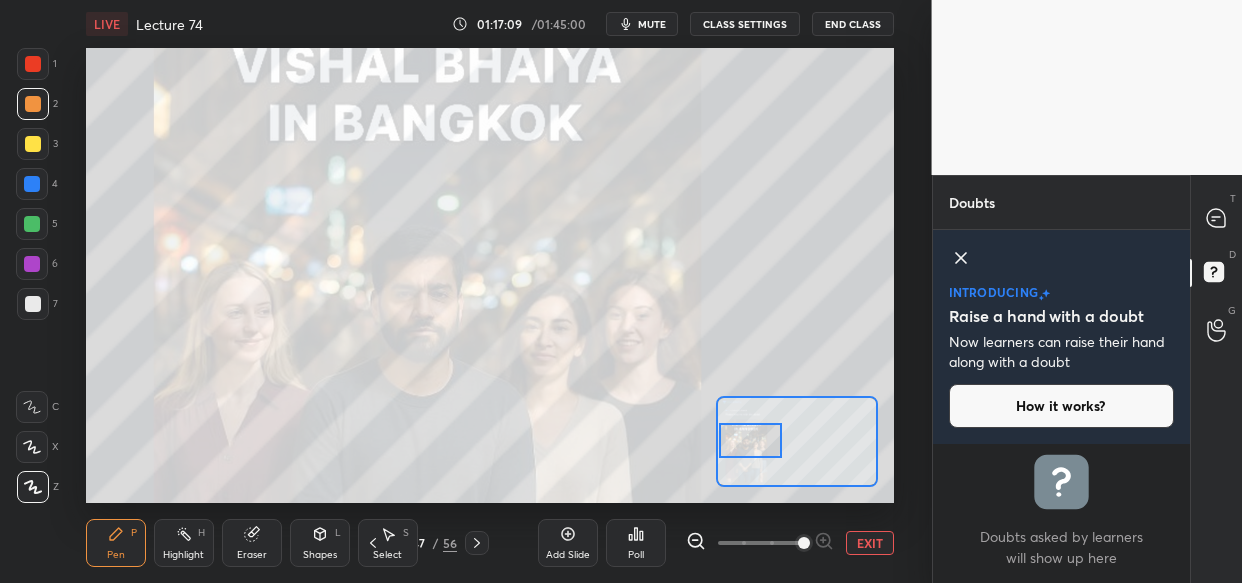 drag, startPoint x: 807, startPoint y: 452, endPoint x: 757, endPoint y: 451, distance: 50.01 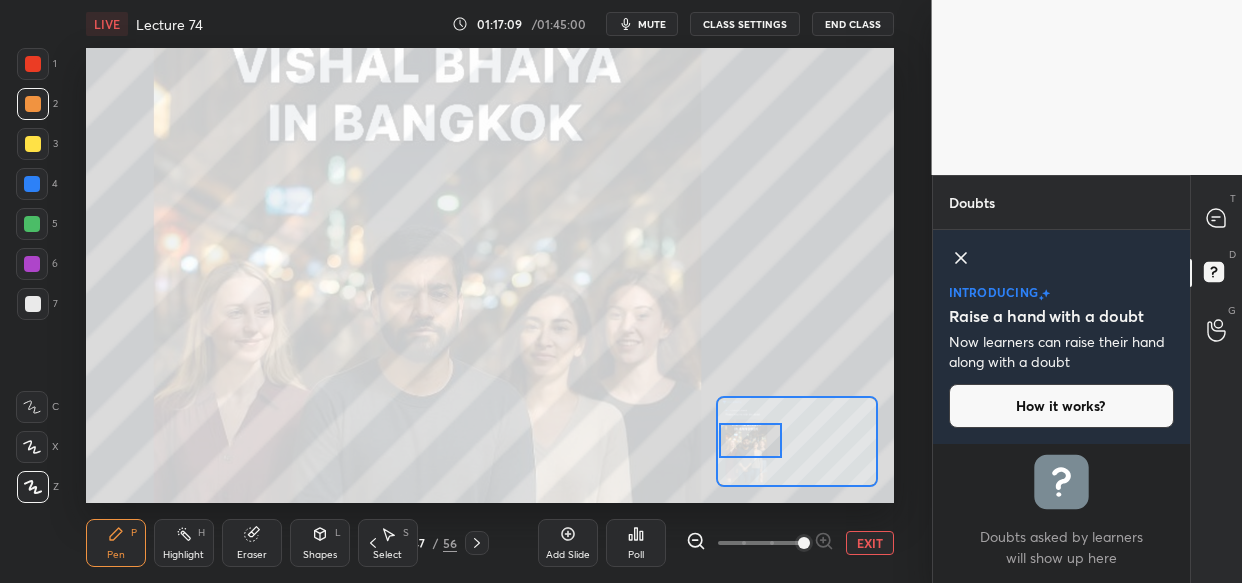 click at bounding box center [750, 440] 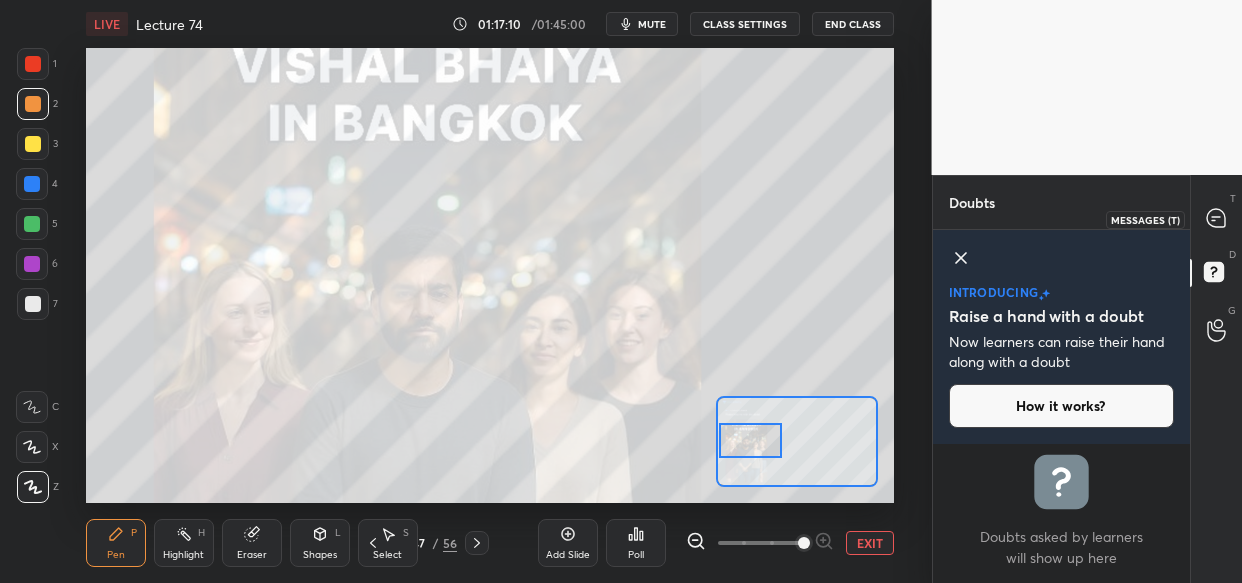 click 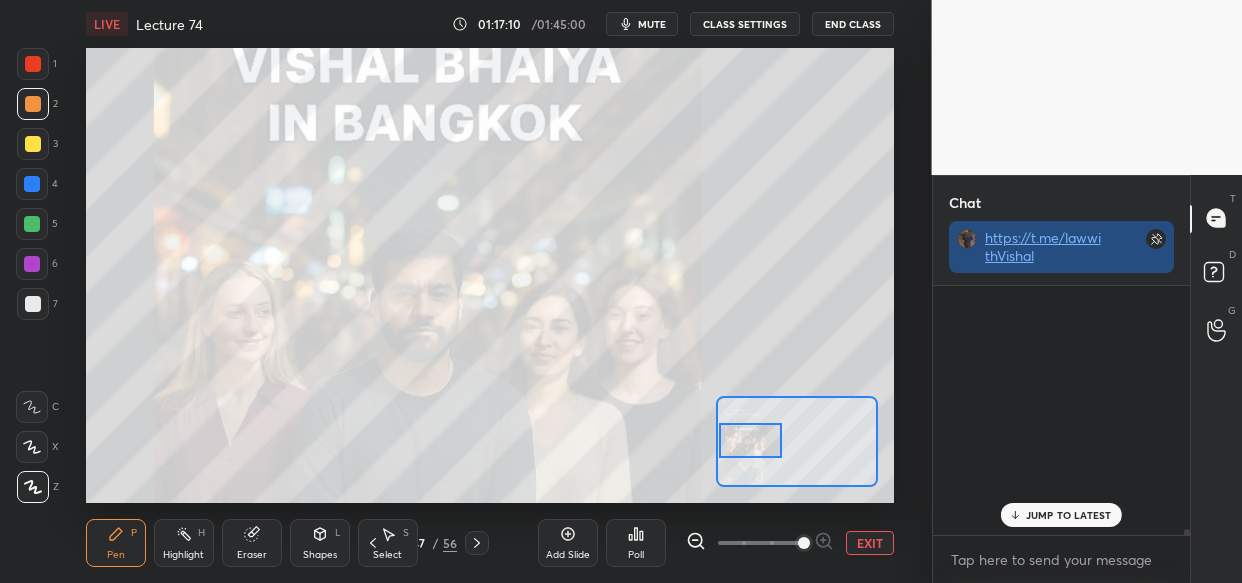 scroll, scrollTop: 77, scrollLeft: 252, axis: both 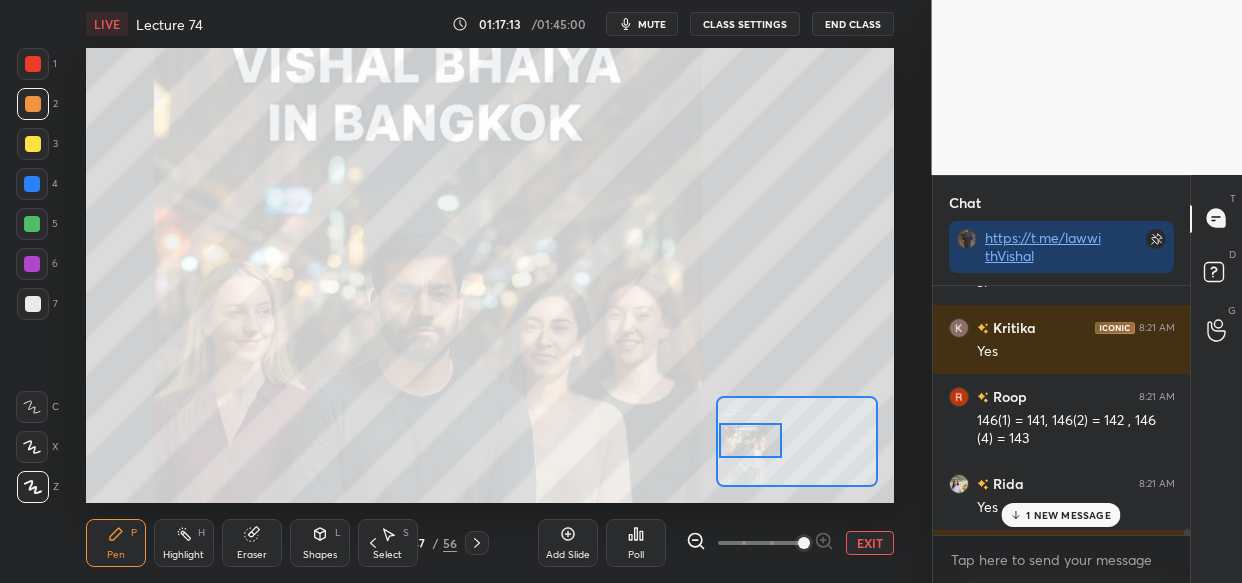 click on "1 NEW MESSAGE" at bounding box center (1068, 515) 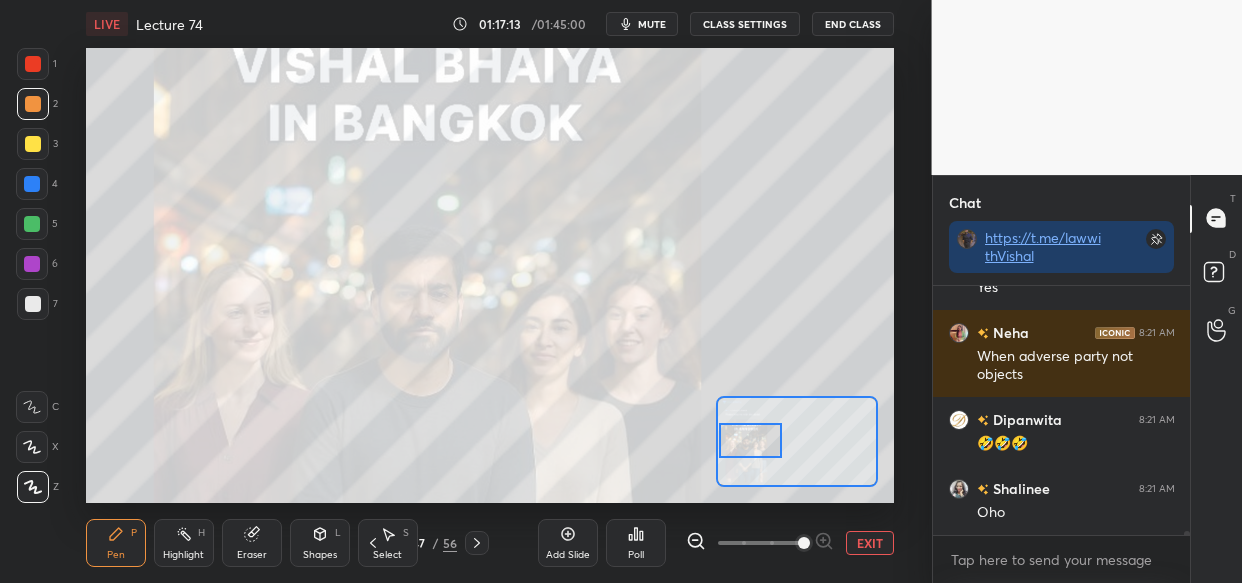 scroll, scrollTop: 15559, scrollLeft: 0, axis: vertical 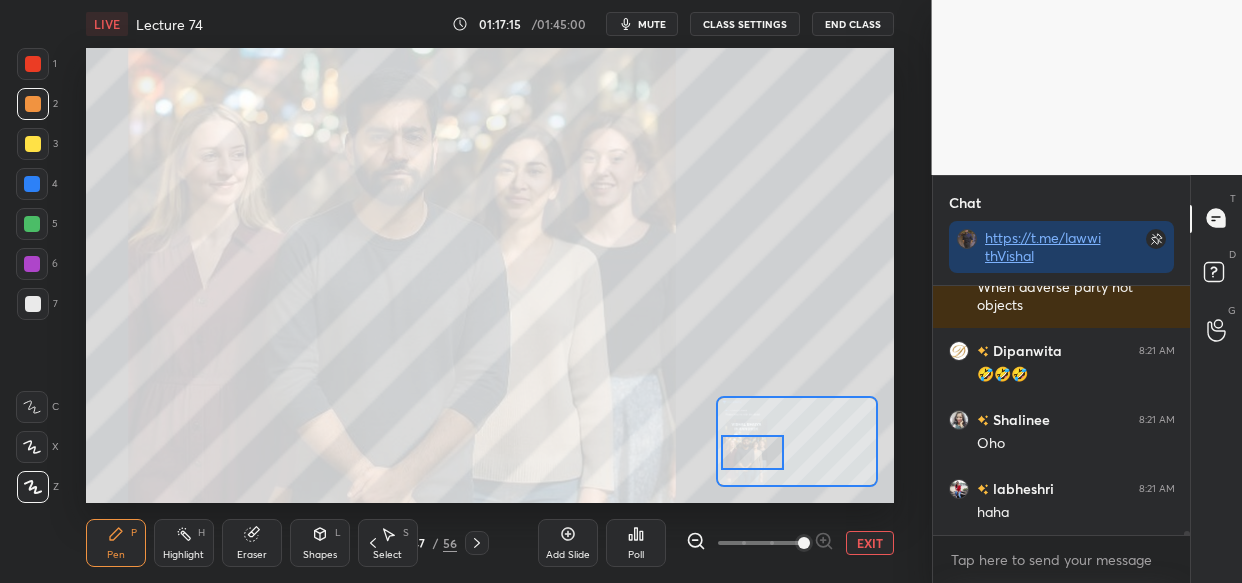 drag, startPoint x: 752, startPoint y: 439, endPoint x: 754, endPoint y: 451, distance: 12.165525 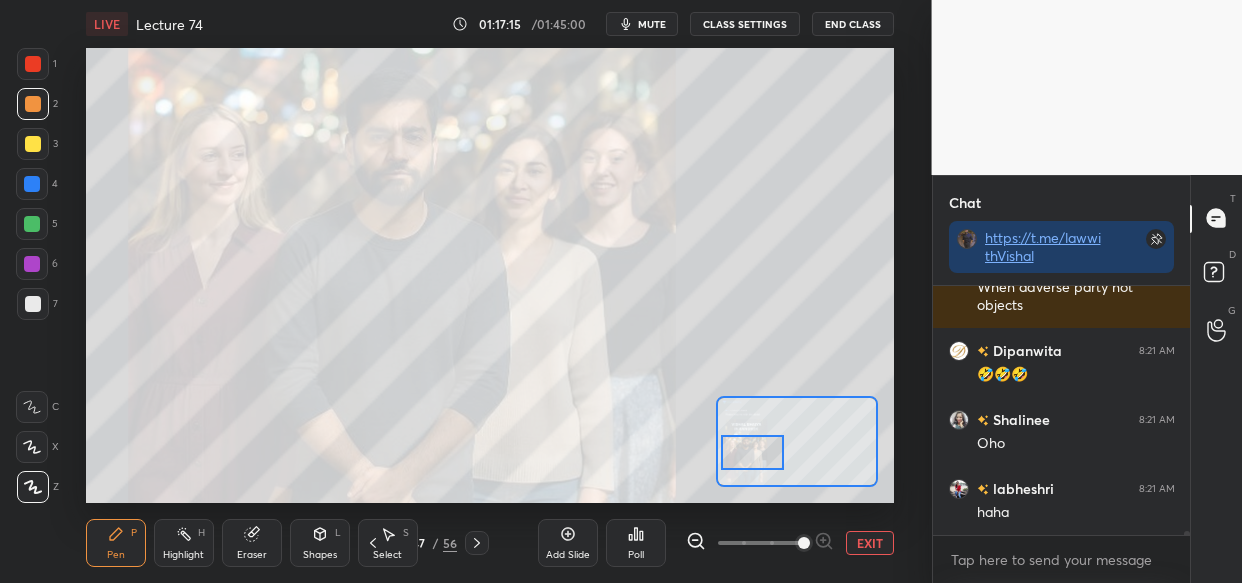 click at bounding box center [752, 452] 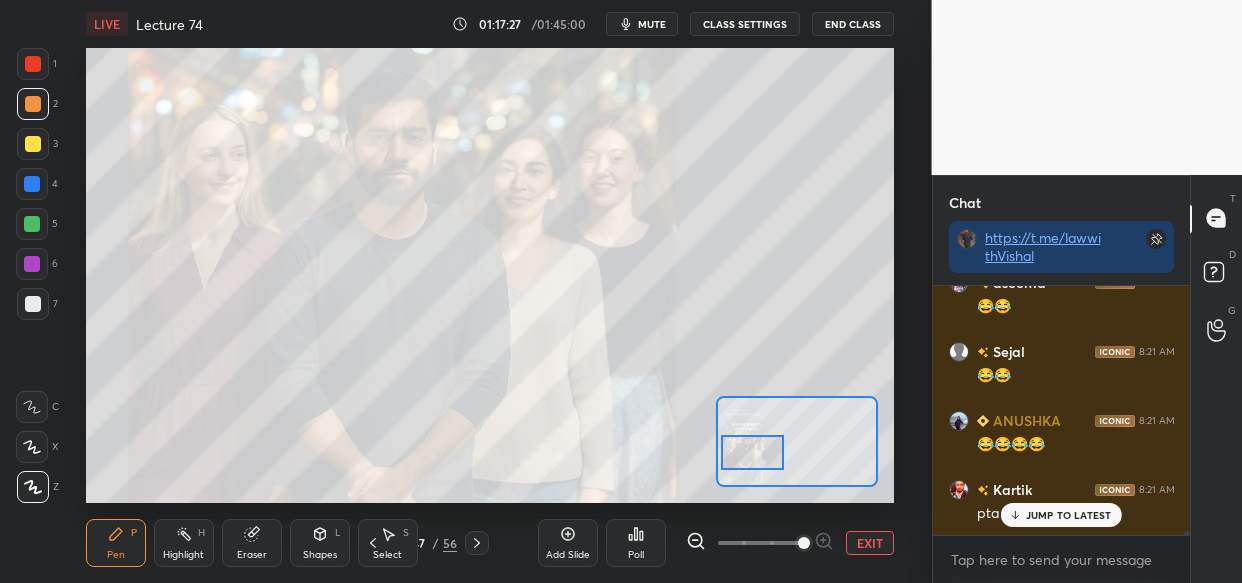 scroll, scrollTop: 16041, scrollLeft: 0, axis: vertical 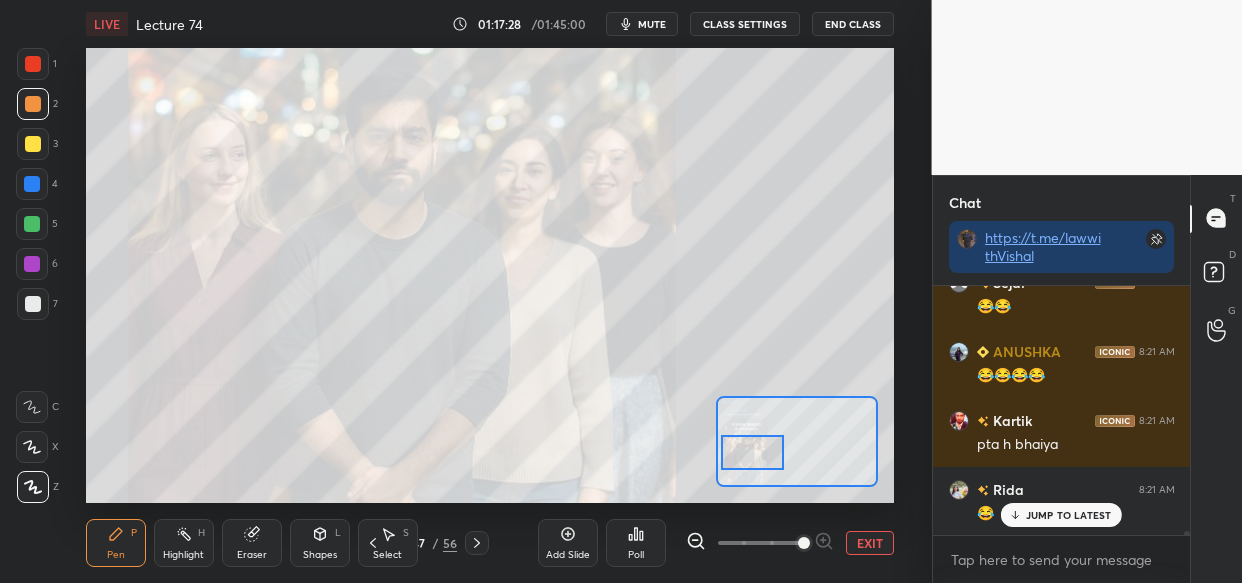 click on "JUMP TO LATEST" at bounding box center [1061, 515] 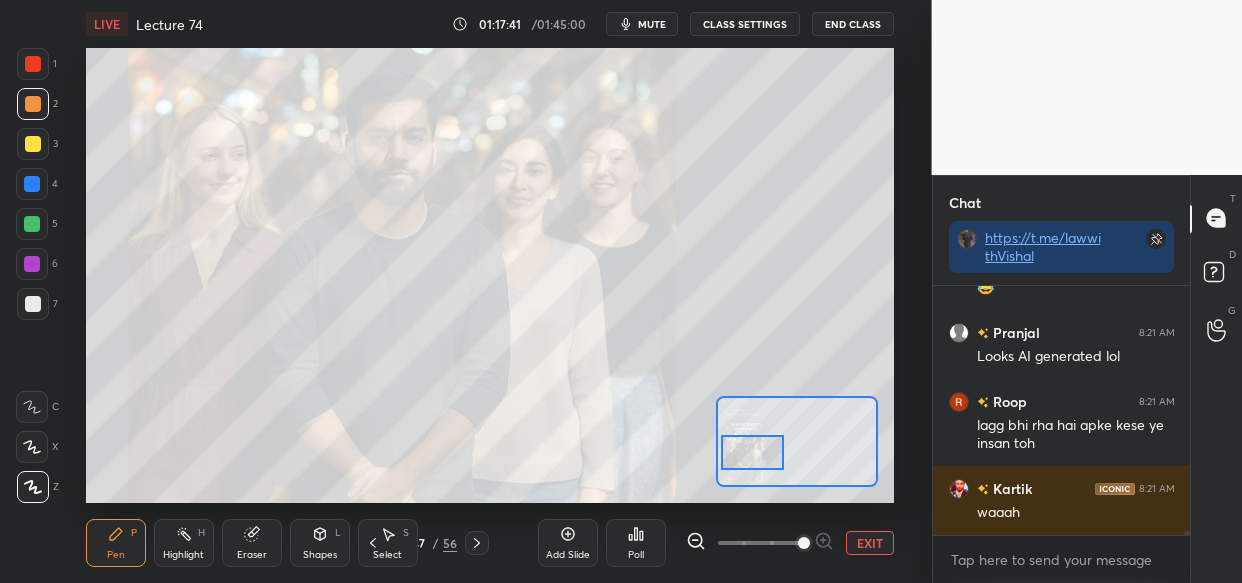 scroll, scrollTop: 16287, scrollLeft: 0, axis: vertical 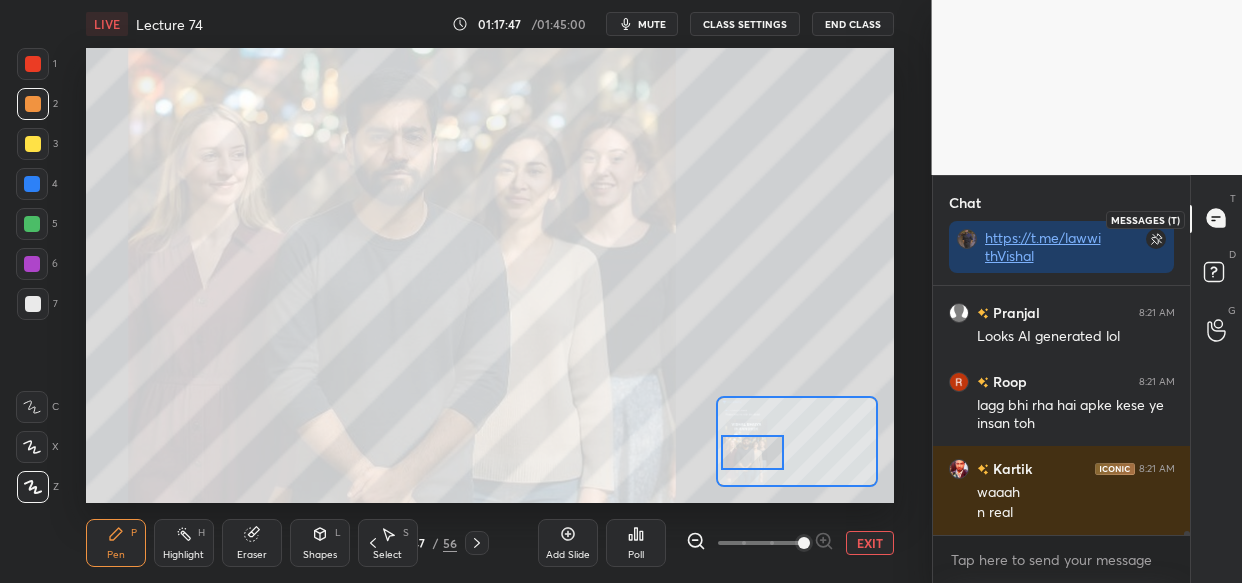 click 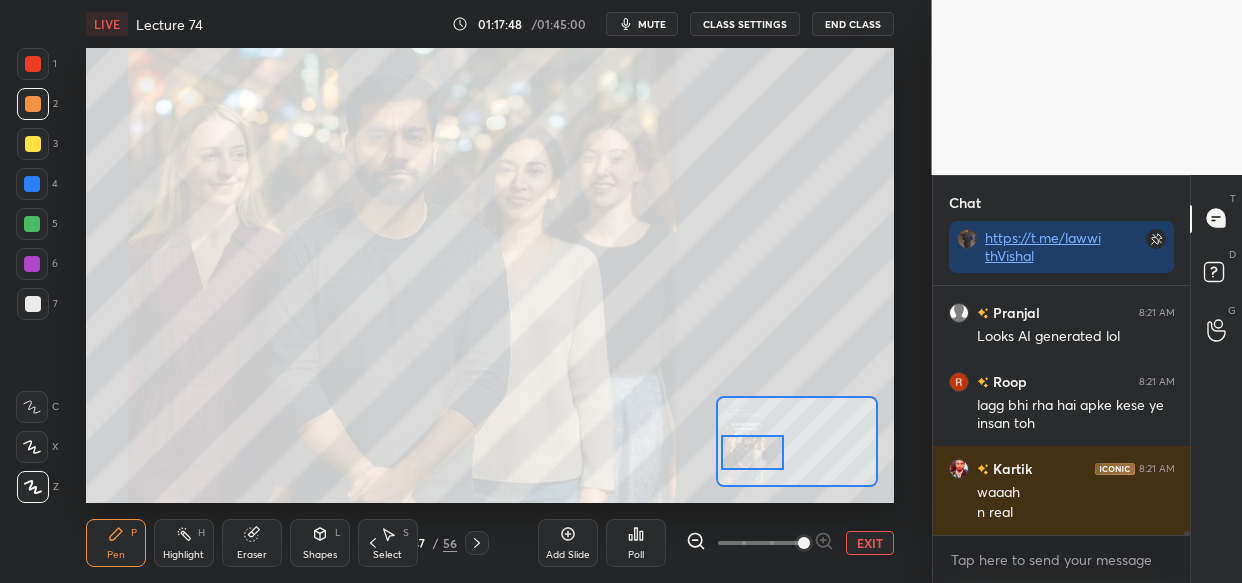 click on "EXIT" at bounding box center [870, 543] 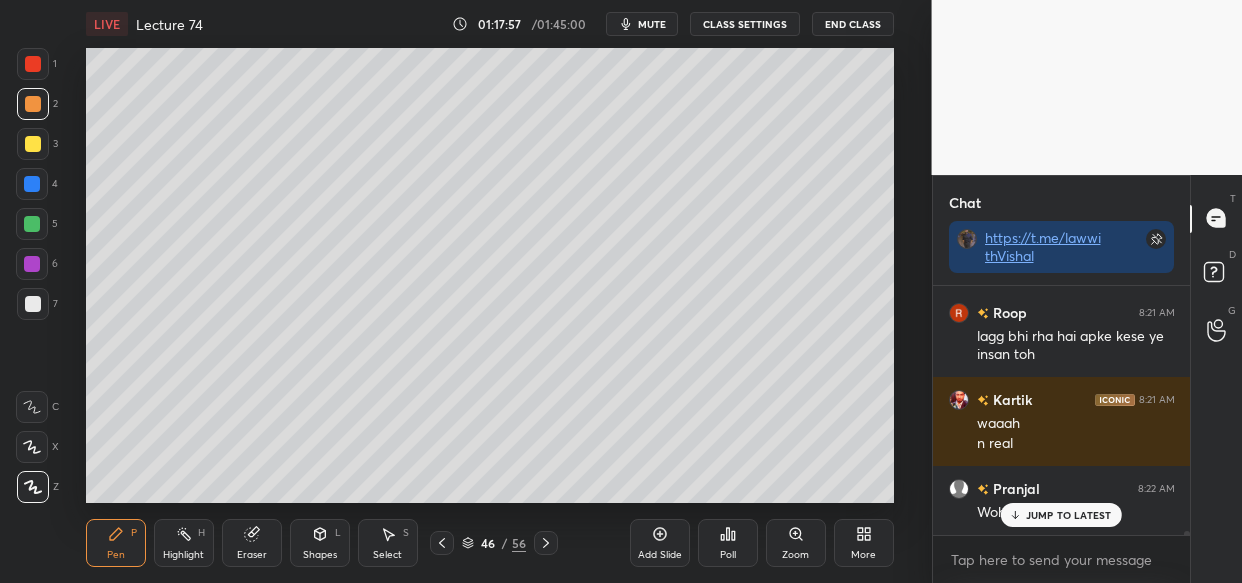 scroll, scrollTop: 16442, scrollLeft: 0, axis: vertical 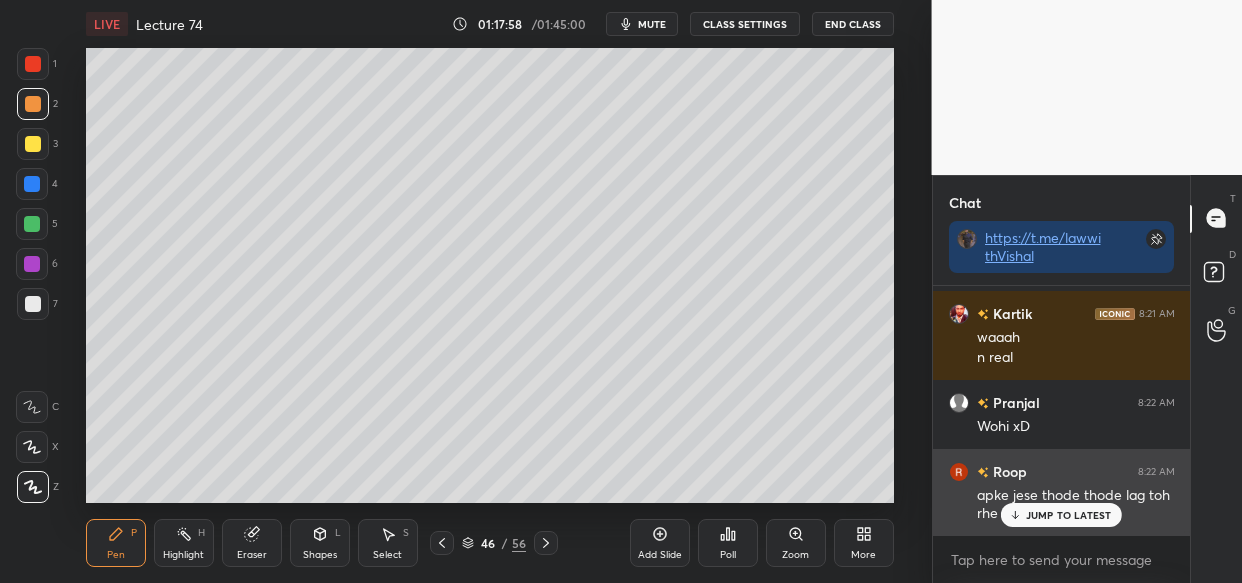 click on "JUMP TO LATEST" at bounding box center (1061, 515) 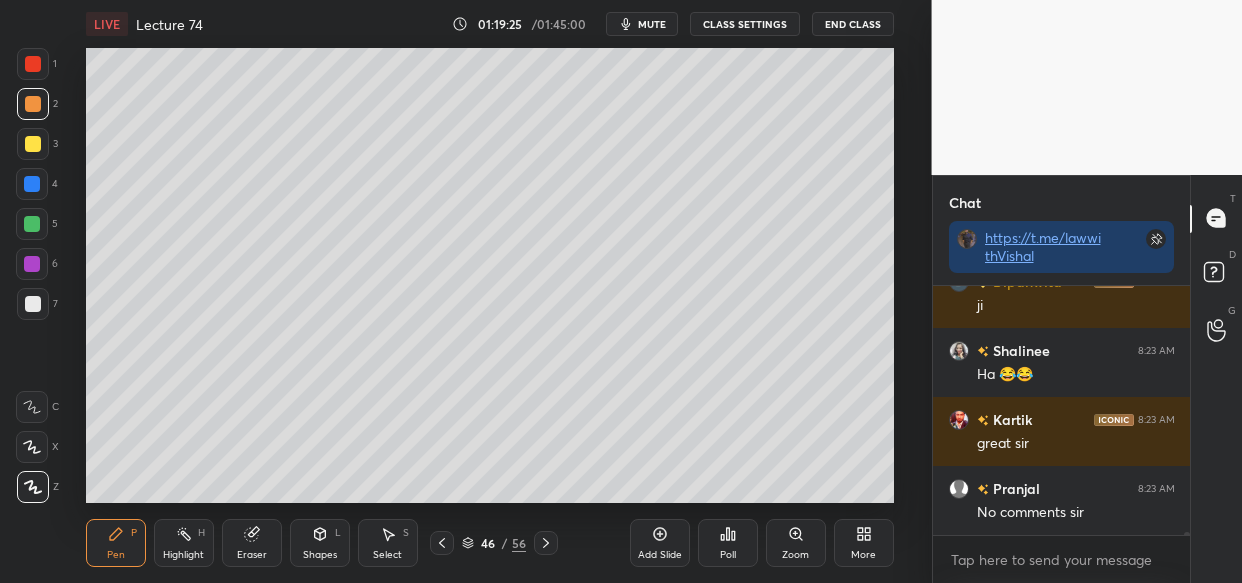 scroll, scrollTop: 17774, scrollLeft: 0, axis: vertical 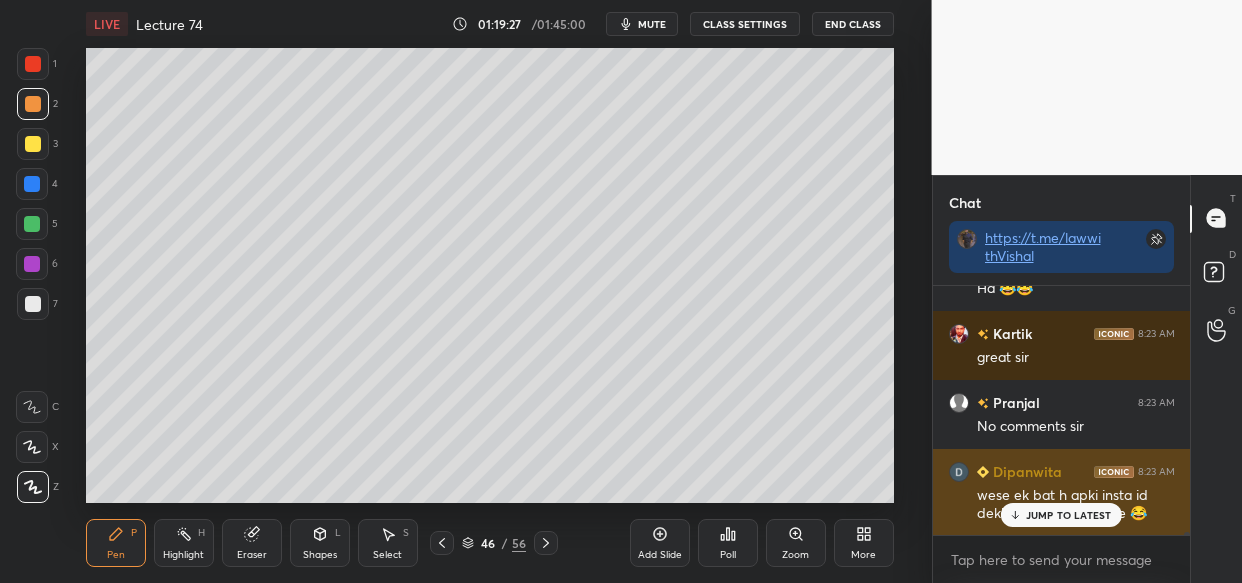 click on "JUMP TO LATEST" at bounding box center [1069, 515] 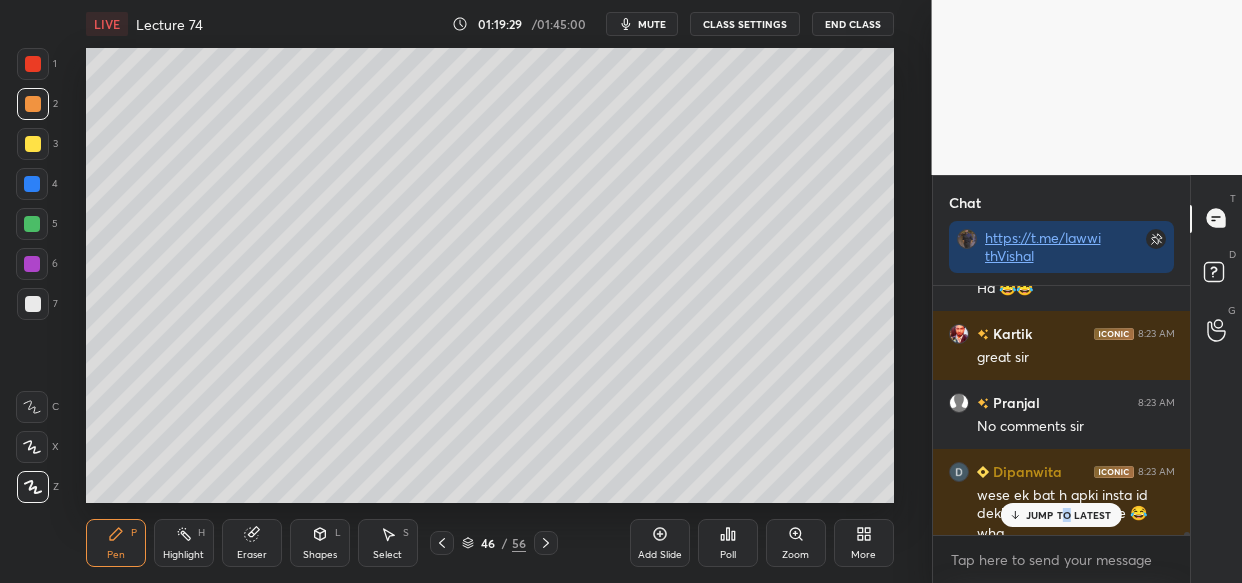 scroll, scrollTop: 17794, scrollLeft: 0, axis: vertical 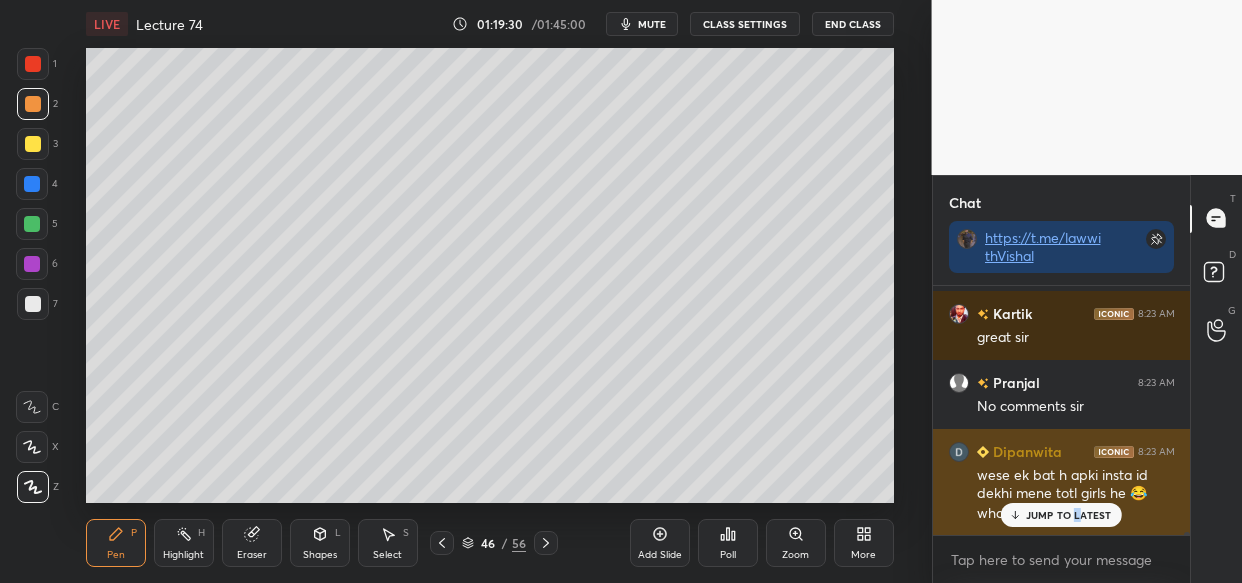 drag, startPoint x: 1076, startPoint y: 516, endPoint x: 1046, endPoint y: 518, distance: 30.066593 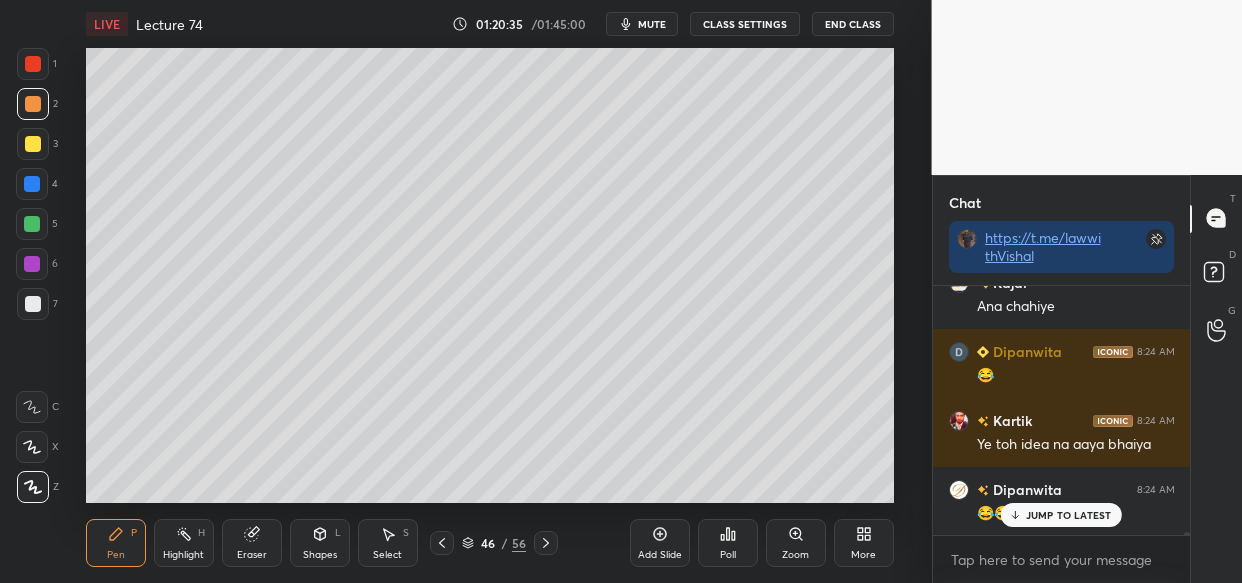 scroll, scrollTop: 19902, scrollLeft: 0, axis: vertical 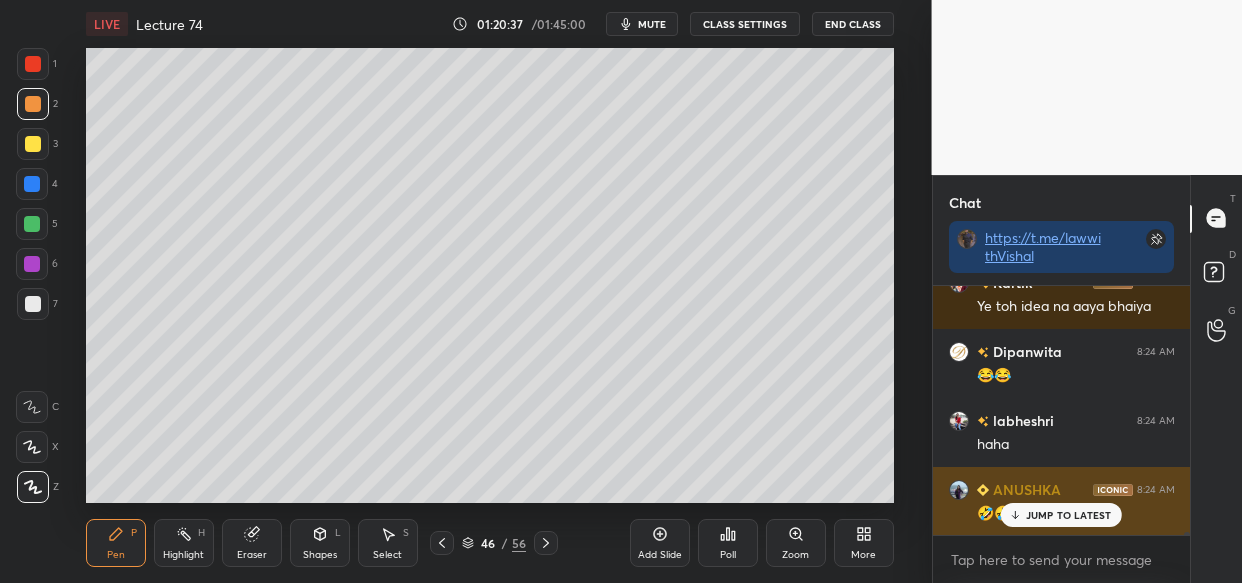click on "JUMP TO LATEST" at bounding box center (1069, 515) 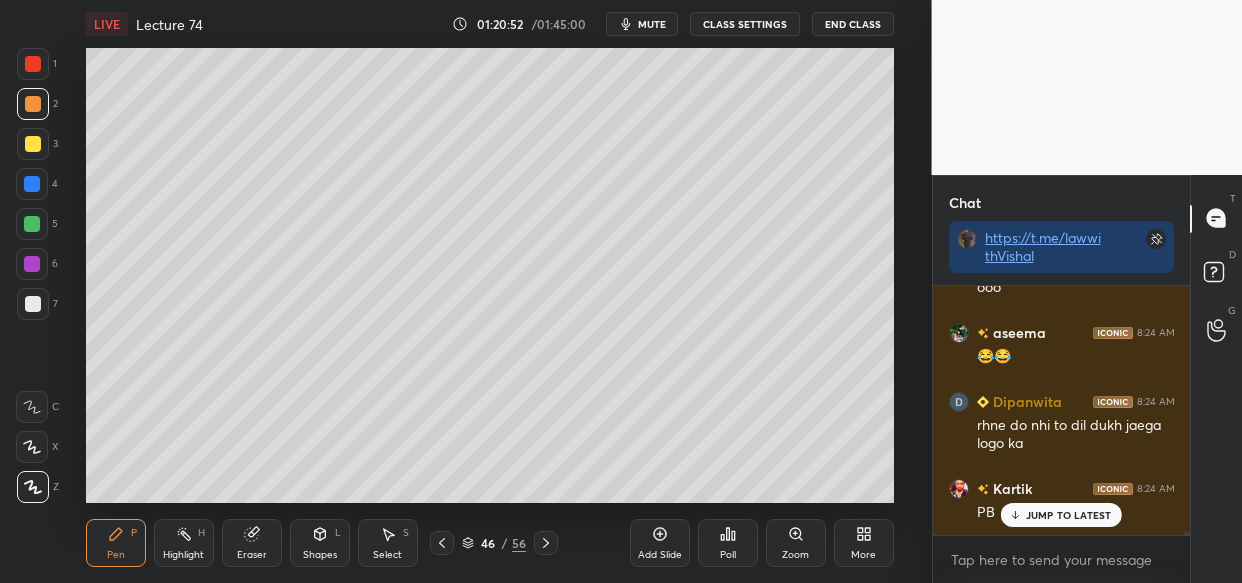 scroll, scrollTop: 20334, scrollLeft: 0, axis: vertical 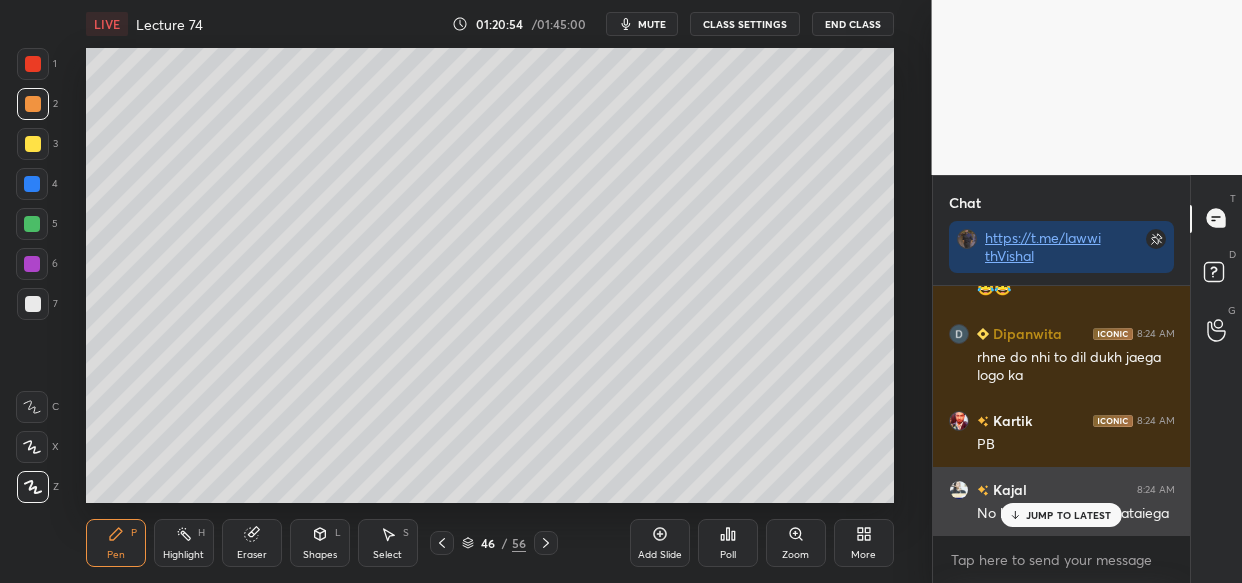 click on "JUMP TO LATEST" at bounding box center (1069, 515) 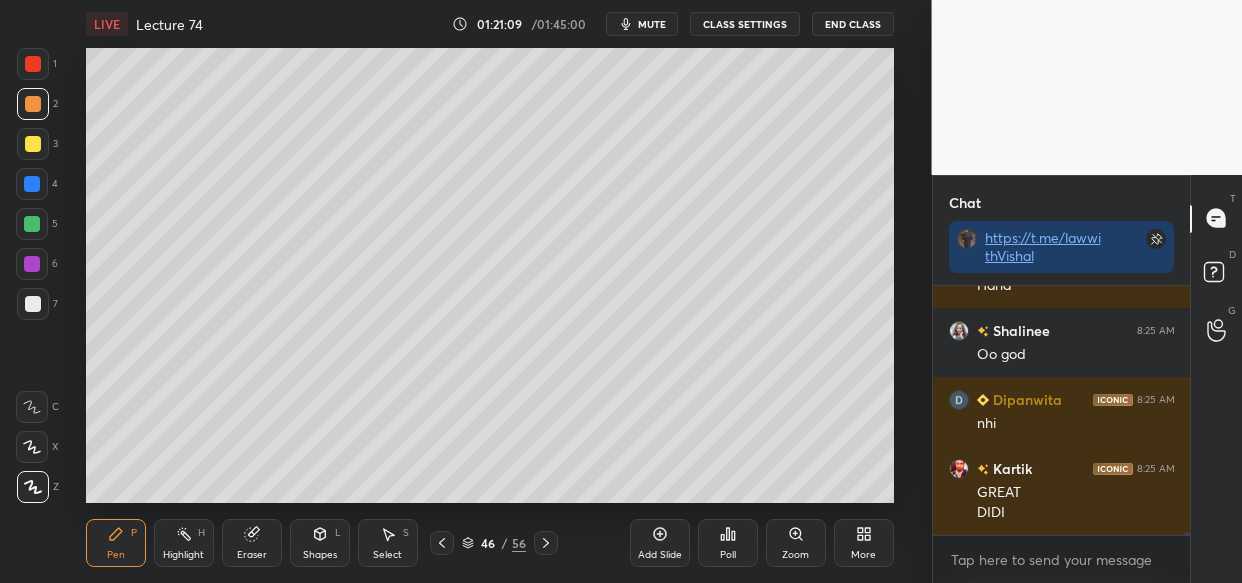 scroll, scrollTop: 21044, scrollLeft: 0, axis: vertical 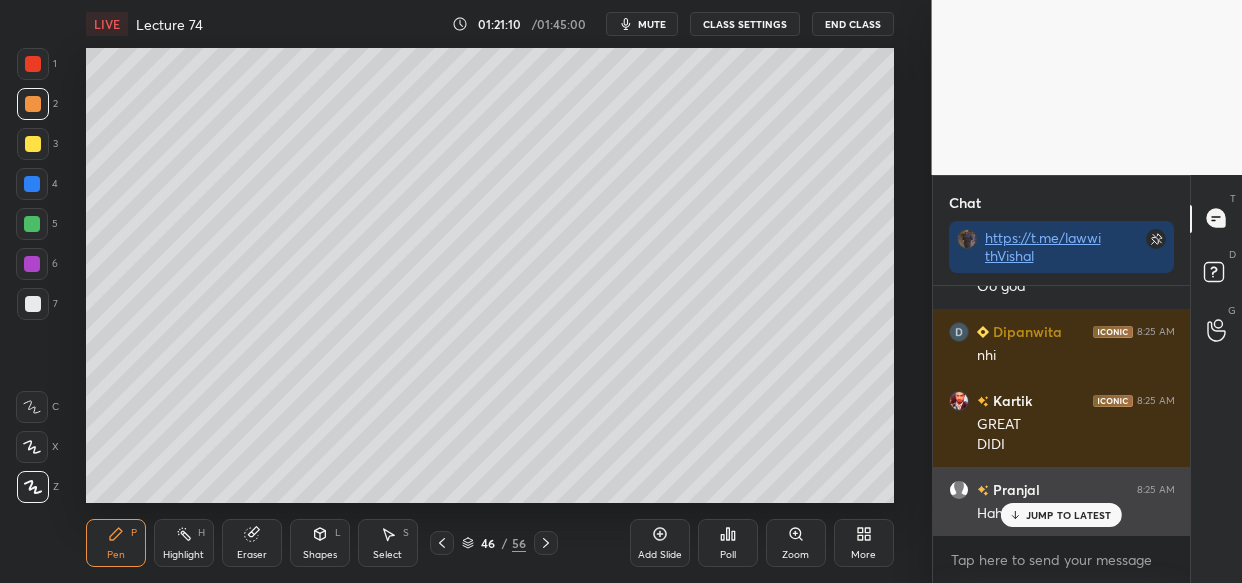 click on "JUMP TO LATEST" at bounding box center (1069, 515) 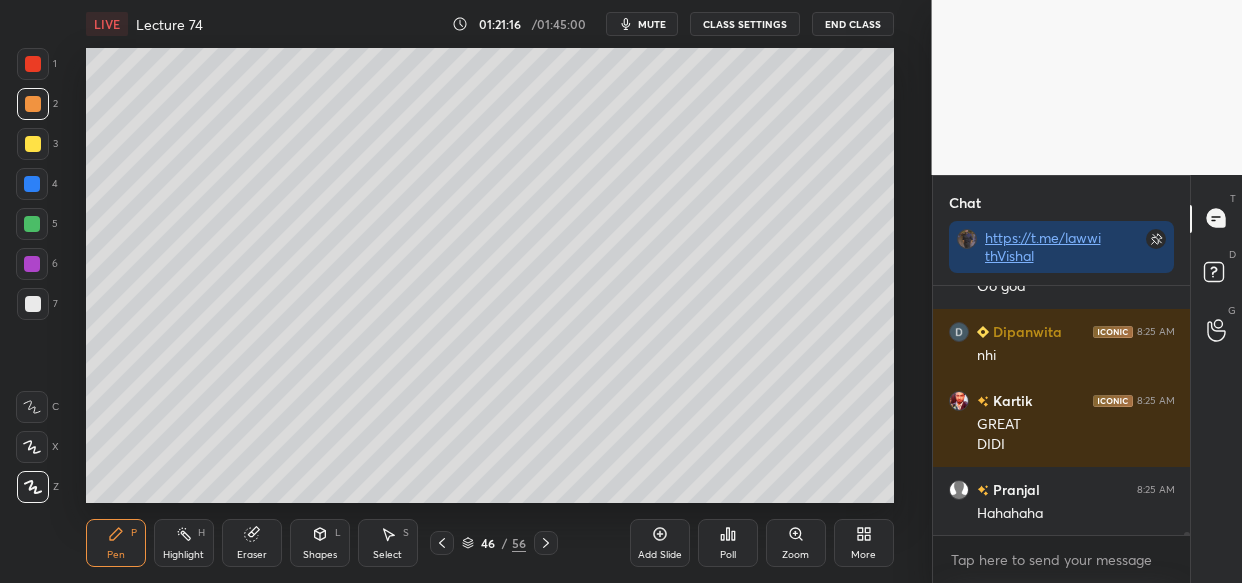 scroll, scrollTop: 21113, scrollLeft: 0, axis: vertical 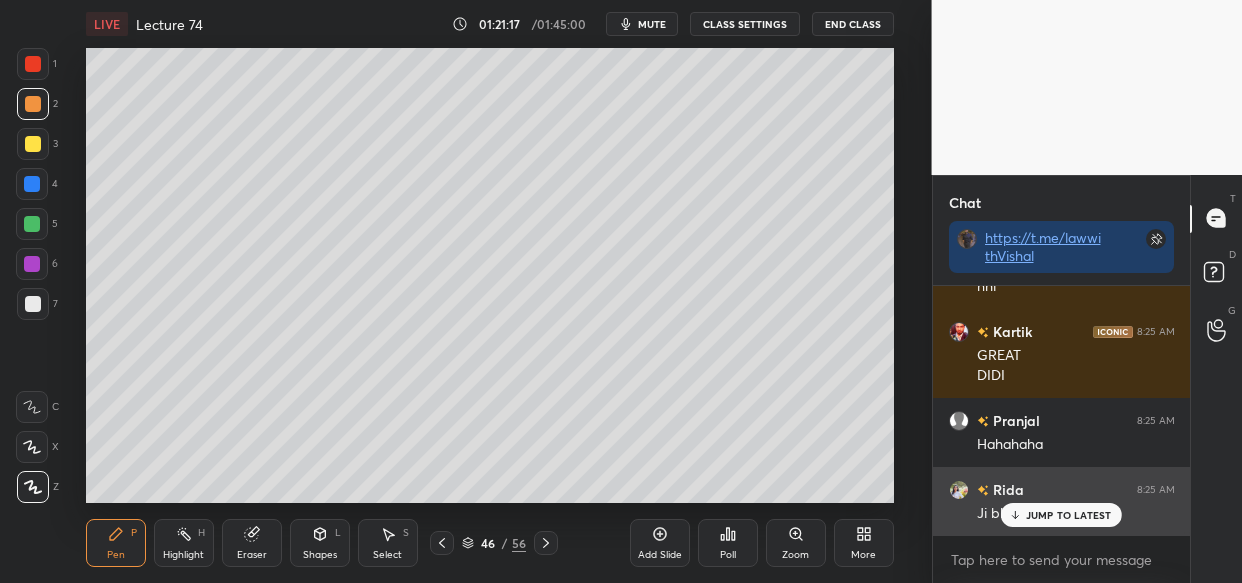click on "JUMP TO LATEST" at bounding box center (1061, 515) 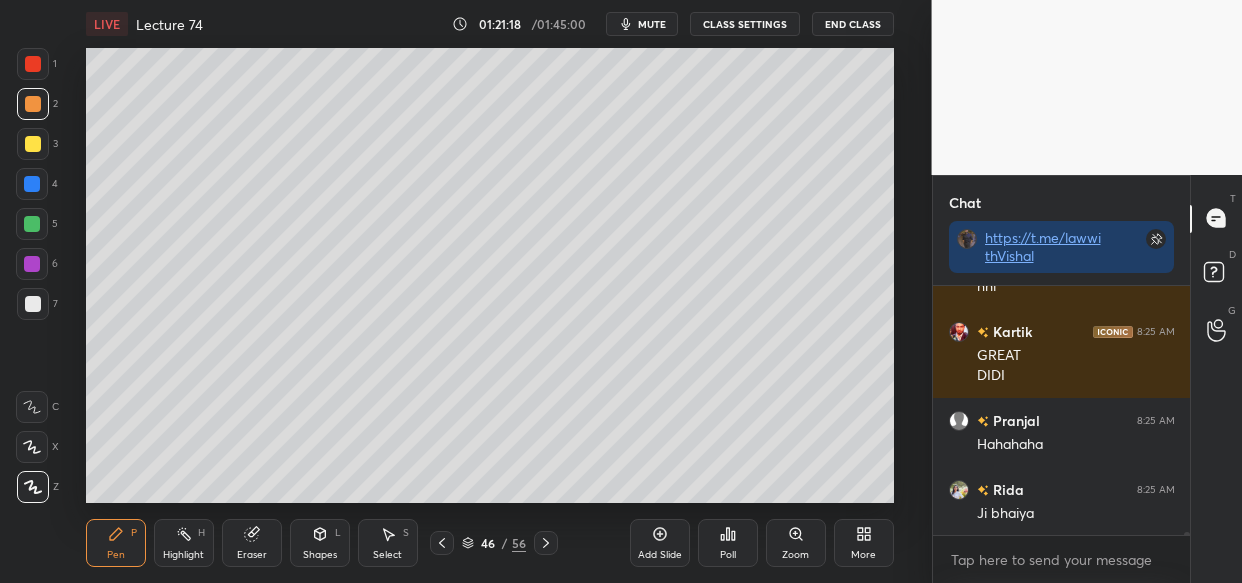 scroll, scrollTop: 21182, scrollLeft: 0, axis: vertical 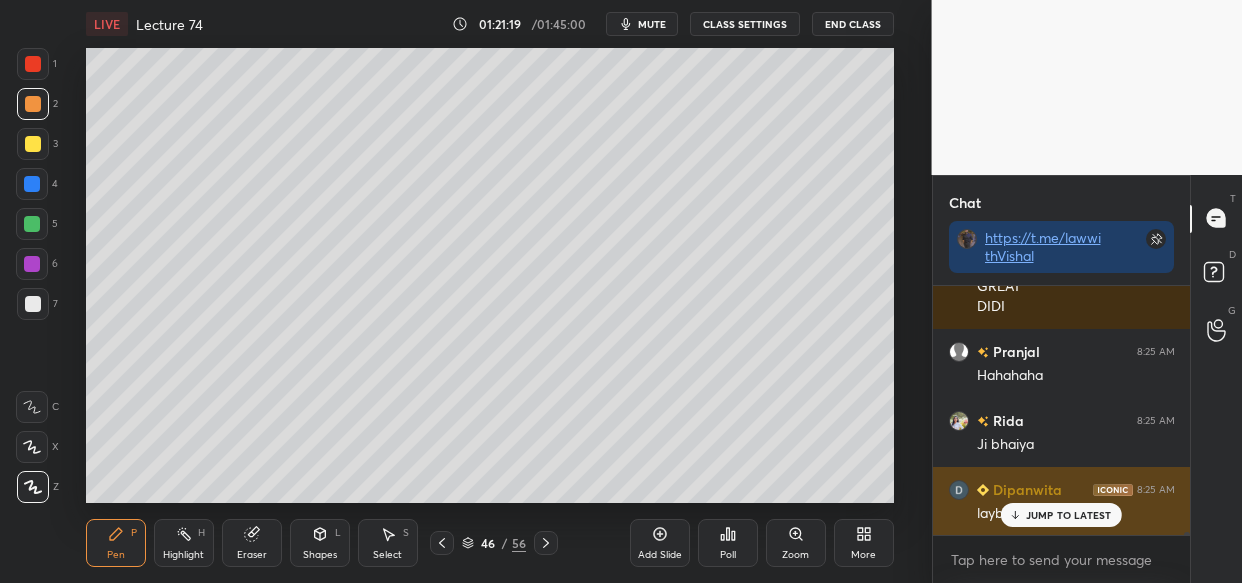 click on "JUMP TO LATEST" at bounding box center [1069, 515] 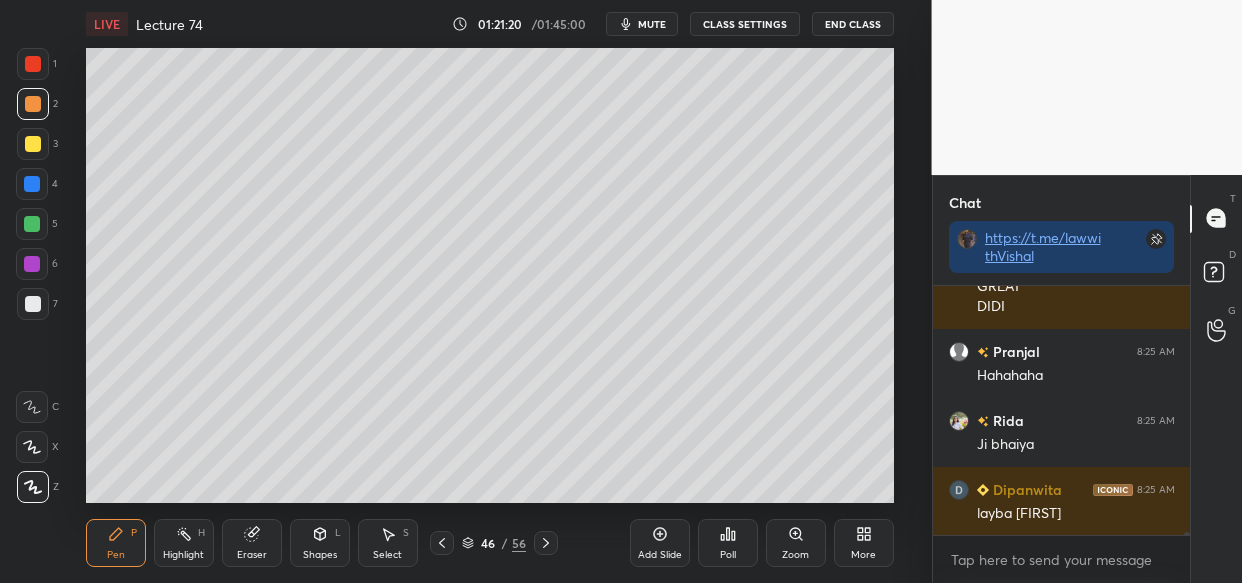 scroll, scrollTop: 21251, scrollLeft: 0, axis: vertical 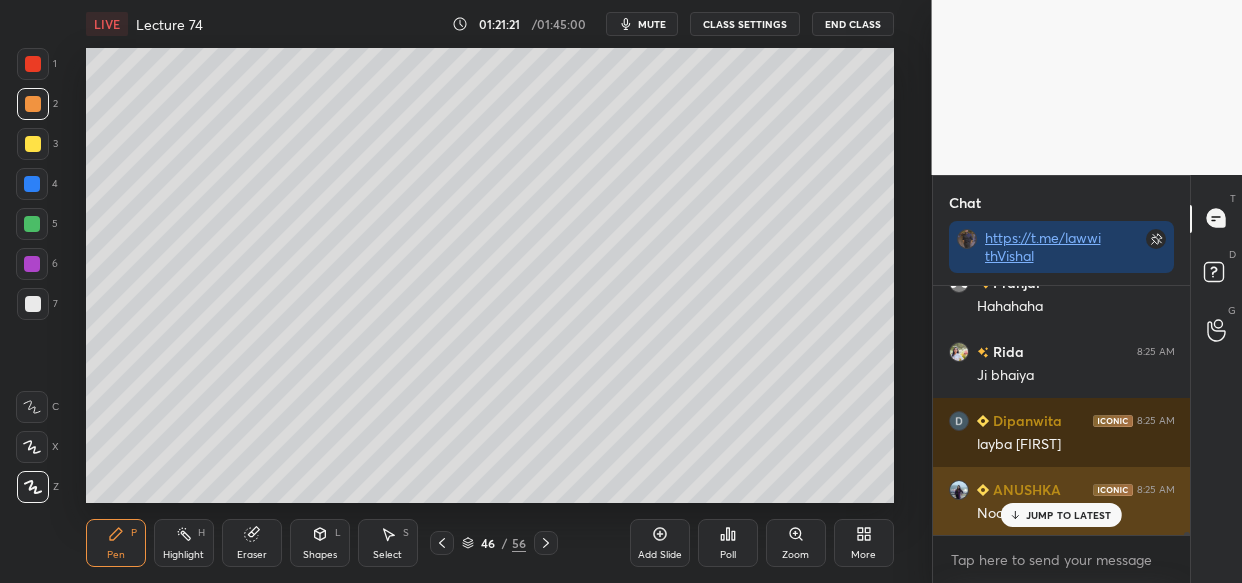 click on "JUMP TO LATEST" at bounding box center (1061, 515) 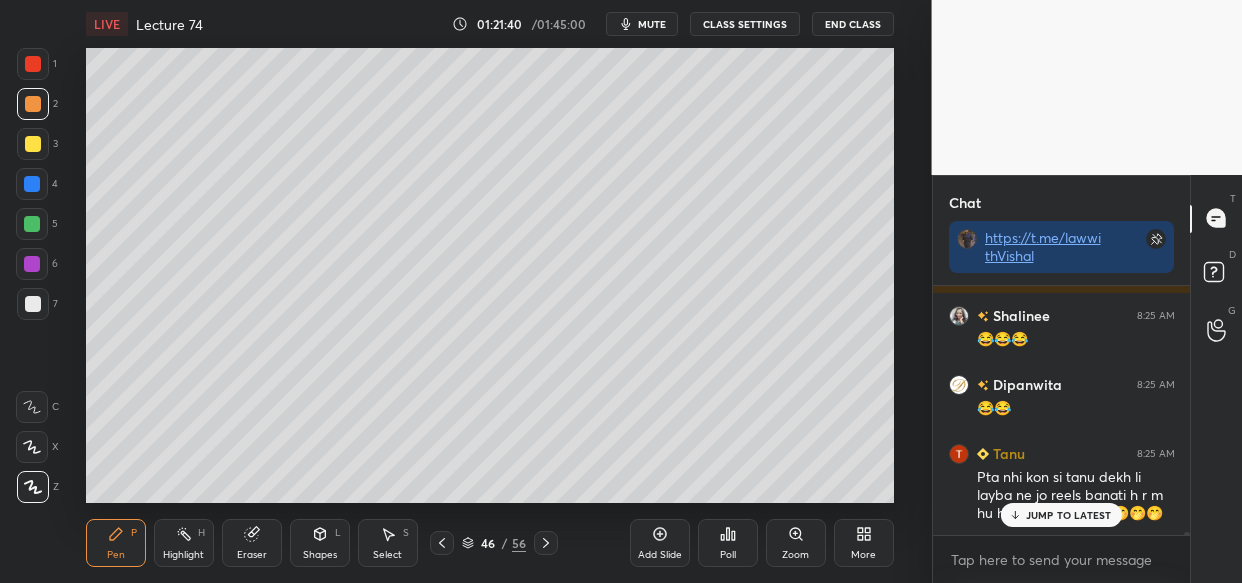 scroll, scrollTop: 21583, scrollLeft: 0, axis: vertical 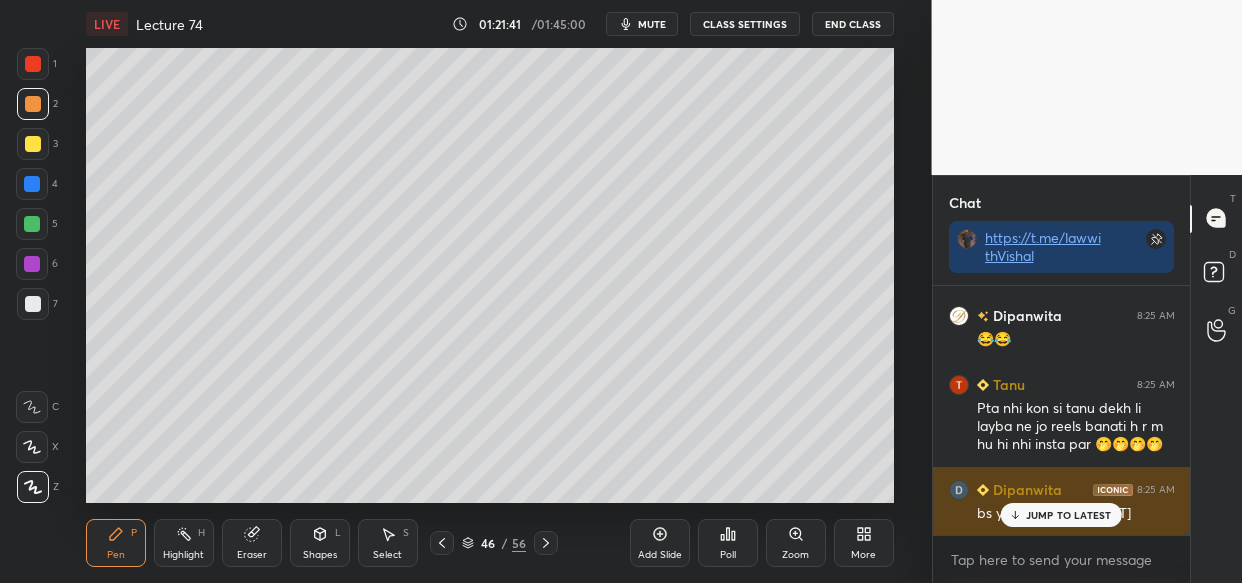click on "JUMP TO LATEST" at bounding box center [1069, 515] 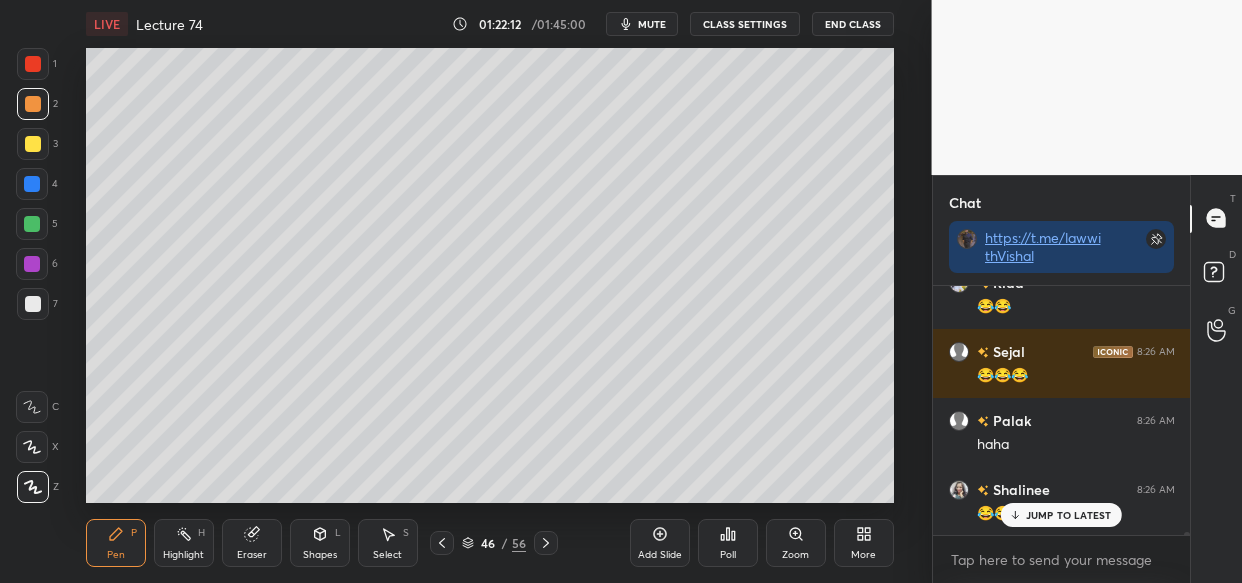 scroll, scrollTop: 22240, scrollLeft: 0, axis: vertical 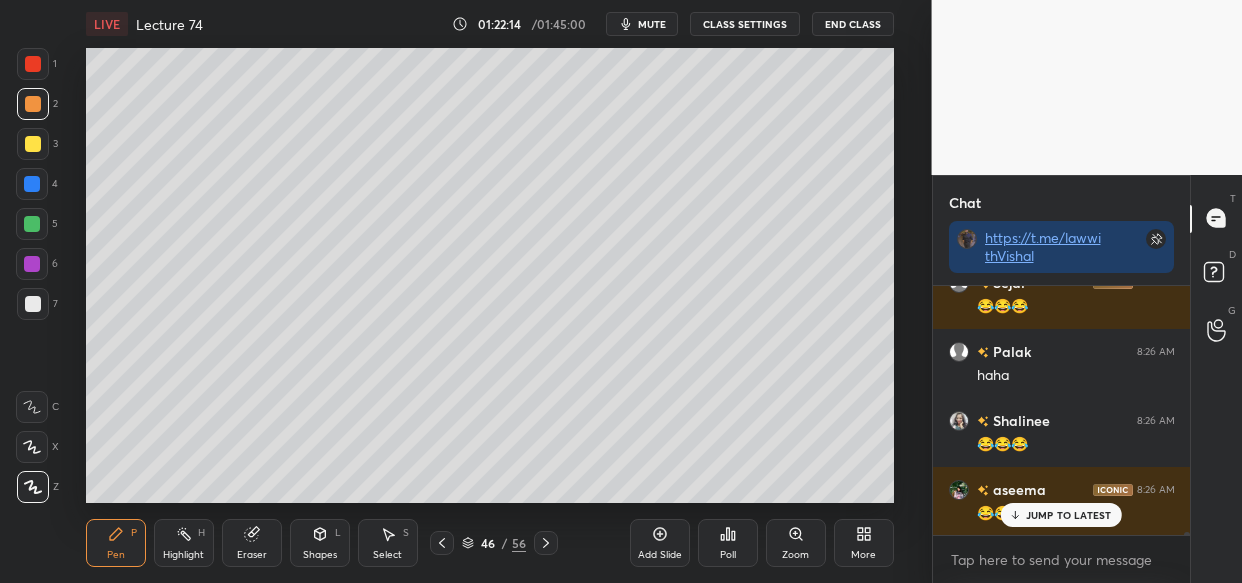 click on "JUMP TO LATEST" at bounding box center [1069, 515] 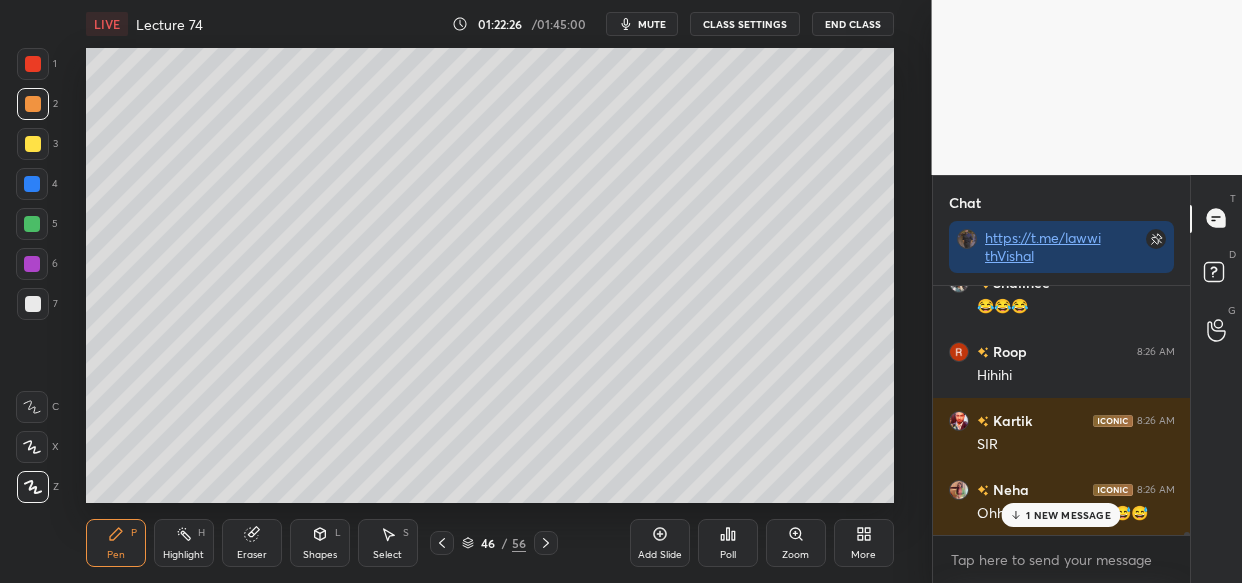 scroll, scrollTop: 22792, scrollLeft: 0, axis: vertical 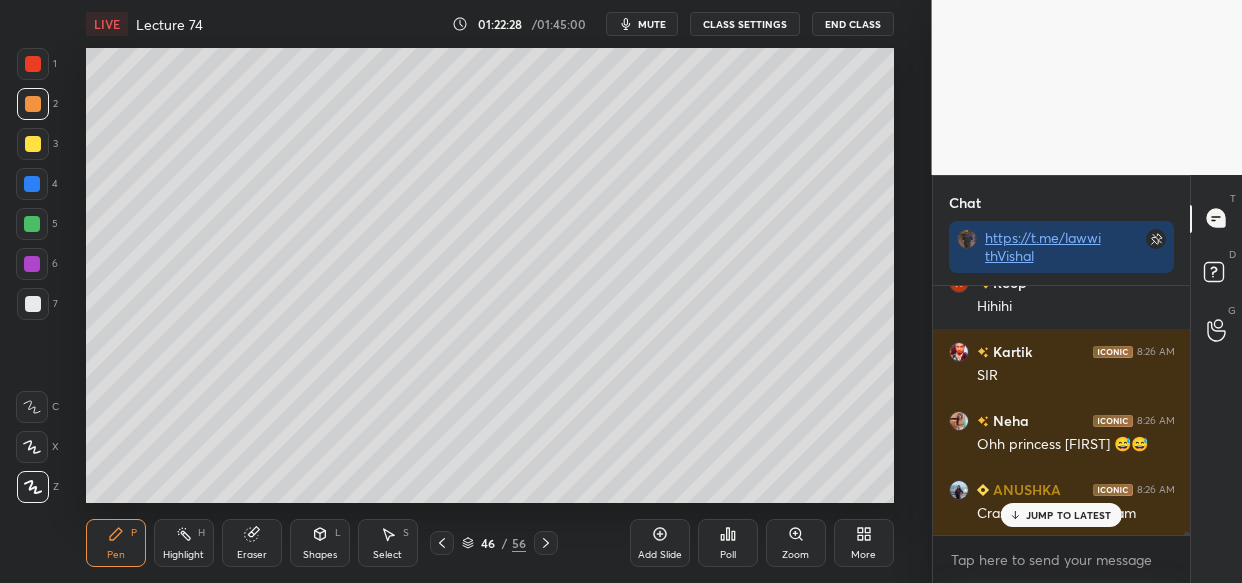 drag, startPoint x: 1068, startPoint y: 518, endPoint x: 1024, endPoint y: 538, distance: 48.332184 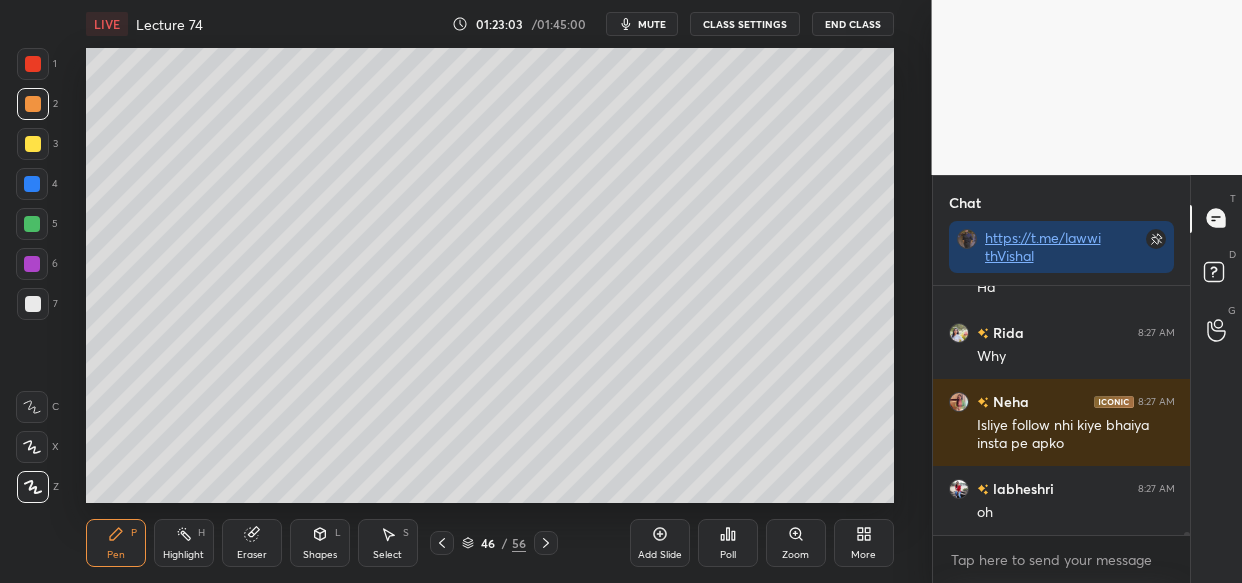 scroll, scrollTop: 23761, scrollLeft: 0, axis: vertical 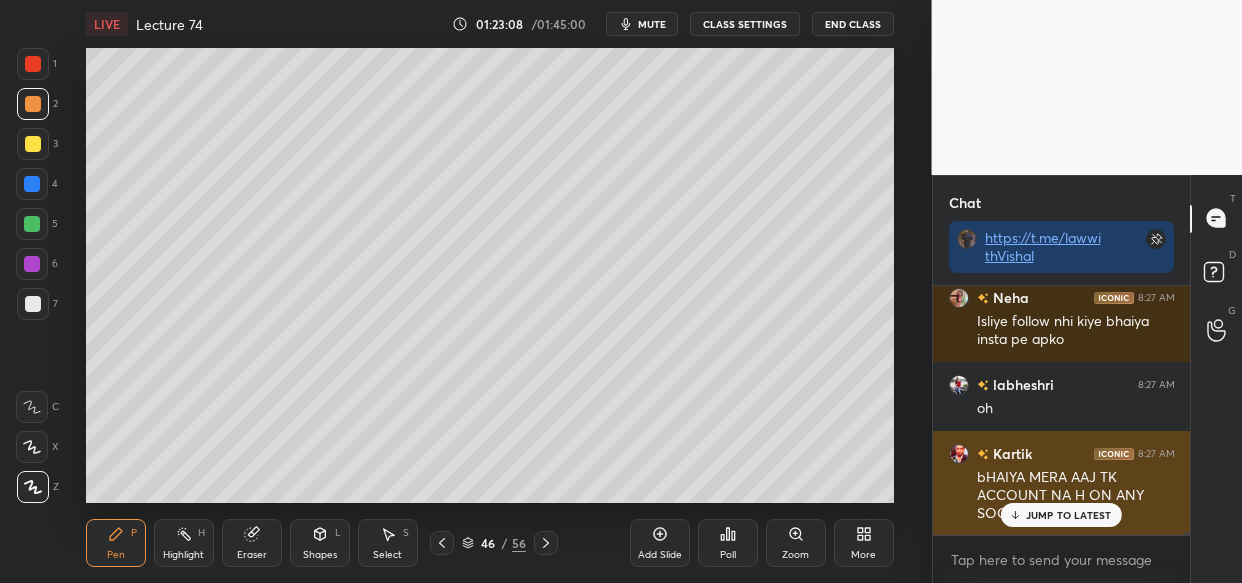 drag, startPoint x: 1091, startPoint y: 521, endPoint x: 1069, endPoint y: 530, distance: 23.769728 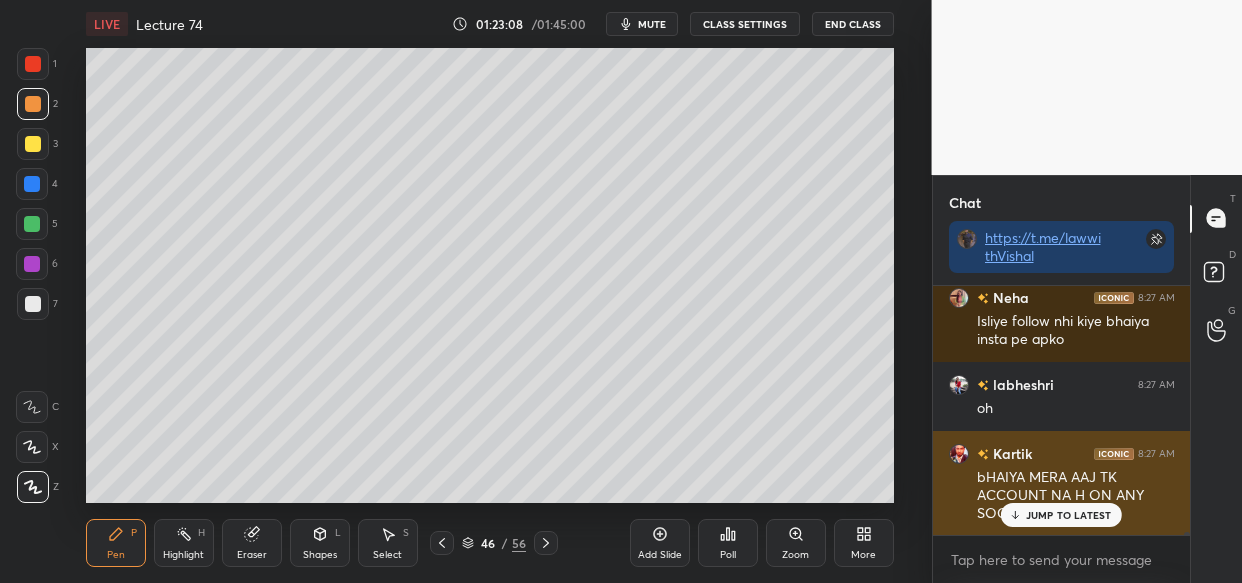 click on "JUMP TO LATEST" at bounding box center [1061, 515] 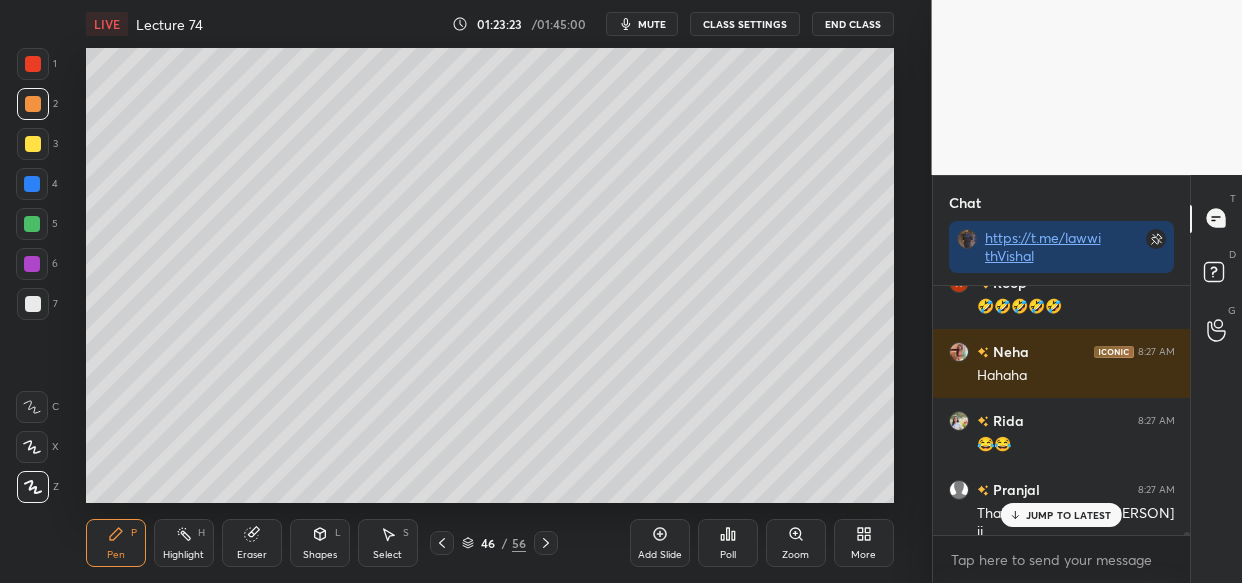 scroll, scrollTop: 24400, scrollLeft: 0, axis: vertical 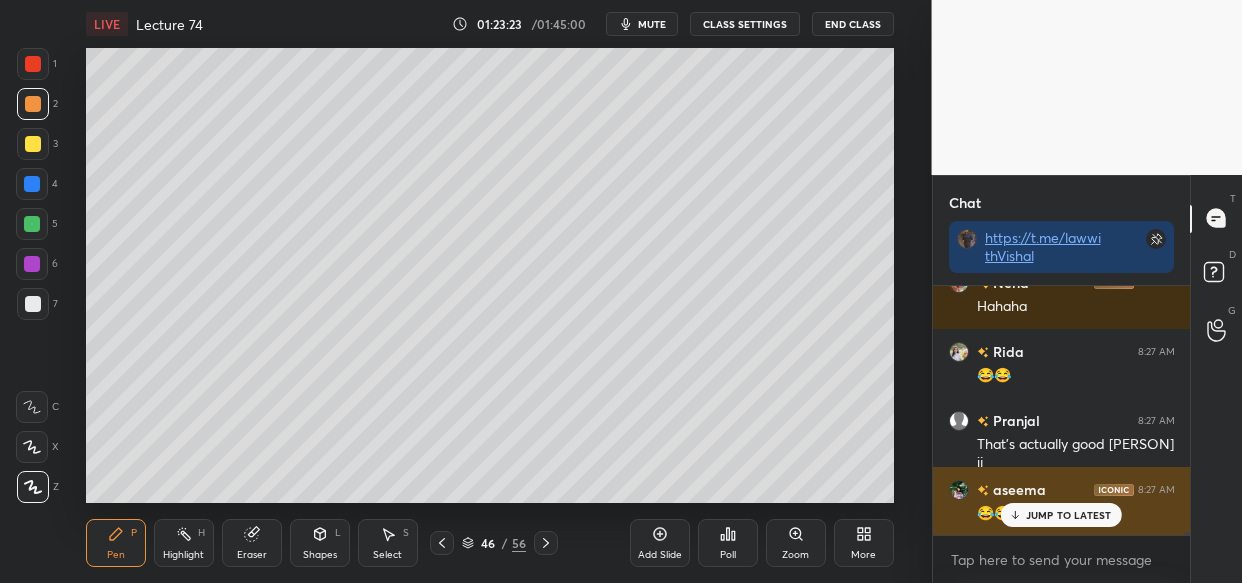 click on "JUMP TO LATEST" at bounding box center [1069, 515] 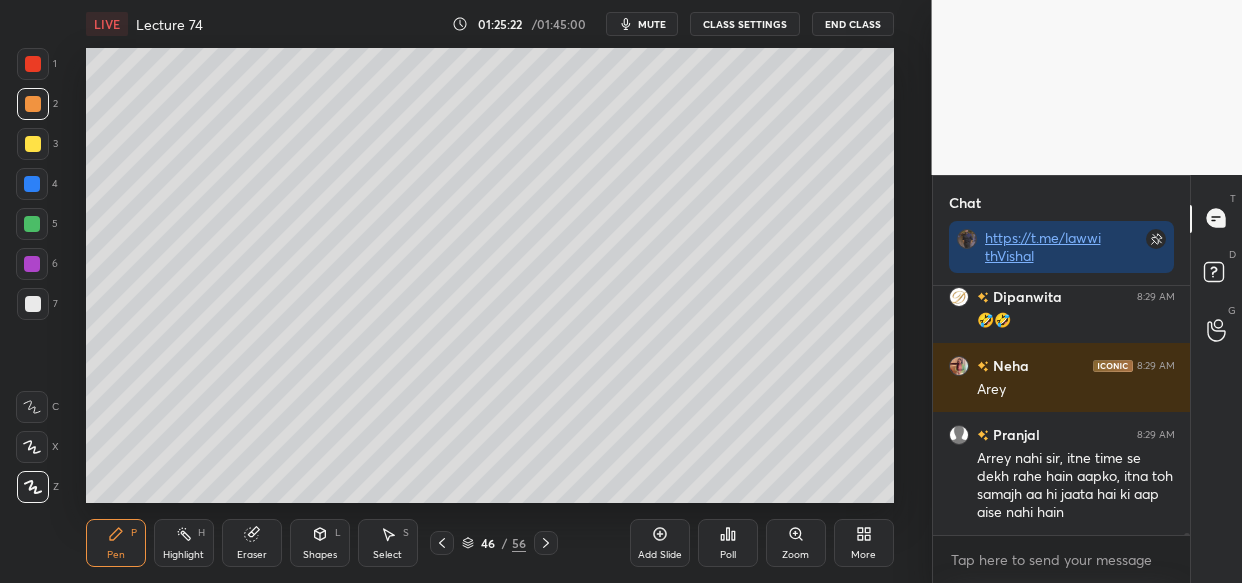 scroll, scrollTop: 27389, scrollLeft: 0, axis: vertical 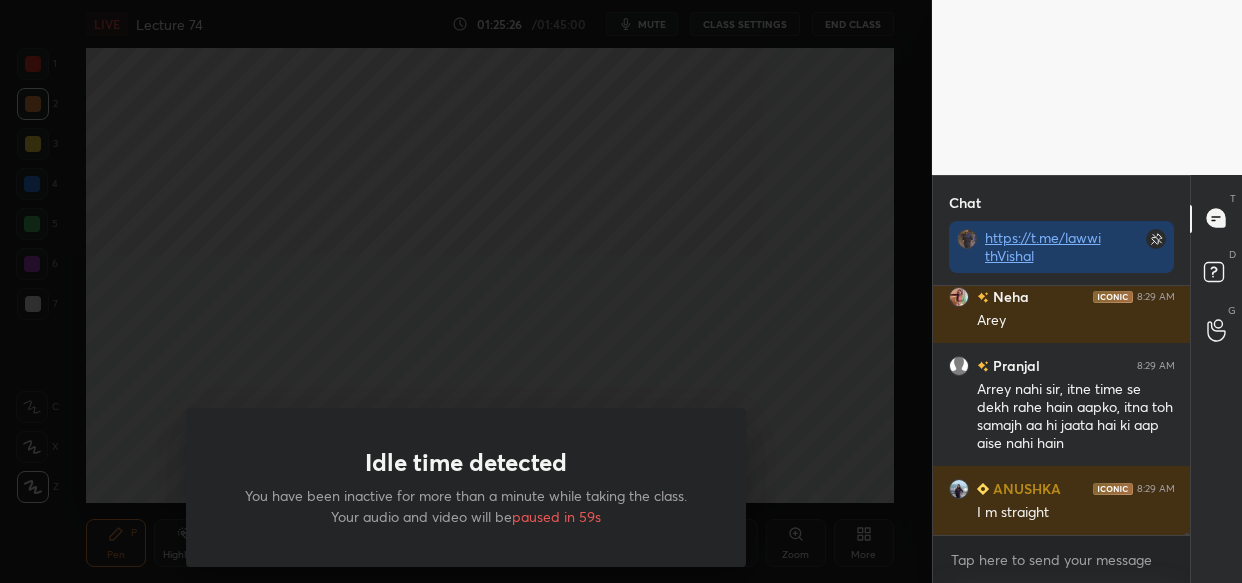 click on "Idle time detected You have been inactive for more than a minute while taking the class. Your audio and video will be  paused in 59s" at bounding box center [466, 291] 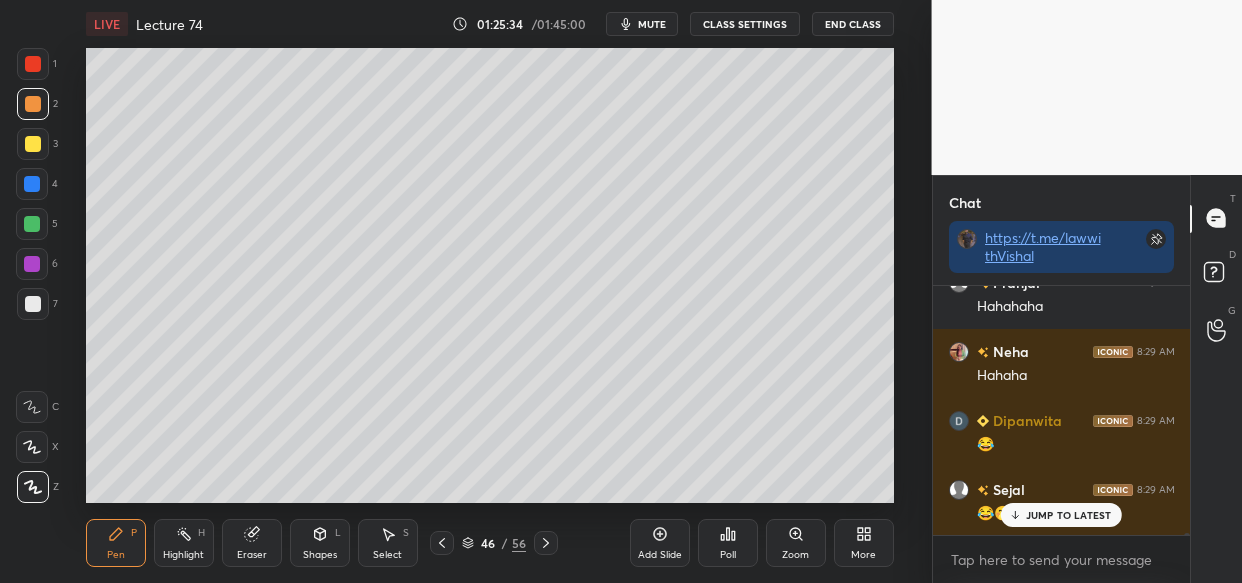 scroll, scrollTop: 27871, scrollLeft: 0, axis: vertical 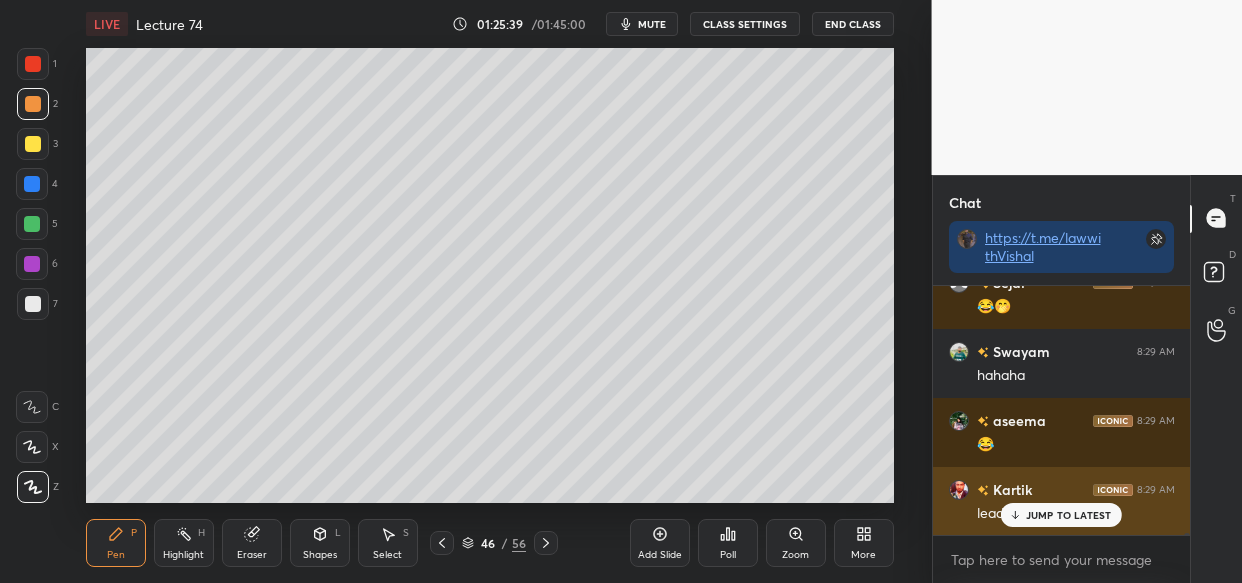 click on "JUMP TO LATEST" at bounding box center [1061, 515] 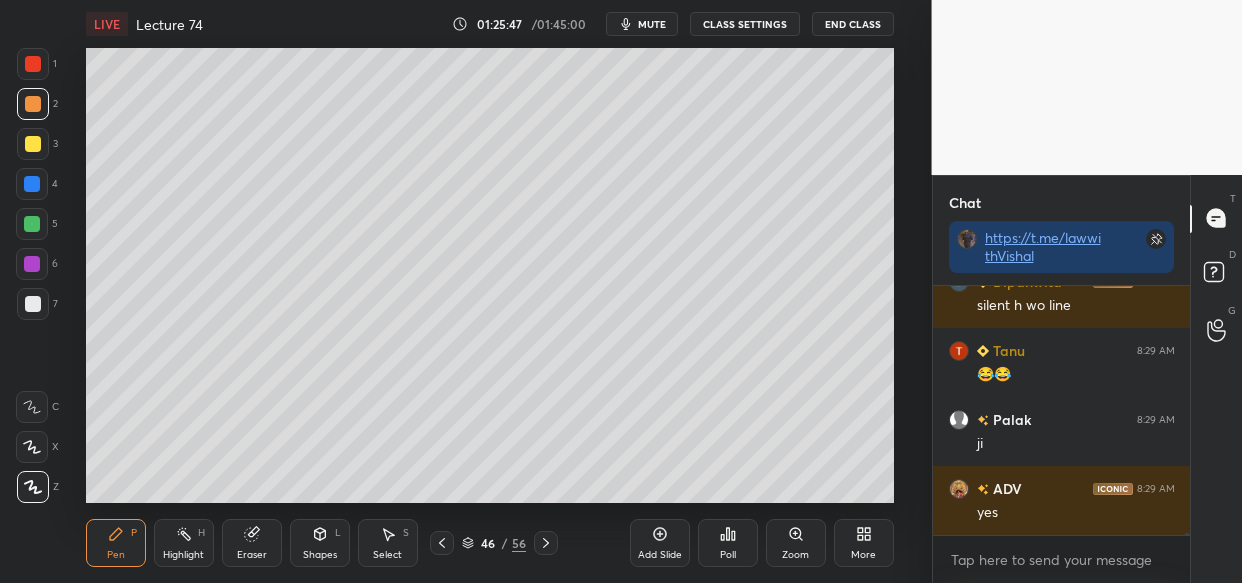 scroll, scrollTop: 28423, scrollLeft: 0, axis: vertical 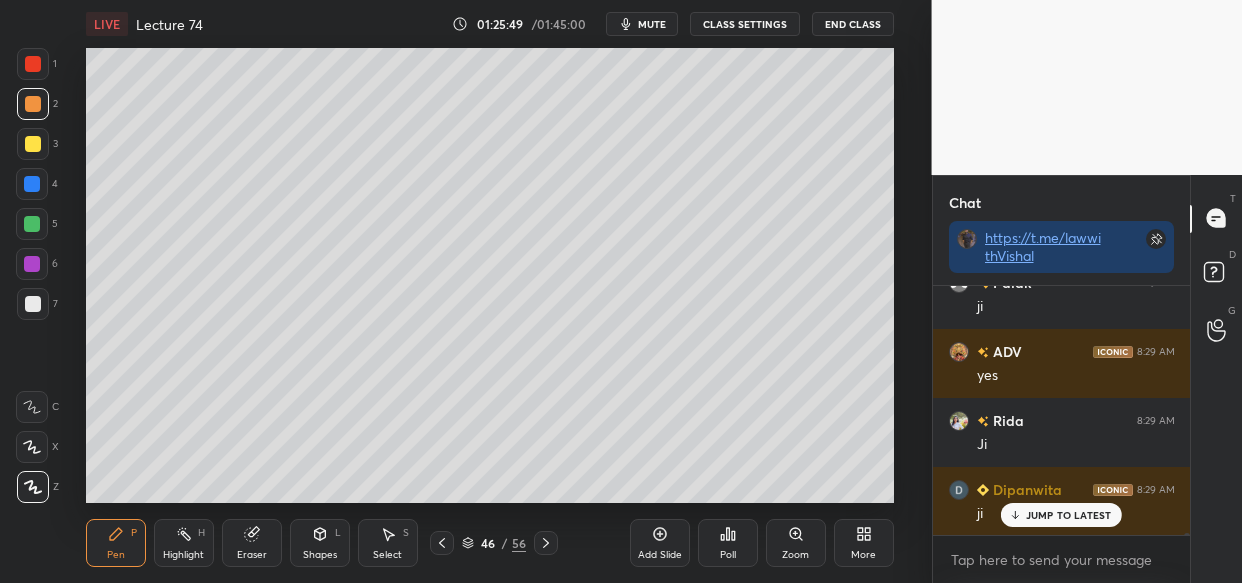 click 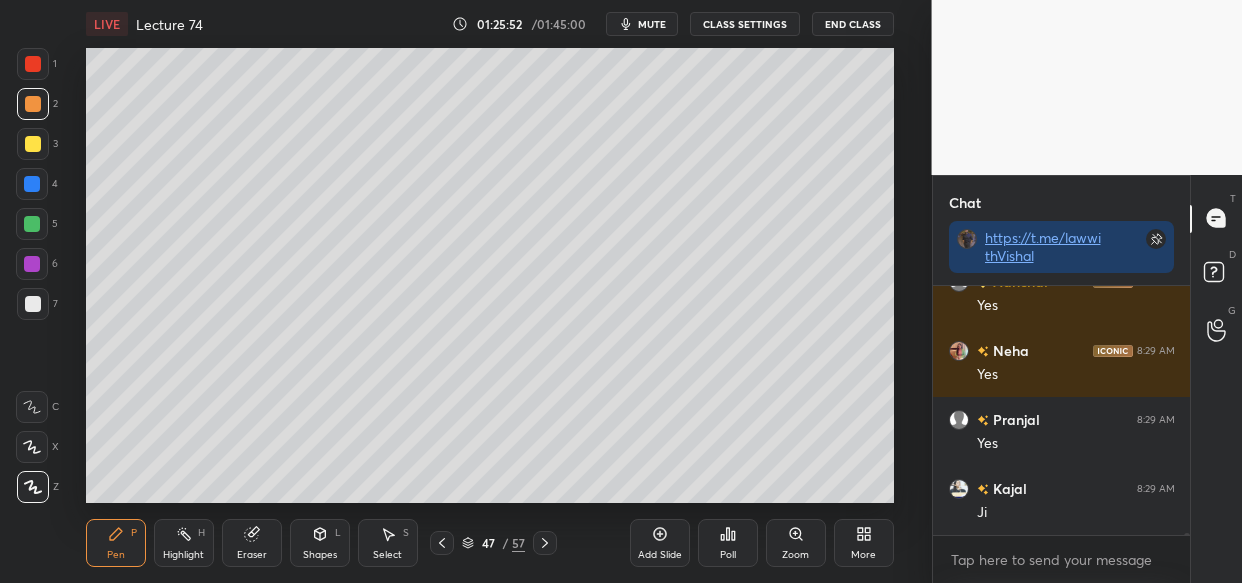 scroll, scrollTop: 28856, scrollLeft: 0, axis: vertical 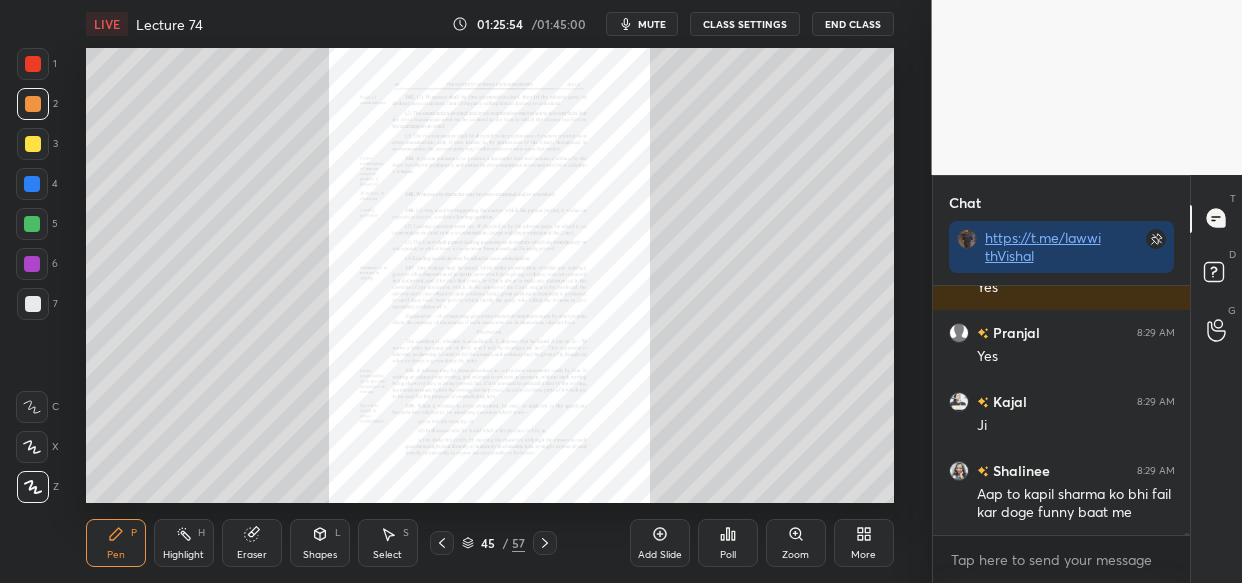 click 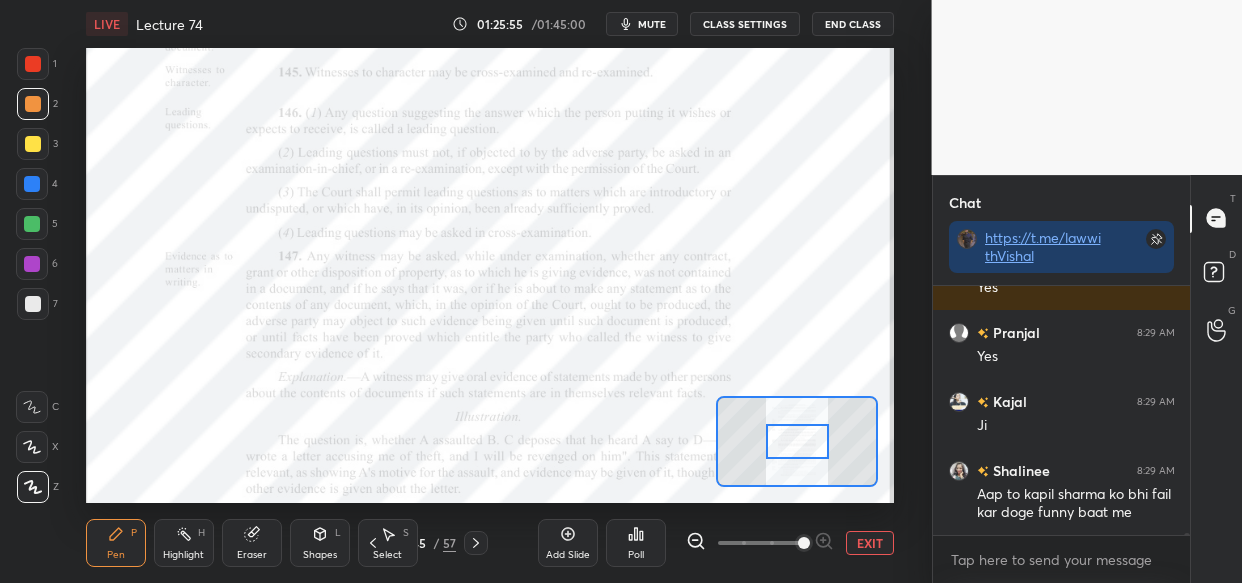 click at bounding box center (804, 543) 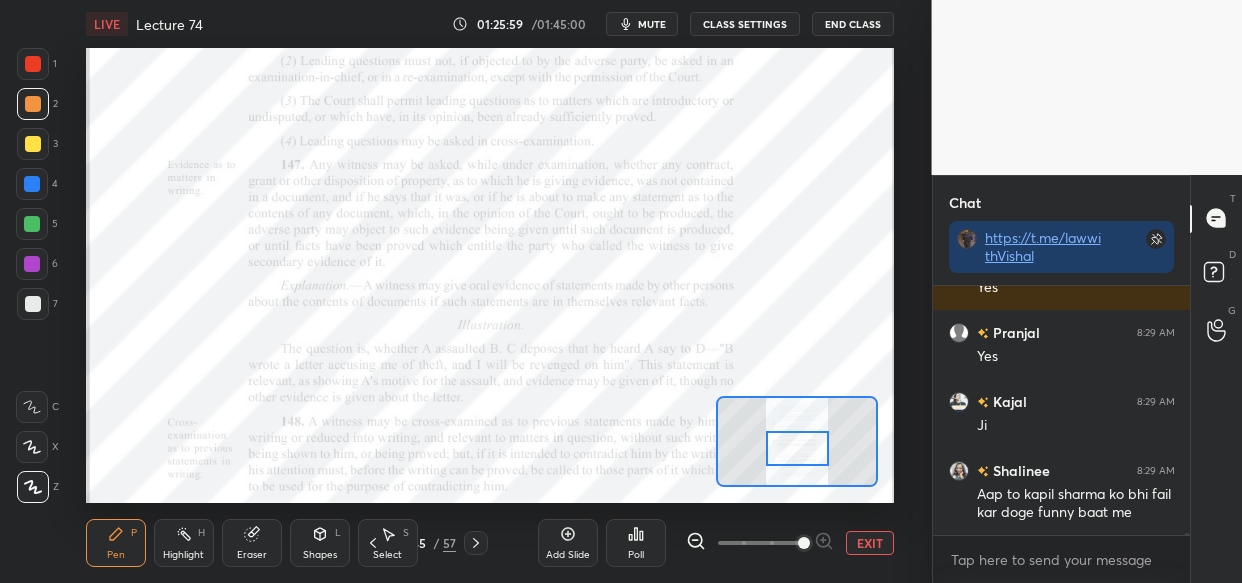 click at bounding box center [797, 448] 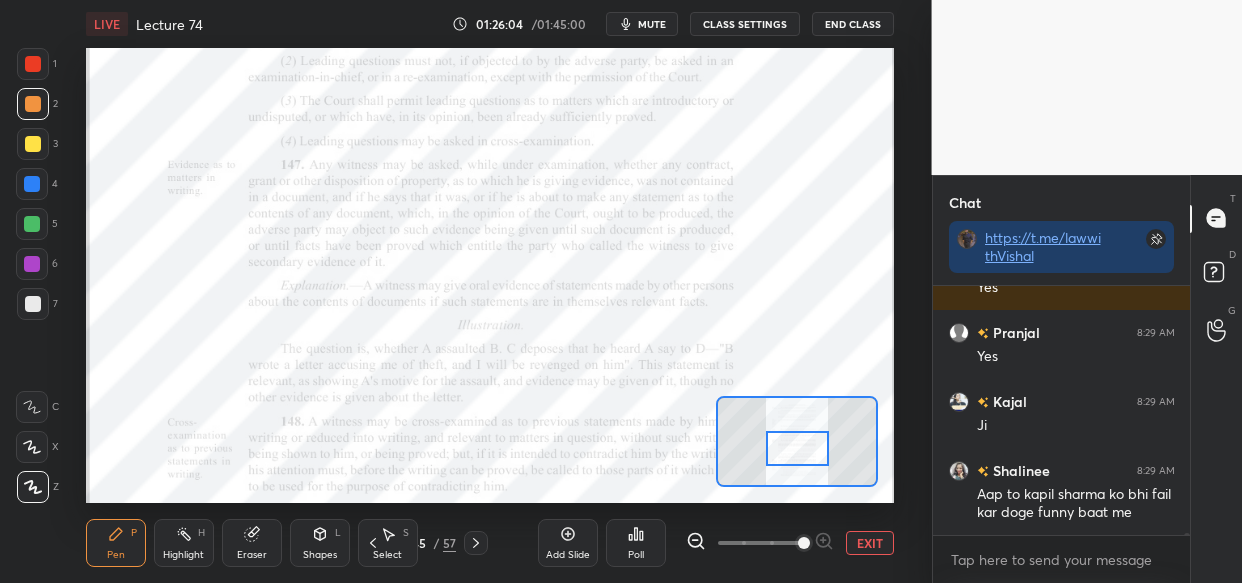 click on "Eraser" at bounding box center [252, 543] 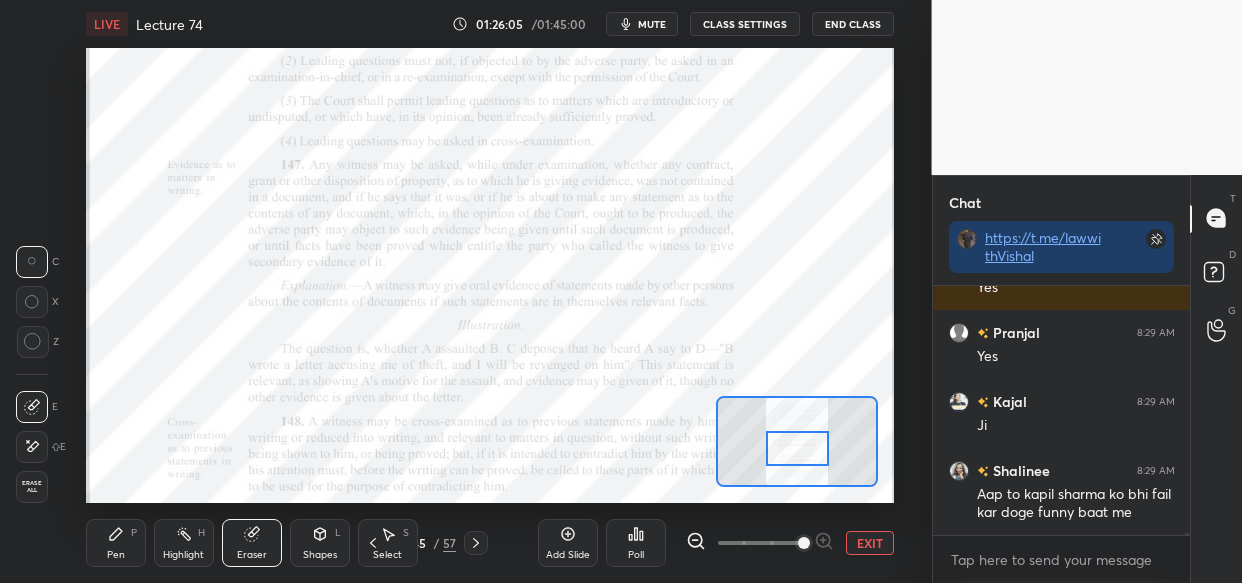scroll, scrollTop: 28924, scrollLeft: 0, axis: vertical 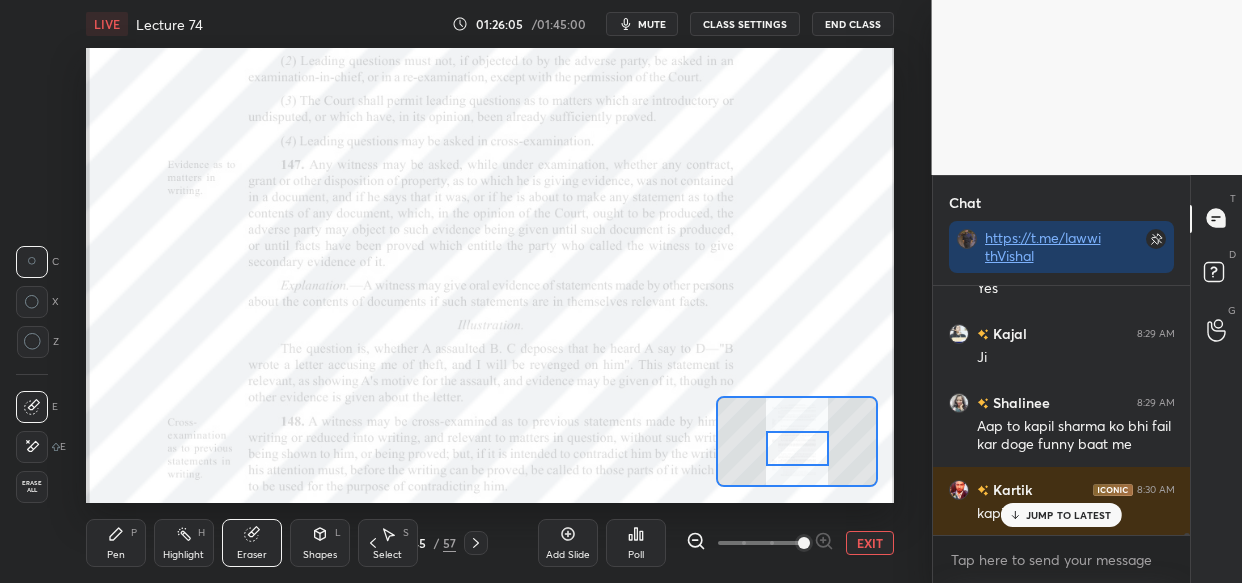 click on "Erase all" at bounding box center [32, 487] 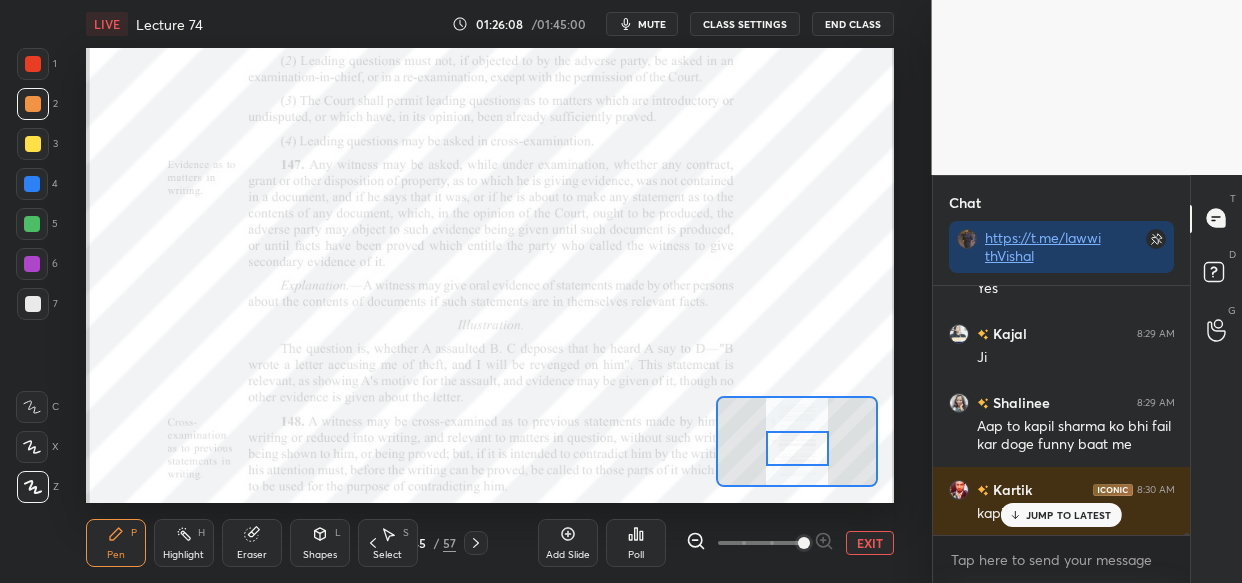 drag, startPoint x: 1042, startPoint y: 517, endPoint x: 1013, endPoint y: 546, distance: 41.01219 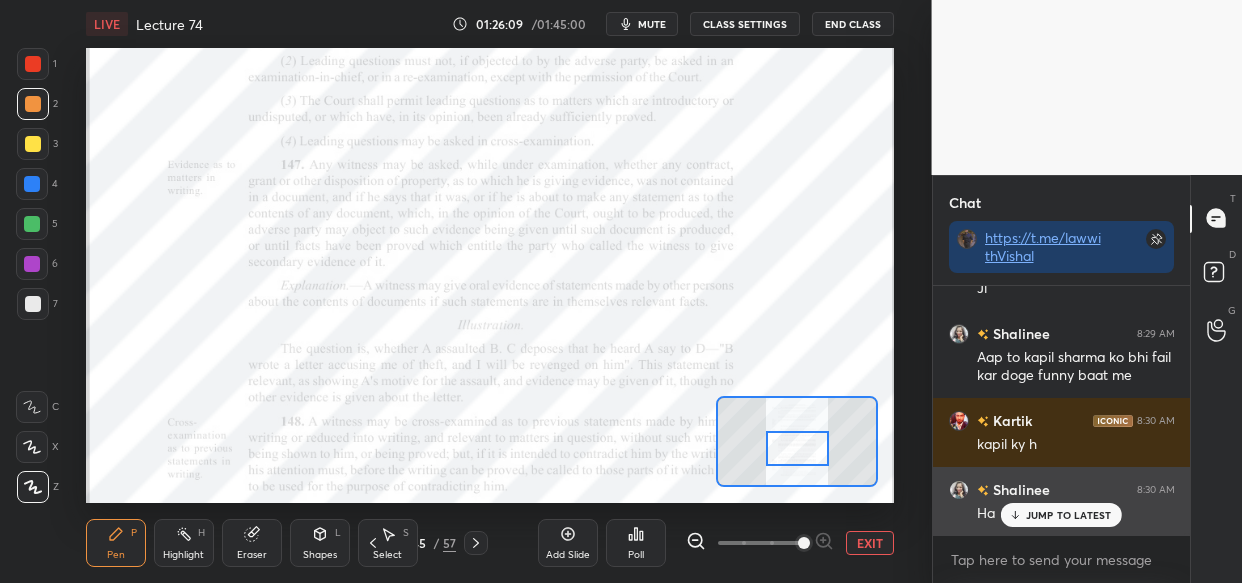 click on "JUMP TO LATEST" at bounding box center (1069, 515) 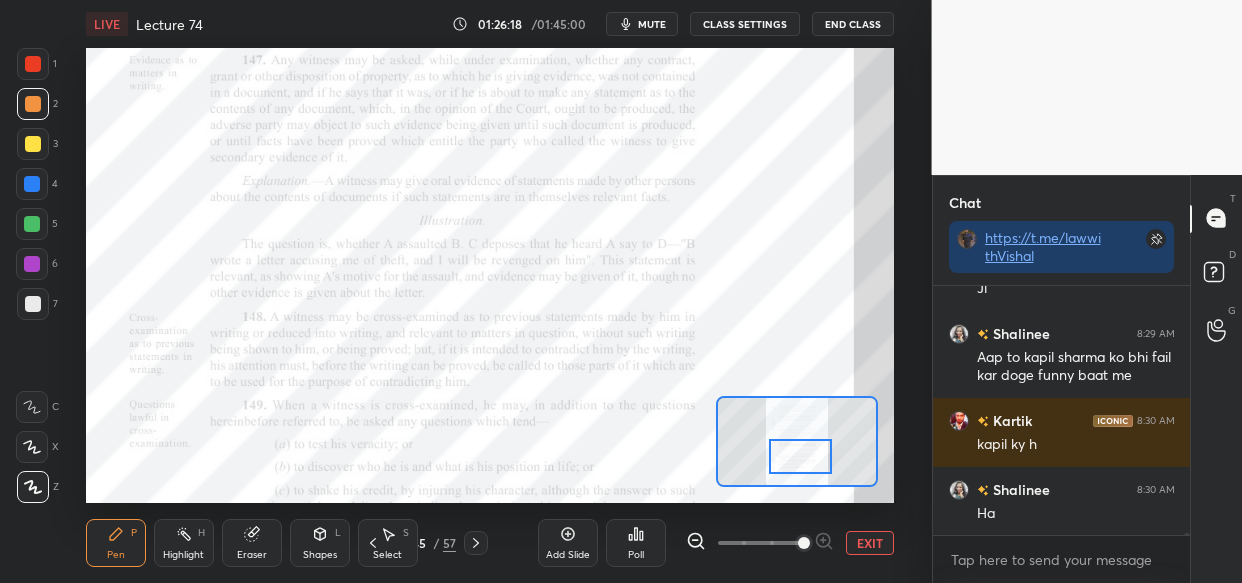 click at bounding box center (800, 456) 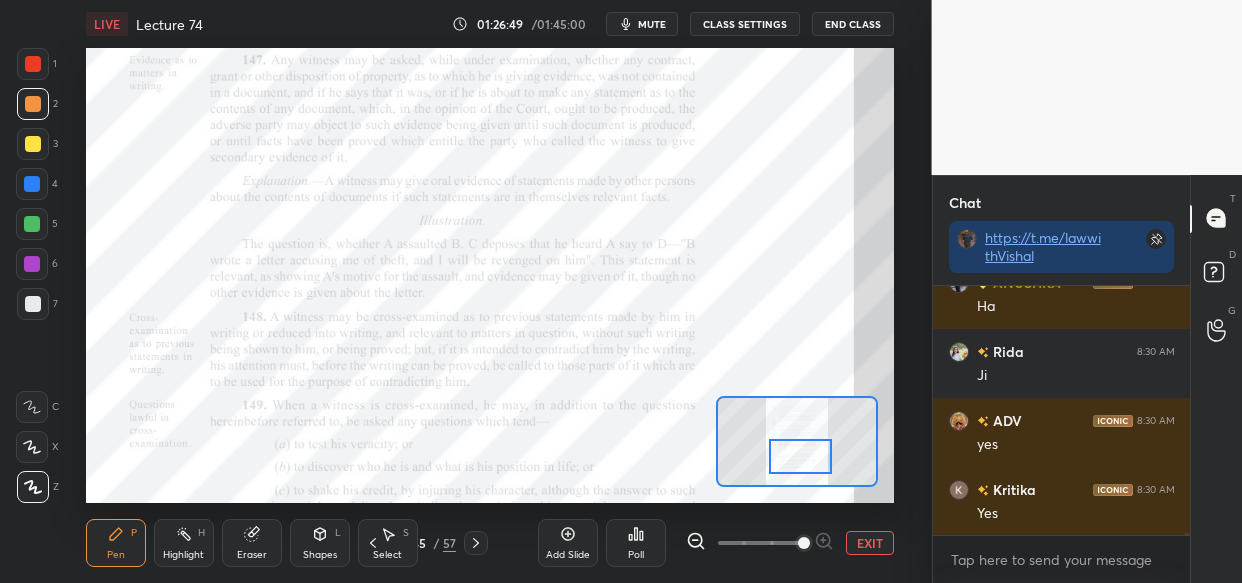 scroll, scrollTop: 29752, scrollLeft: 0, axis: vertical 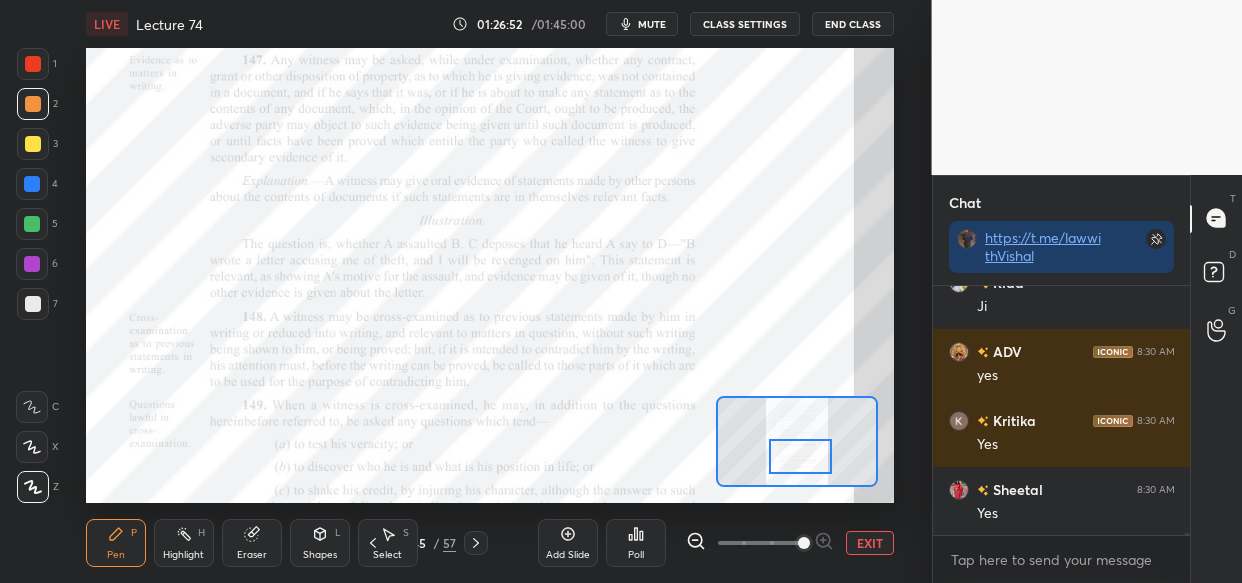 click on "Setting up your live class Poll for   secs No correct answer Start poll" at bounding box center (490, 275) 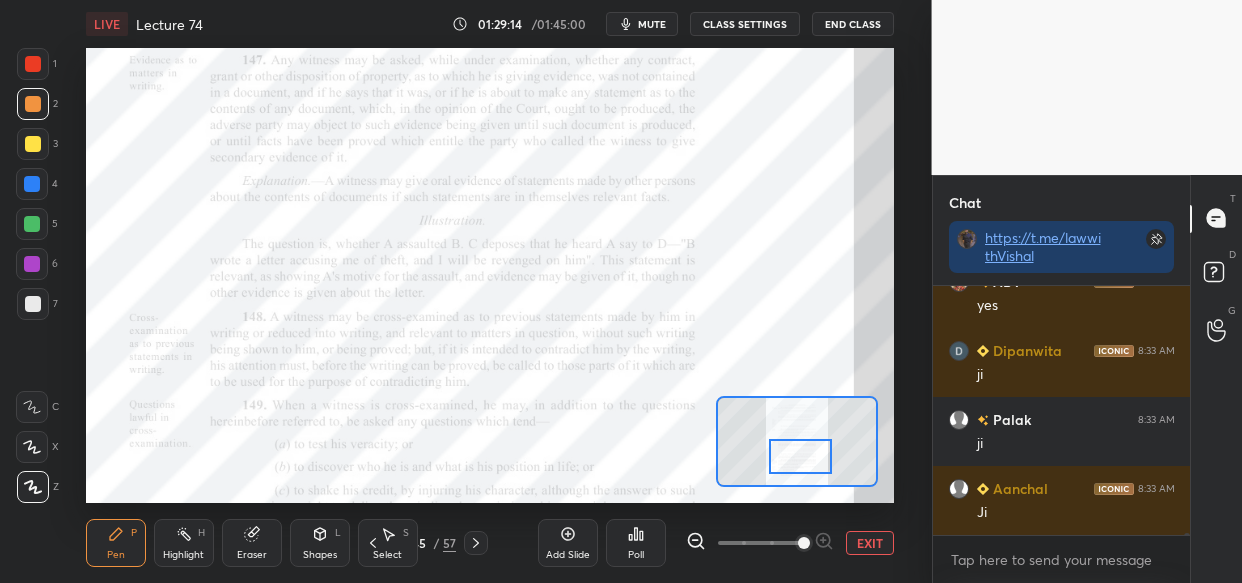 scroll, scrollTop: 33754, scrollLeft: 0, axis: vertical 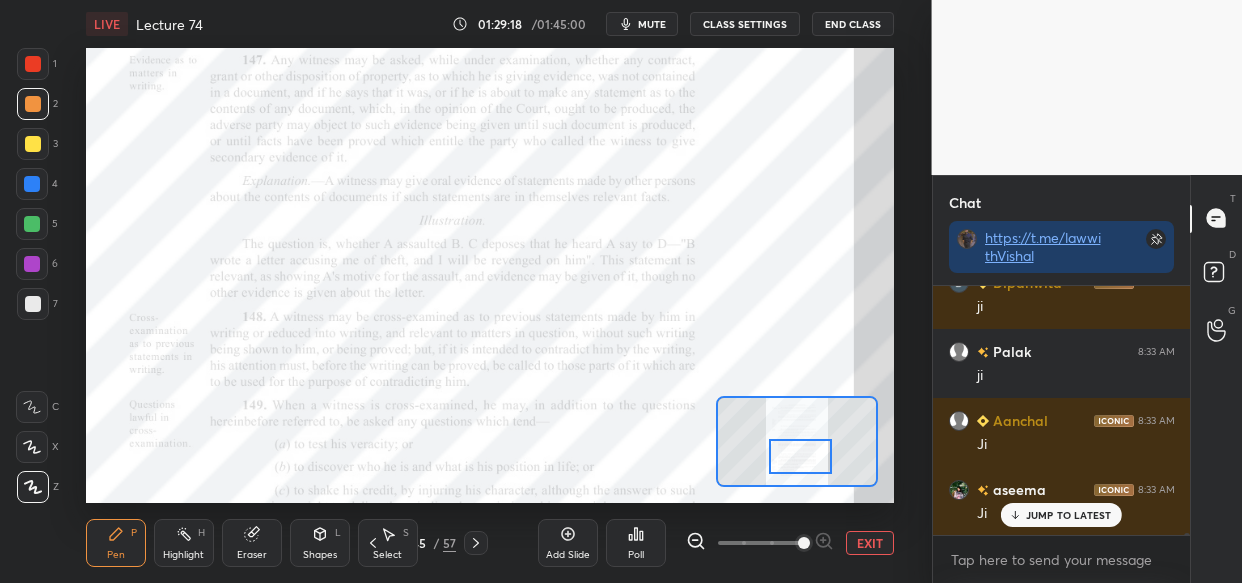 drag, startPoint x: 36, startPoint y: 64, endPoint x: 52, endPoint y: 89, distance: 29.681644 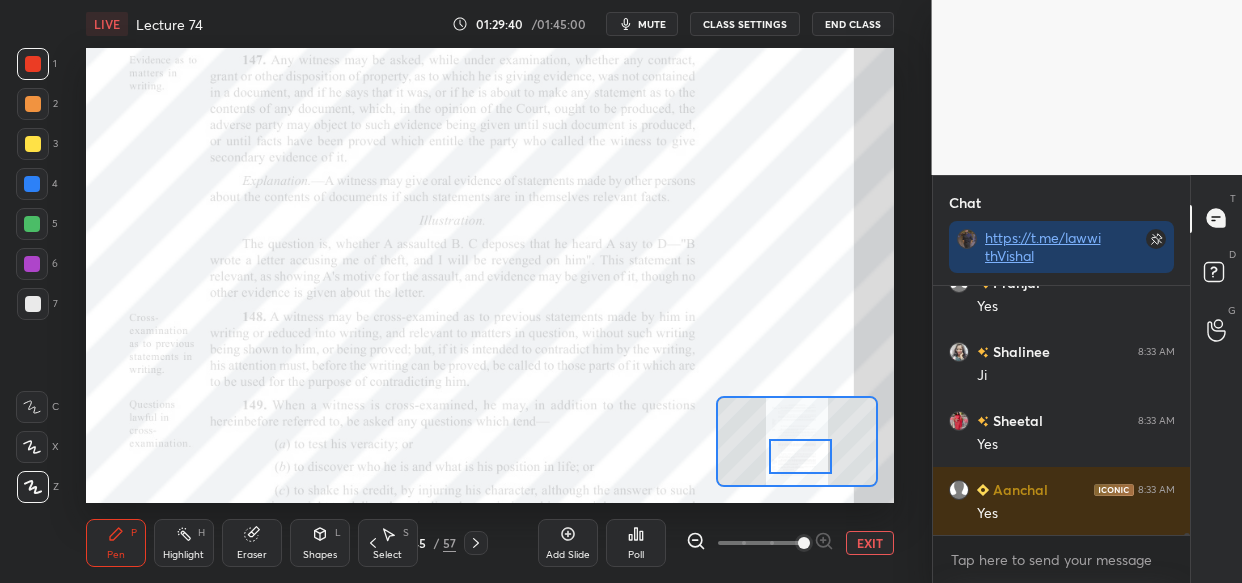 scroll, scrollTop: 34513, scrollLeft: 0, axis: vertical 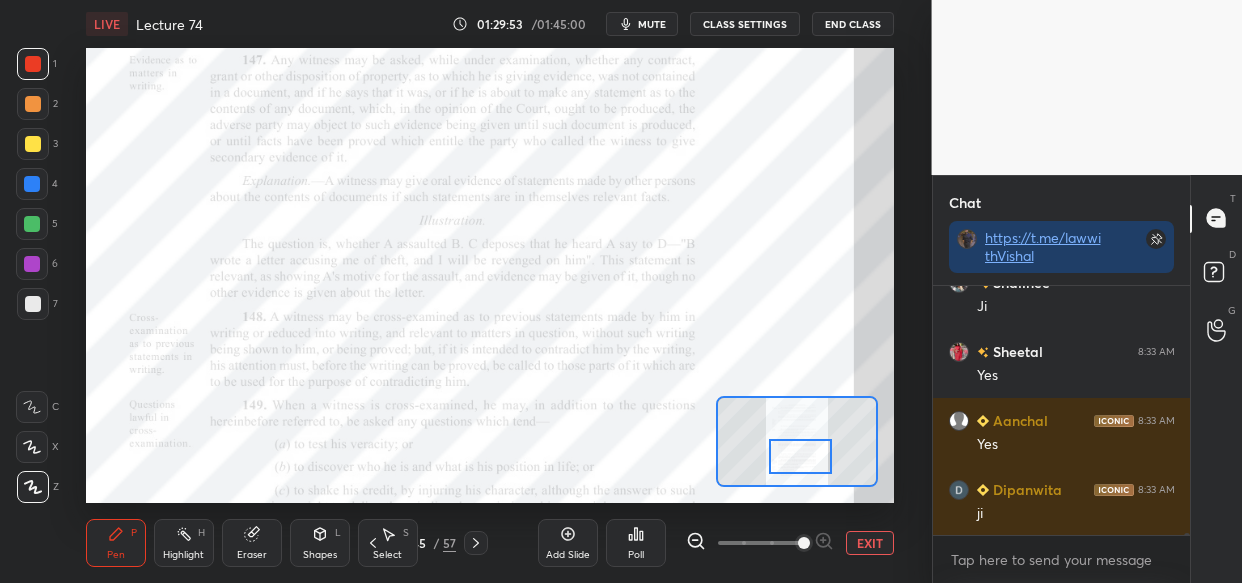 click at bounding box center [32, 264] 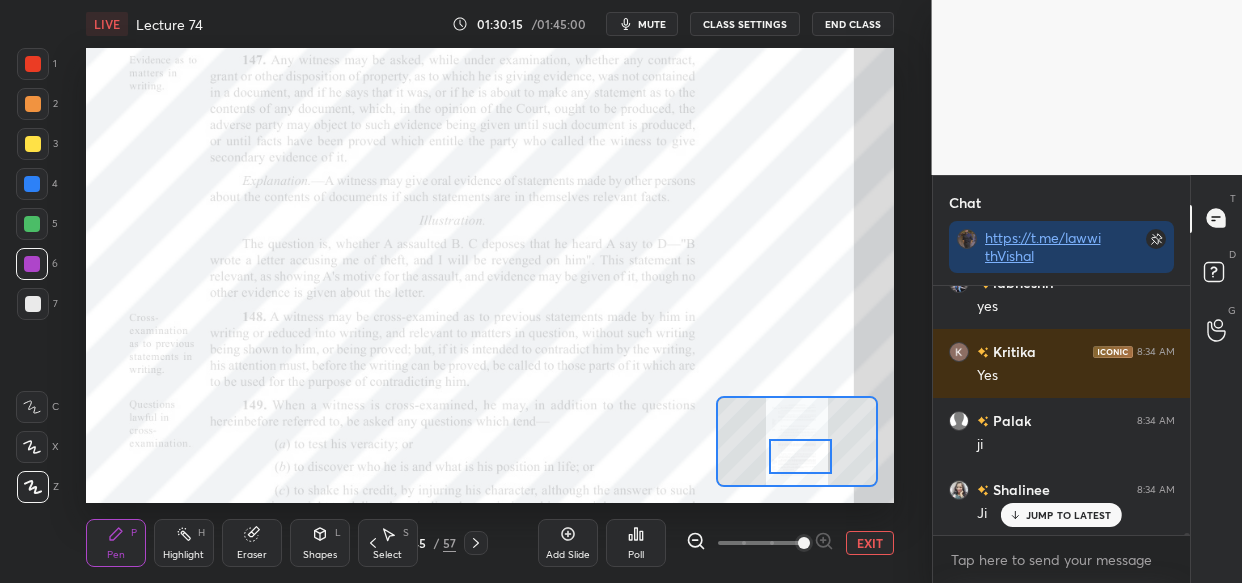 scroll, scrollTop: 35272, scrollLeft: 0, axis: vertical 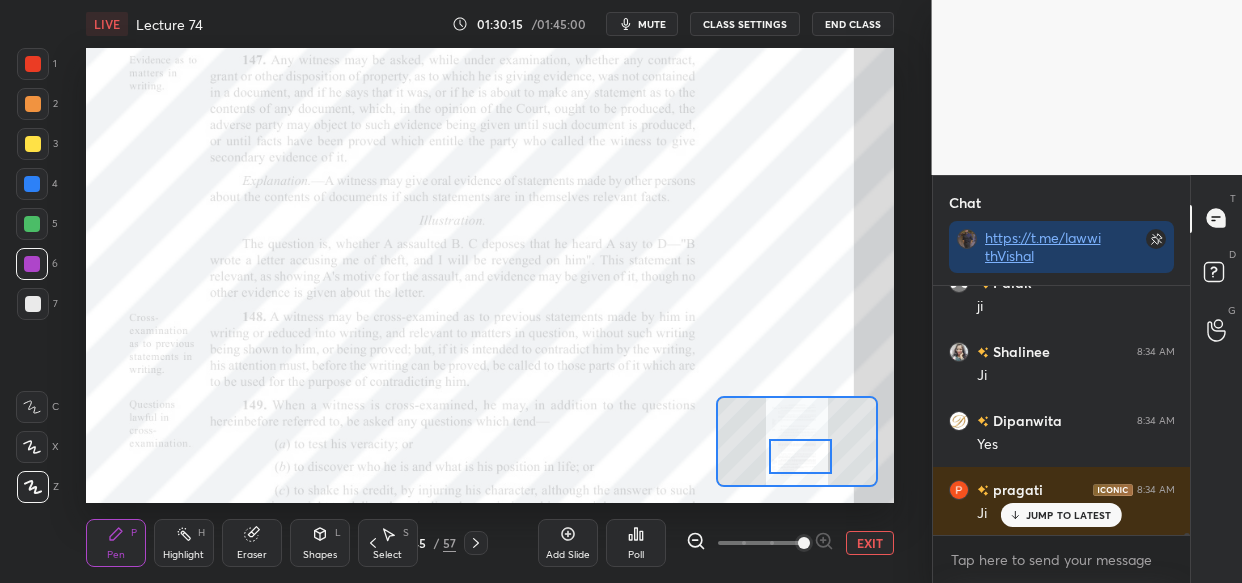 drag, startPoint x: 34, startPoint y: 178, endPoint x: 40, endPoint y: 187, distance: 10.816654 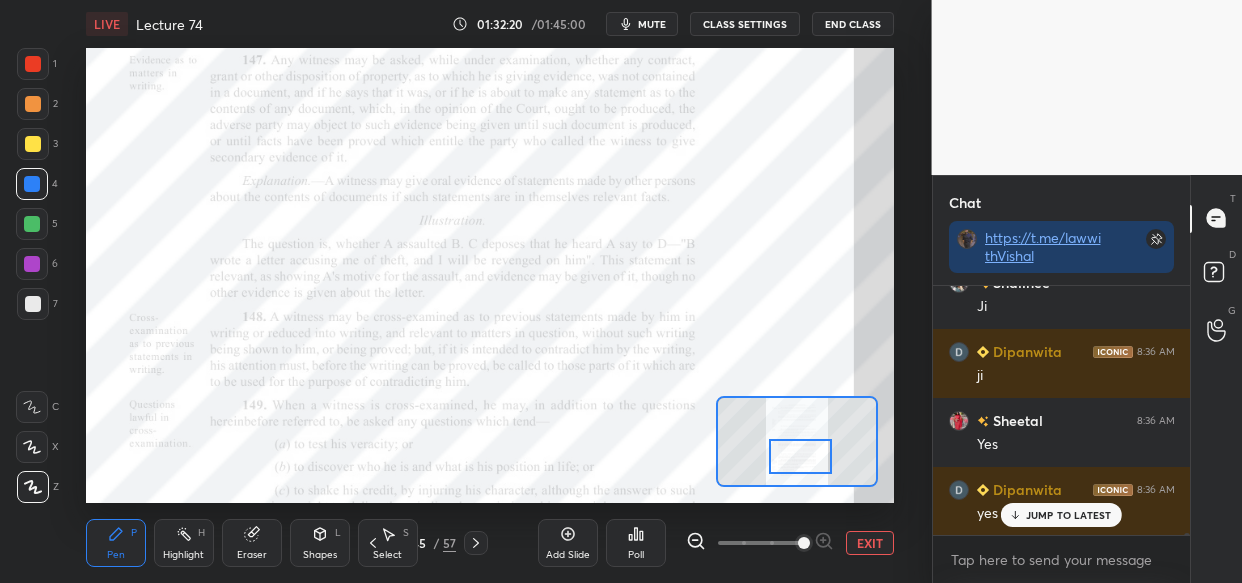 scroll, scrollTop: 38240, scrollLeft: 0, axis: vertical 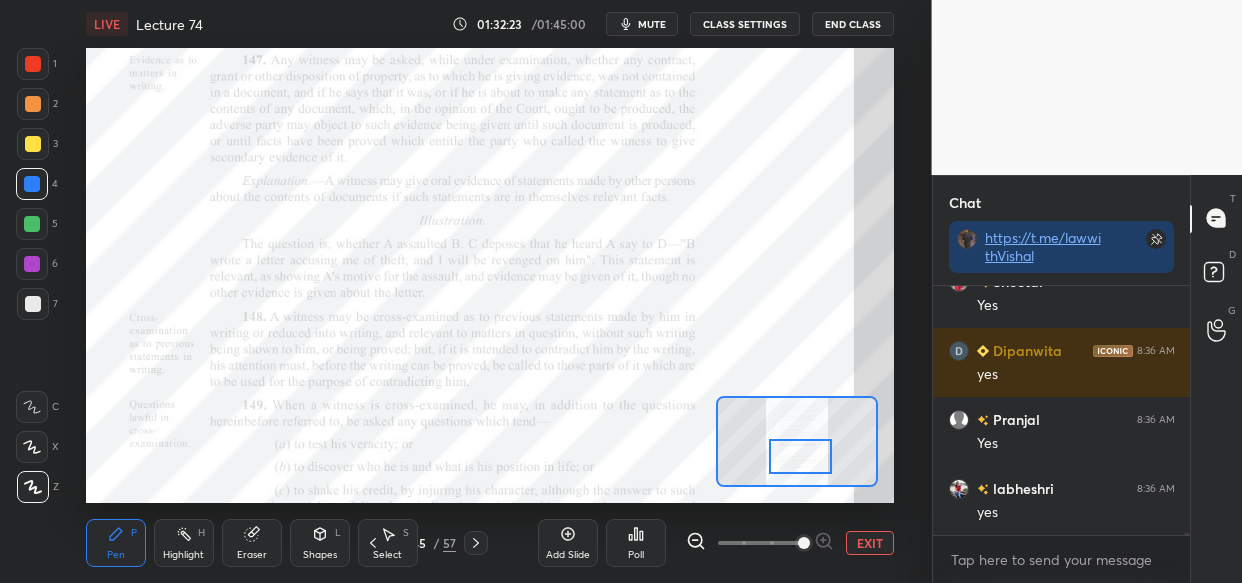 click on "Add Slide" at bounding box center (568, 555) 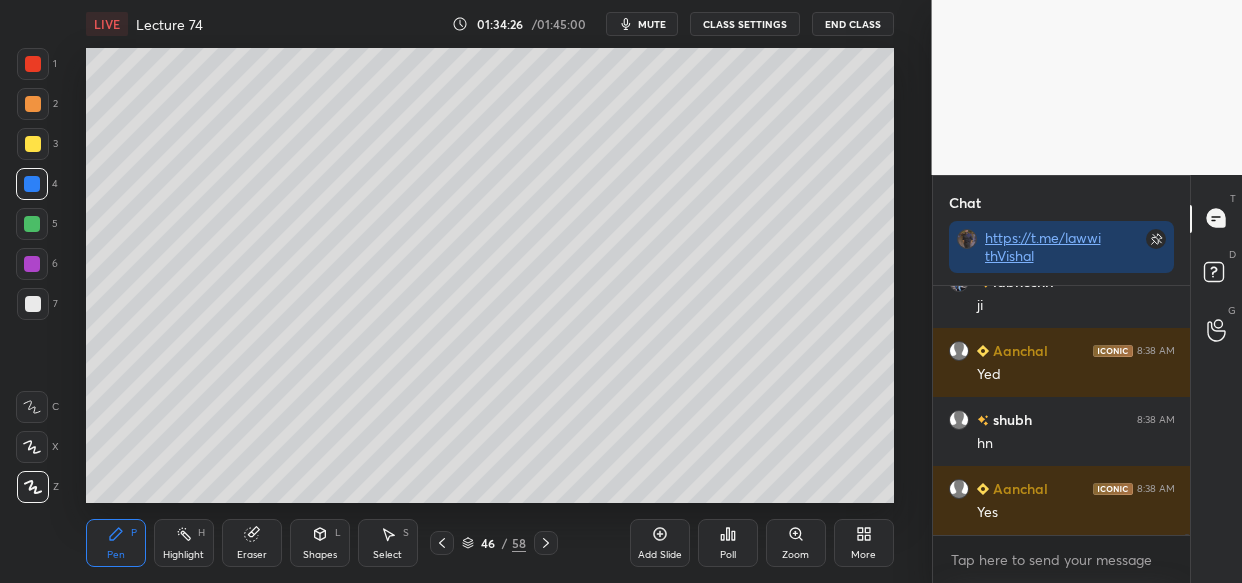 scroll, scrollTop: 41846, scrollLeft: 0, axis: vertical 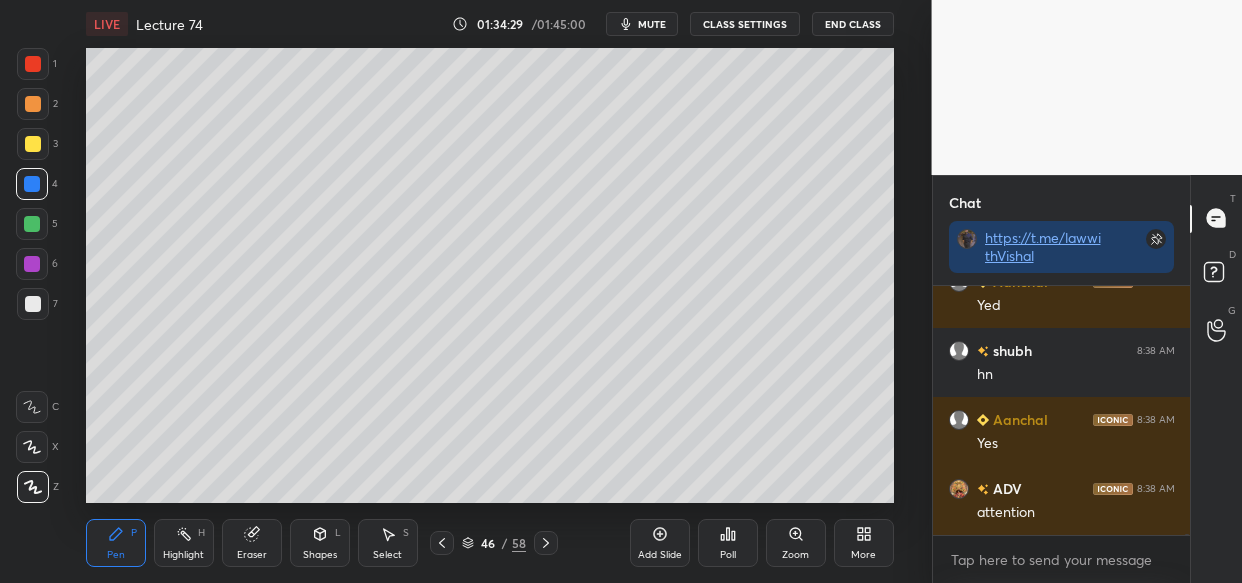 click on "LIVE Lecture 74 01:34:29 /  01:45:00 mute CLASS SETTINGS End Class Setting up your live class Poll for   secs No correct answer Start poll Back Lecture 74 • L72 of Bhartiya Sakshya Adhiniyam (BSA) + Evidence Act Vishal Singh Thakur Pen P Highlight H Eraser Shapes L Select S 46 / 58 Add Slide Poll Zoom More" at bounding box center (490, 291) 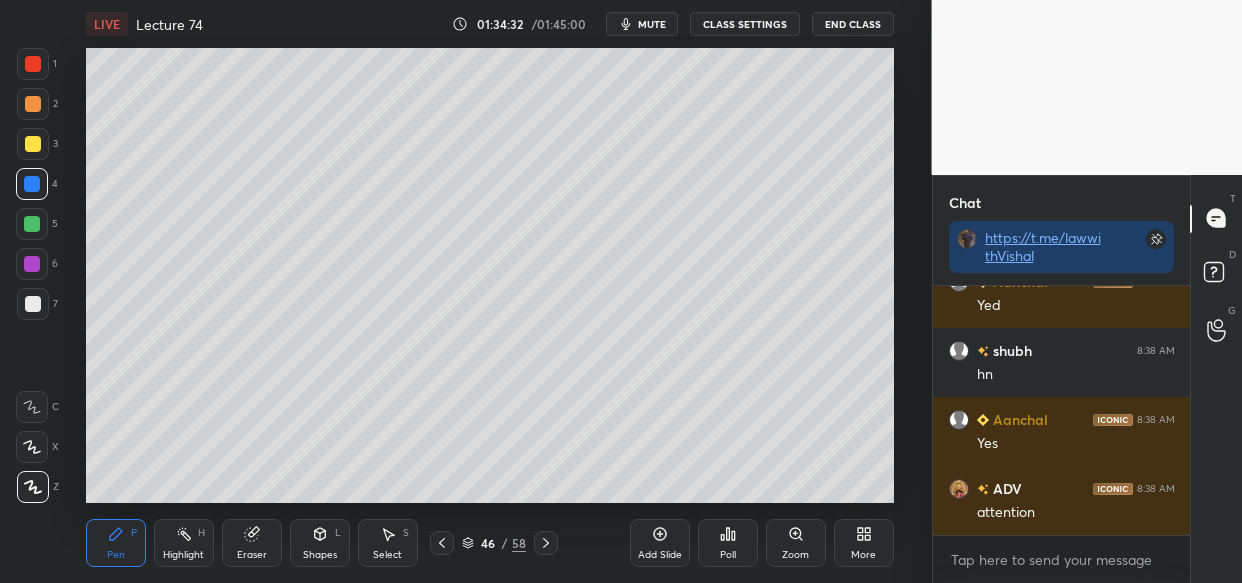 click on "LIVE Lecture 74 01:34:32 /  01:45:00 mute CLASS SETTINGS End Class Setting up your live class Poll for   secs No correct answer Start poll Back Lecture 74 • L72 of Bhartiya Sakshya Adhiniyam (BSA) + Evidence Act Vishal Singh Thakur Pen P Highlight H Eraser Shapes L Select S 46 / 58 Add Slide Poll Zoom More" at bounding box center (490, 291) 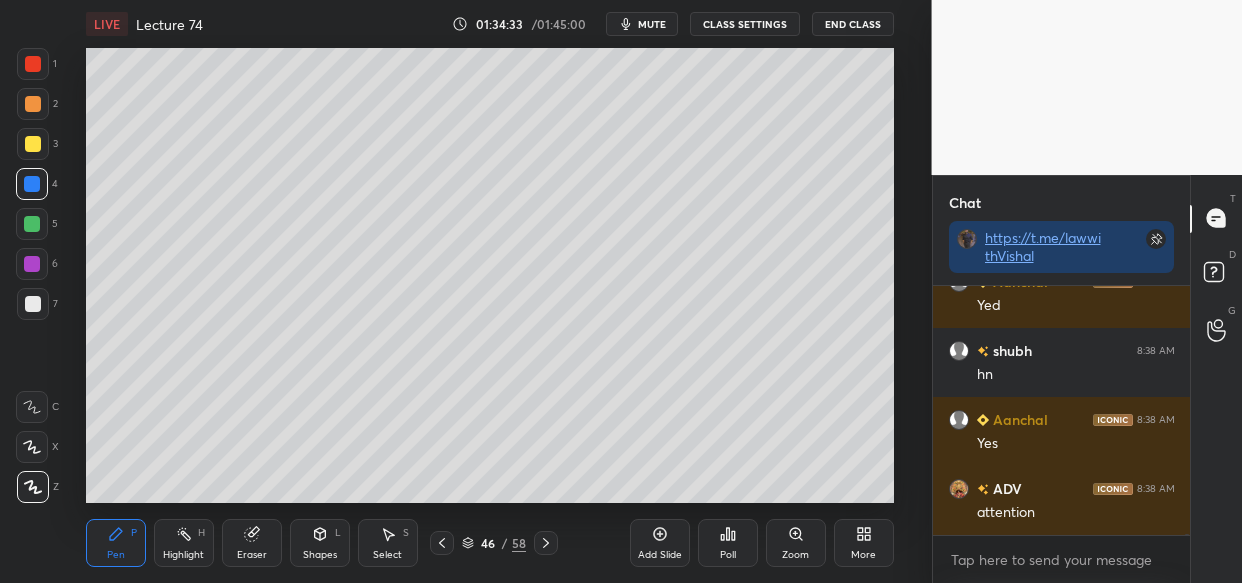 click on "LIVE Lecture 74 01:34:33 /  01:45:00 mute CLASS SETTINGS End Class Setting up your live class Poll for   secs No correct answer Start poll Back Lecture 74 • L72 of Bhartiya Sakshya Adhiniyam (BSA) + Evidence Act Vishal Singh Thakur Pen P Highlight H Eraser Shapes L Select S 46 / 58 Add Slide Poll Zoom More" at bounding box center (490, 291) 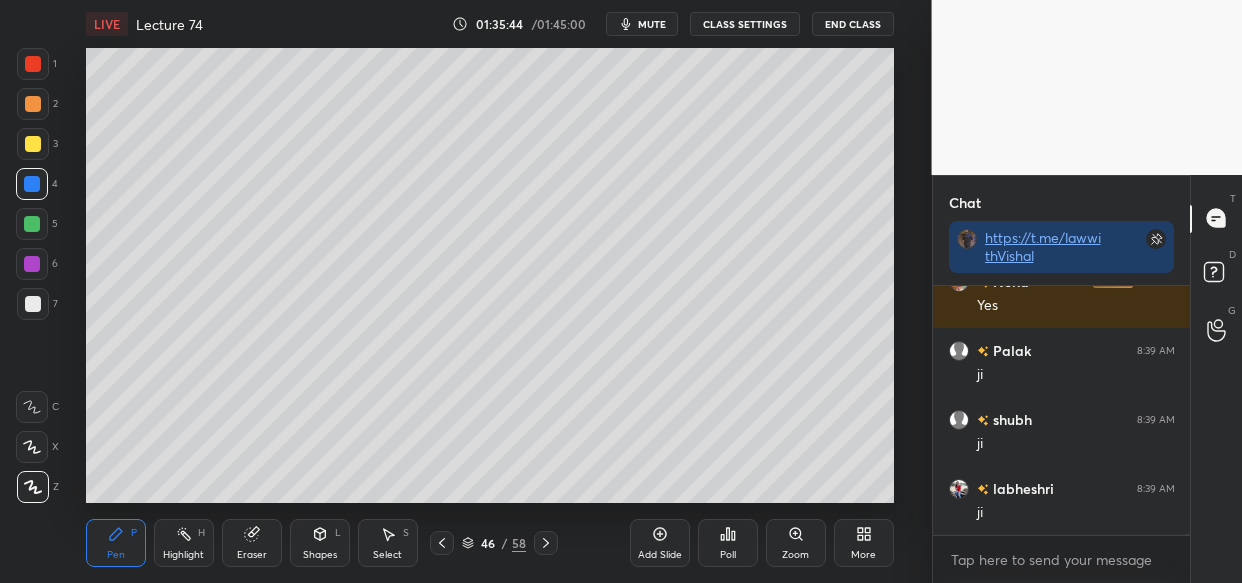 scroll, scrollTop: 43916, scrollLeft: 0, axis: vertical 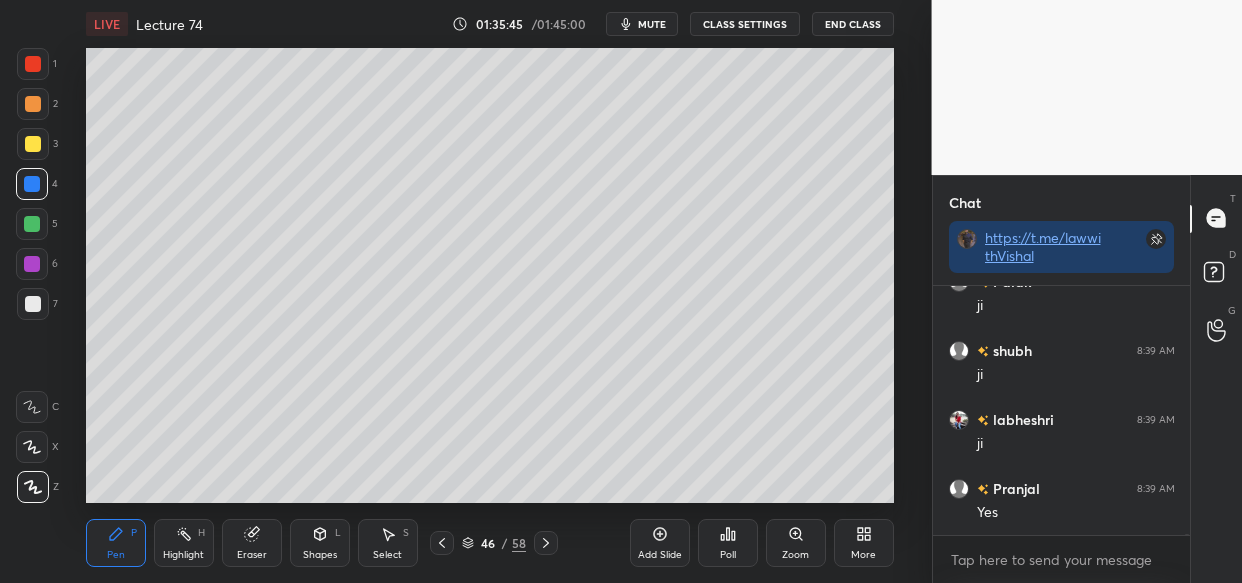 click on "Add Slide" at bounding box center (660, 543) 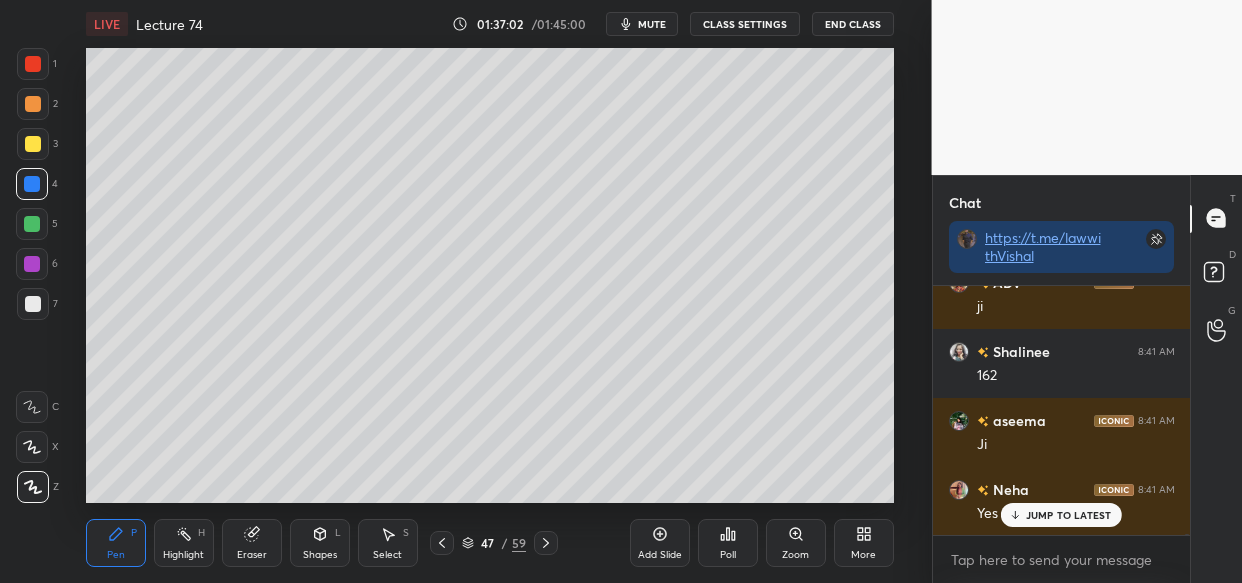 scroll, scrollTop: 46813, scrollLeft: 0, axis: vertical 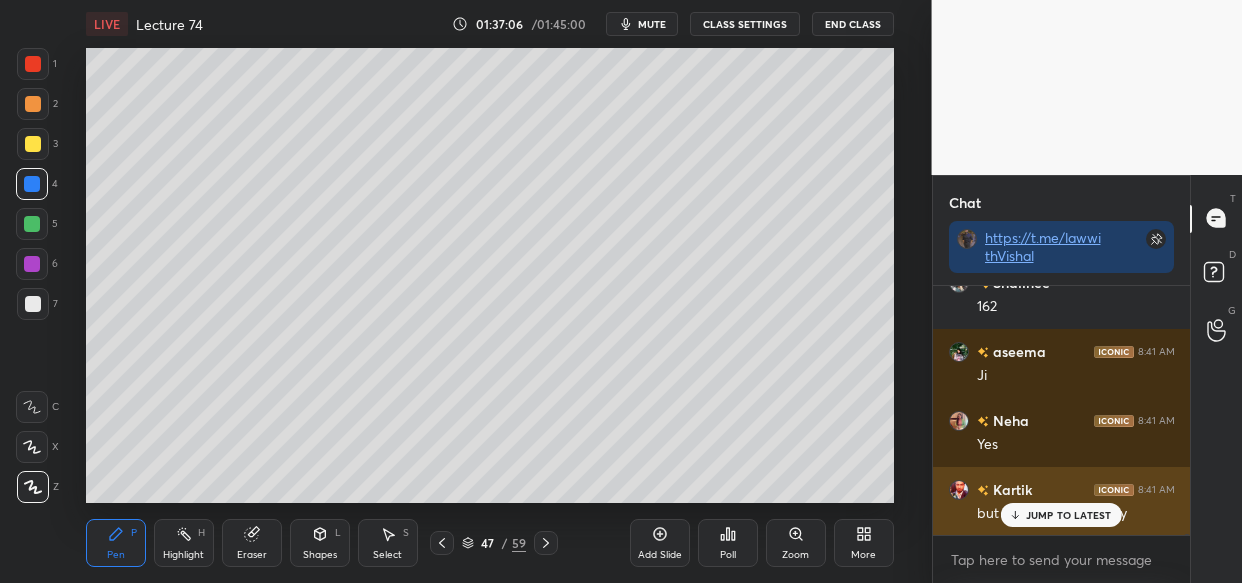 click on "JUMP TO LATEST" at bounding box center (1061, 515) 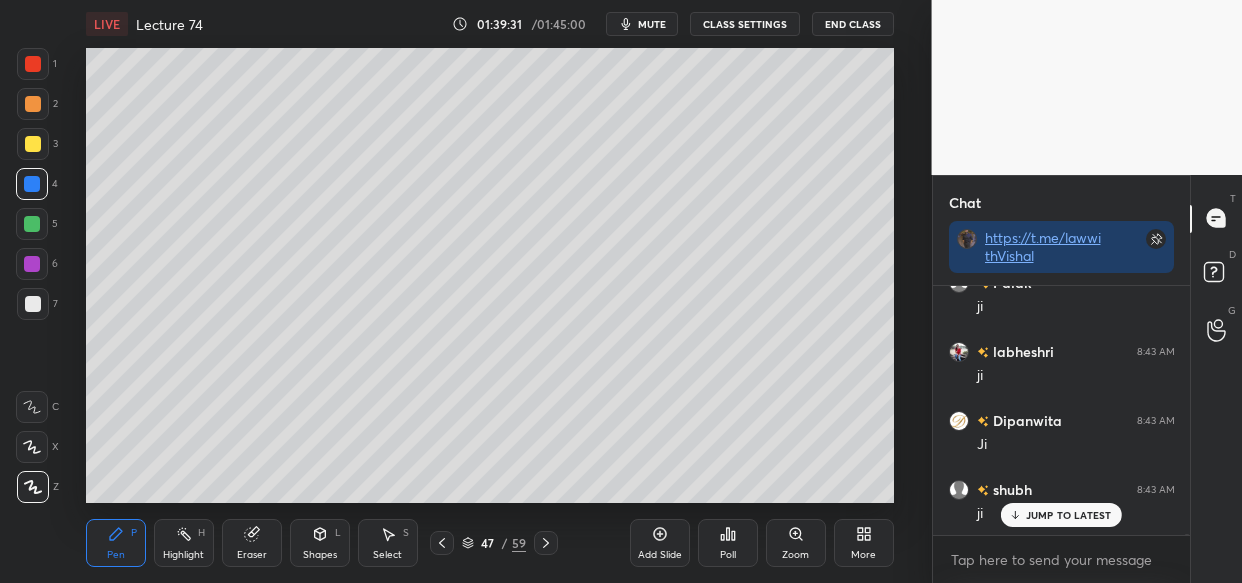scroll, scrollTop: 51111, scrollLeft: 0, axis: vertical 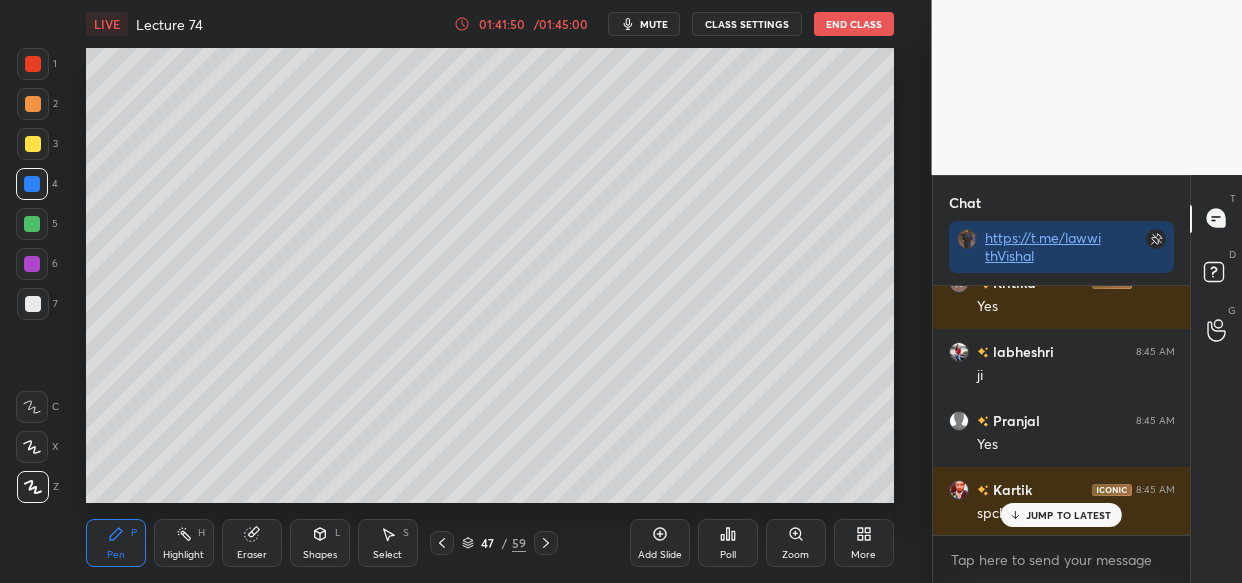 click on "JUMP TO LATEST" at bounding box center (1069, 515) 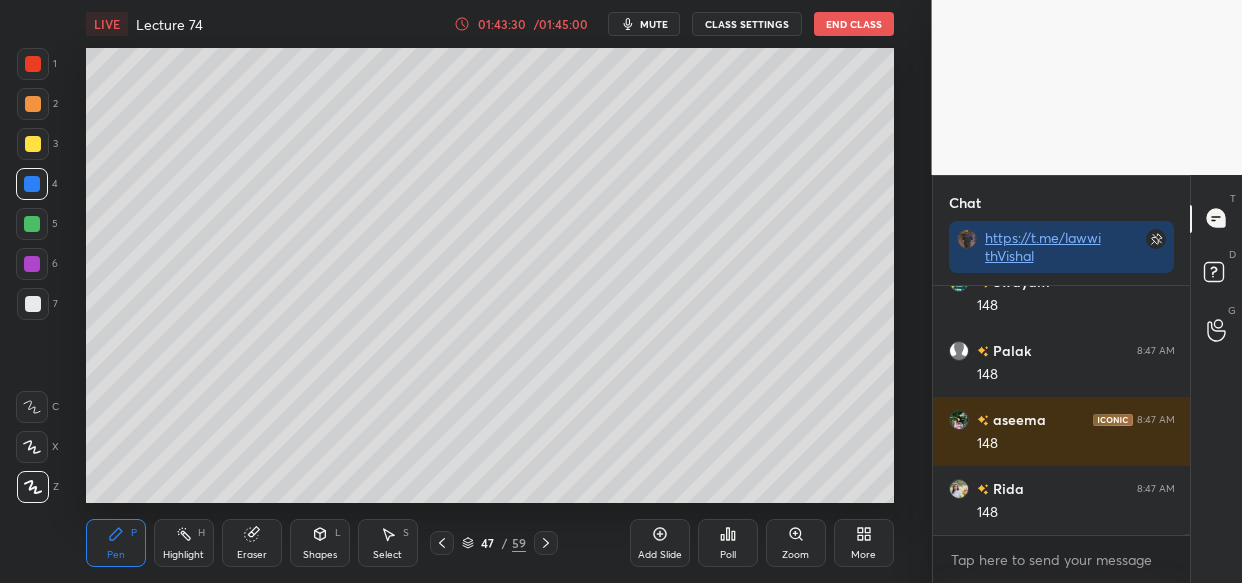 scroll, scrollTop: 57736, scrollLeft: 0, axis: vertical 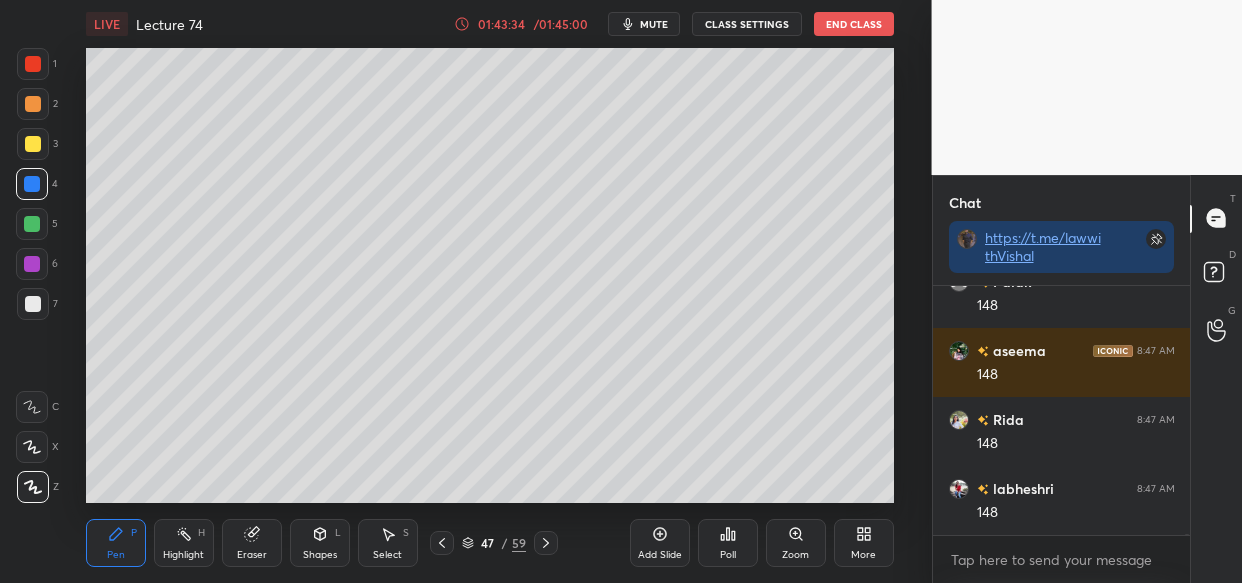 click on "Add Slide" at bounding box center (660, 543) 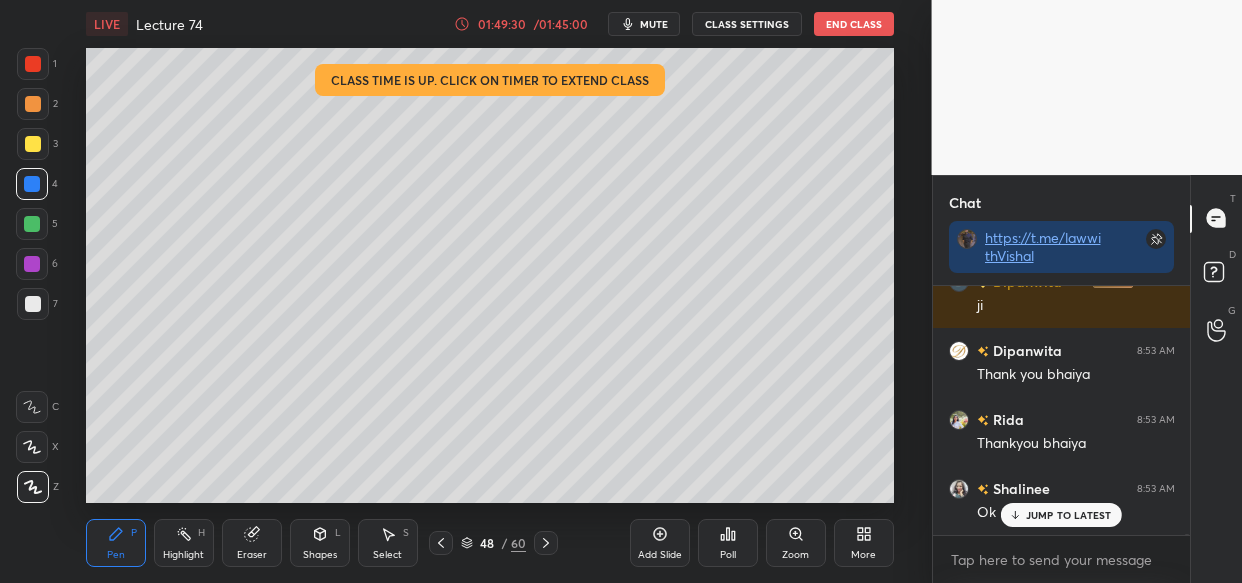scroll, scrollTop: 69953, scrollLeft: 0, axis: vertical 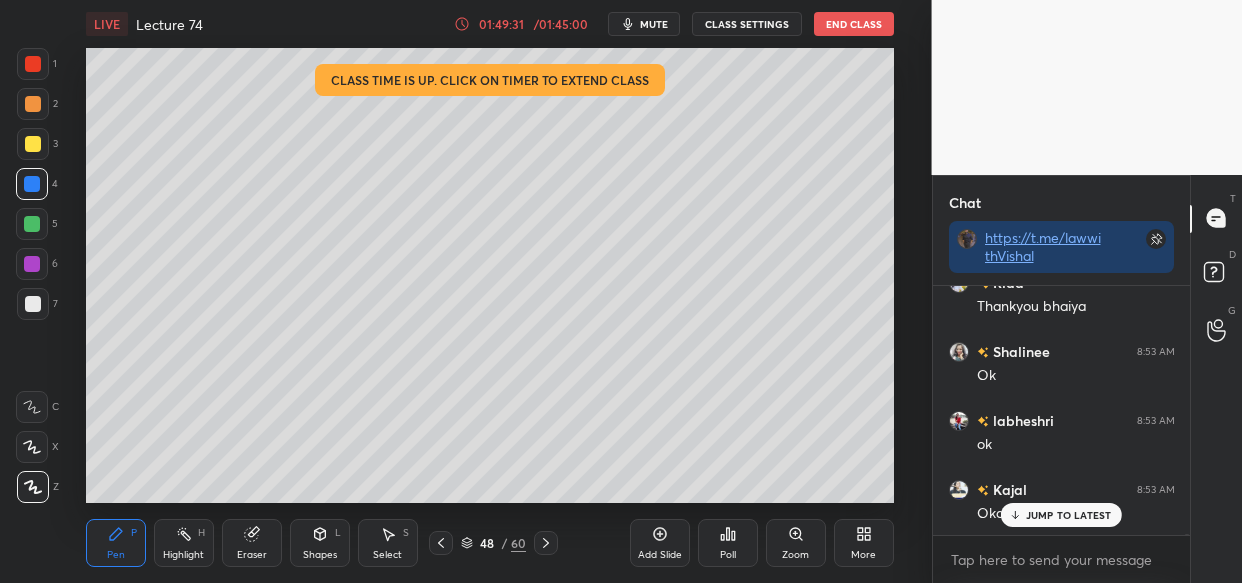 drag, startPoint x: 1069, startPoint y: 533, endPoint x: 1042, endPoint y: 514, distance: 33.01515 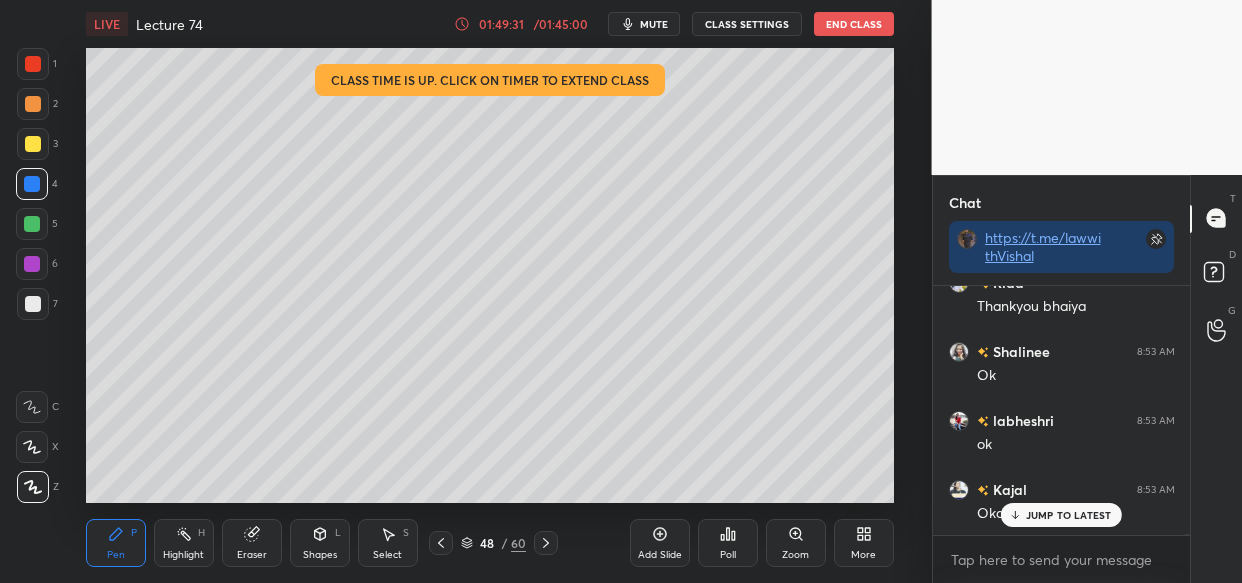 click on "Dipanwita 8:53 AM ok thnk u Tanu 8:53 AM Thank you bhaiya 🙏 aseema 8:53 AM Thank you sir labheshri 8:53 AM thank you bhaiya Dipanwita 8:53 AM by tc Pranjal 8:53 AM Thank You Sir Kajal 8:53 AM Thankyou bhaiya Kritika 8:53 AM Thank you sir Dipanwita 8:53 AM ji Dipanwita 8:53 AM Thank you bhaiya Rida 8:53 AM Thankyou bhaiya Shalinee 8:53 AM Ok labheshri 8:53 AM ok Kajal 8:53 AM Okay JUMP TO LATEST Enable hand raising Enable raise hand to speak to learners. Once enabled, chat will be turned off temporarily. Enable x" at bounding box center (1062, 434) 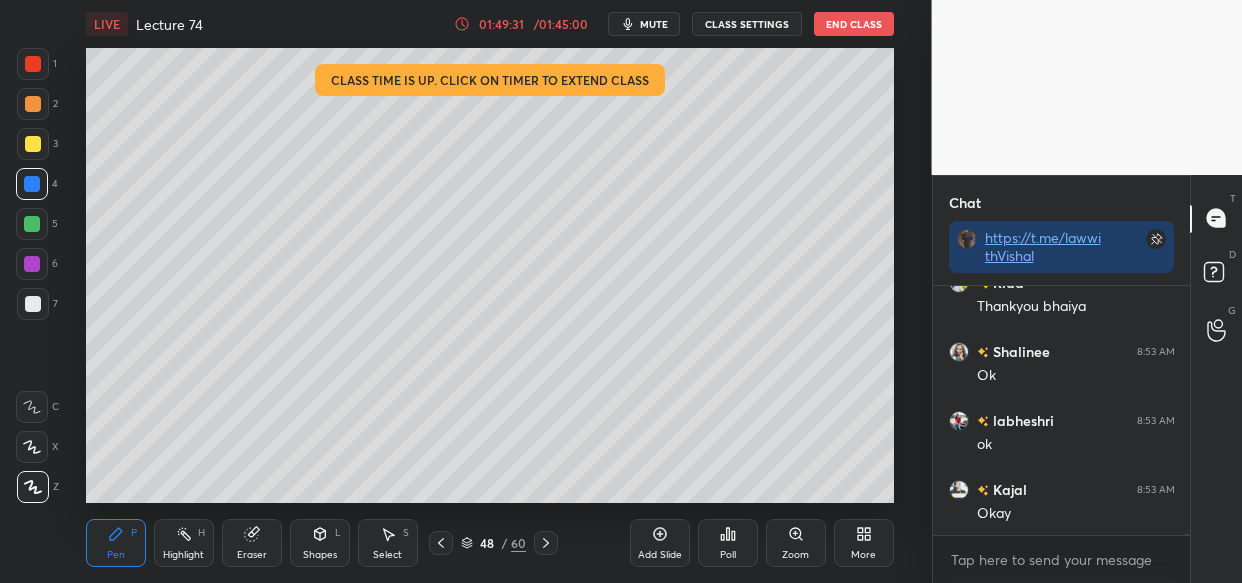 scroll, scrollTop: 70022, scrollLeft: 0, axis: vertical 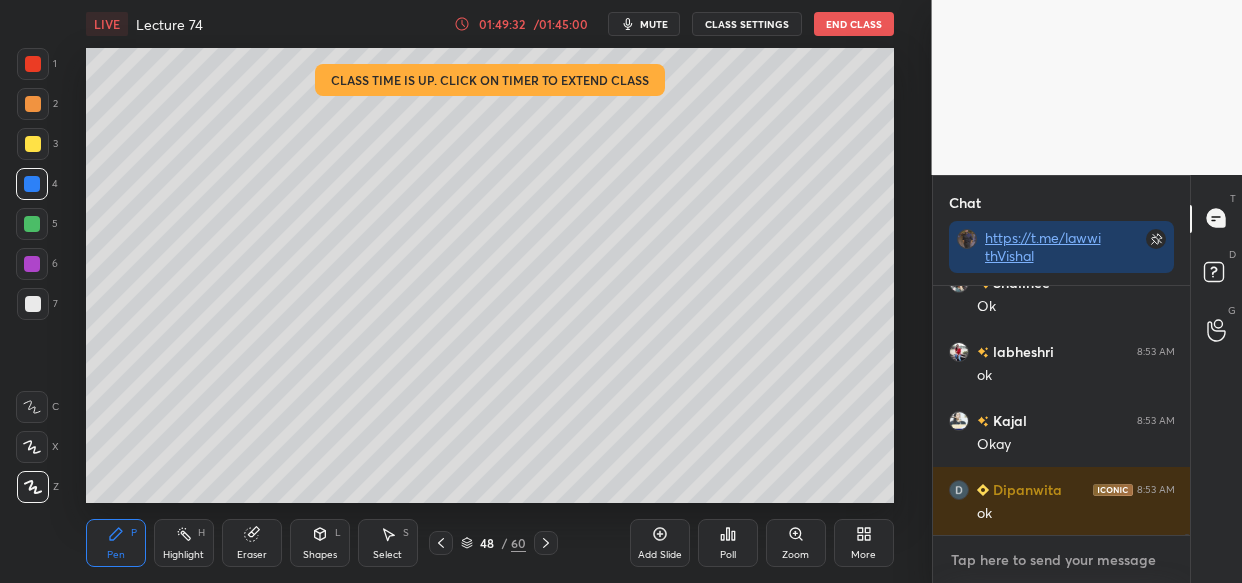 click at bounding box center (1062, 560) 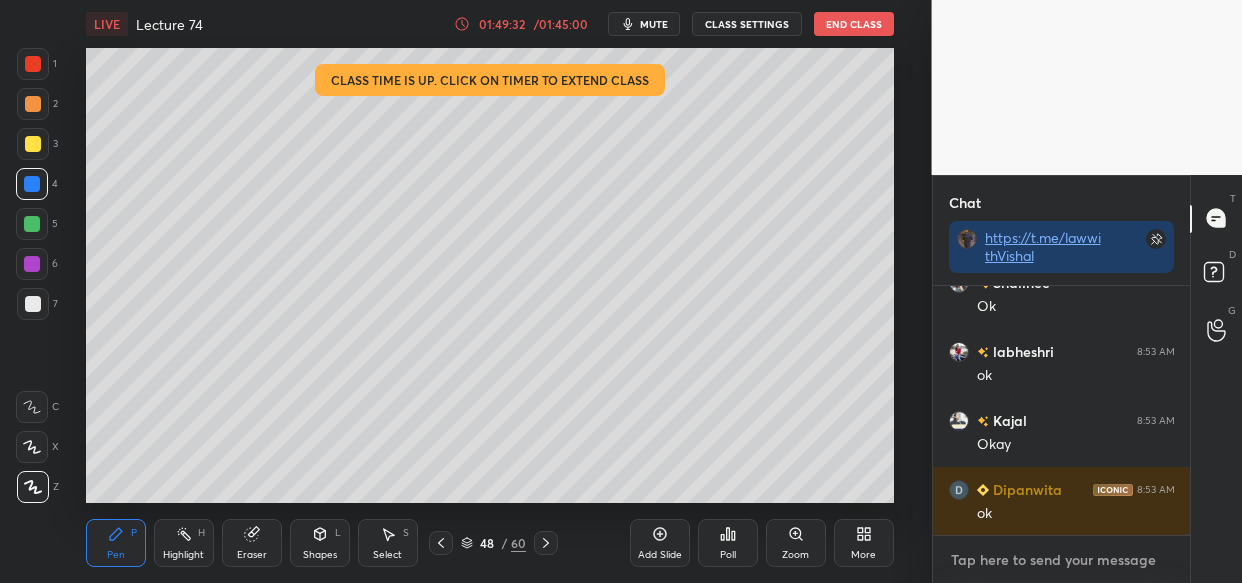 scroll, scrollTop: 70091, scrollLeft: 0, axis: vertical 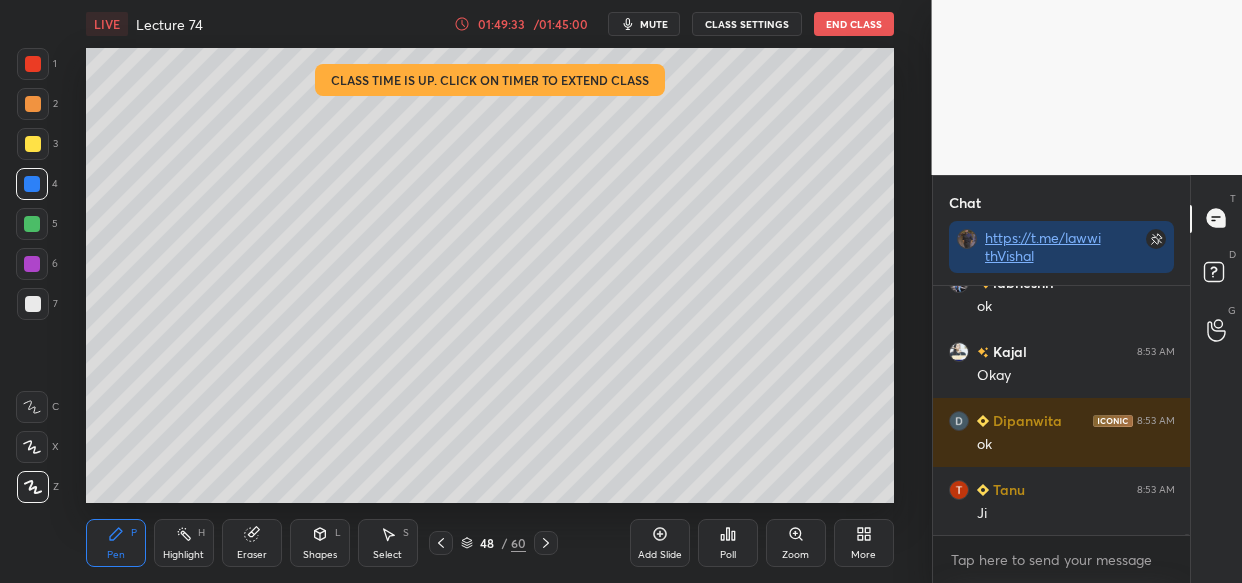 click on "End Class" at bounding box center (854, 24) 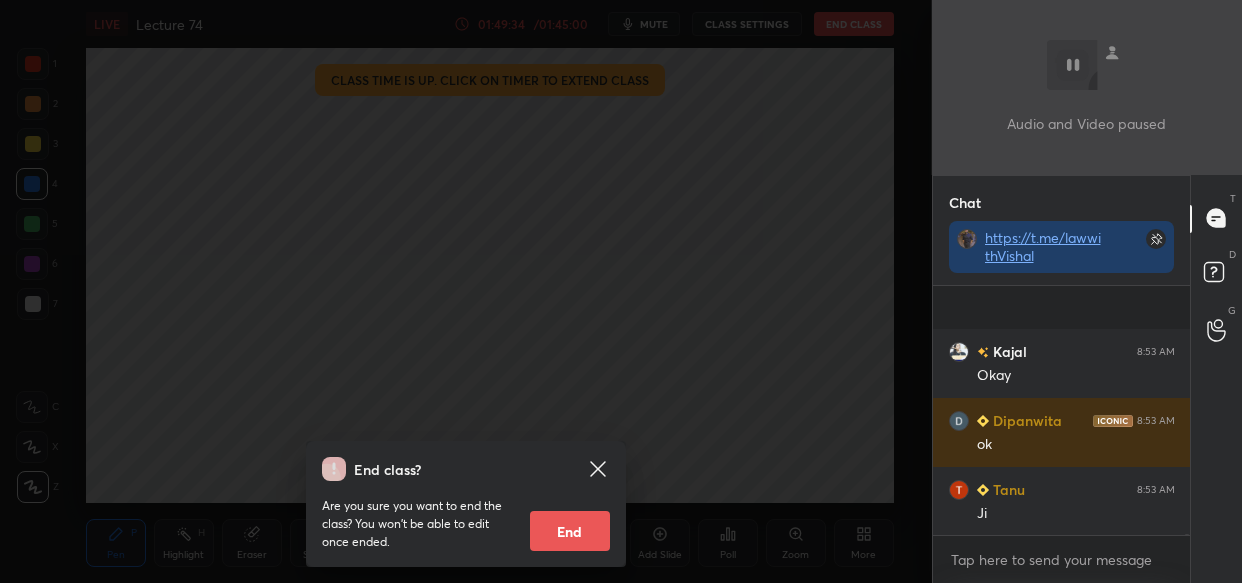 scroll, scrollTop: 70230, scrollLeft: 0, axis: vertical 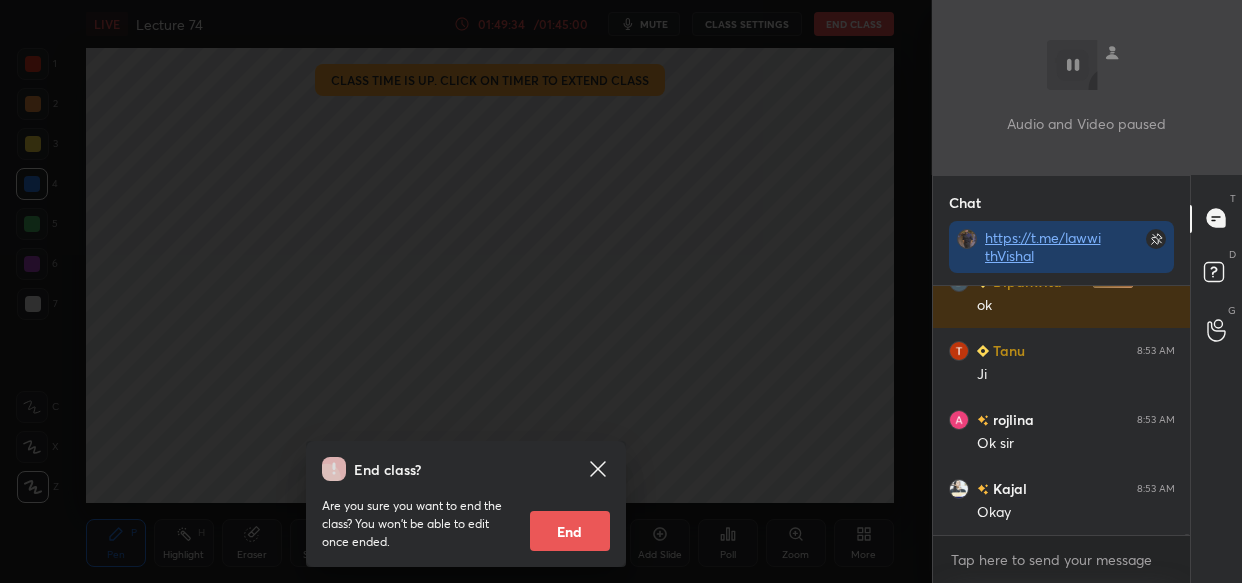 click on "End" at bounding box center [570, 531] 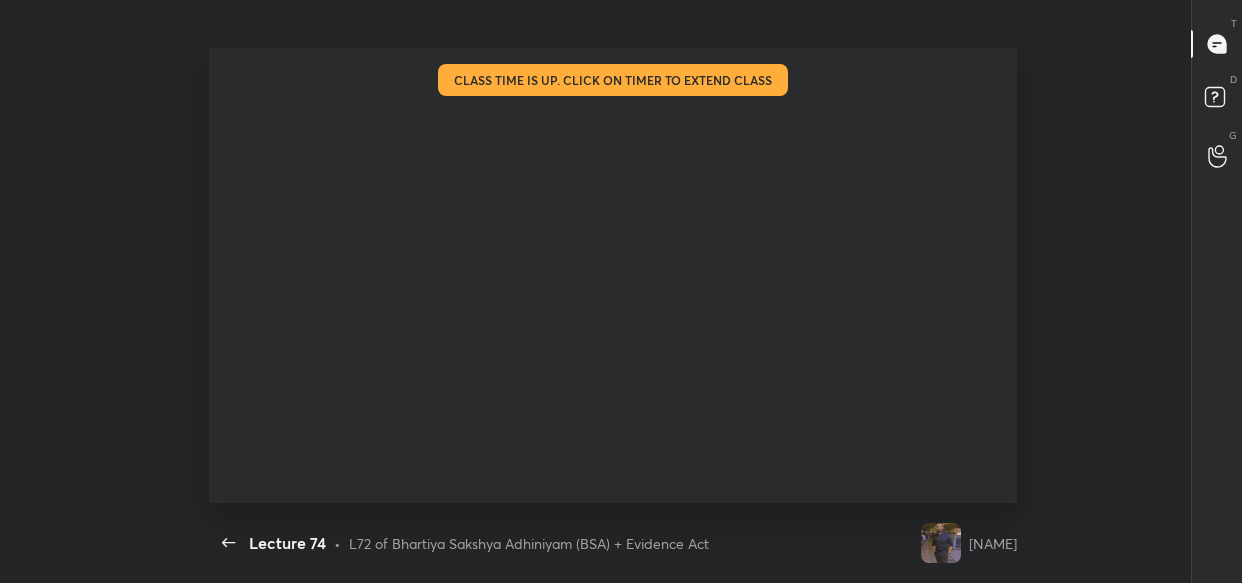 scroll, scrollTop: 99545, scrollLeft: 98964, axis: both 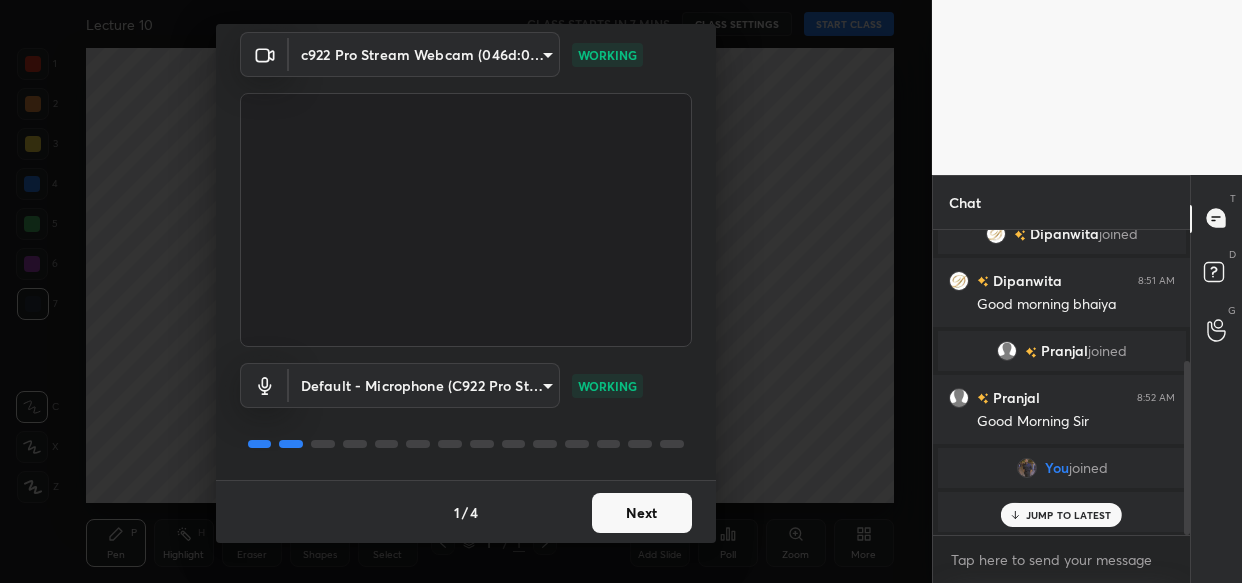 drag, startPoint x: 626, startPoint y: 492, endPoint x: 639, endPoint y: 498, distance: 14.3178215 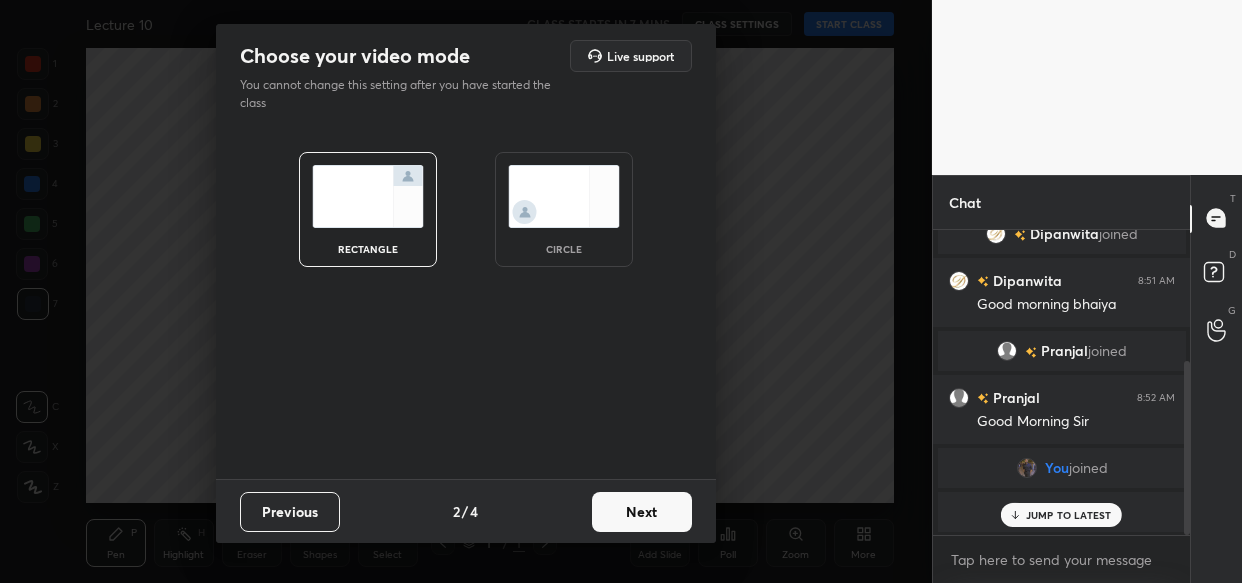click on "Next" at bounding box center [642, 512] 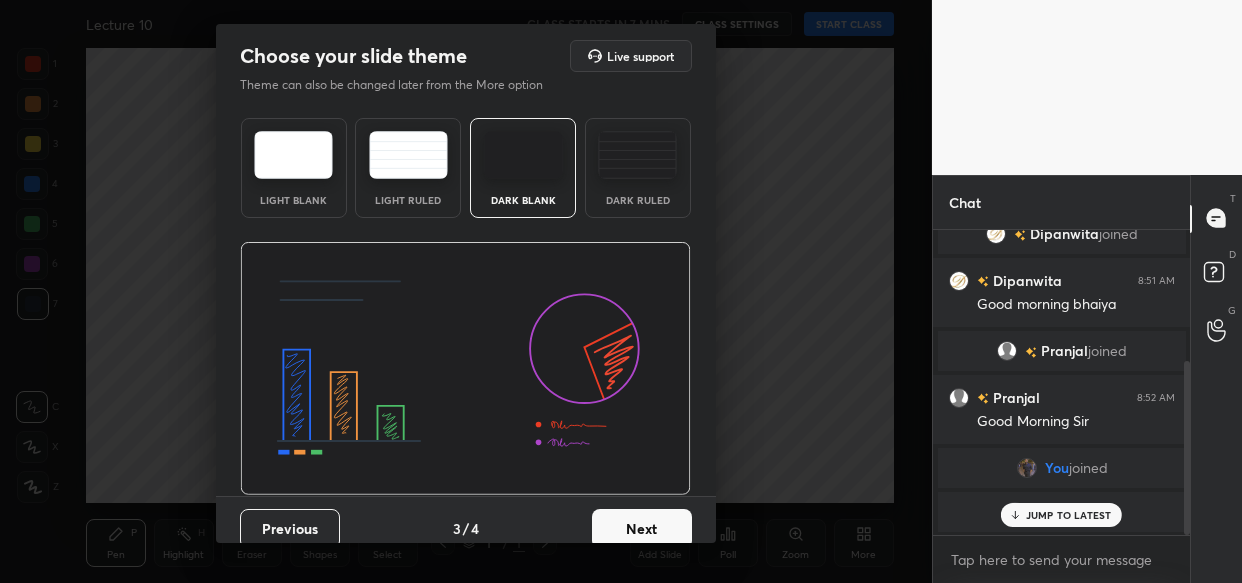 drag, startPoint x: 657, startPoint y: 506, endPoint x: 668, endPoint y: 509, distance: 11.401754 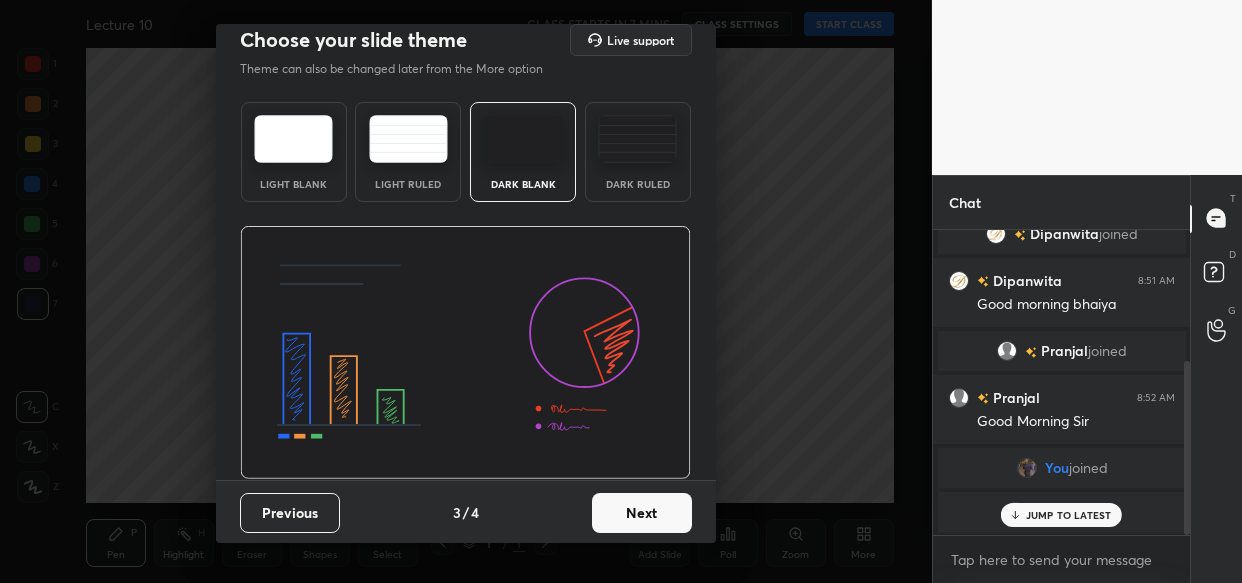 click on "Next" at bounding box center [642, 513] 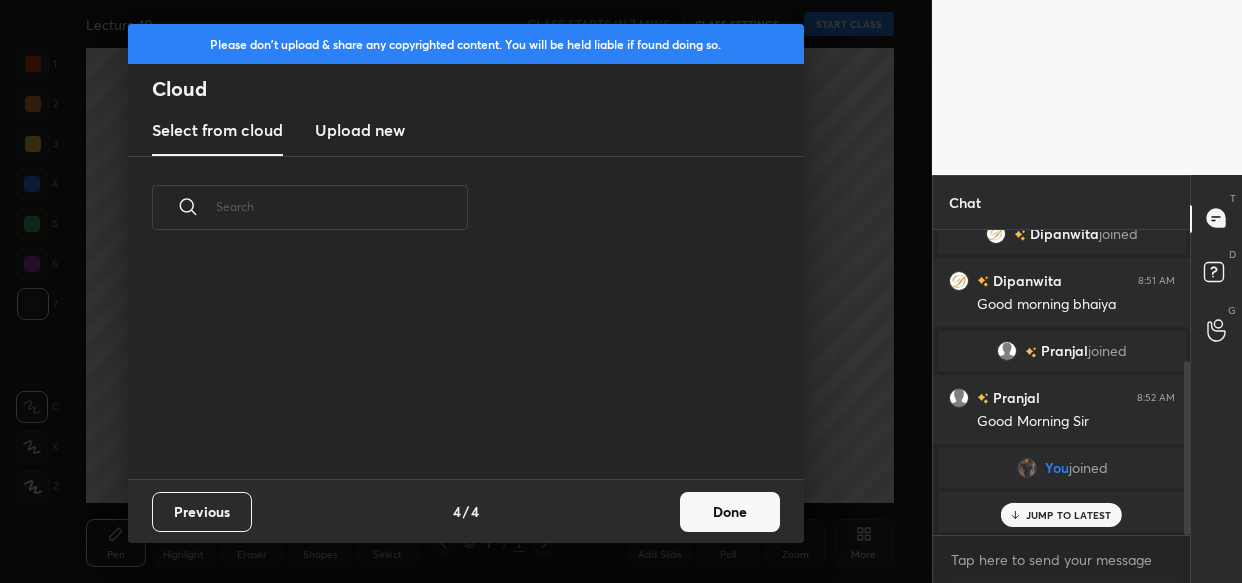 scroll, scrollTop: 0, scrollLeft: 0, axis: both 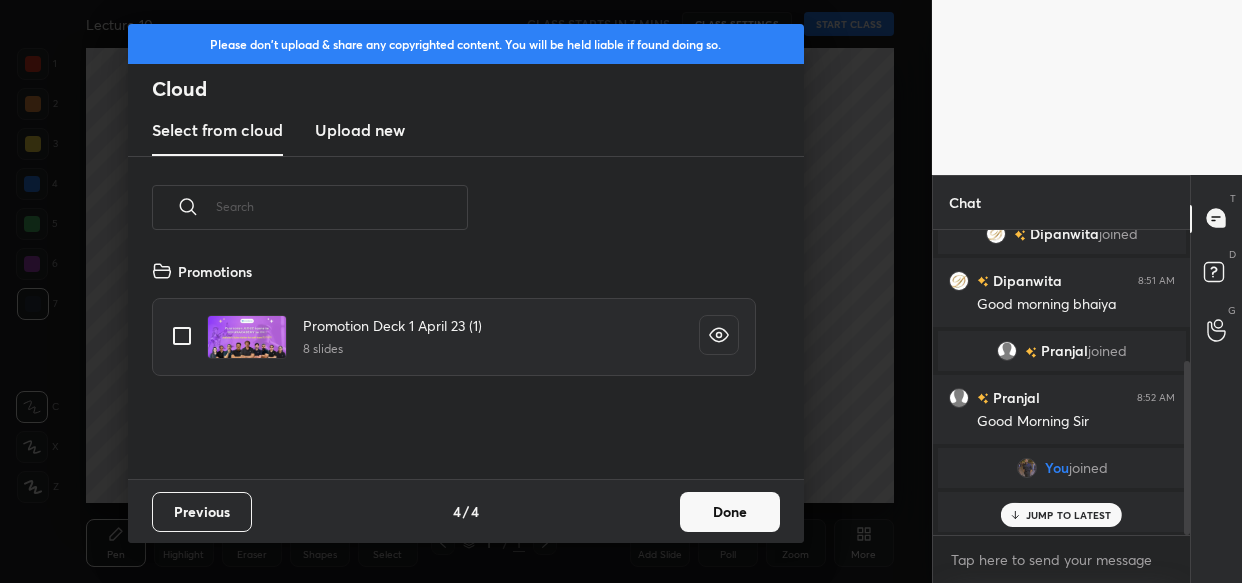 click on "Done" at bounding box center (730, 512) 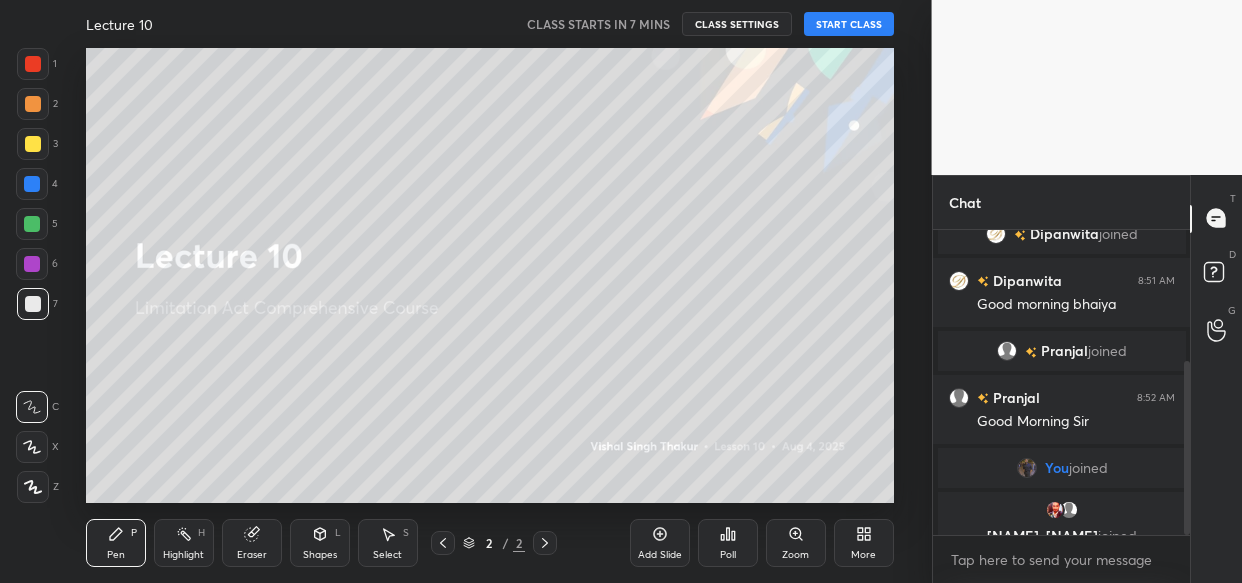 click on "More" at bounding box center (864, 543) 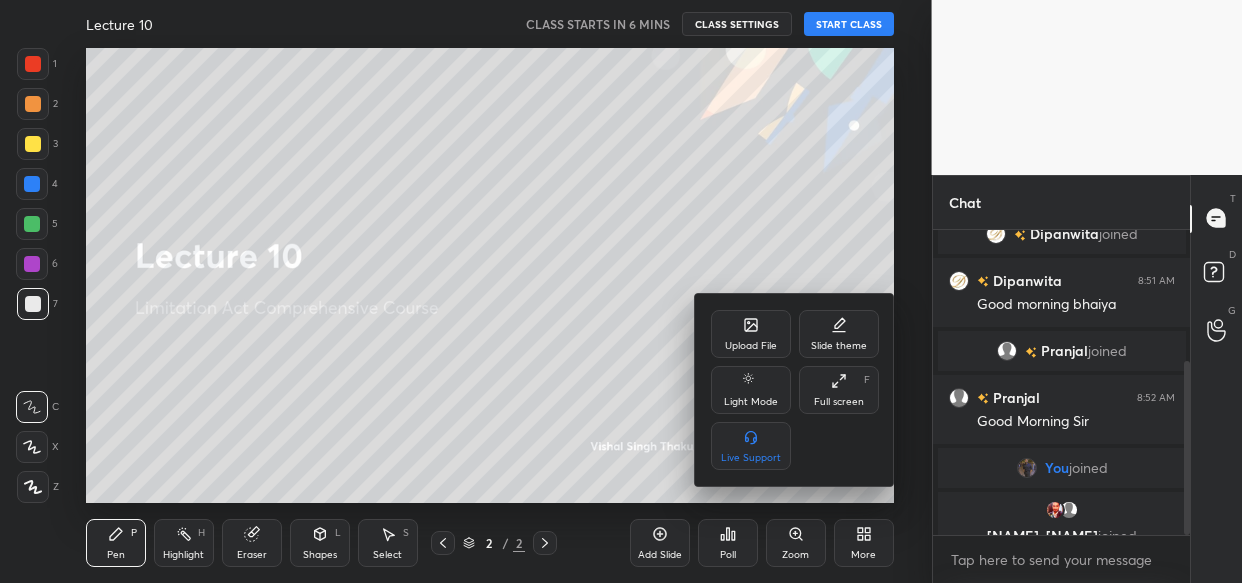 click on "Upload File" at bounding box center [751, 346] 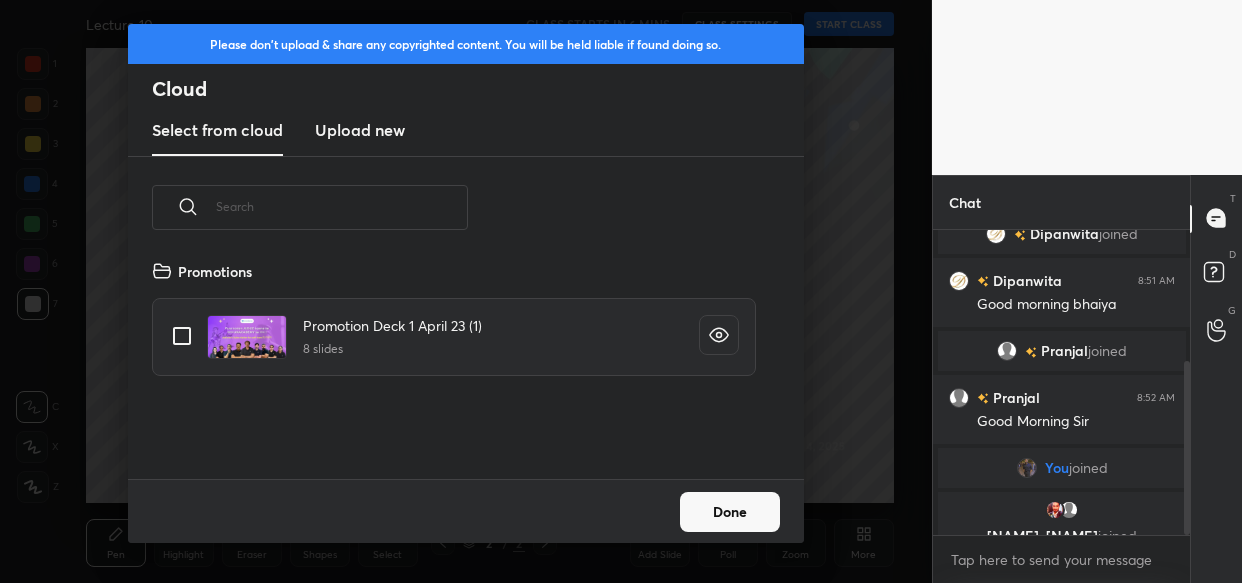 scroll, scrollTop: 6, scrollLeft: 10, axis: both 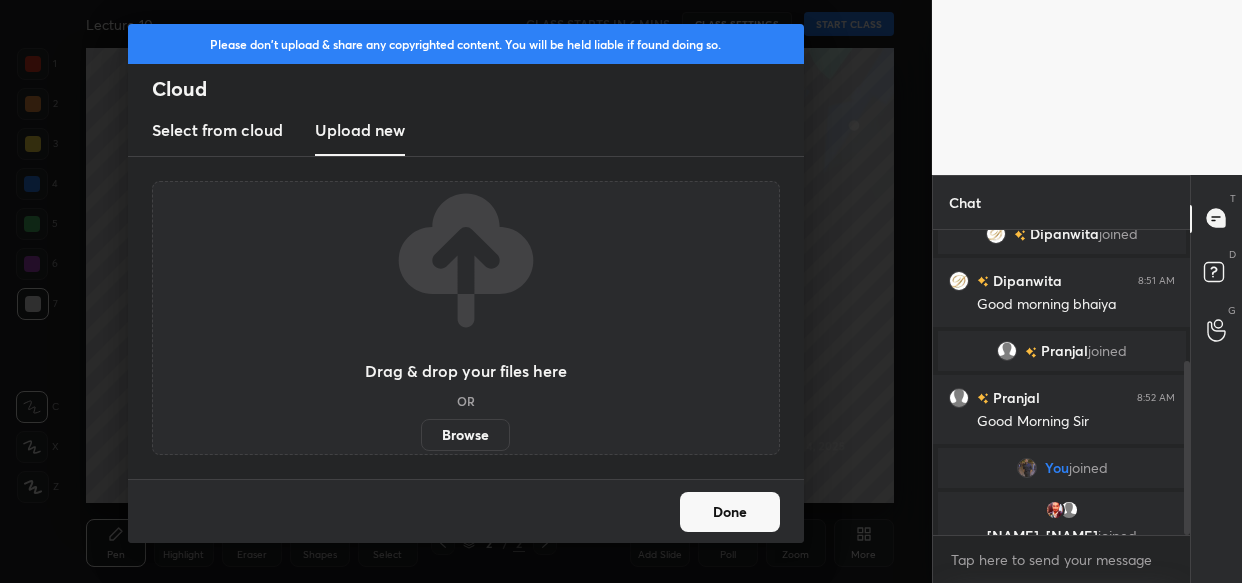 click on "Browse" at bounding box center [465, 435] 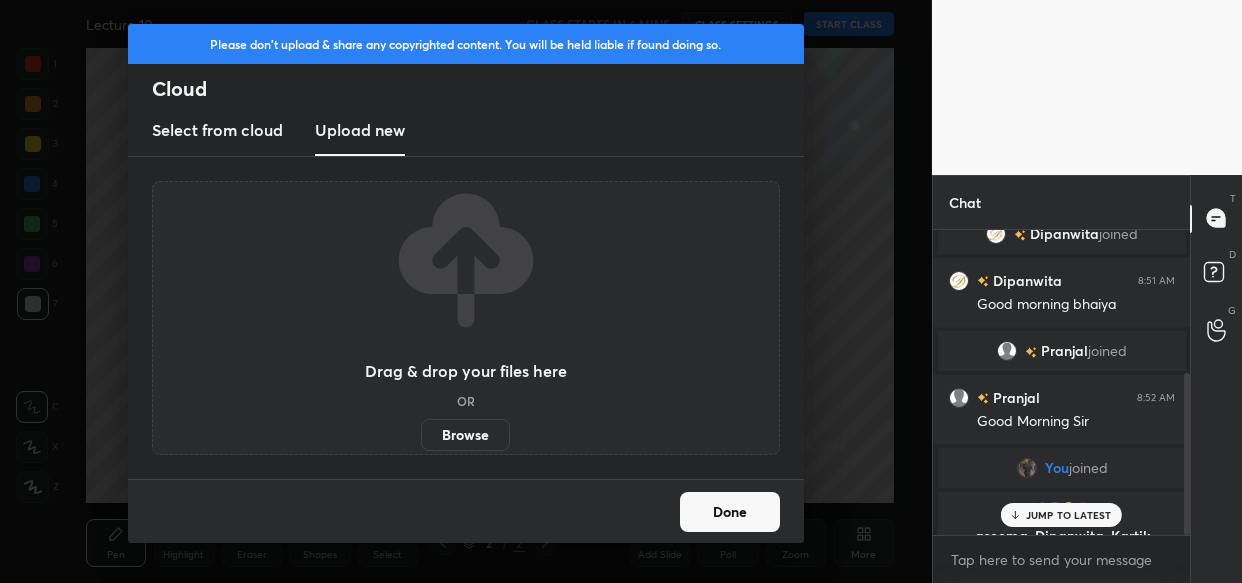 scroll, scrollTop: 270, scrollLeft: 0, axis: vertical 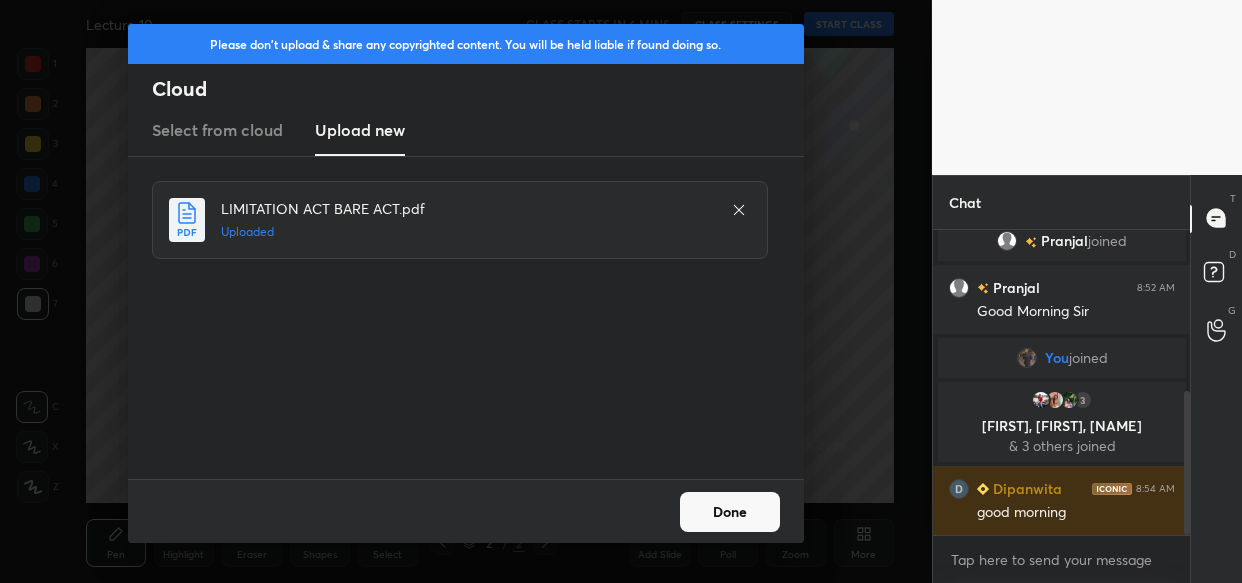 click on "Done" at bounding box center [730, 512] 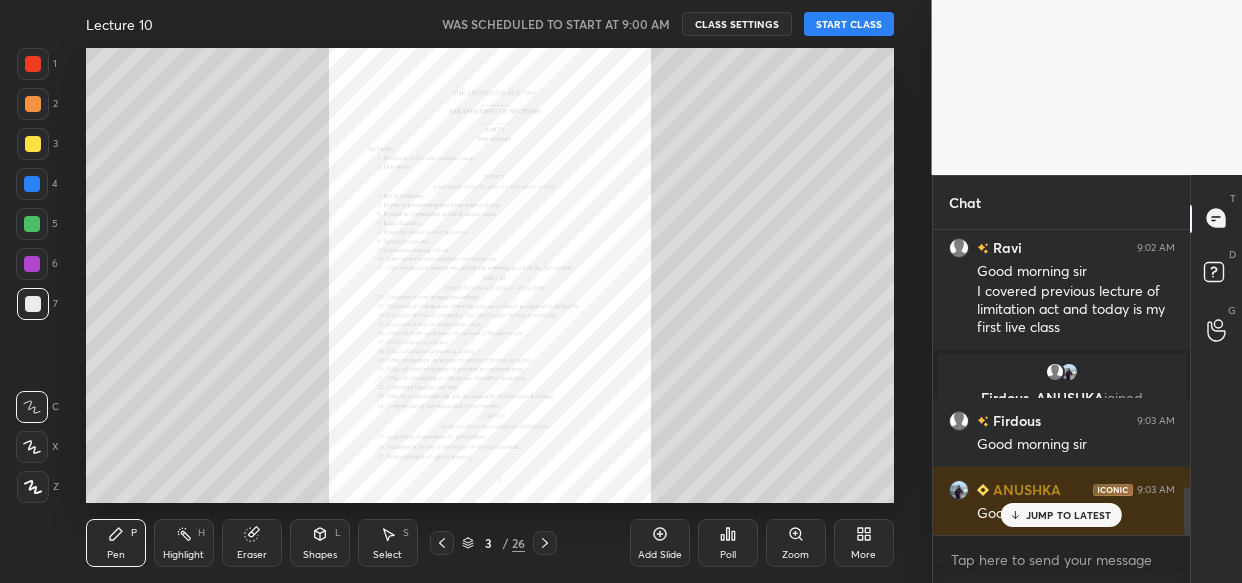 scroll, scrollTop: 1631, scrollLeft: 0, axis: vertical 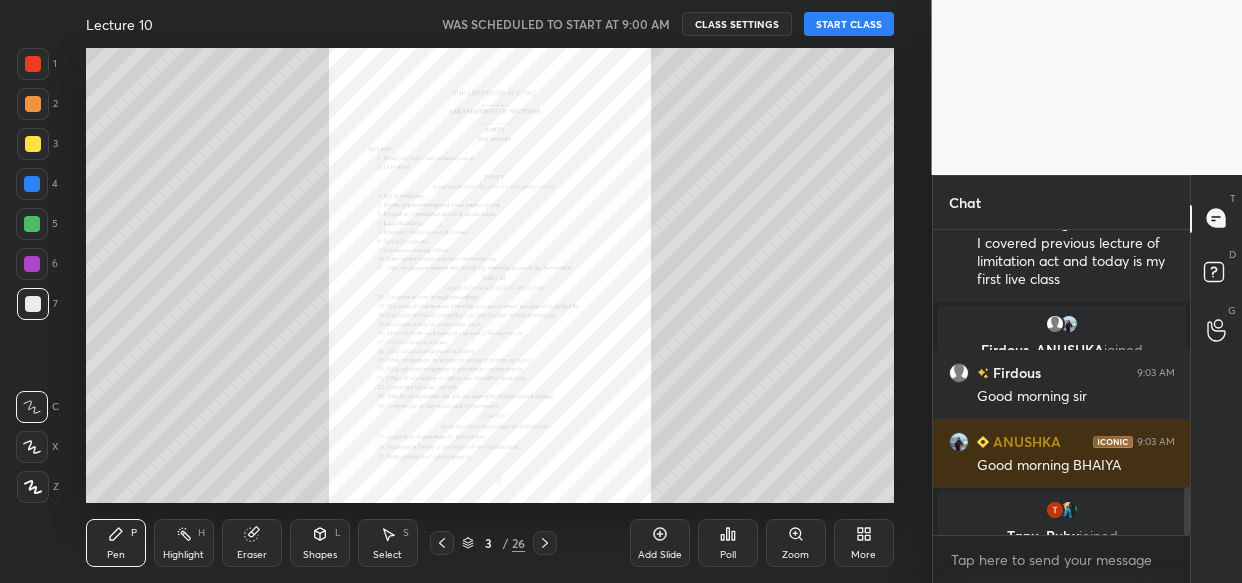 click on "START CLASS" at bounding box center (849, 24) 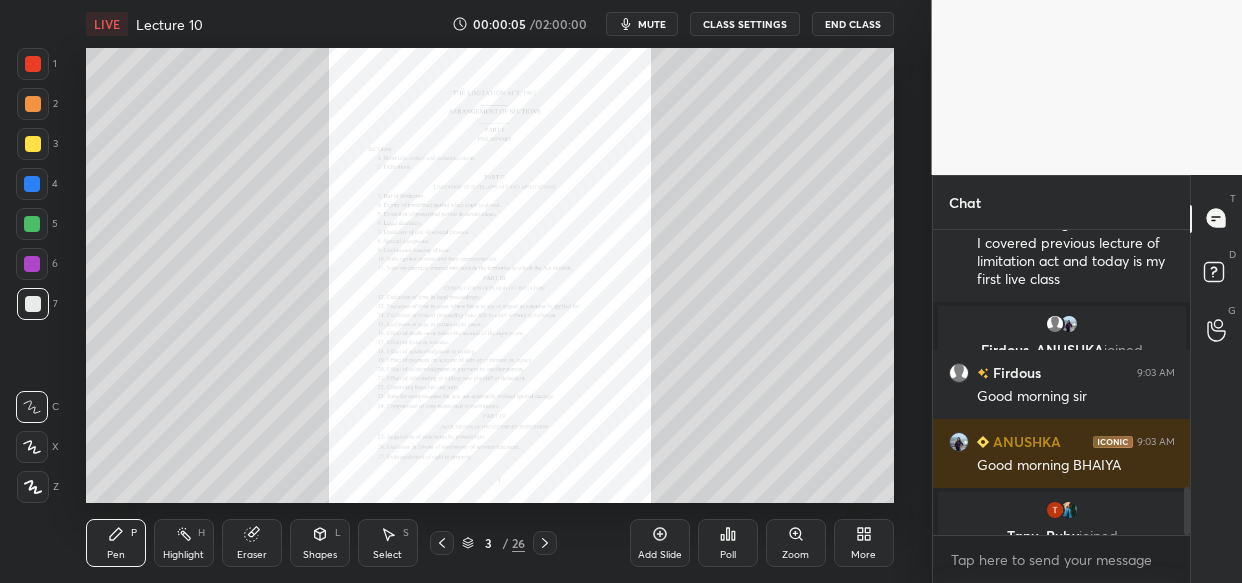 scroll, scrollTop: 1700, scrollLeft: 0, axis: vertical 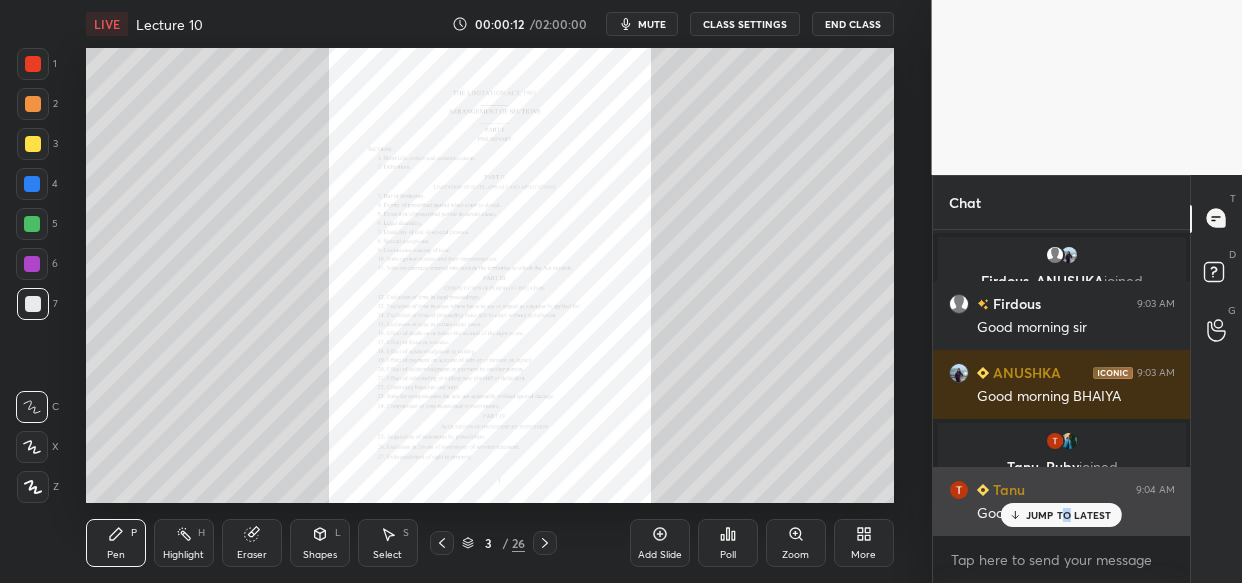 drag, startPoint x: 1069, startPoint y: 516, endPoint x: 1041, endPoint y: 511, distance: 28.442924 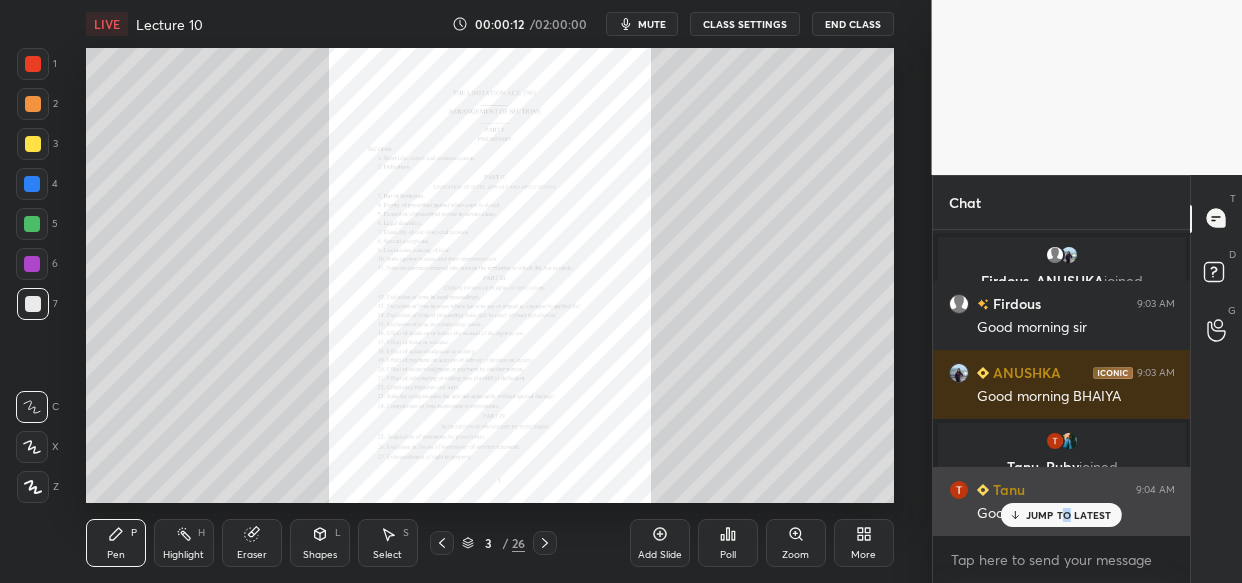 click on "JUMP TO LATEST" at bounding box center (1069, 515) 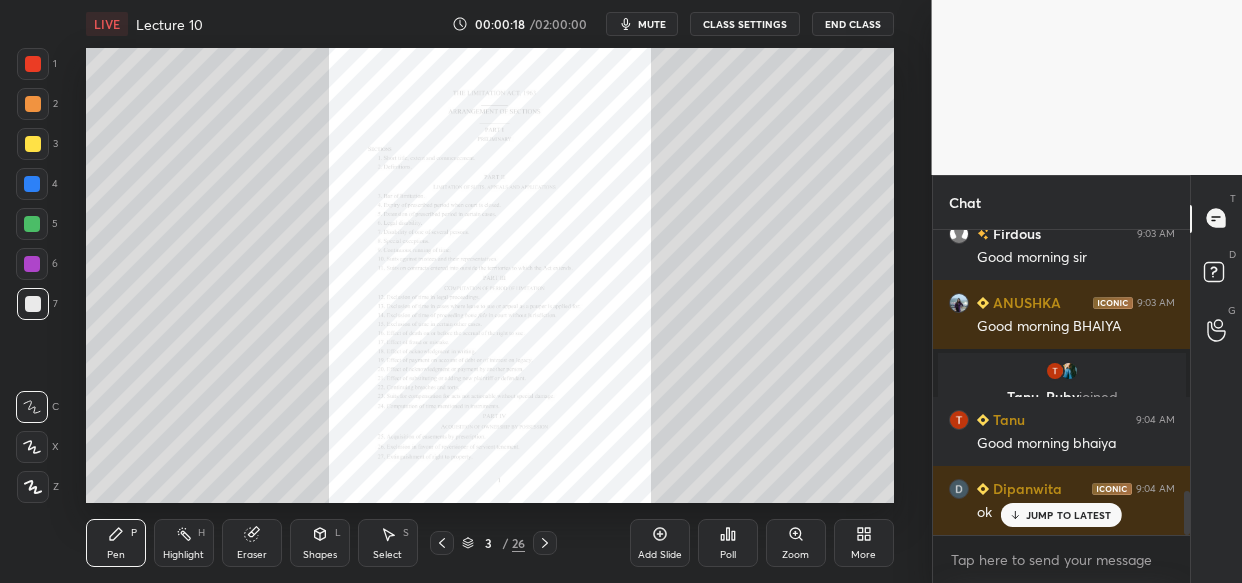 scroll, scrollTop: 1838, scrollLeft: 0, axis: vertical 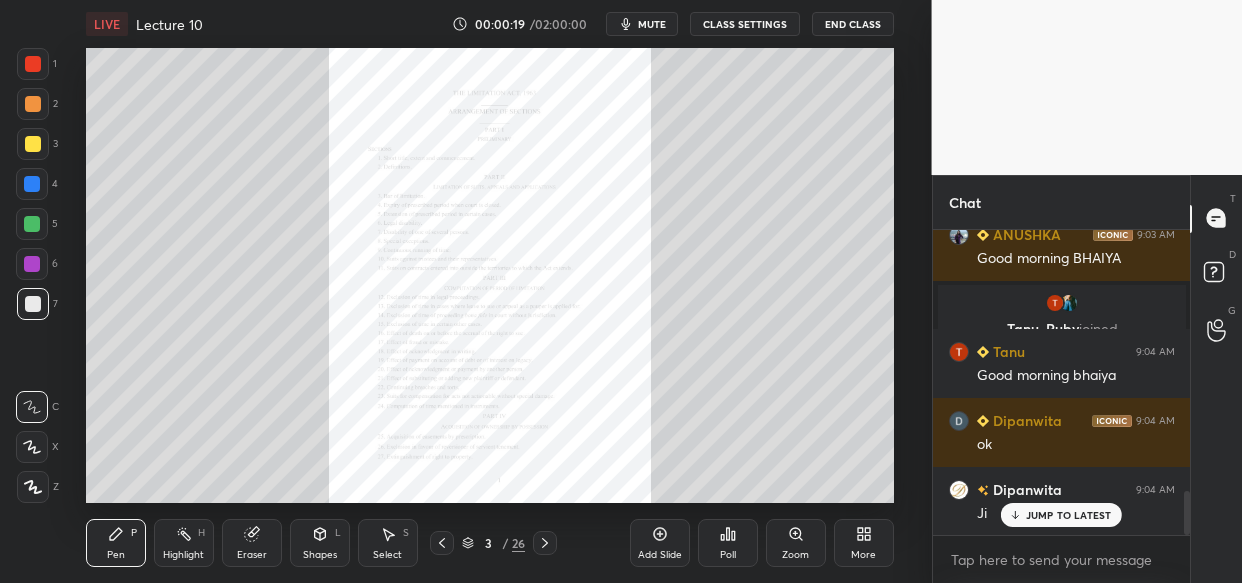 click on "JUMP TO LATEST" at bounding box center [1061, 515] 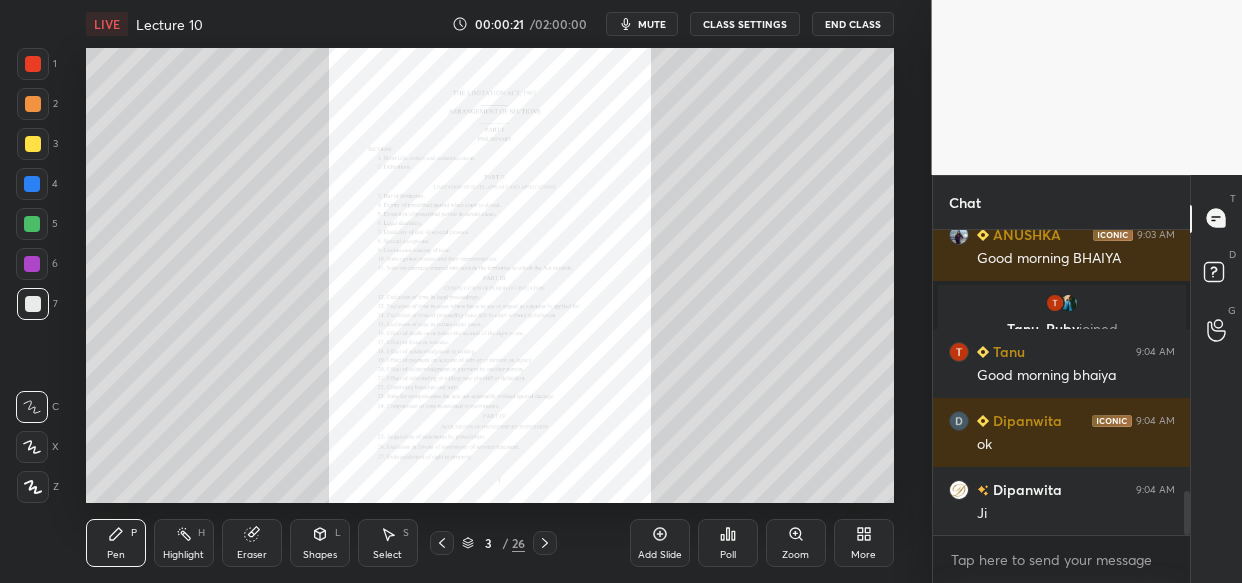 click on "mute" at bounding box center [652, 24] 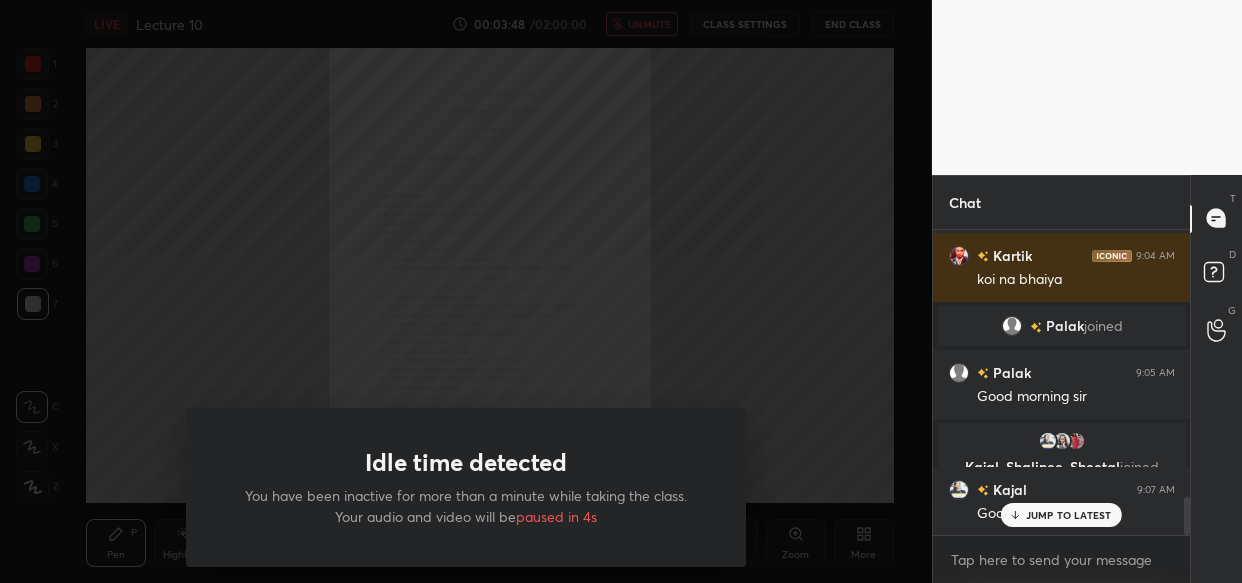 scroll, scrollTop: 2210, scrollLeft: 0, axis: vertical 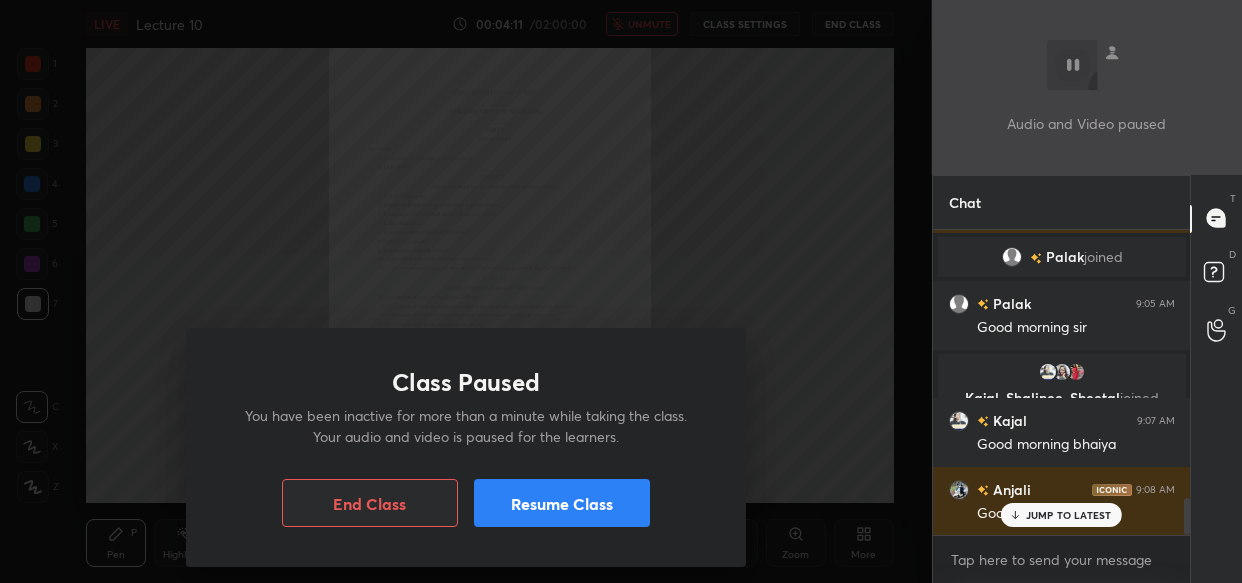 click on "Resume Class" at bounding box center [562, 503] 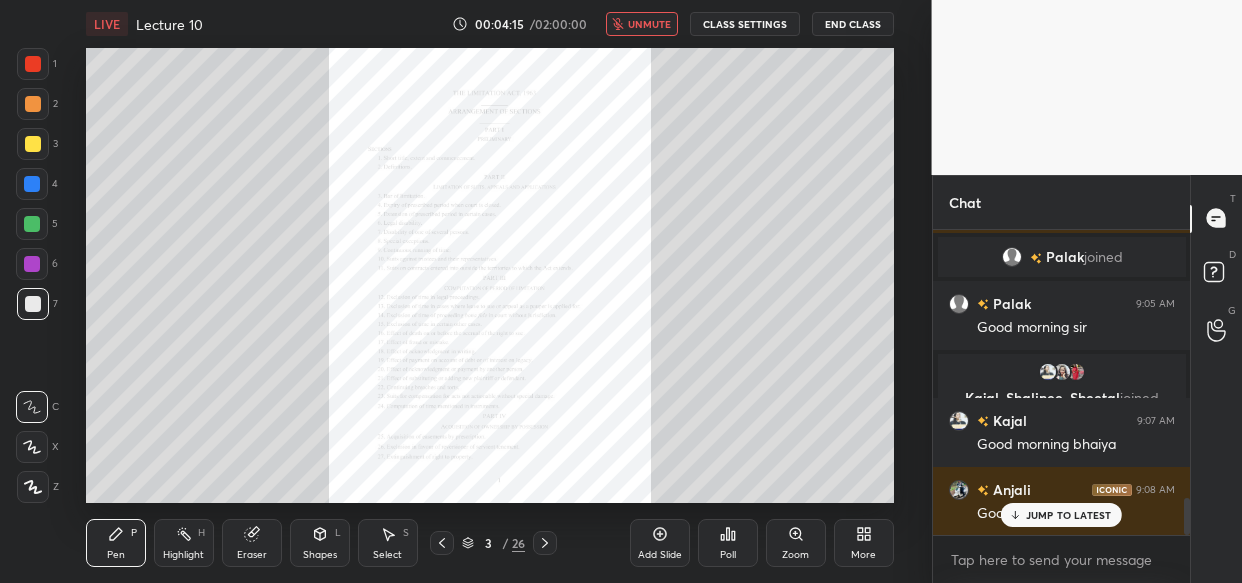 click on "unmute" at bounding box center [649, 24] 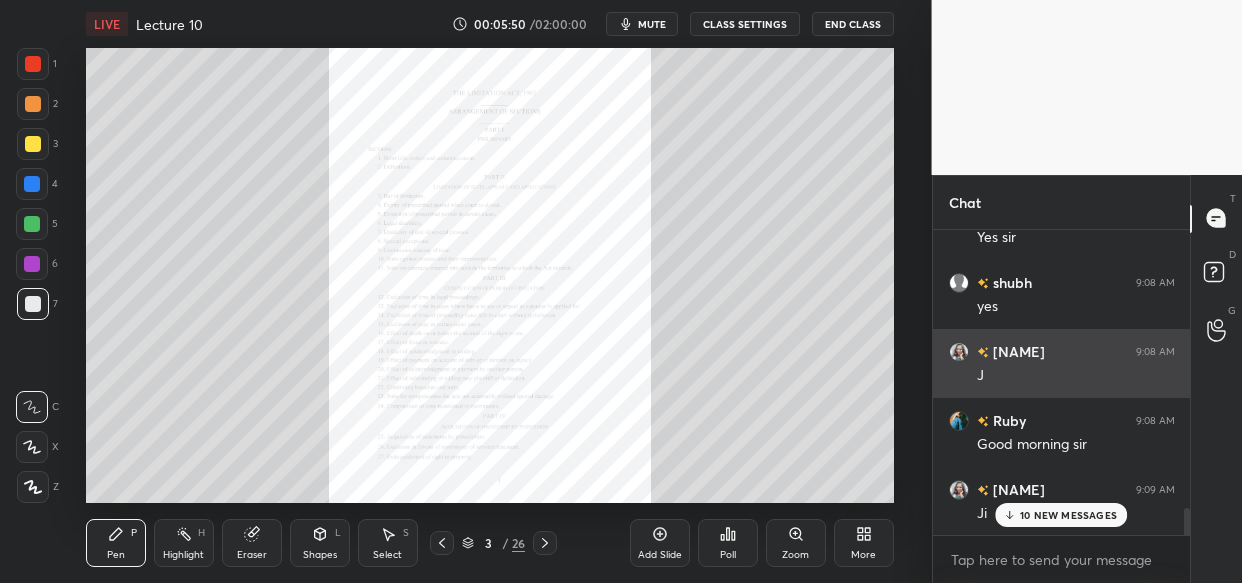 scroll, scrollTop: 3203, scrollLeft: 0, axis: vertical 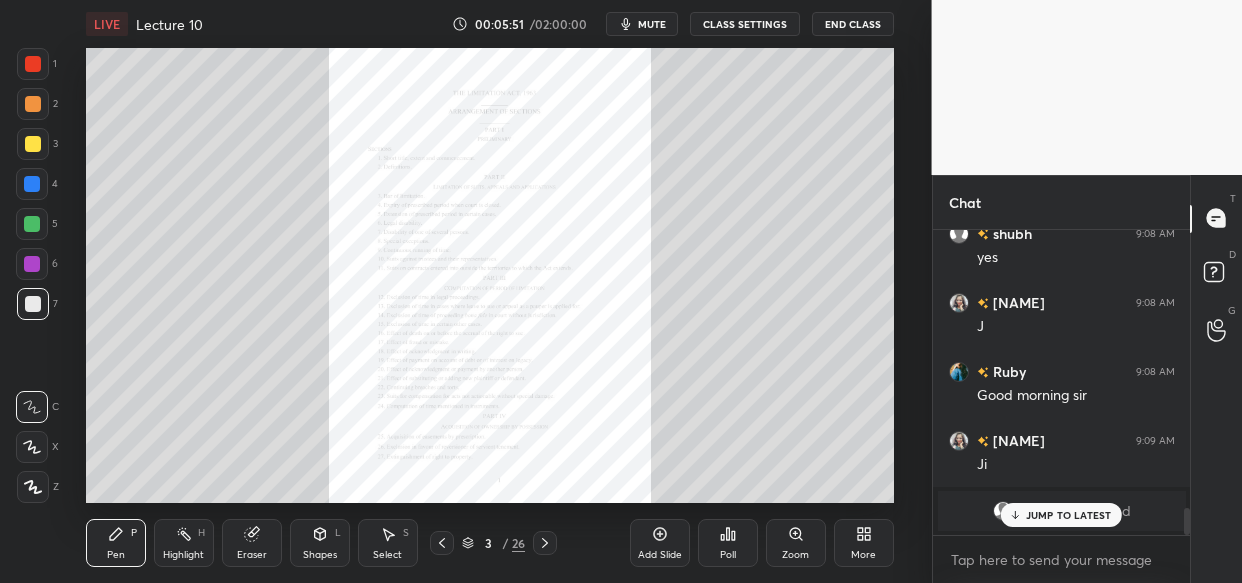click on "JUMP TO LATEST" at bounding box center (1069, 515) 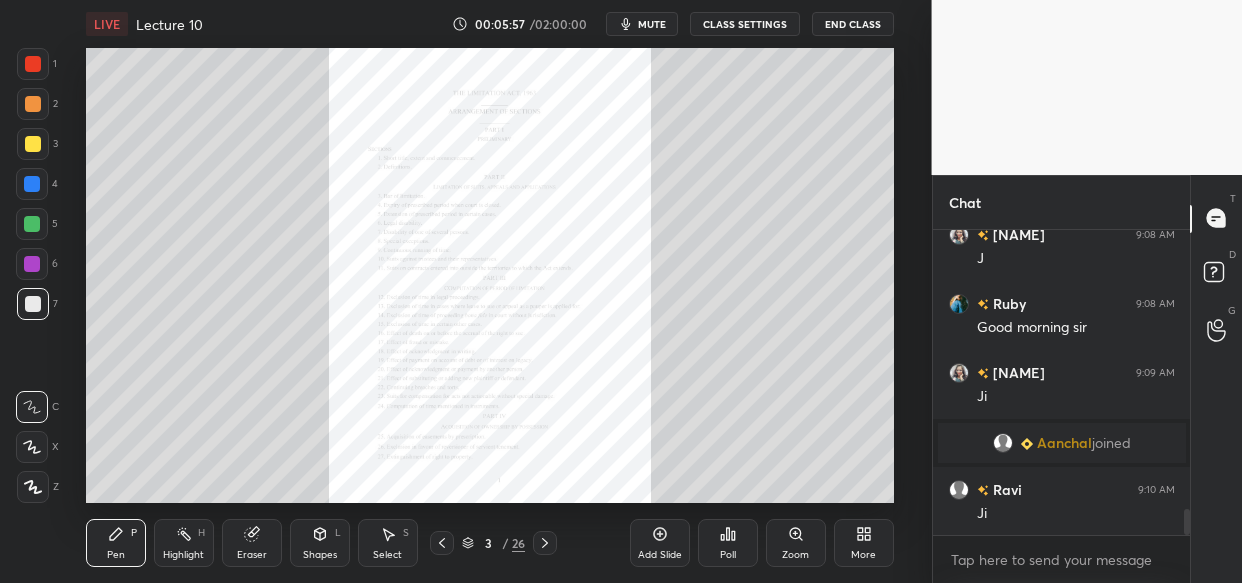 drag, startPoint x: 33, startPoint y: 157, endPoint x: 13, endPoint y: 188, distance: 36.891735 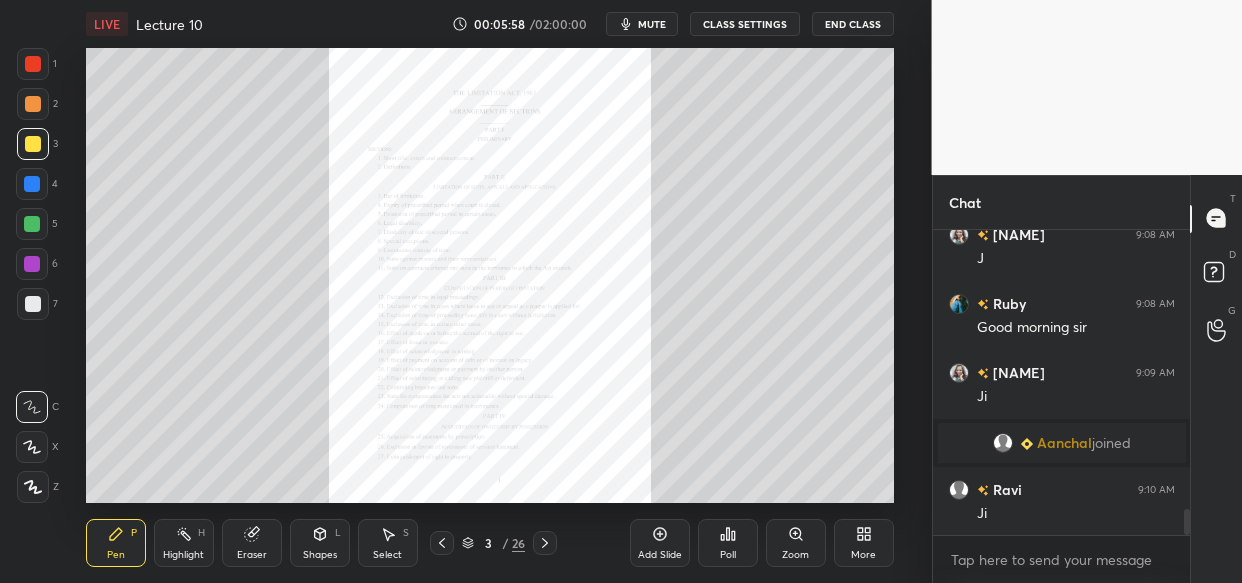 click at bounding box center (33, 487) 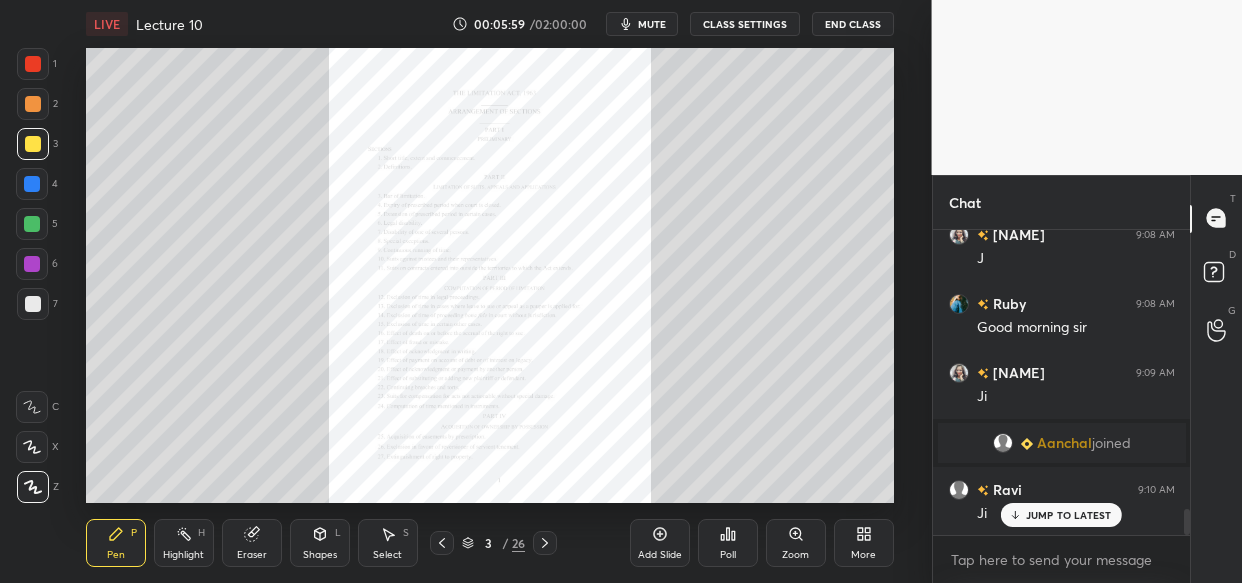 scroll, scrollTop: 3341, scrollLeft: 0, axis: vertical 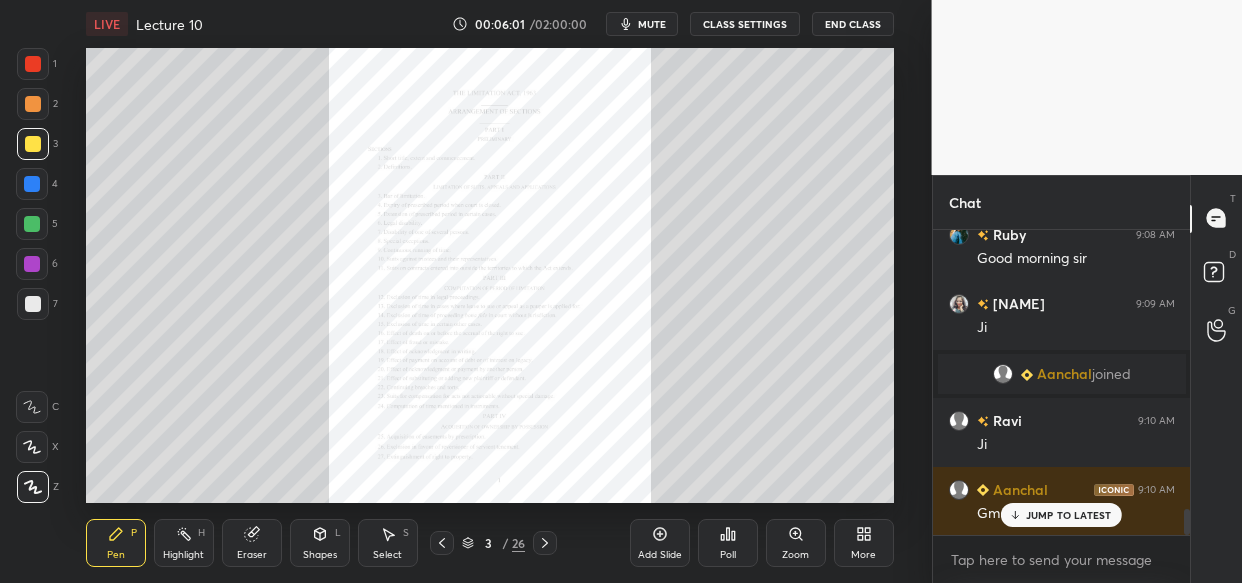 click on "Dipanwita 9:08 AM ji Palak 9:08 AM ji aseema 9:08 AM Yes Sheetal 9:08 AM Yes Sejal 9:08 AM Yes Rida  joined Neha 9:08 AM Yes rojlina 9:08 AM Yes sir shubh 9:08 AM yes Shalinee 9:08 AM J Ruby 9:08 AM Good morning sir Shalinee 9:09 AM Ji Aanchal  joined Ravi 9:10 AM Ji Aanchal 9:10 AM Gm bhaiya JUMP TO LATEST" at bounding box center (1062, 382) 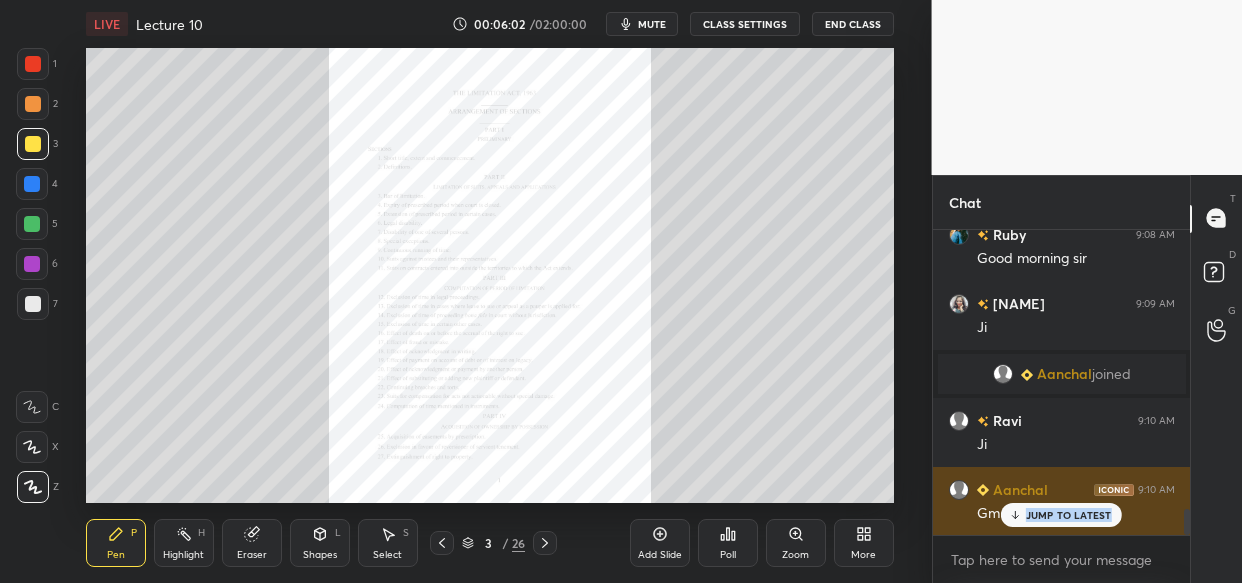 click on "JUMP TO LATEST" at bounding box center (1069, 515) 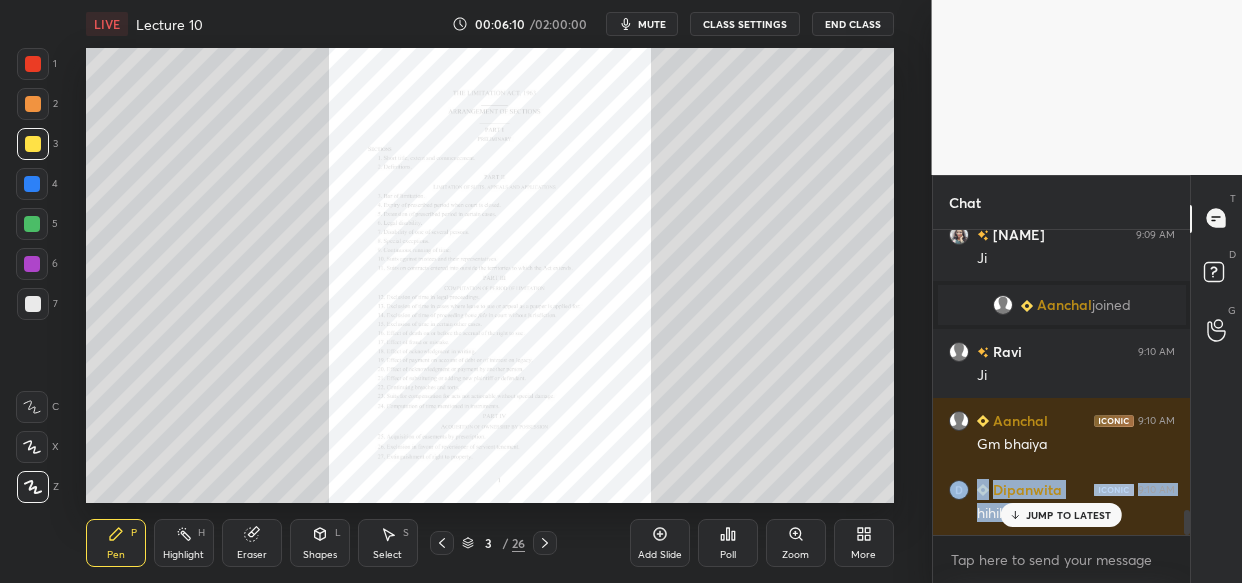 scroll, scrollTop: 3480, scrollLeft: 0, axis: vertical 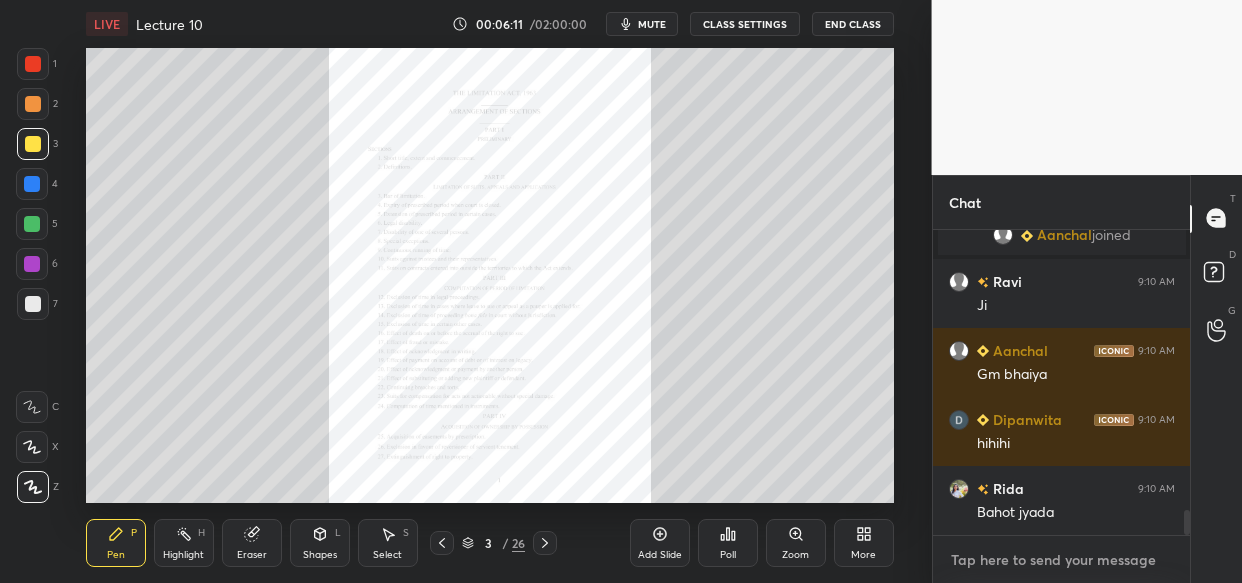 click at bounding box center (1062, 560) 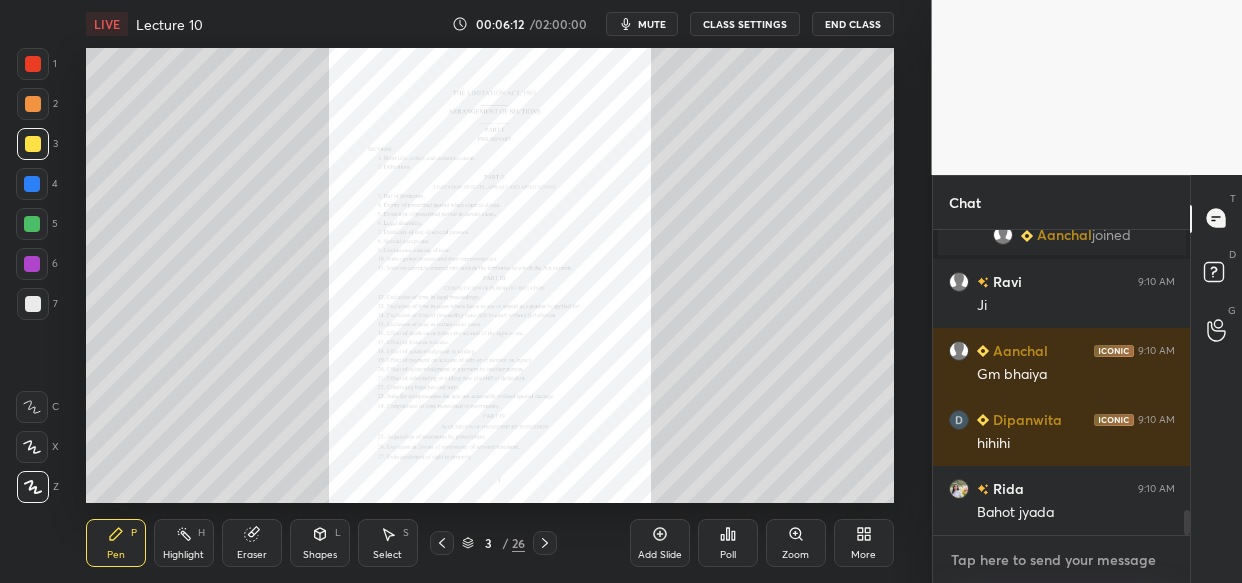 scroll, scrollTop: 3548, scrollLeft: 0, axis: vertical 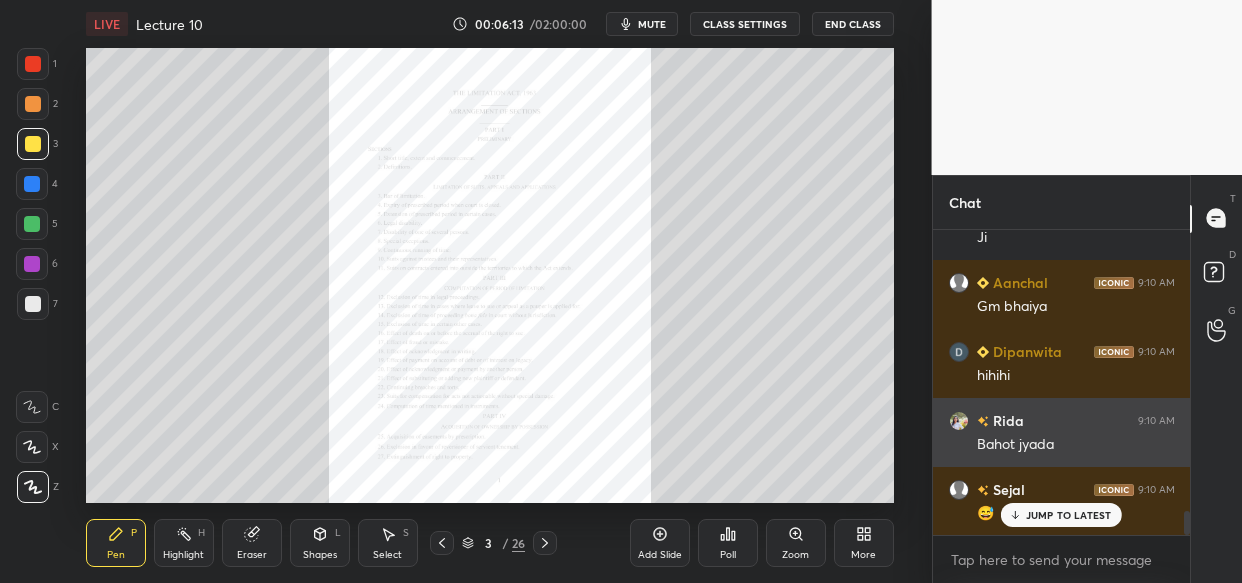 click at bounding box center [963, 420] 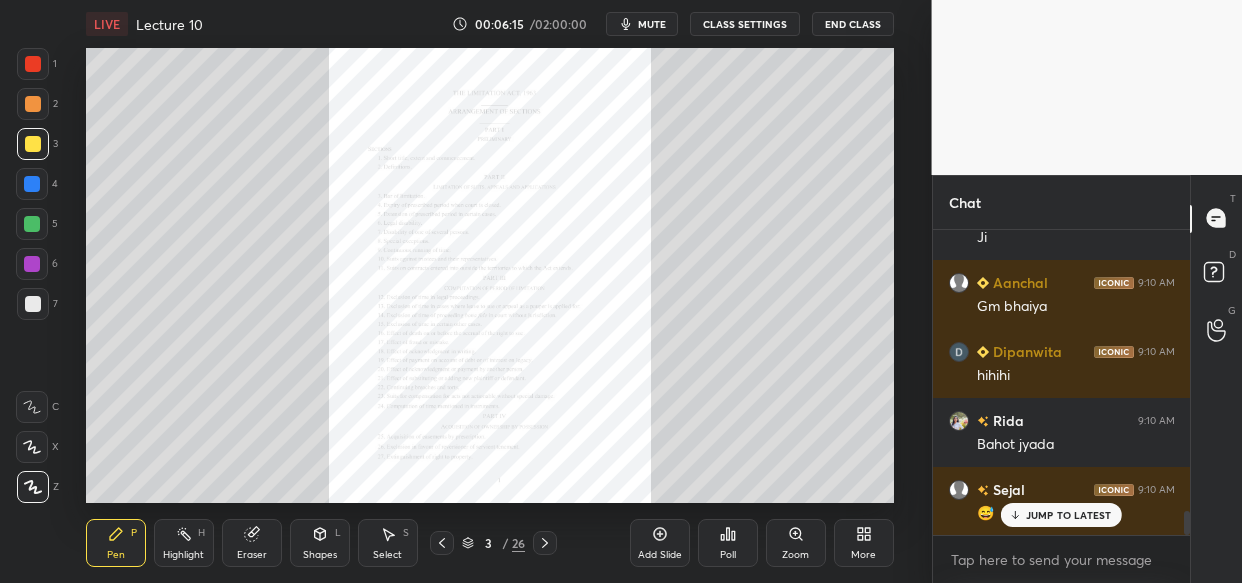 scroll, scrollTop: 3617, scrollLeft: 0, axis: vertical 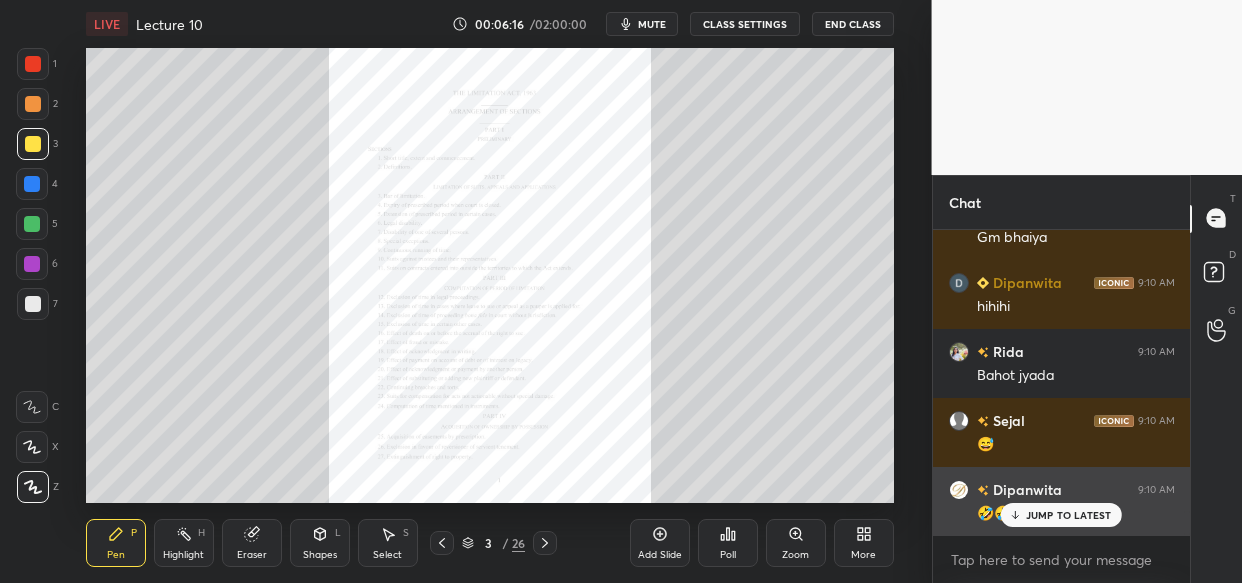 click on "JUMP TO LATEST" at bounding box center (1069, 515) 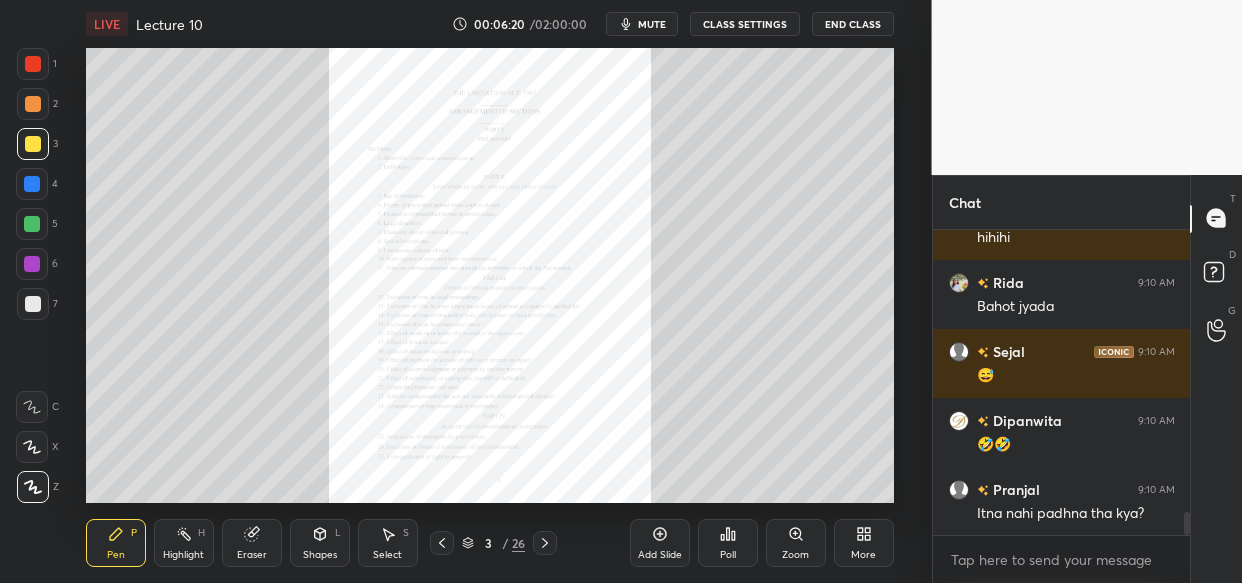 scroll, scrollTop: 3755, scrollLeft: 0, axis: vertical 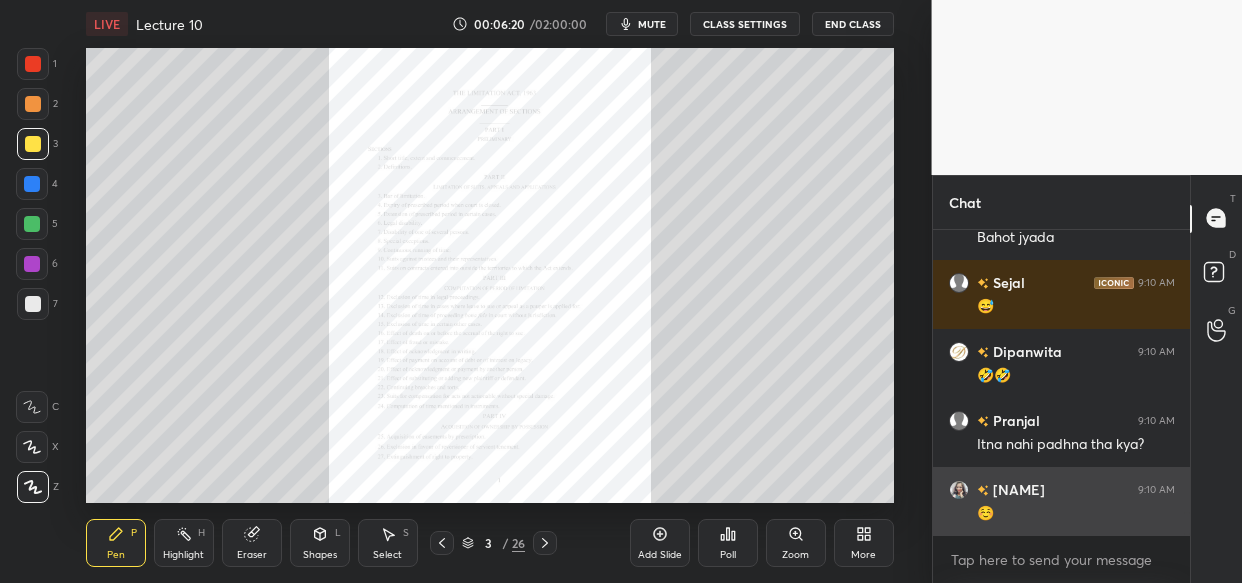 click on "JUMP TO LATEST" at bounding box center (1061, 579) 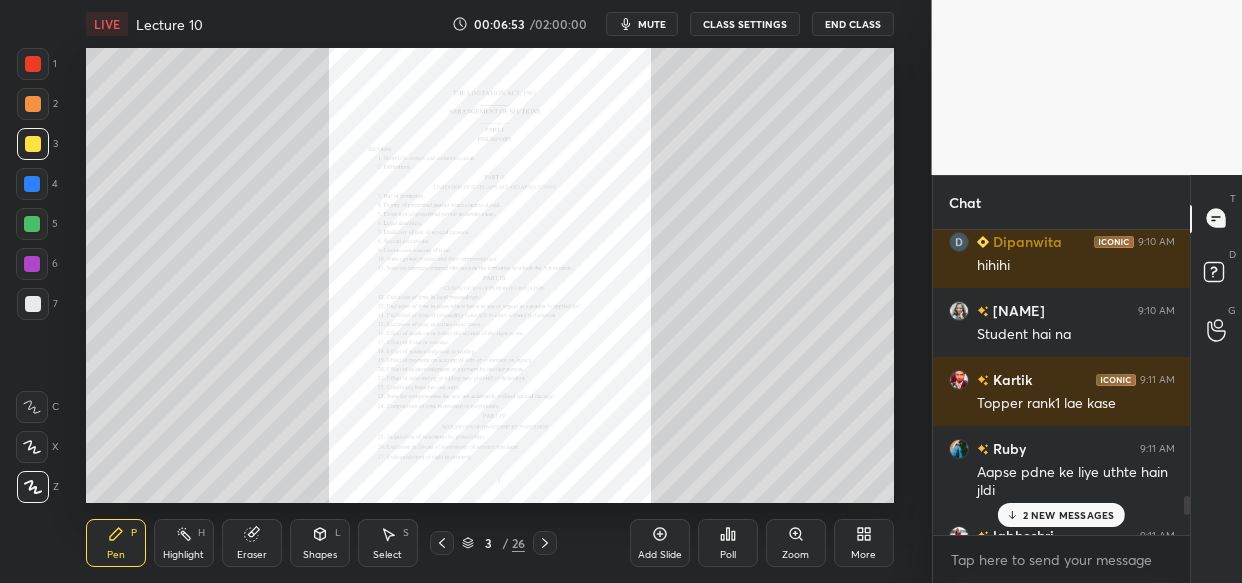 scroll, scrollTop: 4342, scrollLeft: 0, axis: vertical 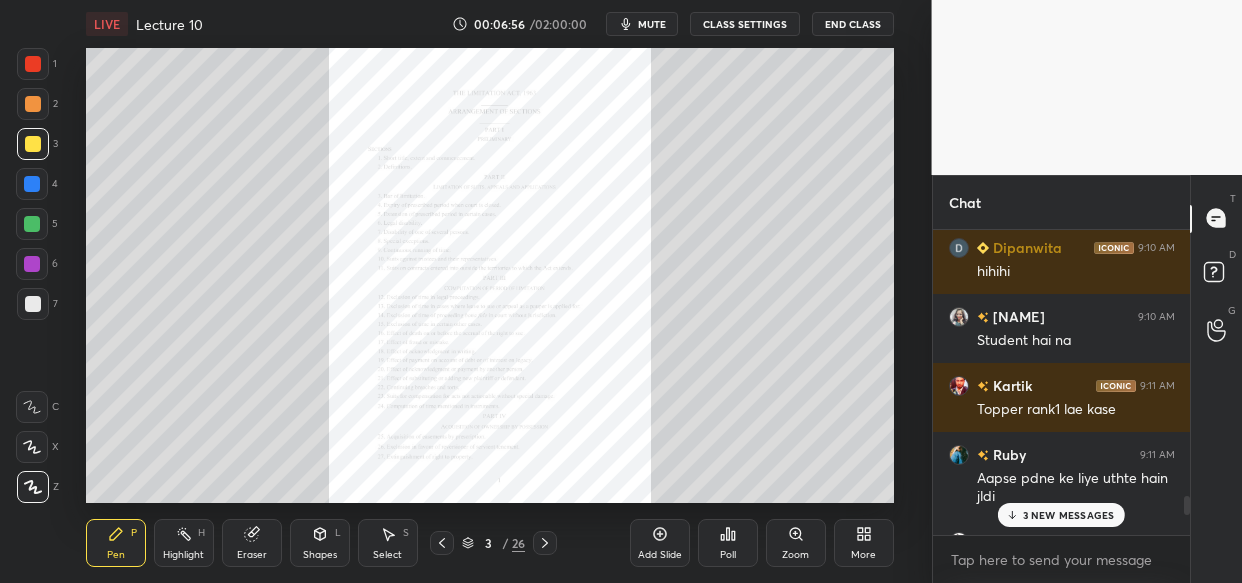 click on "3 NEW MESSAGES" at bounding box center (1069, 515) 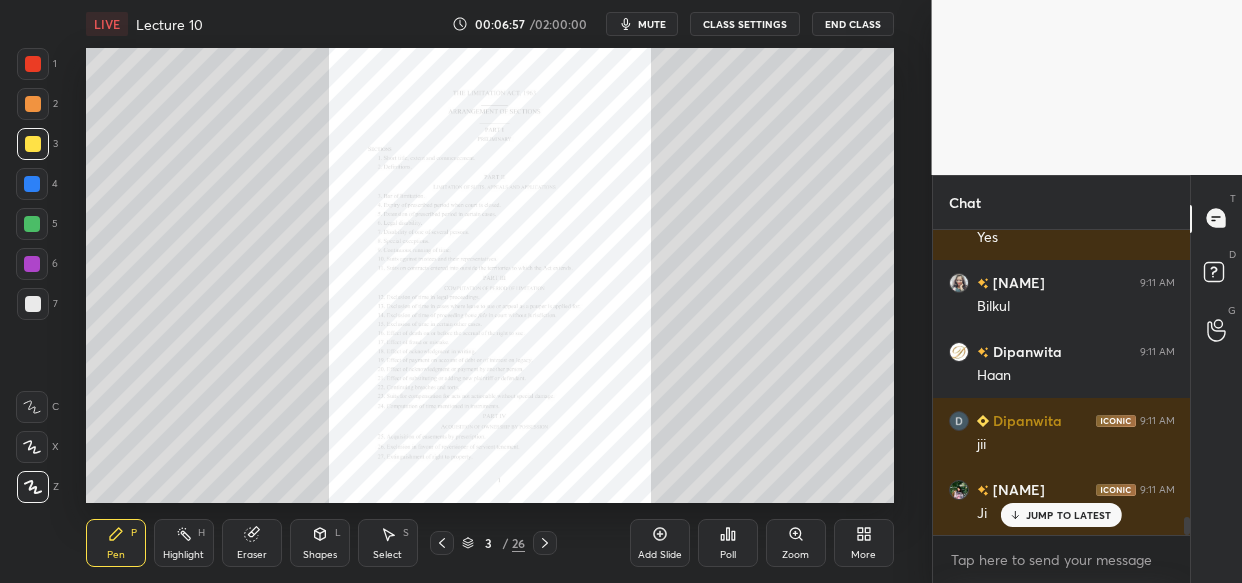 click on "JUMP TO LATEST" at bounding box center (1069, 515) 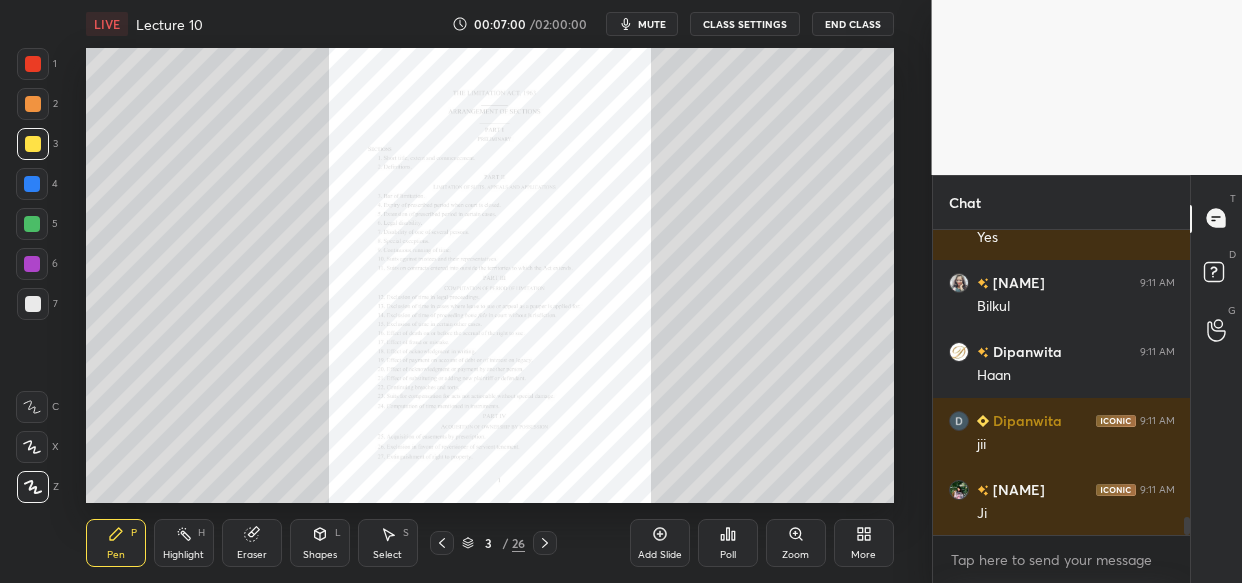scroll, scrollTop: 5102, scrollLeft: 0, axis: vertical 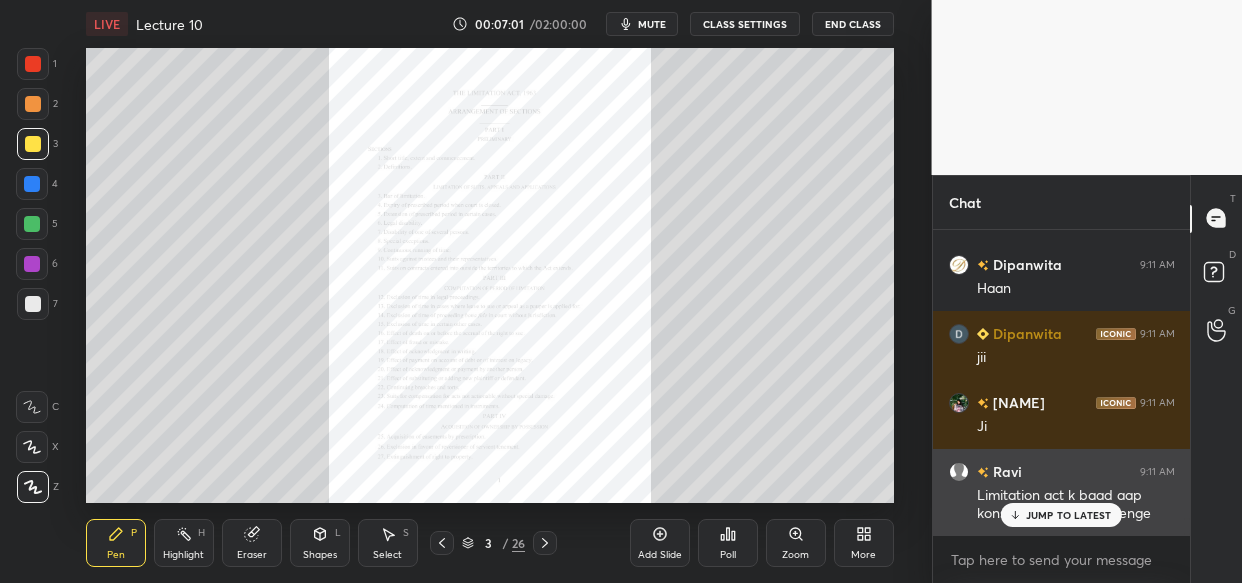 click on "JUMP TO LATEST" at bounding box center (1061, 515) 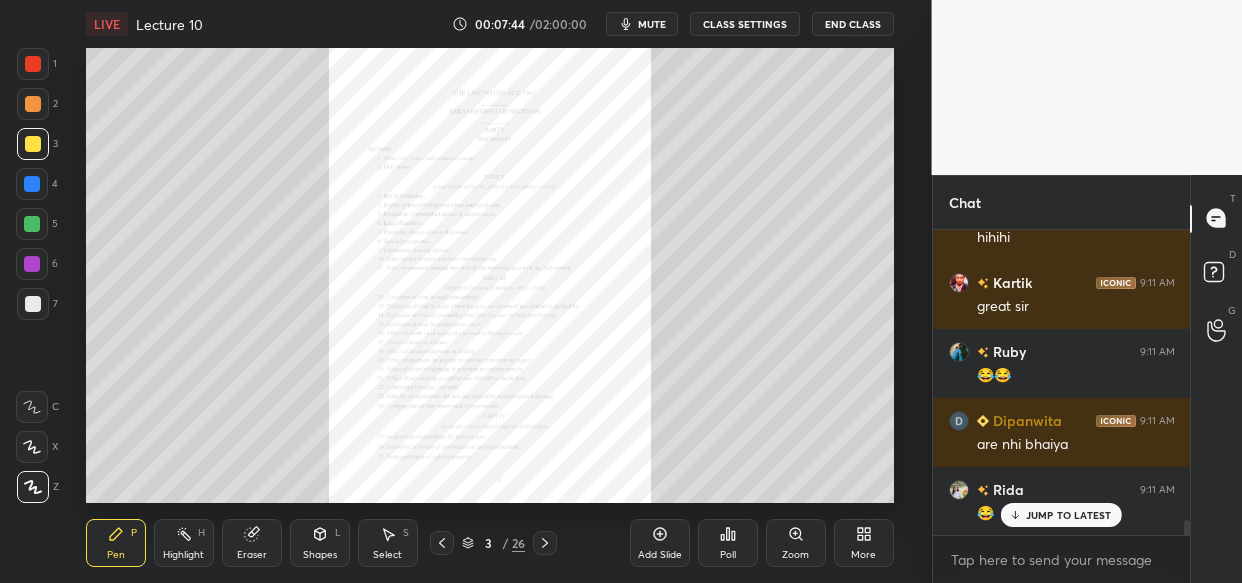 scroll, scrollTop: 5792, scrollLeft: 0, axis: vertical 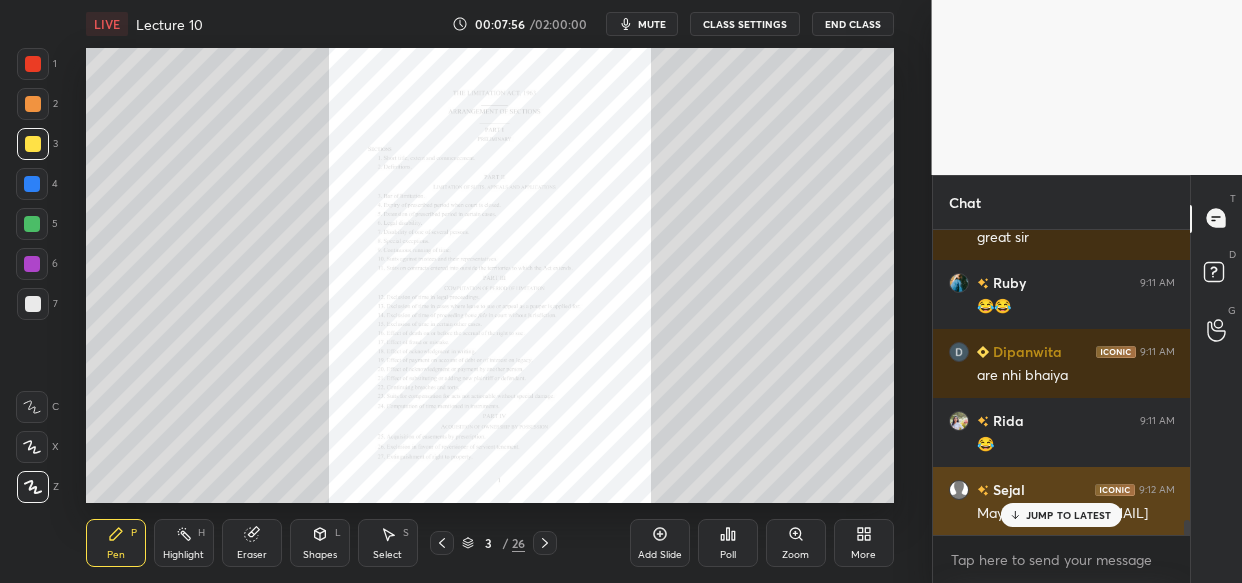drag, startPoint x: 1055, startPoint y: 514, endPoint x: 1052, endPoint y: 501, distance: 13.341664 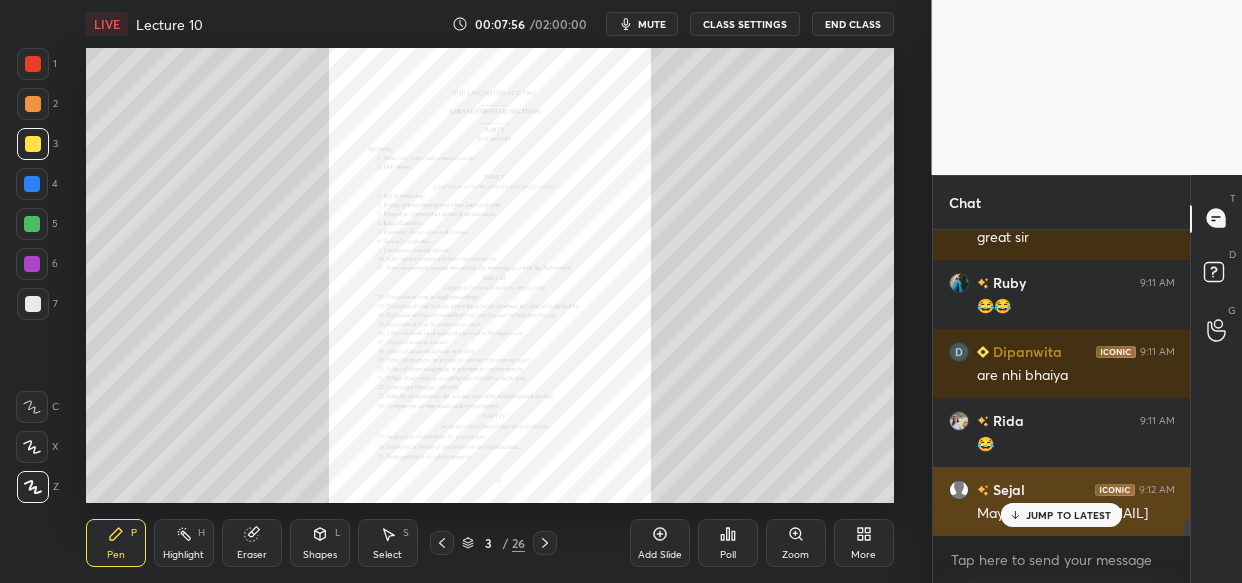 click on "JUMP TO LATEST" at bounding box center [1069, 515] 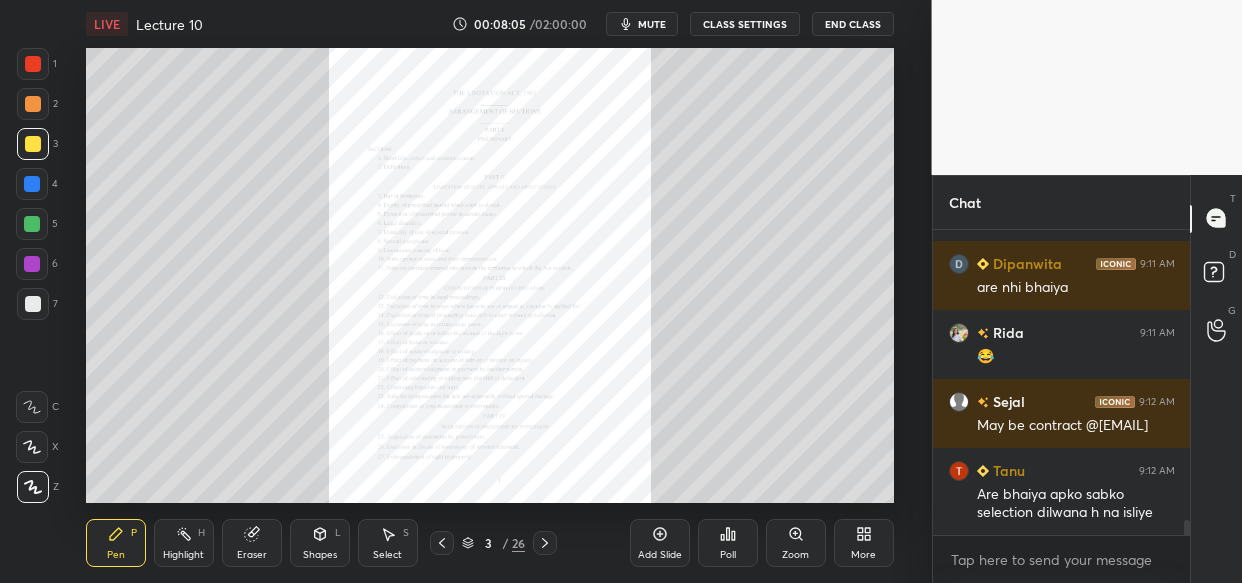 scroll, scrollTop: 5948, scrollLeft: 0, axis: vertical 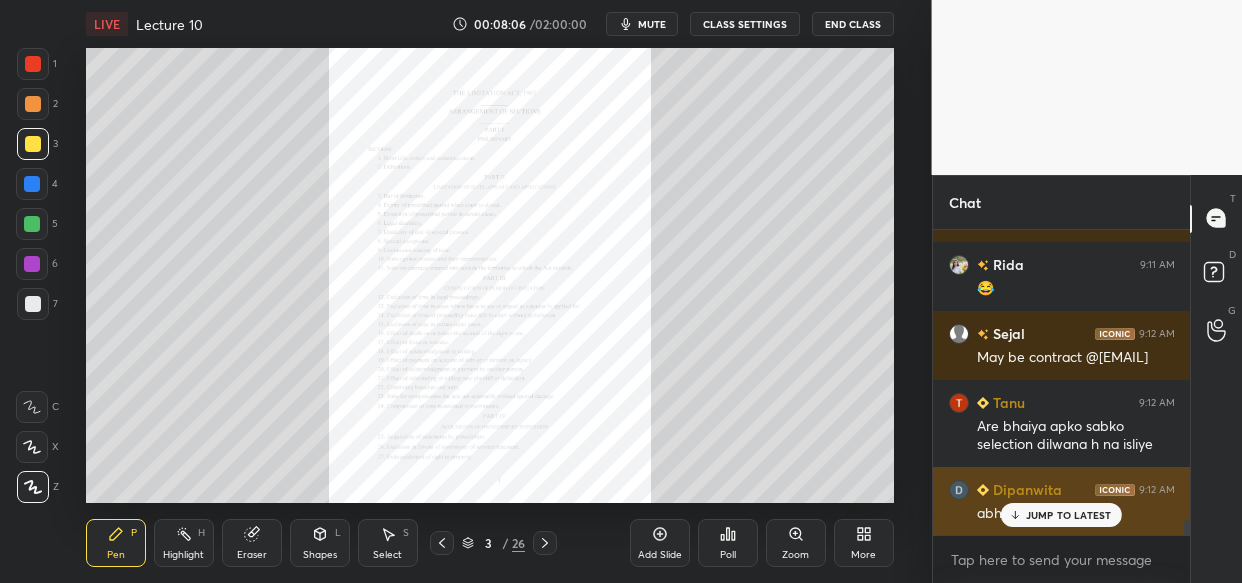 click on "JUMP TO LATEST" at bounding box center [1069, 515] 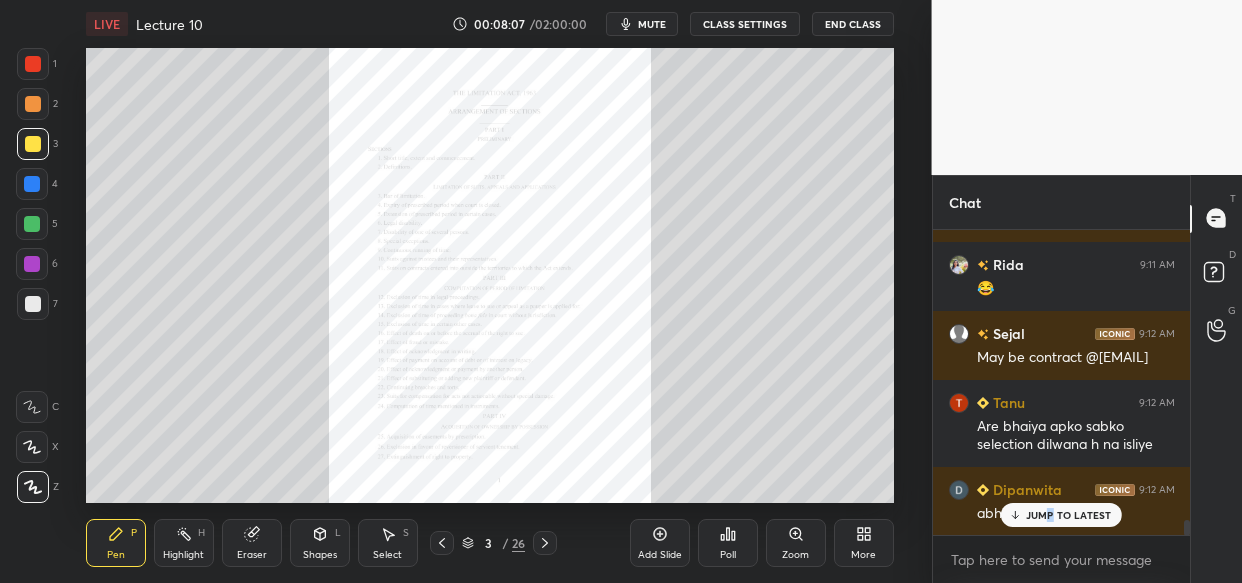 scroll, scrollTop: 6035, scrollLeft: 0, axis: vertical 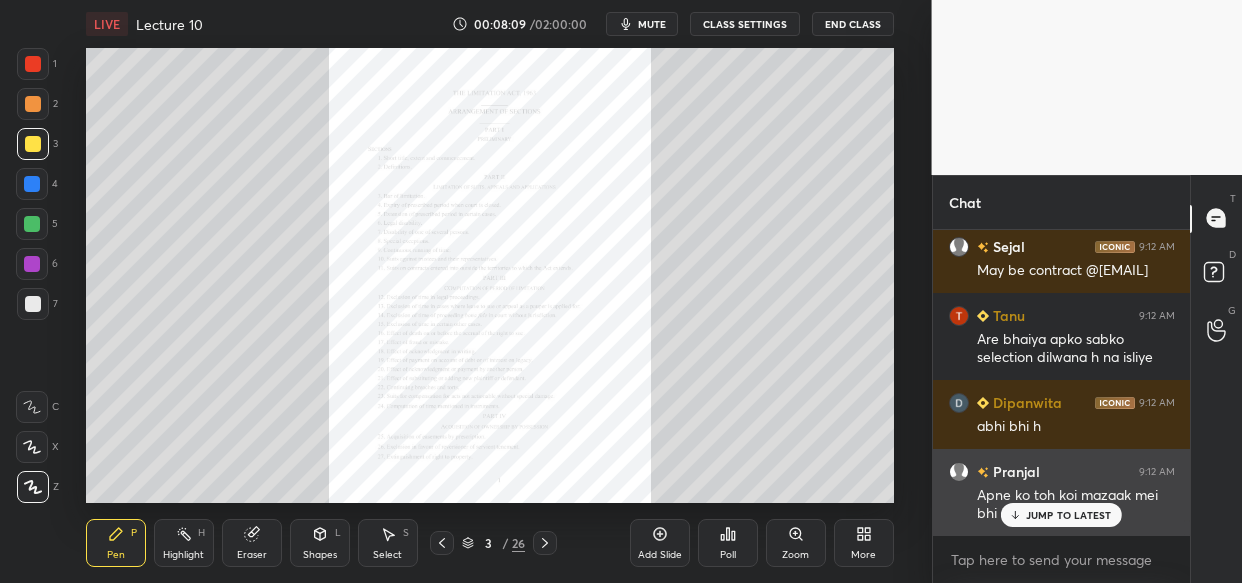 drag, startPoint x: 1049, startPoint y: 516, endPoint x: 1039, endPoint y: 520, distance: 10.770329 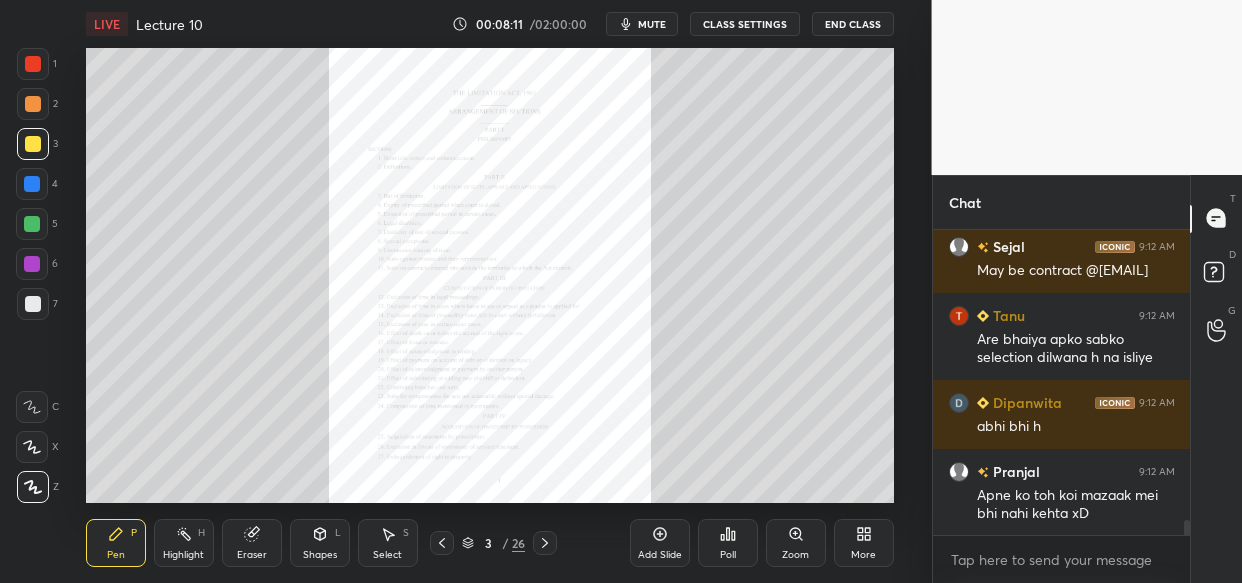 scroll, scrollTop: 6104, scrollLeft: 0, axis: vertical 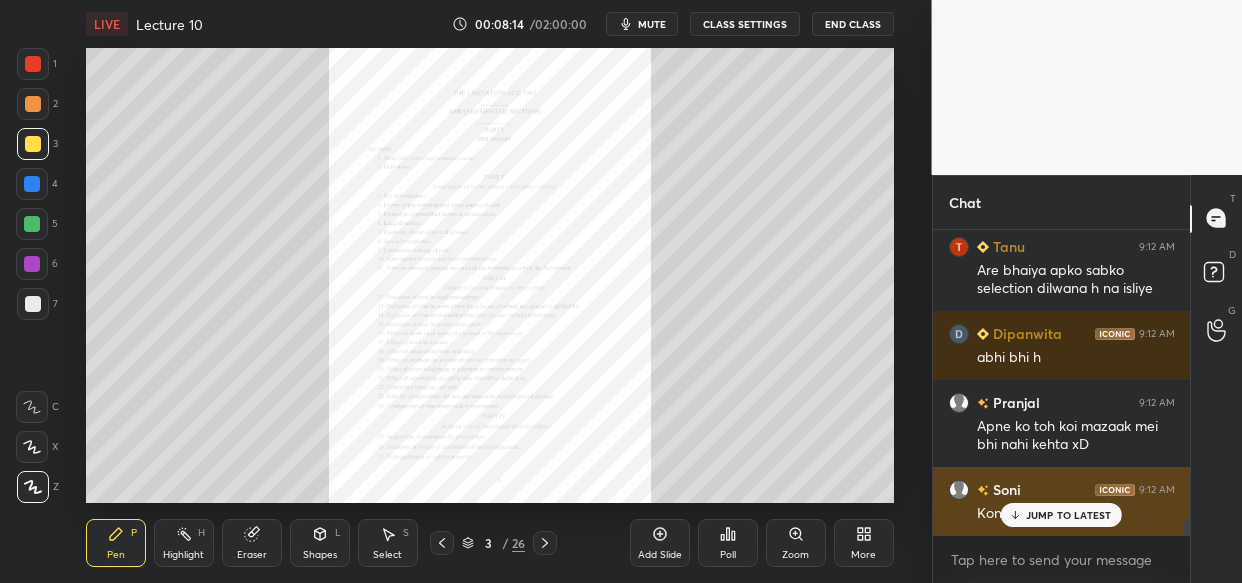 drag, startPoint x: 1072, startPoint y: 519, endPoint x: 1044, endPoint y: 520, distance: 28.01785 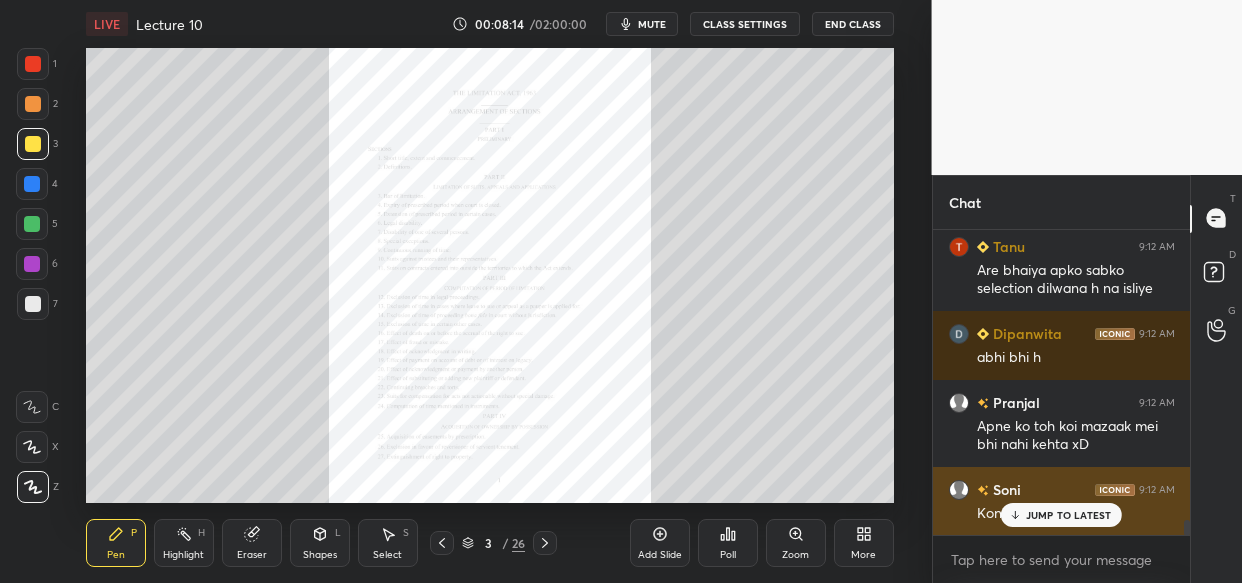 click on "JUMP TO LATEST" at bounding box center (1069, 515) 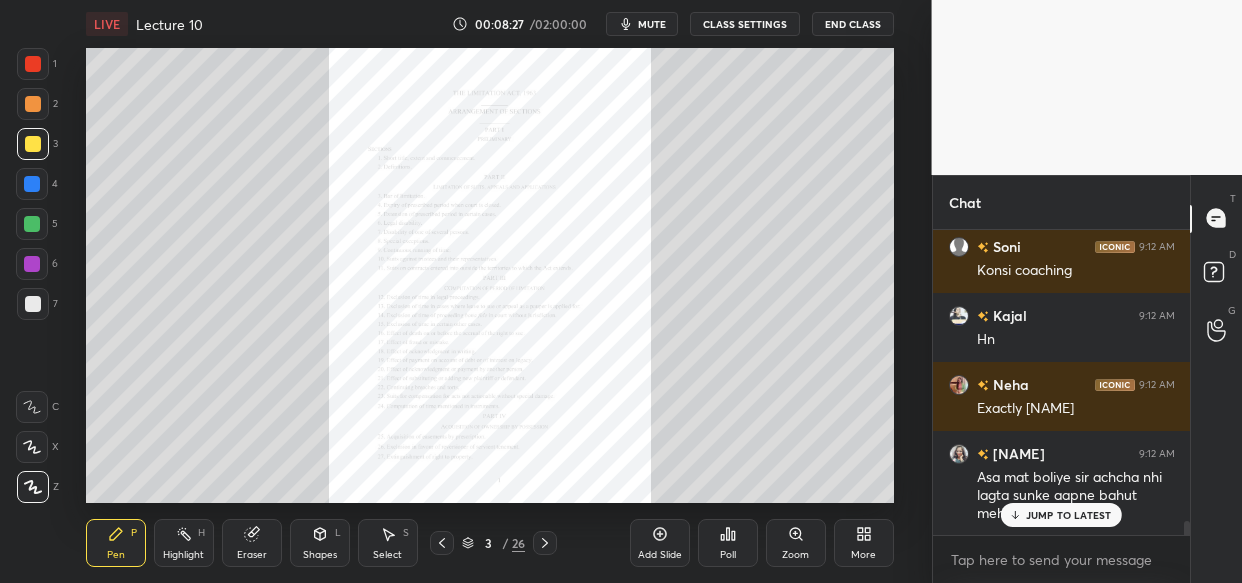 scroll, scrollTop: 6416, scrollLeft: 0, axis: vertical 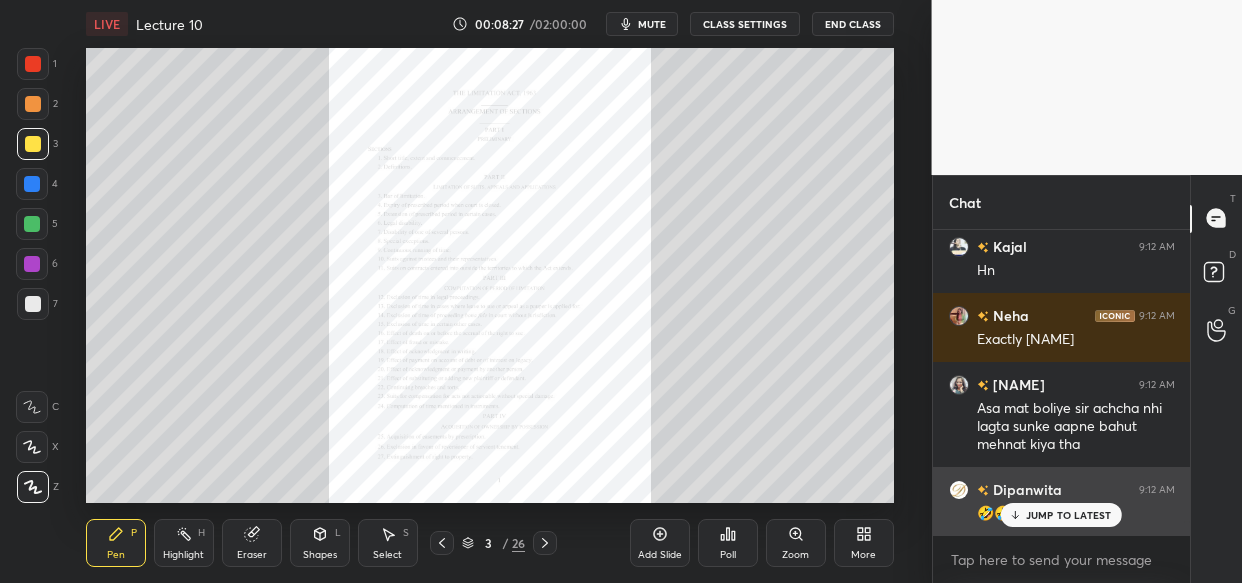 click on "JUMP TO LATEST" at bounding box center [1069, 515] 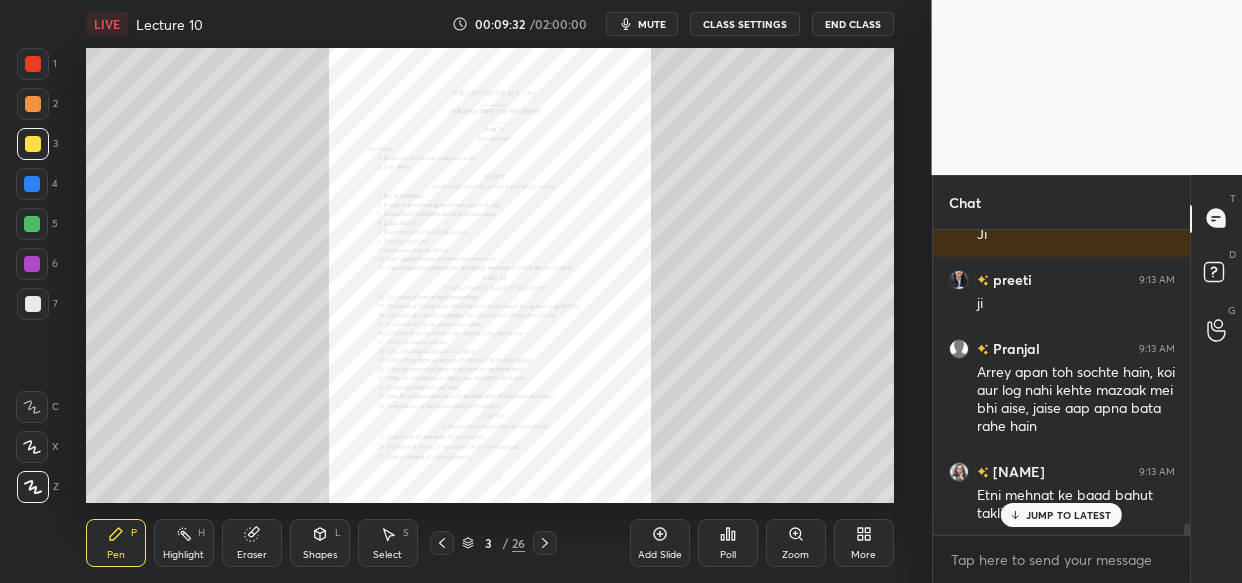 scroll, scrollTop: 7336, scrollLeft: 0, axis: vertical 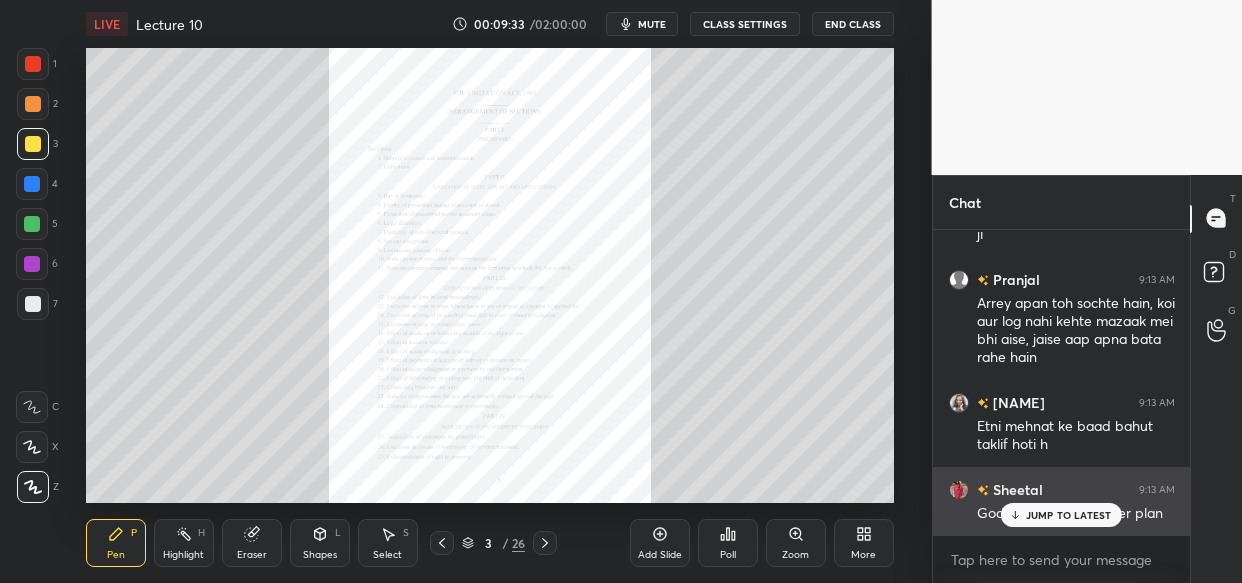 click on "JUMP TO LATEST" at bounding box center (1061, 515) 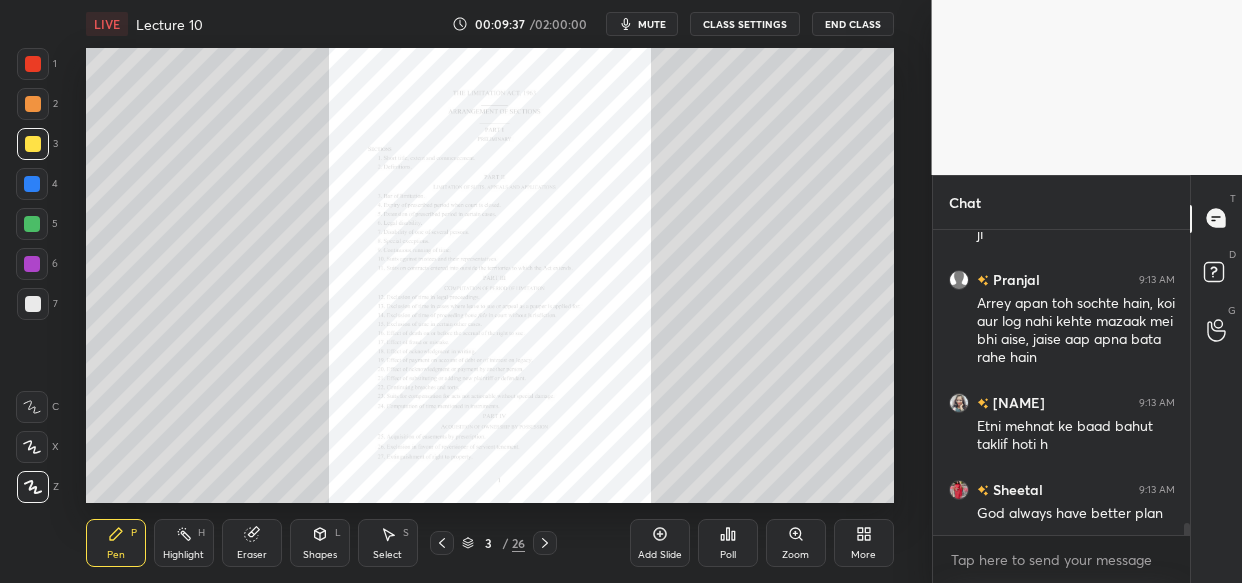scroll, scrollTop: 7495, scrollLeft: 0, axis: vertical 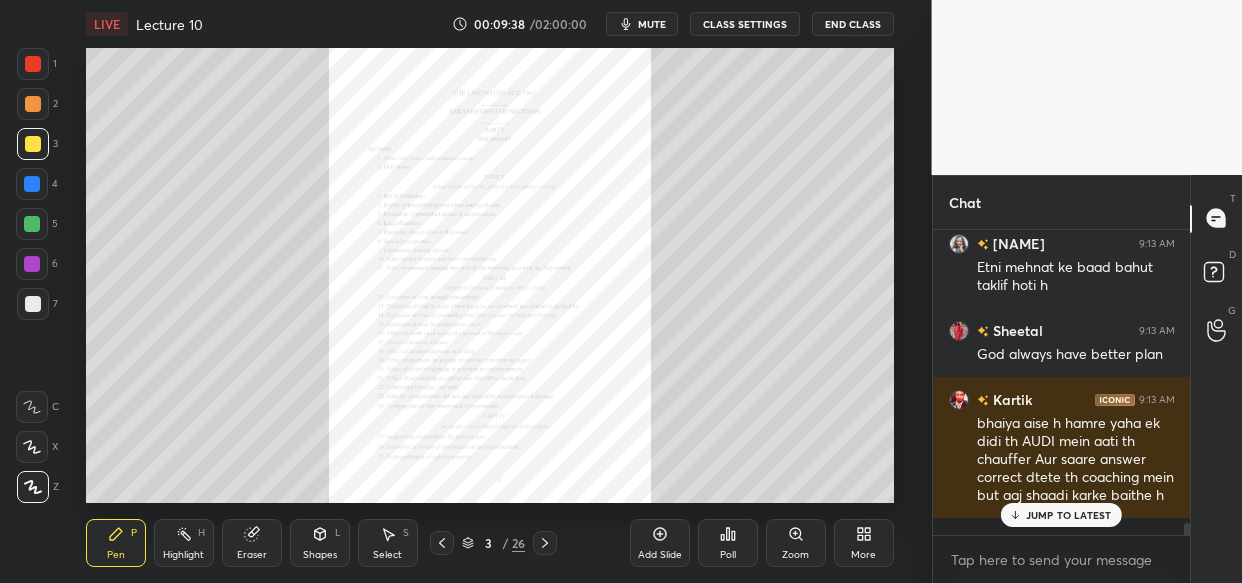 drag, startPoint x: 1033, startPoint y: 522, endPoint x: 1012, endPoint y: 545, distance: 31.144823 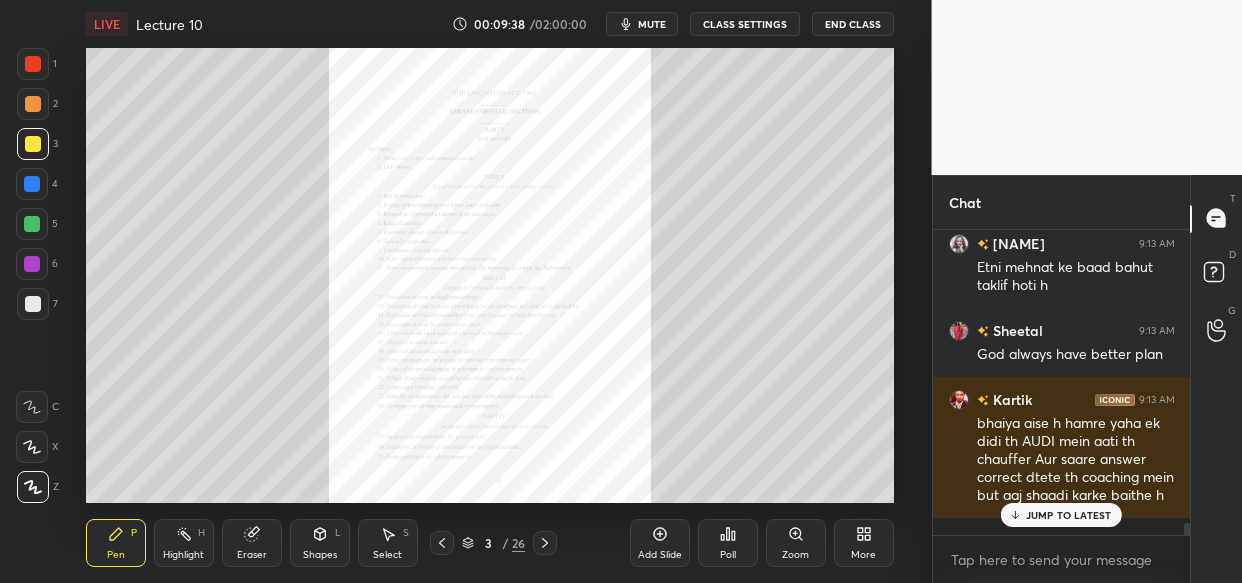 click on "JUMP TO LATEST" at bounding box center [1061, 515] 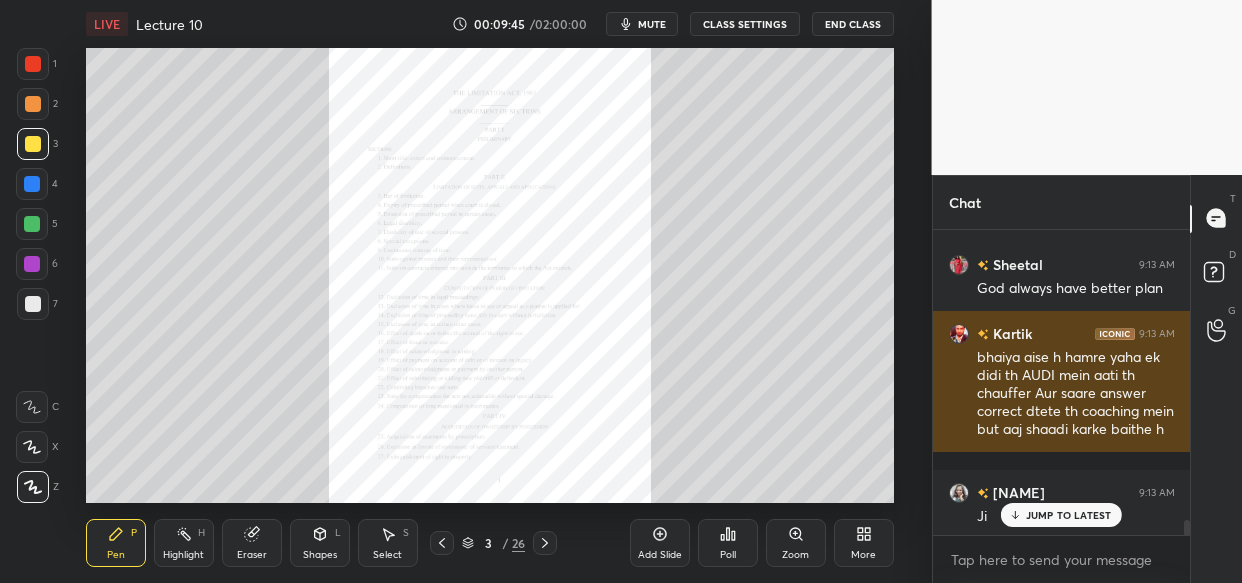 scroll, scrollTop: 7560, scrollLeft: 0, axis: vertical 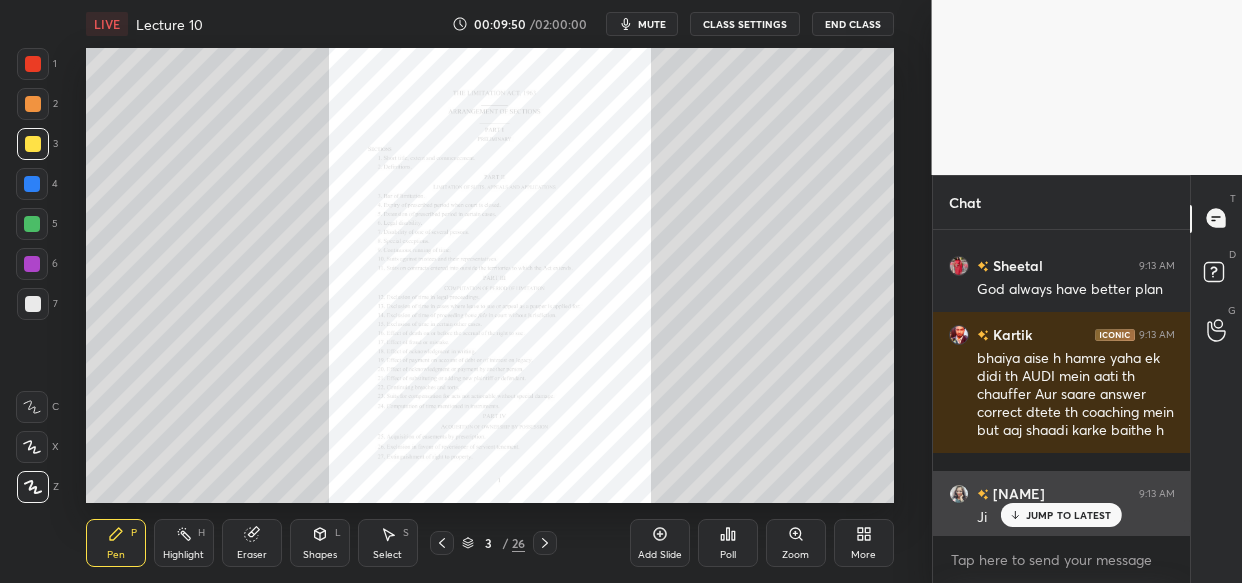 click on "Shalinee 9:13 AM" at bounding box center (1062, 493) 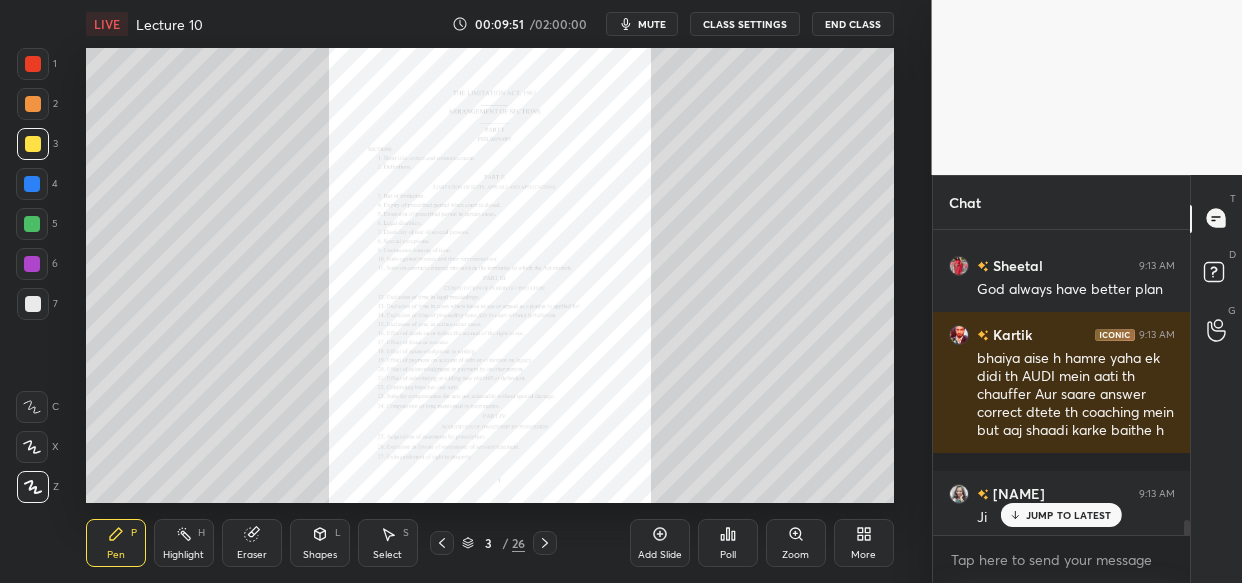 click on "JUMP TO LATEST" at bounding box center (1069, 515) 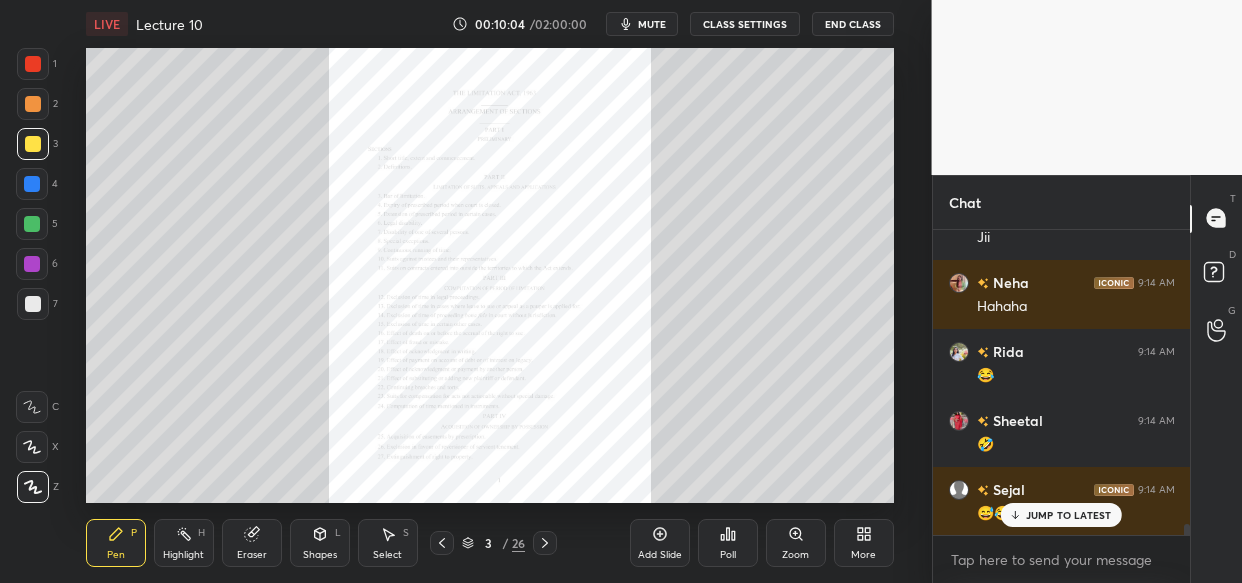 scroll, scrollTop: 8323, scrollLeft: 0, axis: vertical 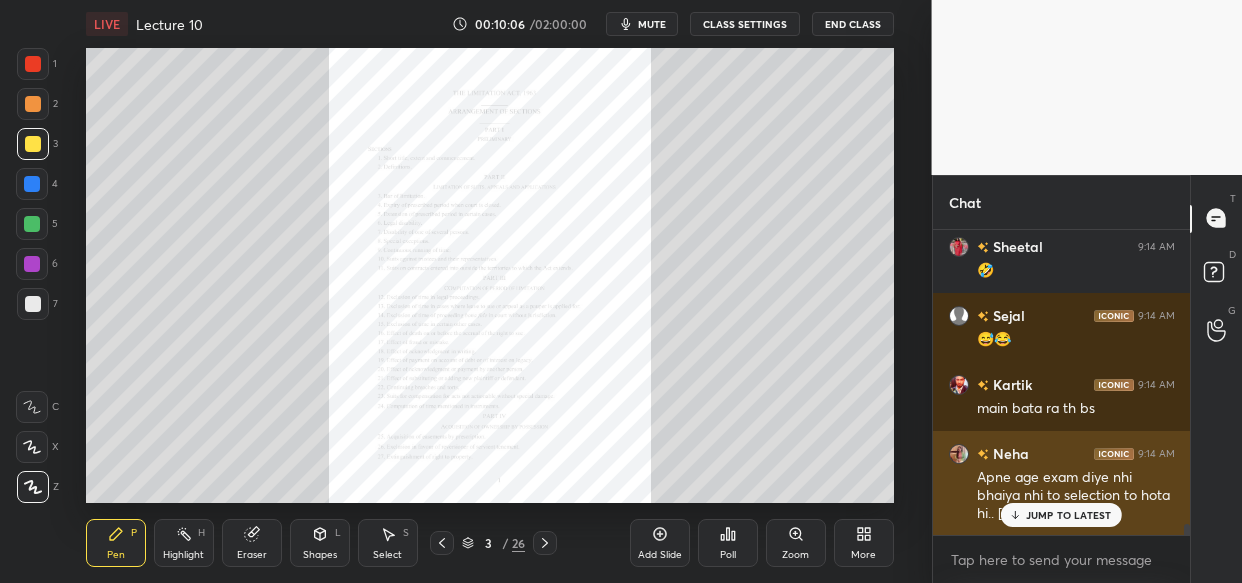 click on "JUMP TO LATEST" at bounding box center [1061, 515] 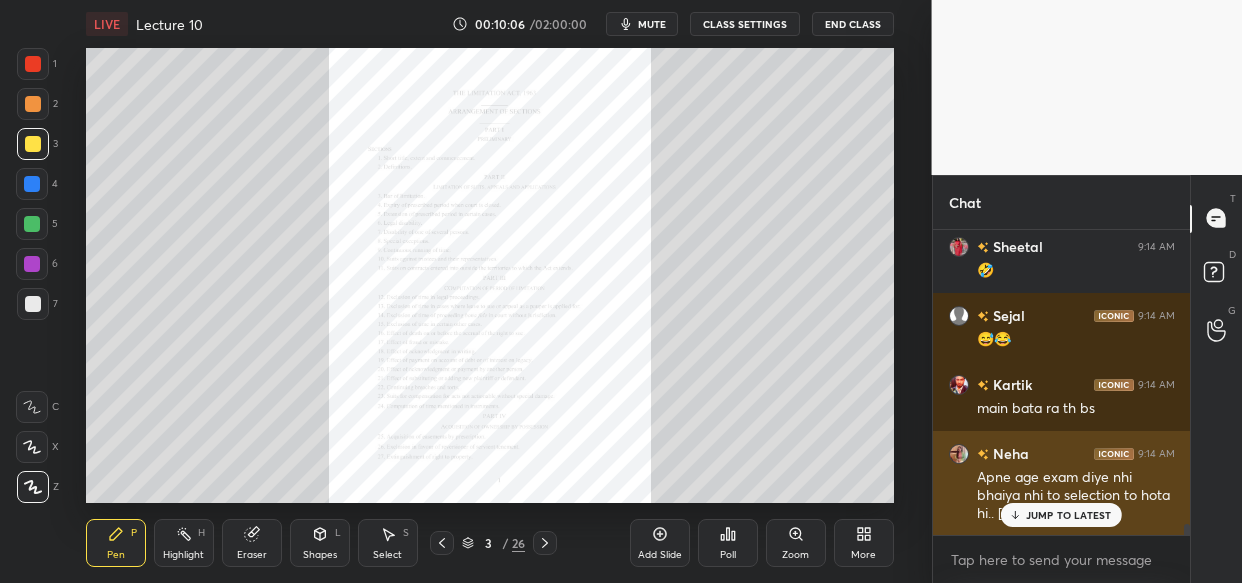 scroll, scrollTop: 8497, scrollLeft: 0, axis: vertical 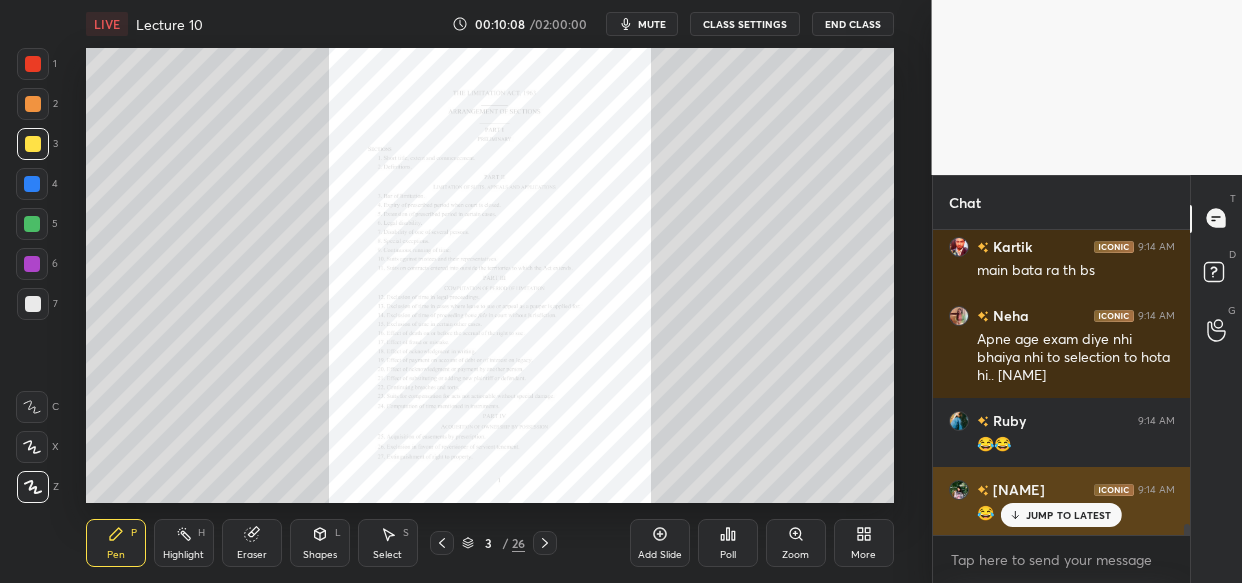 drag, startPoint x: 1106, startPoint y: 520, endPoint x: 1057, endPoint y: 512, distance: 49.648766 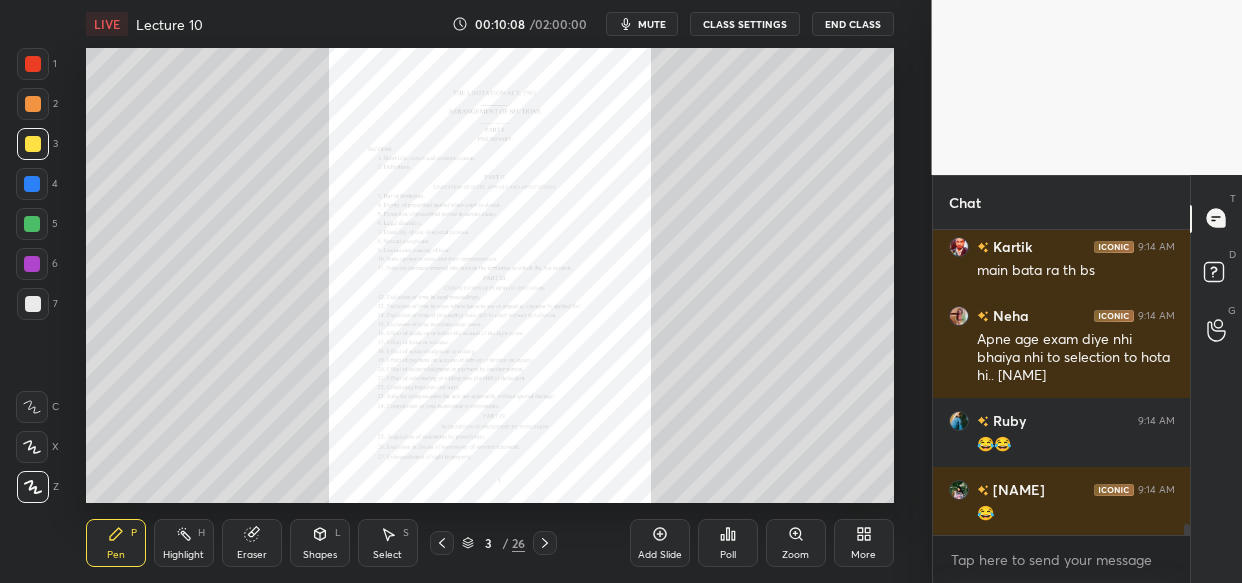 scroll, scrollTop: 8635, scrollLeft: 0, axis: vertical 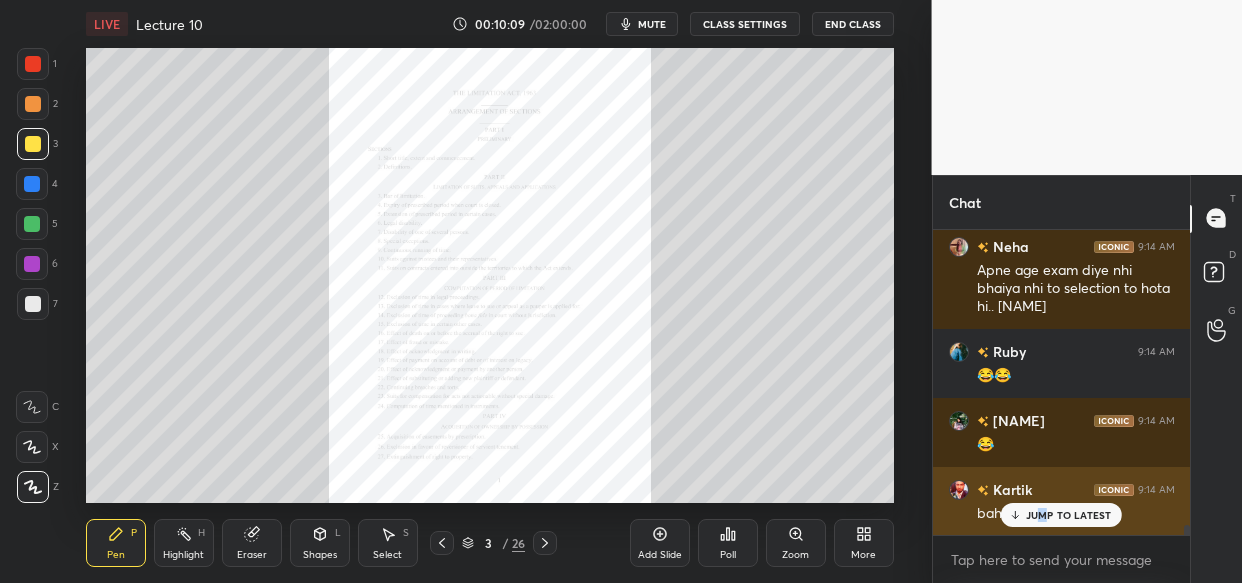 click on "JUMP TO LATEST" at bounding box center (1069, 515) 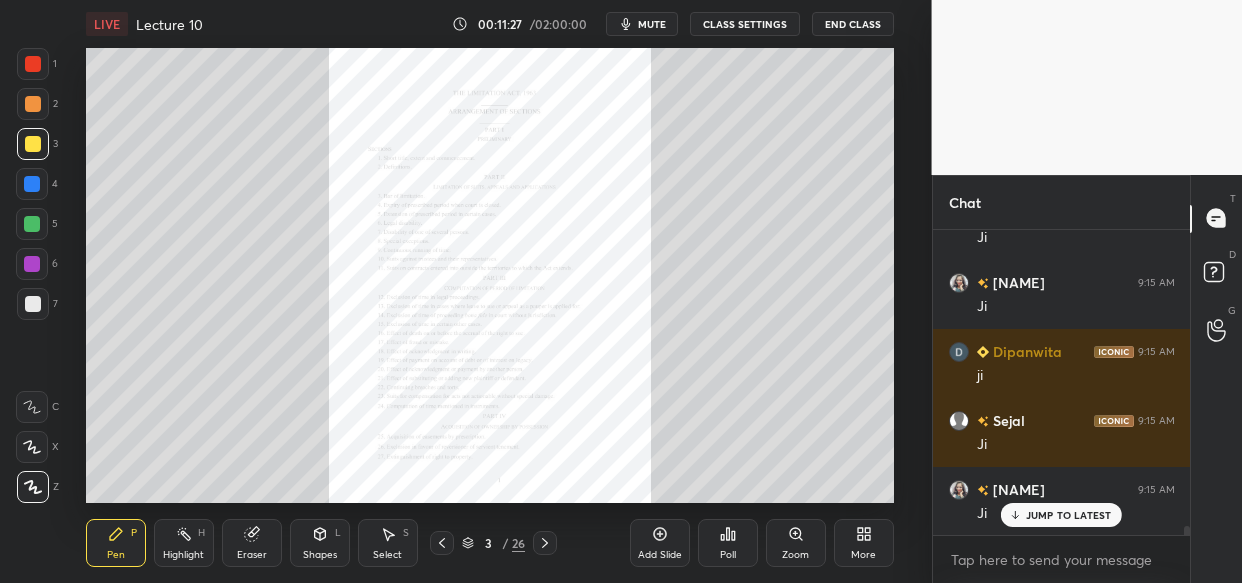 scroll, scrollTop: 10567, scrollLeft: 0, axis: vertical 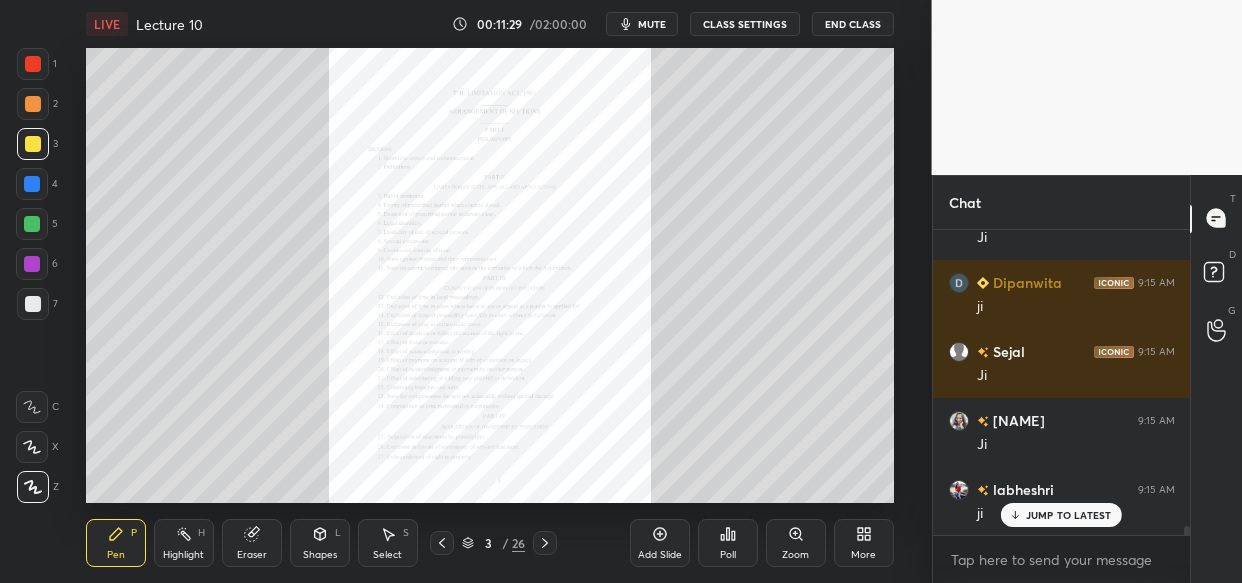 click 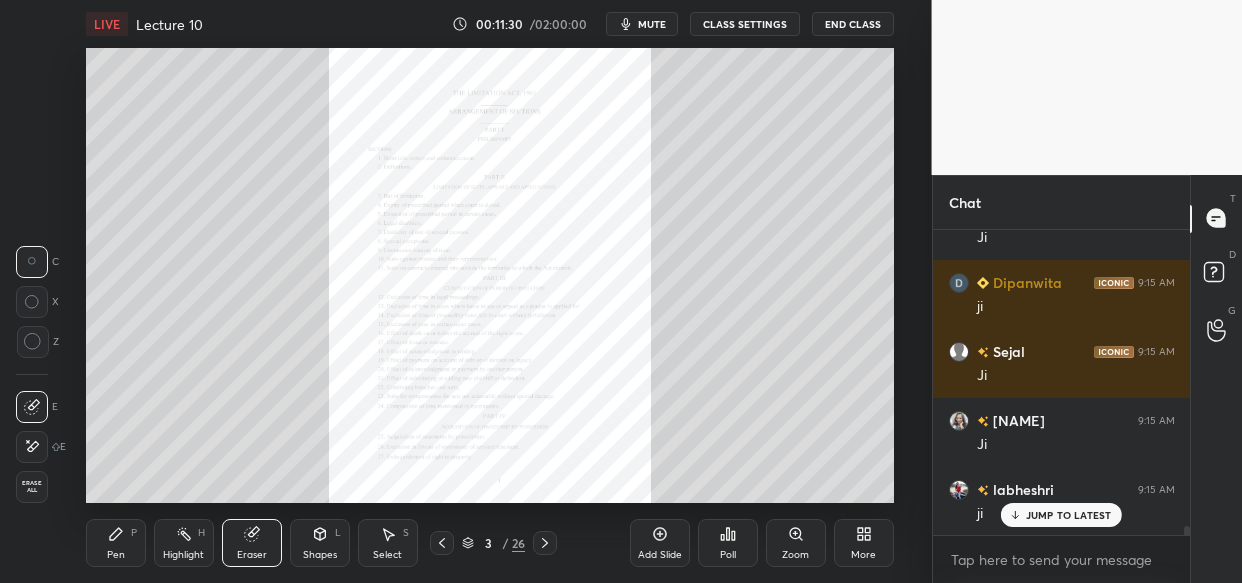click on "Erase all" at bounding box center (32, 487) 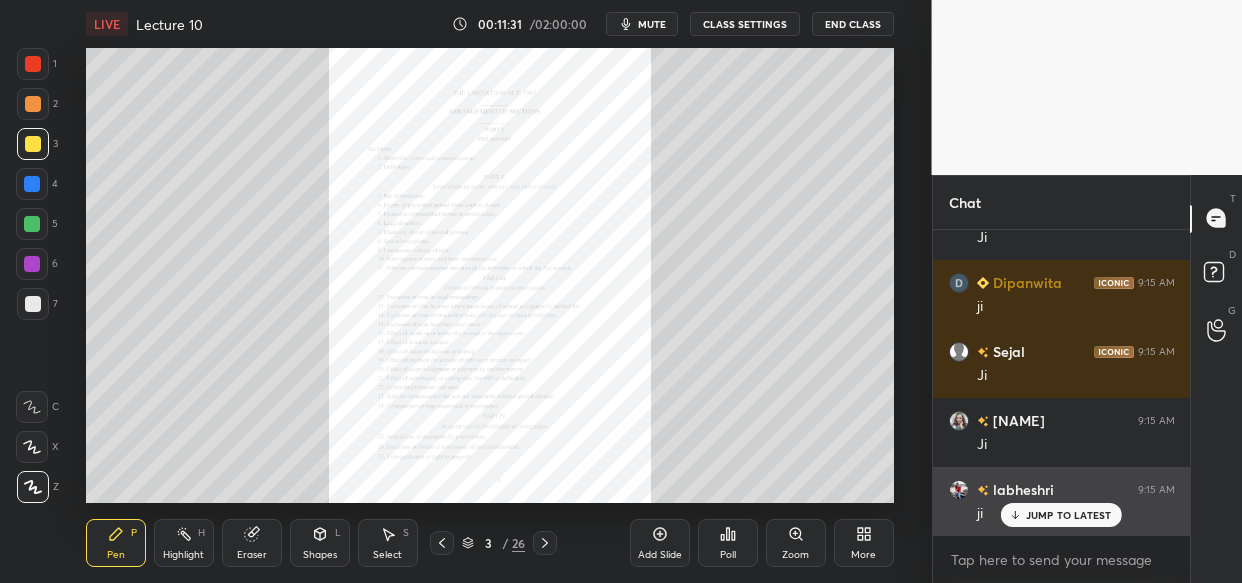 drag, startPoint x: 1058, startPoint y: 508, endPoint x: 1048, endPoint y: 507, distance: 10.049875 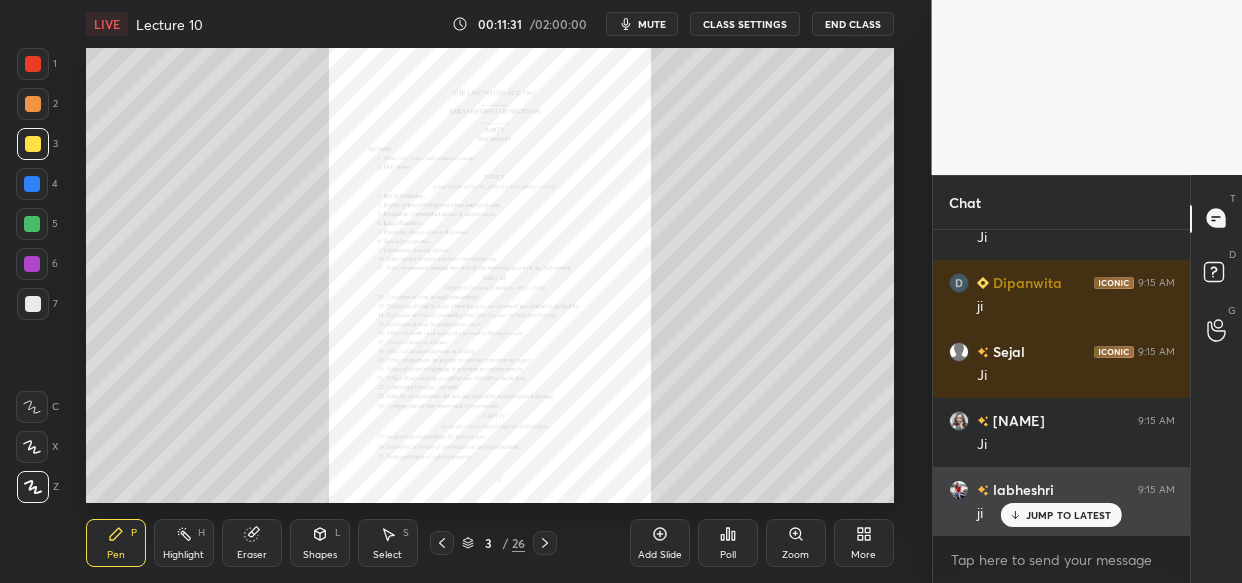 click on "JUMP TO LATEST" at bounding box center [1061, 515] 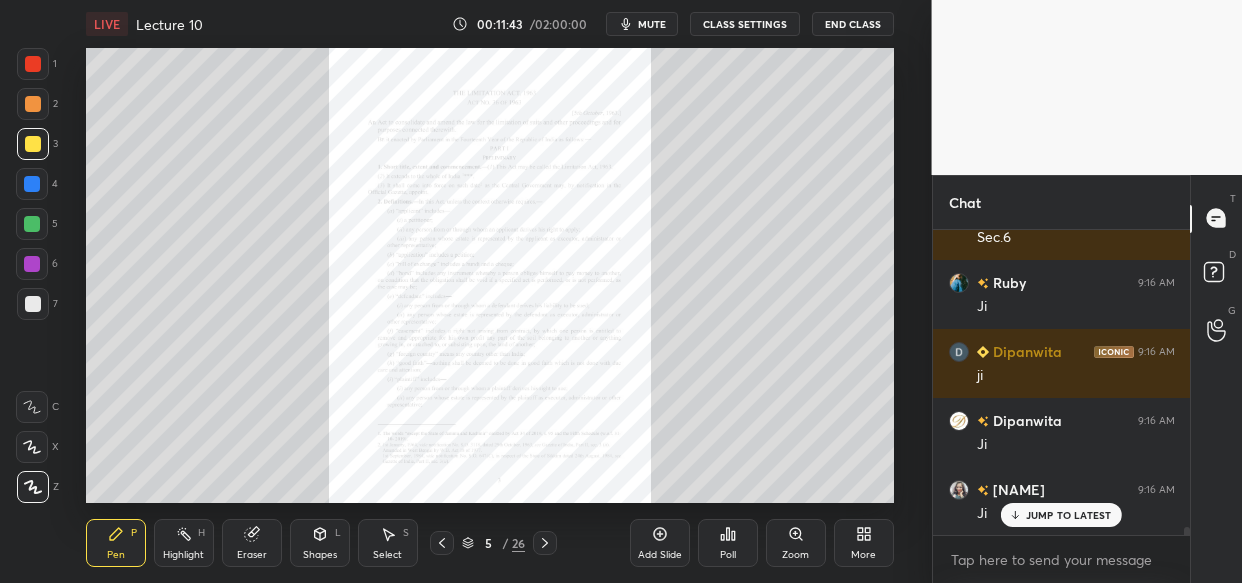 scroll, scrollTop: 11326, scrollLeft: 0, axis: vertical 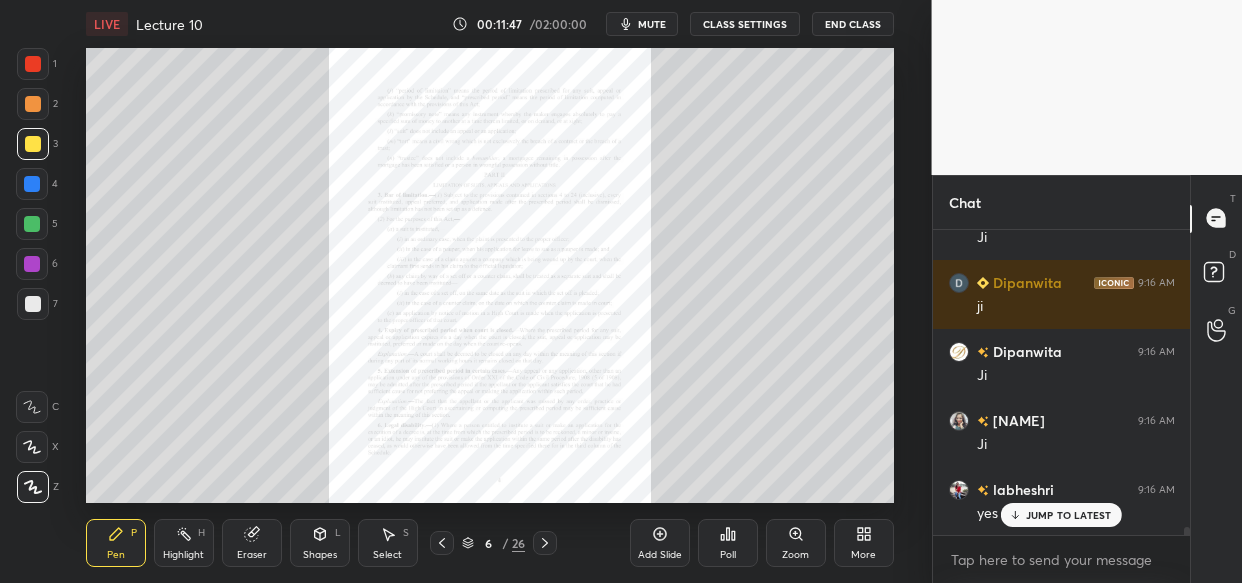 click on "Add Slide" at bounding box center [660, 555] 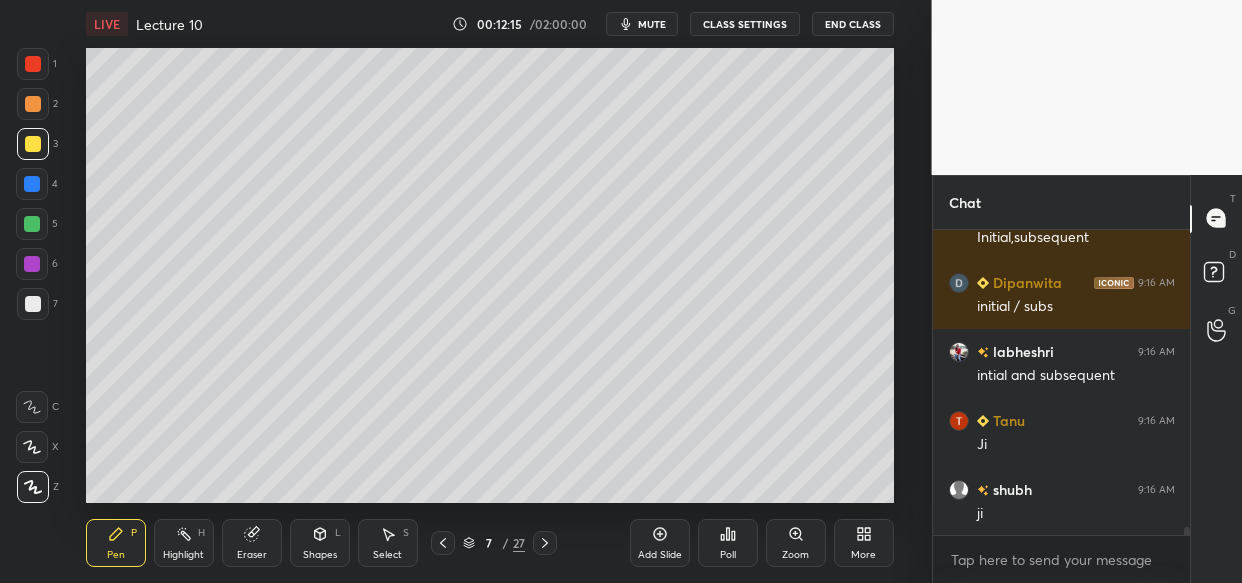 scroll, scrollTop: 12154, scrollLeft: 0, axis: vertical 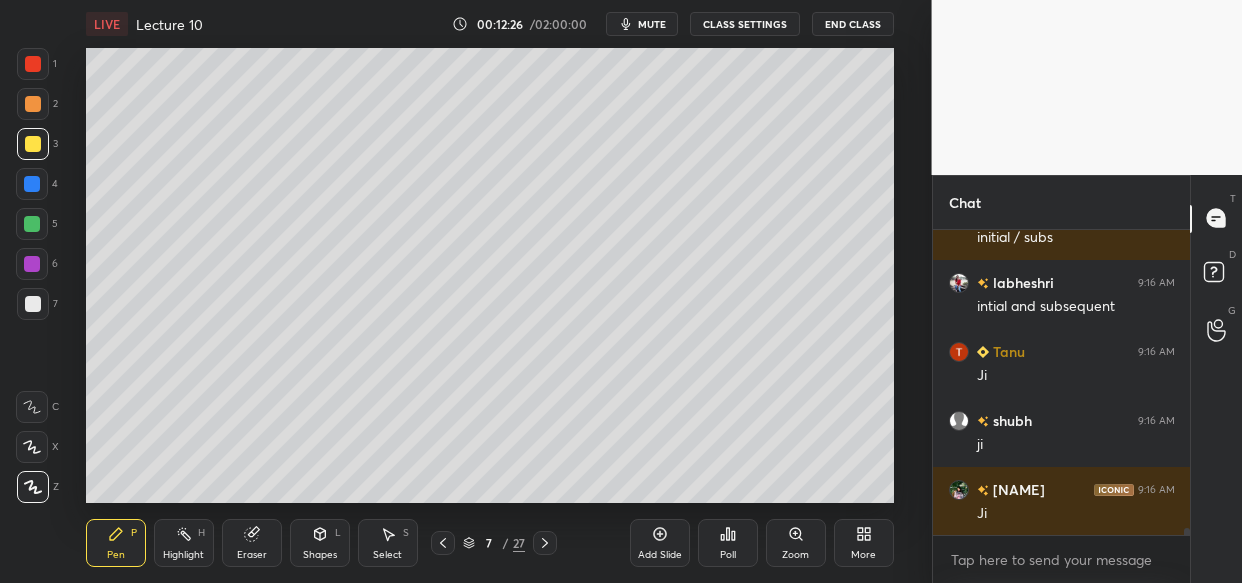 click on "Setting up your live class Poll for   secs No correct answer Start poll" at bounding box center [490, 275] 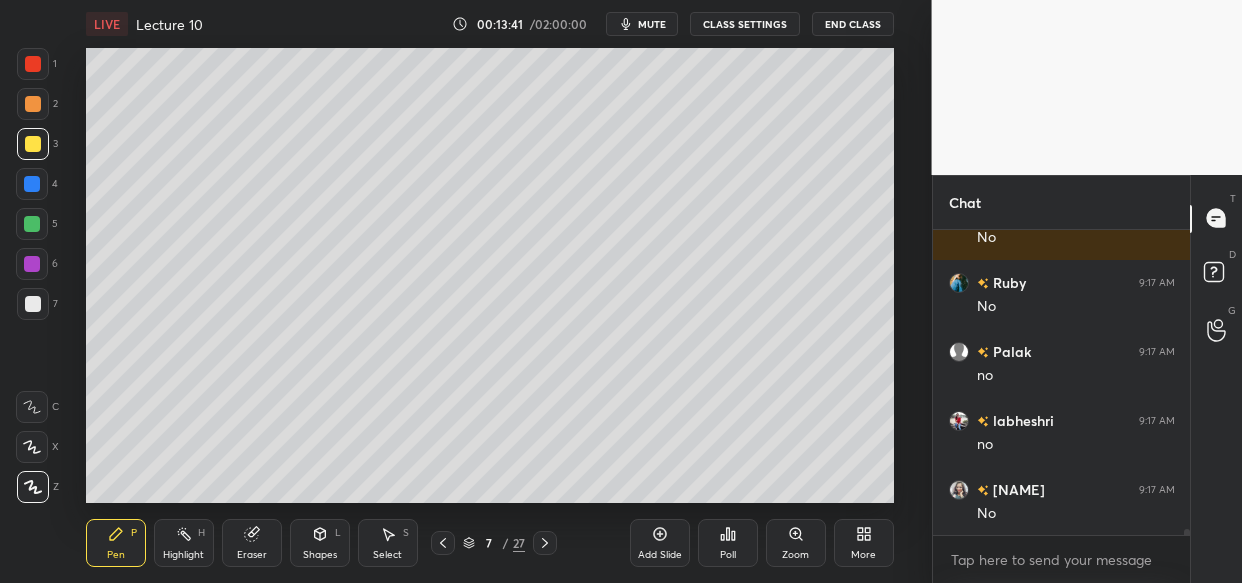 scroll, scrollTop: 16640, scrollLeft: 0, axis: vertical 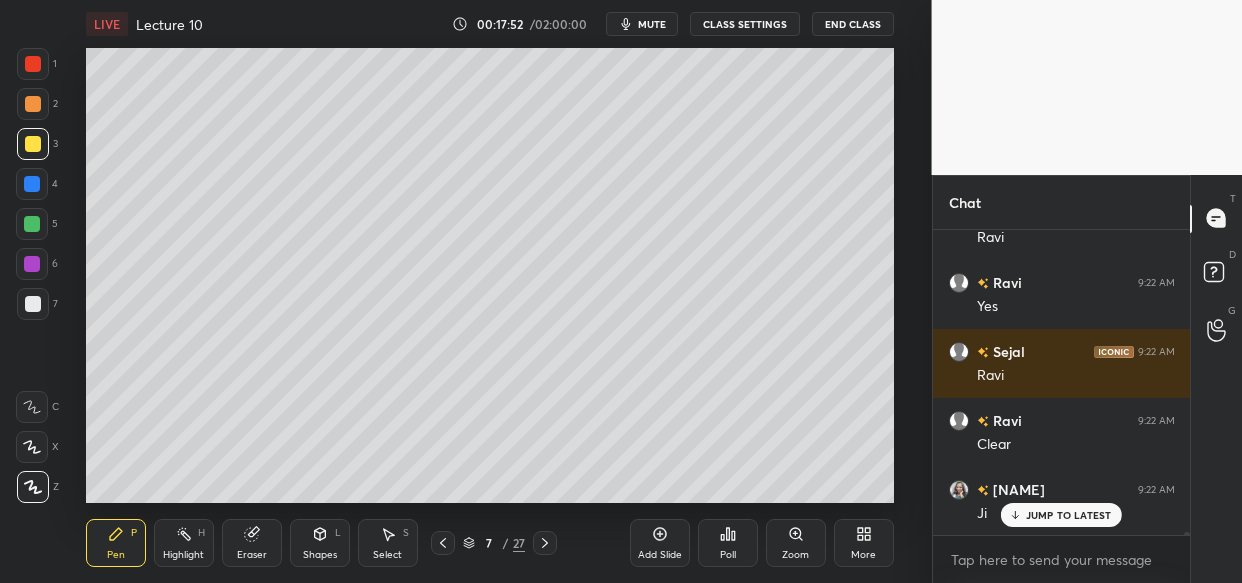 click on "Add Slide" at bounding box center [660, 543] 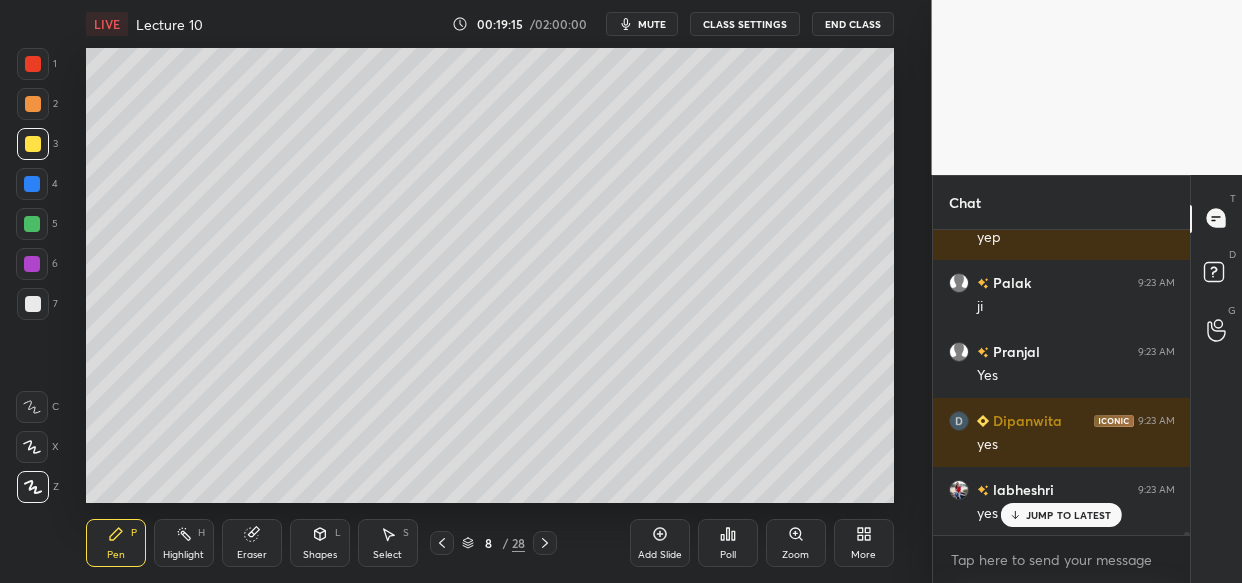 scroll, scrollTop: 30050, scrollLeft: 0, axis: vertical 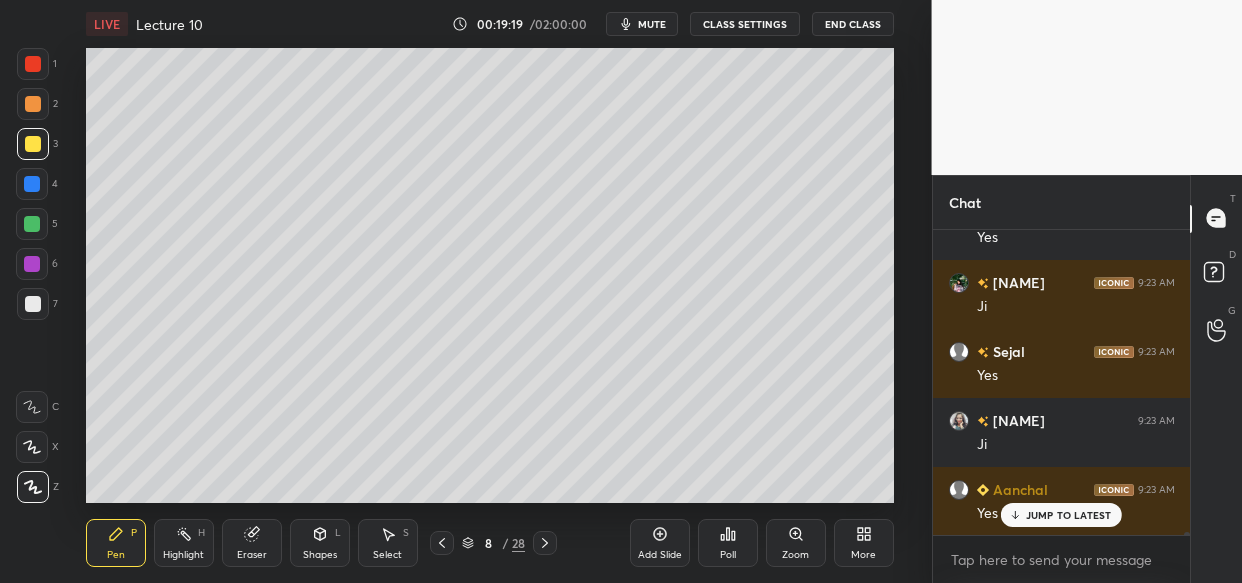 click 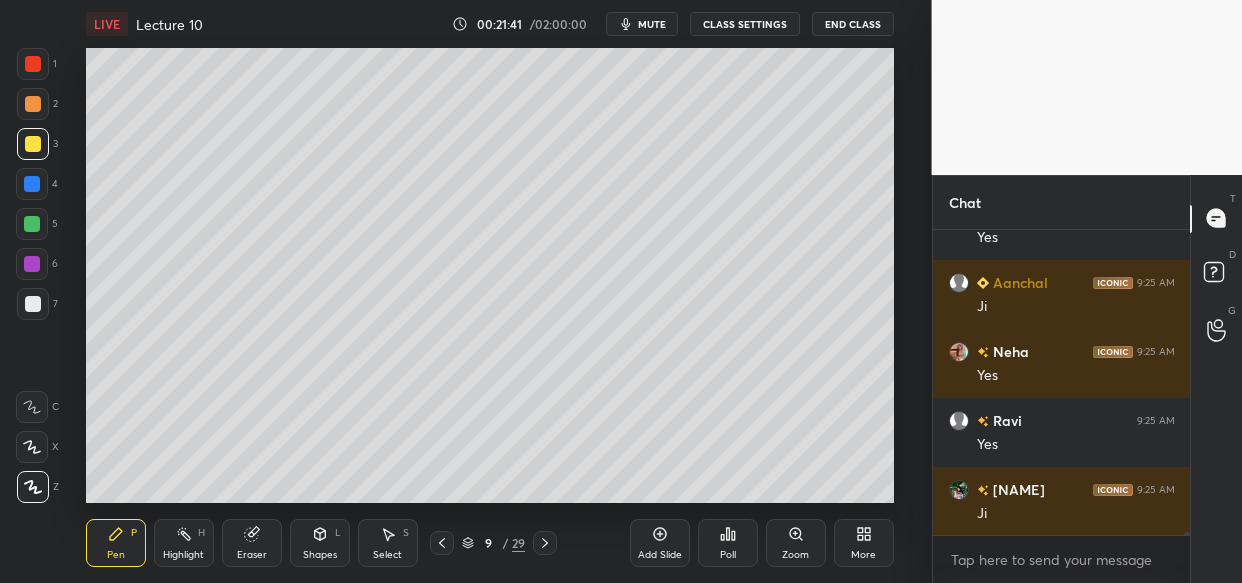 scroll, scrollTop: 35501, scrollLeft: 0, axis: vertical 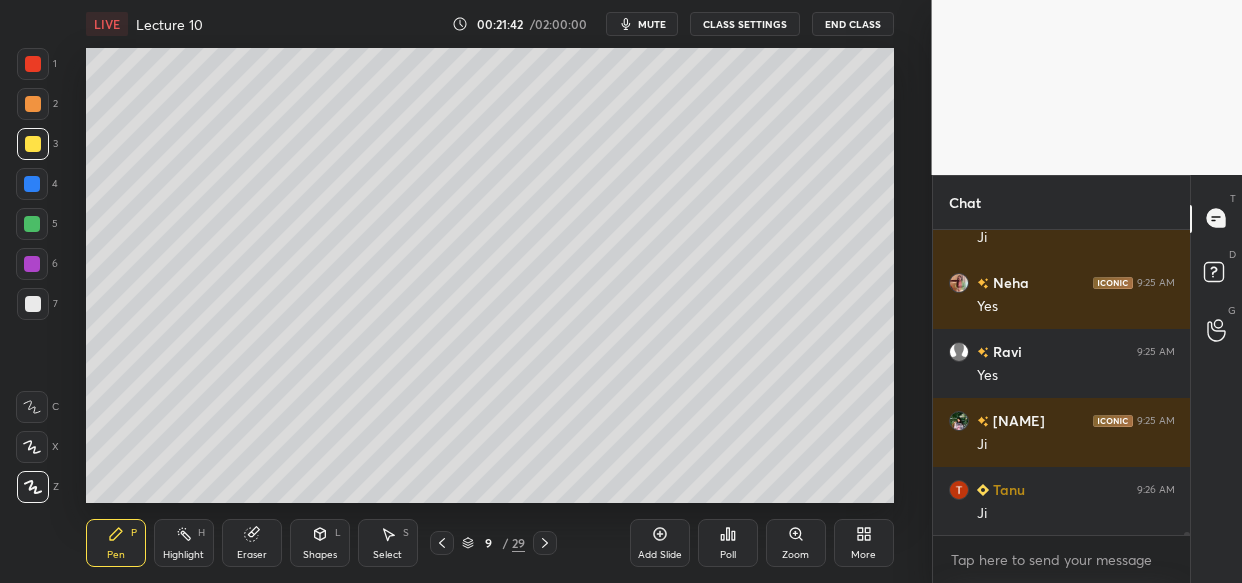 click on "LIVE Lecture 10 00:21:42 /  02:00:00 mute CLASS SETTINGS End Class Setting up your live class Poll for   secs No correct answer Start poll Back Lecture 10 • L10 of Limitation Act Comprehensive Course Vishal Singh Thakur Pen P Highlight H Eraser Shapes L Select S 9 / 29 Add Slide Poll Zoom More" at bounding box center (490, 291) 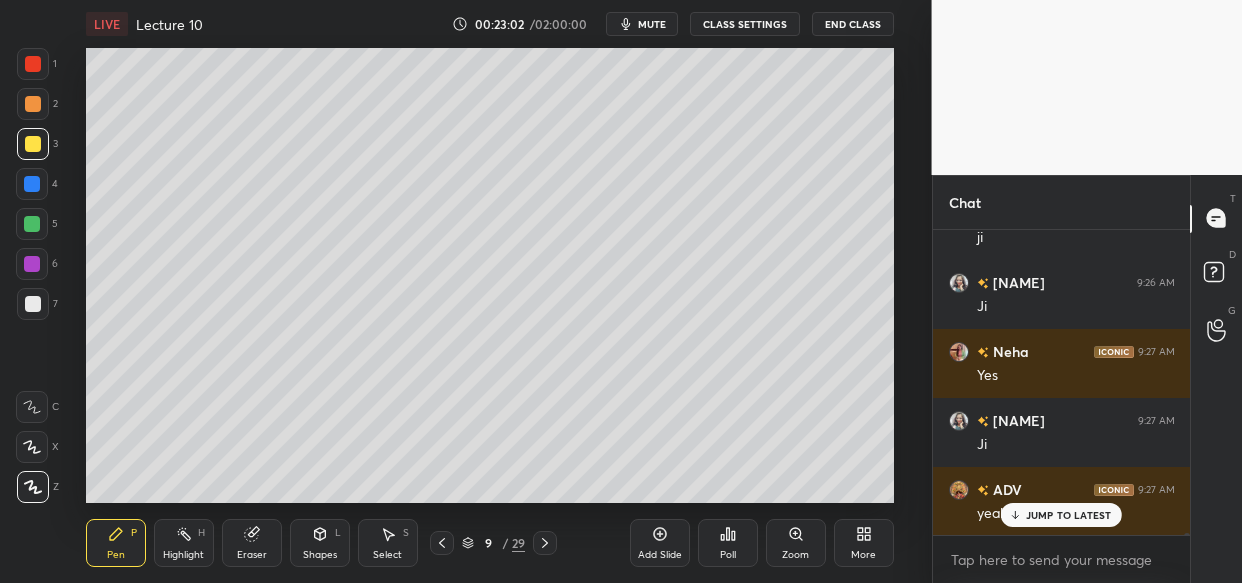 scroll, scrollTop: 37226, scrollLeft: 0, axis: vertical 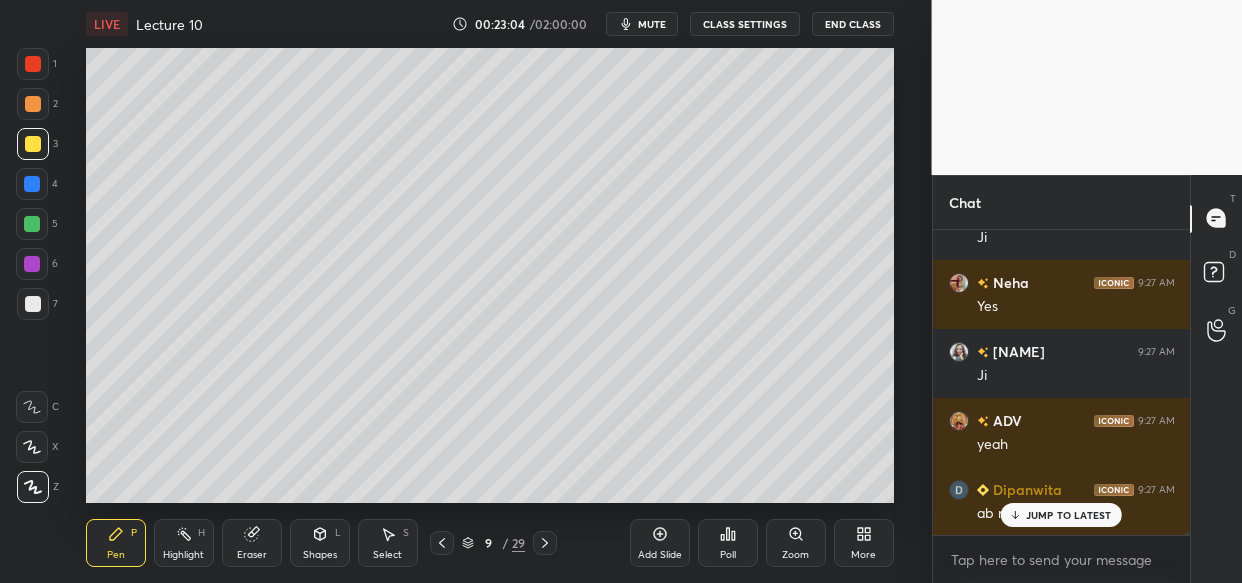 drag, startPoint x: 1087, startPoint y: 518, endPoint x: 999, endPoint y: 579, distance: 107.07474 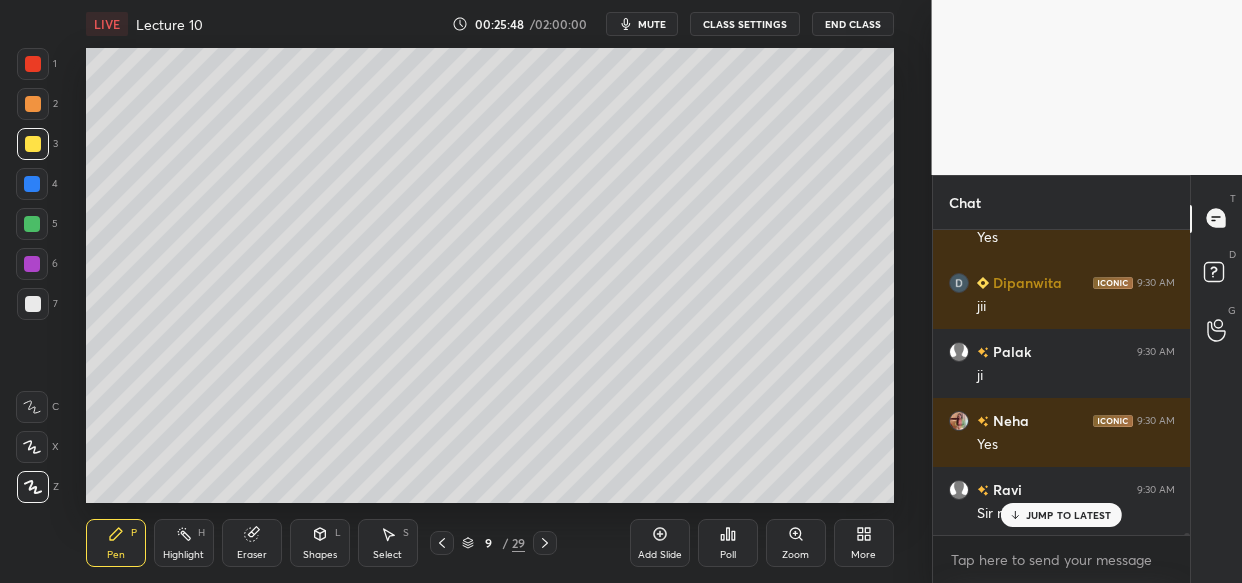 scroll, scrollTop: 45171, scrollLeft: 0, axis: vertical 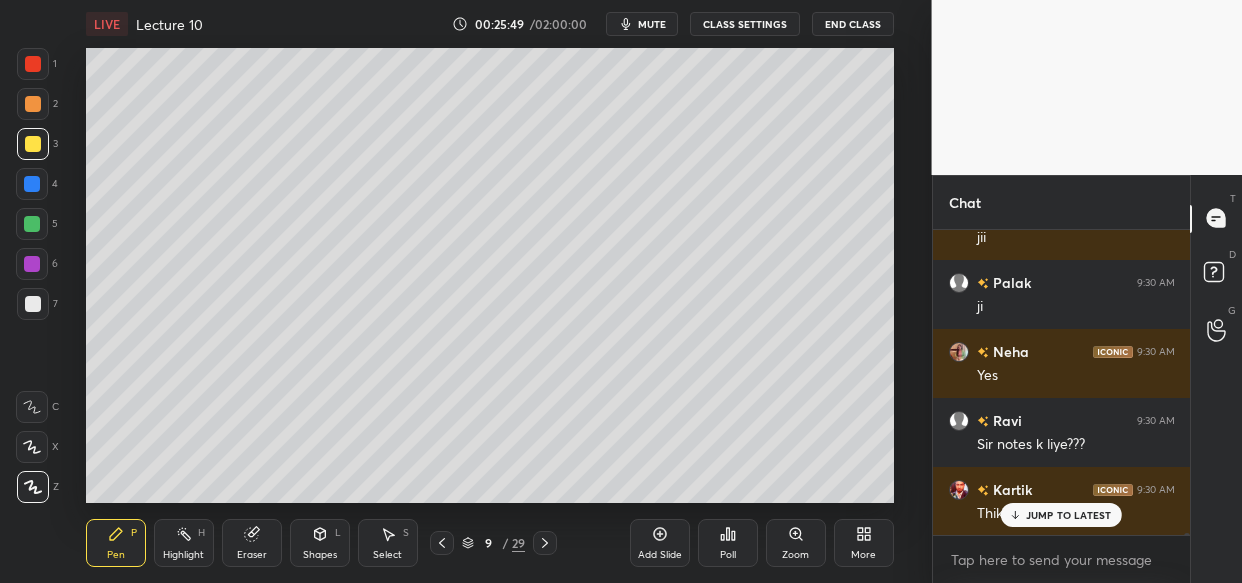 click on "JUMP TO LATEST" at bounding box center [1061, 515] 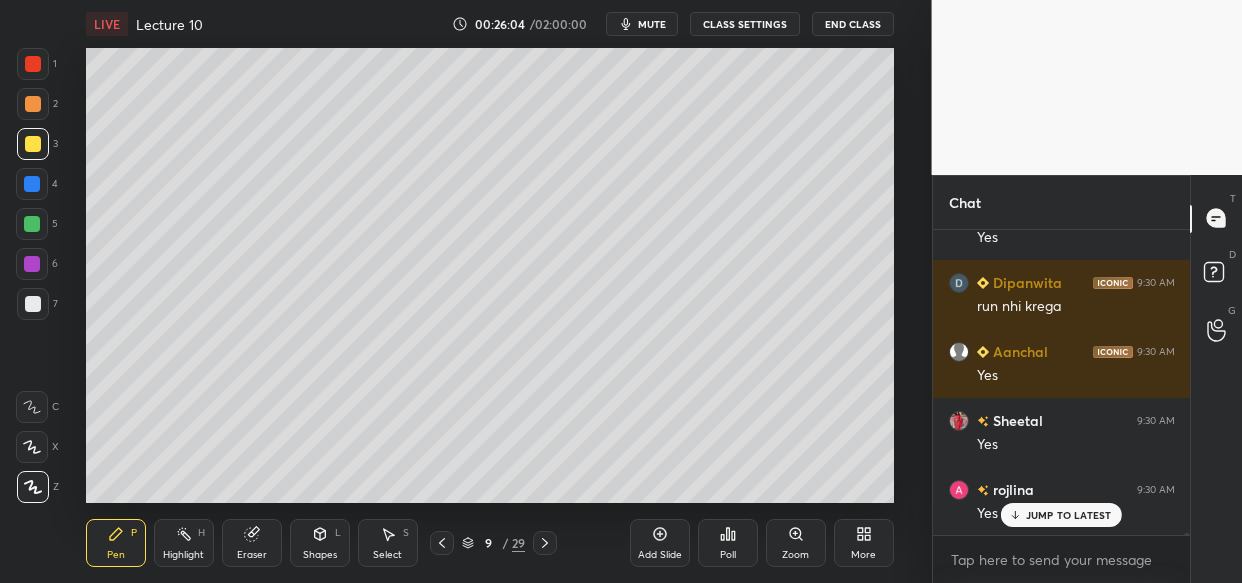 scroll, scrollTop: 45585, scrollLeft: 0, axis: vertical 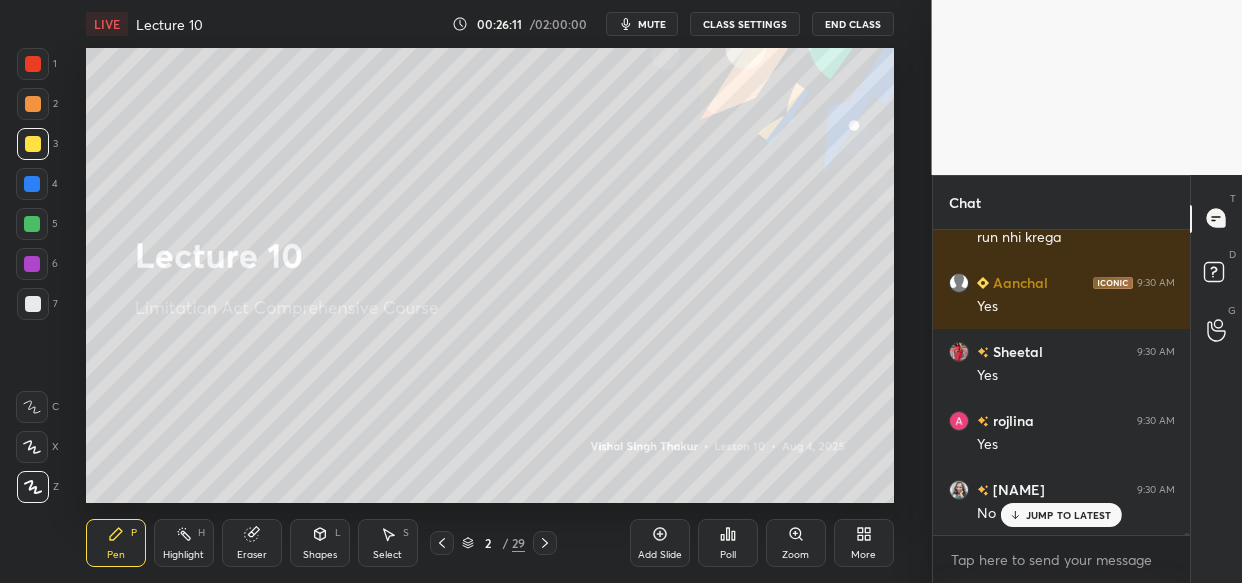 click on "More" at bounding box center [864, 543] 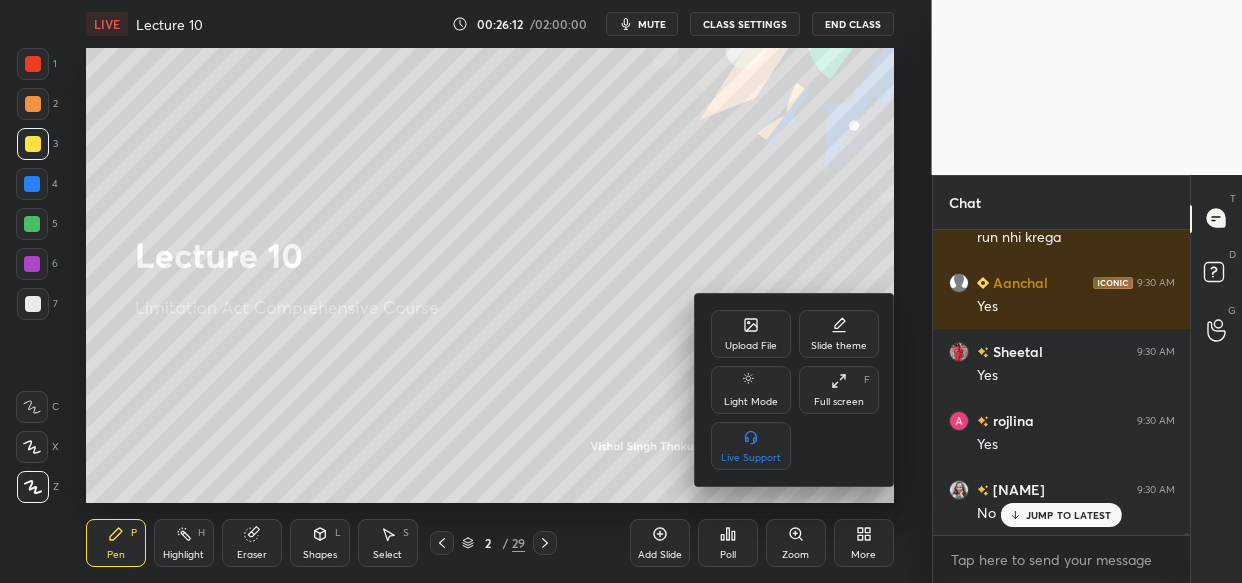 click on "Upload File" at bounding box center (751, 346) 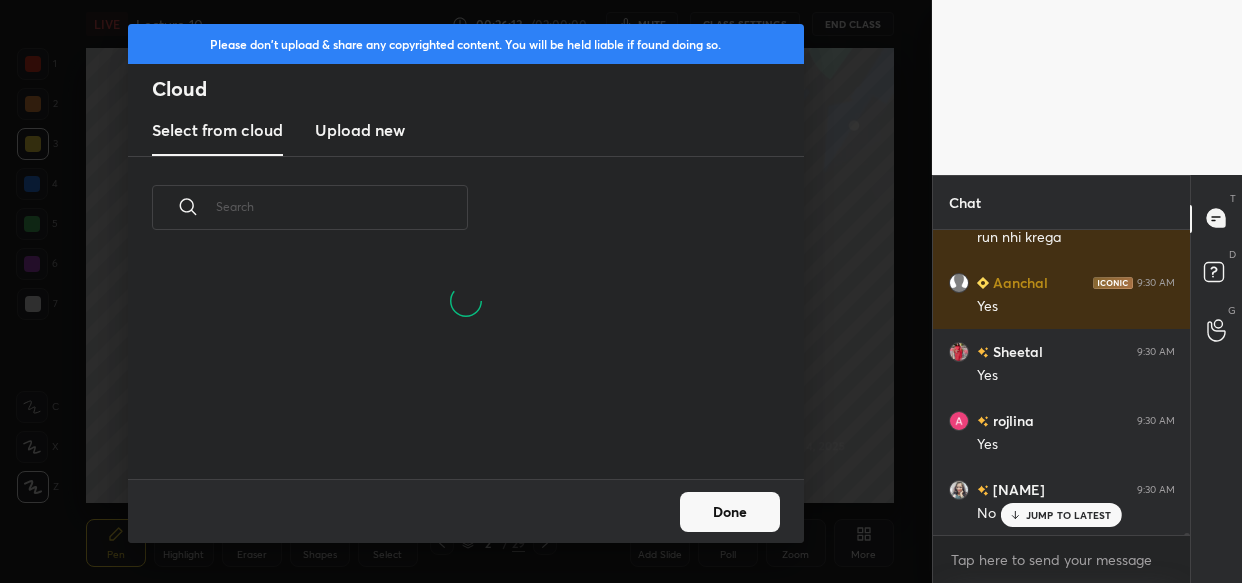 click on "Upload new" at bounding box center [360, 130] 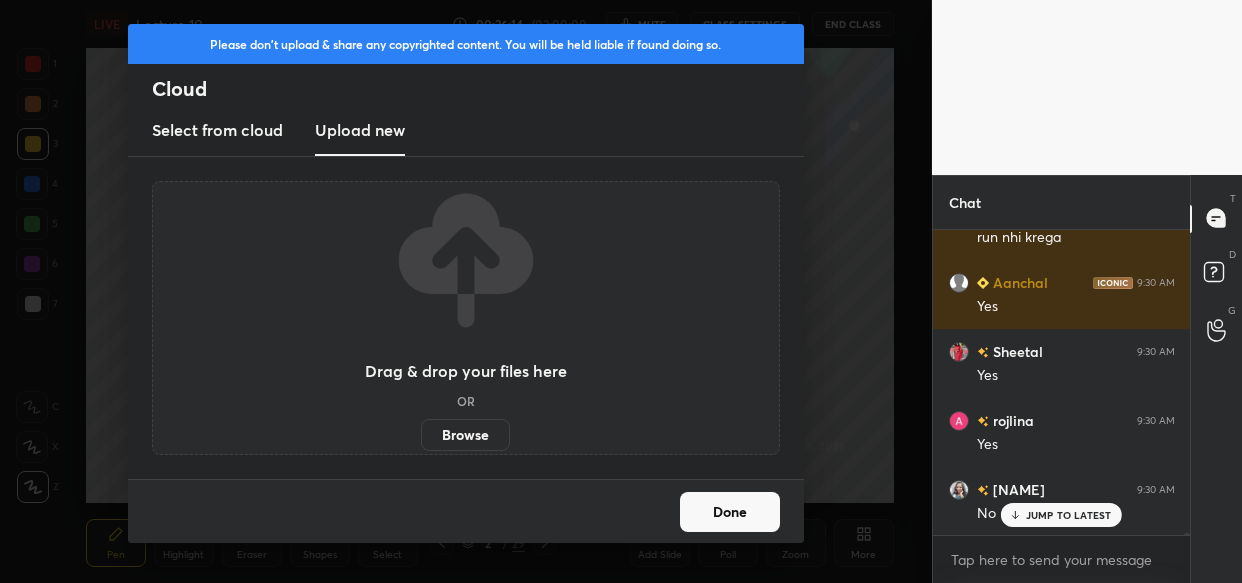 click on "Browse" at bounding box center [465, 435] 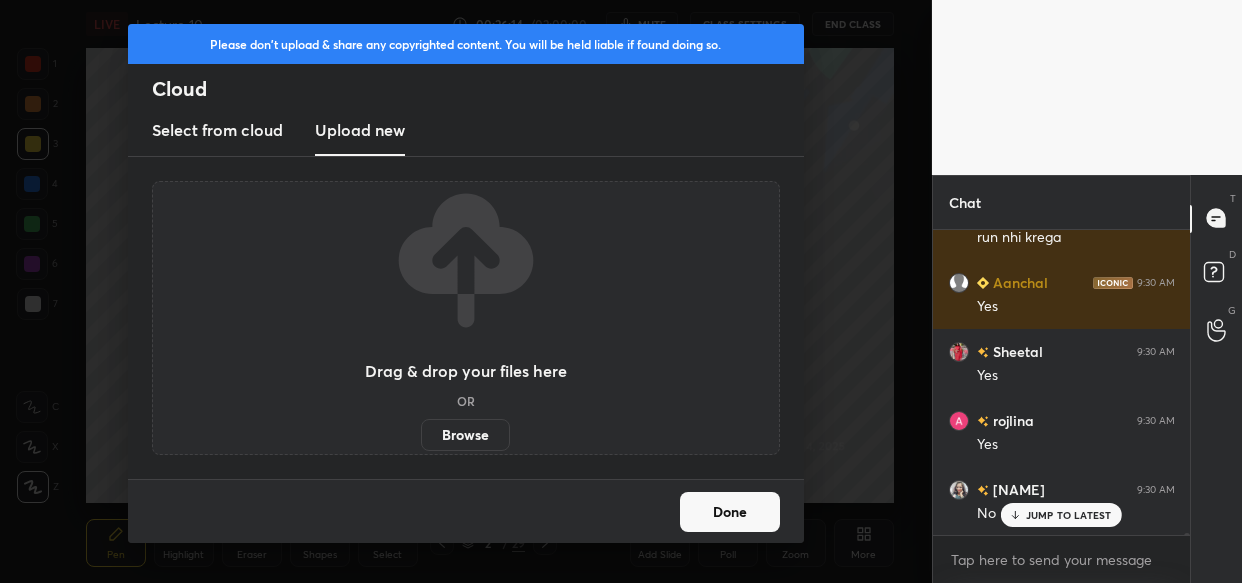 click on "Browse" at bounding box center (421, 435) 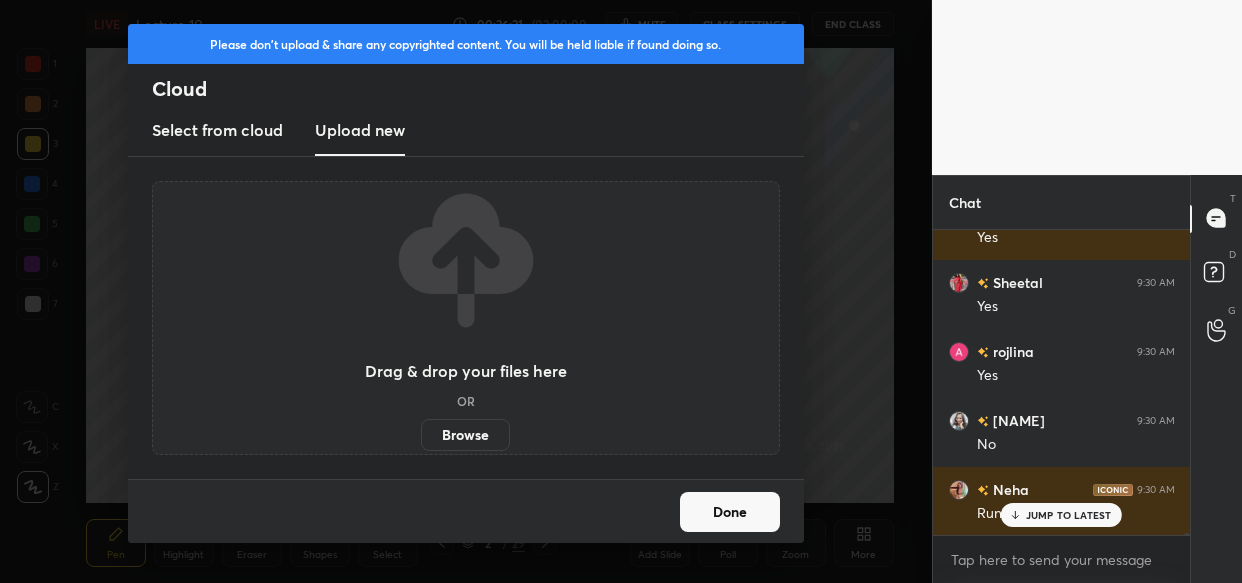 scroll, scrollTop: 45723, scrollLeft: 0, axis: vertical 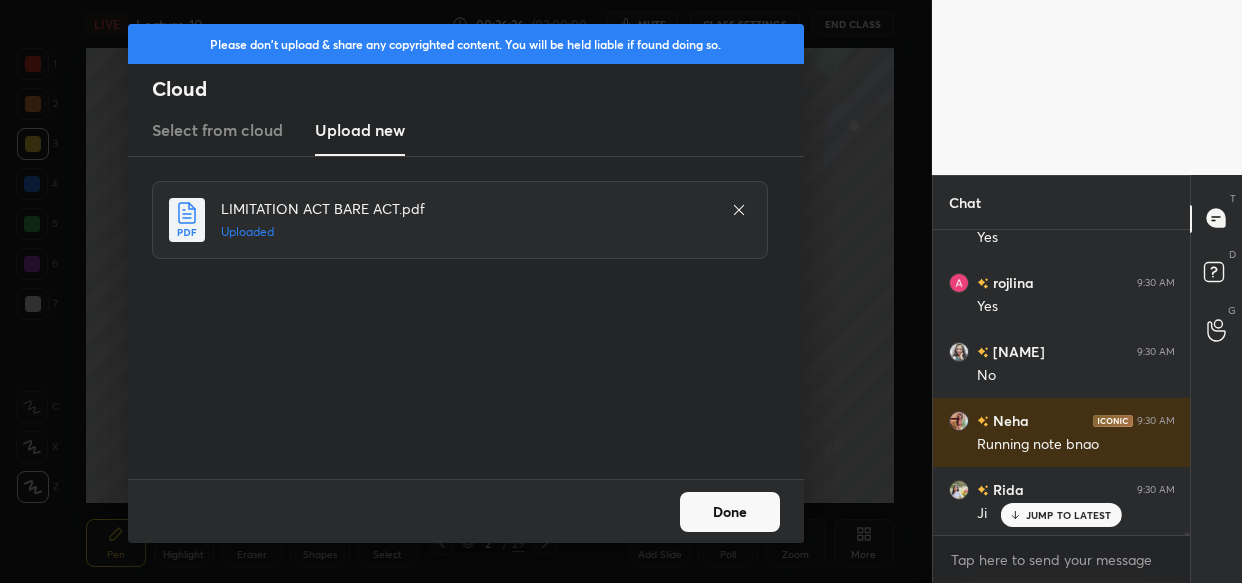 click on "Done" at bounding box center (730, 512) 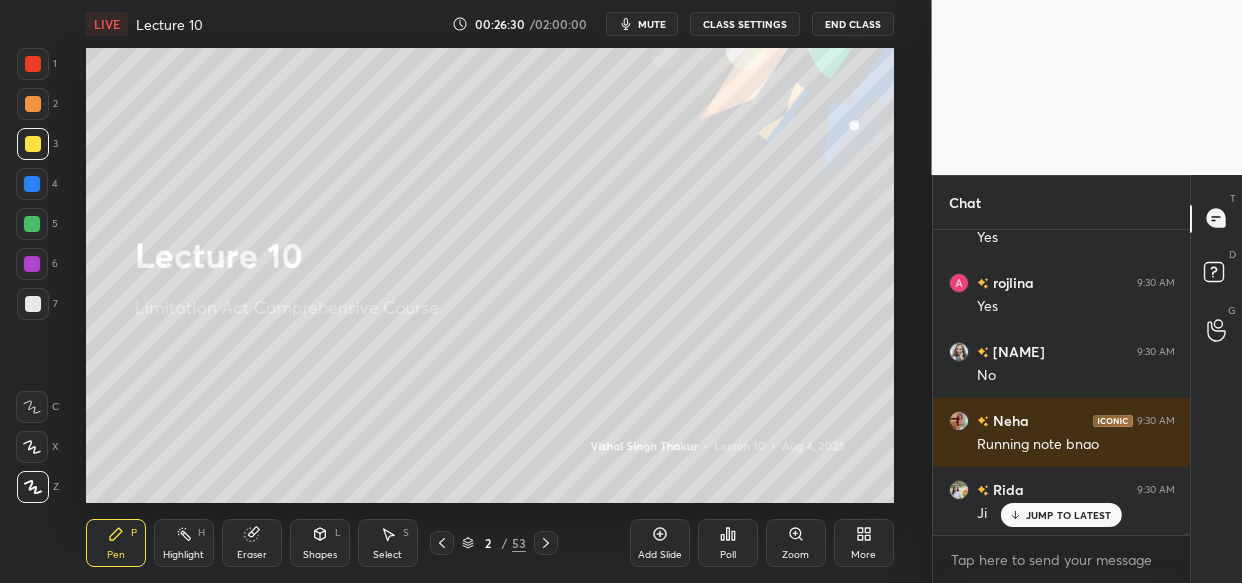 click 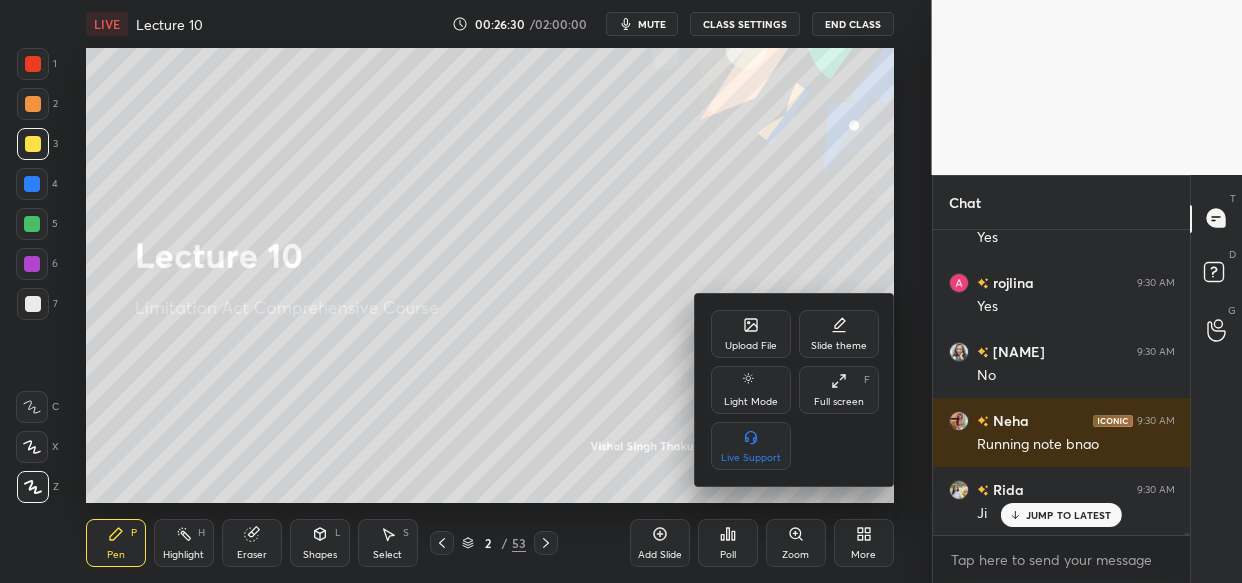 click on "Upload File" at bounding box center (751, 346) 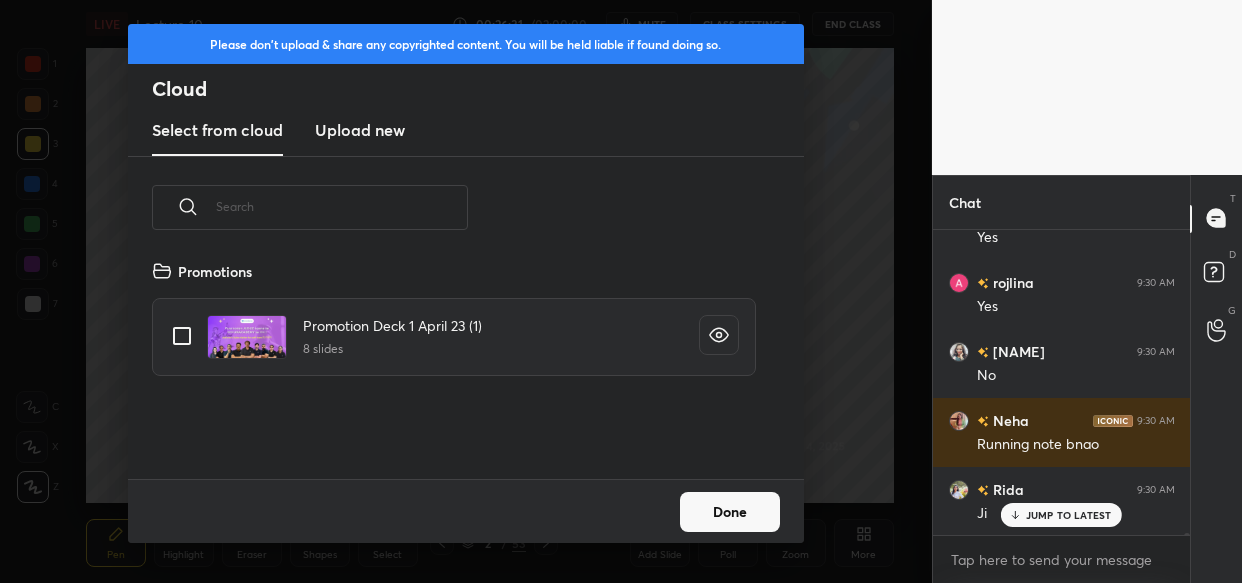 scroll, scrollTop: 6, scrollLeft: 10, axis: both 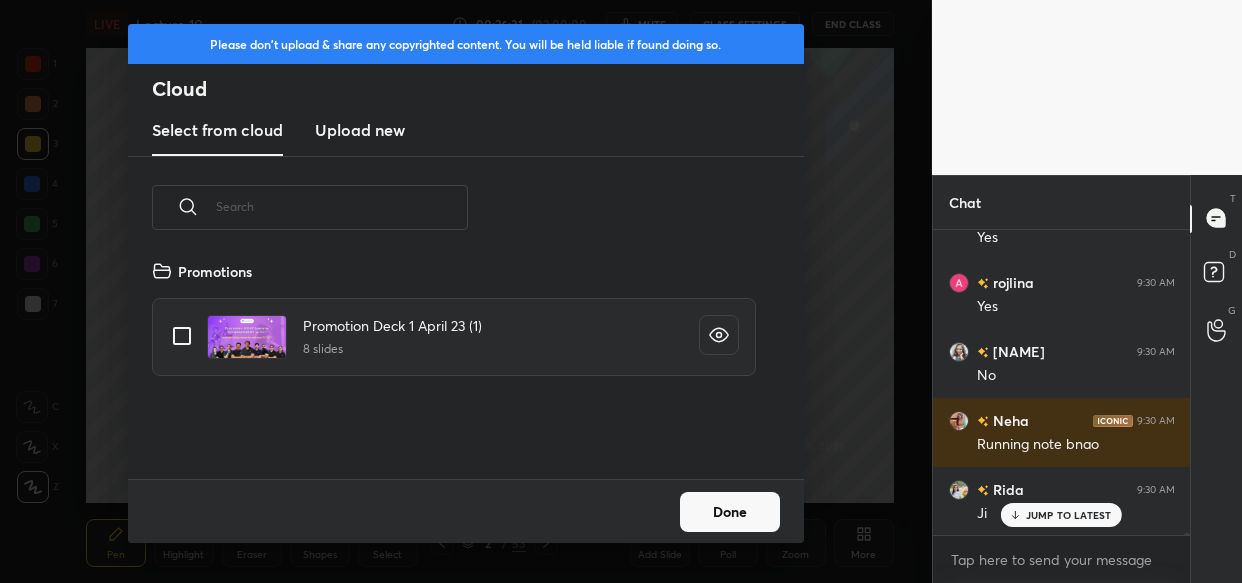 drag, startPoint x: 313, startPoint y: 107, endPoint x: 320, endPoint y: 117, distance: 12.206555 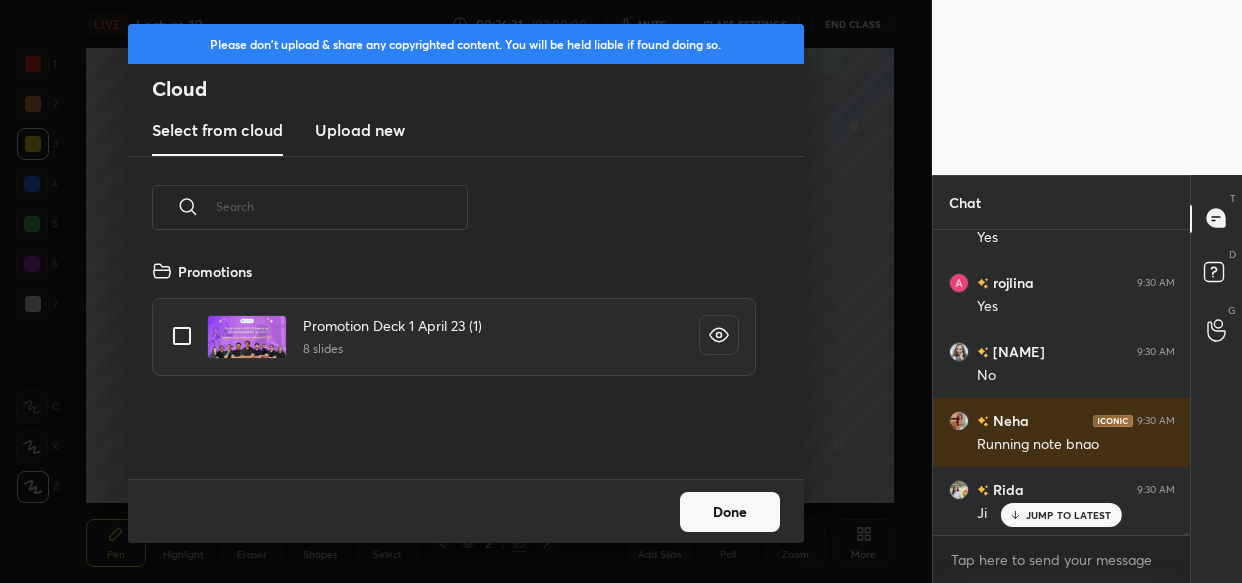 click on "Select from cloud Upload new" at bounding box center [466, 131] 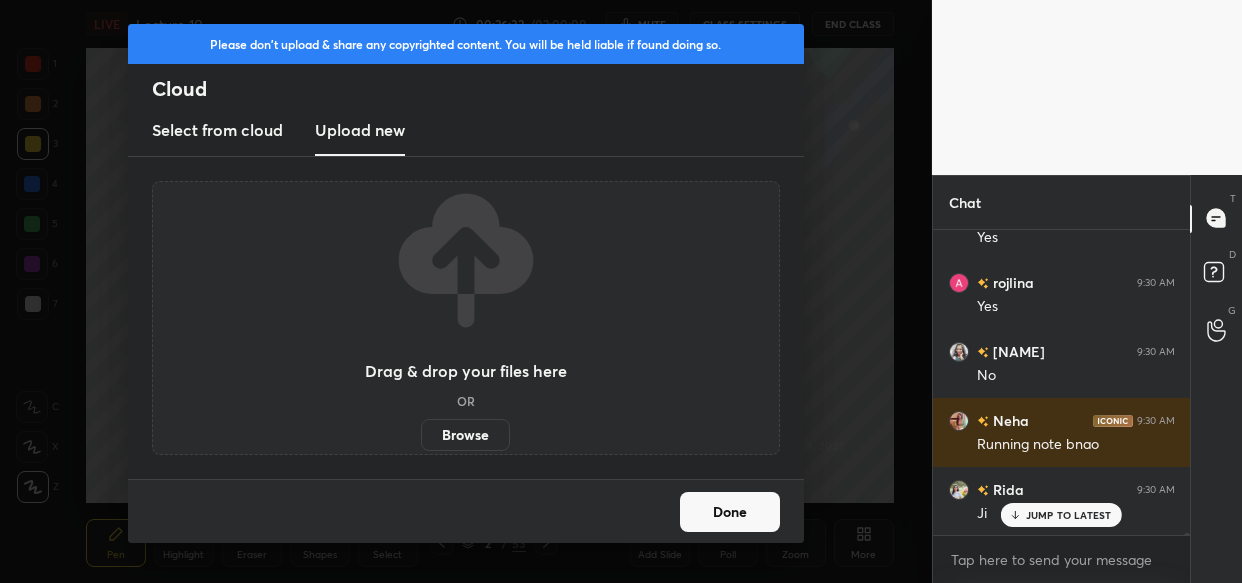 click on "Browse" at bounding box center [465, 435] 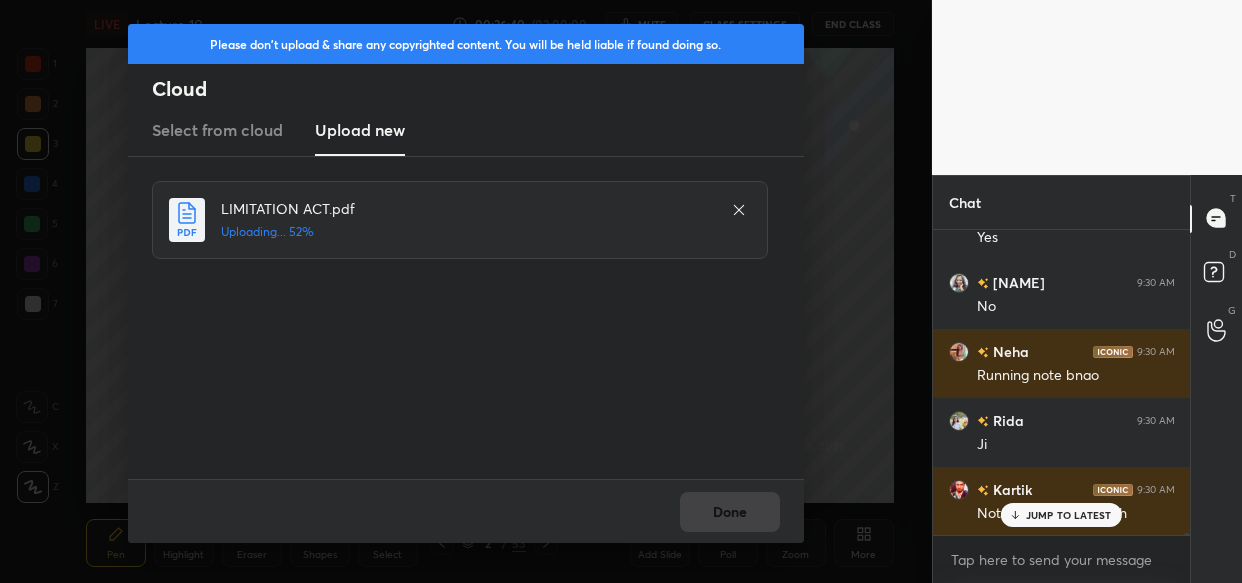scroll, scrollTop: 45861, scrollLeft: 0, axis: vertical 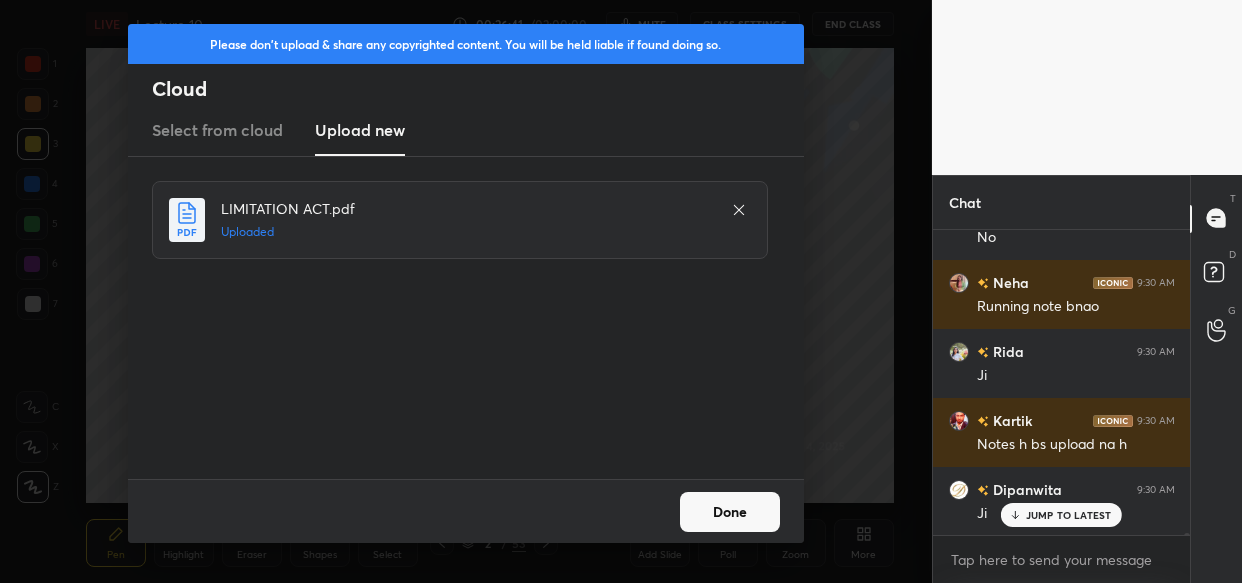click on "Done" at bounding box center [730, 512] 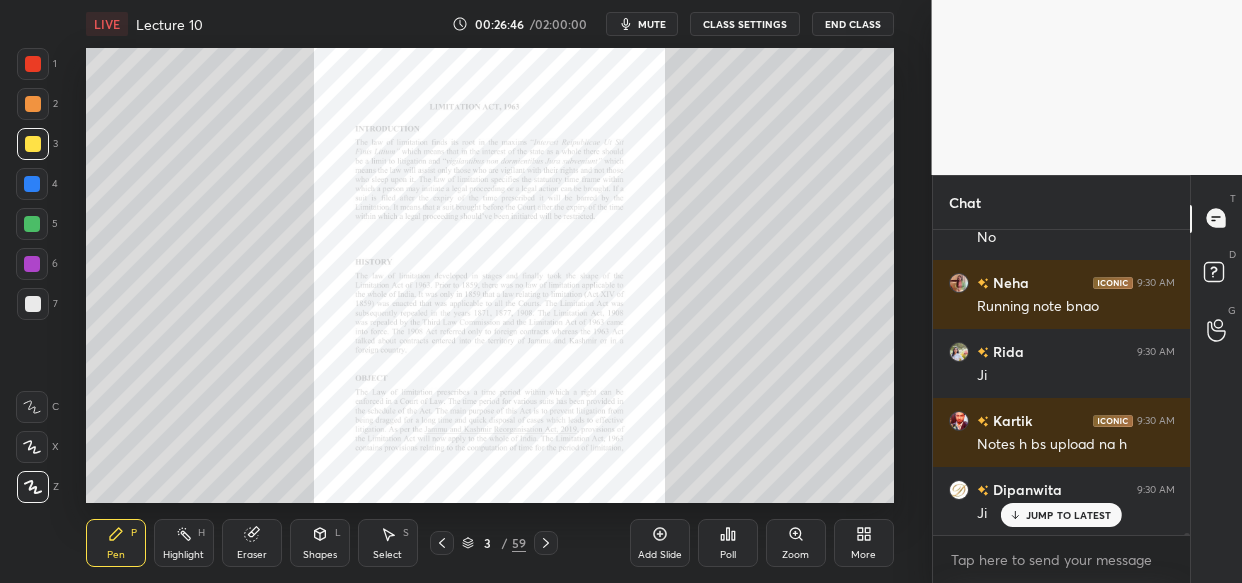 scroll, scrollTop: 45948, scrollLeft: 0, axis: vertical 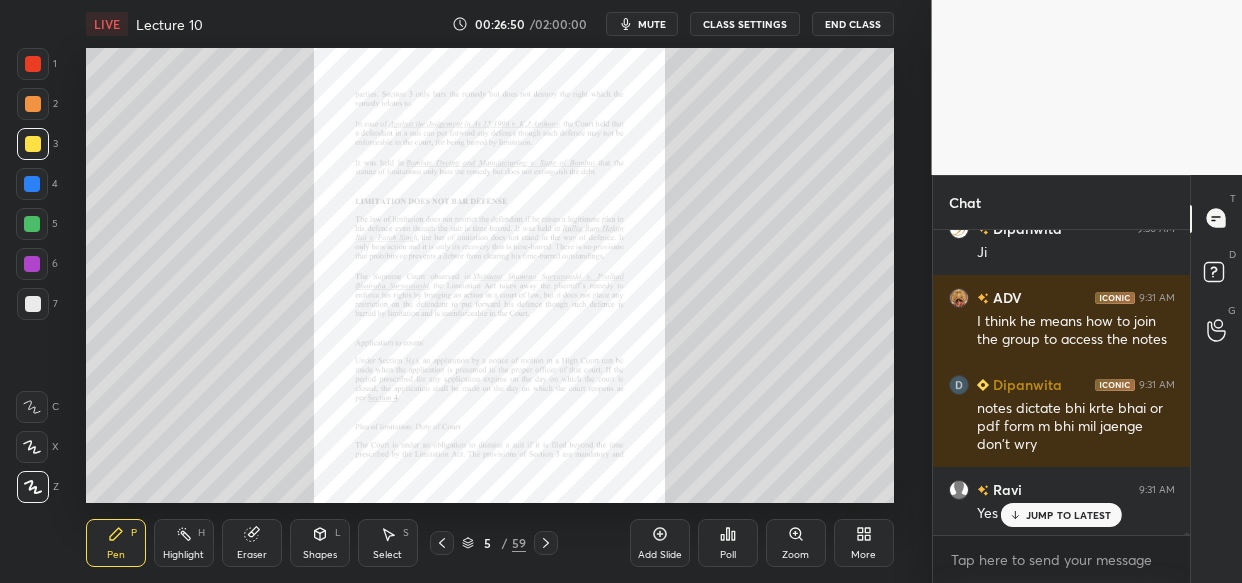 click on "JUMP TO LATEST" at bounding box center (1069, 515) 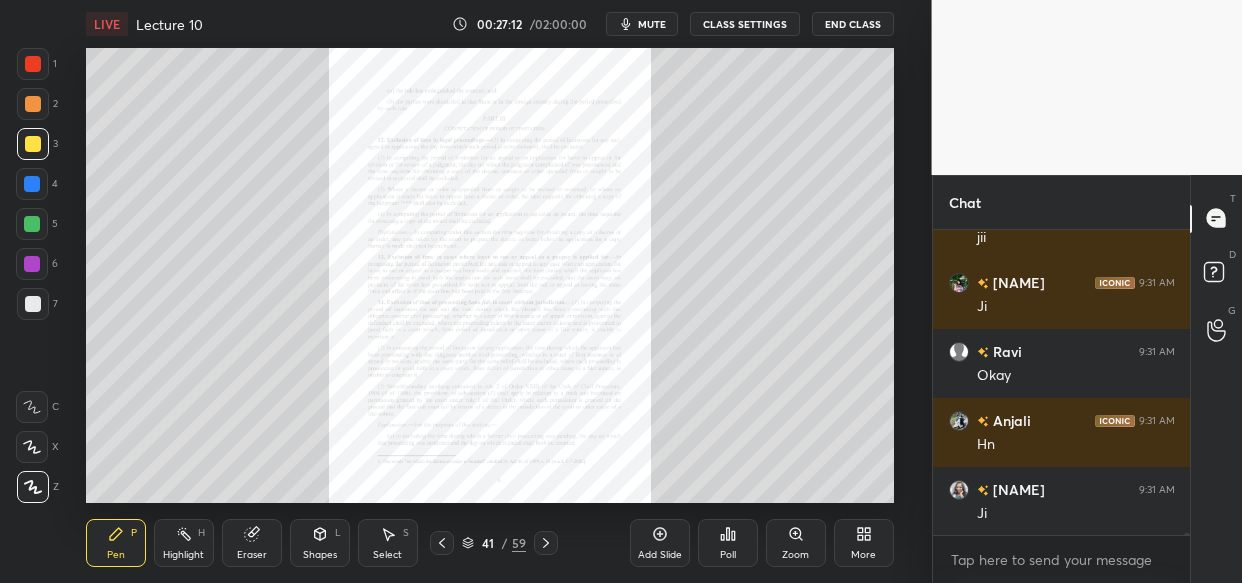 scroll, scrollTop: 46536, scrollLeft: 0, axis: vertical 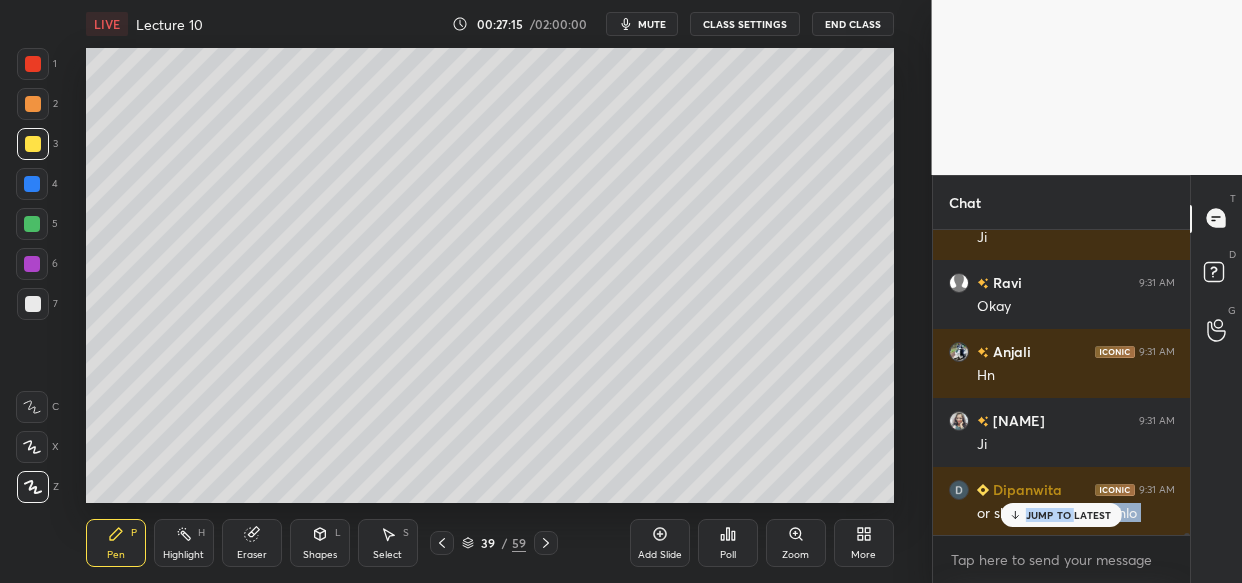 click on "[NAME] 9:30 AM Yes [NAME] 9:30 AM No [NAME] 9:30 AM Running note bnao [NAME] 9:30 AM Ji [NAME] 9:30 AM Notes h bs upload na h [NAME] 9:30 AM Ji [NAME] 9:31 AM I think he means how to join the group to access the notes [NAME] 9:31 AM notes dictate bhi krte bhai or pdf form m bhi mil jaenge don't wry [NAME] 9:31 AM Yes [NAME] 9:31 AM jii [NAME] 9:31 AM Ji [NAME] 9:31 AM Hn [NAME] 9:31 AM Ji [NAME] 9:31 AM or short notes bnate chlo JUMP TO LATEST" at bounding box center [1062, 382] 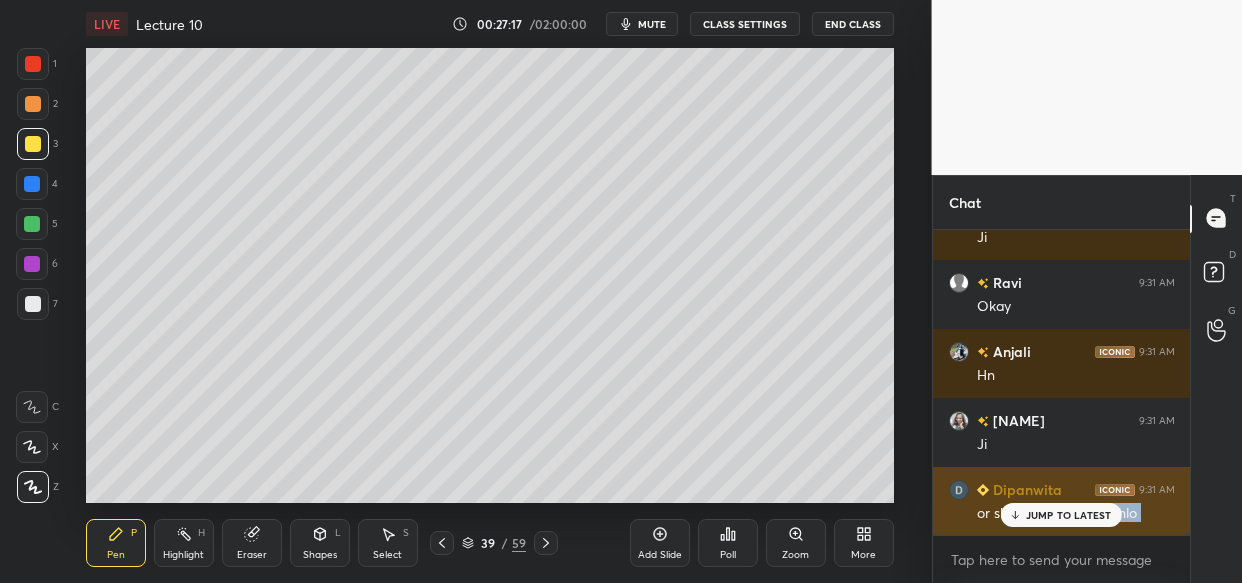 scroll, scrollTop: 46660, scrollLeft: 0, axis: vertical 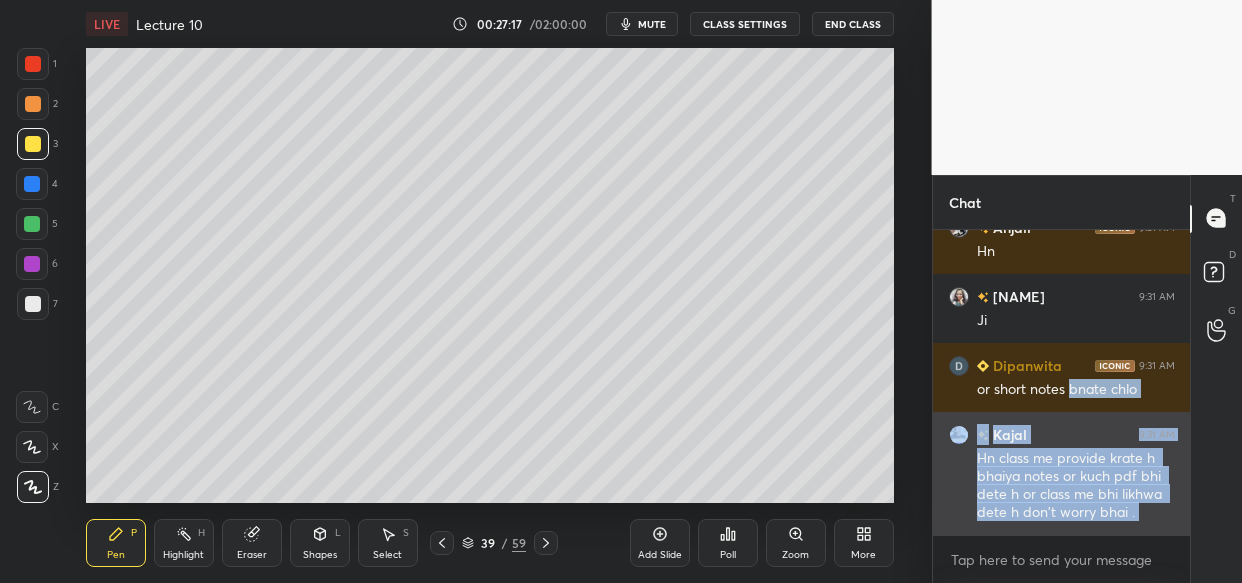 click on "Hn class me provide krate h bhaiya notes or kuch pdf bhi dete h or class me bhi likhwa dete h don't worry bhai ." at bounding box center (1076, 486) 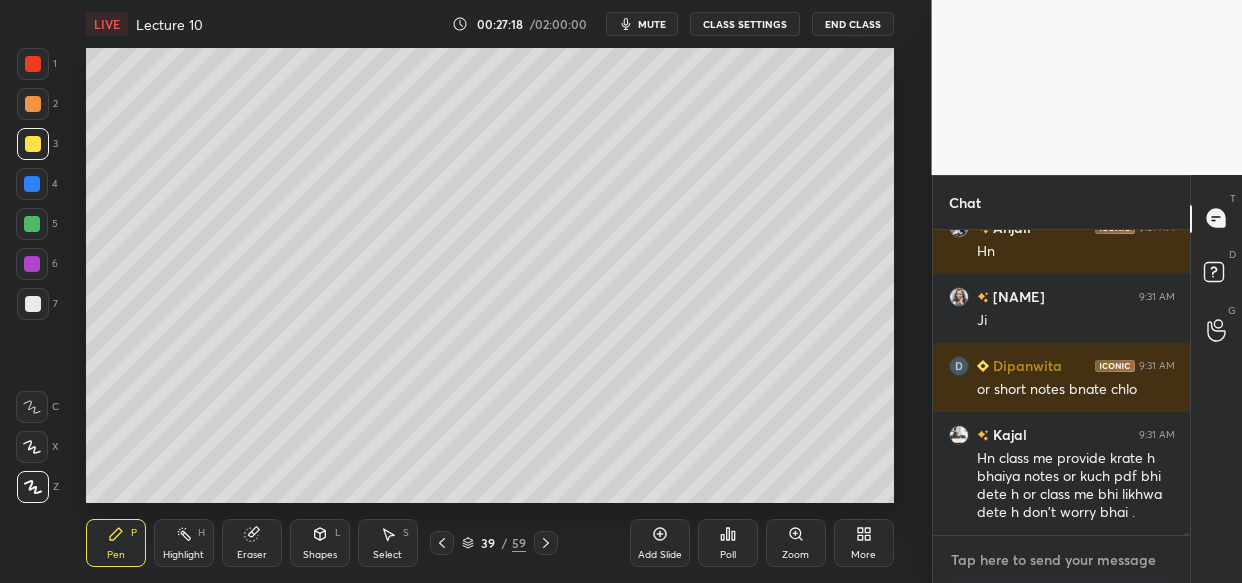 click at bounding box center [1062, 560] 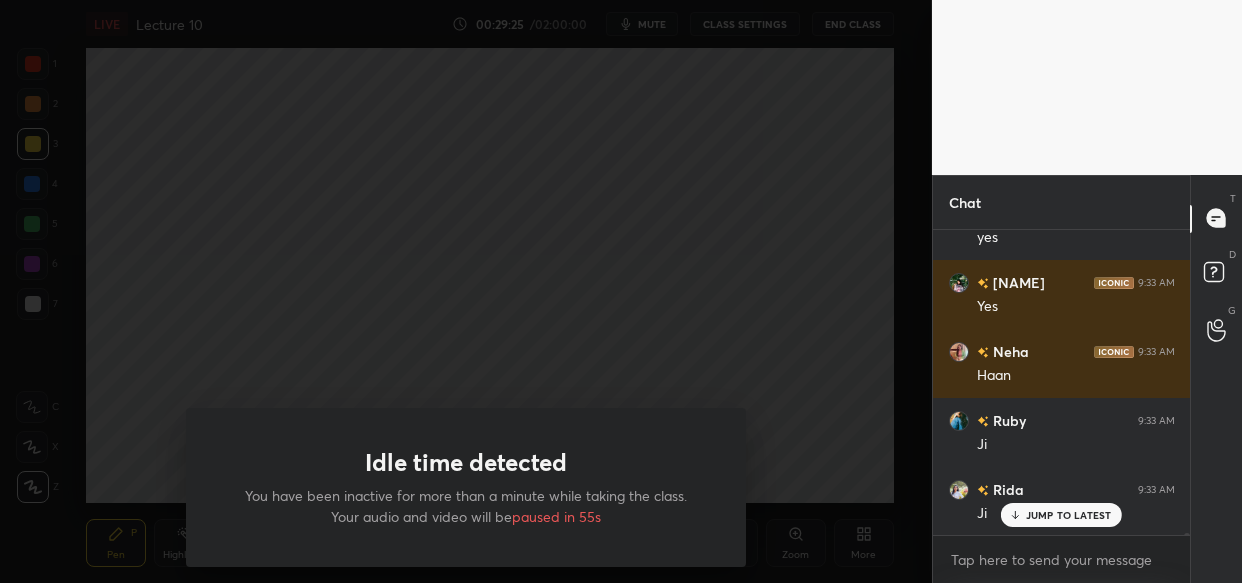 scroll, scrollTop: 49197, scrollLeft: 0, axis: vertical 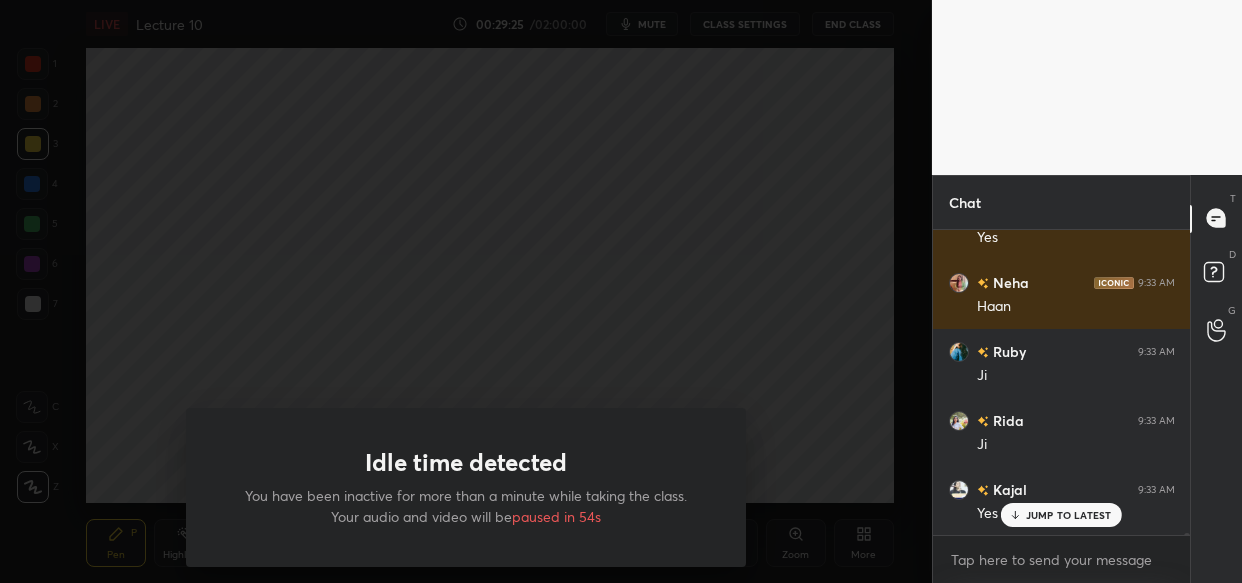 click on "Idle time detected You have been inactive for more than a minute while taking the class. Your audio and video will be  paused in 54s" at bounding box center [466, 291] 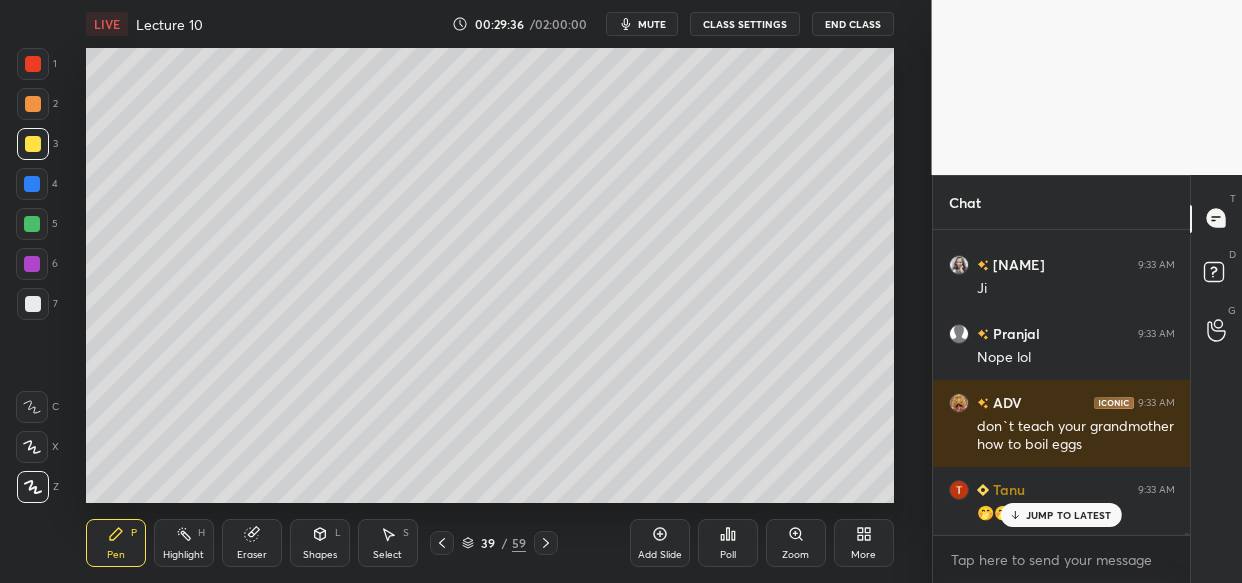 scroll, scrollTop: 49716, scrollLeft: 0, axis: vertical 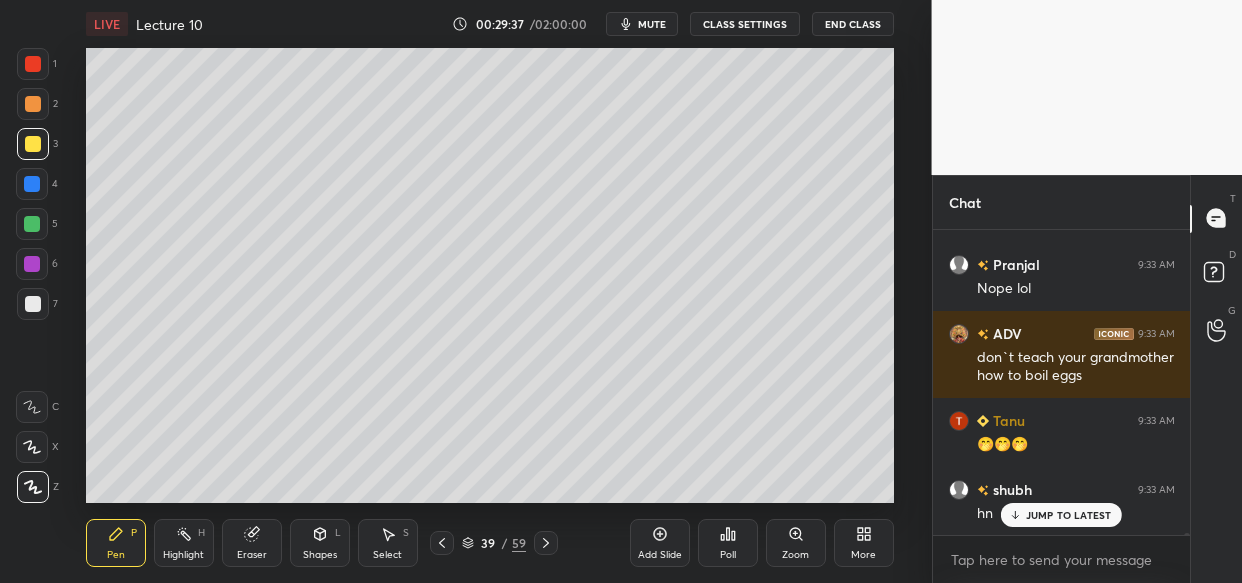 click on "JUMP TO LATEST" at bounding box center (1069, 515) 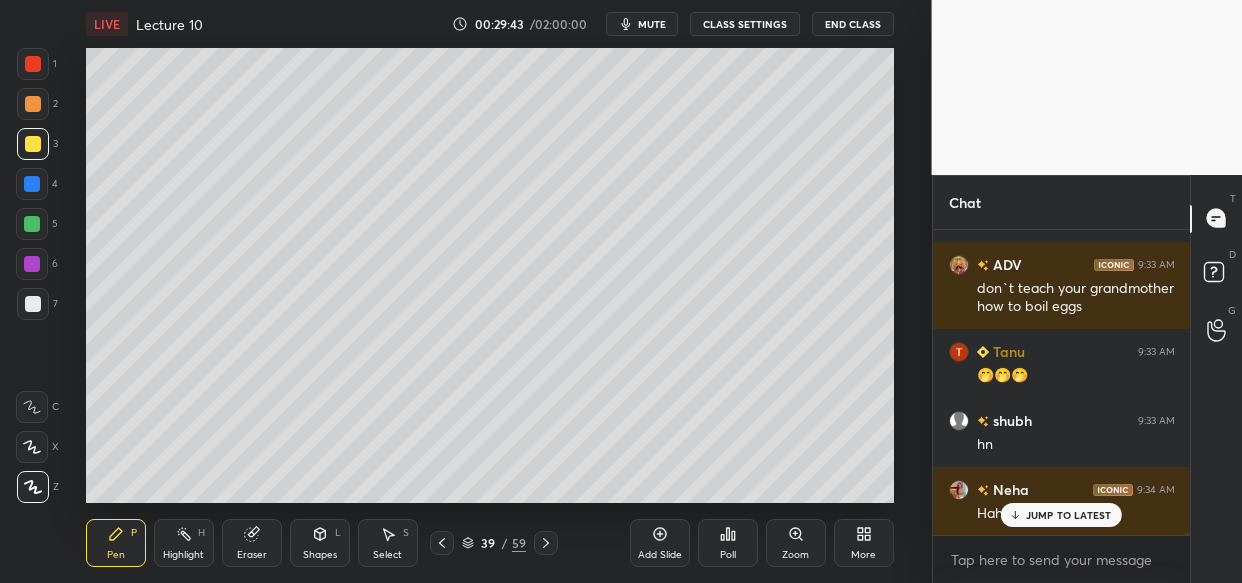 scroll, scrollTop: 49872, scrollLeft: 0, axis: vertical 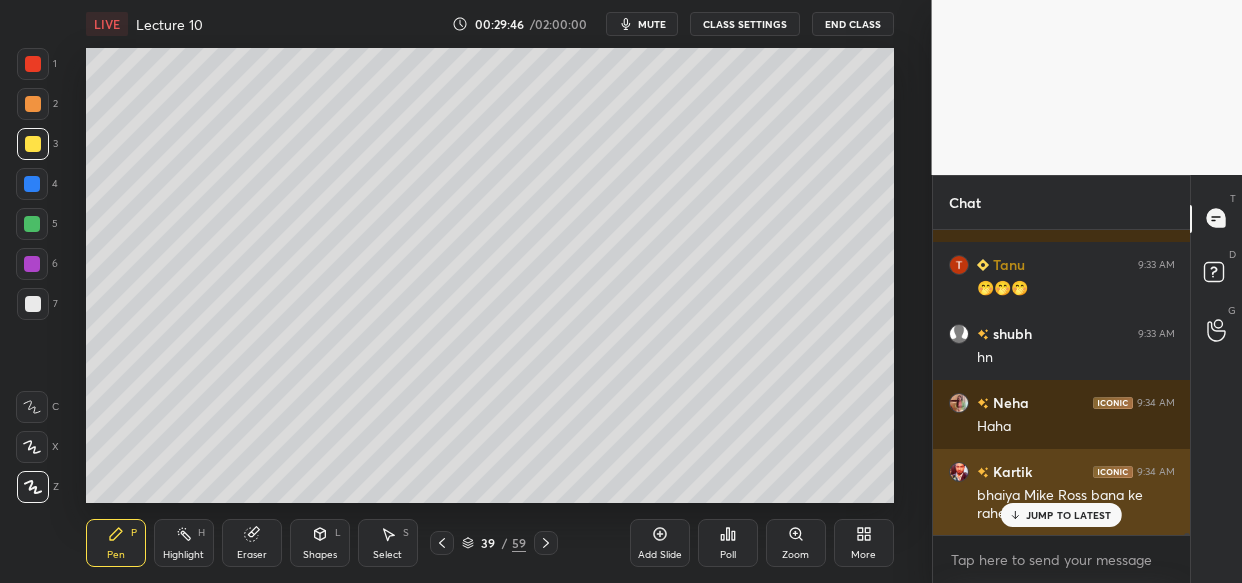 click on "JUMP TO LATEST" at bounding box center [1061, 515] 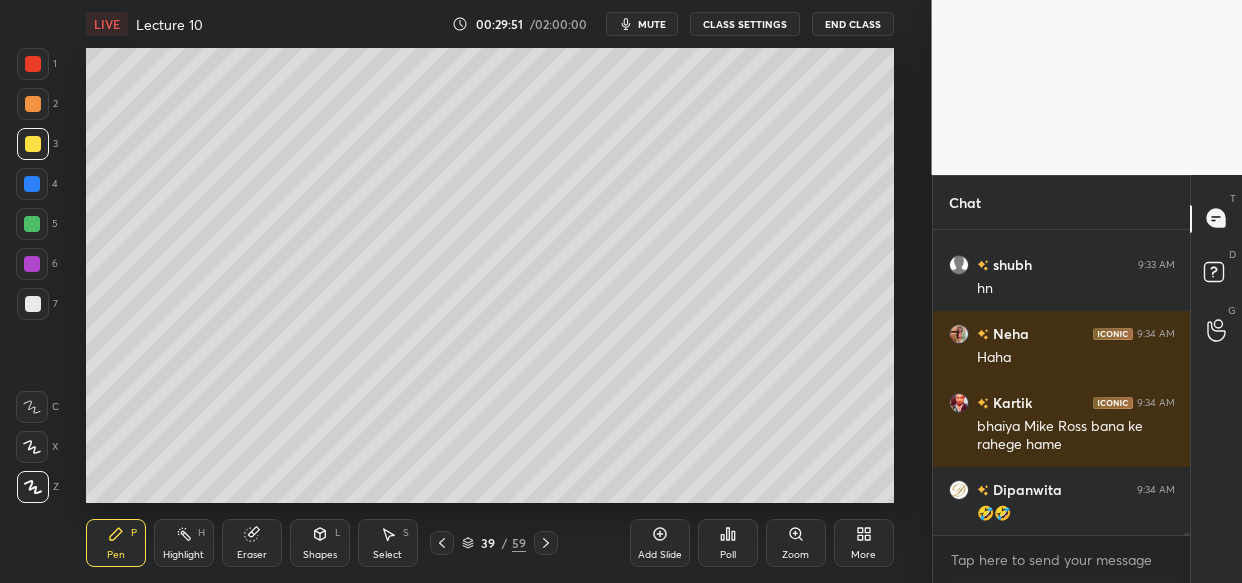 scroll, scrollTop: 50010, scrollLeft: 0, axis: vertical 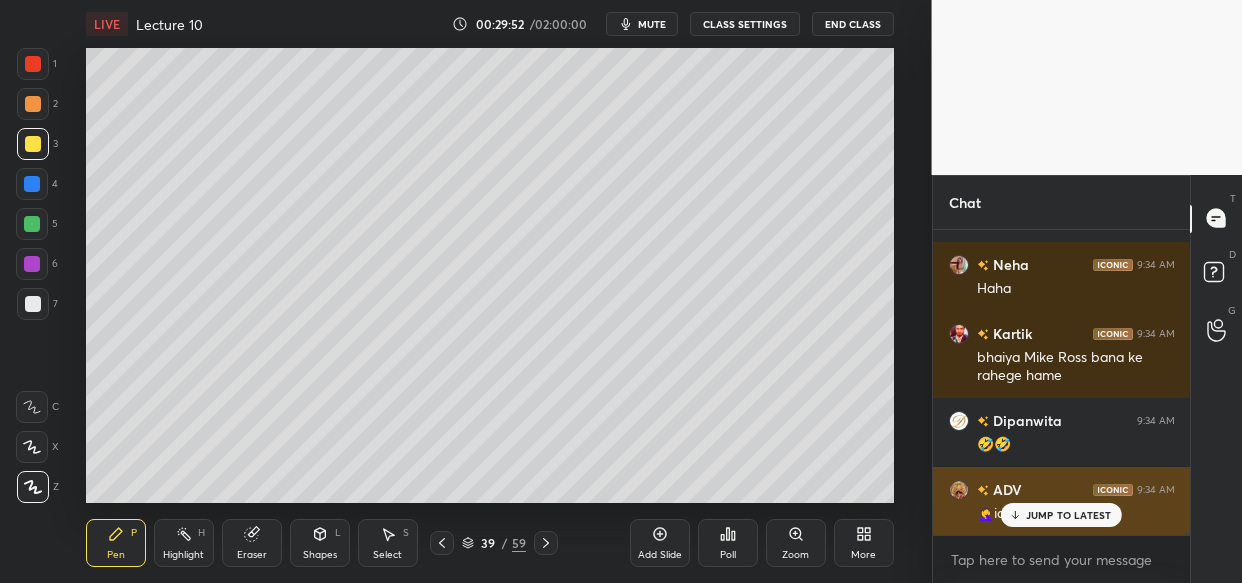 click on "JUMP TO LATEST" at bounding box center [1061, 515] 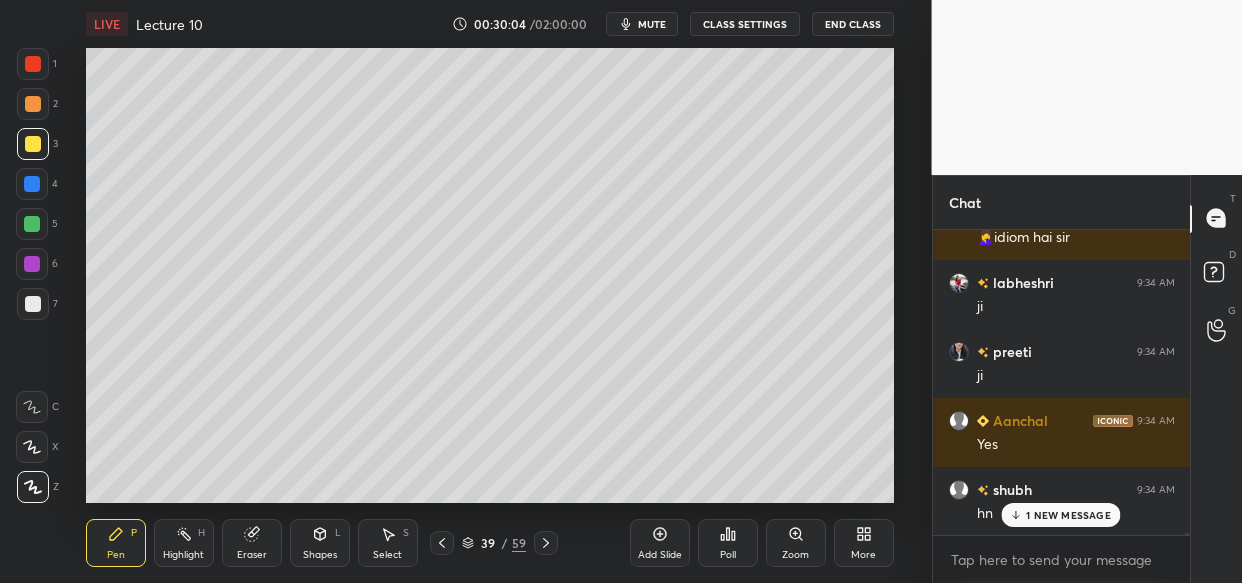 scroll, scrollTop: 50355, scrollLeft: 0, axis: vertical 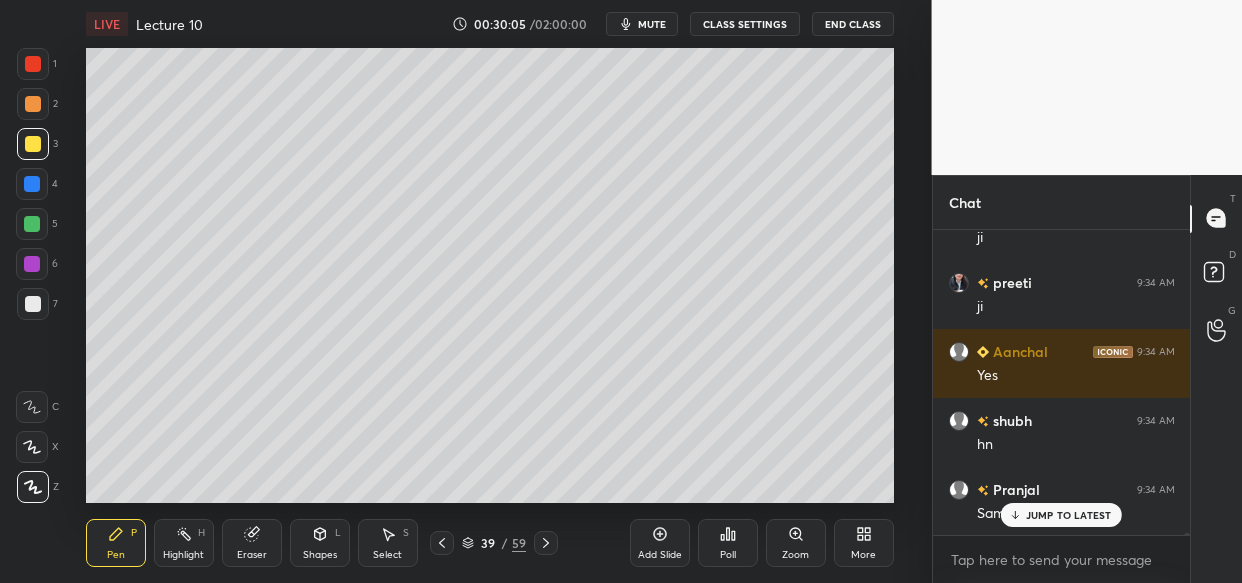 click on "JUMP TO LATEST" at bounding box center [1069, 515] 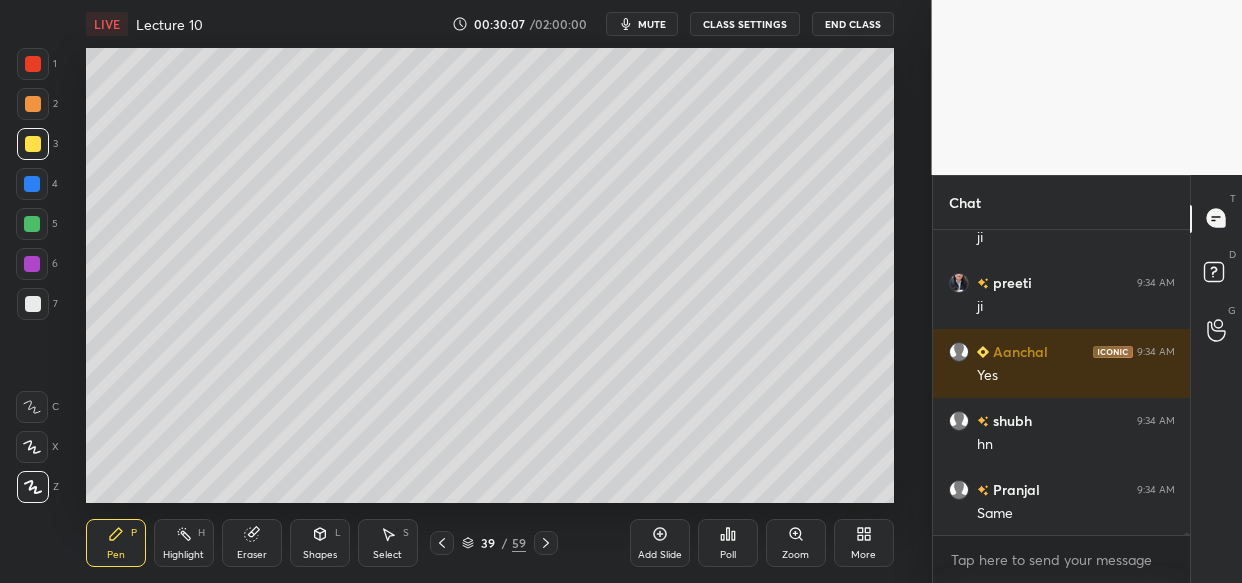 scroll, scrollTop: 50424, scrollLeft: 0, axis: vertical 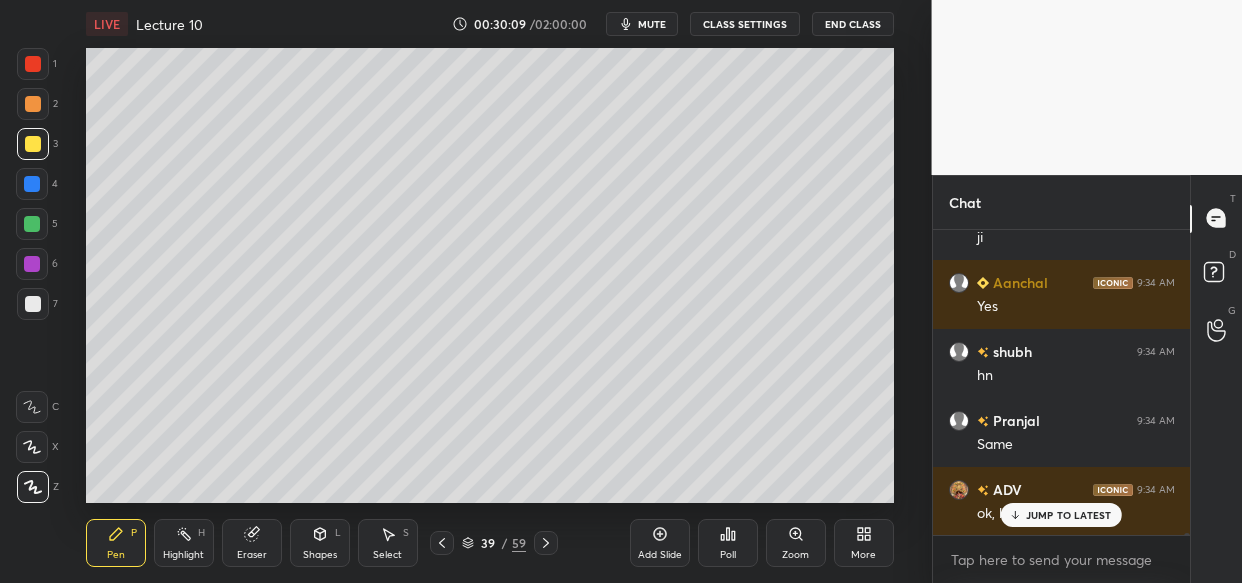 click on "JUMP TO LATEST" at bounding box center [1061, 515] 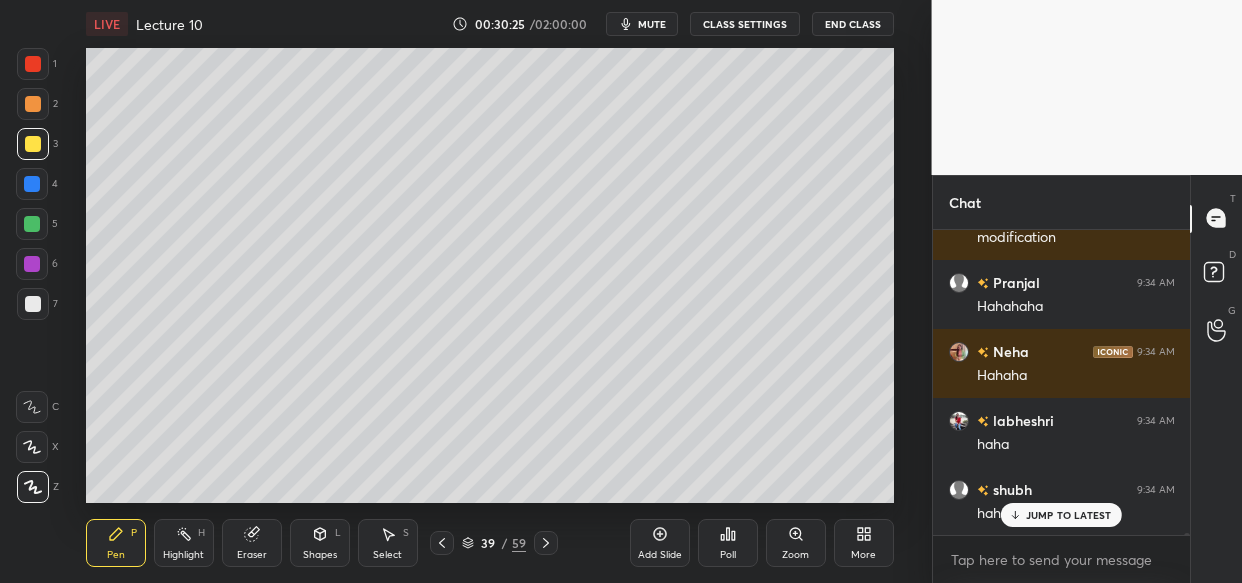 scroll, scrollTop: 51045, scrollLeft: 0, axis: vertical 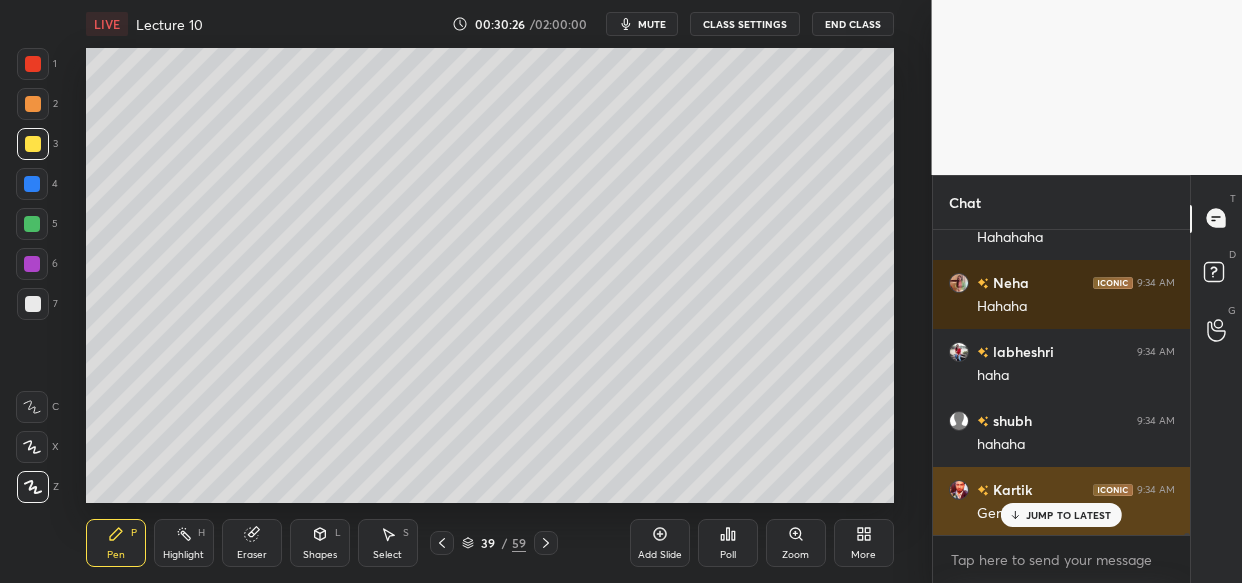 click on "JUMP TO LATEST" at bounding box center [1069, 515] 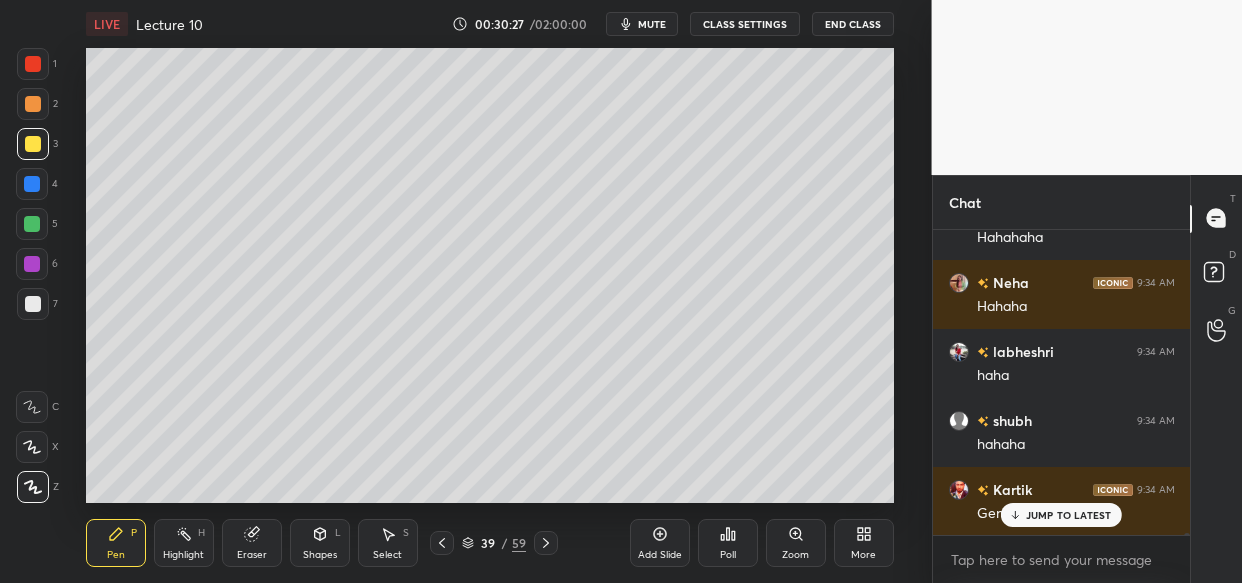 scroll, scrollTop: 51114, scrollLeft: 0, axis: vertical 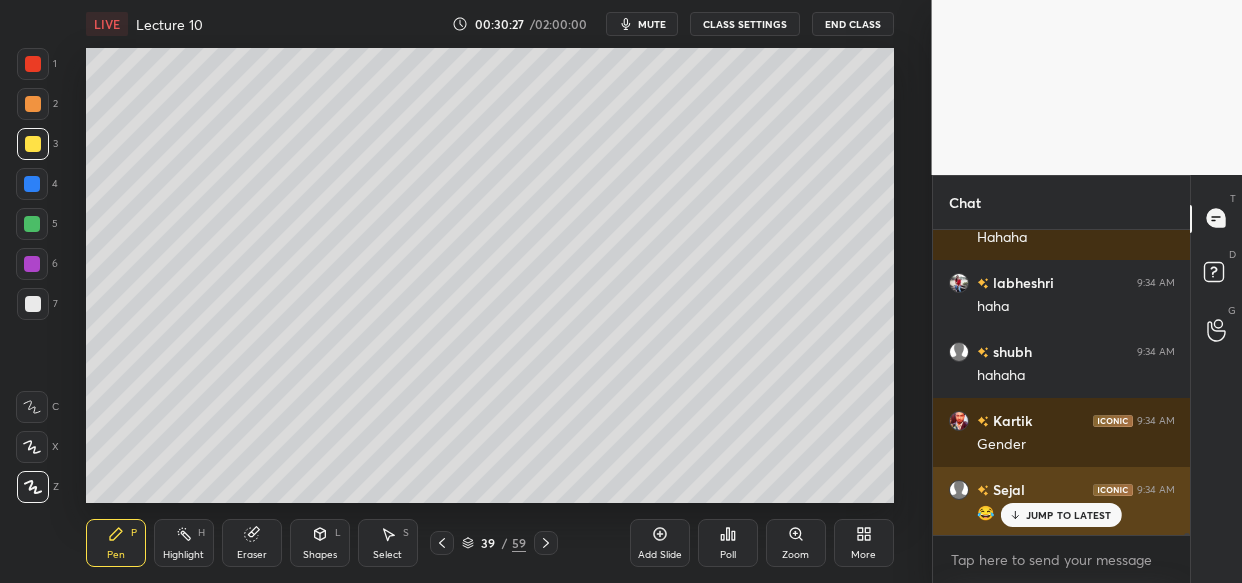 click on "JUMP TO LATEST" at bounding box center (1069, 515) 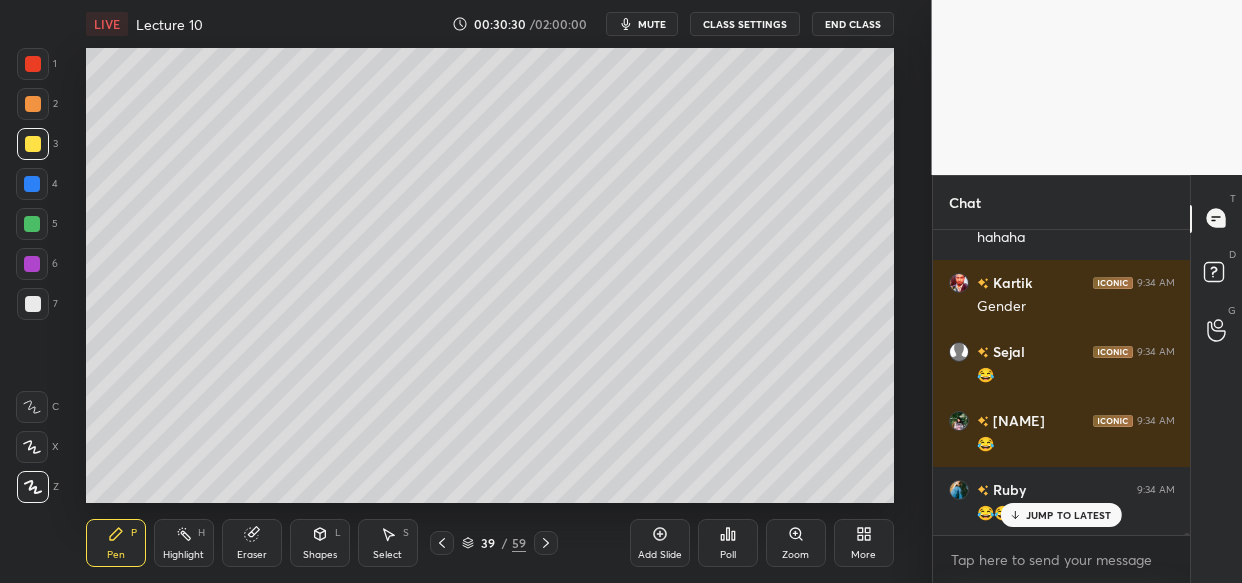 scroll, scrollTop: 51321, scrollLeft: 0, axis: vertical 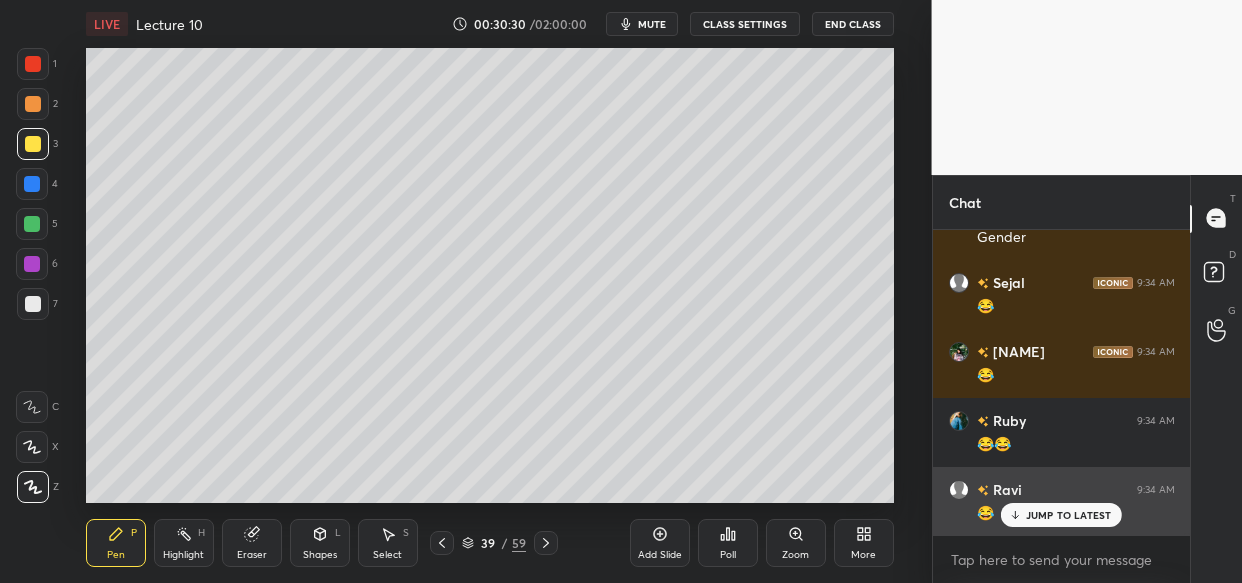 drag, startPoint x: 1041, startPoint y: 503, endPoint x: 1039, endPoint y: 516, distance: 13.152946 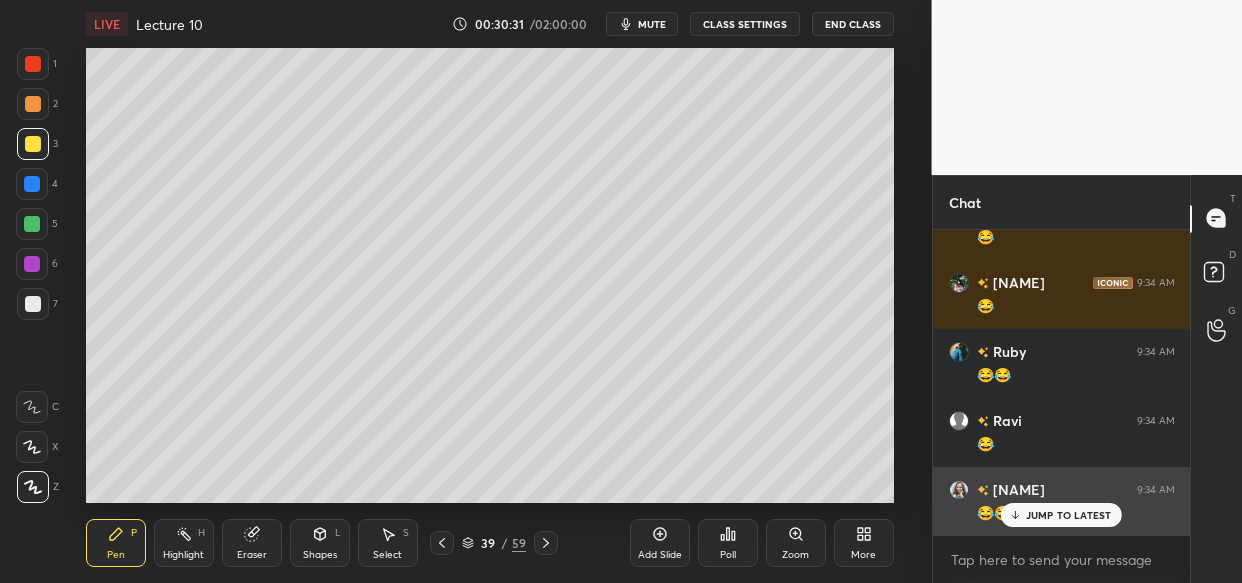 click on "JUMP TO LATEST" at bounding box center (1069, 515) 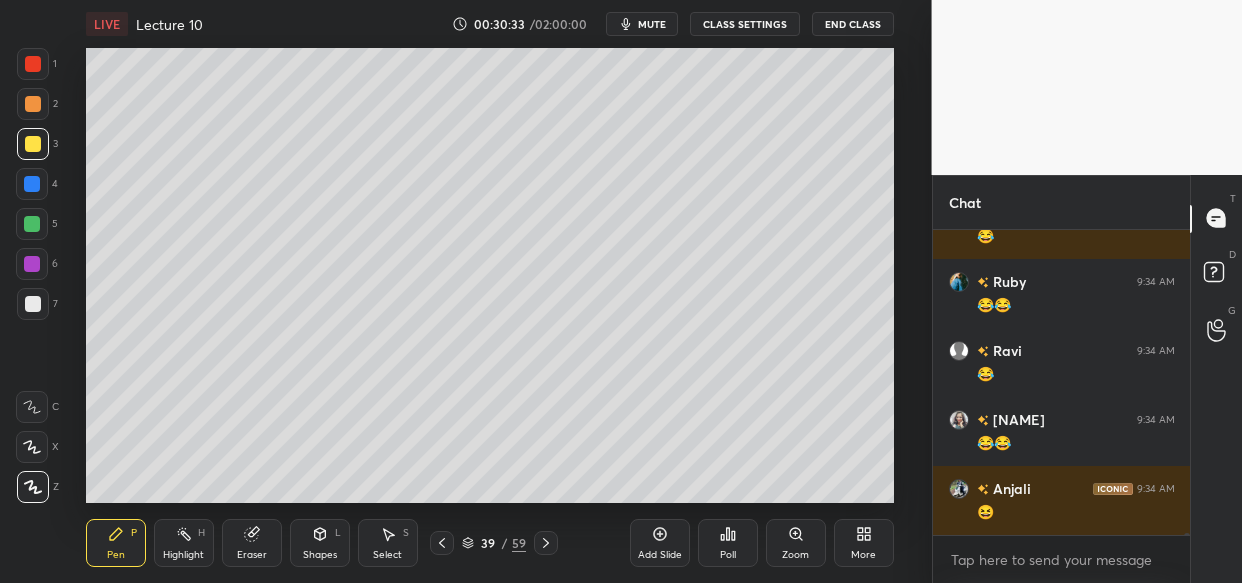 scroll, scrollTop: 51528, scrollLeft: 0, axis: vertical 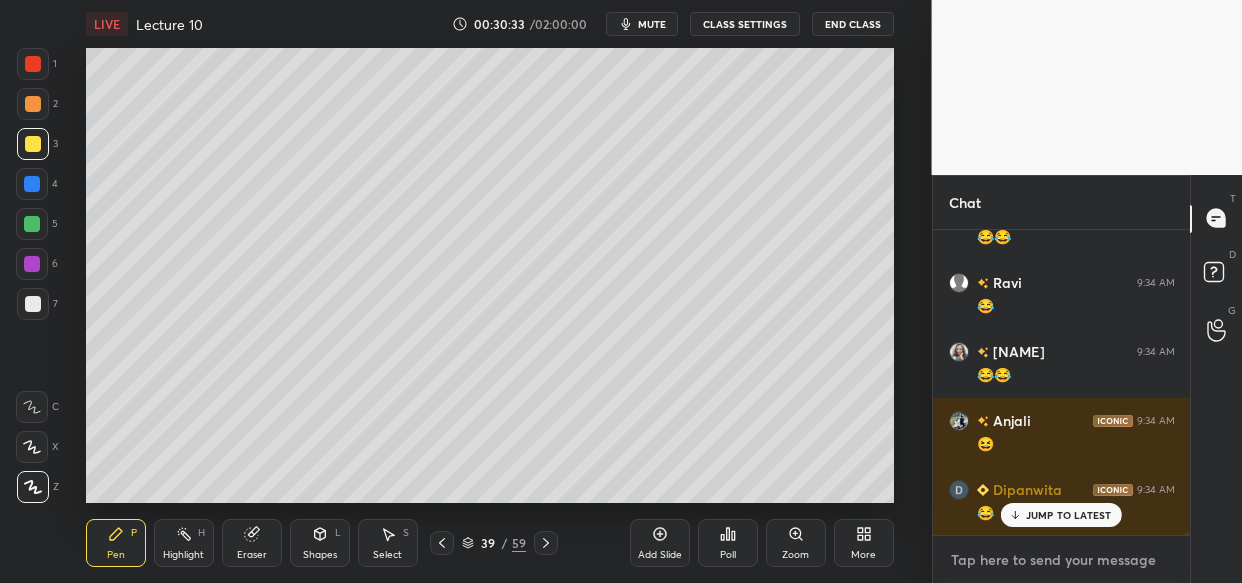 click at bounding box center (1062, 560) 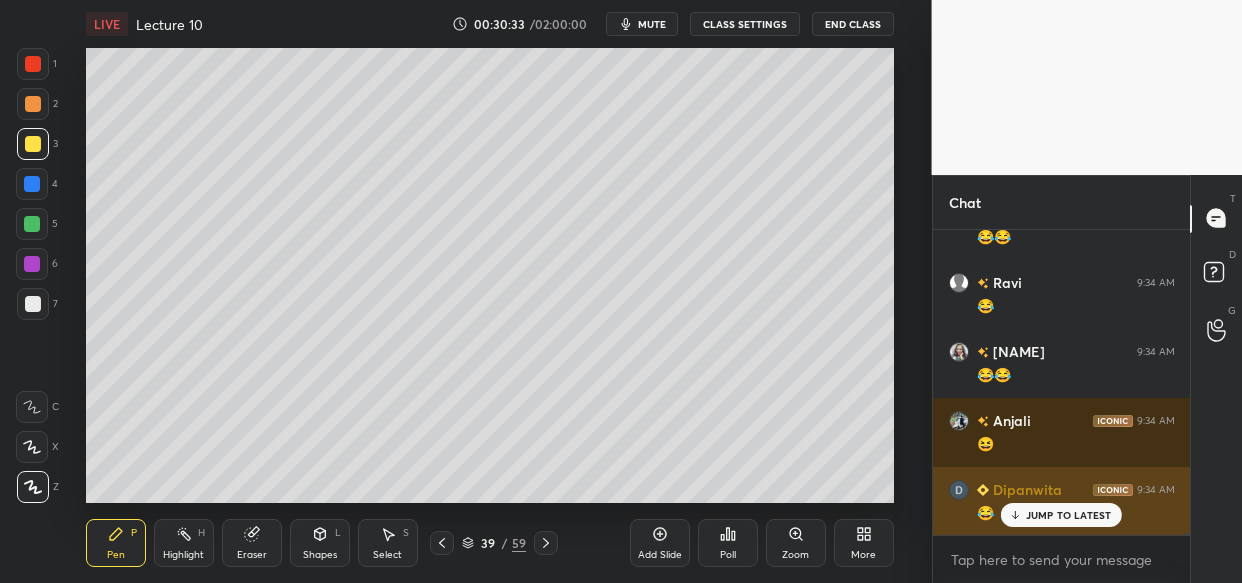 click on "JUMP TO LATEST" at bounding box center (1069, 515) 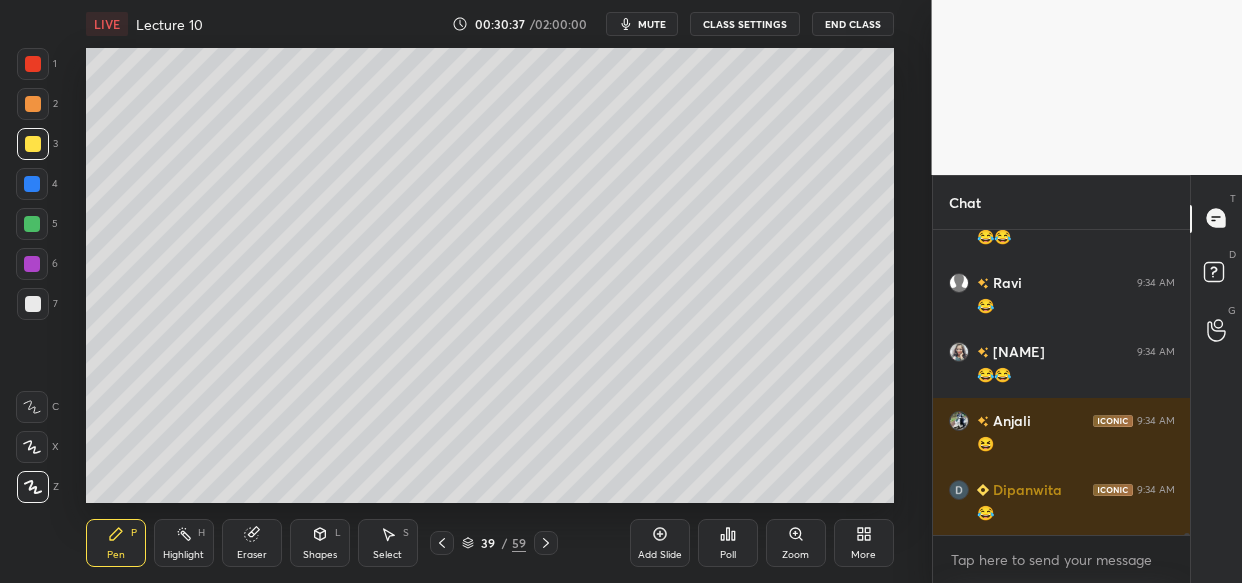 scroll, scrollTop: 51597, scrollLeft: 0, axis: vertical 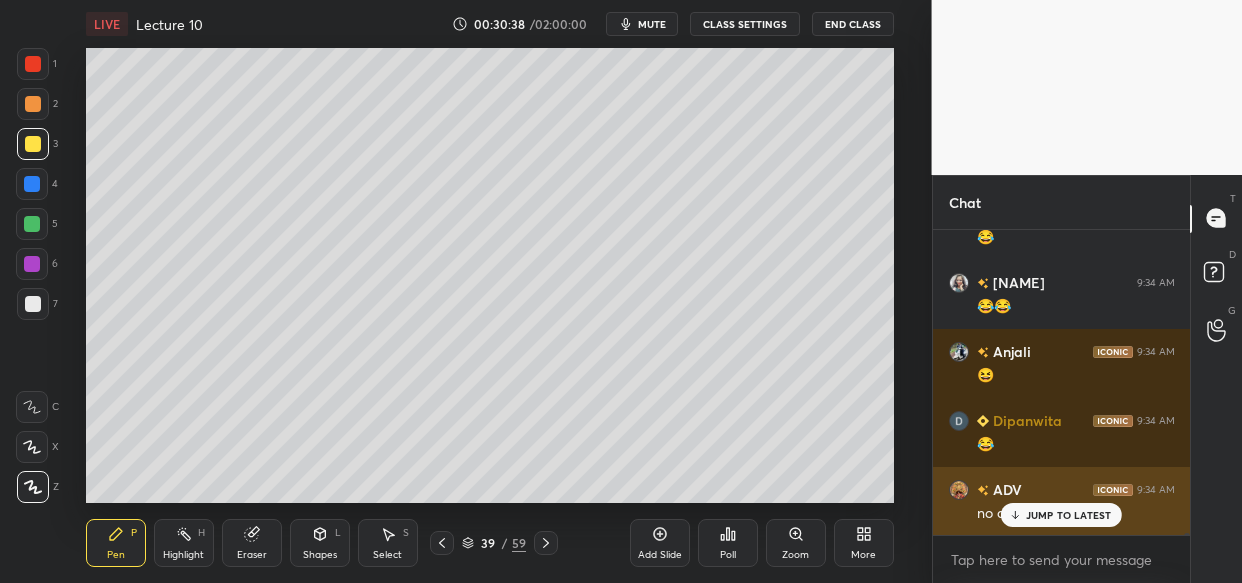 click on "JUMP TO LATEST" at bounding box center [1069, 515] 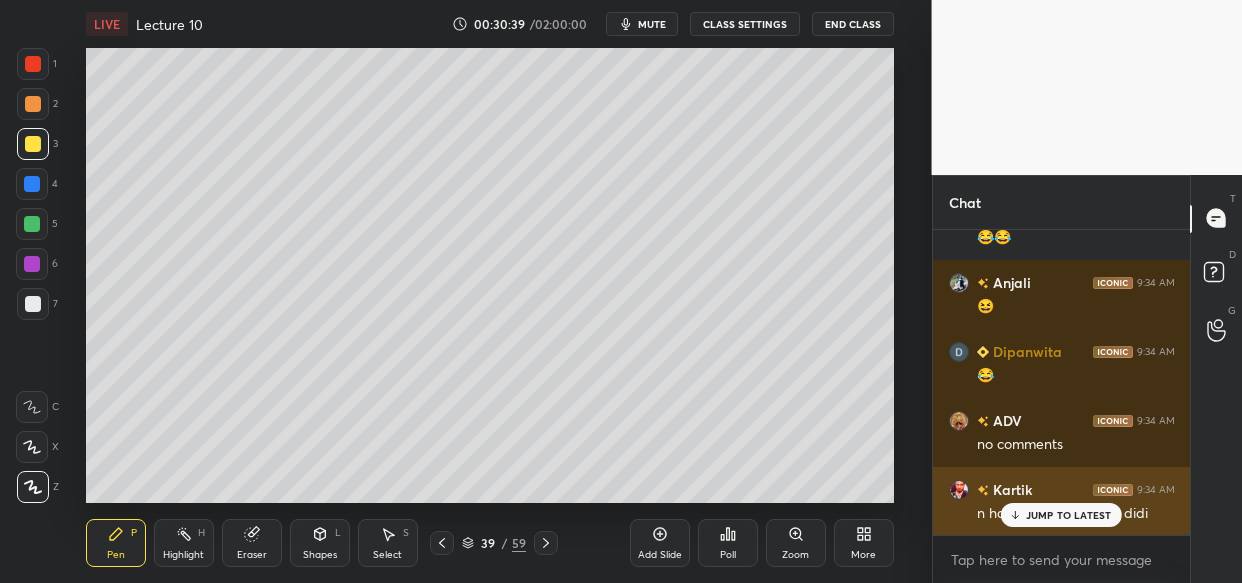 click on "JUMP TO LATEST" at bounding box center (1069, 515) 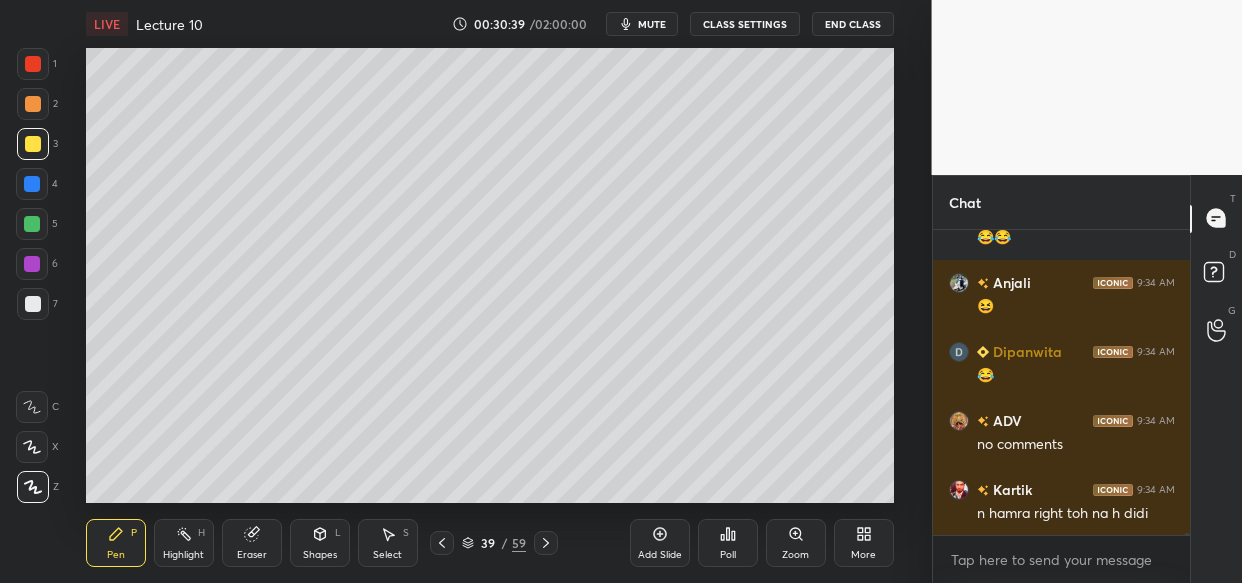 scroll, scrollTop: 51735, scrollLeft: 0, axis: vertical 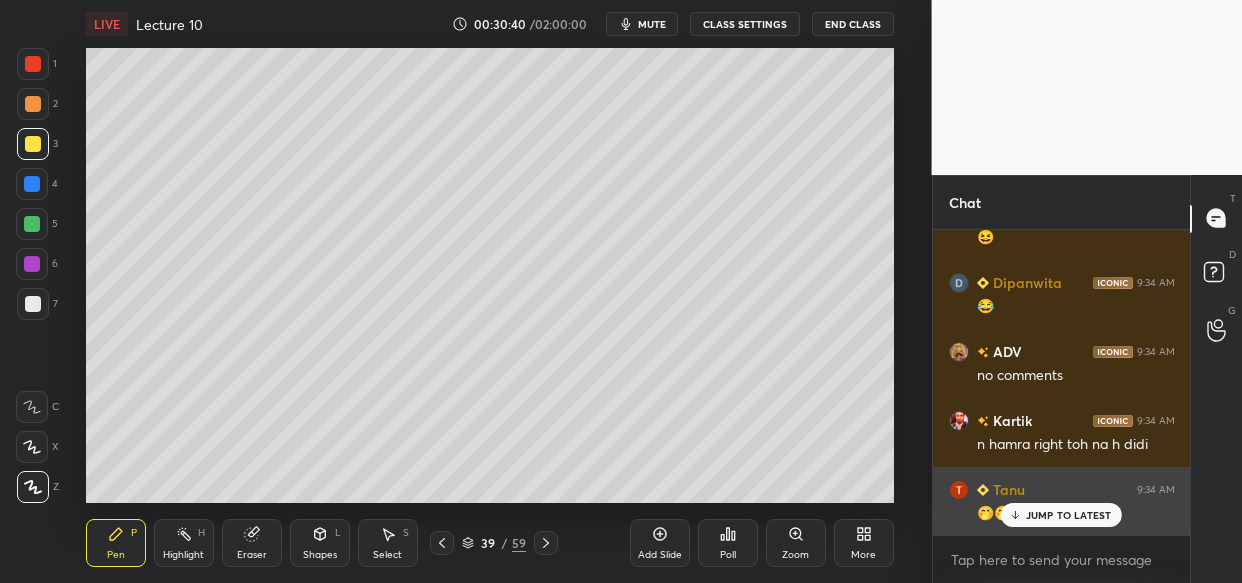 drag, startPoint x: 1082, startPoint y: 507, endPoint x: 1029, endPoint y: 530, distance: 57.77543 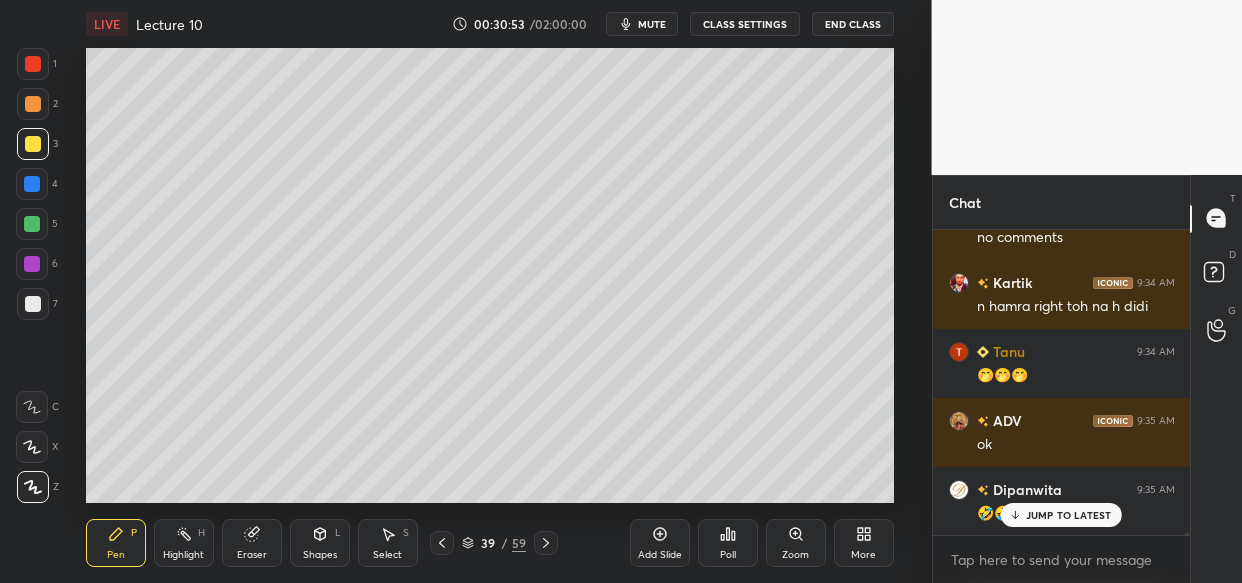 scroll, scrollTop: 52011, scrollLeft: 0, axis: vertical 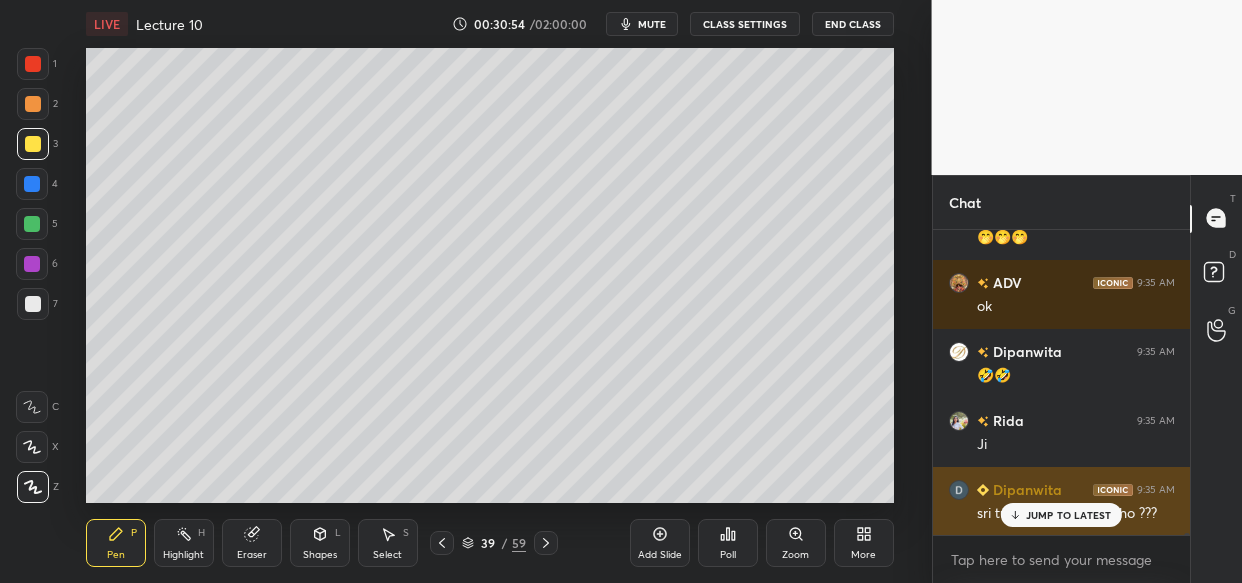 click on "sri tum khana bna leti ho ???" at bounding box center [1076, 512] 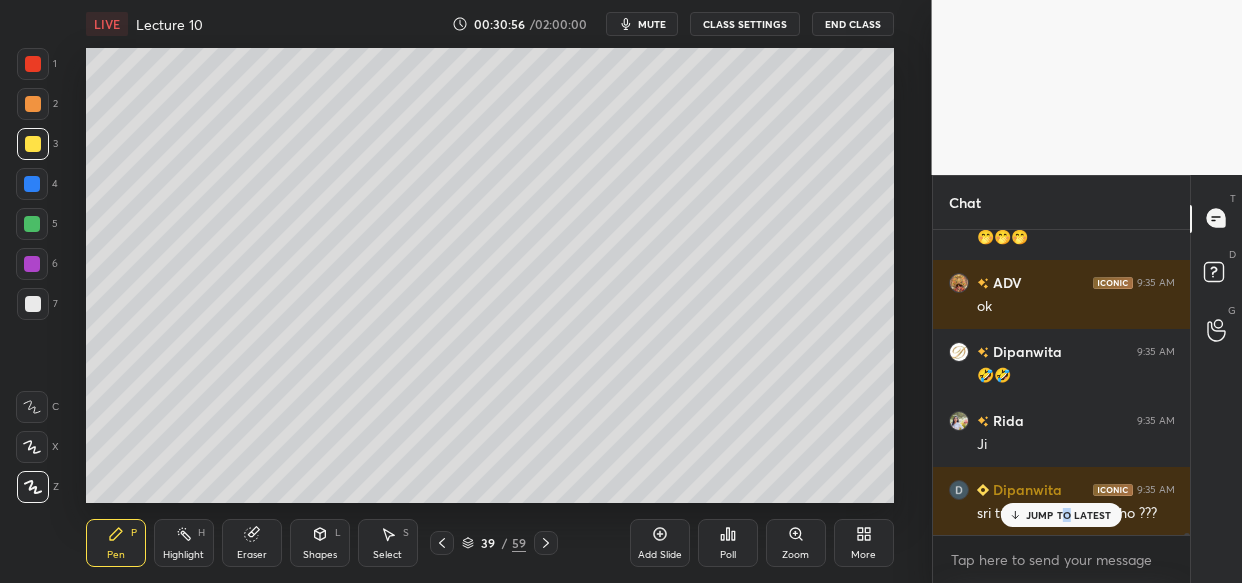 drag, startPoint x: 1067, startPoint y: 520, endPoint x: 989, endPoint y: 553, distance: 84.693565 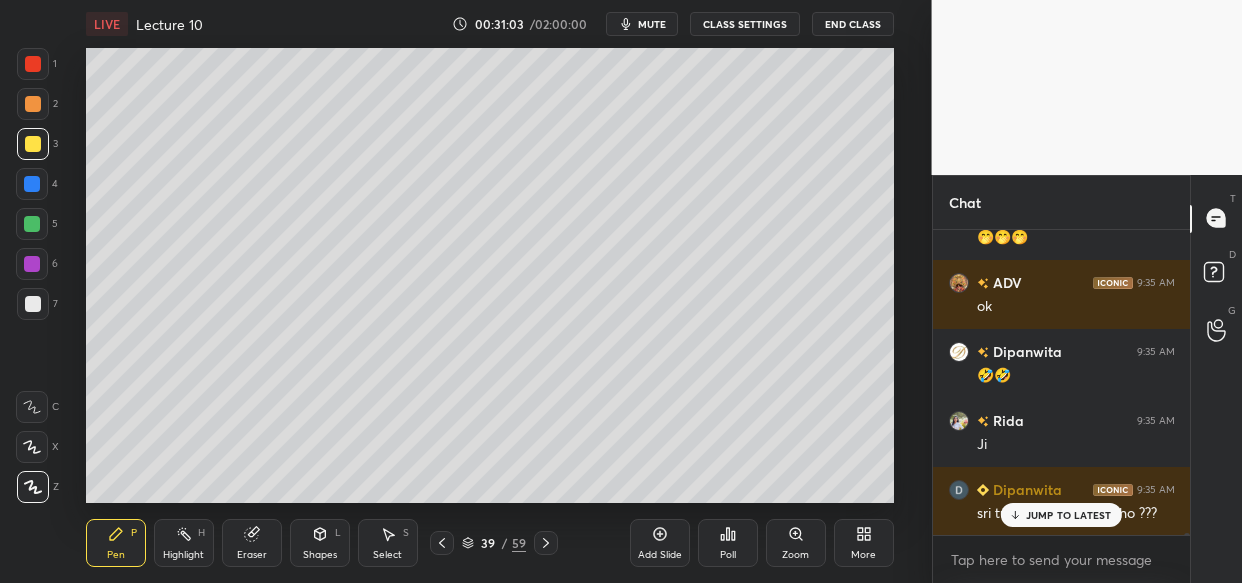 scroll, scrollTop: 52080, scrollLeft: 0, axis: vertical 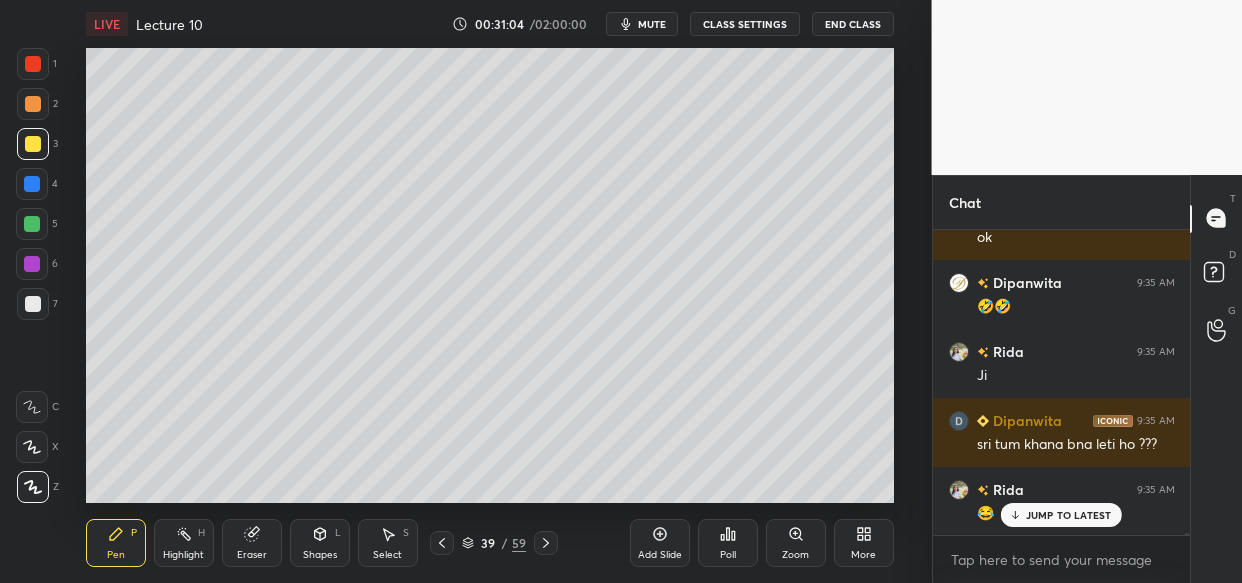 click on "JUMP TO LATEST" at bounding box center [1061, 515] 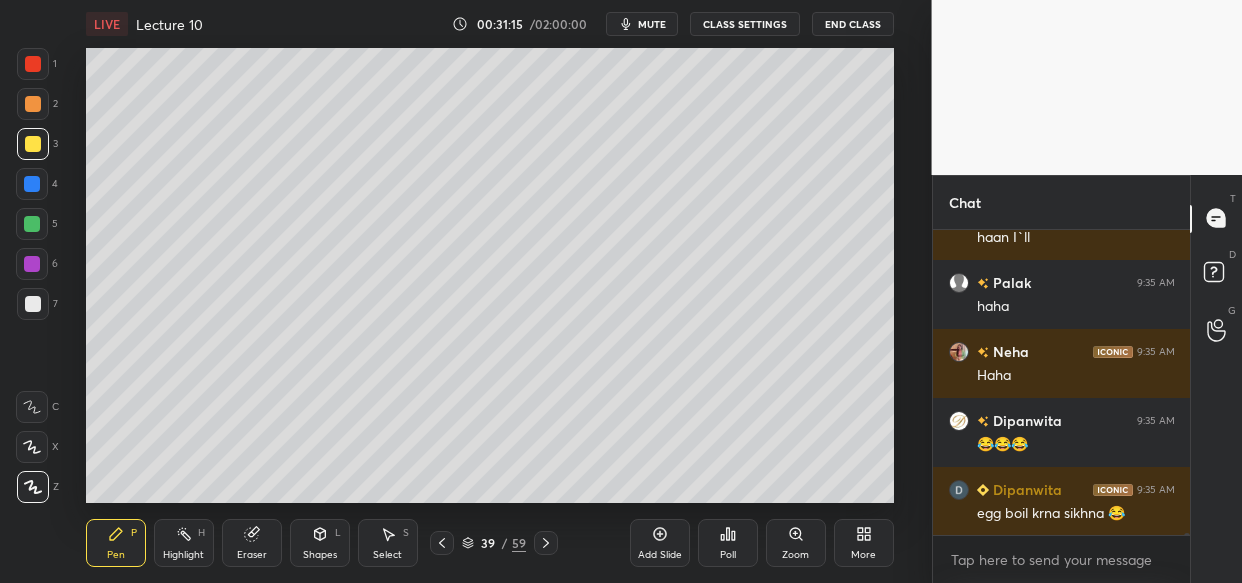 scroll, scrollTop: 52563, scrollLeft: 0, axis: vertical 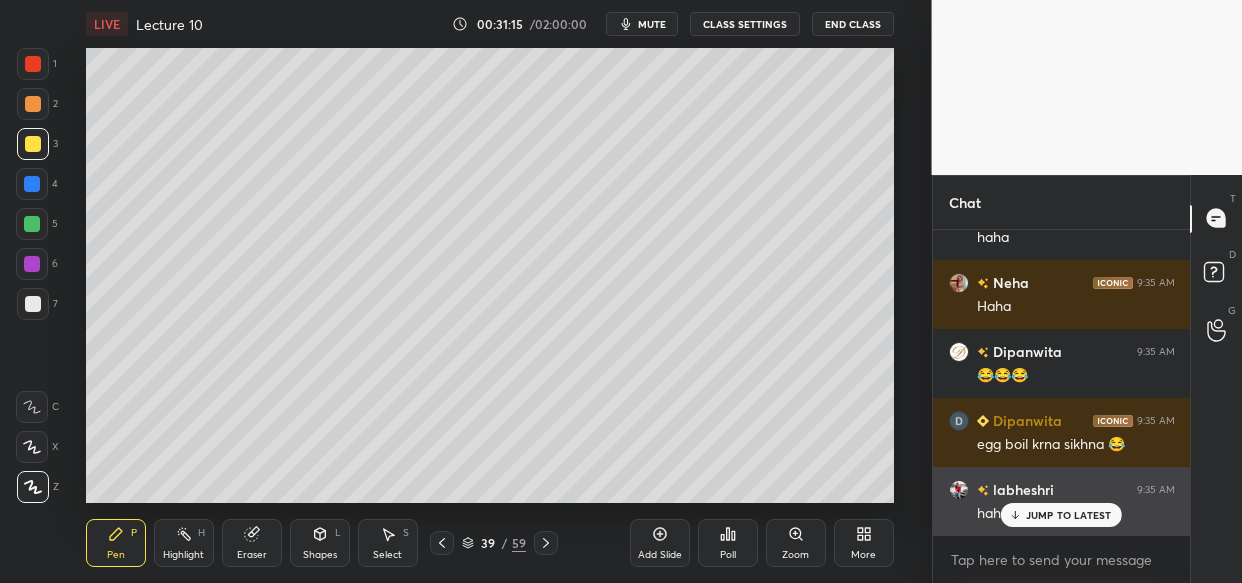 click on "JUMP TO LATEST" at bounding box center [1069, 515] 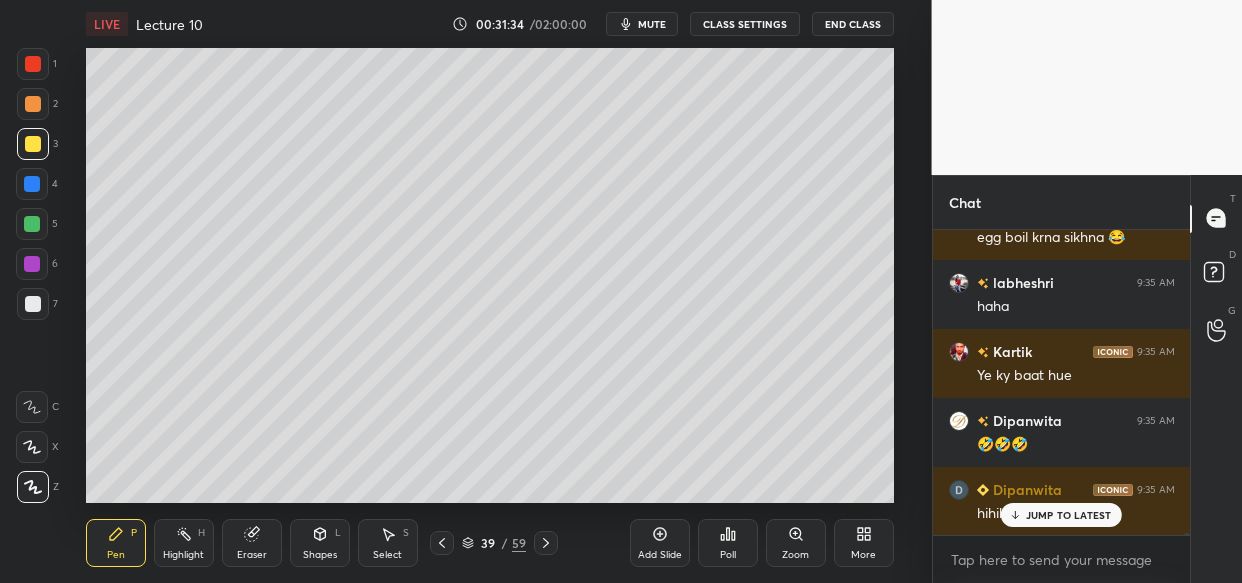 scroll, scrollTop: 52840, scrollLeft: 0, axis: vertical 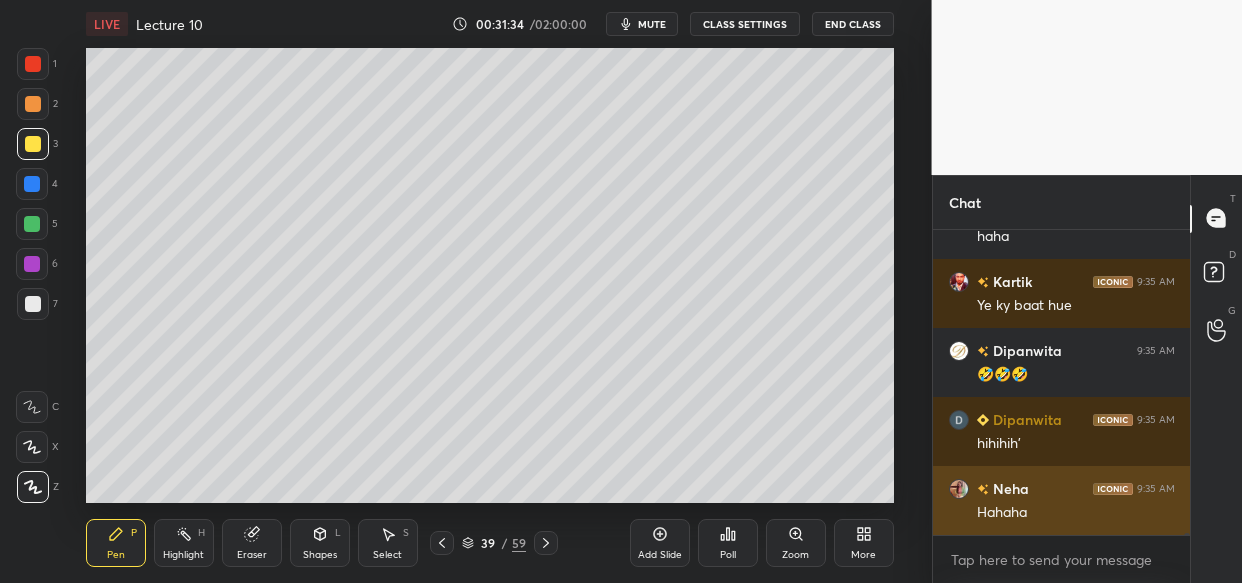 click on "Hahaha" at bounding box center [1076, 513] 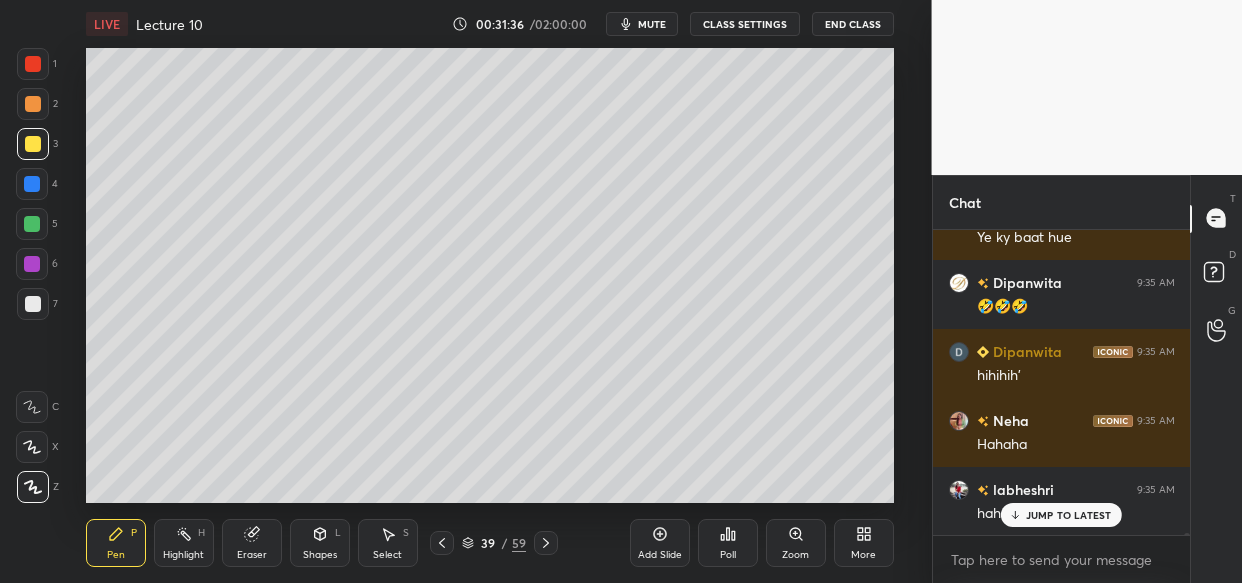 scroll, scrollTop: 52977, scrollLeft: 0, axis: vertical 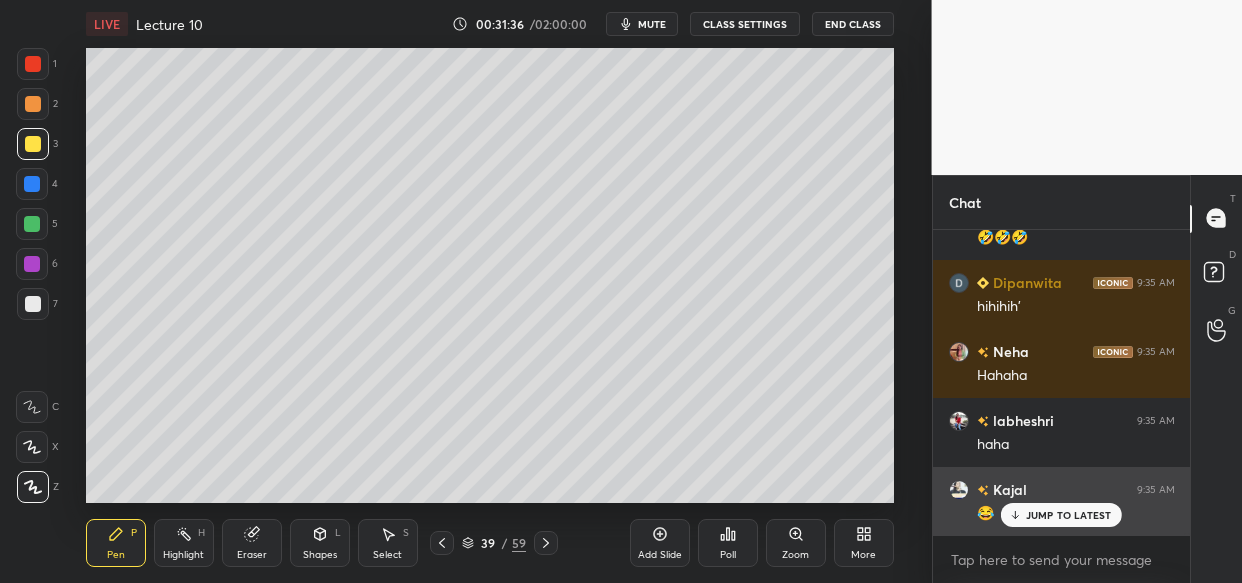 click on "JUMP TO LATEST" at bounding box center [1069, 515] 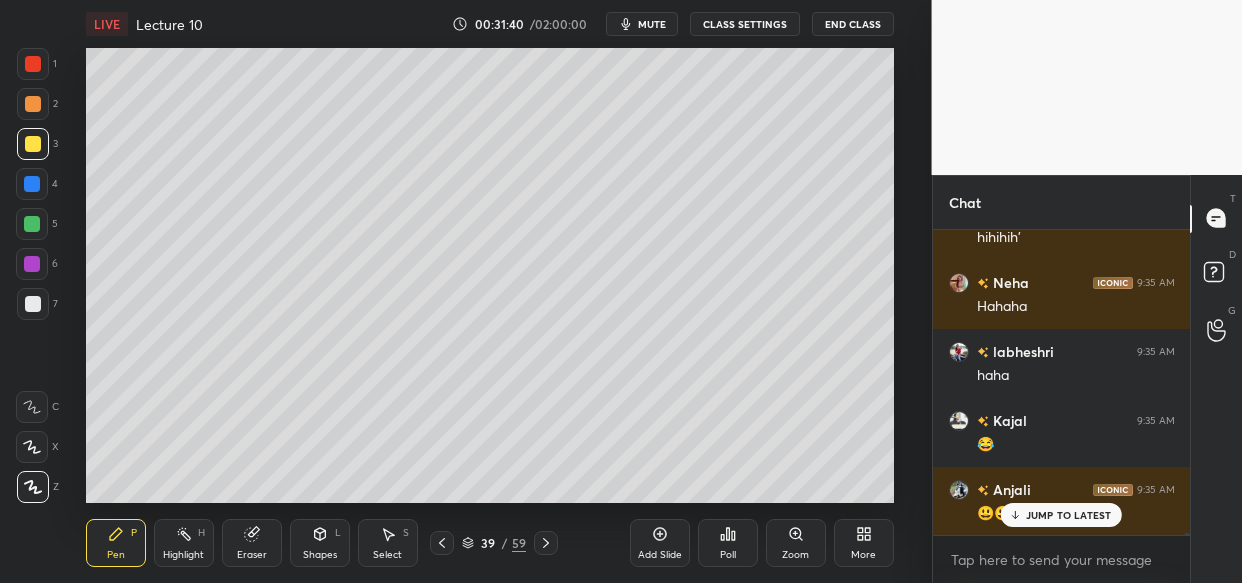 scroll, scrollTop: 53115, scrollLeft: 0, axis: vertical 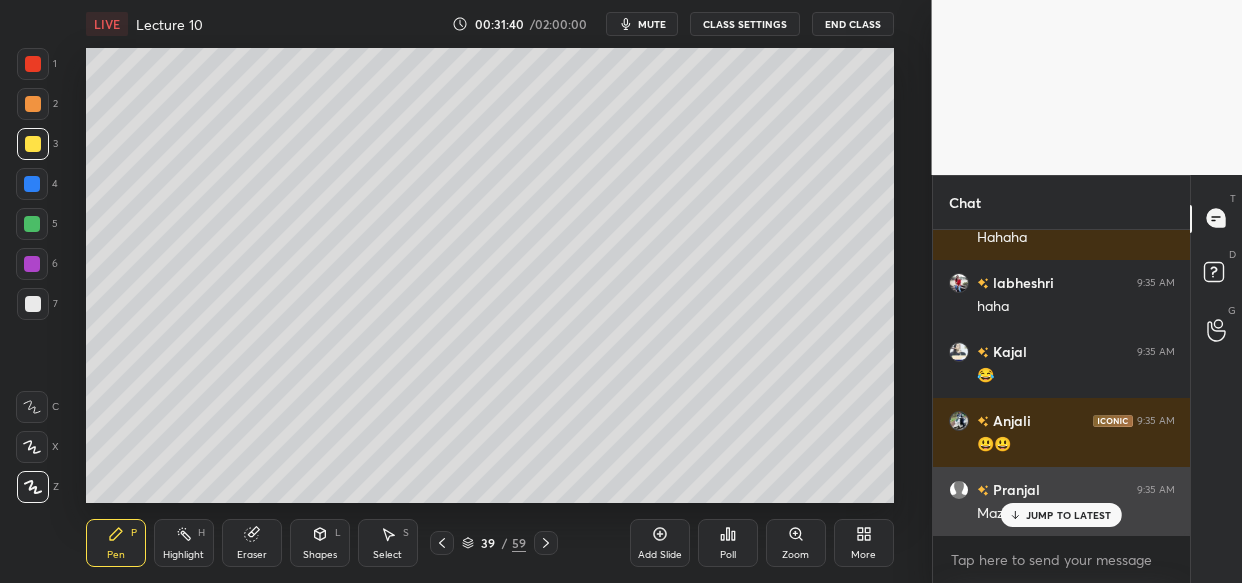click on "JUMP TO LATEST" at bounding box center [1069, 515] 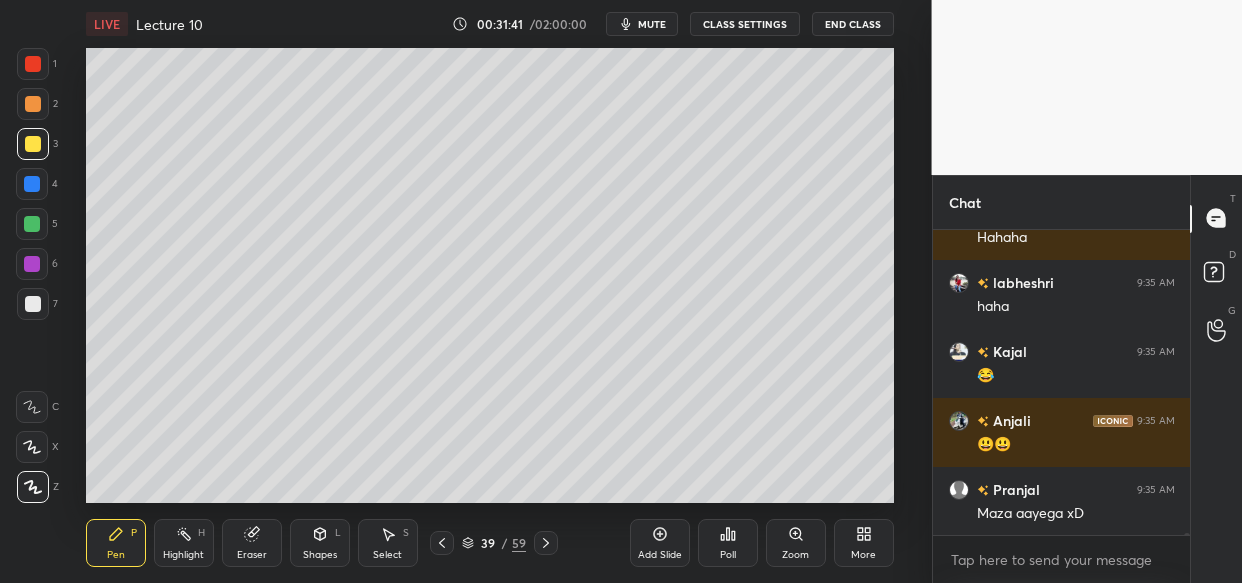 scroll, scrollTop: 53253, scrollLeft: 0, axis: vertical 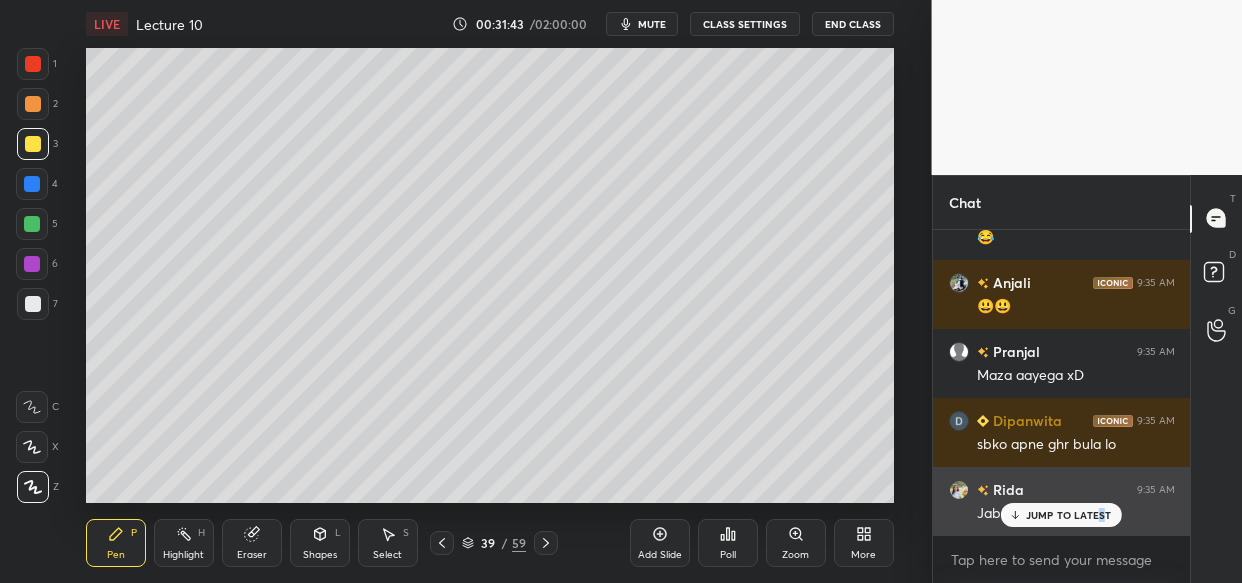 click on "JUMP TO LATEST" at bounding box center [1069, 515] 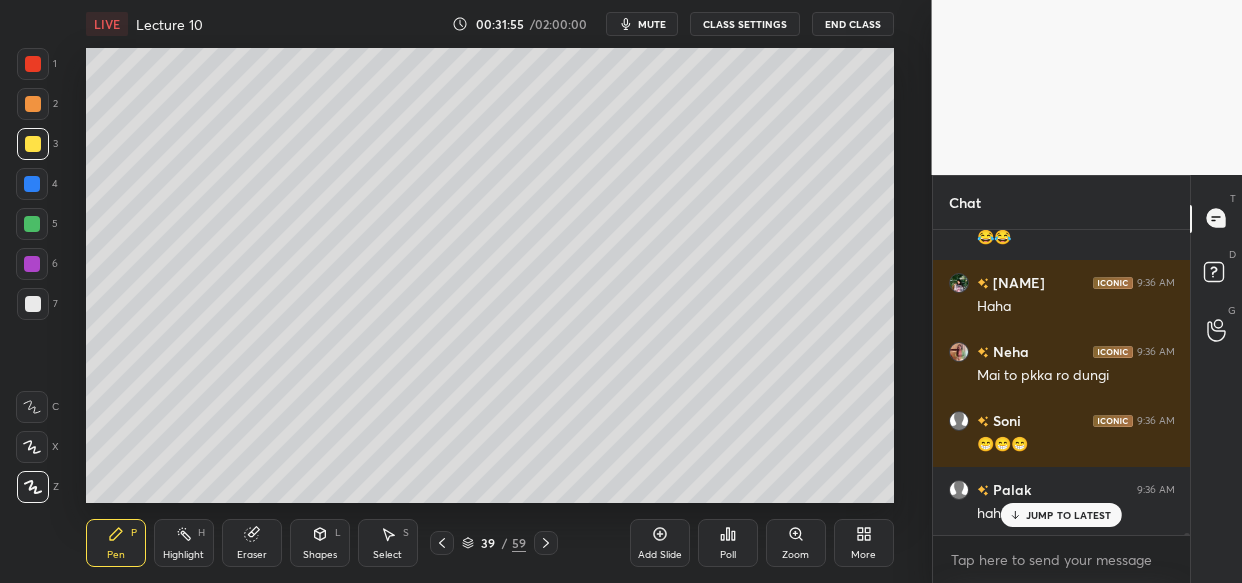 scroll, scrollTop: 54012, scrollLeft: 0, axis: vertical 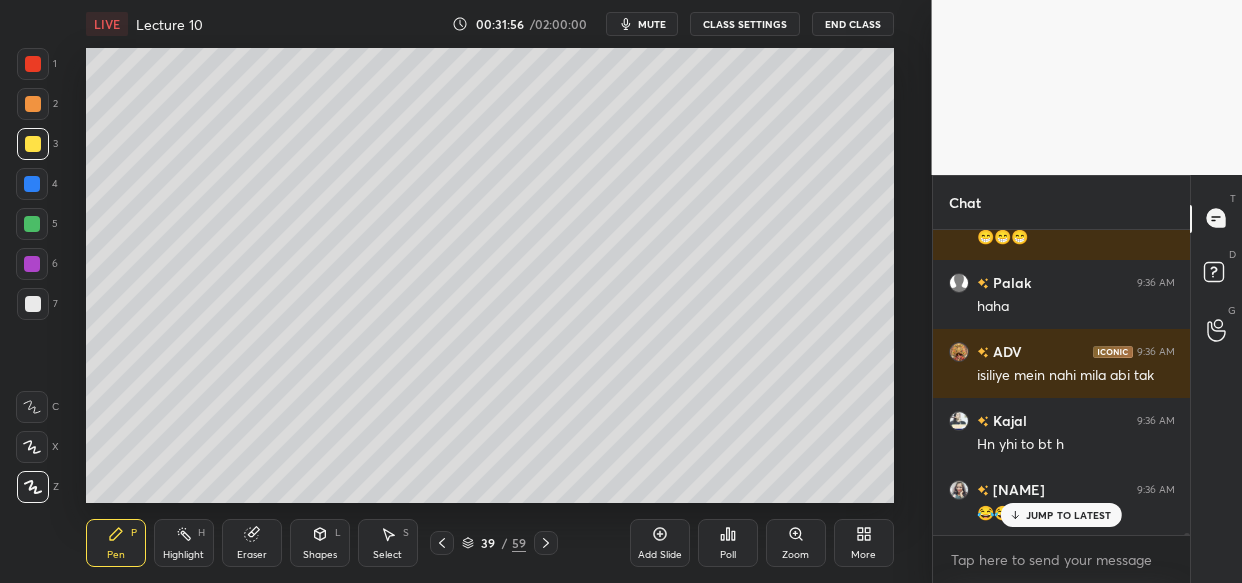 click on "JUMP TO LATEST" at bounding box center [1061, 515] 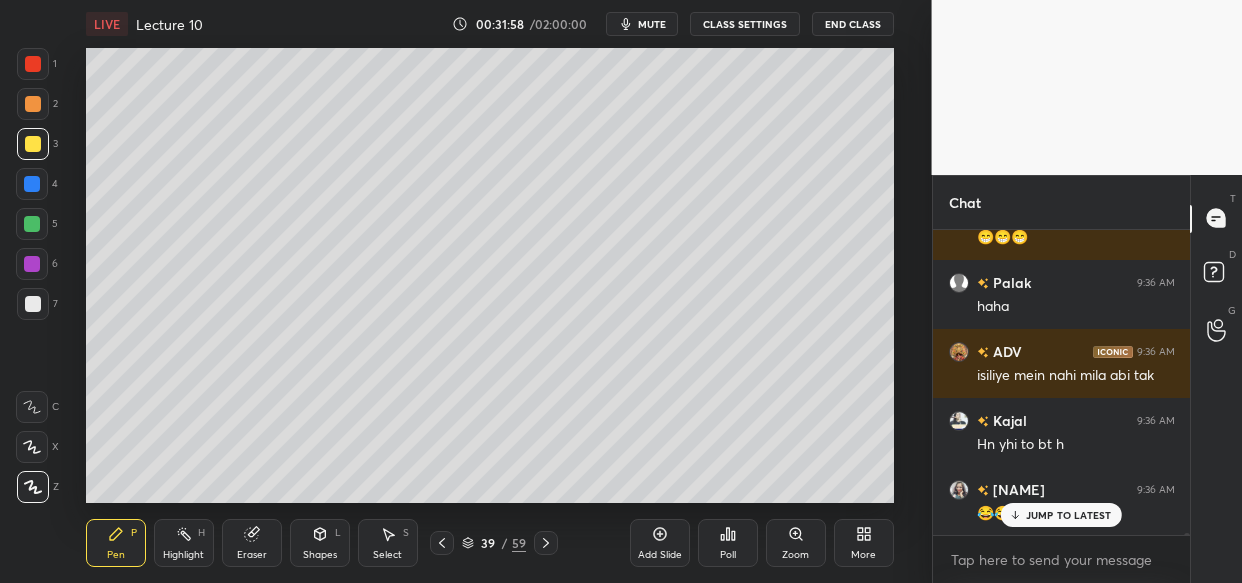scroll, scrollTop: 54081, scrollLeft: 0, axis: vertical 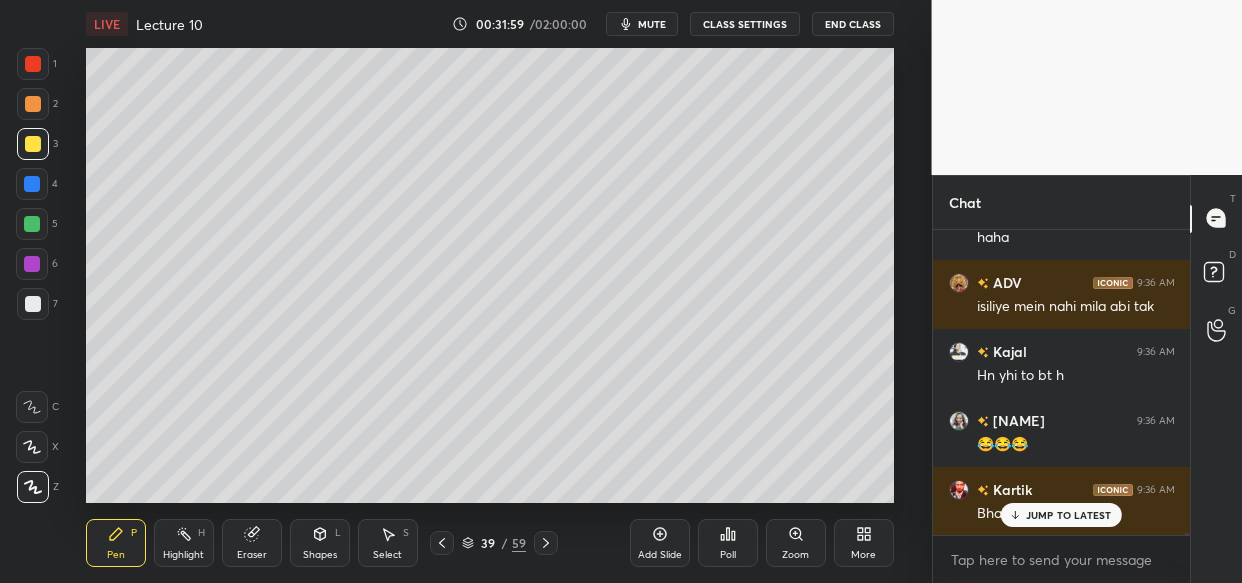 drag, startPoint x: 1070, startPoint y: 504, endPoint x: 1030, endPoint y: 527, distance: 46.141087 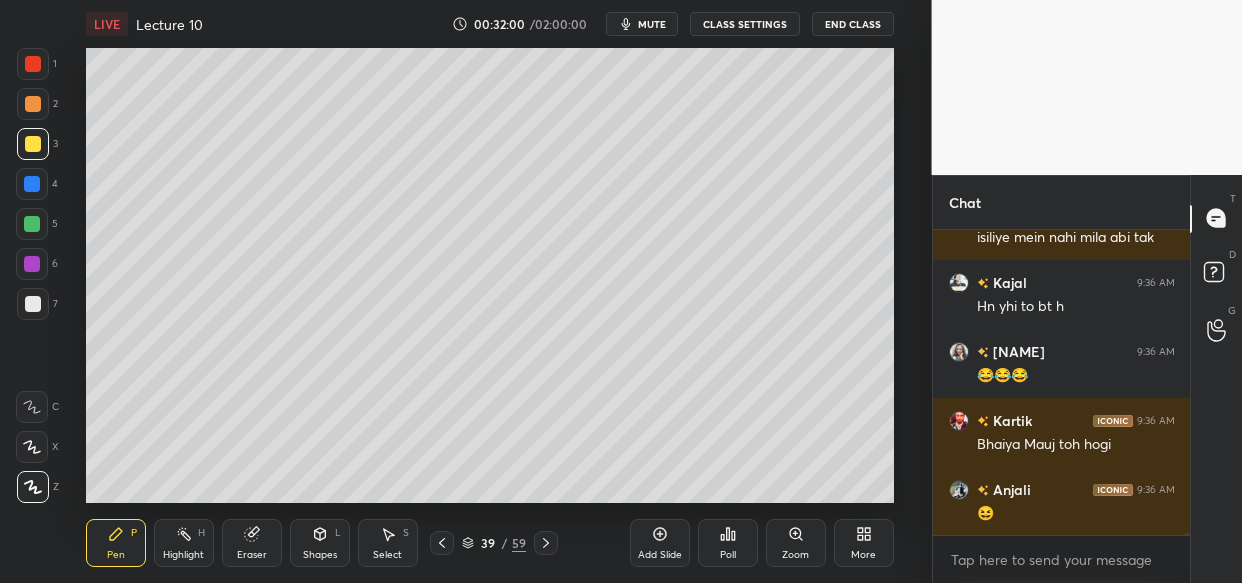 scroll, scrollTop: 54220, scrollLeft: 0, axis: vertical 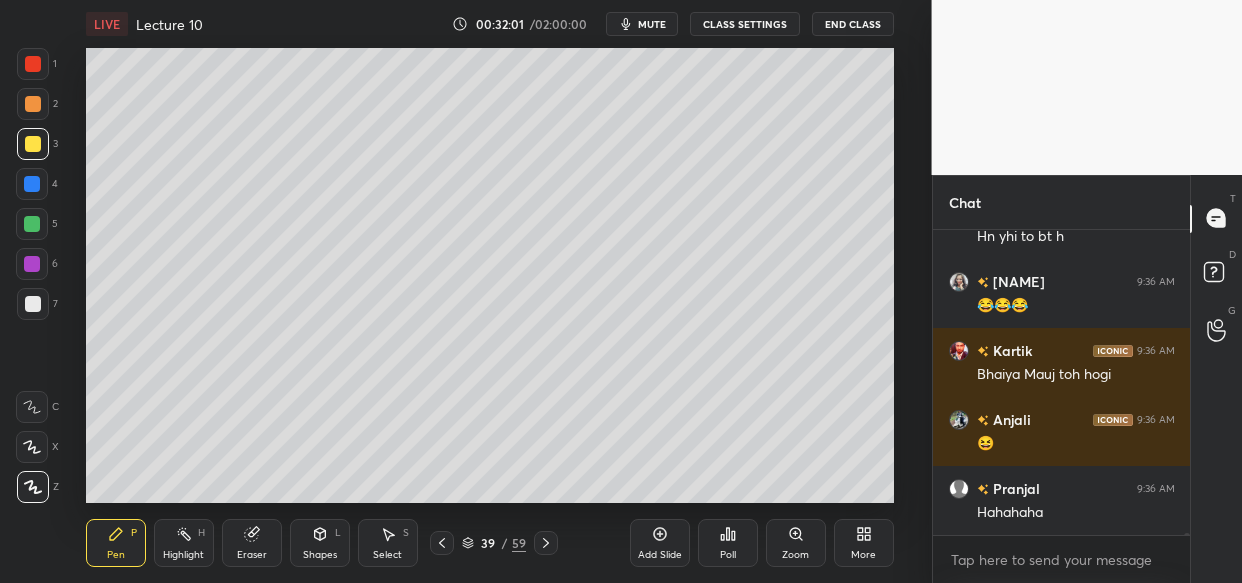 click 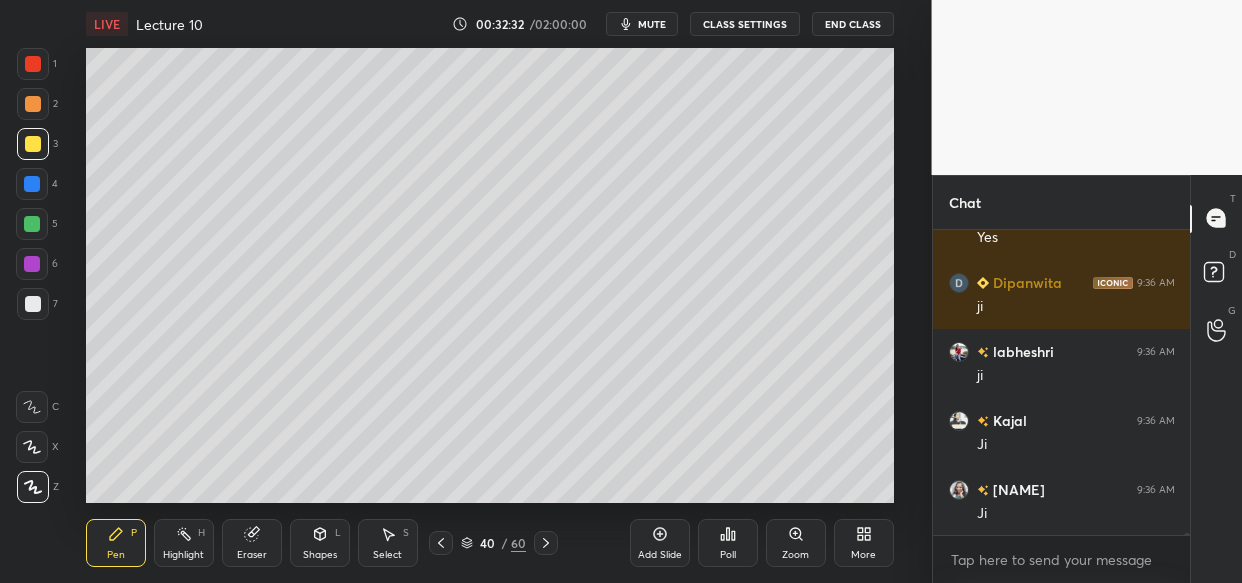 scroll, scrollTop: 55323, scrollLeft: 0, axis: vertical 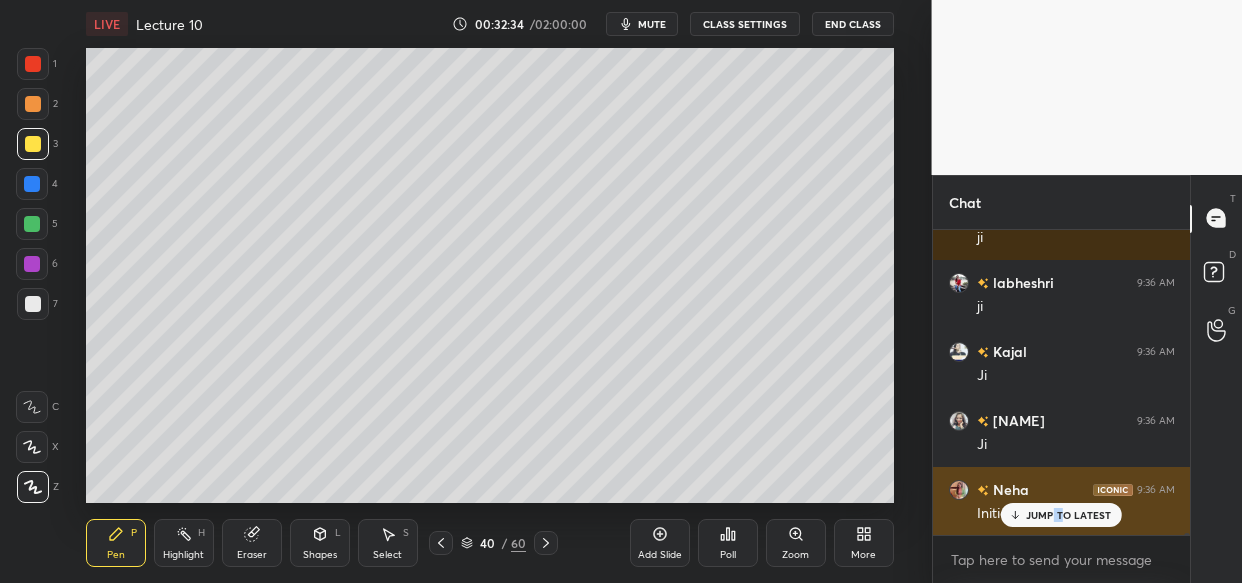 click on "JUMP TO LATEST" at bounding box center (1069, 515) 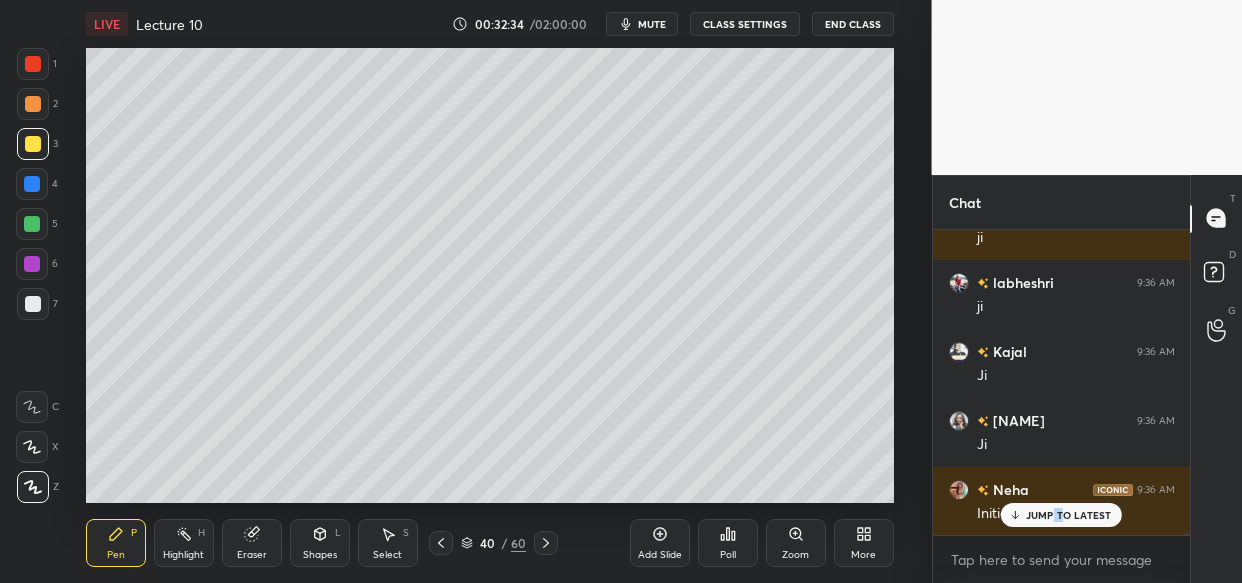 scroll, scrollTop: 55392, scrollLeft: 0, axis: vertical 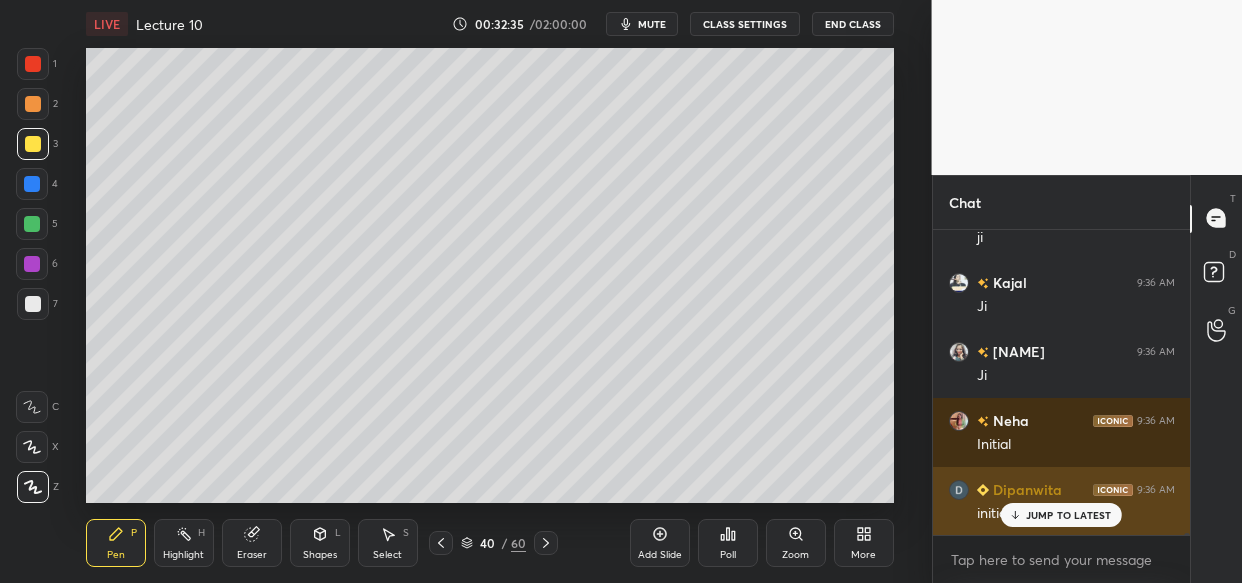 drag, startPoint x: 1031, startPoint y: 515, endPoint x: 1017, endPoint y: 526, distance: 17.804493 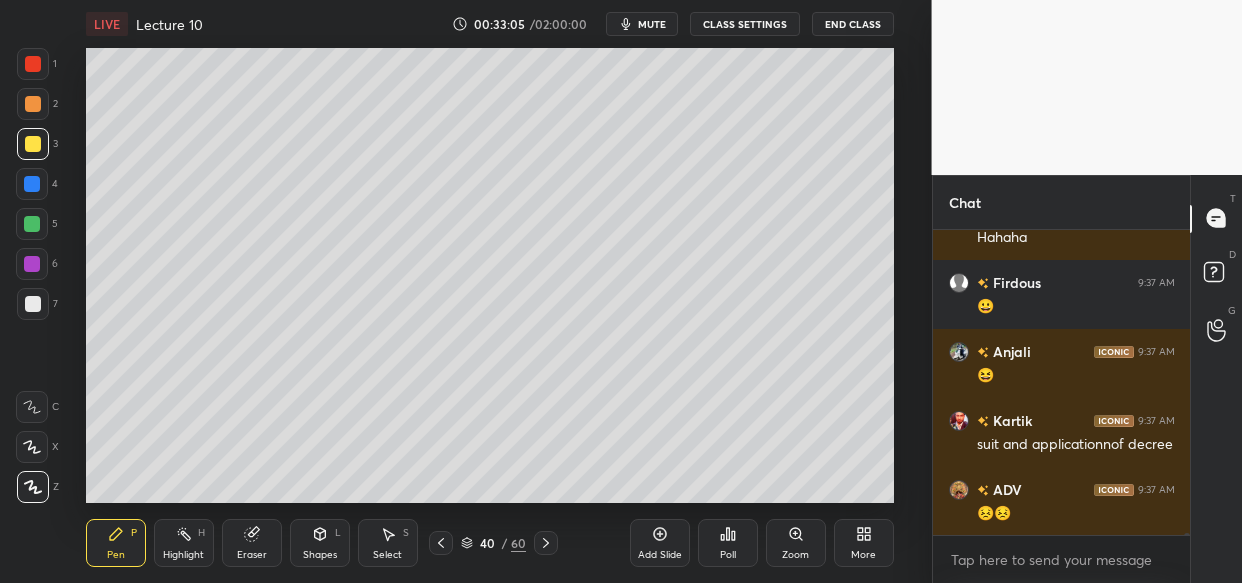 scroll, scrollTop: 57451, scrollLeft: 0, axis: vertical 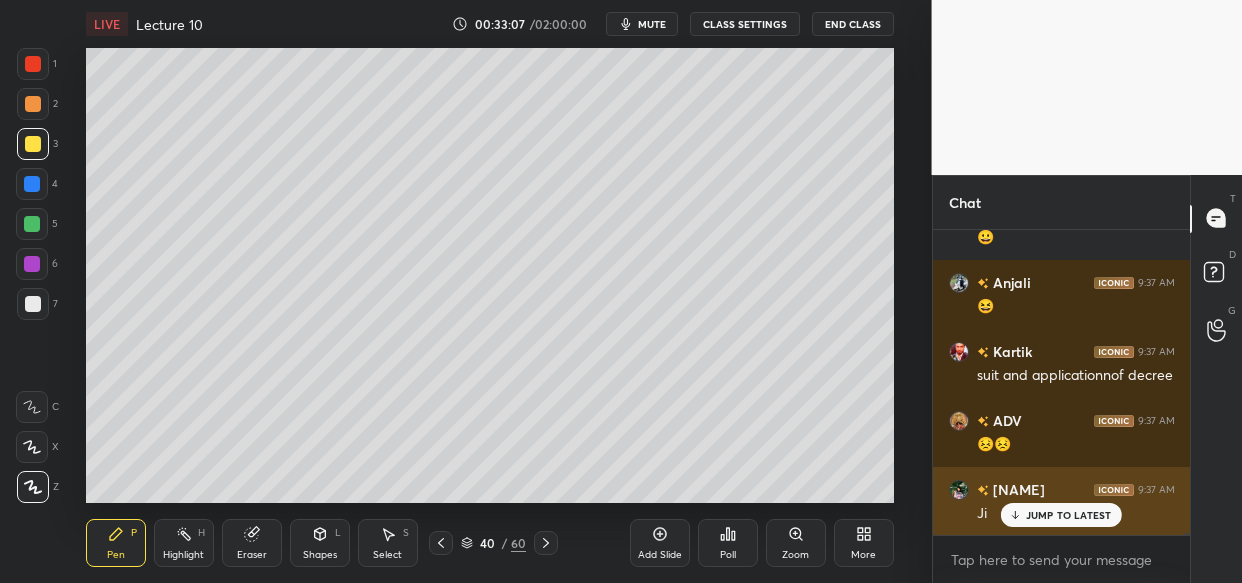 click on "JUMP TO LATEST" at bounding box center (1069, 515) 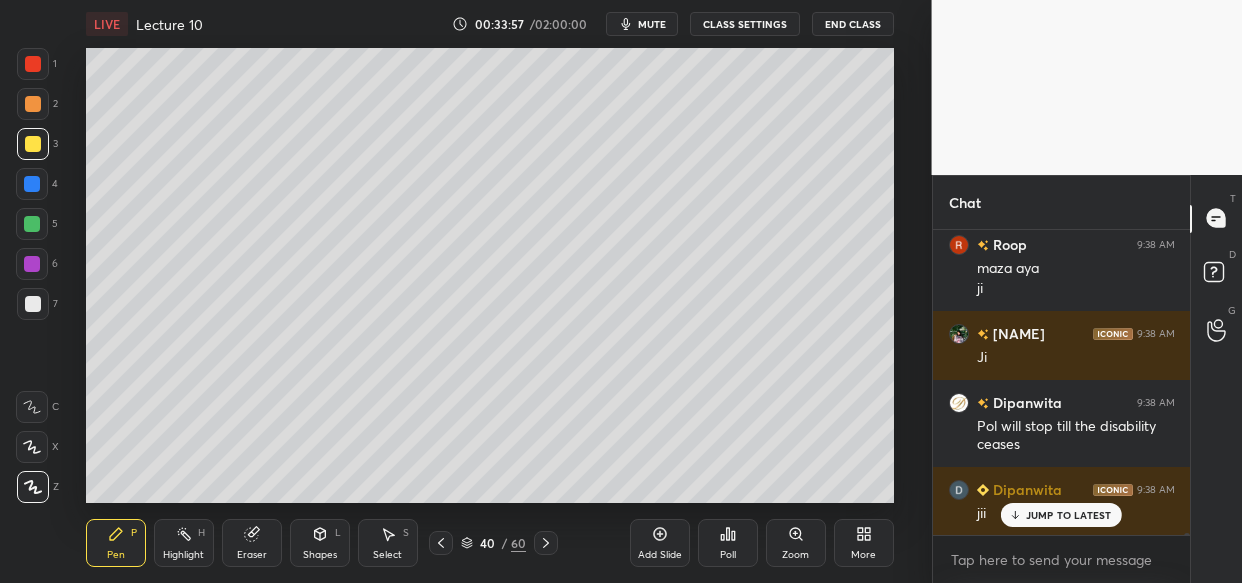 scroll, scrollTop: 59717, scrollLeft: 0, axis: vertical 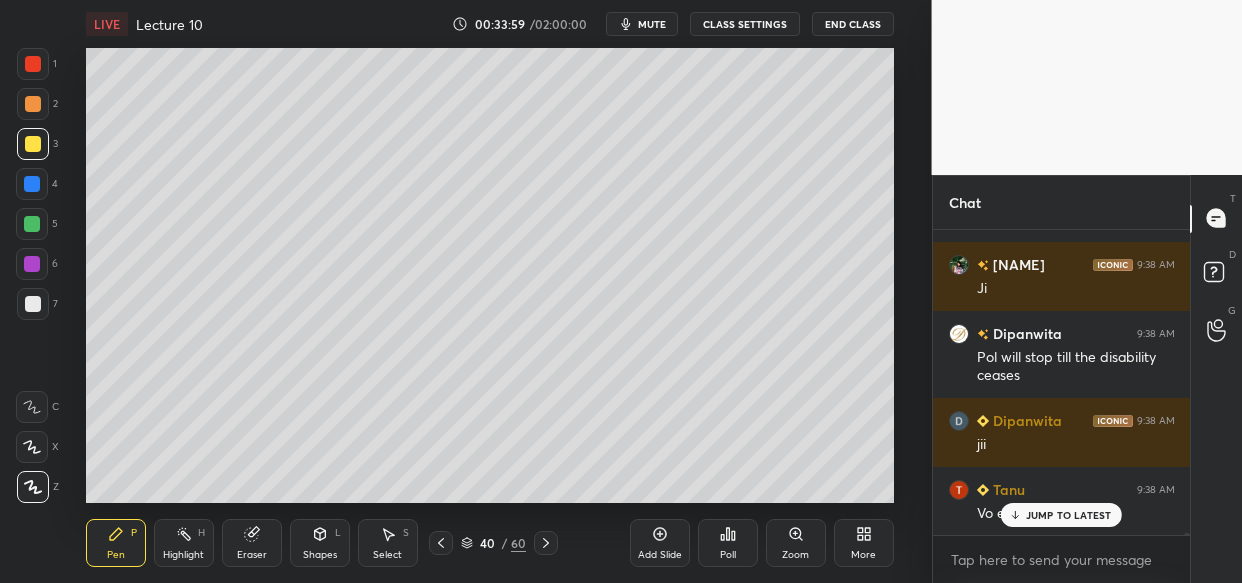 click on "JUMP TO LATEST" at bounding box center (1069, 515) 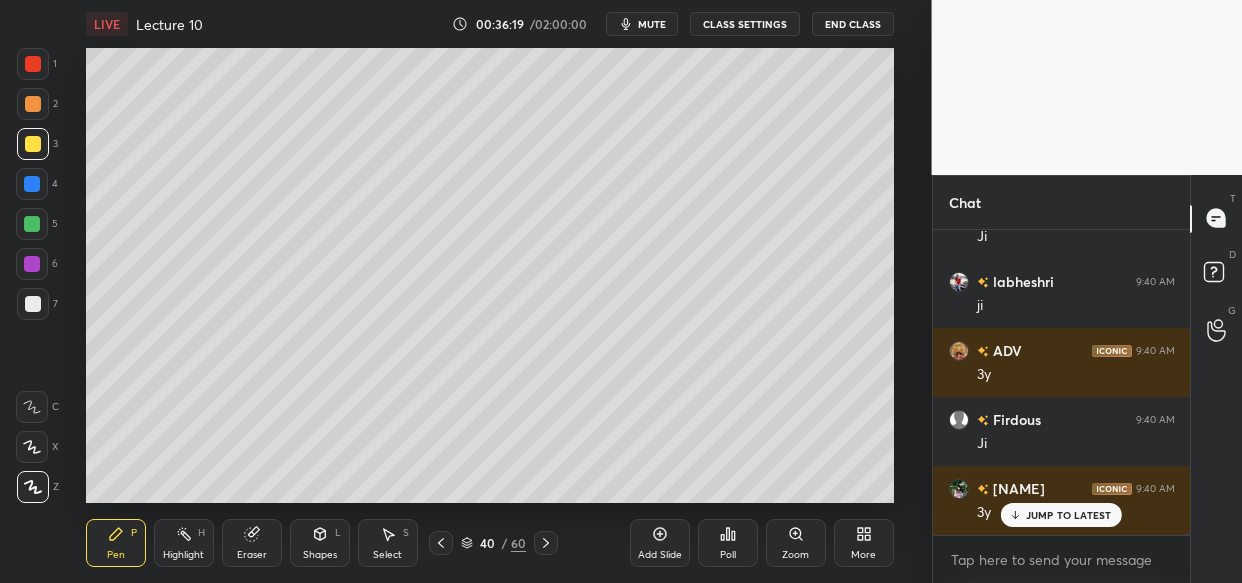 scroll, scrollTop: 64496, scrollLeft: 0, axis: vertical 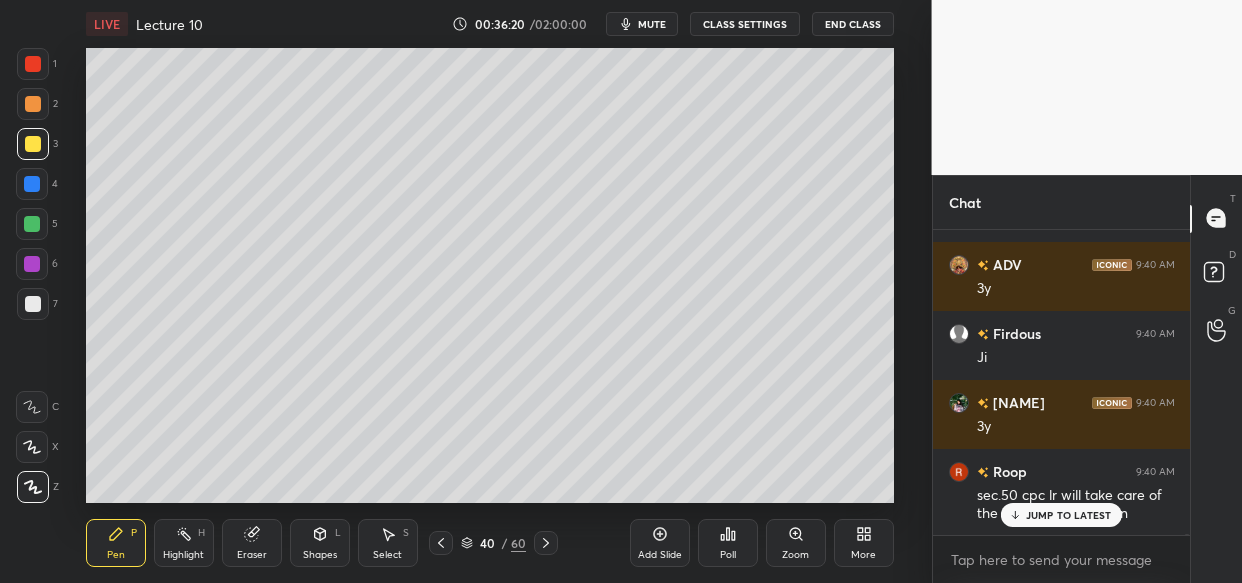 click on "JUMP TO LATEST" at bounding box center [1069, 515] 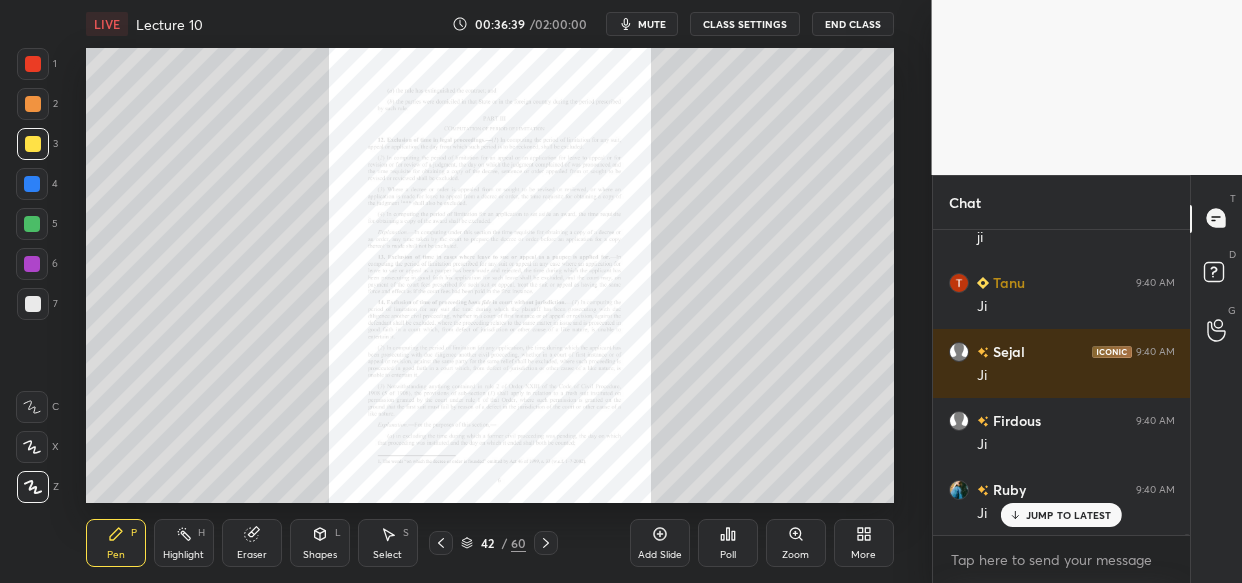 scroll, scrollTop: 65945, scrollLeft: 0, axis: vertical 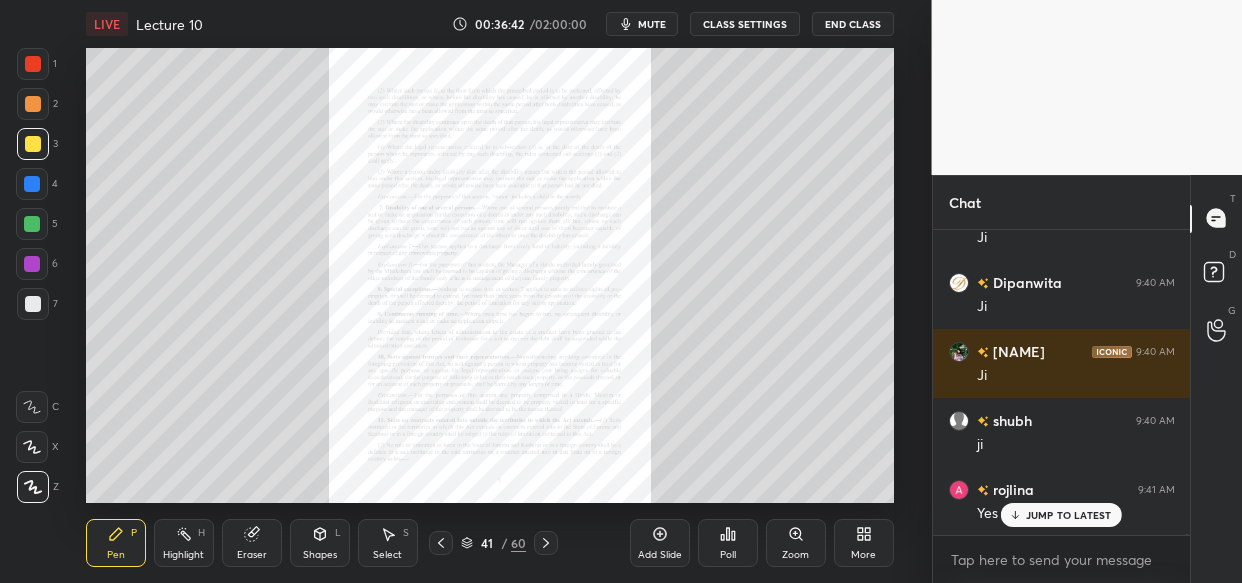 click 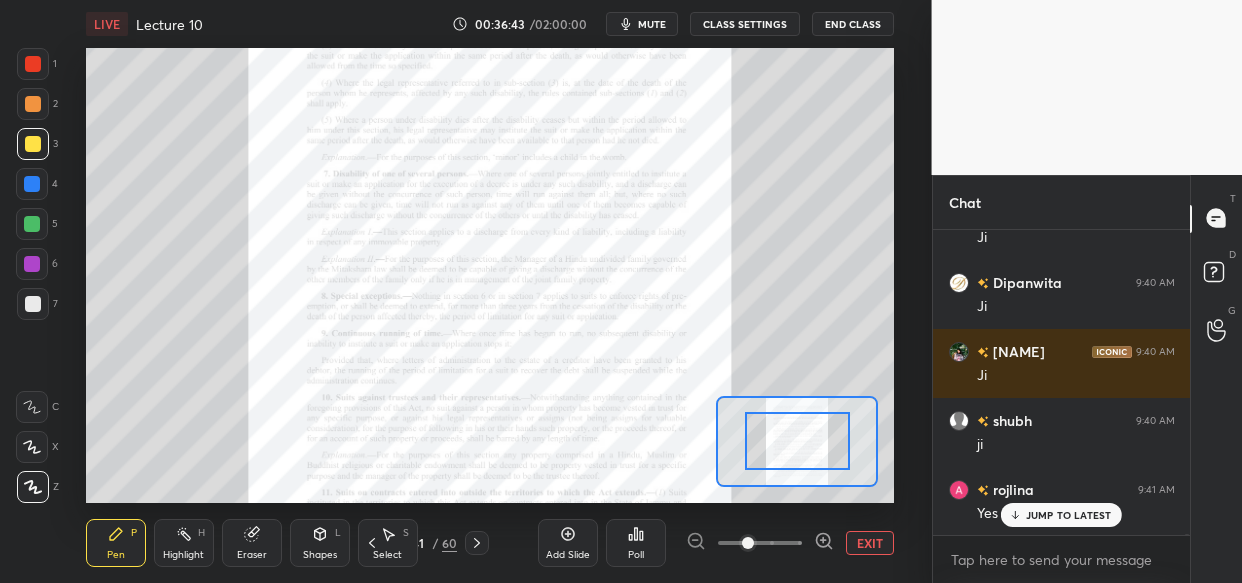 click at bounding box center (760, 543) 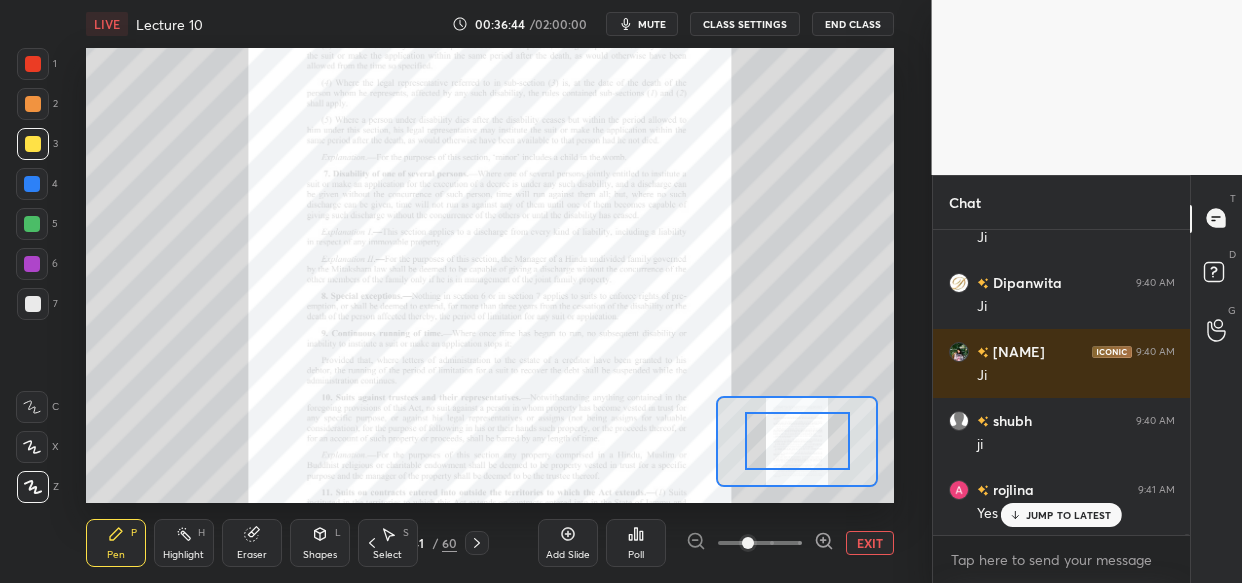 scroll, scrollTop: 66221, scrollLeft: 0, axis: vertical 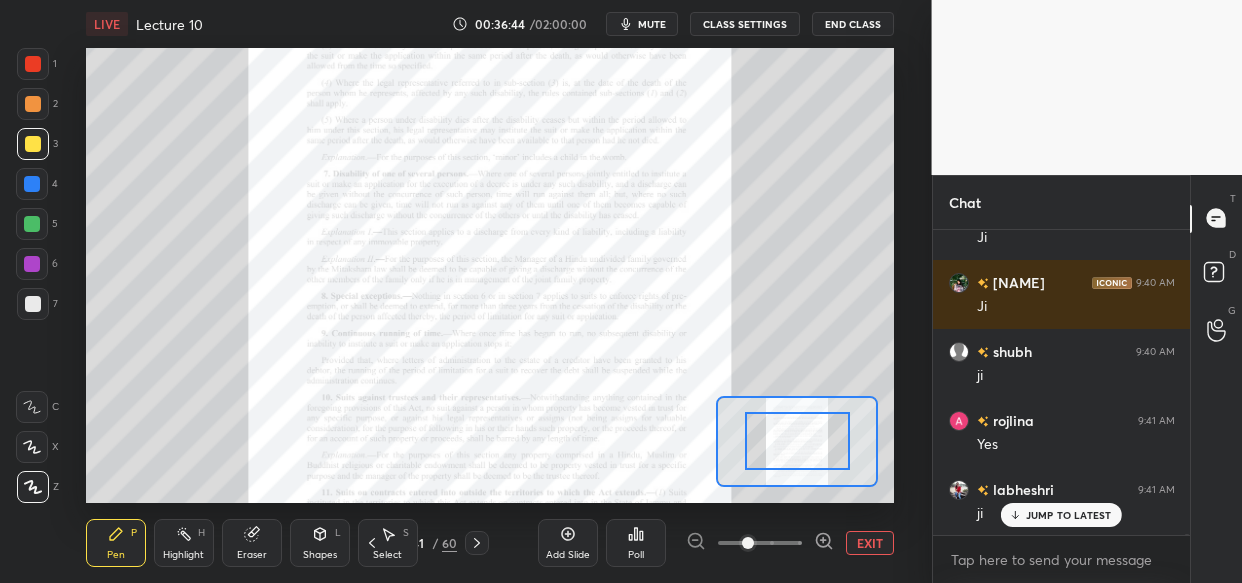 click 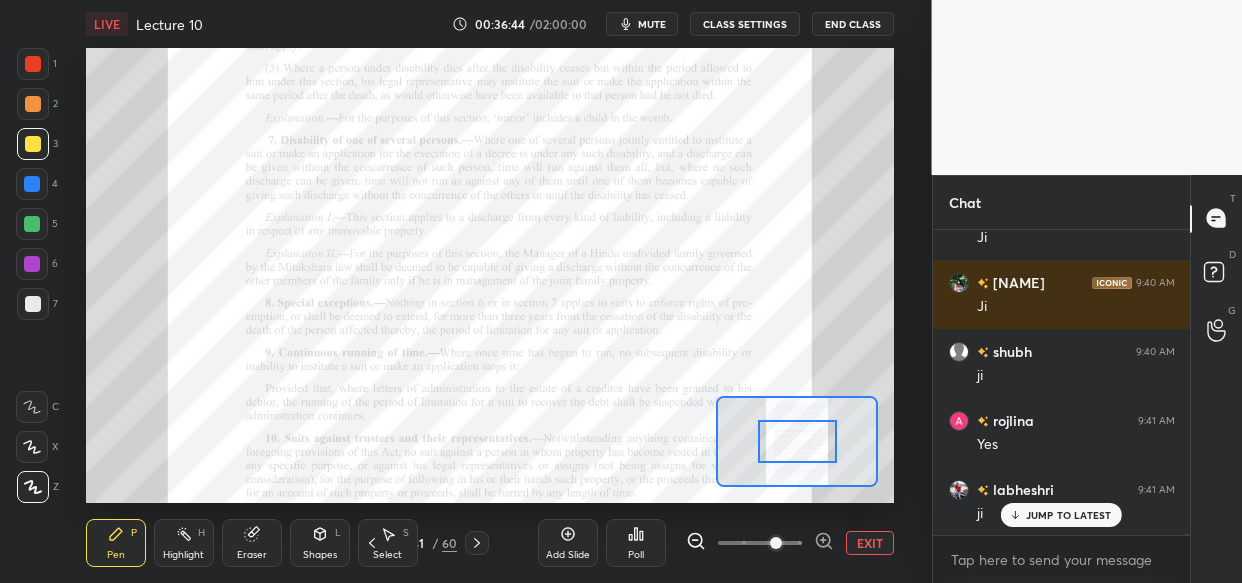 click 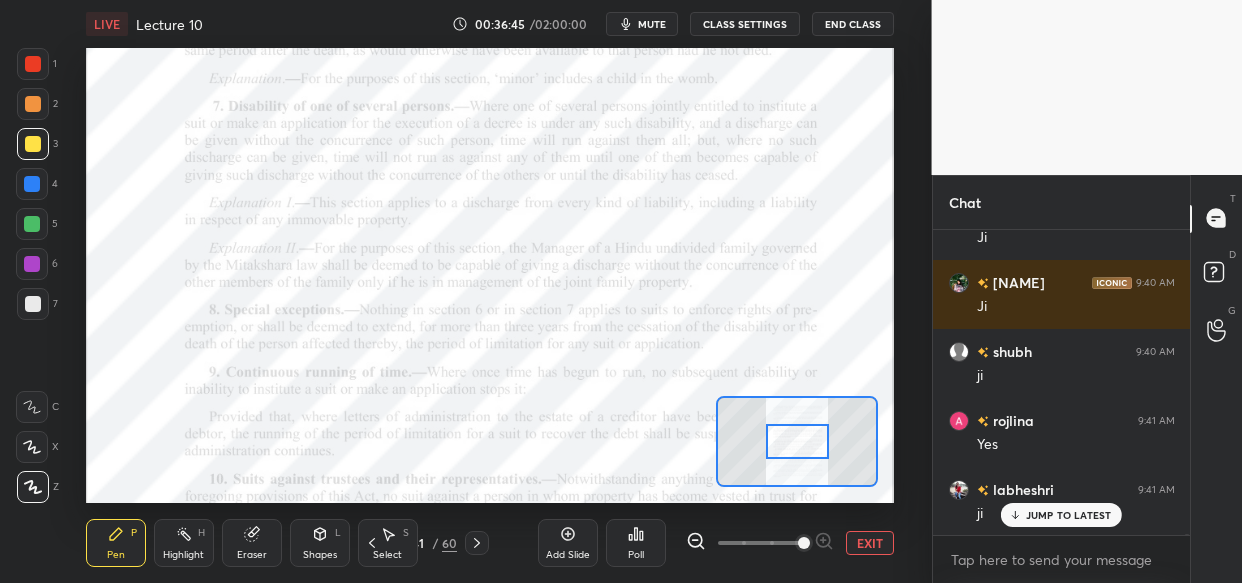 click at bounding box center [760, 543] 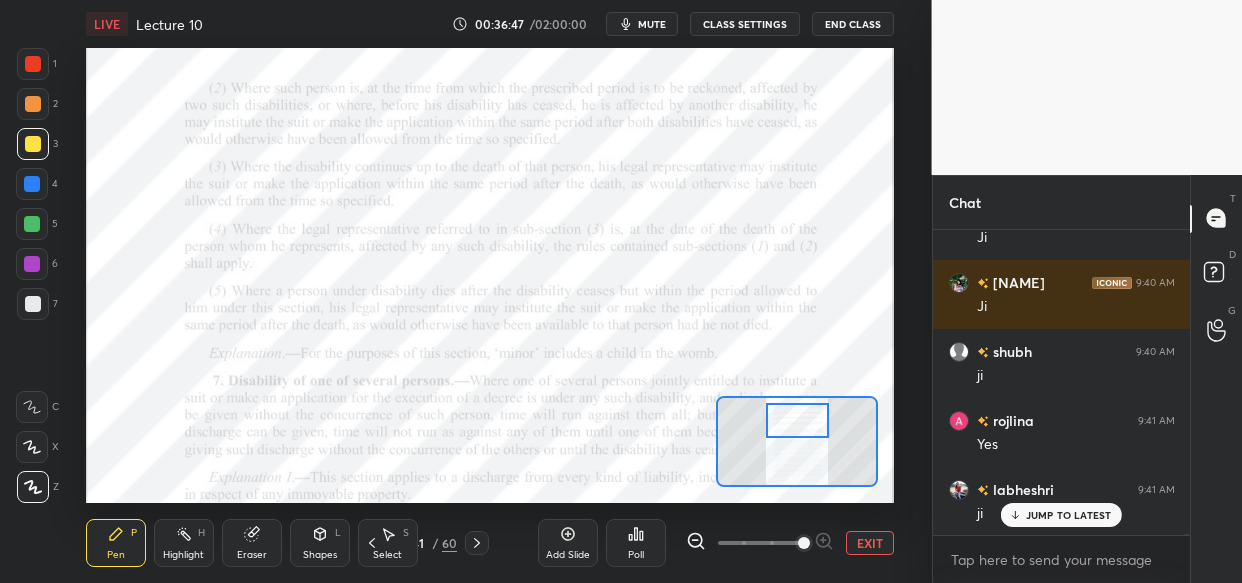 drag, startPoint x: 800, startPoint y: 443, endPoint x: 800, endPoint y: 422, distance: 21 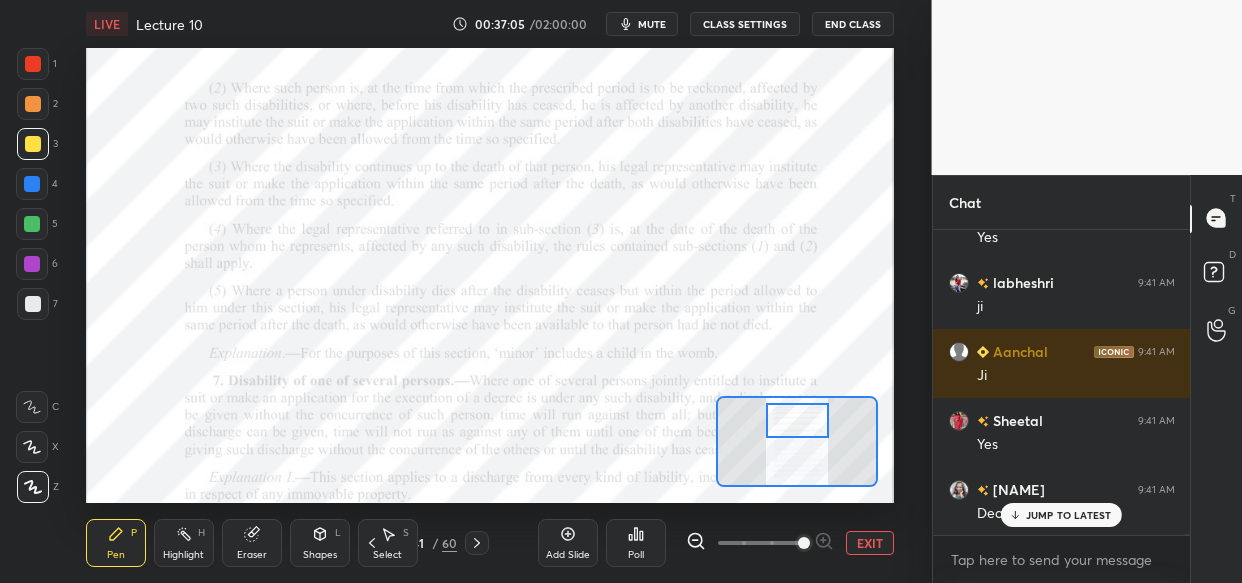 scroll, scrollTop: 66497, scrollLeft: 0, axis: vertical 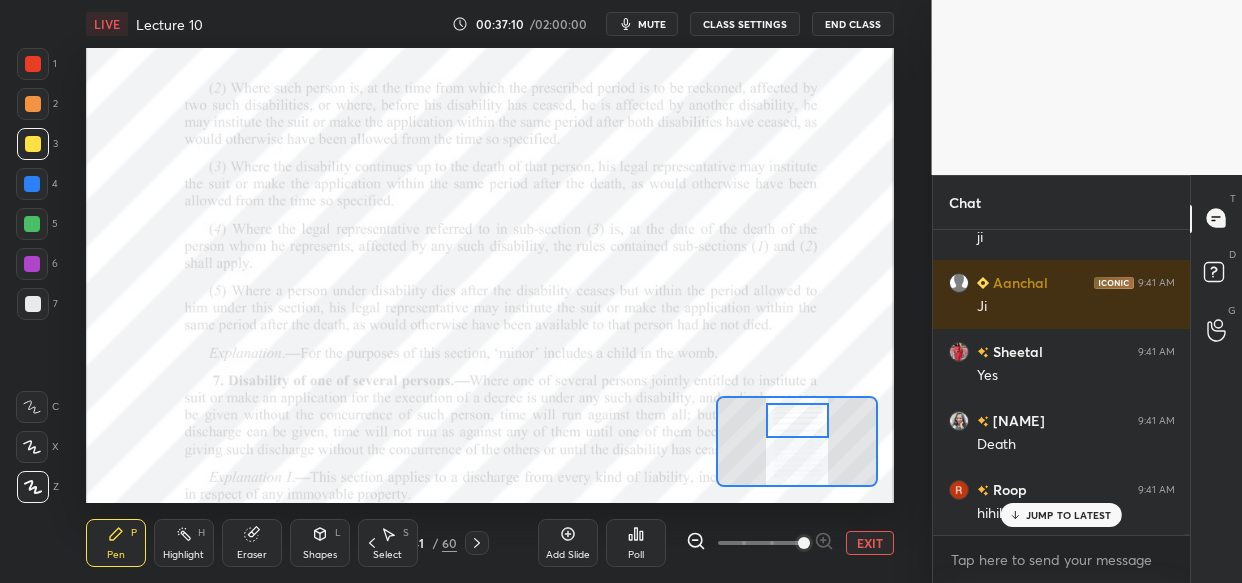 click at bounding box center [33, 64] 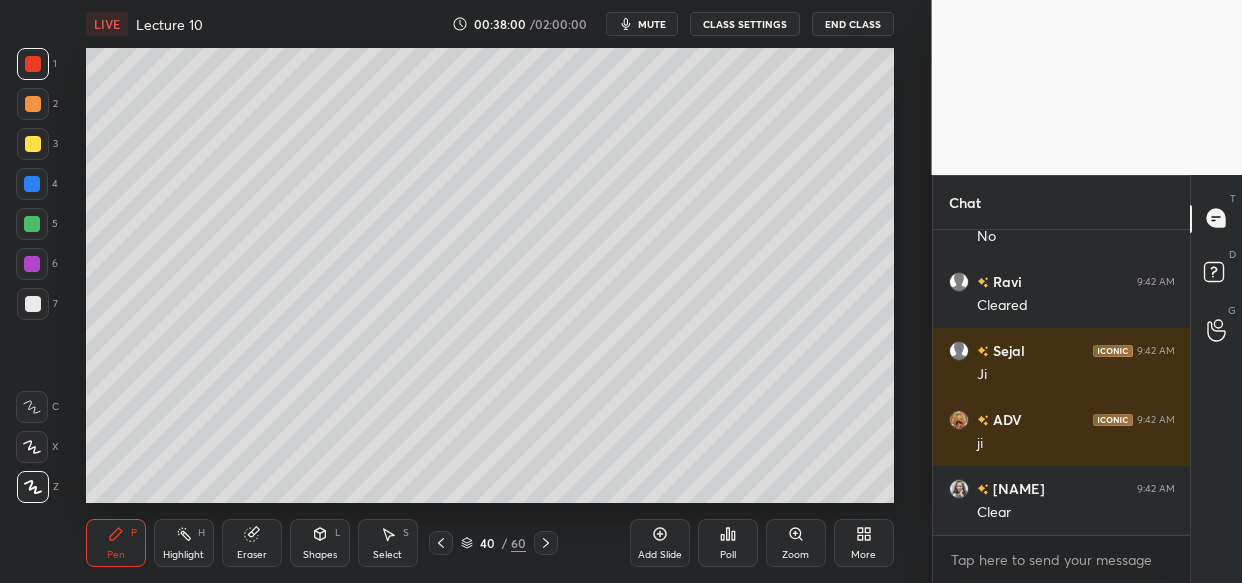 scroll, scrollTop: 68536, scrollLeft: 0, axis: vertical 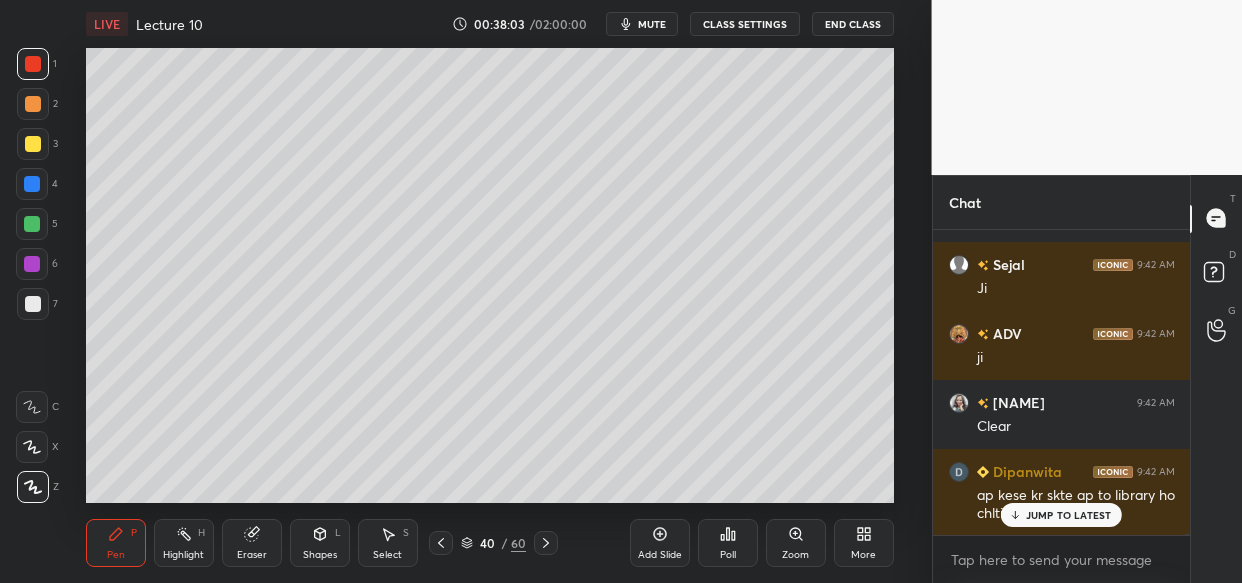 click on "JUMP TO LATEST" at bounding box center (1061, 515) 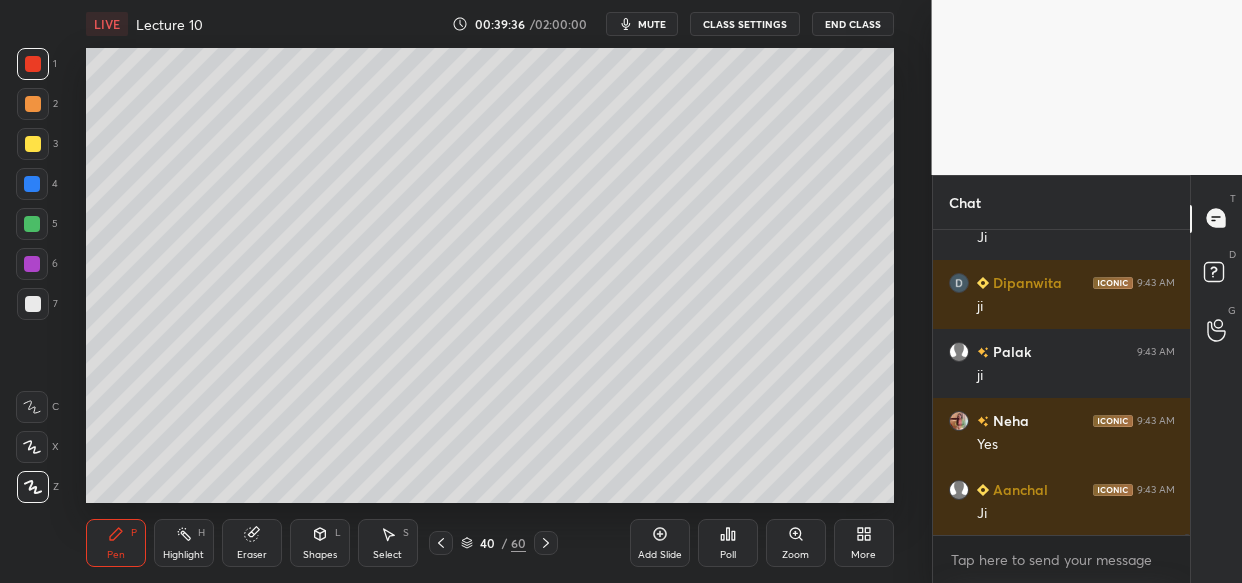 scroll, scrollTop: 70330, scrollLeft: 0, axis: vertical 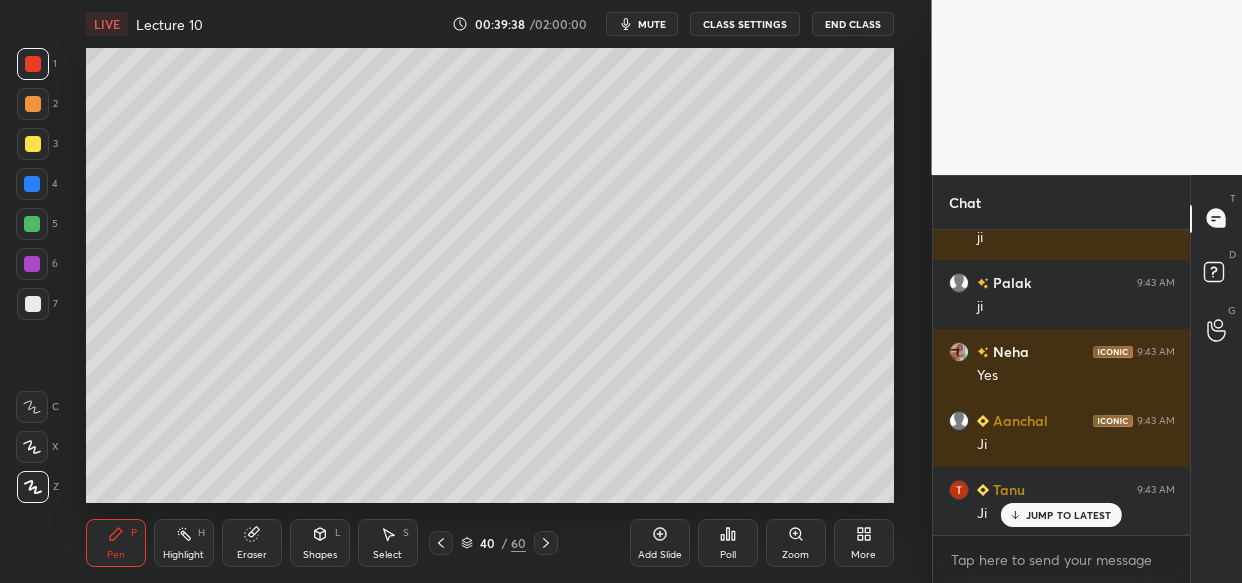 click on "Add Slide" at bounding box center (660, 543) 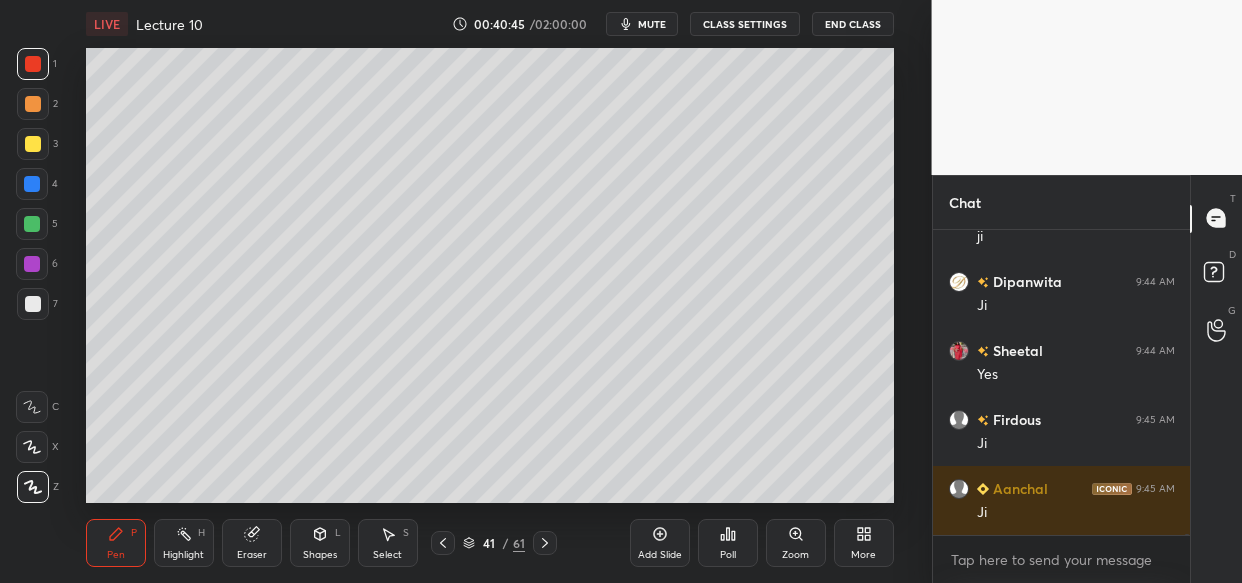 scroll, scrollTop: 72607, scrollLeft: 0, axis: vertical 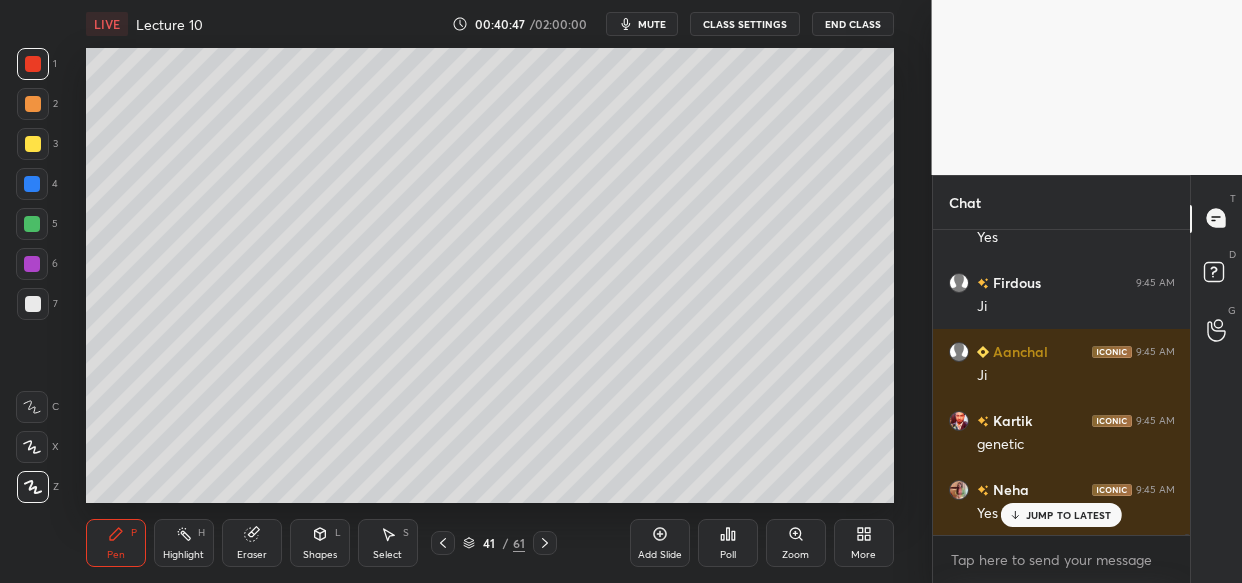 drag, startPoint x: 1076, startPoint y: 519, endPoint x: 1004, endPoint y: 542, distance: 75.58439 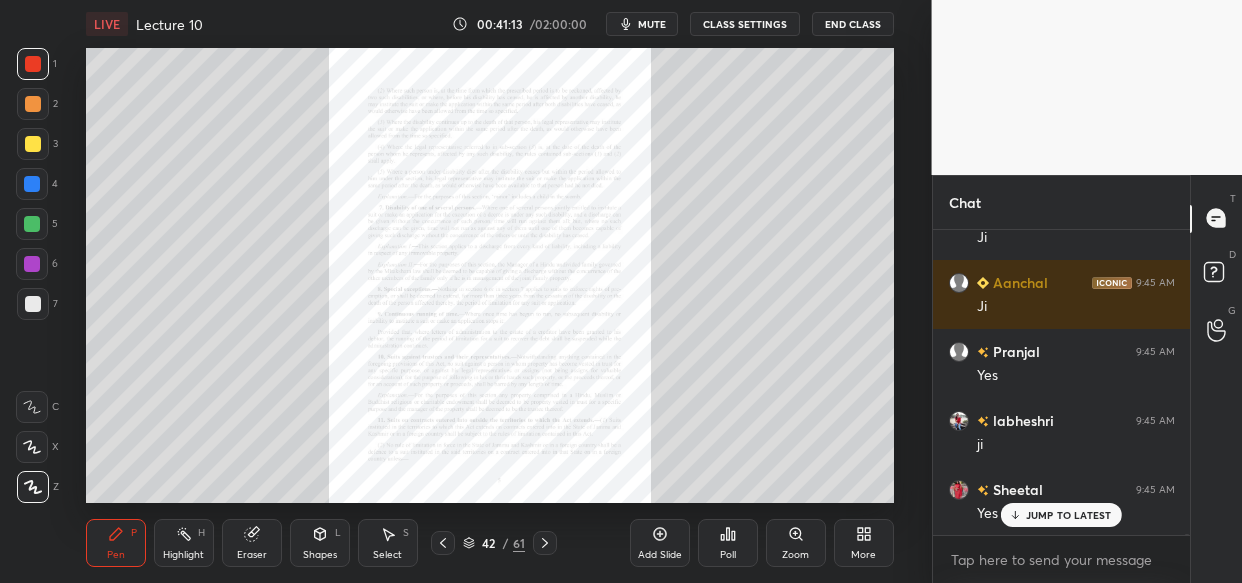scroll, scrollTop: 73918, scrollLeft: 0, axis: vertical 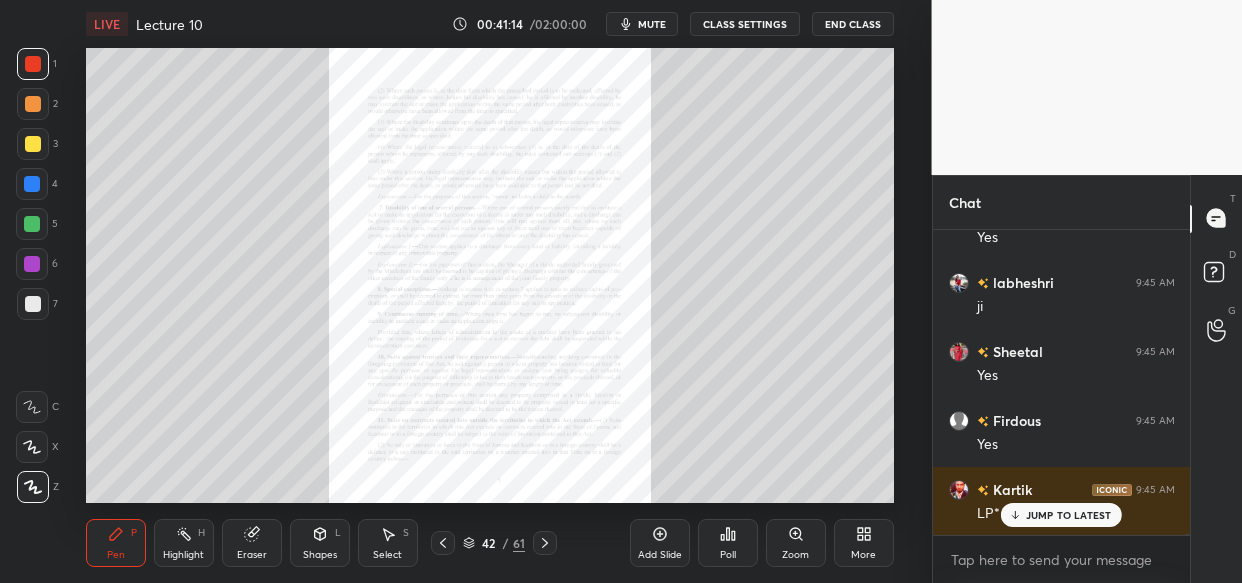 click on "Zoom" at bounding box center (796, 543) 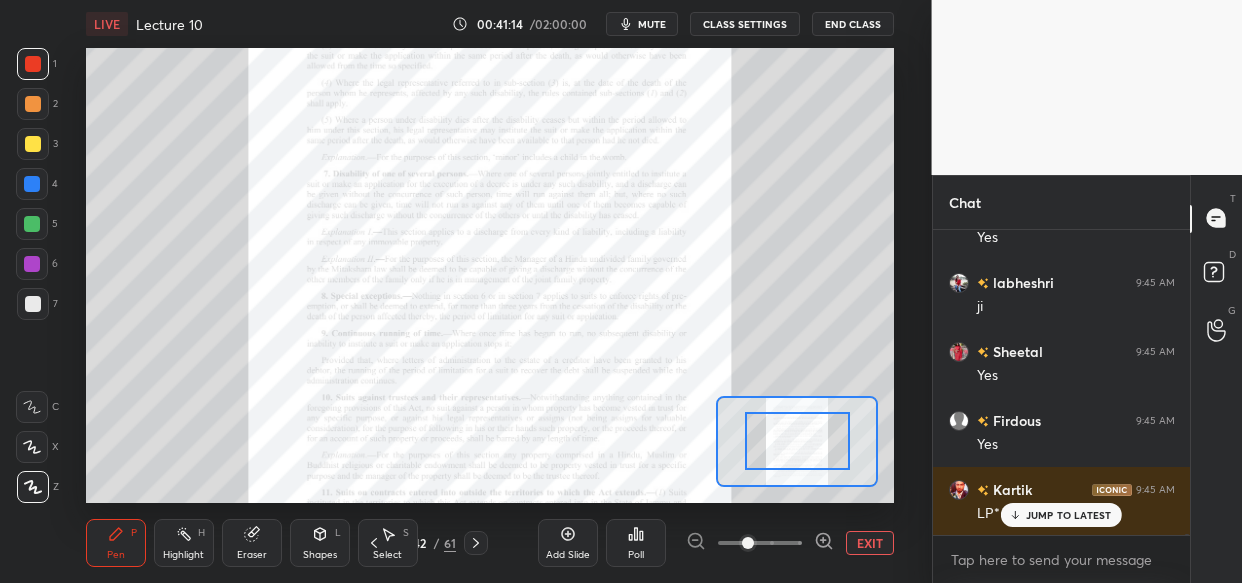 click at bounding box center [760, 543] 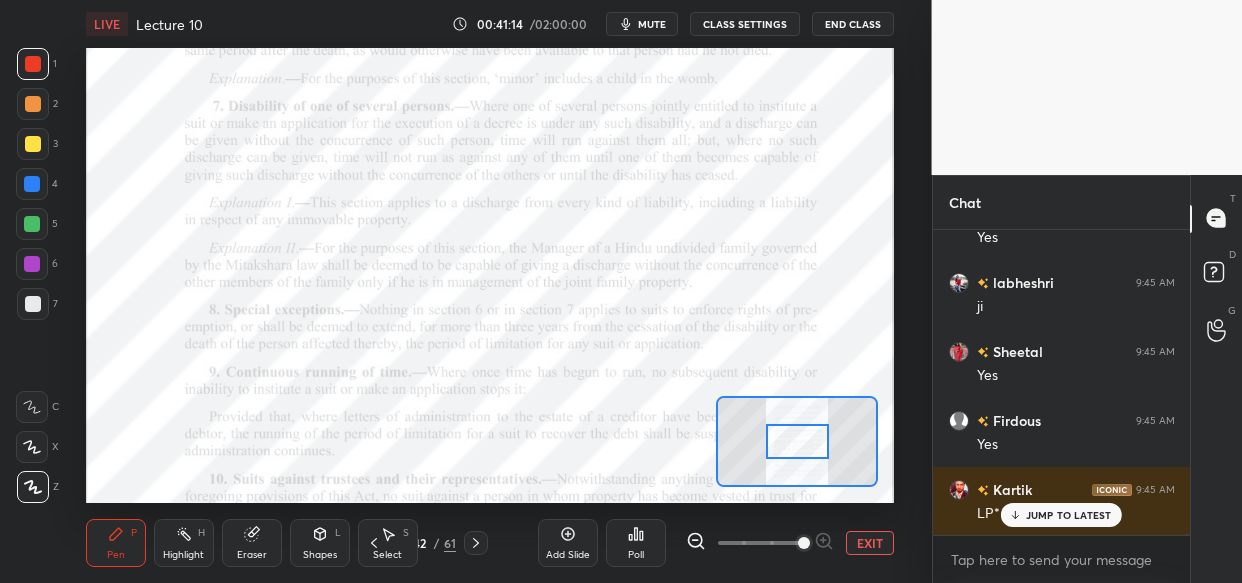 click at bounding box center [804, 543] 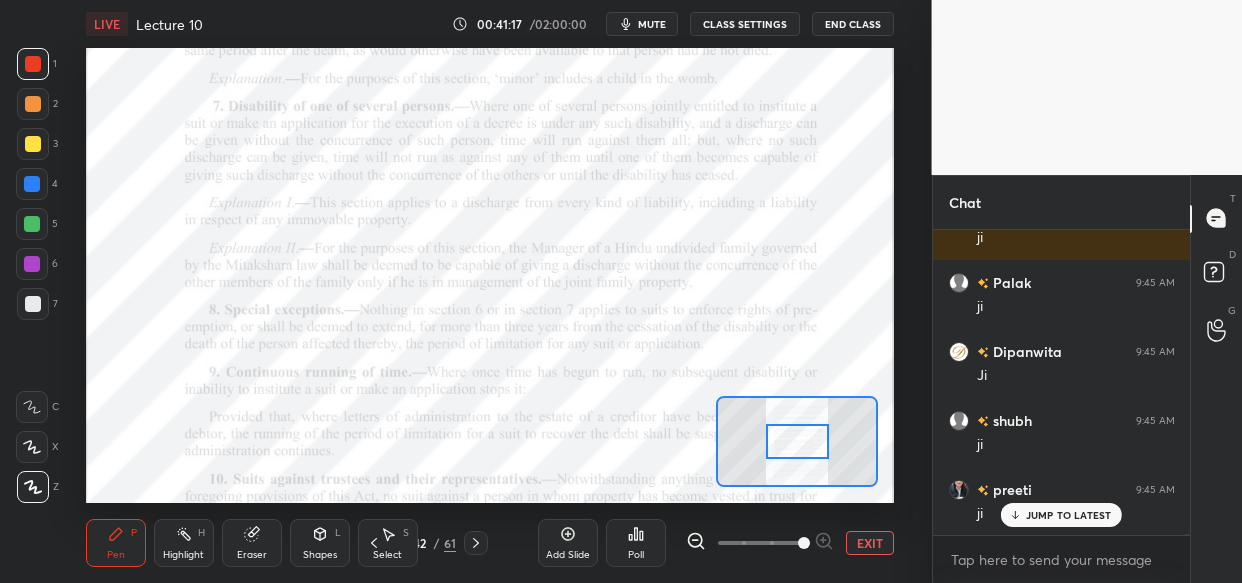 scroll, scrollTop: 74332, scrollLeft: 0, axis: vertical 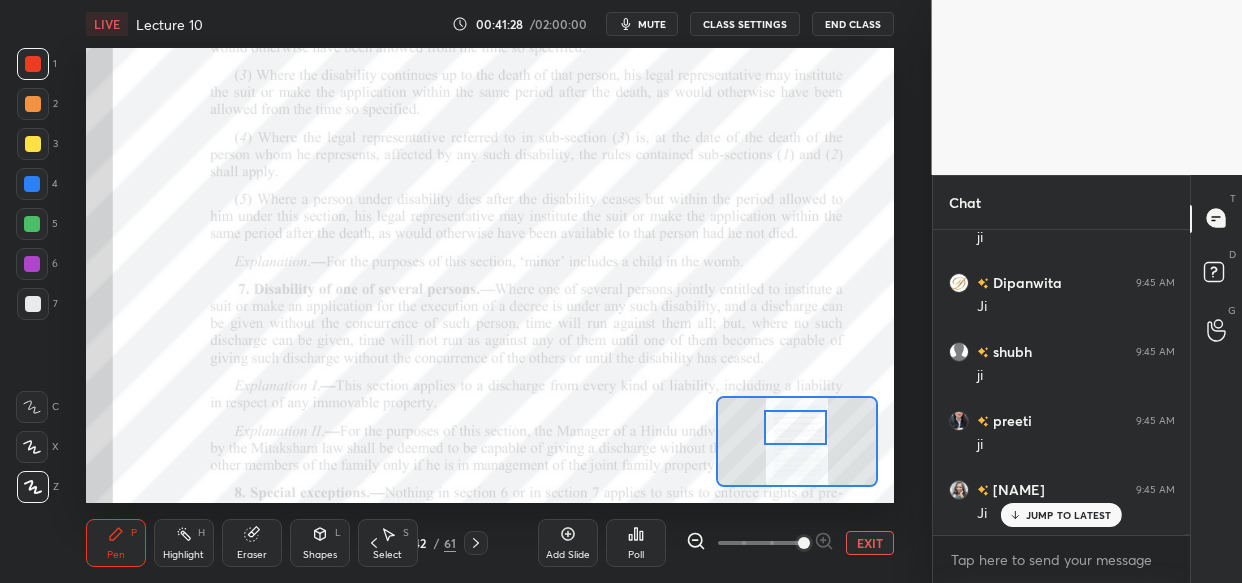 drag, startPoint x: 794, startPoint y: 449, endPoint x: 792, endPoint y: 435, distance: 14.142136 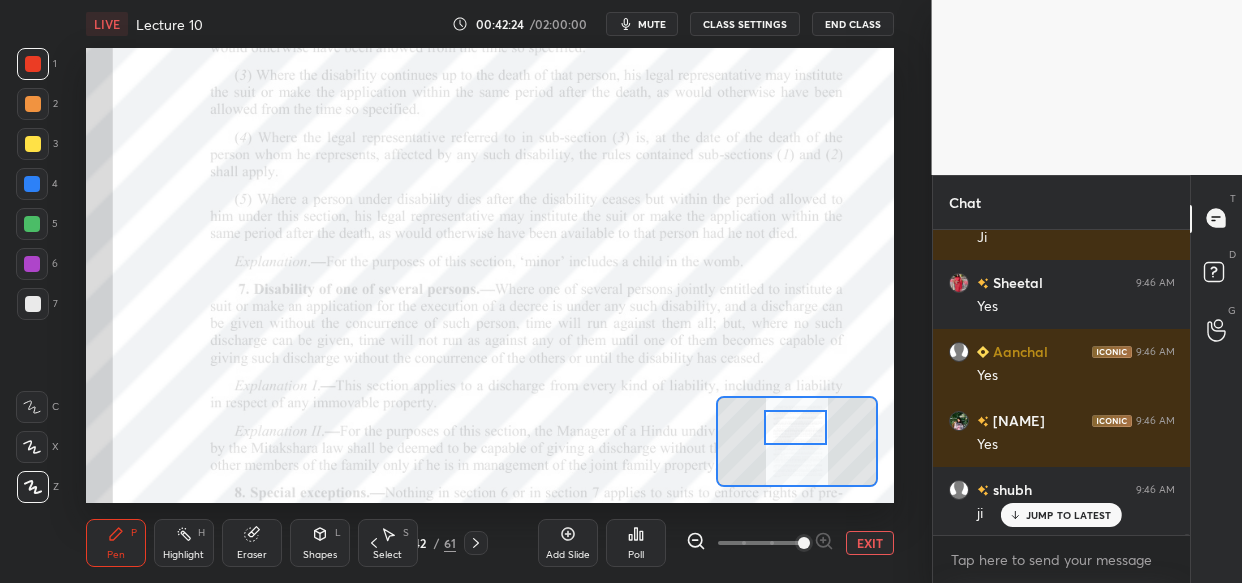 scroll, scrollTop: 75760, scrollLeft: 0, axis: vertical 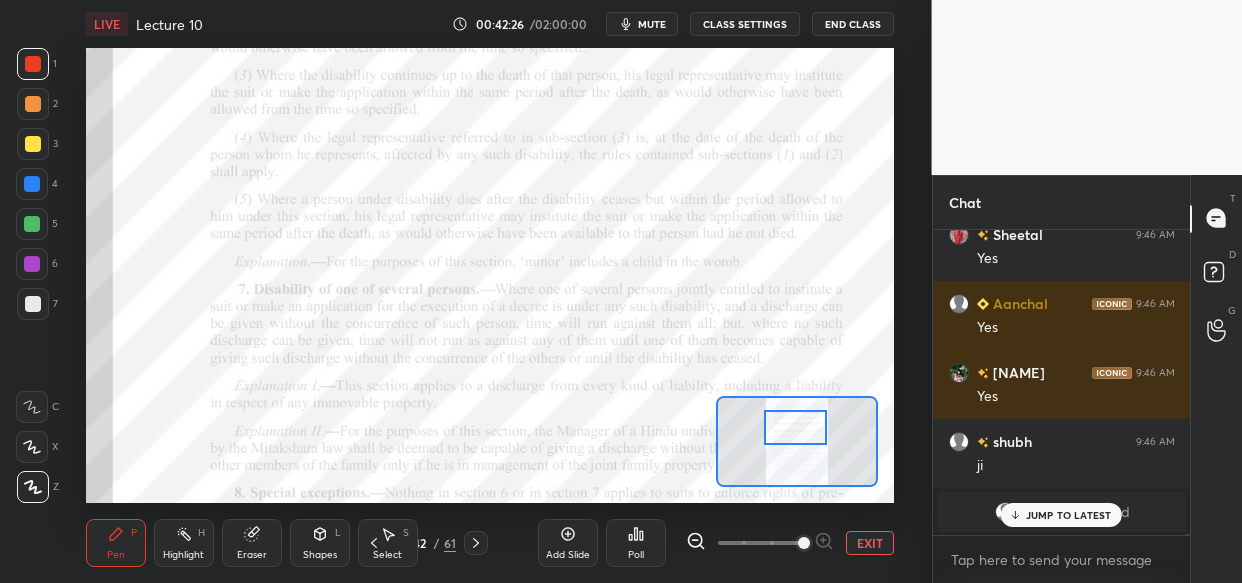 click on "JUMP TO LATEST" at bounding box center (1061, 515) 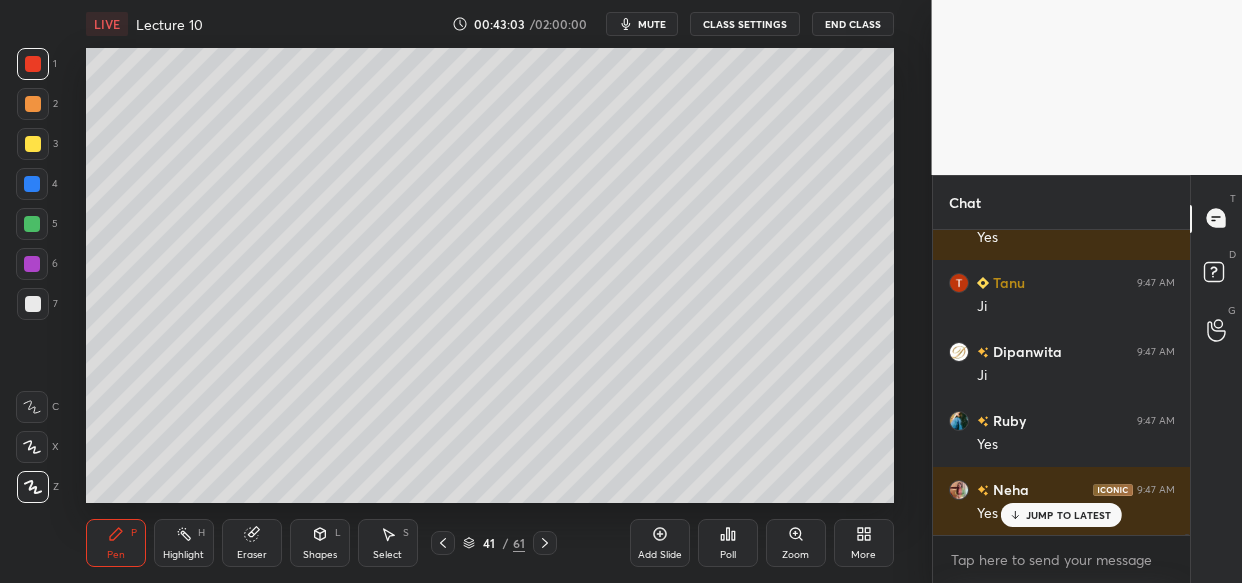 scroll, scrollTop: 77416, scrollLeft: 0, axis: vertical 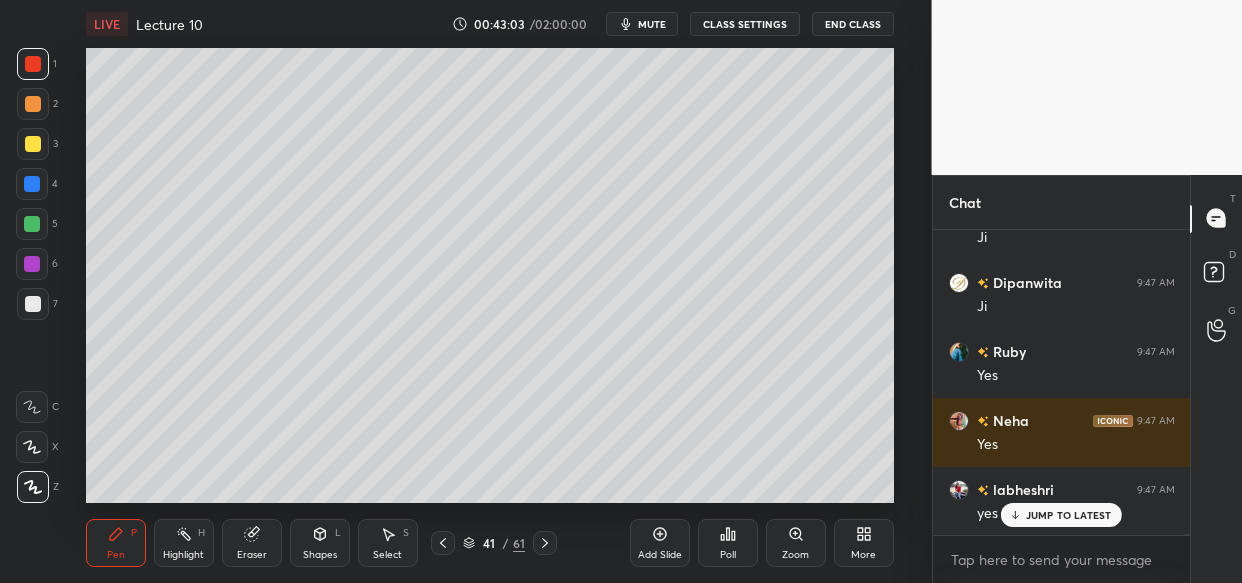 click 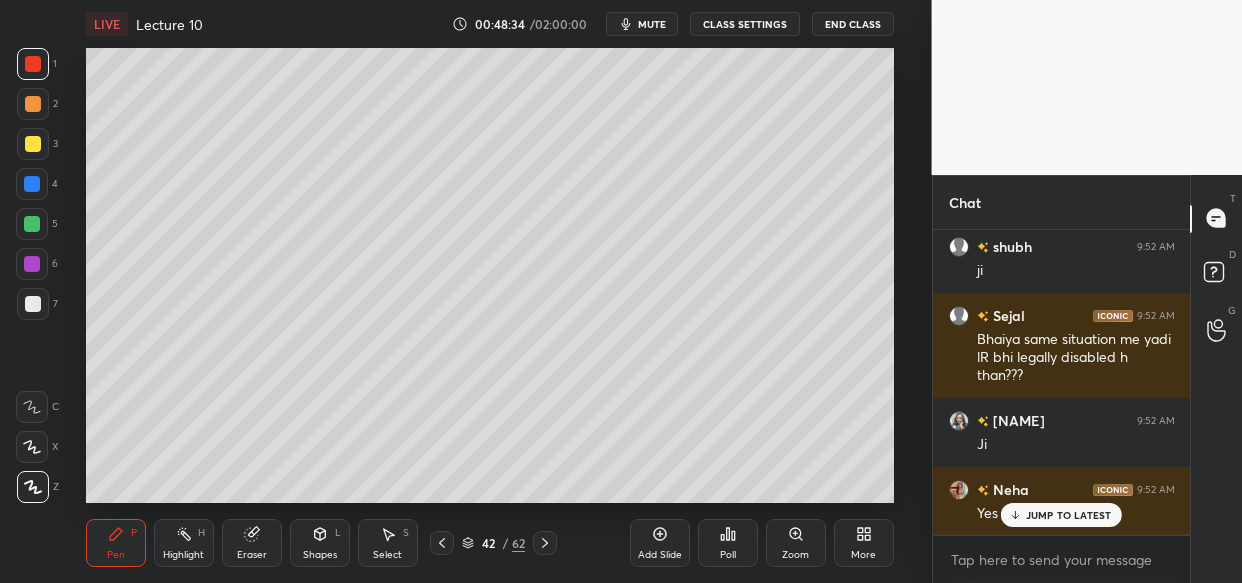 scroll, scrollTop: 89616, scrollLeft: 0, axis: vertical 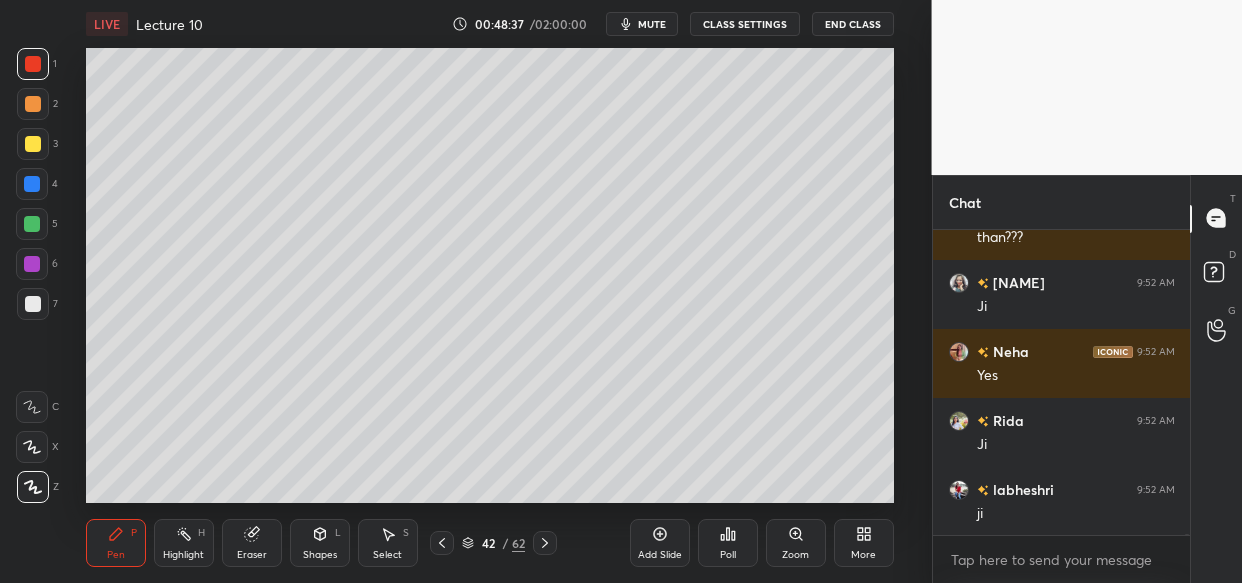 click on "LIVE Lecture 10 00:48:37 /  02:00:00 mute CLASS SETTINGS End Class Setting up your live class Poll for   secs No correct answer Start poll Back Lecture 10 • L10 of Limitation Act Comprehensive Course [FIRST] [LAST] Pen P Highlight H Eraser Shapes L Select S 42 / 62 Add Slide Poll Zoom More" at bounding box center [490, 291] 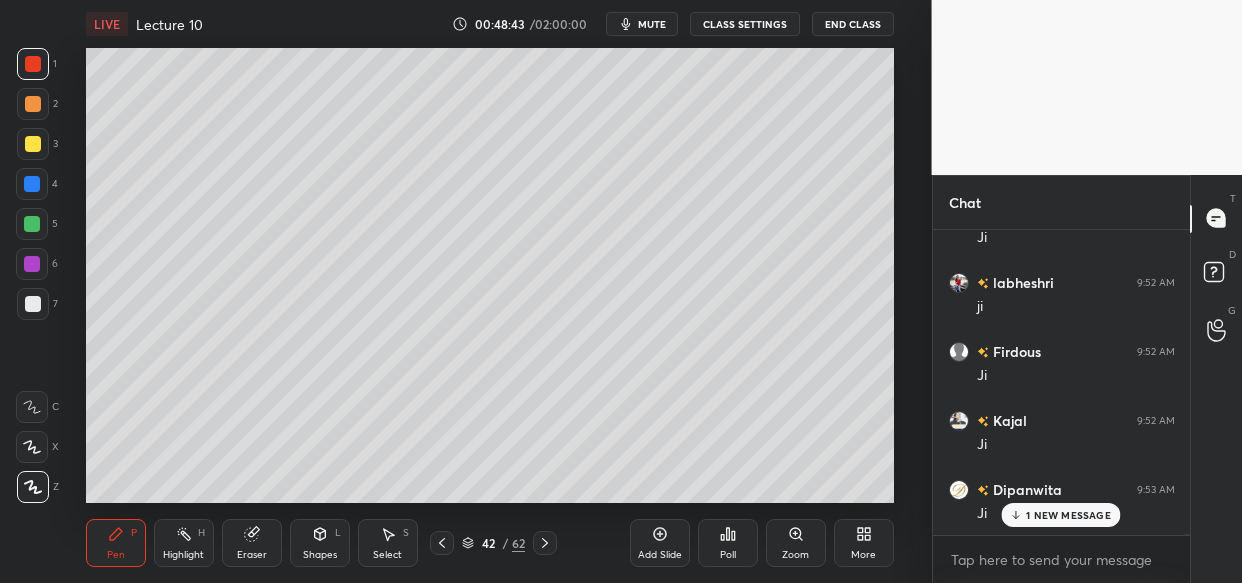 scroll, scrollTop: 89961, scrollLeft: 0, axis: vertical 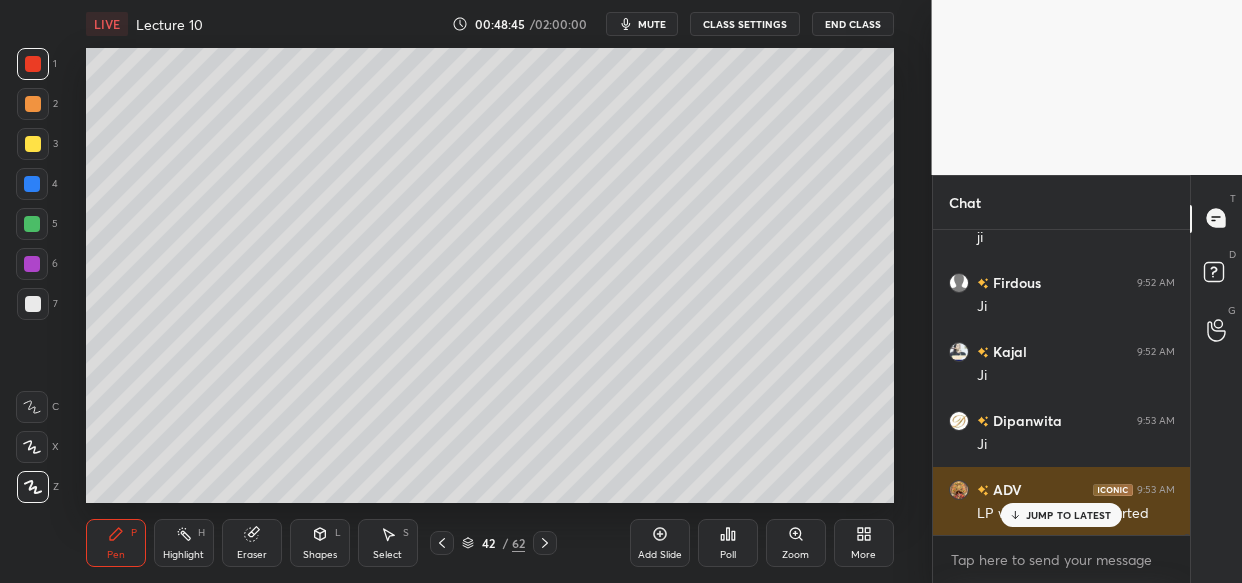 click on "ADV 9:53 AM LP won`t stop as it started" at bounding box center (1062, 501) 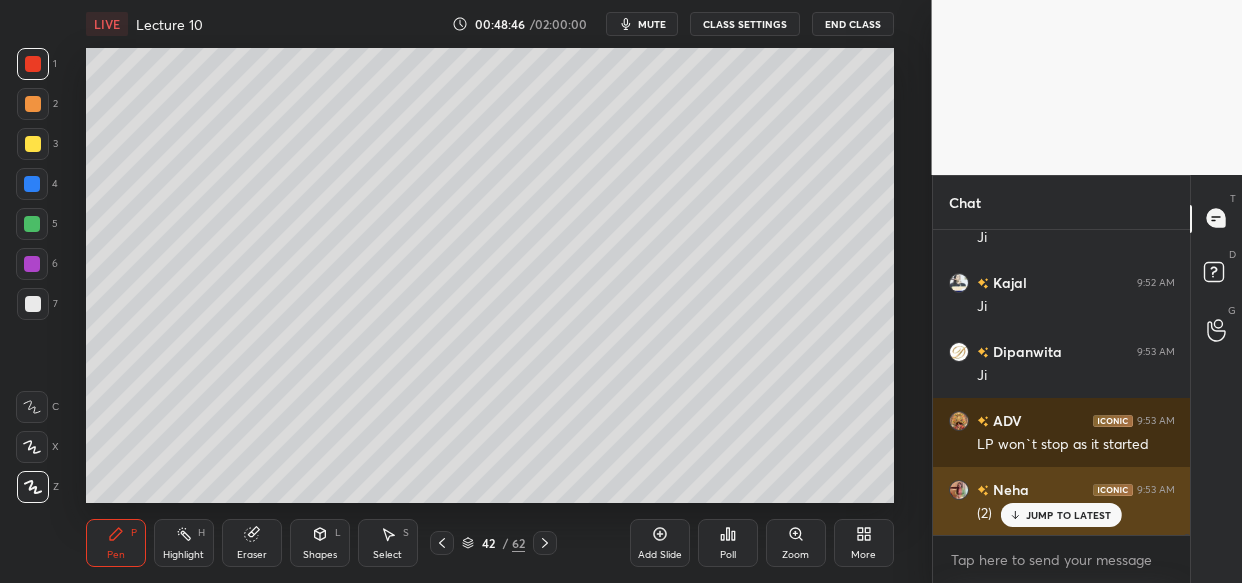 click on "JUMP TO LATEST" at bounding box center [1069, 515] 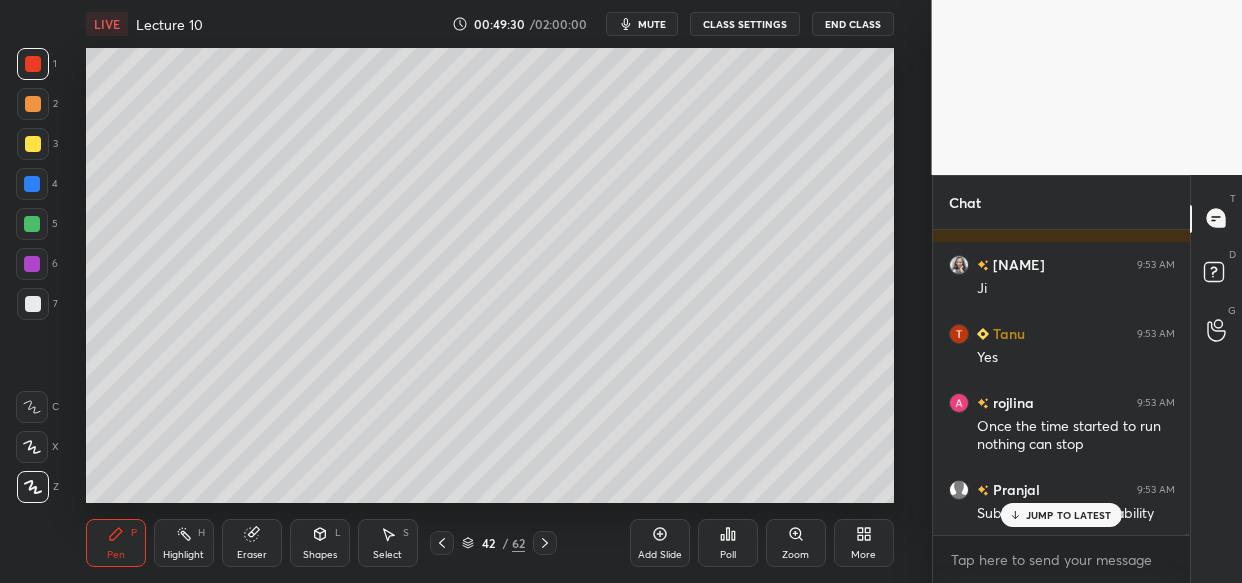 scroll, scrollTop: 92274, scrollLeft: 0, axis: vertical 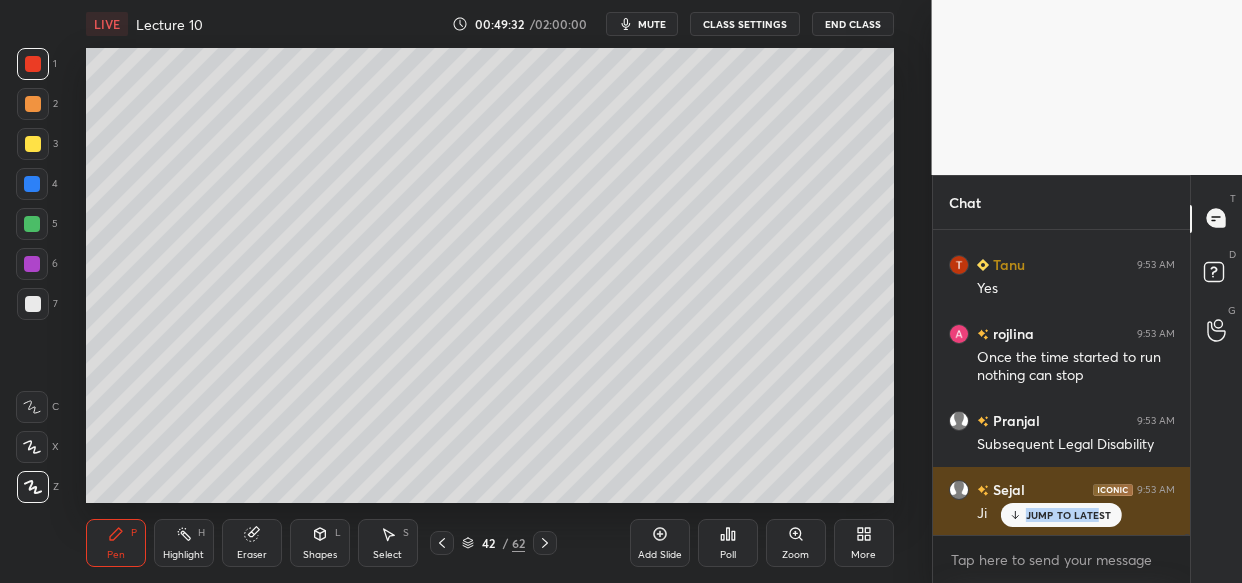 click on "Dipanwita 9:53 AM ji Palak 9:53 AM ji Kartik 9:53 AM SD Sheetal 9:53 AM Yes aseema 9:53 AM Ji Neha 9:53 AM Yes Dipanwita 9:53 AM Subsequent labheshri 9:53 AM ji Firdous 9:53 AM Ji Aanchal 9:53 AM Ji Shalinee 9:53 AM Ji Tanu 9:53 AM Yes rojlina 9:53 AM Once the time started to run nothing can stop Pranjal 9:53 AM Subsequent Legal Disability Sejal 9:53 AM Ji JUMP TO LATEST" at bounding box center (1062, 382) 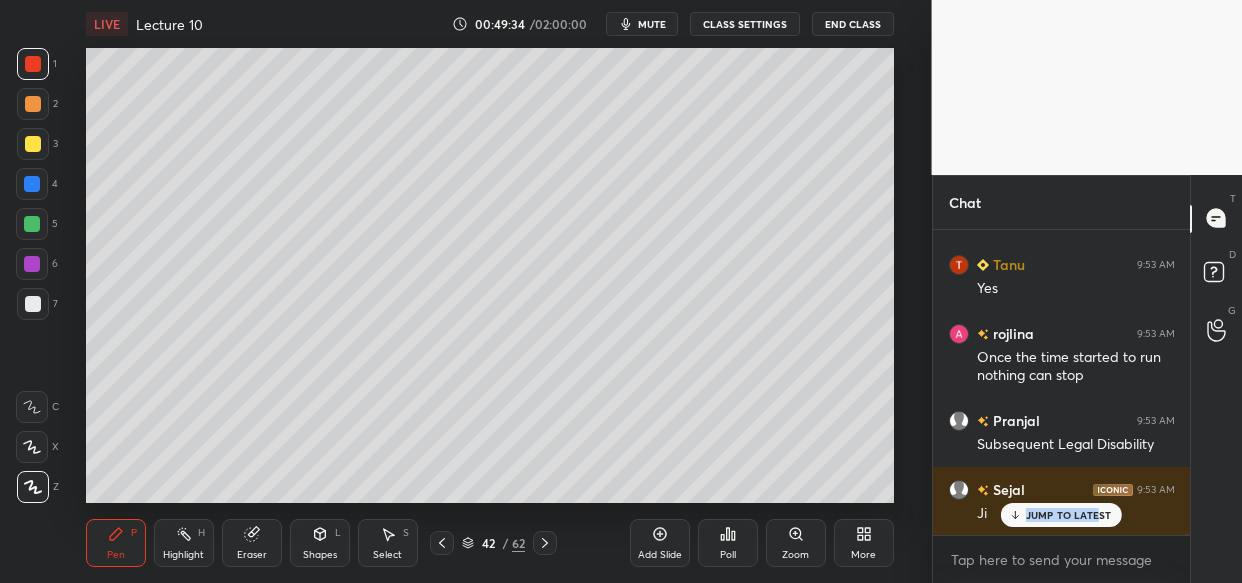 scroll, scrollTop: 92343, scrollLeft: 0, axis: vertical 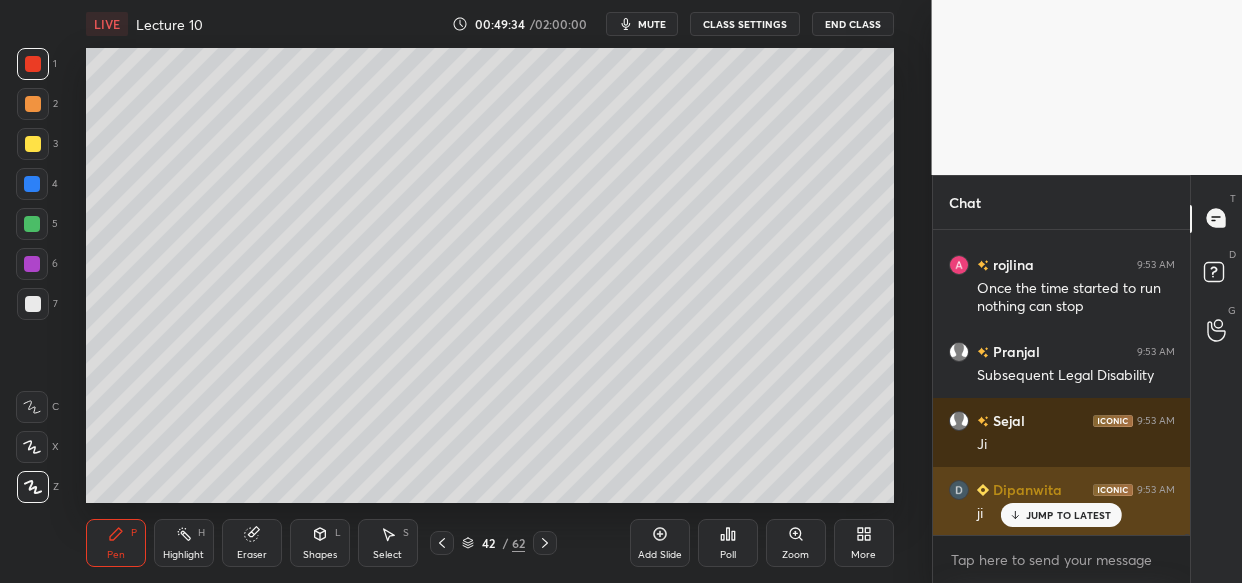 click on "JUMP TO LATEST" at bounding box center [1069, 515] 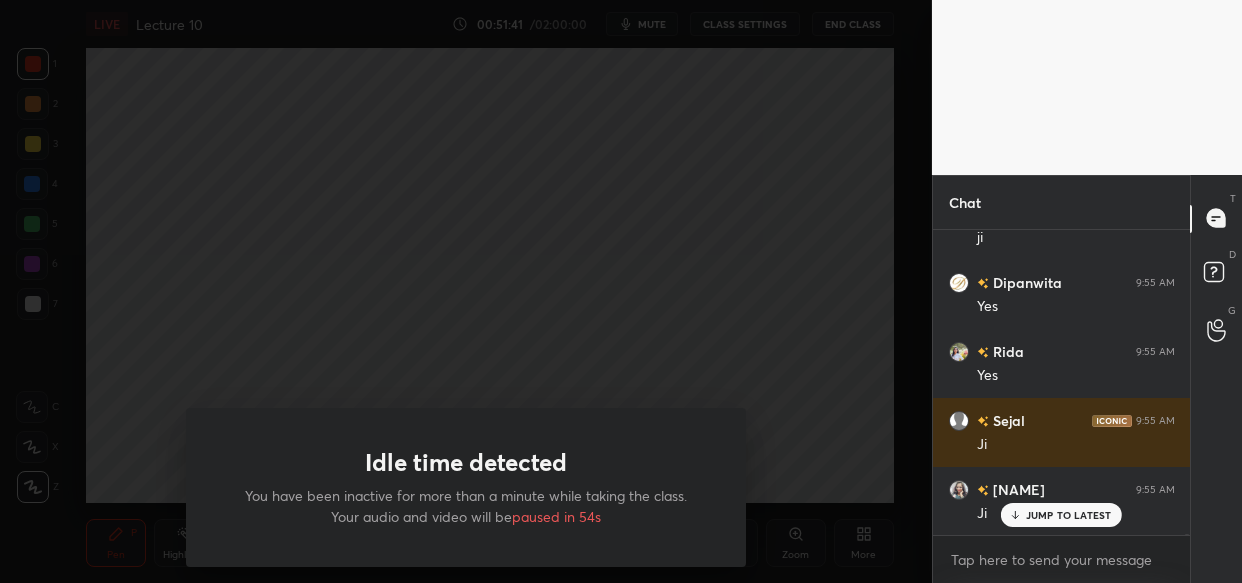 scroll, scrollTop: 96090, scrollLeft: 0, axis: vertical 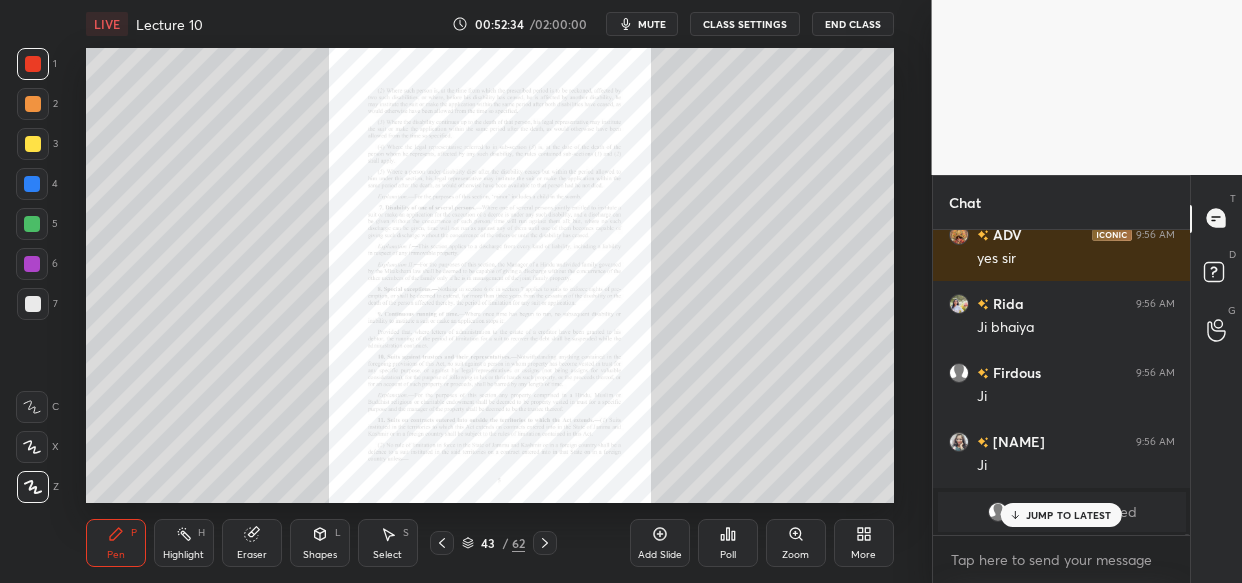 click on "Zoom" at bounding box center (795, 555) 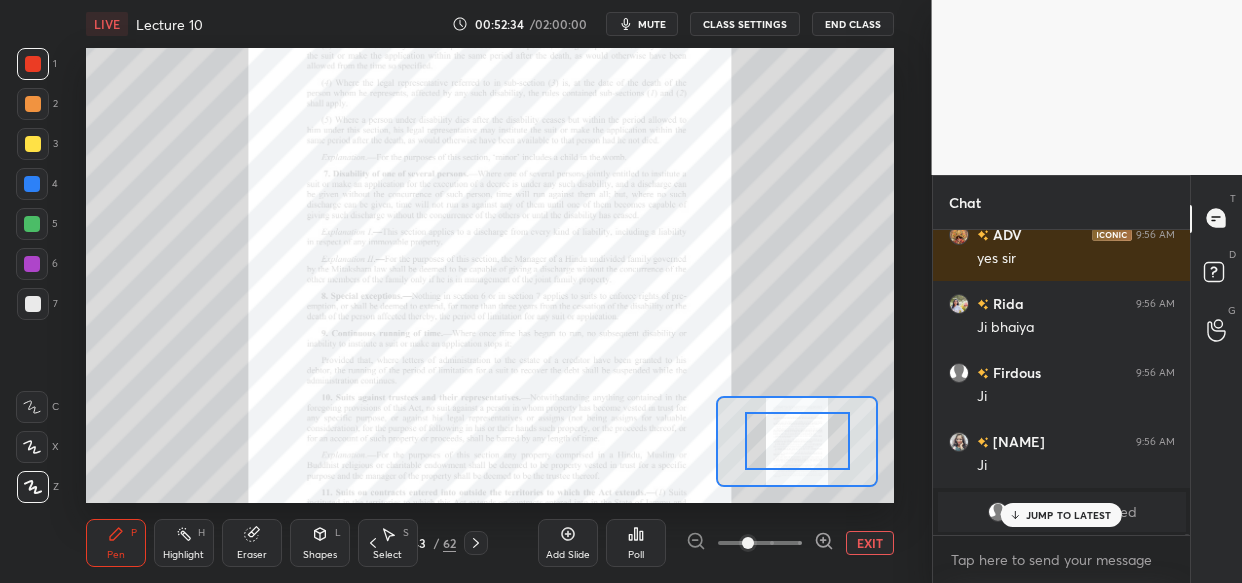 click at bounding box center (760, 543) 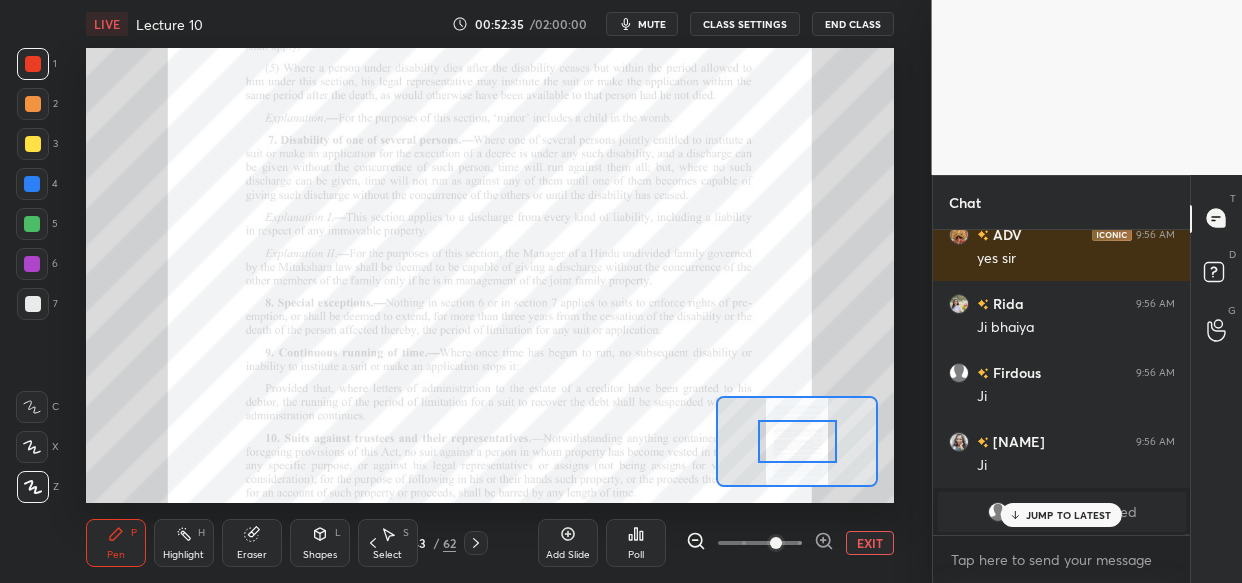 click 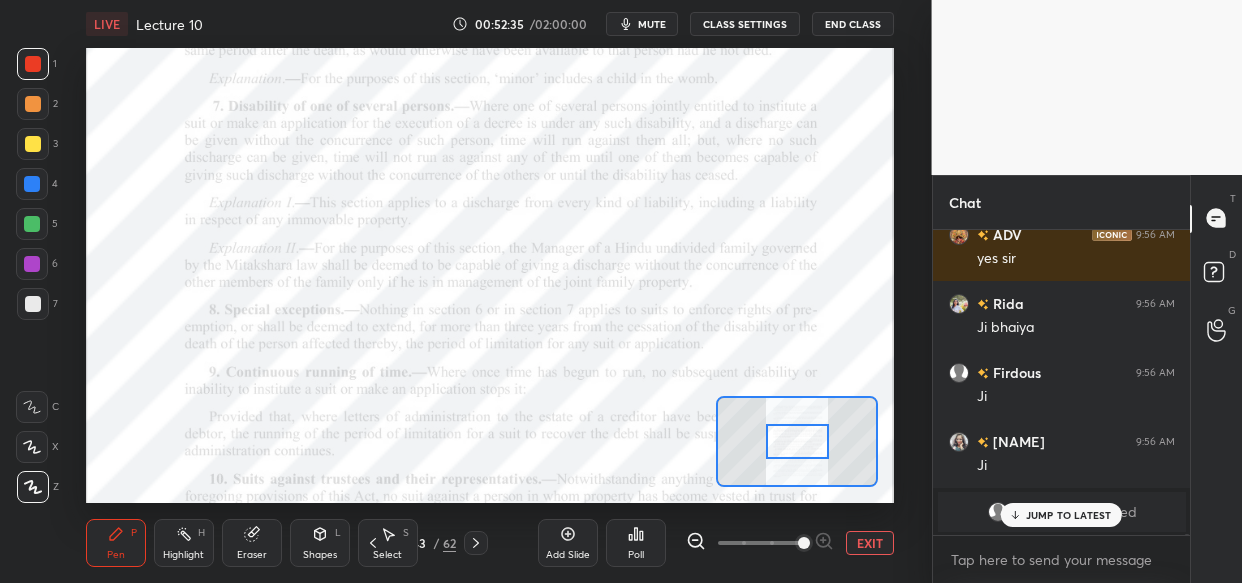 click at bounding box center [760, 543] 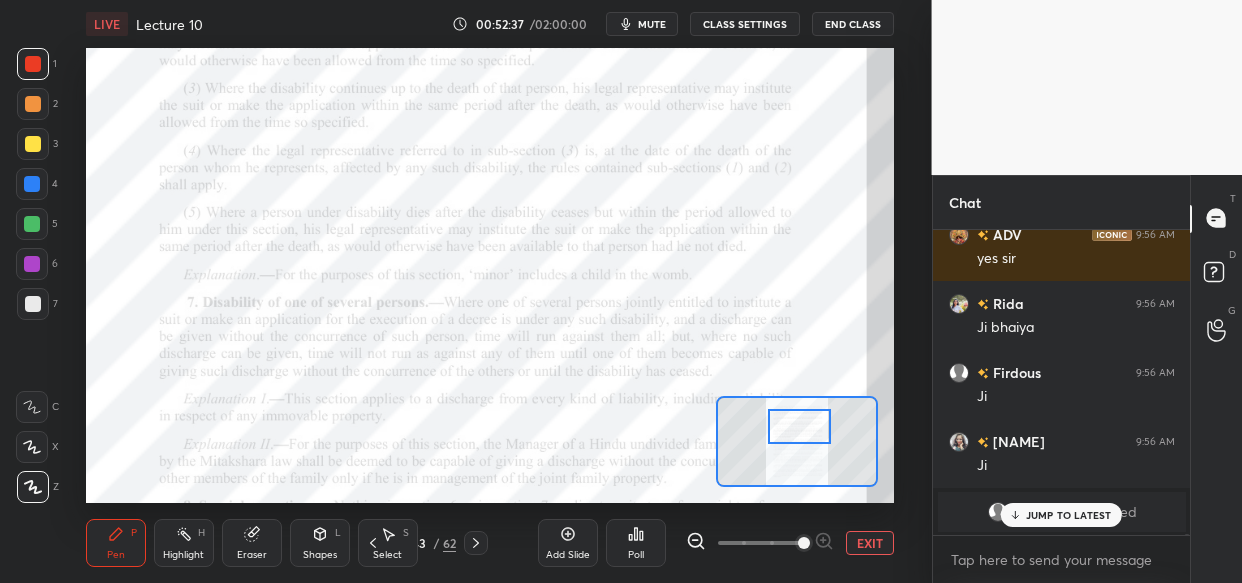 drag, startPoint x: 795, startPoint y: 445, endPoint x: 797, endPoint y: 430, distance: 15.132746 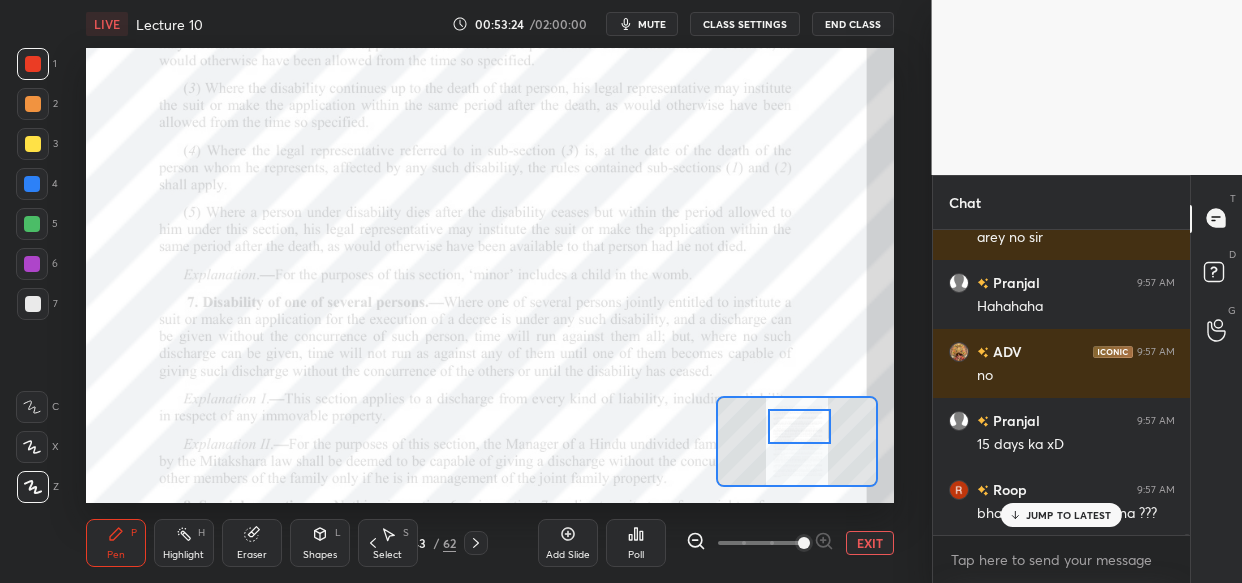scroll, scrollTop: 97655, scrollLeft: 0, axis: vertical 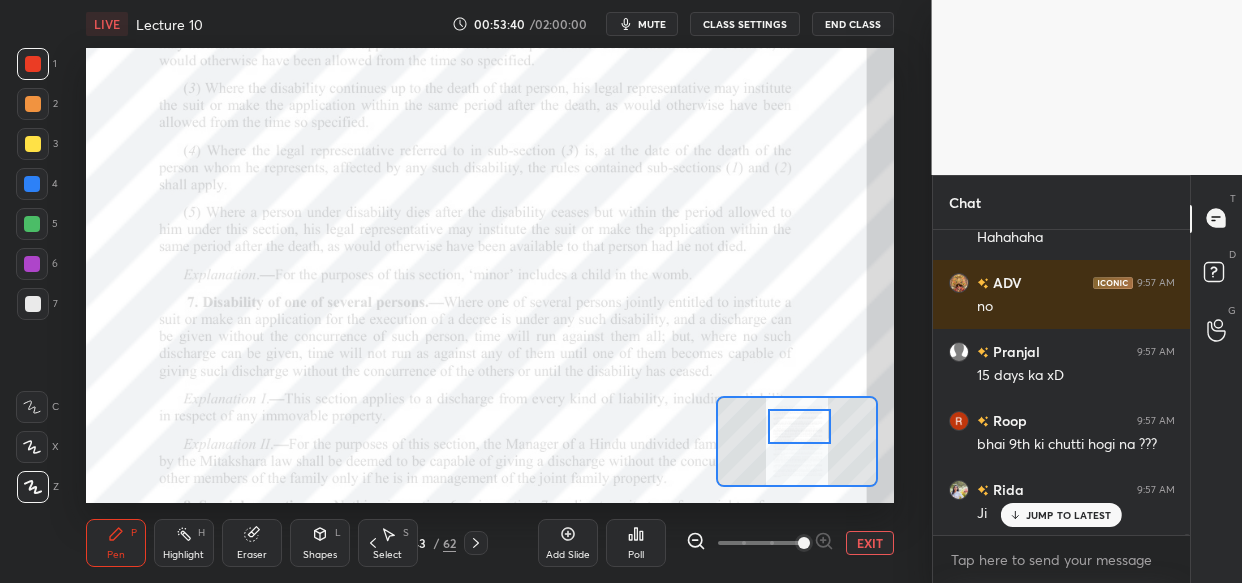 drag, startPoint x: 1093, startPoint y: 532, endPoint x: 1086, endPoint y: 541, distance: 11.401754 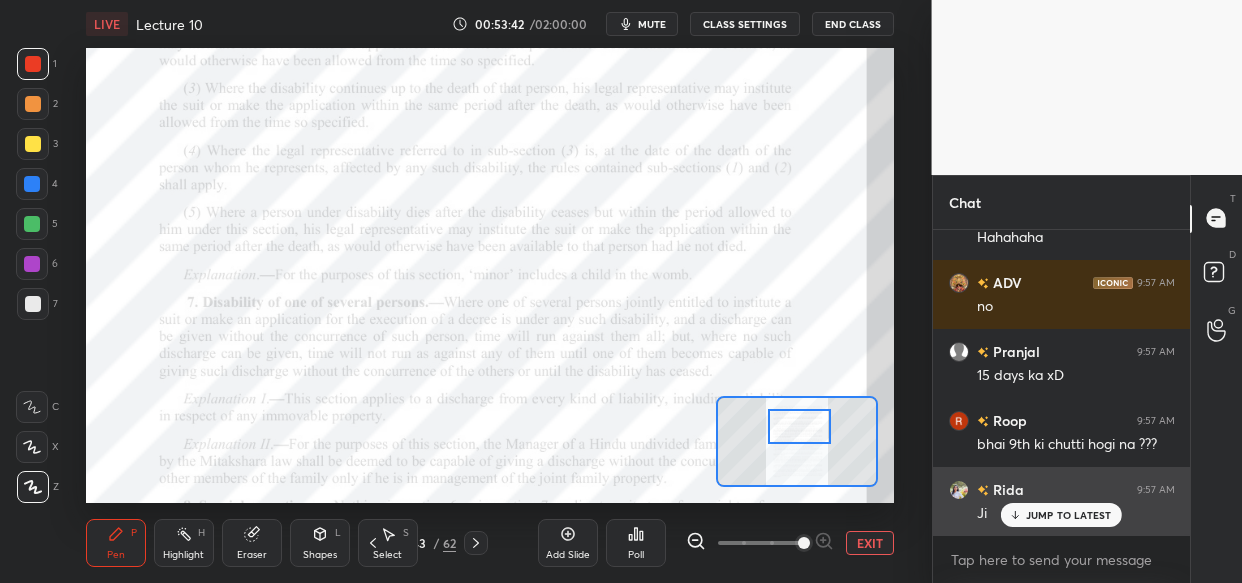 drag, startPoint x: 1101, startPoint y: 511, endPoint x: 1090, endPoint y: 524, distance: 17.029387 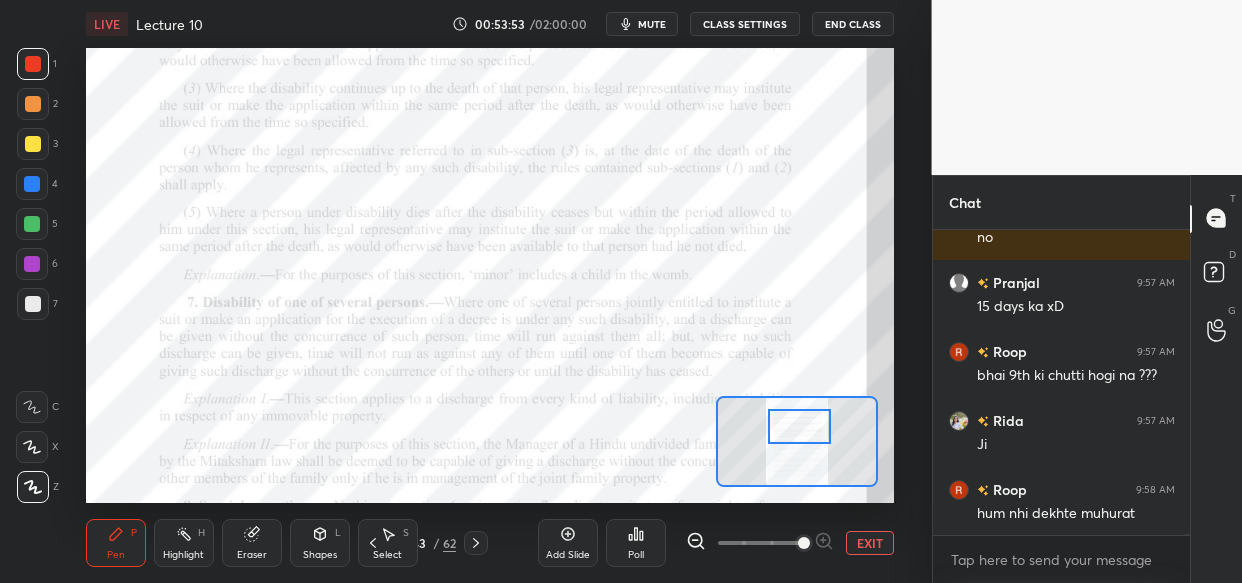 scroll, scrollTop: 97793, scrollLeft: 0, axis: vertical 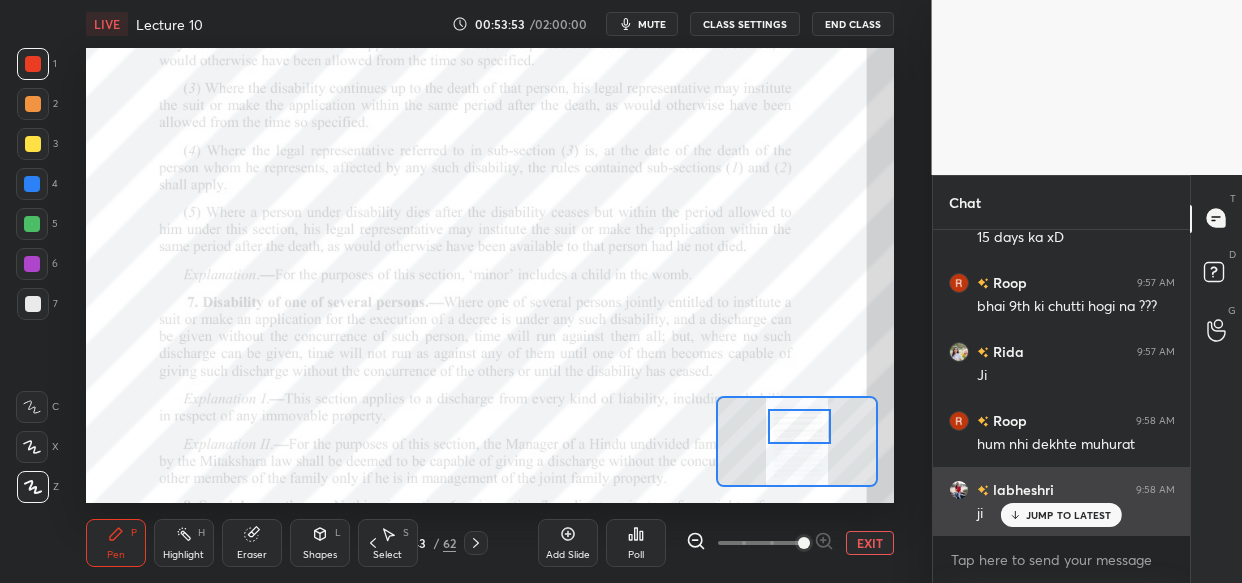 click on "JUMP TO LATEST" at bounding box center [1069, 515] 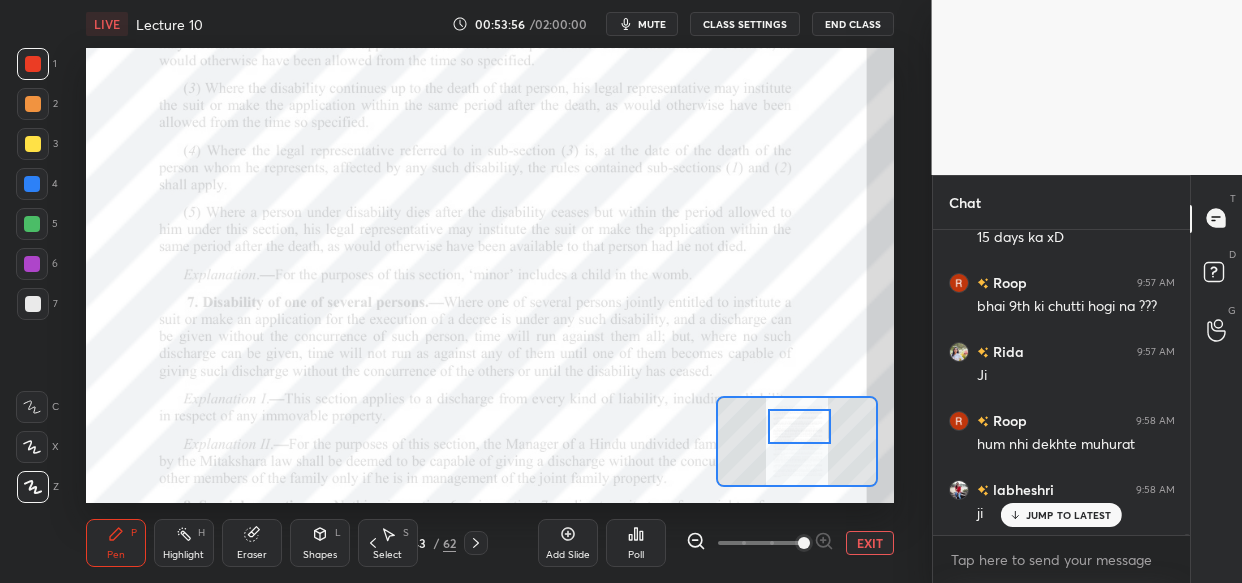 scroll, scrollTop: 97862, scrollLeft: 0, axis: vertical 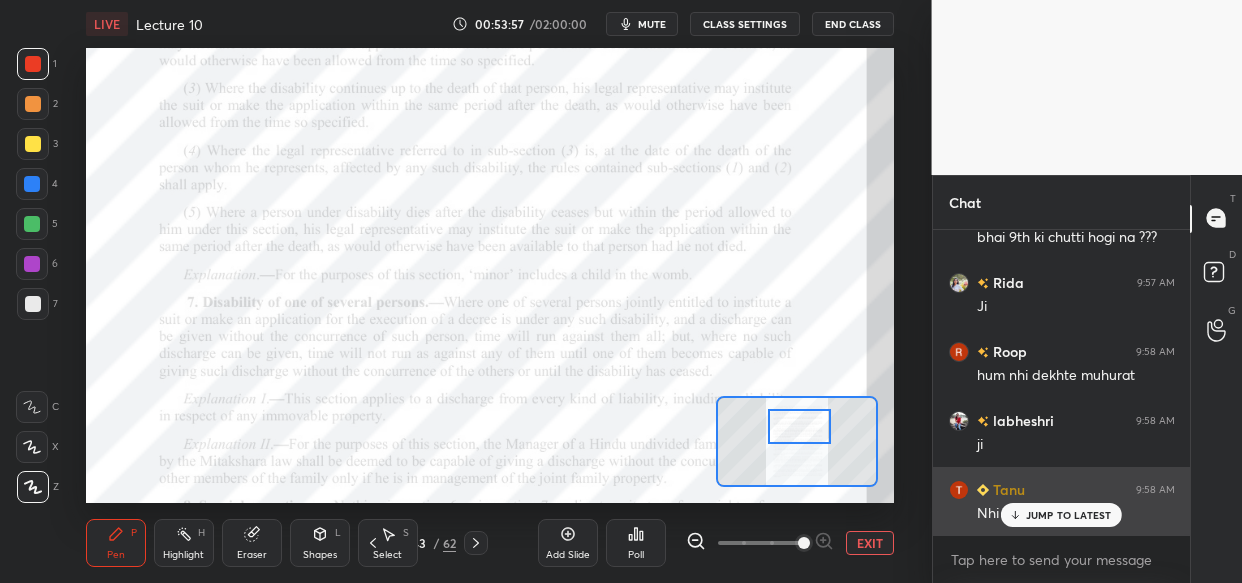 click on "JUMP TO LATEST" at bounding box center [1069, 515] 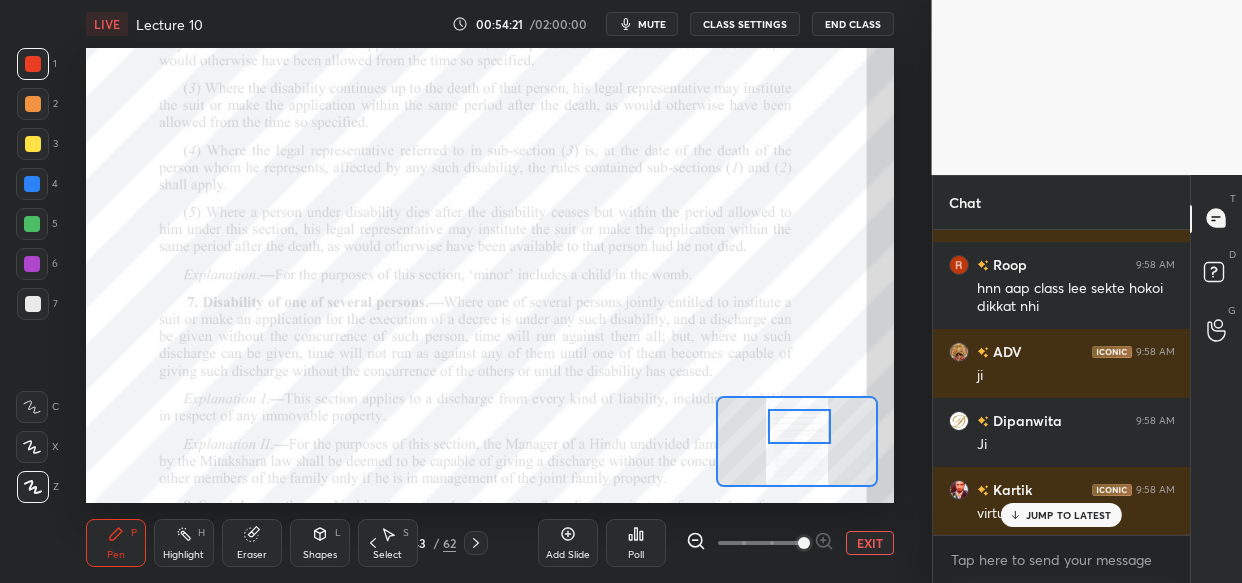 scroll, scrollTop: 98294, scrollLeft: 0, axis: vertical 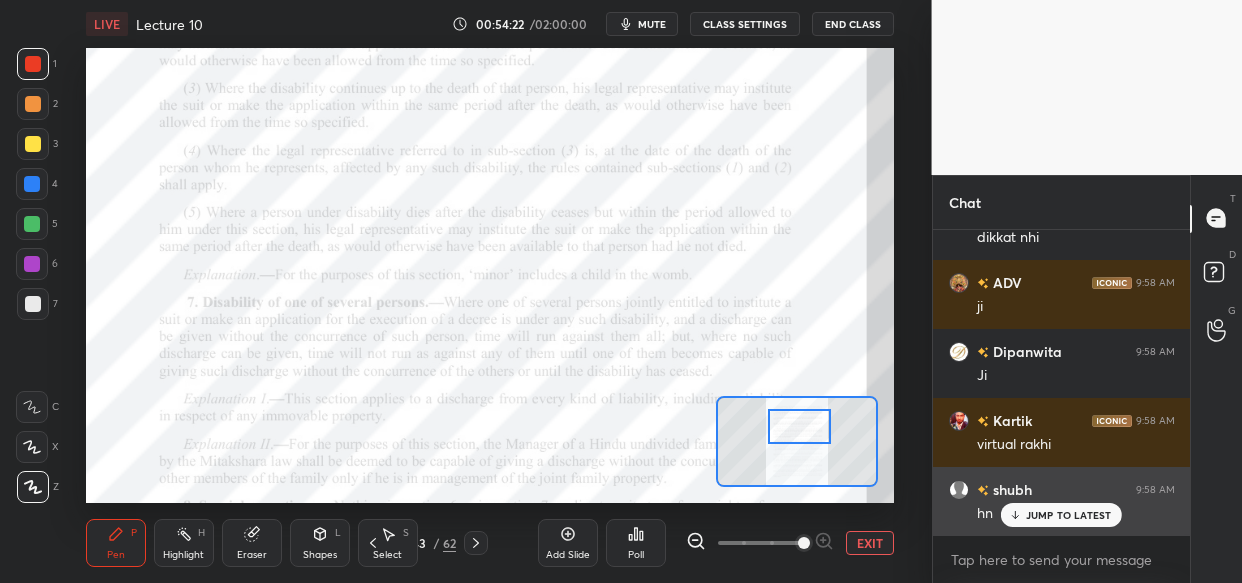 click on "JUMP TO LATEST" at bounding box center (1069, 515) 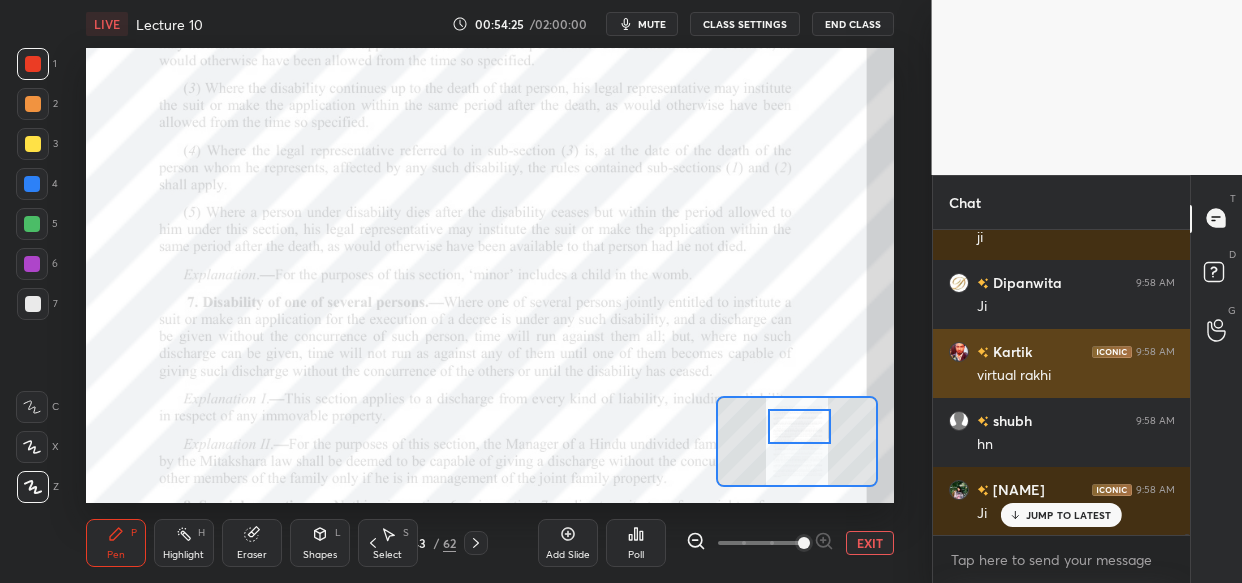 scroll, scrollTop: 98432, scrollLeft: 0, axis: vertical 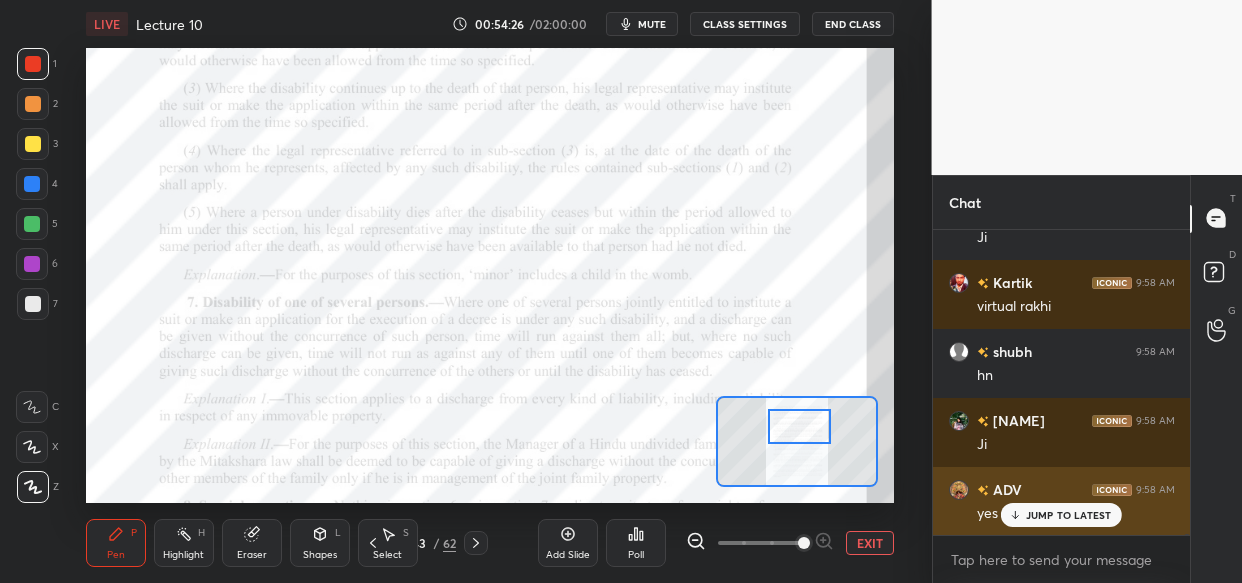 click on "JUMP TO LATEST" at bounding box center (1069, 515) 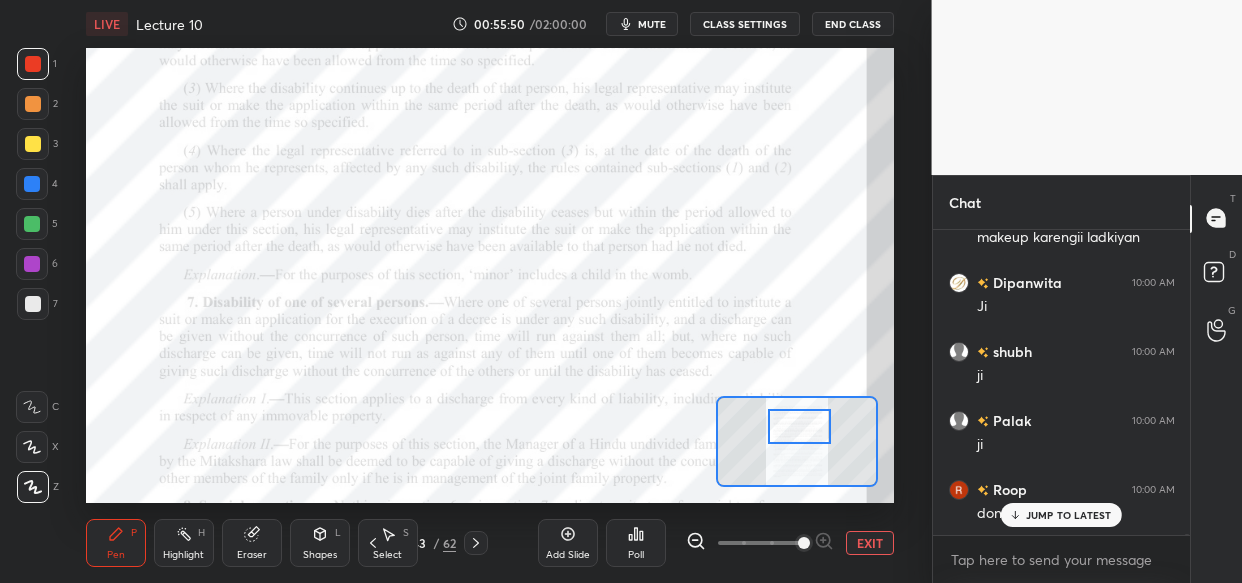 scroll, scrollTop: 100540, scrollLeft: 0, axis: vertical 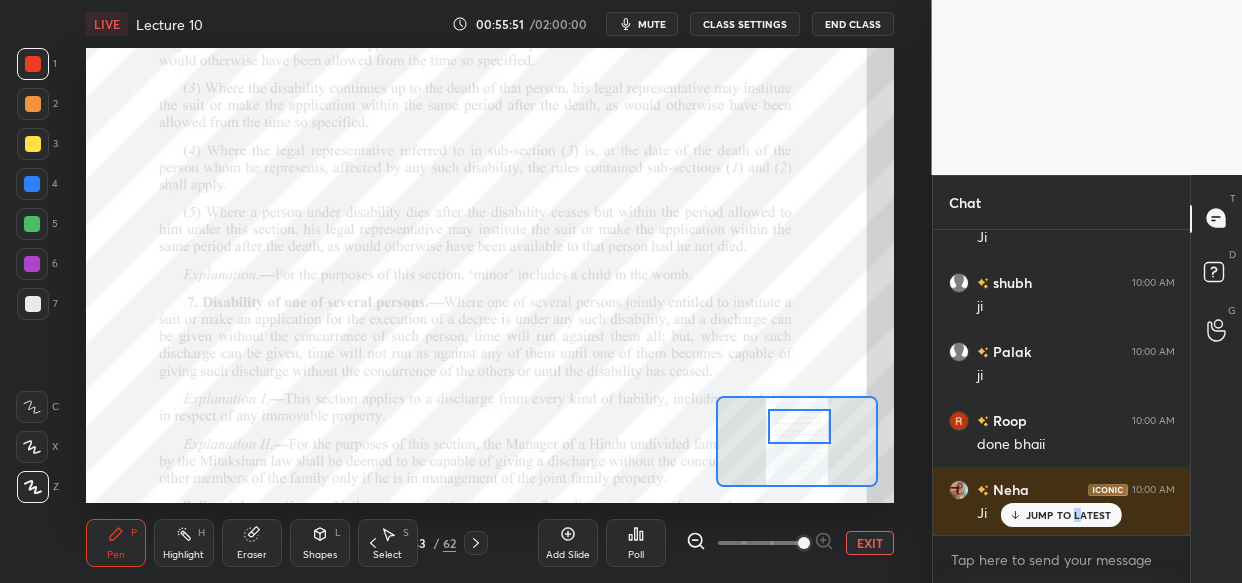 drag, startPoint x: 1077, startPoint y: 517, endPoint x: 1057, endPoint y: 543, distance: 32.80244 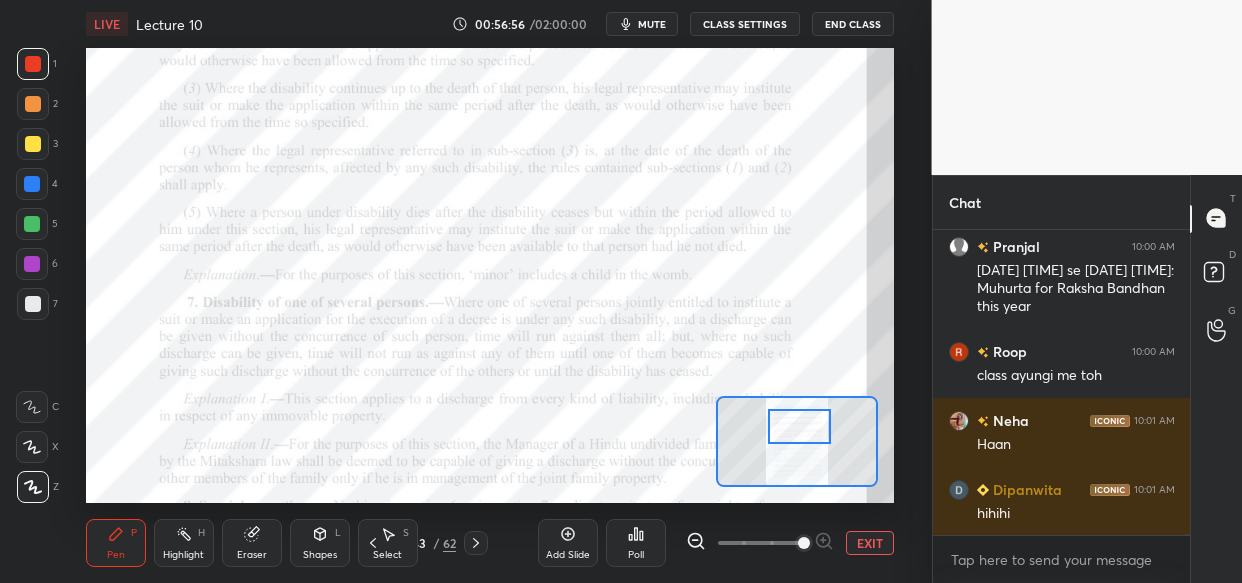 scroll, scrollTop: 101510, scrollLeft: 0, axis: vertical 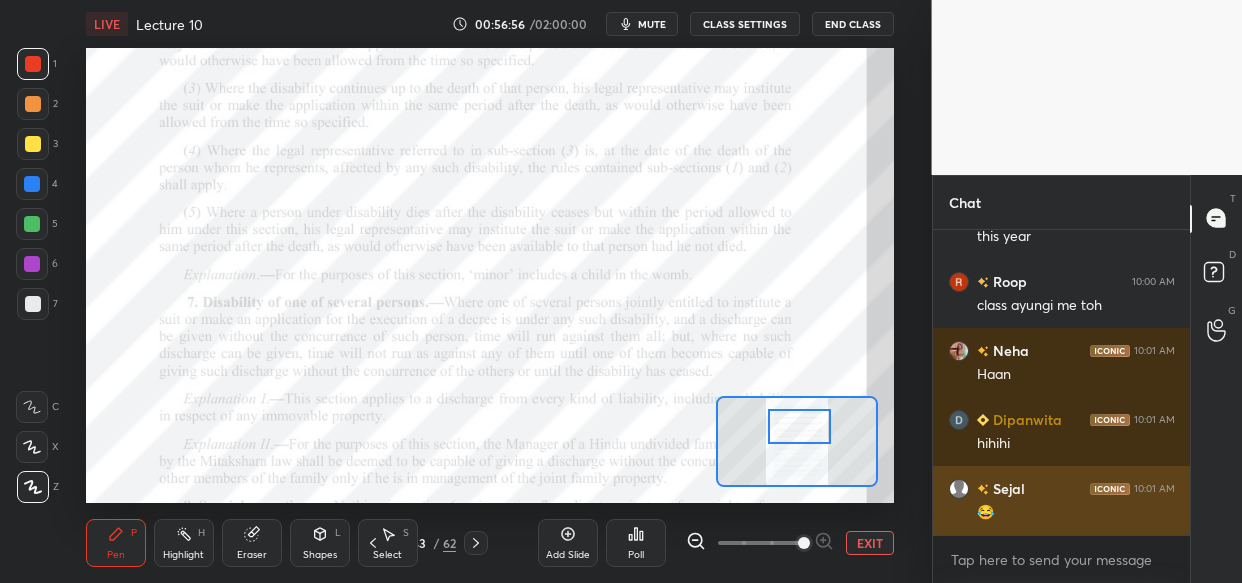 click on "😂" at bounding box center [1076, 513] 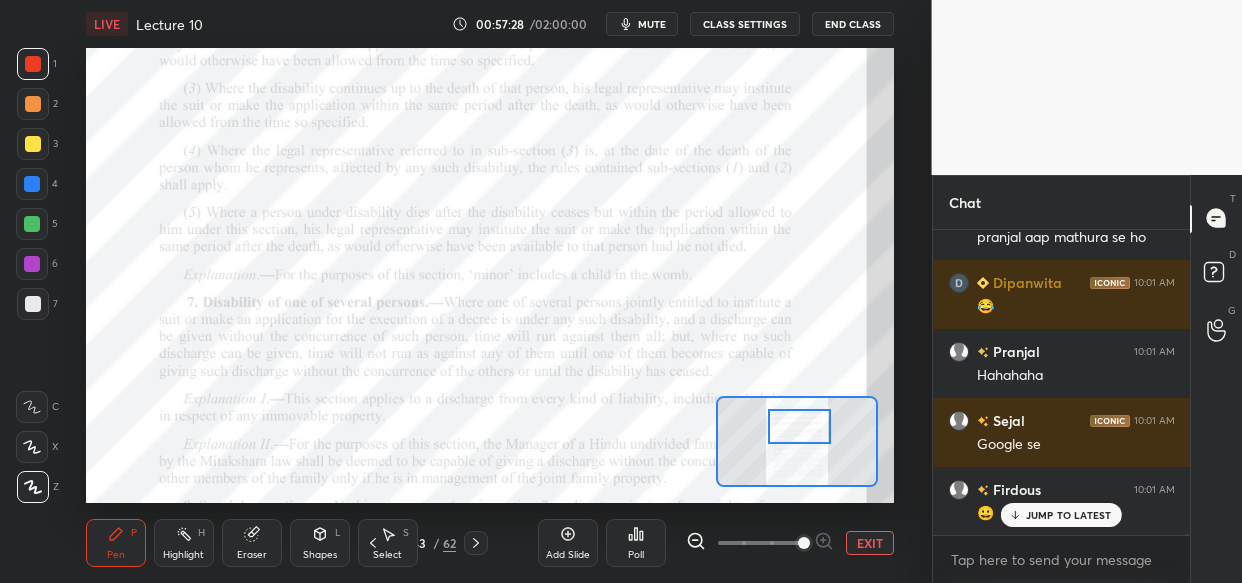 scroll, scrollTop: 102613, scrollLeft: 0, axis: vertical 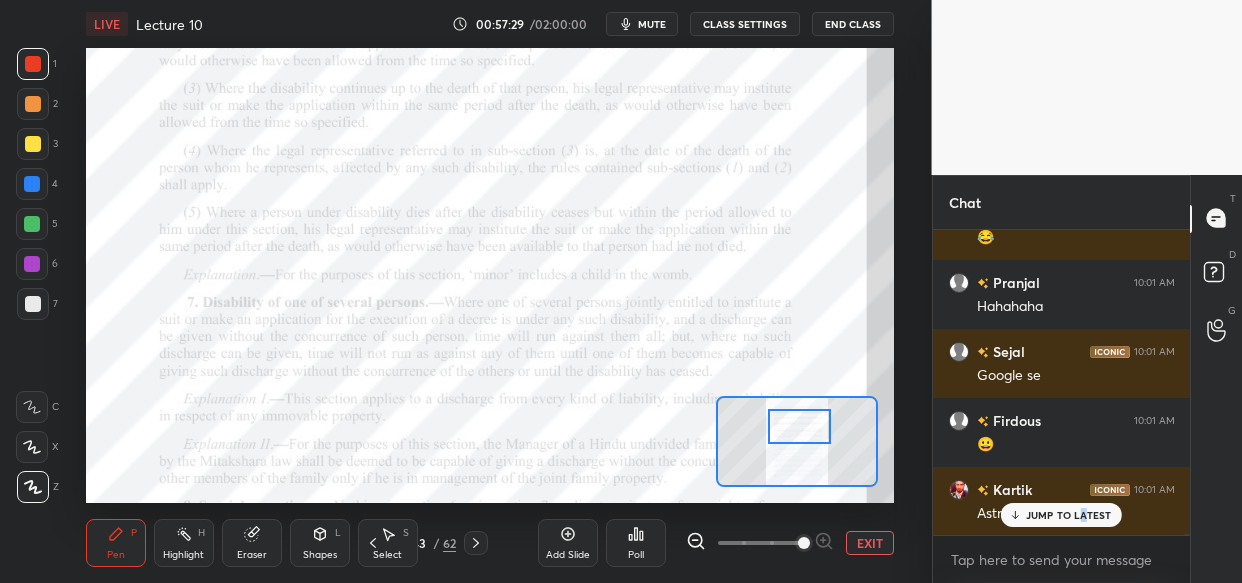 drag, startPoint x: 1080, startPoint y: 509, endPoint x: 1039, endPoint y: 549, distance: 57.280014 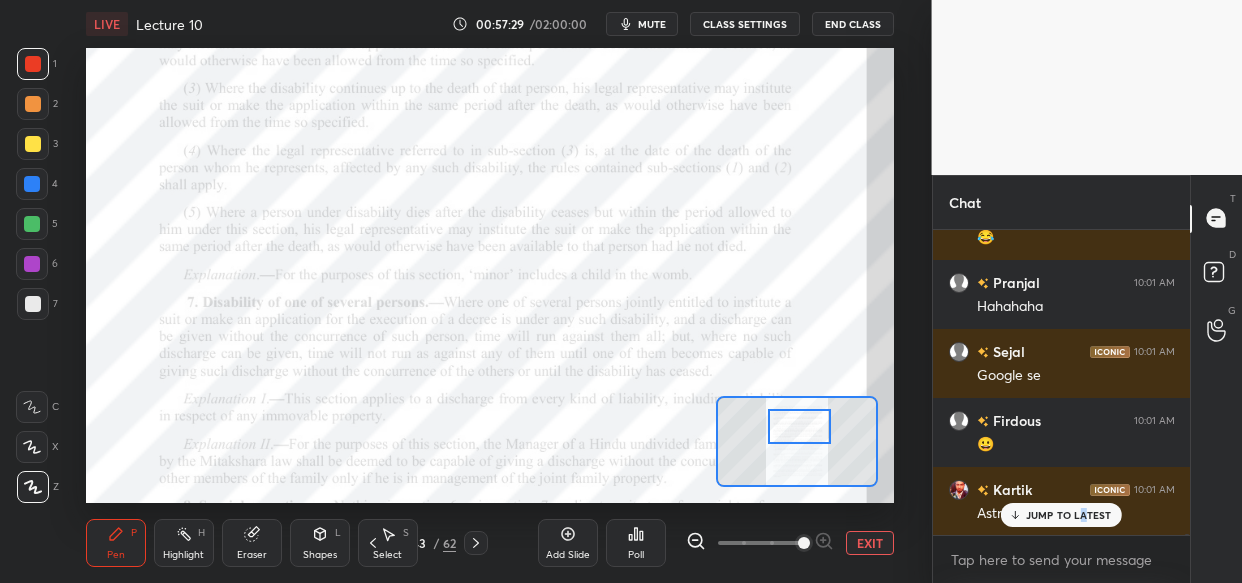 click on "JUMP TO LATEST" at bounding box center (1069, 515) 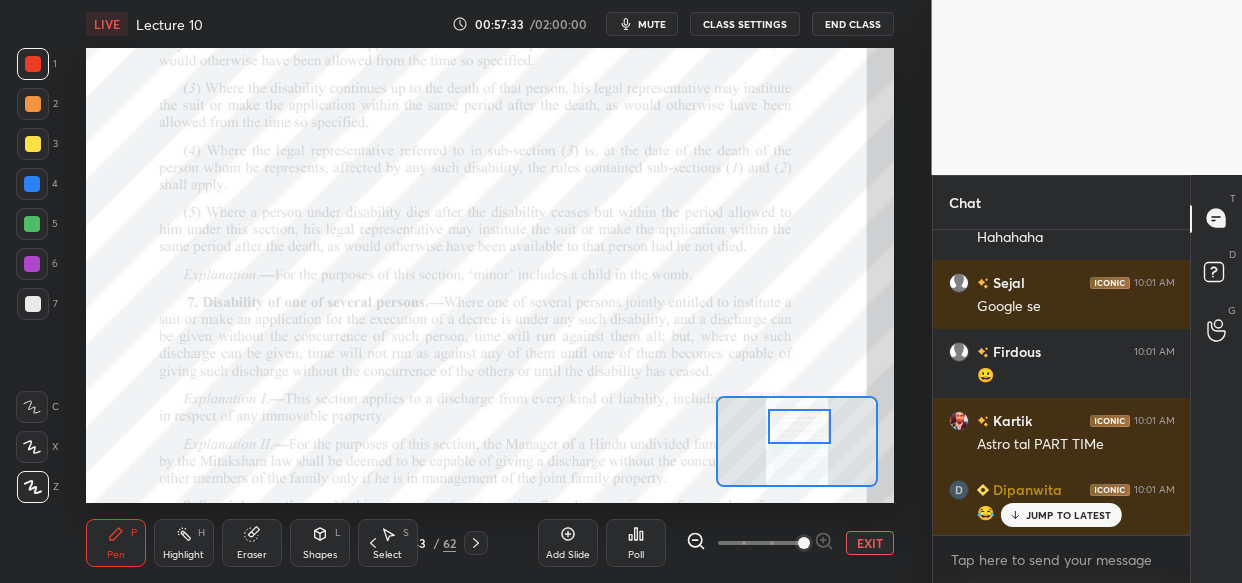 scroll, scrollTop: 102751, scrollLeft: 0, axis: vertical 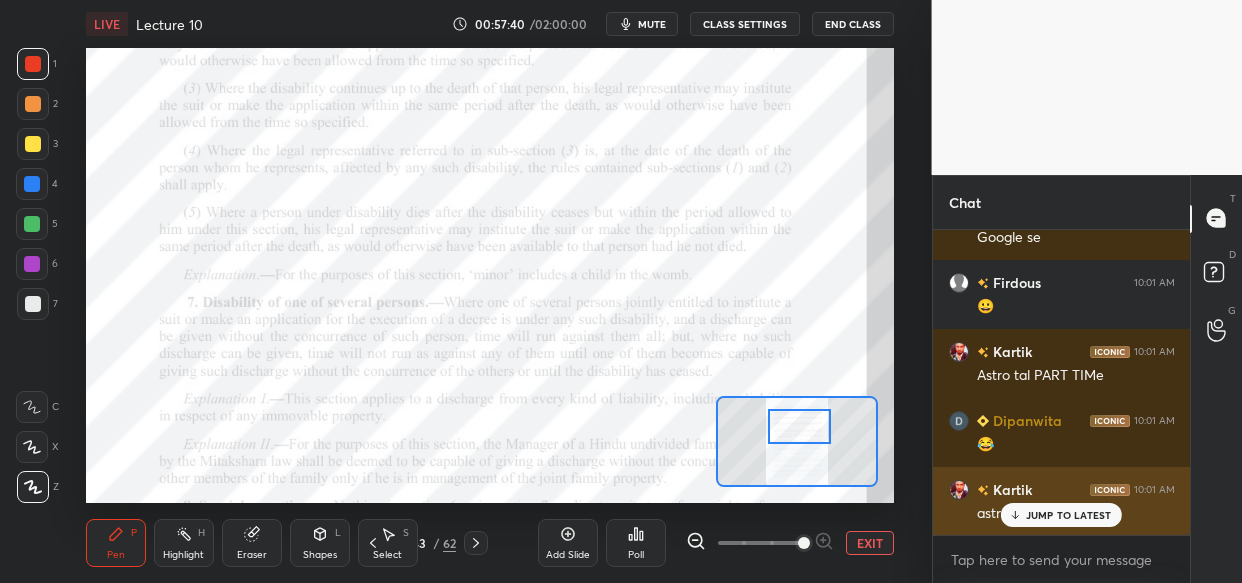 drag, startPoint x: 1049, startPoint y: 509, endPoint x: 1012, endPoint y: 527, distance: 41.14608 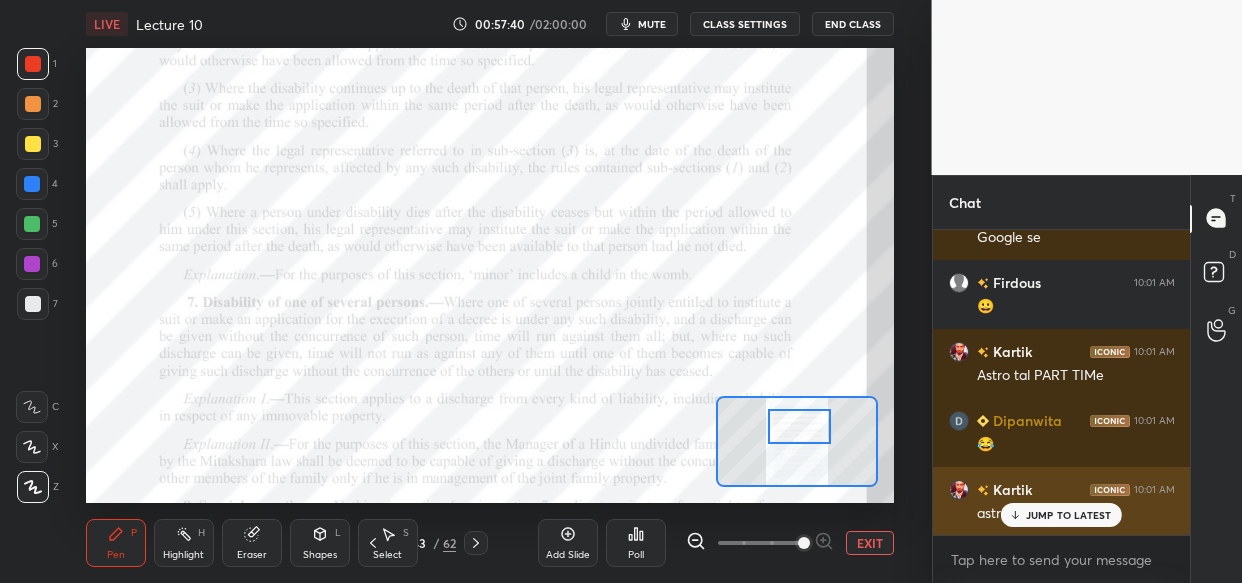 click on "JUMP TO LATEST" at bounding box center [1069, 515] 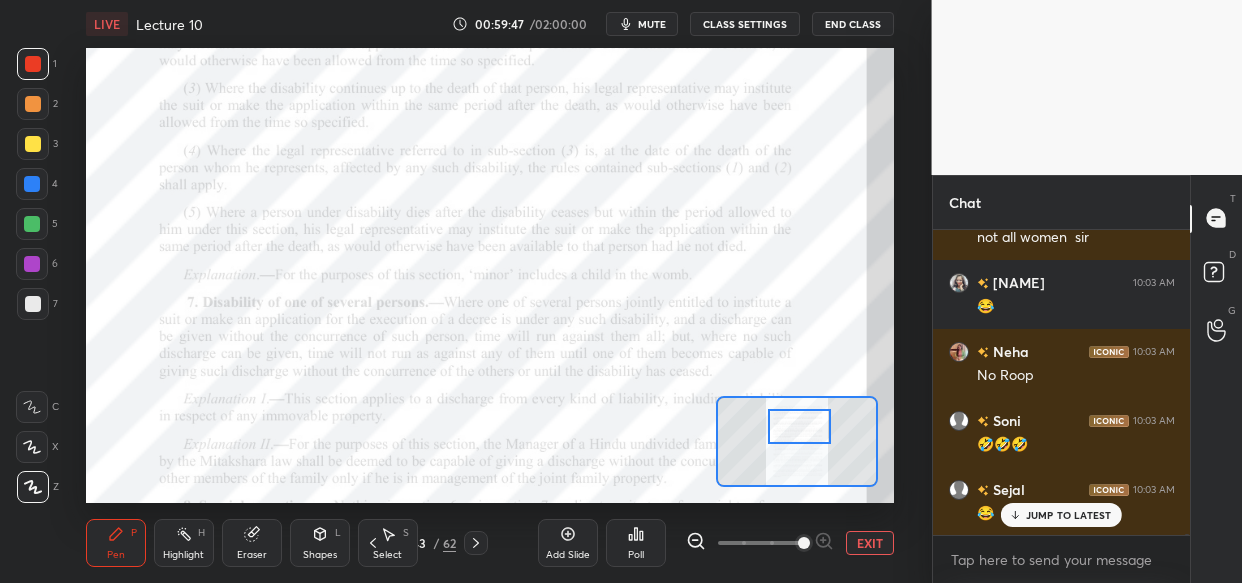 scroll, scrollTop: 105394, scrollLeft: 0, axis: vertical 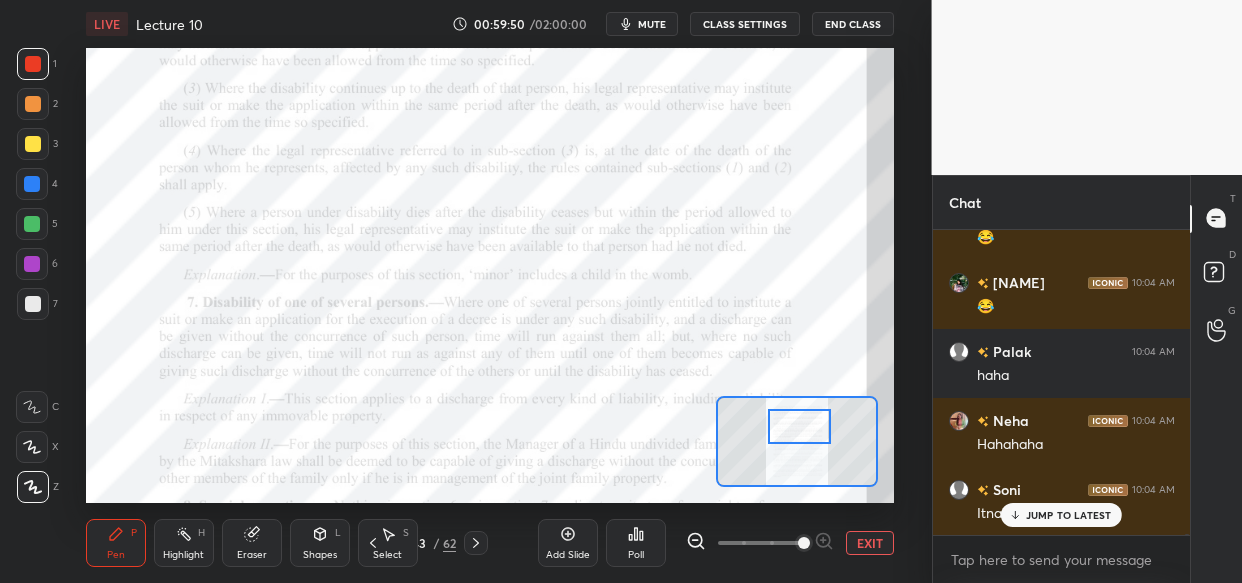 drag, startPoint x: 621, startPoint y: 356, endPoint x: 626, endPoint y: 343, distance: 13.928389 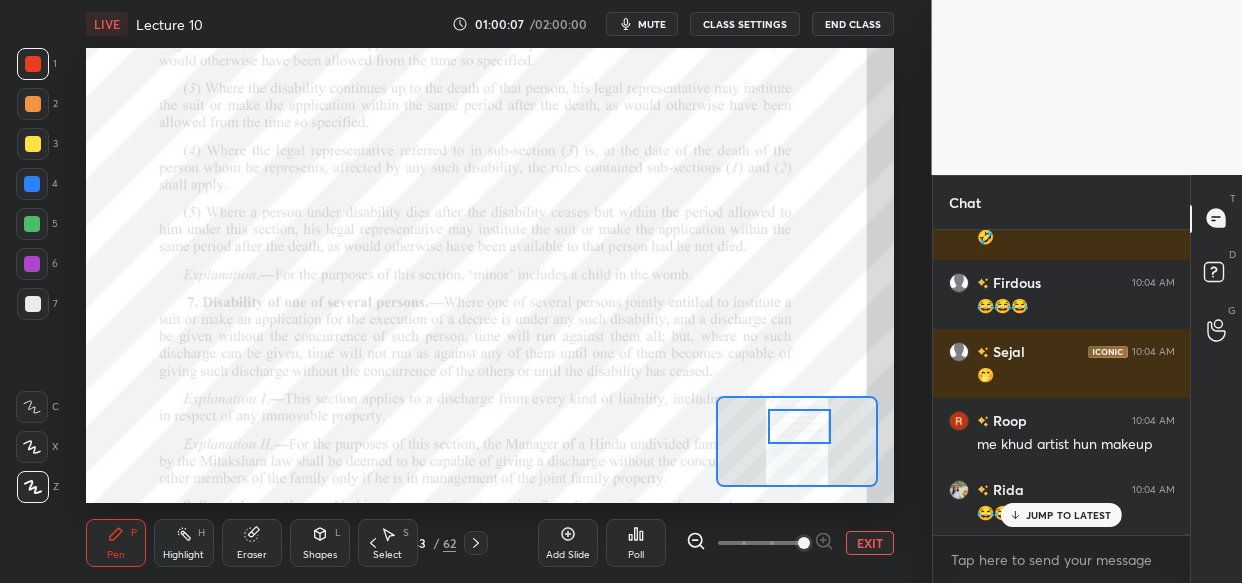 scroll, scrollTop: 106222, scrollLeft: 0, axis: vertical 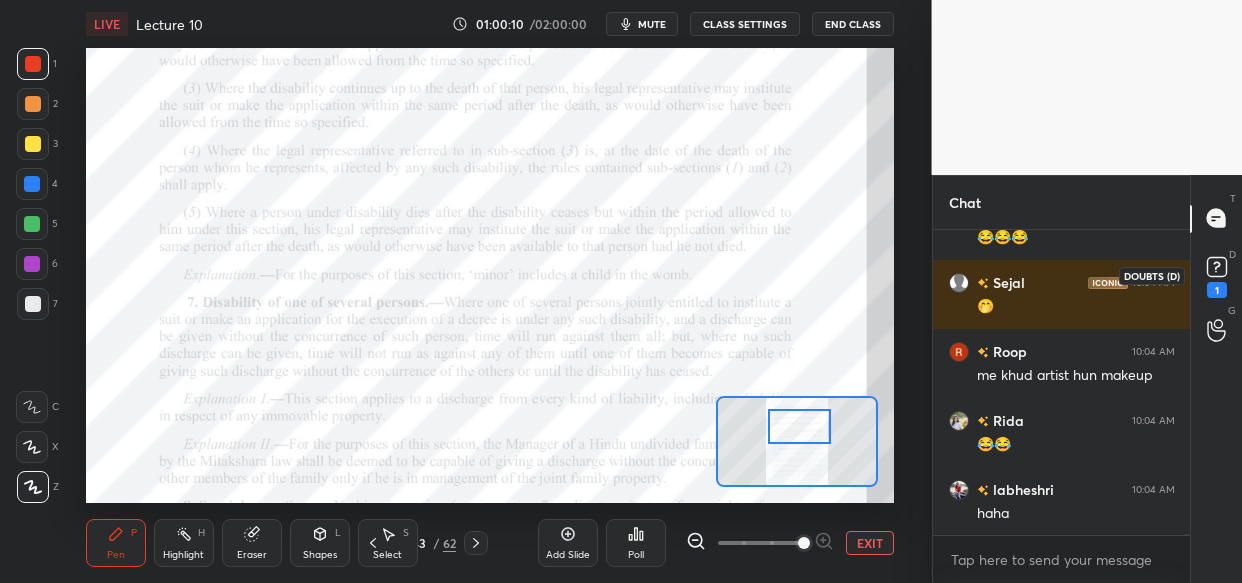 click 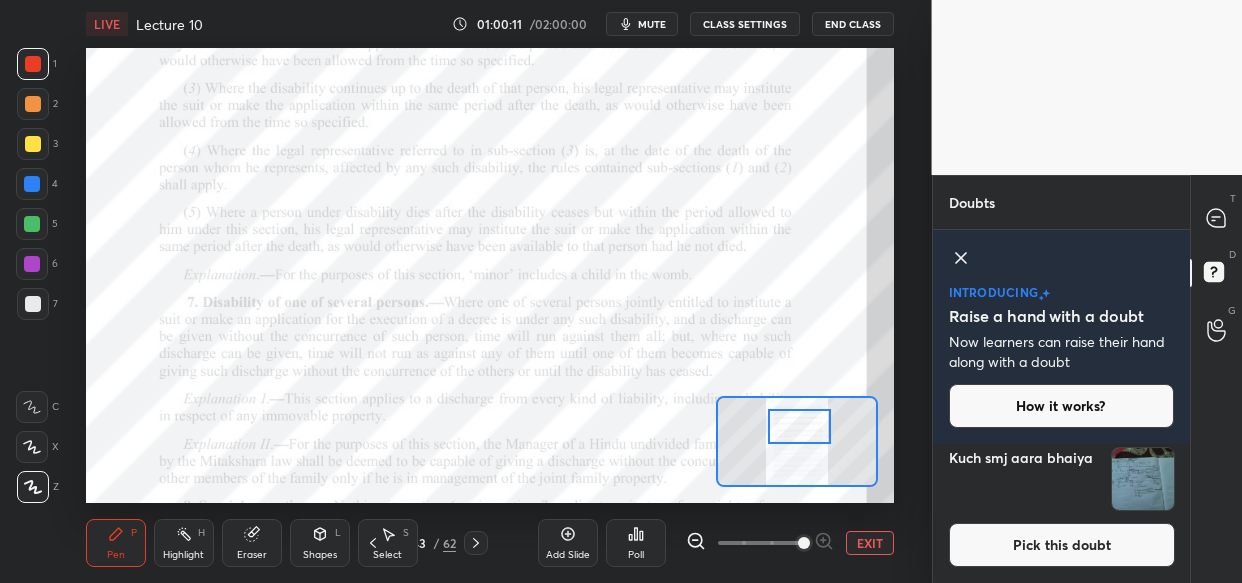 click at bounding box center [1143, 479] 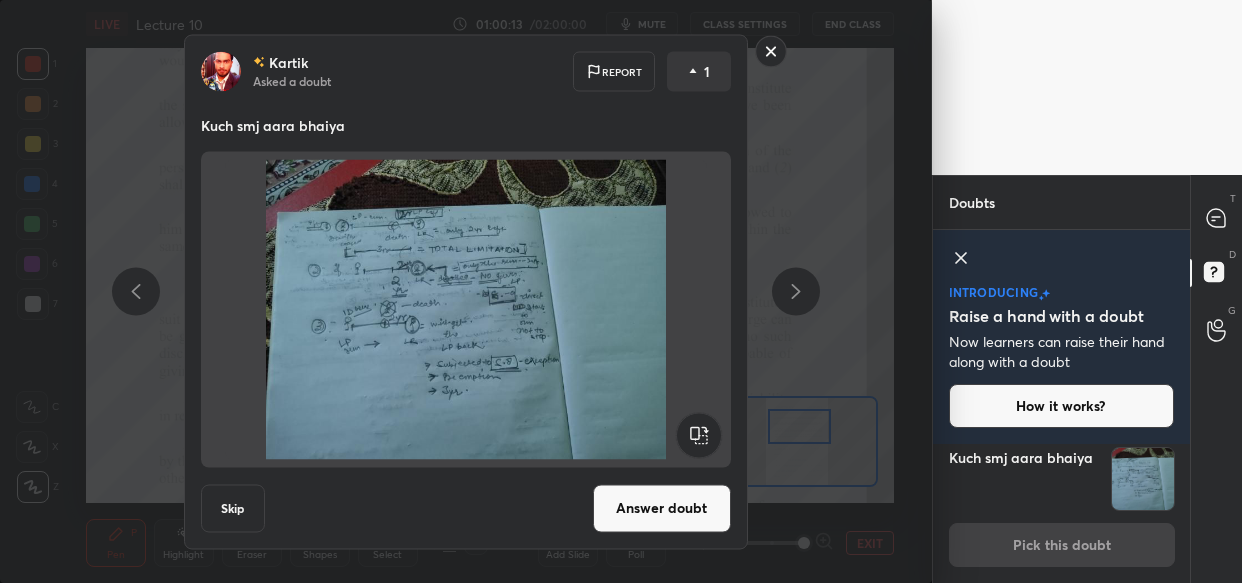 click on "Answer doubt" at bounding box center (662, 508) 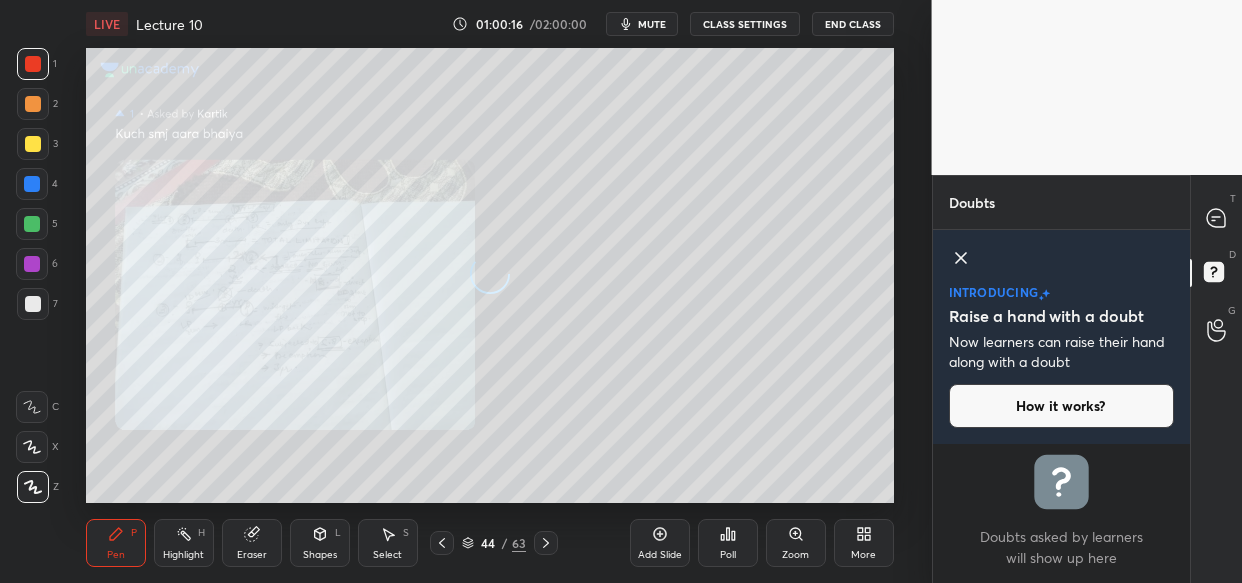 scroll, scrollTop: 0, scrollLeft: 0, axis: both 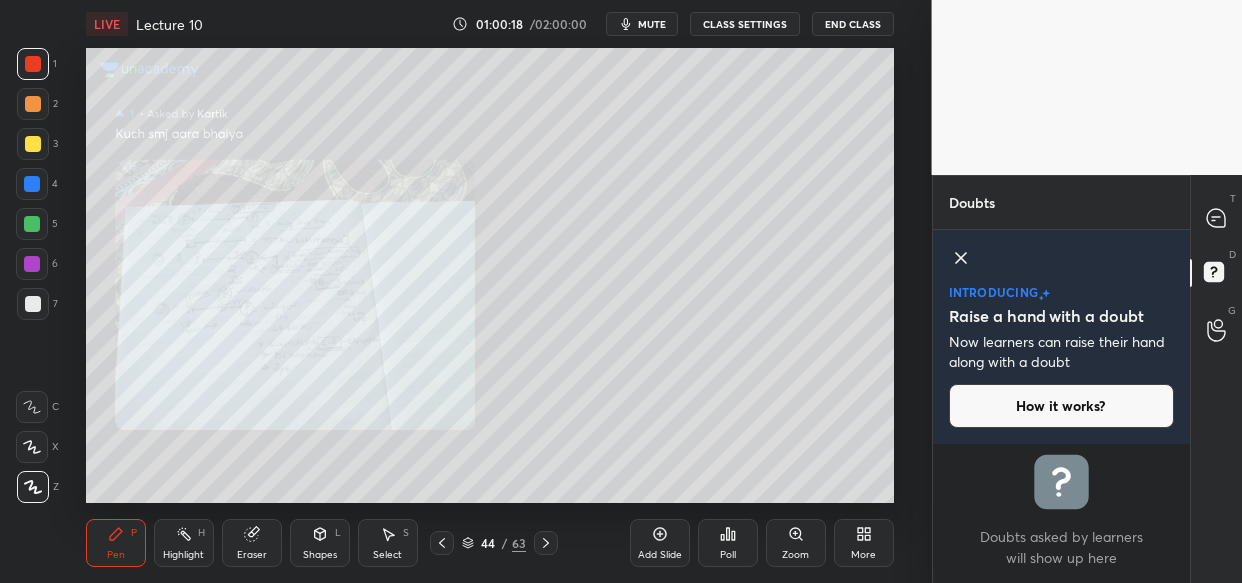 click 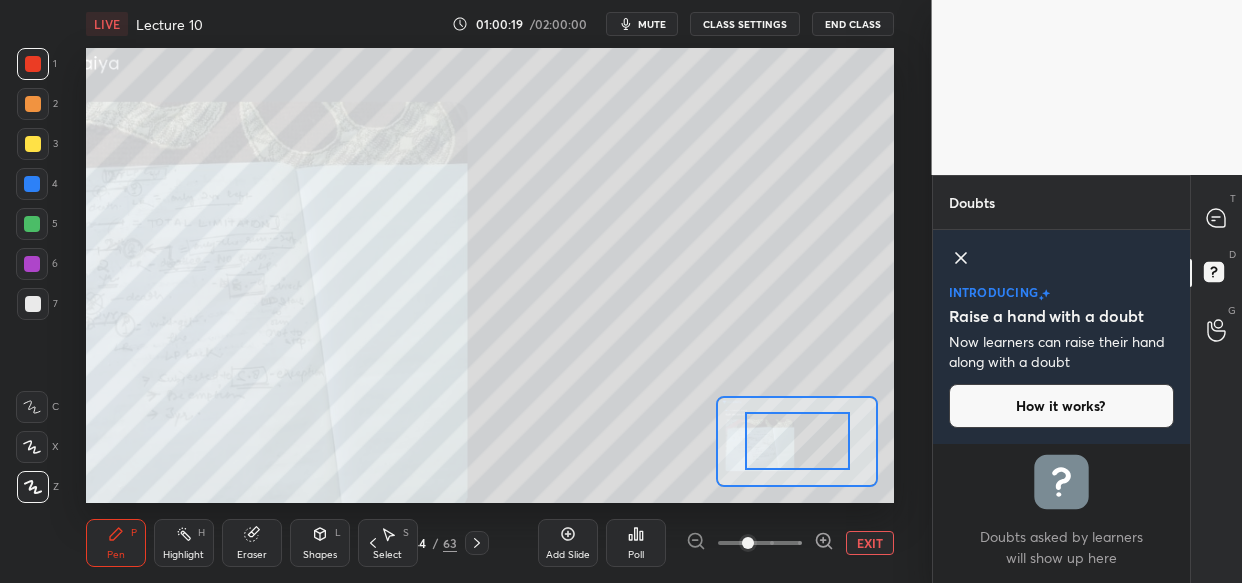 click at bounding box center [760, 543] 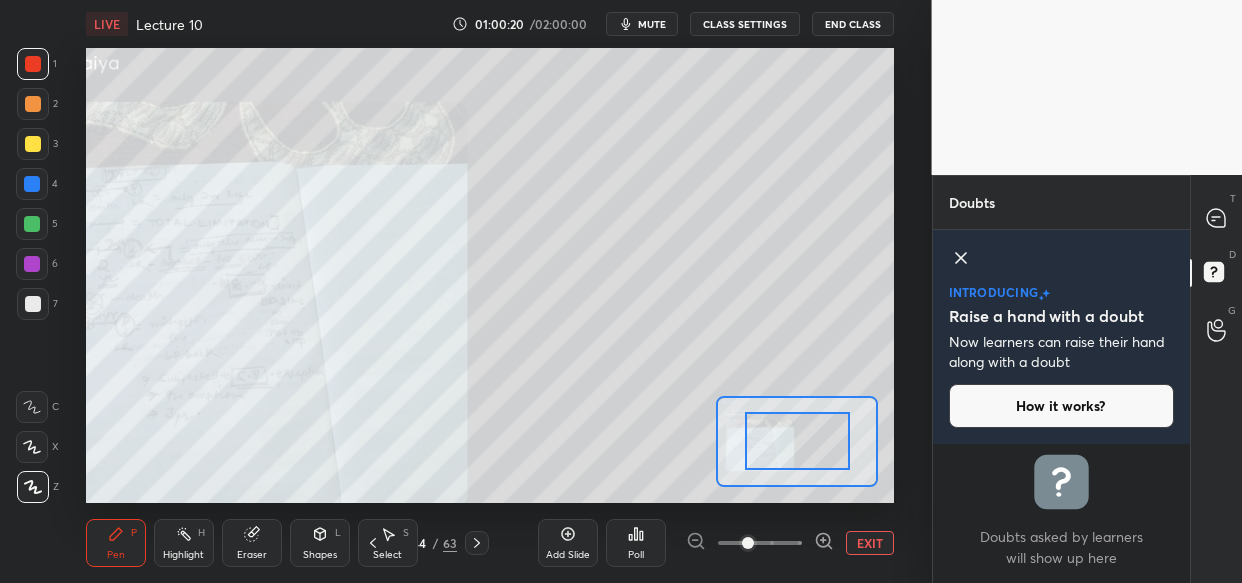 click 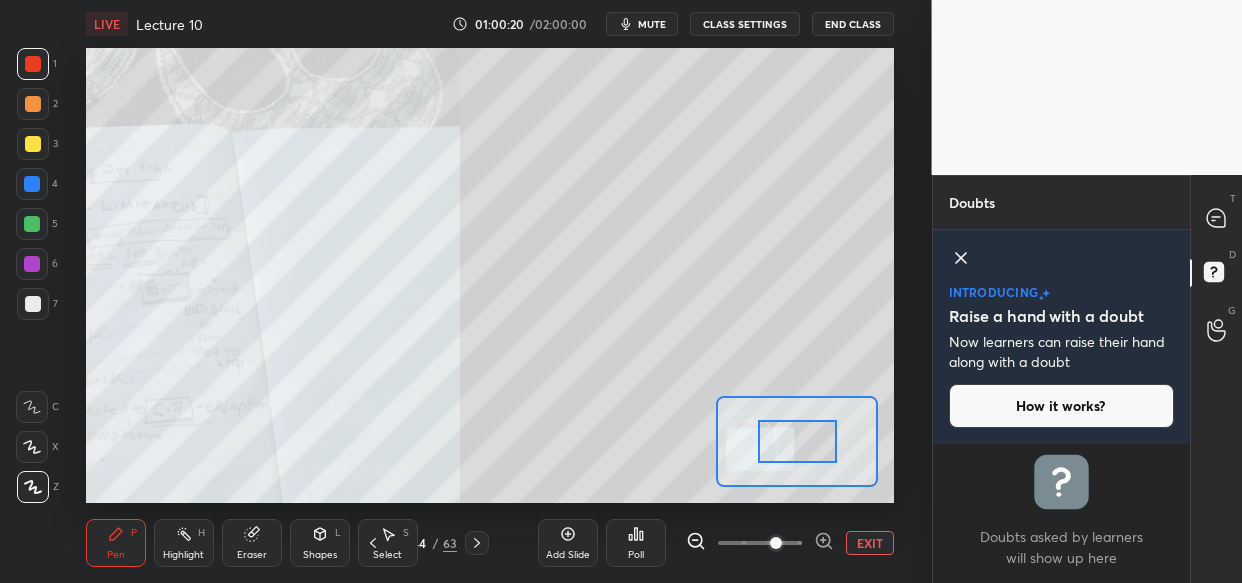 click 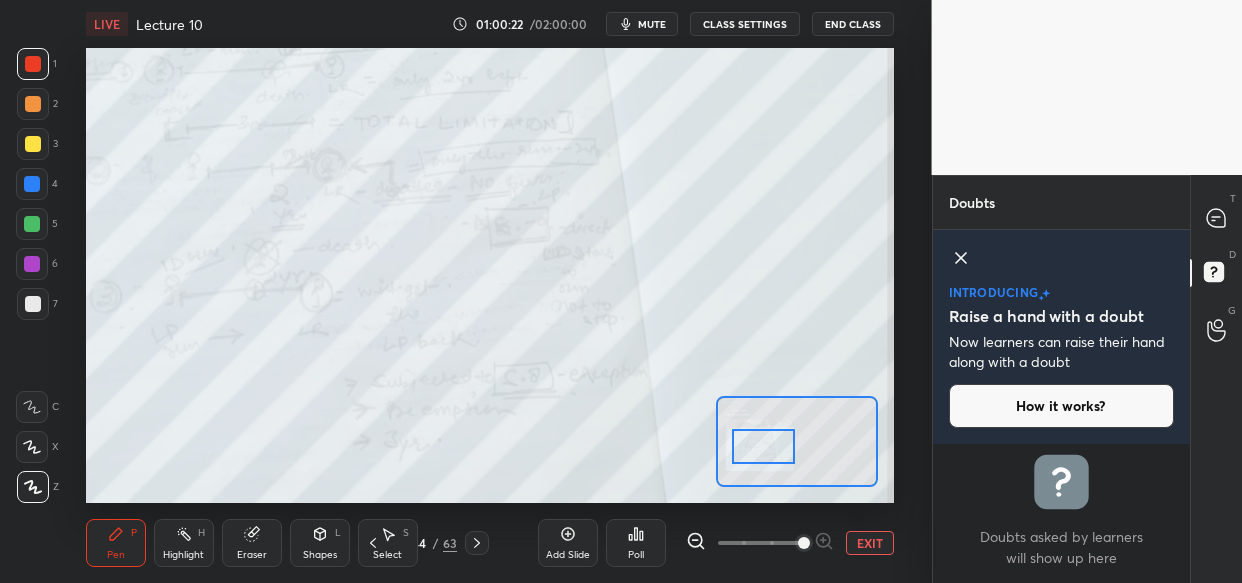 drag, startPoint x: 796, startPoint y: 440, endPoint x: 762, endPoint y: 445, distance: 34.36568 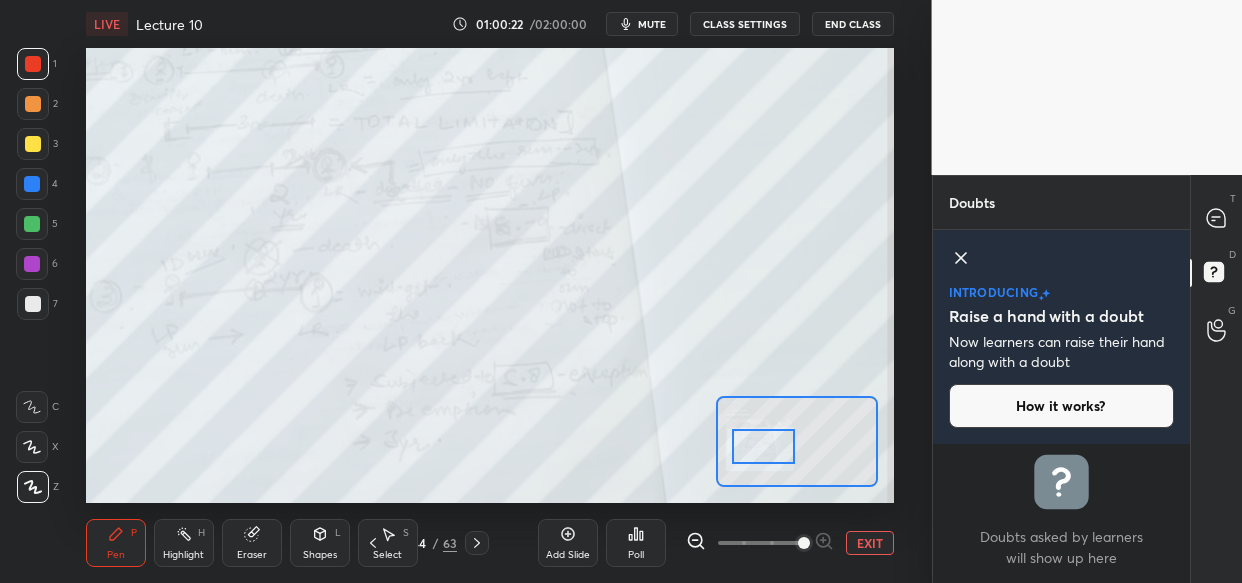 click at bounding box center (763, 446) 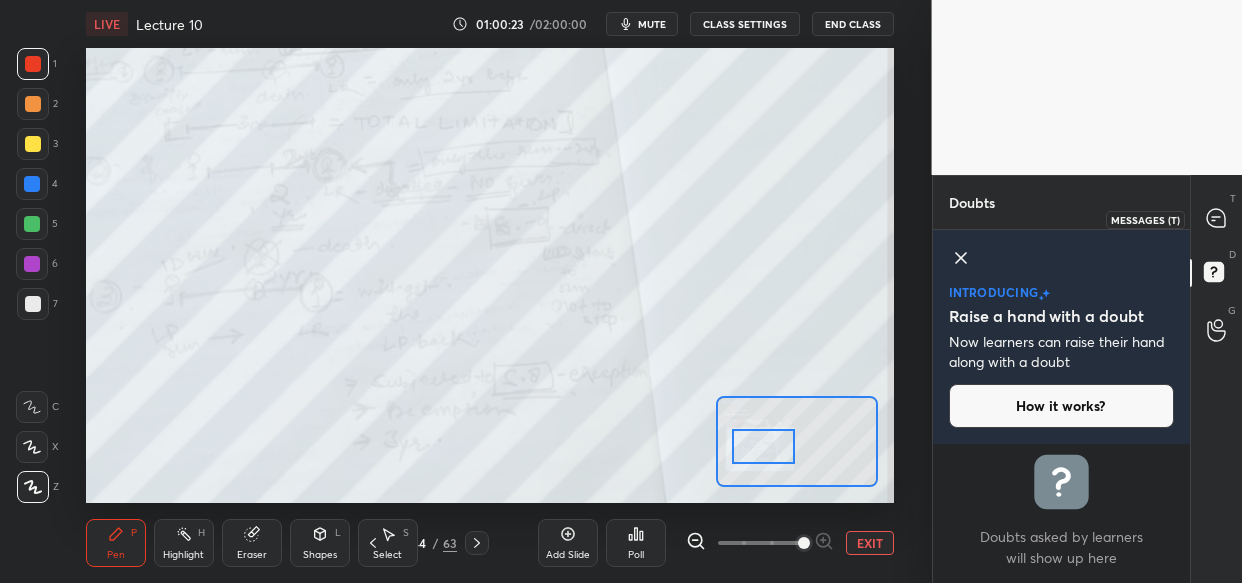 click 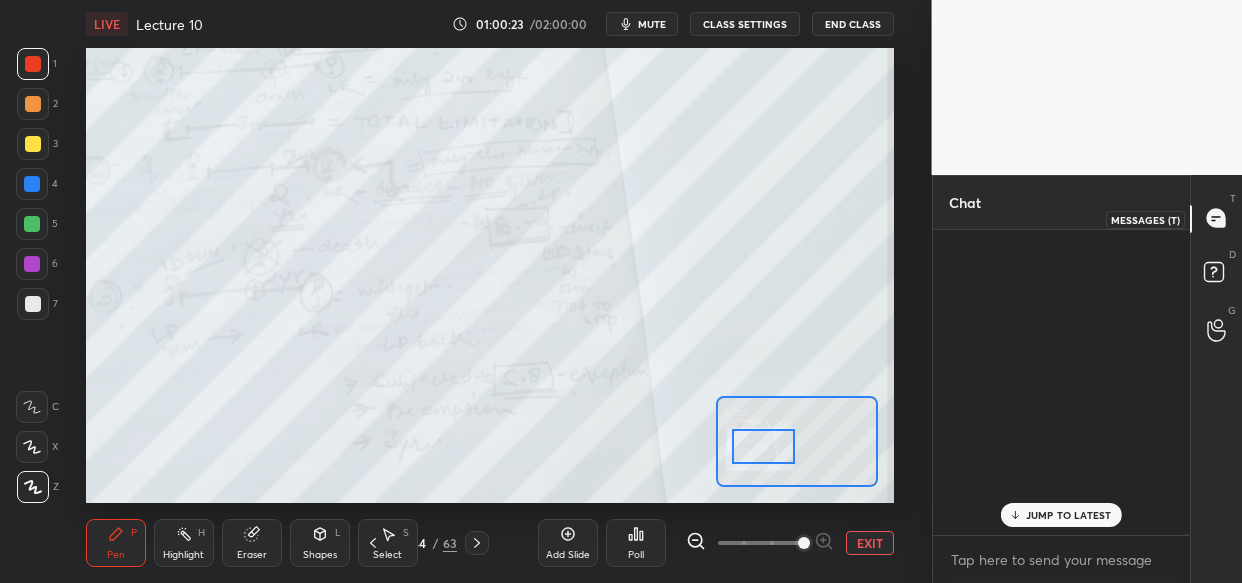 scroll, scrollTop: 106422, scrollLeft: 0, axis: vertical 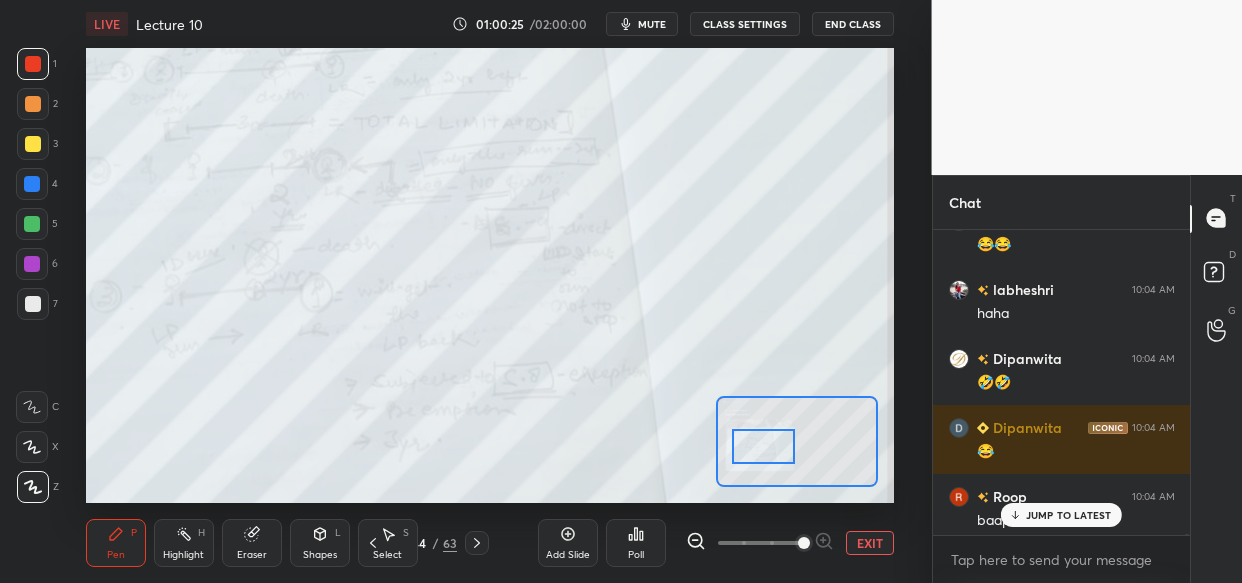 click on "JUMP TO LATEST" at bounding box center (1061, 515) 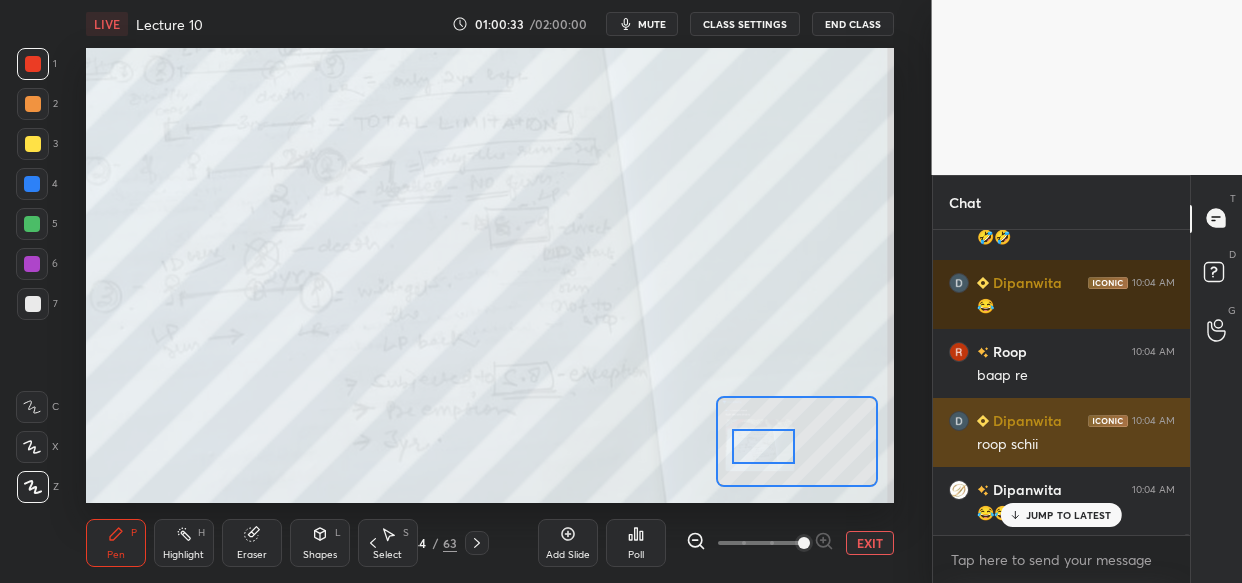 scroll, scrollTop: 106636, scrollLeft: 0, axis: vertical 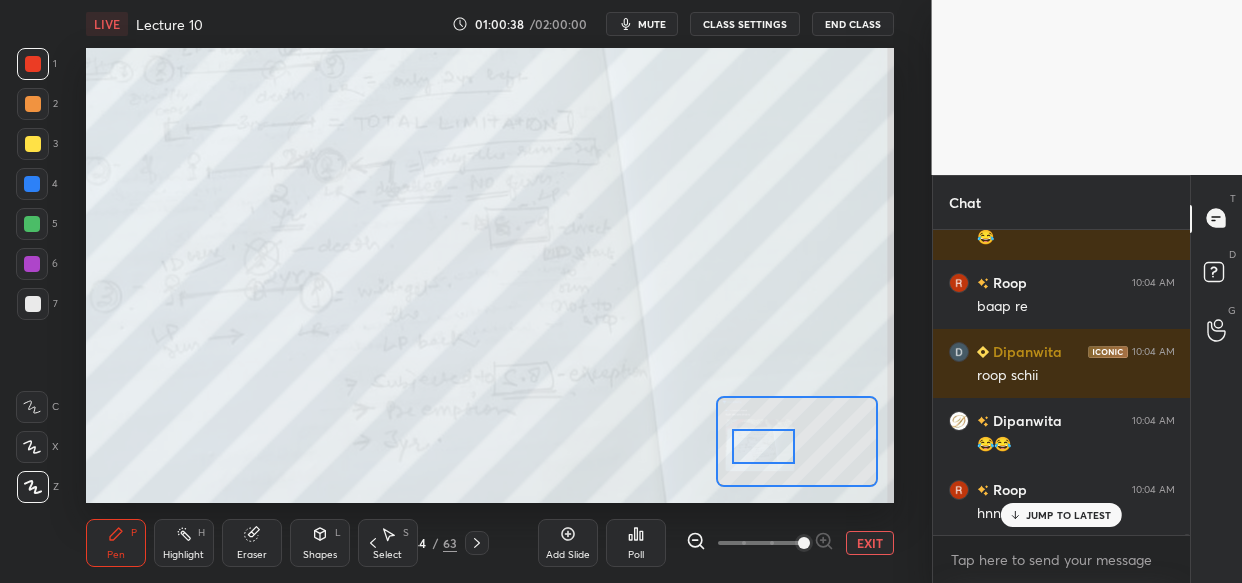 click on "x" at bounding box center [1062, 559] 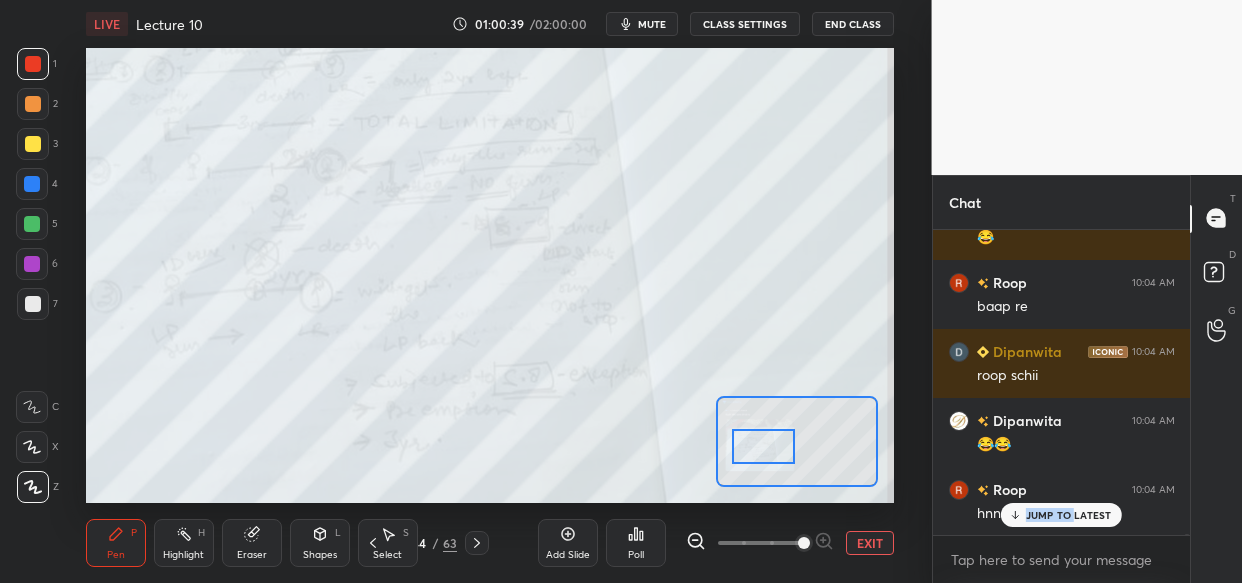 click on "[USERNAME] 10:04 AM itna bhi nhi hoo rha [USERNAME] 10:04 AM Hahahaha ADV 10:04 AM chii [USERNAME] 10:04 AM 🤣 [USERNAME] 10:04 AM 😂😂😂 [USERNAME] 10:04 AM 🤭 [USERNAME] 10:04 AM me khud artist hun makeup [USERNAME] 10:04 AM 😂😂 [USERNAME] 10:04 AM haha [USERNAME] 10:04 AM 🤣🤣 [USERNAME] 10:04 AM 😂 [USERNAME] 10:04 AM baap re [USERNAME] 10:04 AM roop schii [USERNAME] 10:04 AM 😂😂 [USERNAME] 10:04 AM hnn labubu JUMP TO LATEST" at bounding box center [1062, 382] 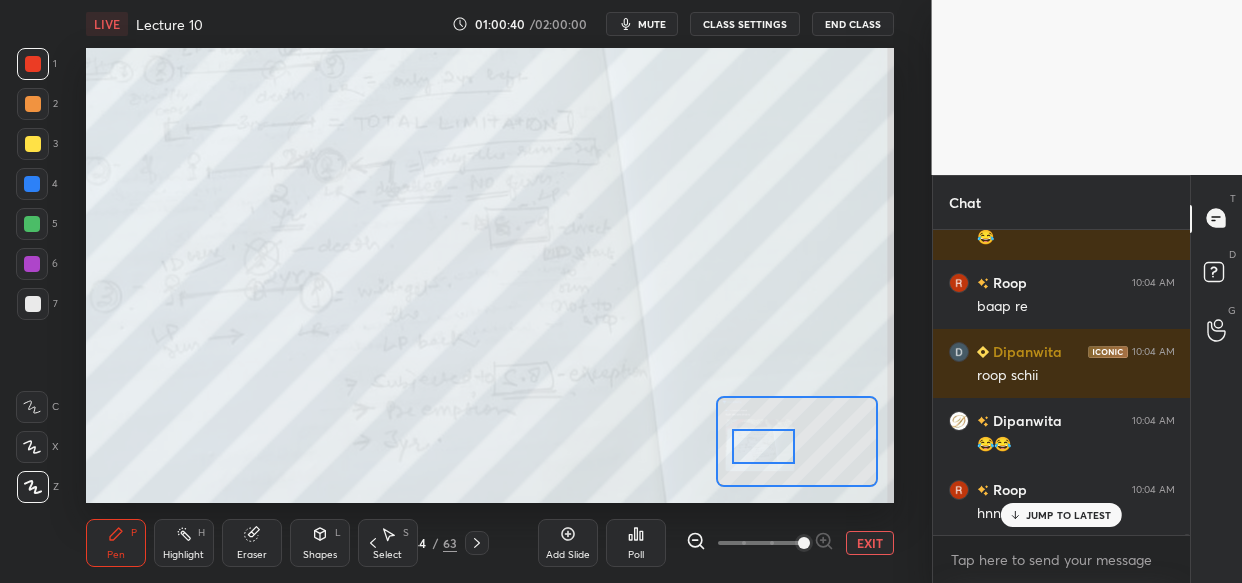 drag, startPoint x: 1086, startPoint y: 507, endPoint x: 1023, endPoint y: 550, distance: 76.27582 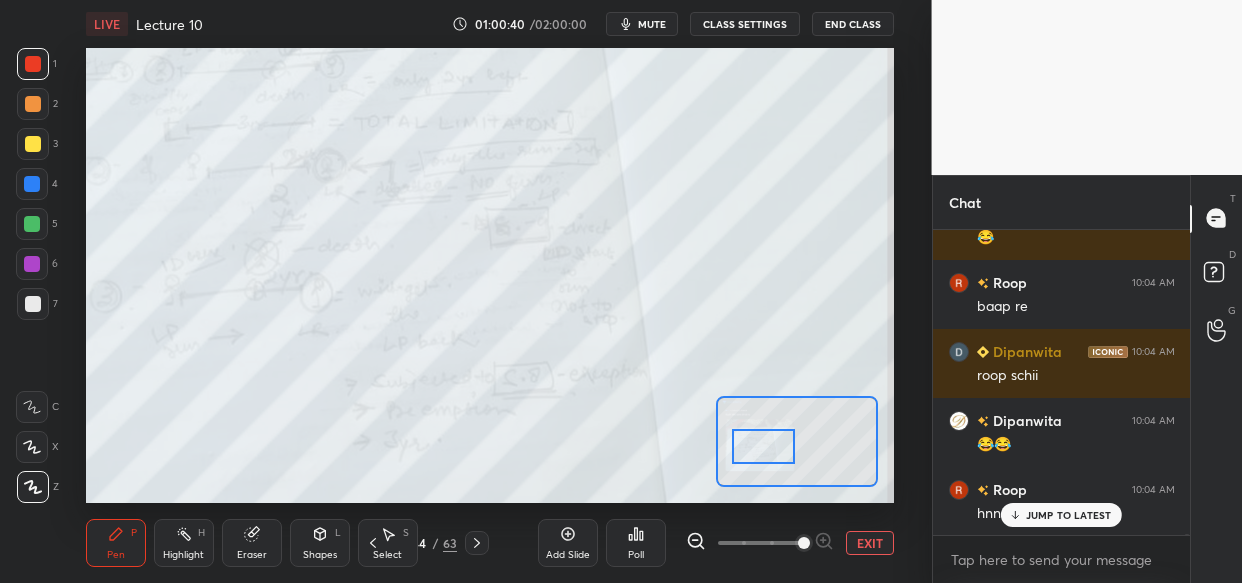 click on "JUMP TO LATEST" at bounding box center [1061, 515] 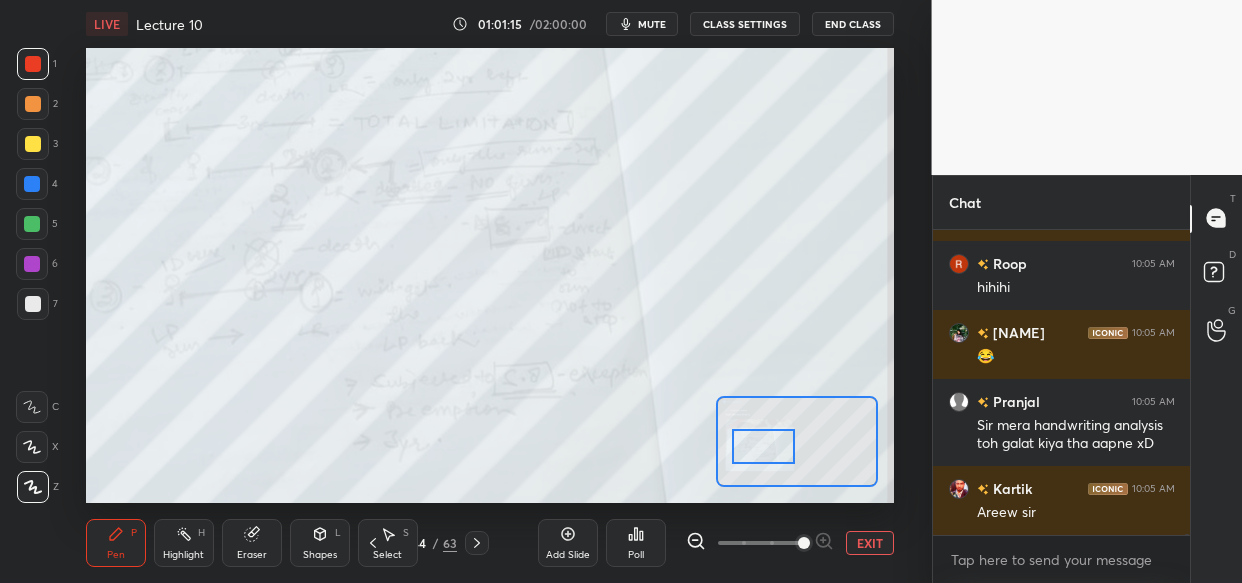 scroll, scrollTop: 107758, scrollLeft: 0, axis: vertical 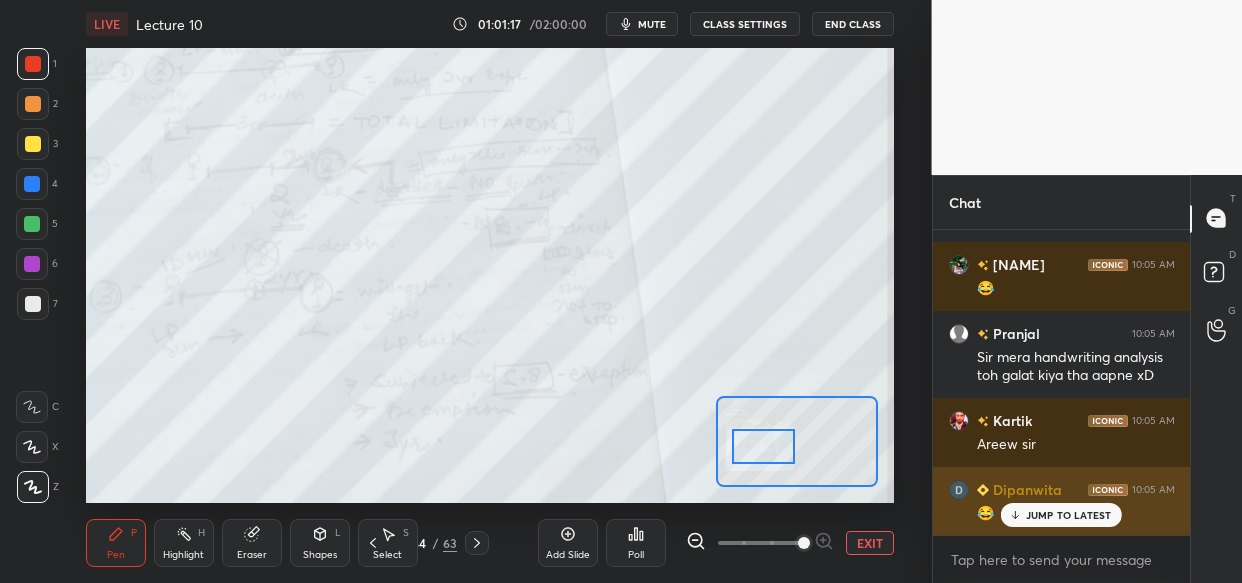 drag, startPoint x: 1070, startPoint y: 519, endPoint x: 1018, endPoint y: 529, distance: 52.95281 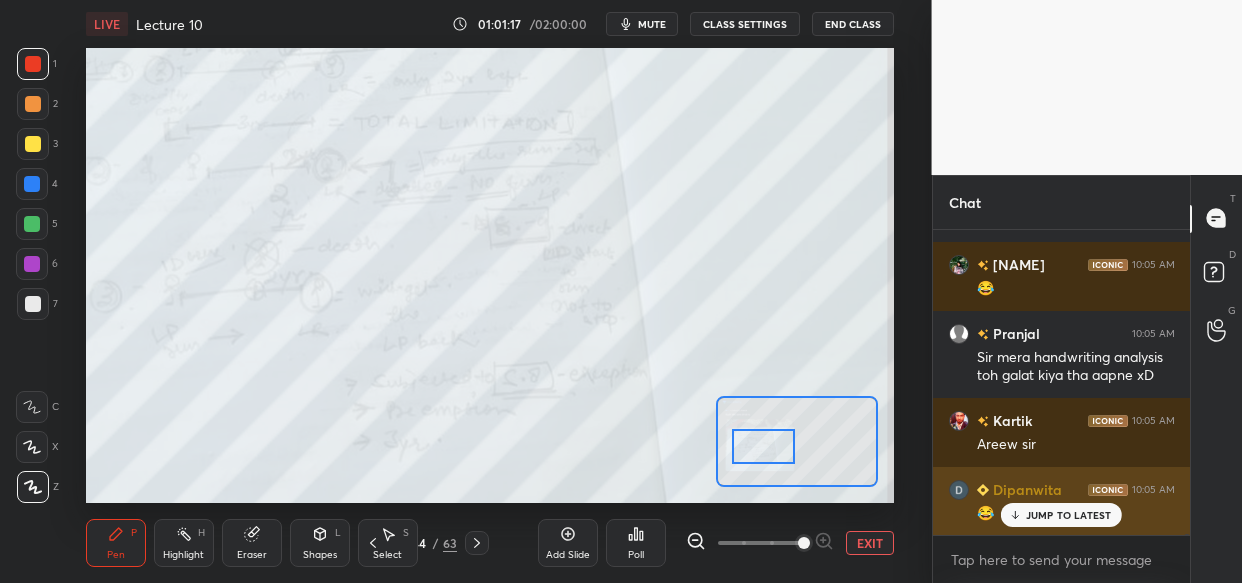 click on "JUMP TO LATEST" at bounding box center [1069, 515] 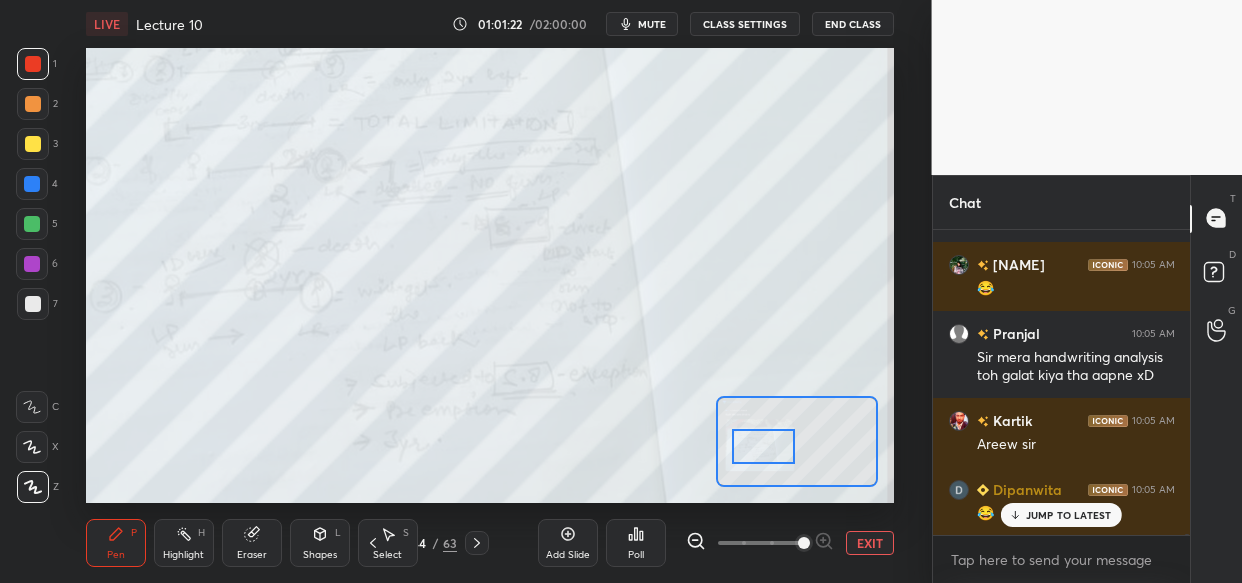scroll, scrollTop: 107827, scrollLeft: 0, axis: vertical 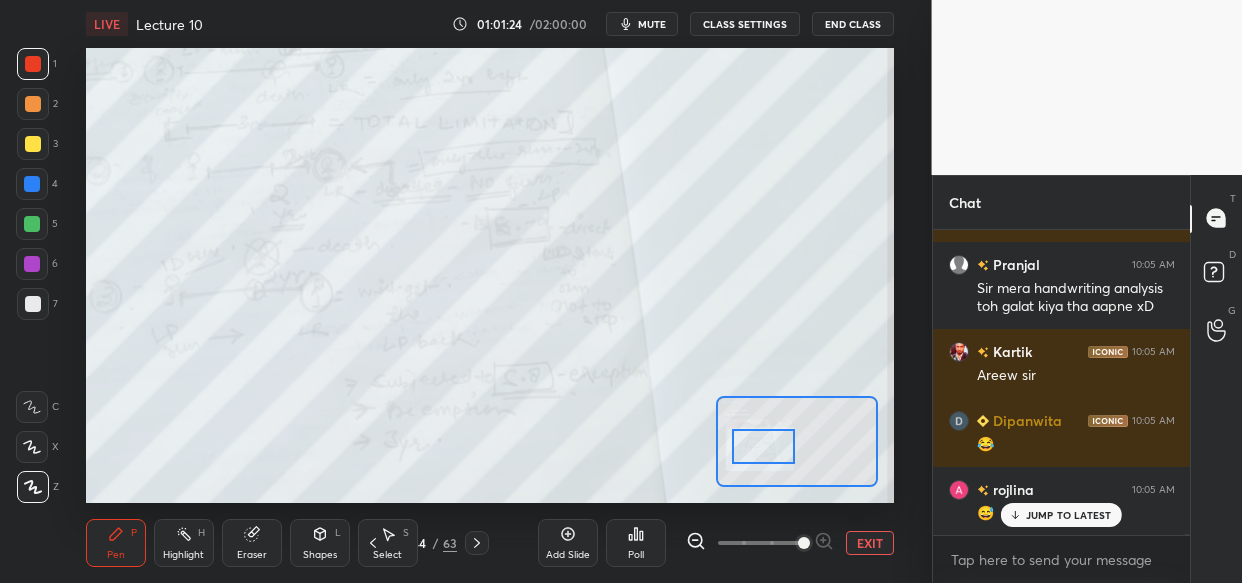 click on "JUMP TO LATEST" at bounding box center (1069, 515) 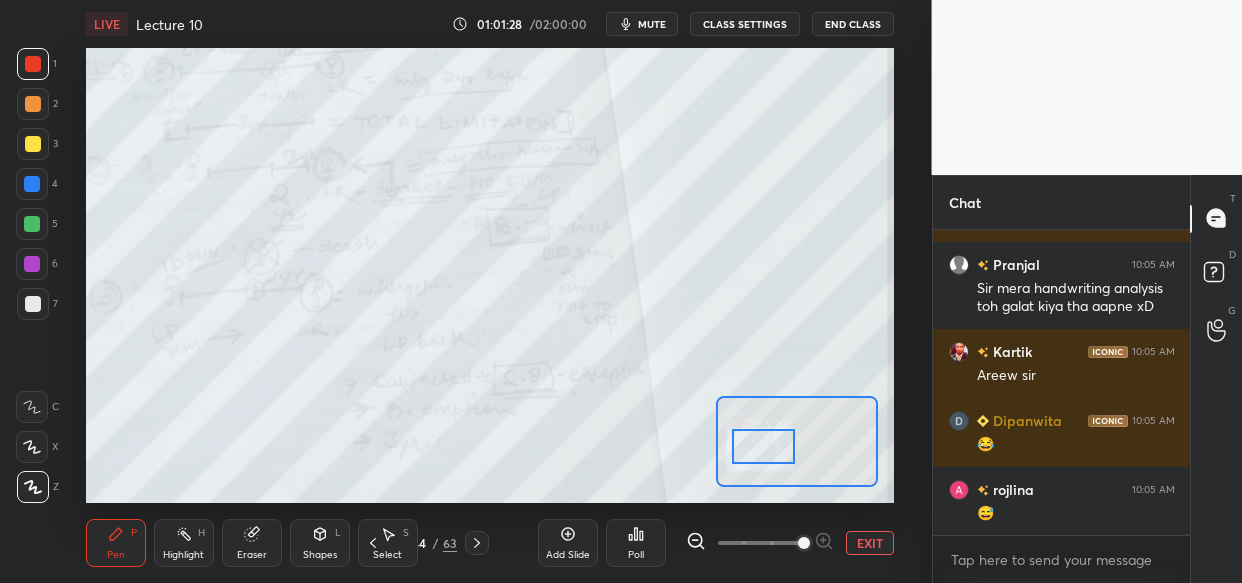 click on "EXIT" at bounding box center [870, 543] 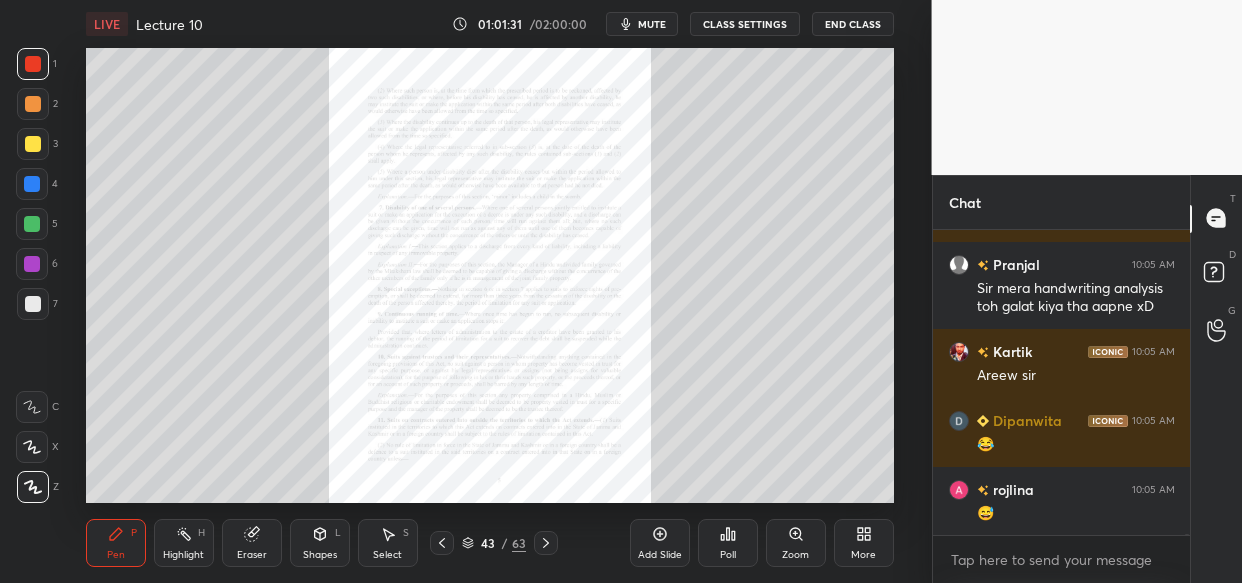click on "Zoom" at bounding box center [796, 543] 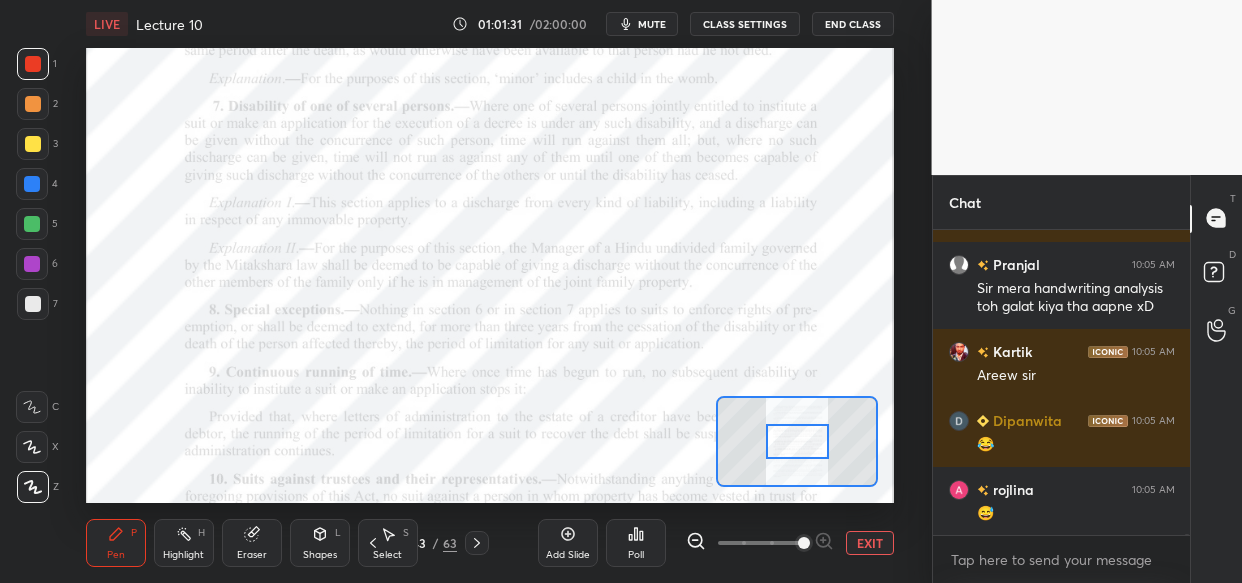 click at bounding box center (804, 543) 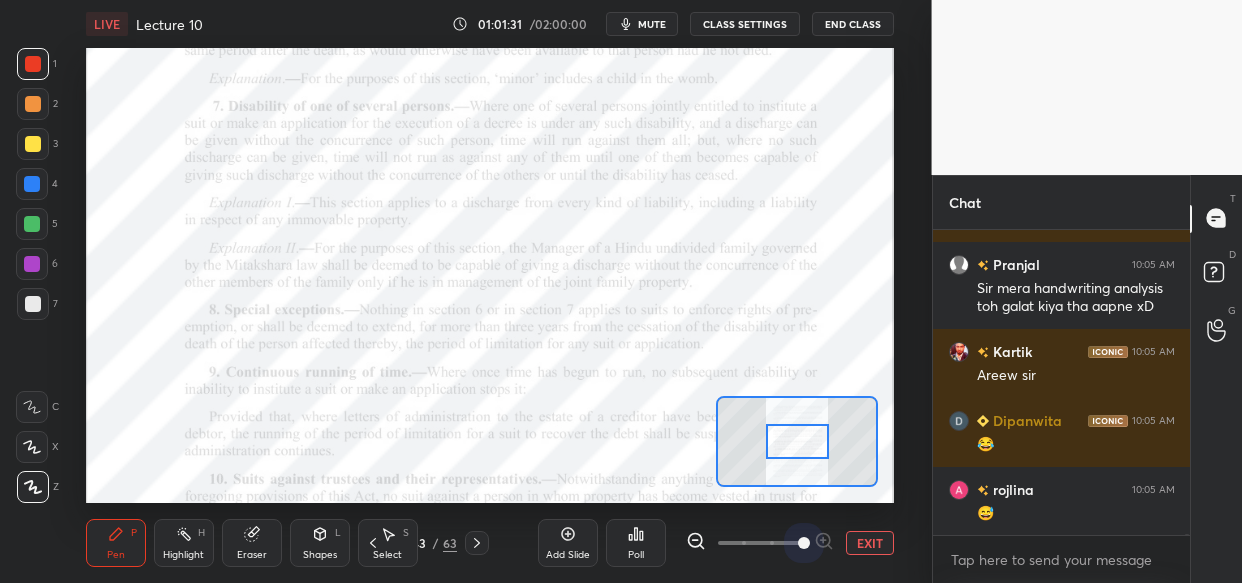 click at bounding box center (760, 543) 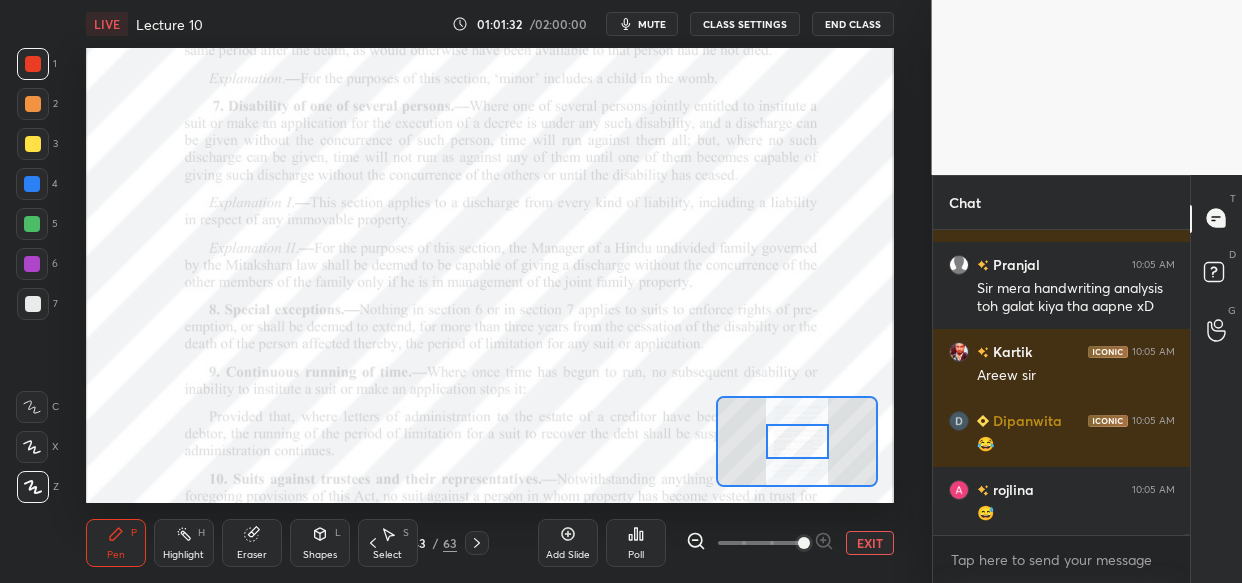 click at bounding box center [760, 543] 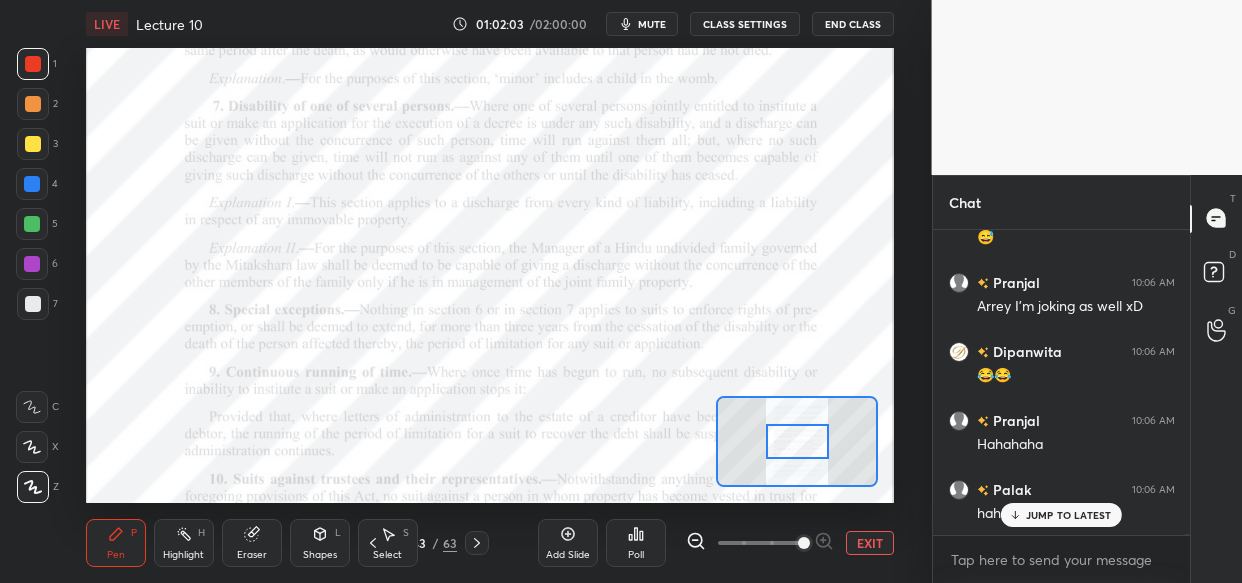 scroll, scrollTop: 108172, scrollLeft: 0, axis: vertical 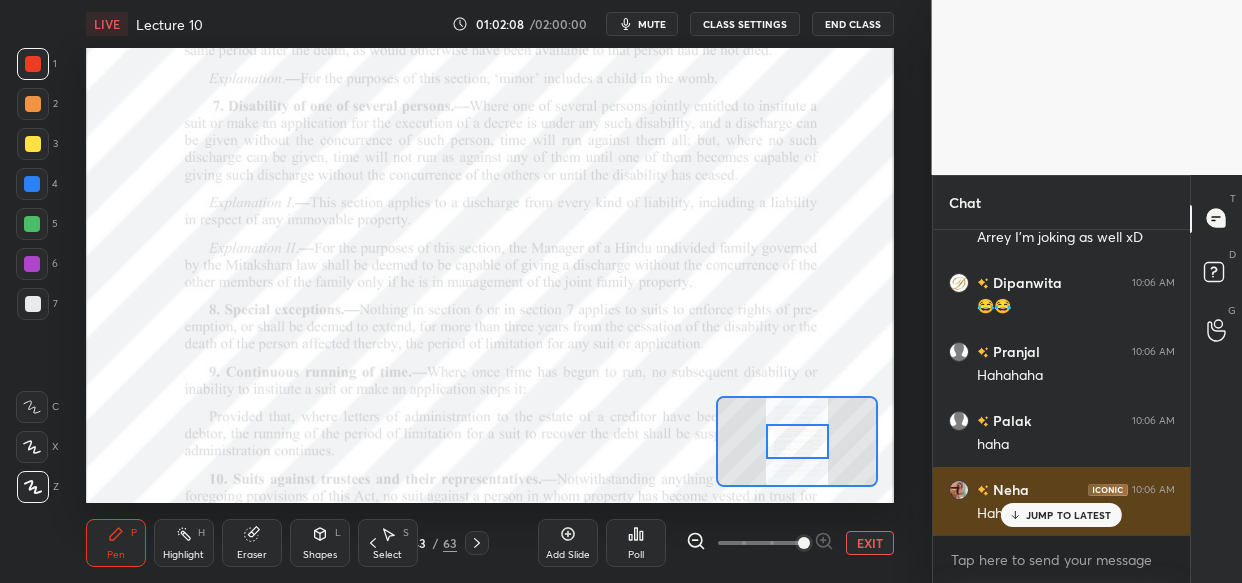 drag, startPoint x: 1057, startPoint y: 515, endPoint x: 1032, endPoint y: 521, distance: 25.70992 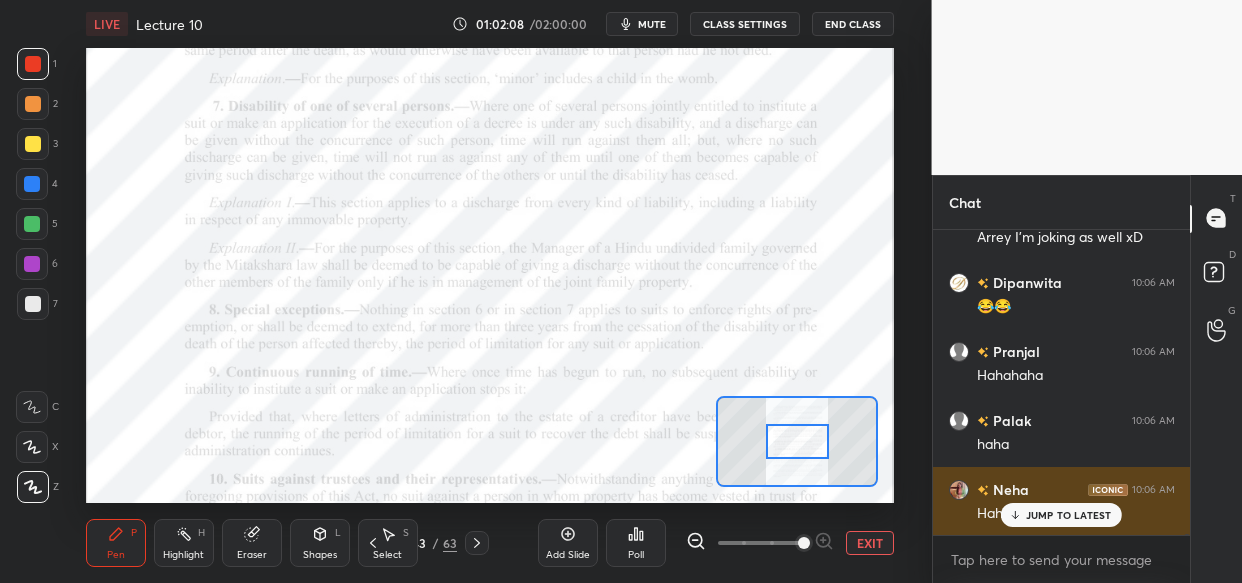 click on "JUMP TO LATEST" at bounding box center [1069, 515] 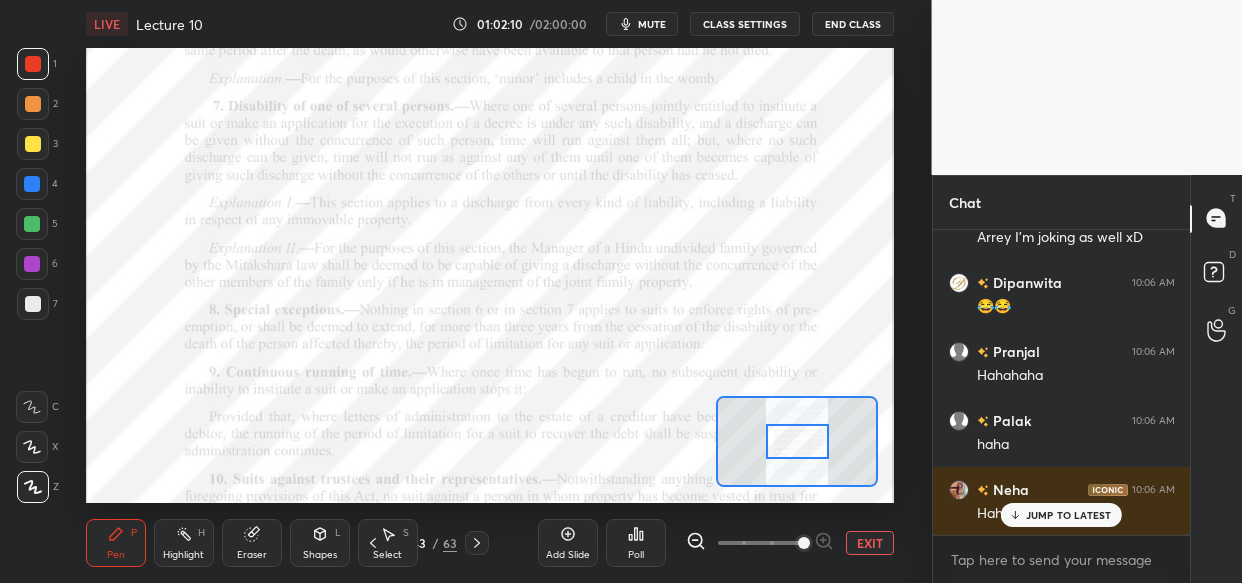 scroll, scrollTop: 108241, scrollLeft: 0, axis: vertical 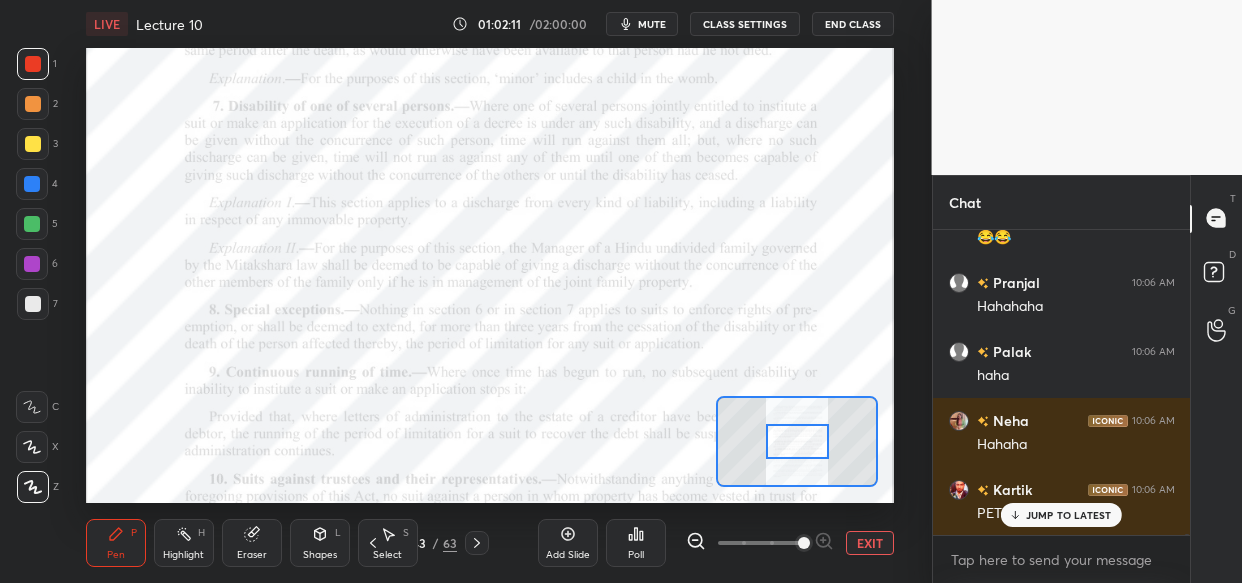 click on "JUMP TO LATEST" at bounding box center [1061, 515] 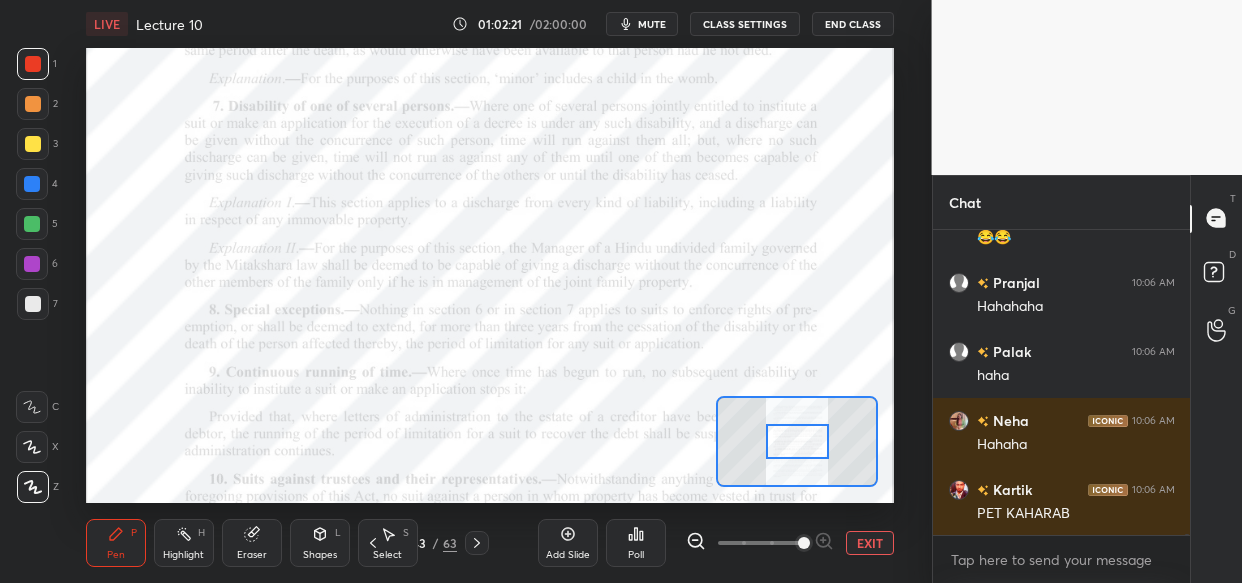 scroll, scrollTop: 108382, scrollLeft: 0, axis: vertical 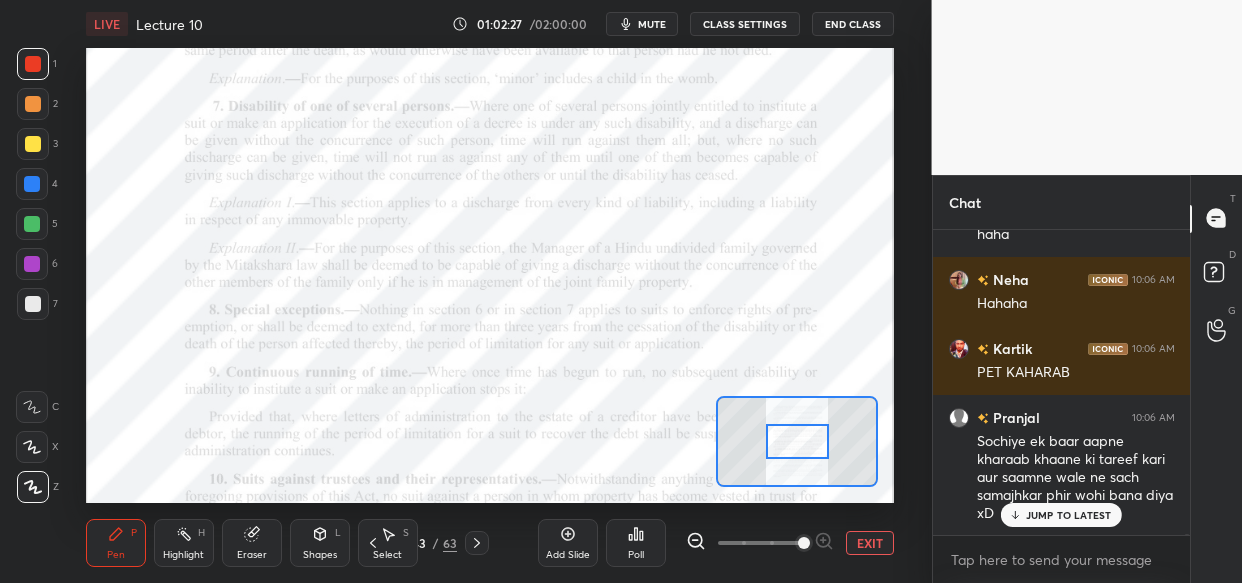 click on "JUMP TO LATEST" at bounding box center [1069, 515] 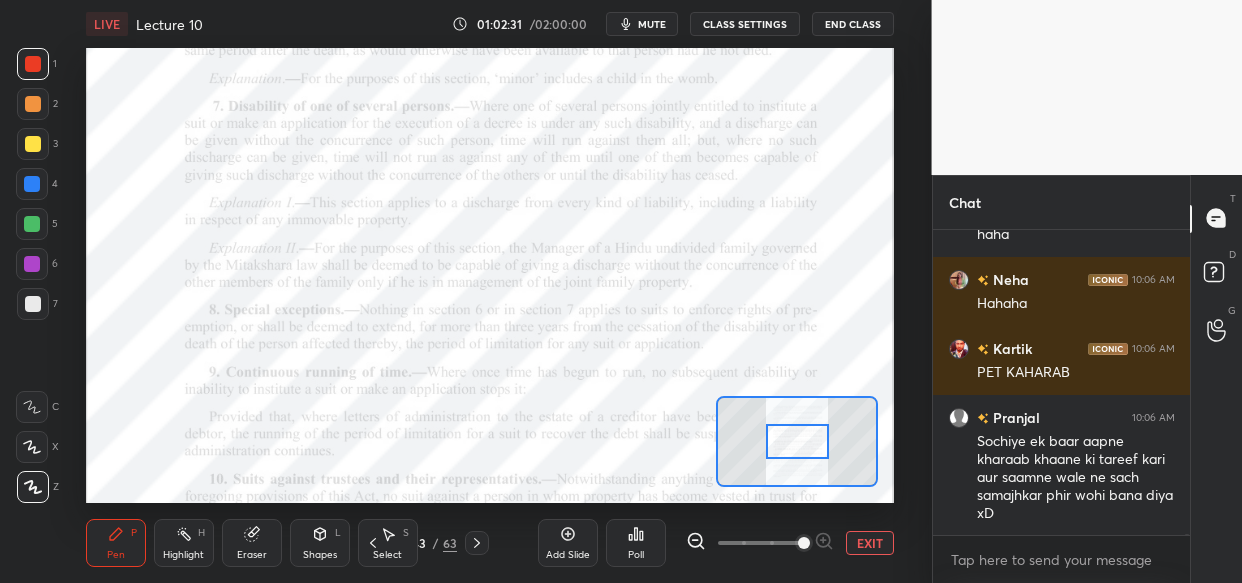 scroll, scrollTop: 108451, scrollLeft: 0, axis: vertical 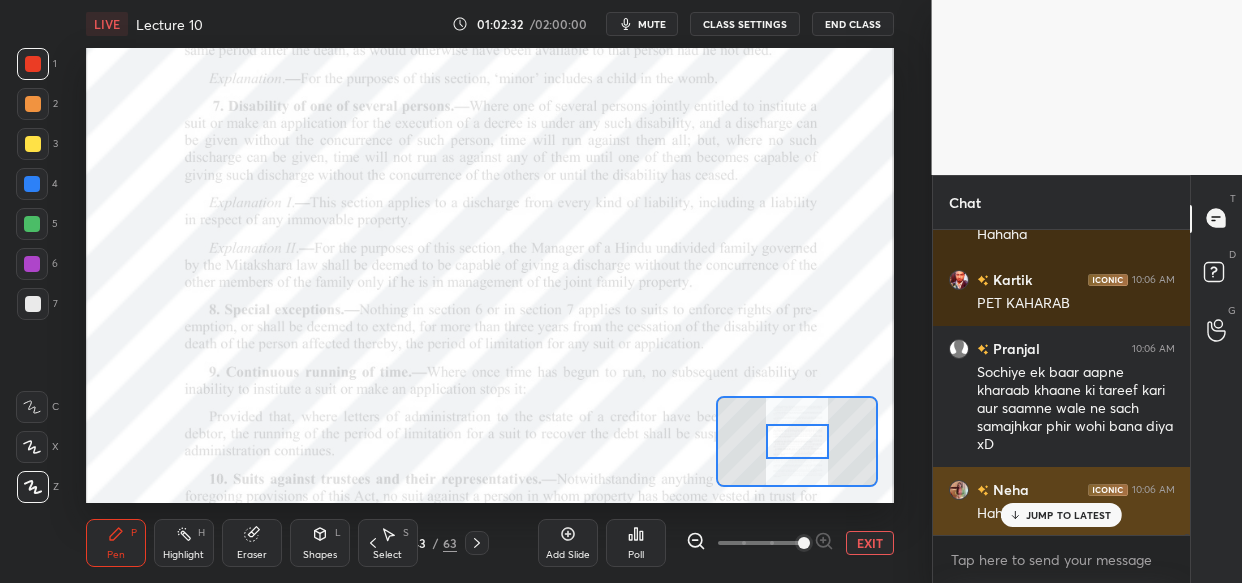 click on "JUMP TO LATEST" at bounding box center (1069, 515) 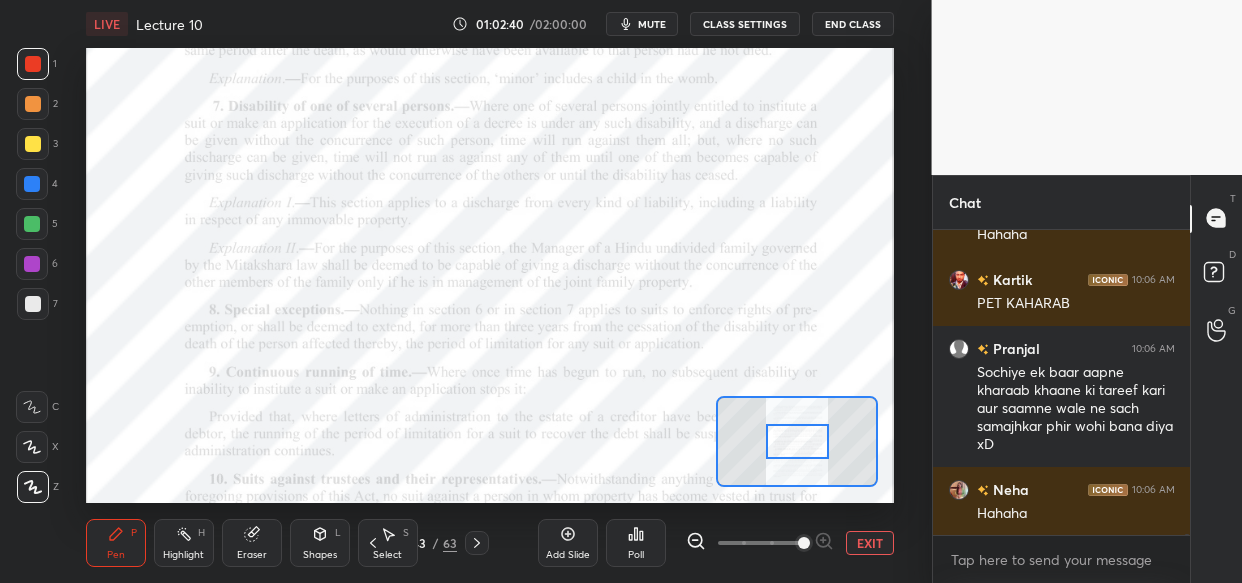 scroll, scrollTop: 108520, scrollLeft: 0, axis: vertical 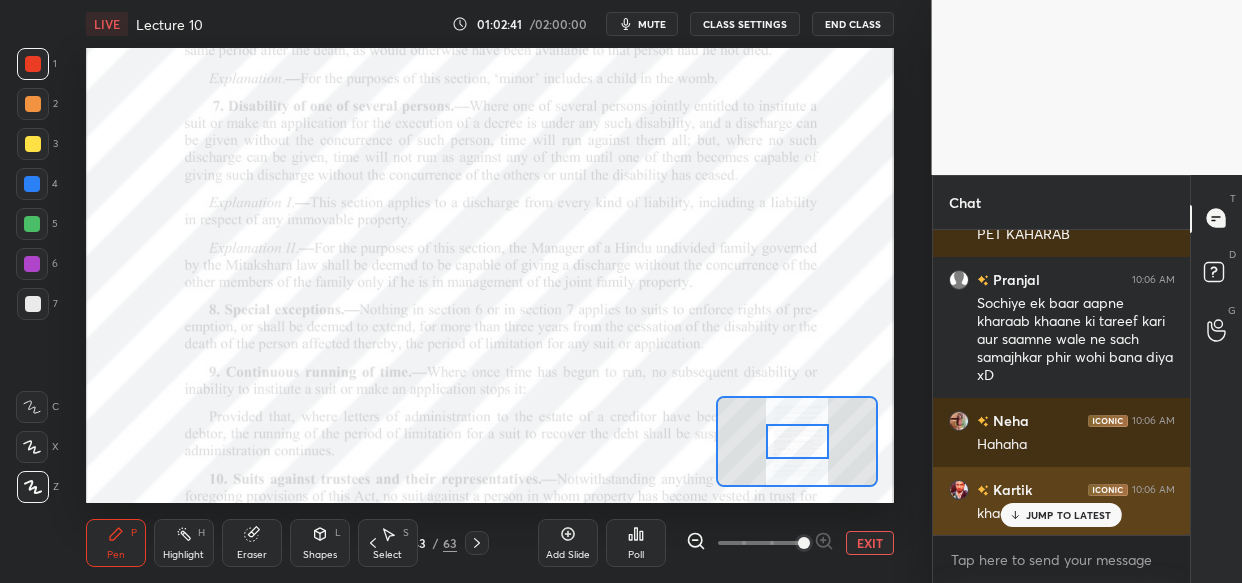 click on "JUMP TO LATEST" at bounding box center [1069, 515] 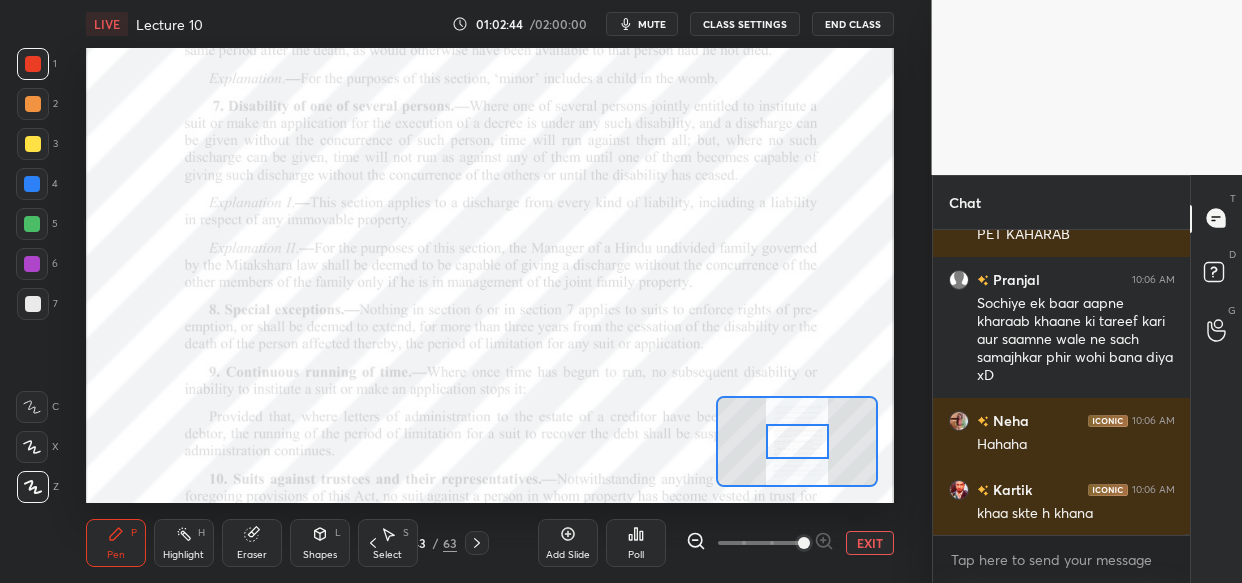click at bounding box center (32, 184) 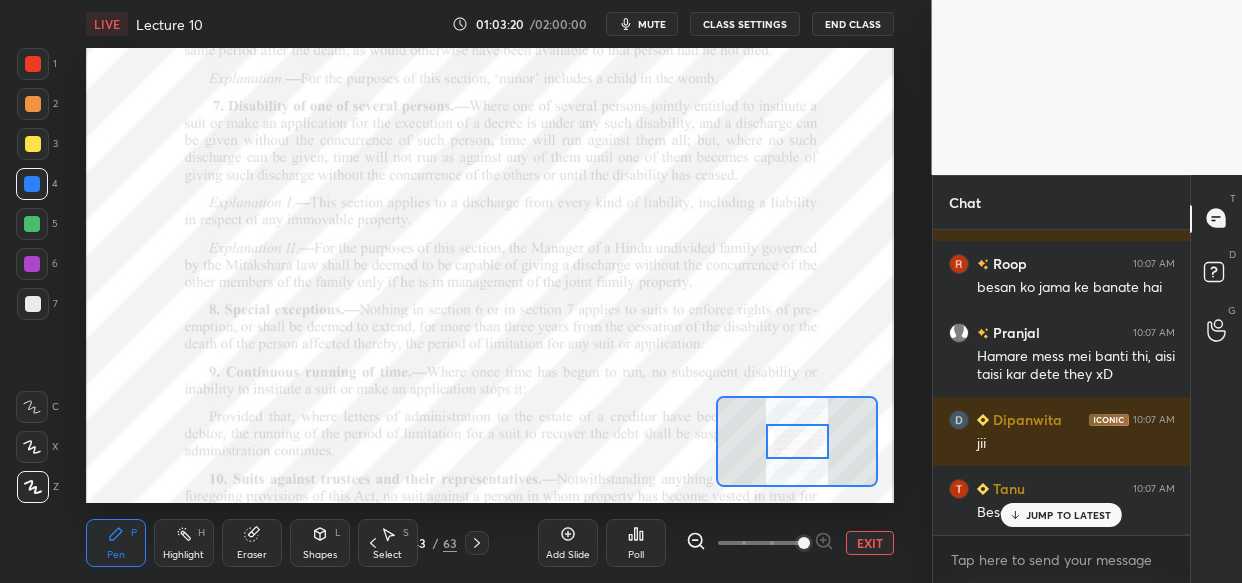 scroll, scrollTop: 109936, scrollLeft: 0, axis: vertical 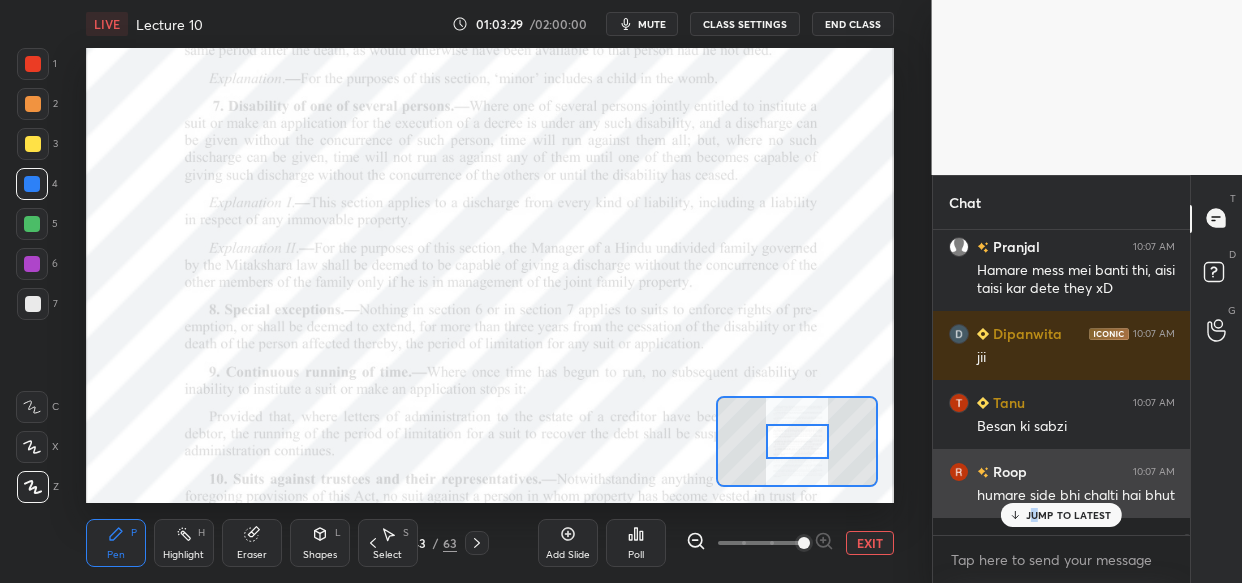 click on "JUMP TO LATEST" at bounding box center (1069, 515) 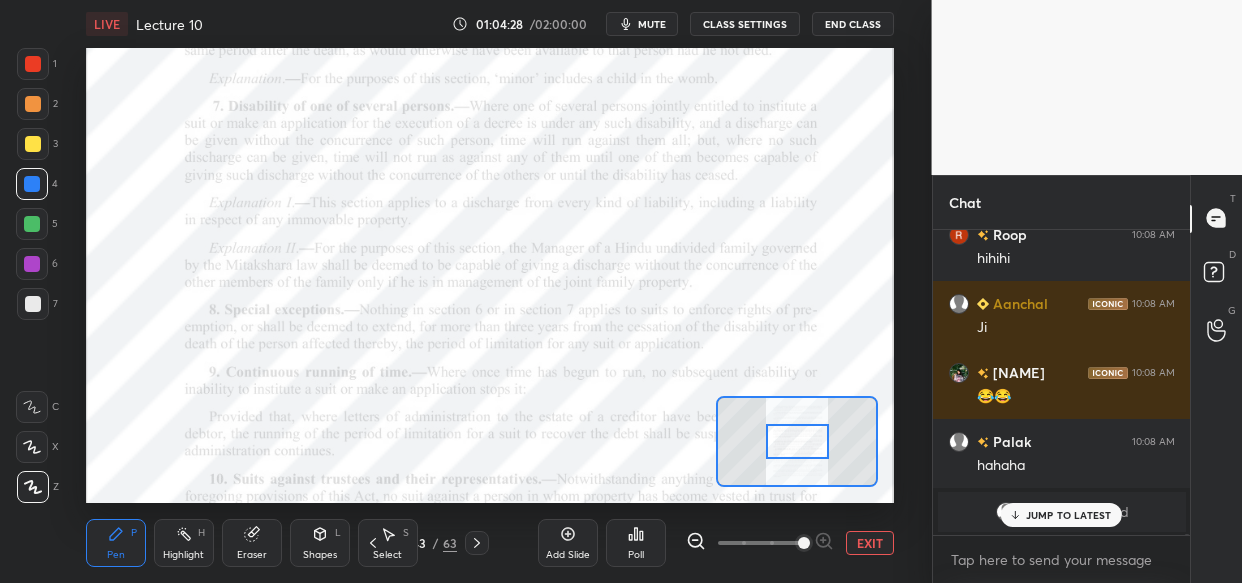 scroll, scrollTop: 111727, scrollLeft: 0, axis: vertical 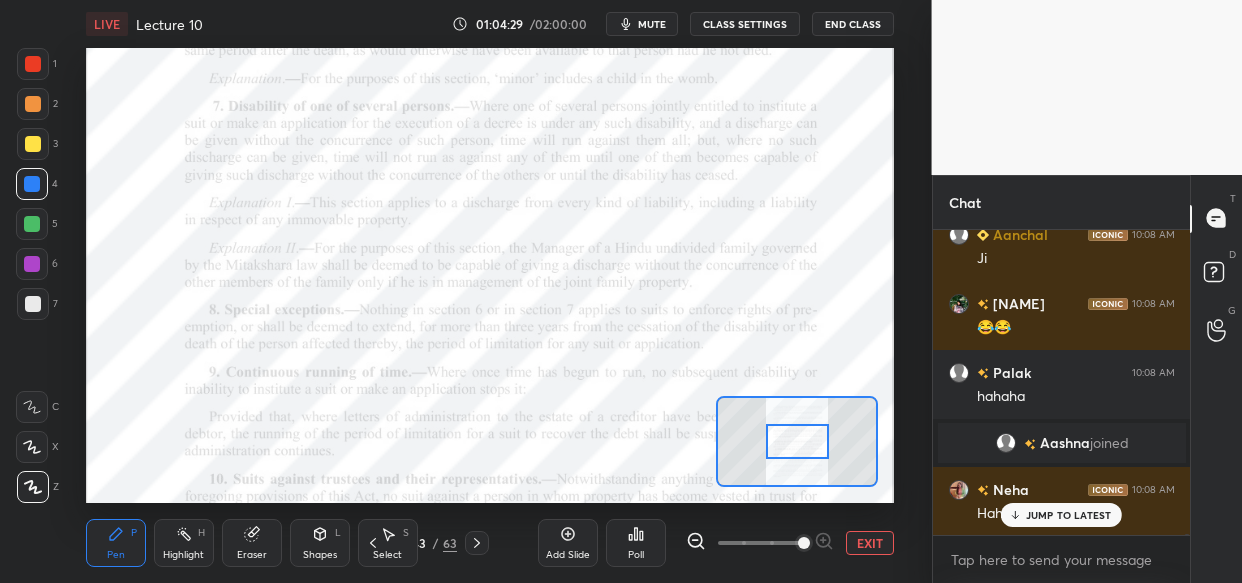 click on "JUMP TO LATEST" at bounding box center [1069, 515] 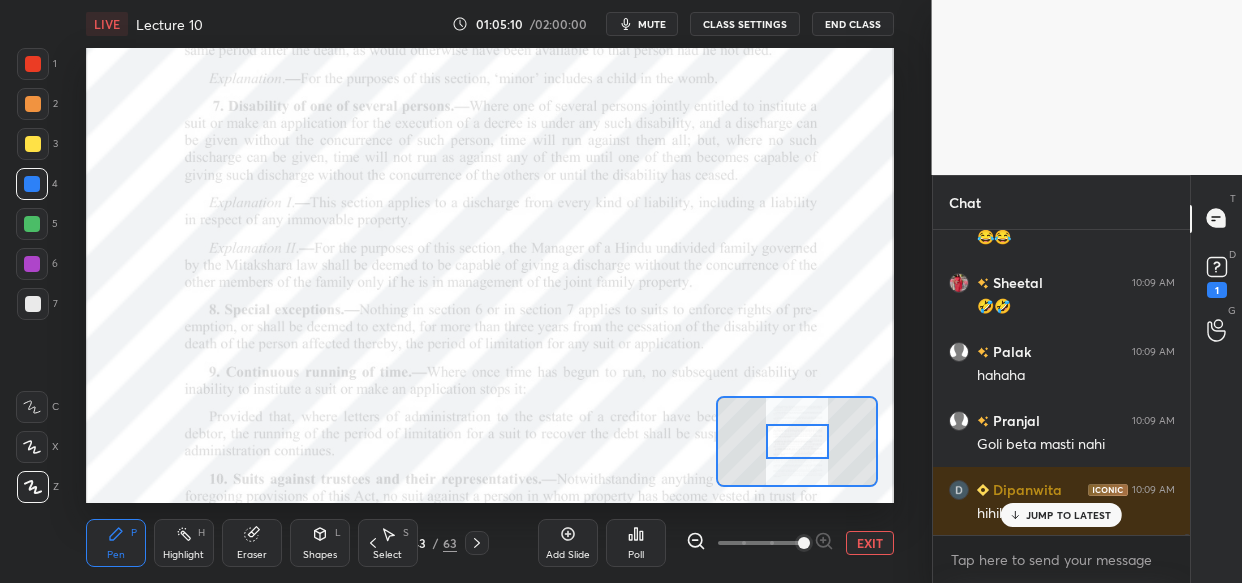 scroll, scrollTop: 112624, scrollLeft: 0, axis: vertical 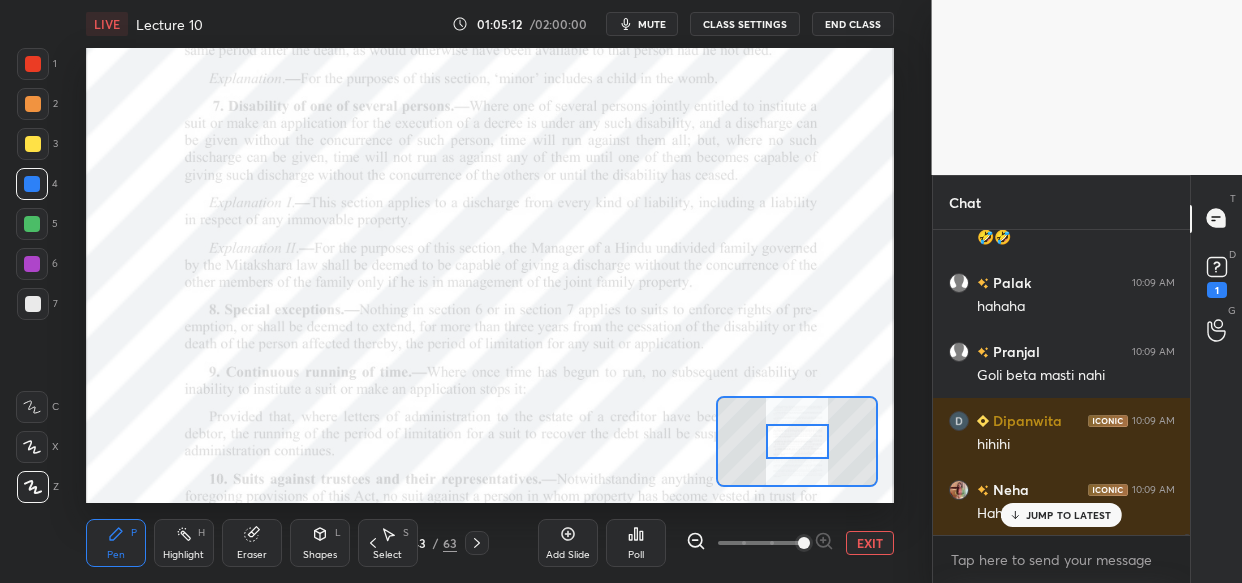 click on "JUMP TO LATEST" at bounding box center (1061, 515) 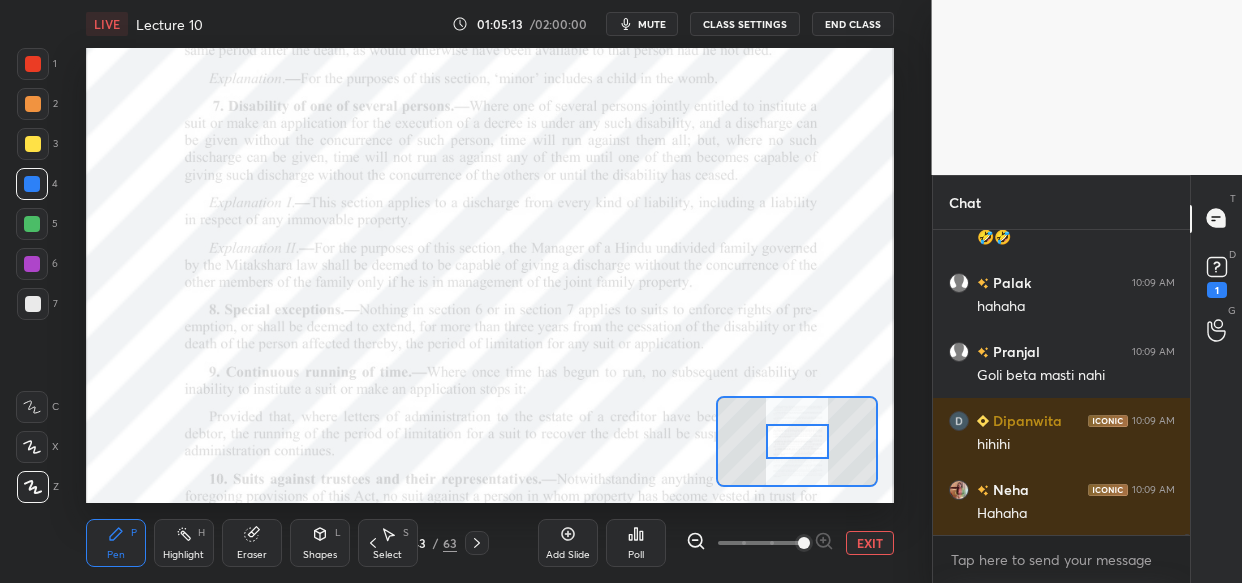 scroll, scrollTop: 112693, scrollLeft: 0, axis: vertical 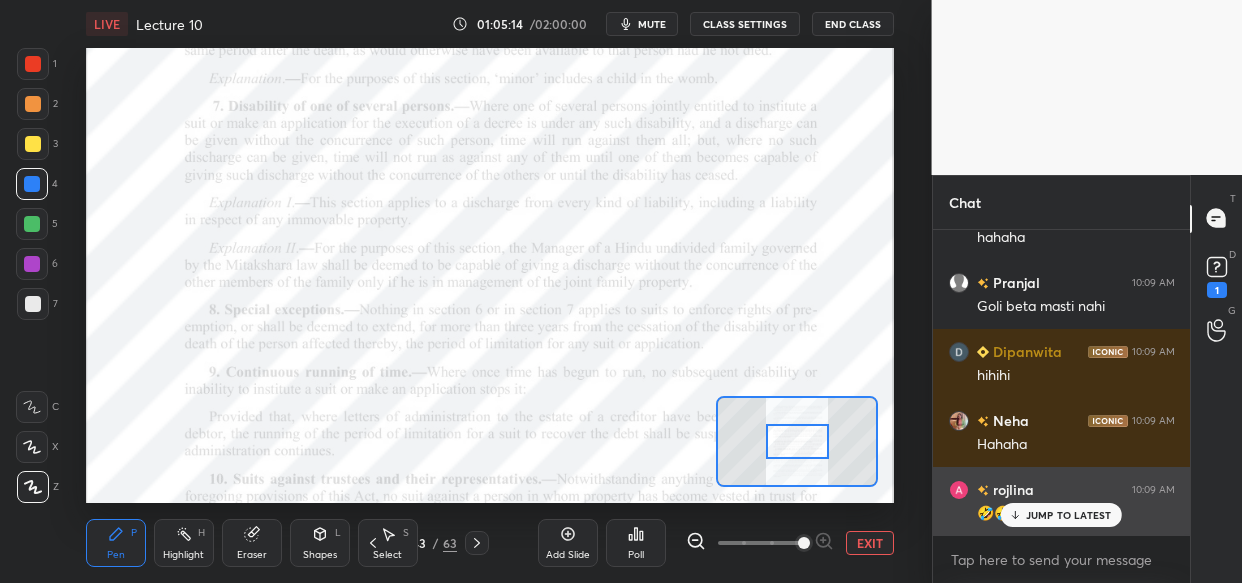 drag, startPoint x: 1061, startPoint y: 510, endPoint x: 1058, endPoint y: 529, distance: 19.235384 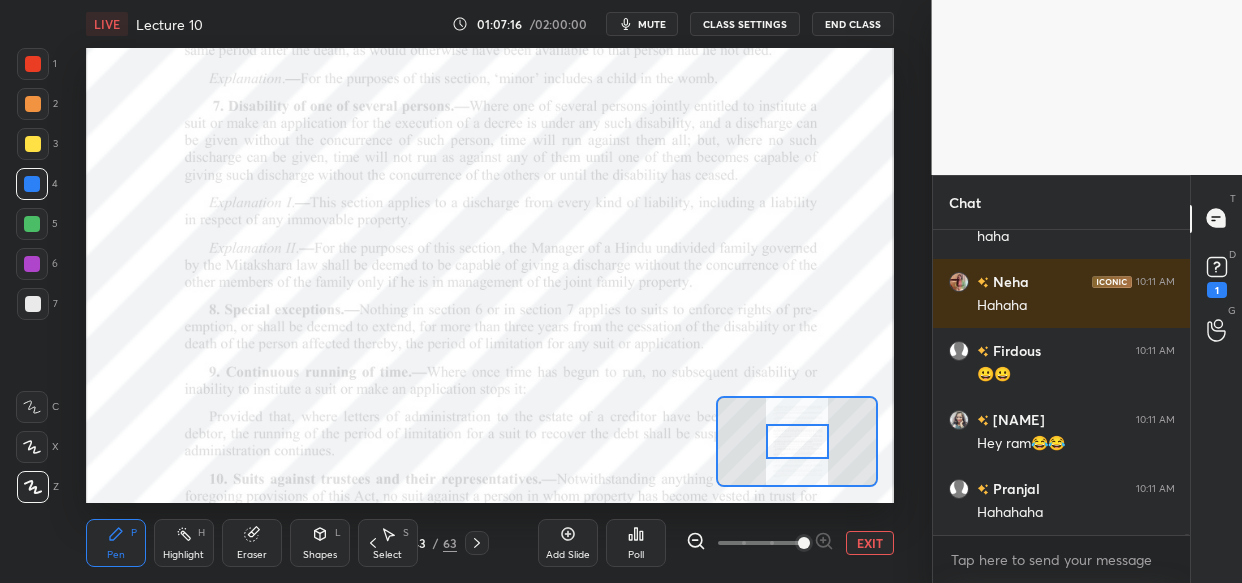 scroll, scrollTop: 114768, scrollLeft: 0, axis: vertical 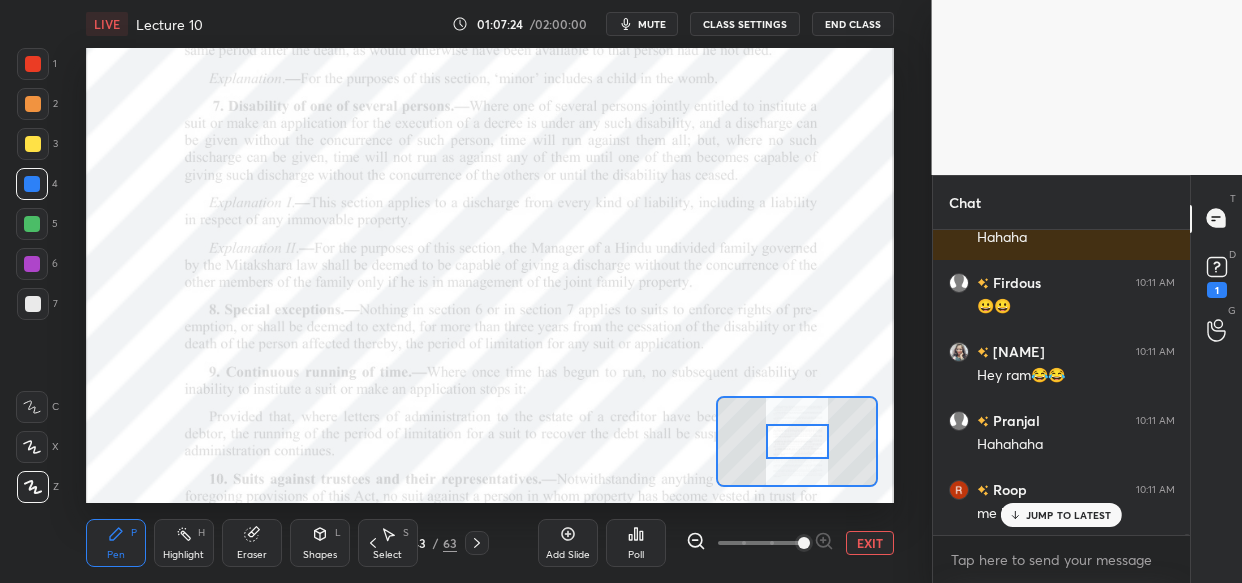 click on "JUMP TO LATEST" at bounding box center (1069, 515) 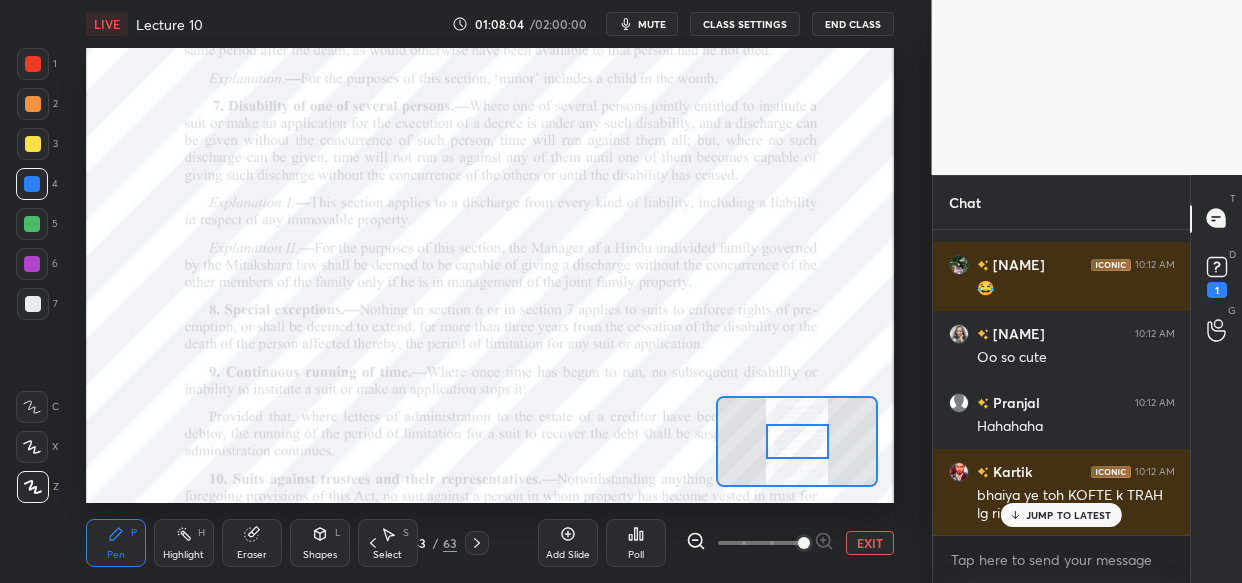 scroll, scrollTop: 115425, scrollLeft: 0, axis: vertical 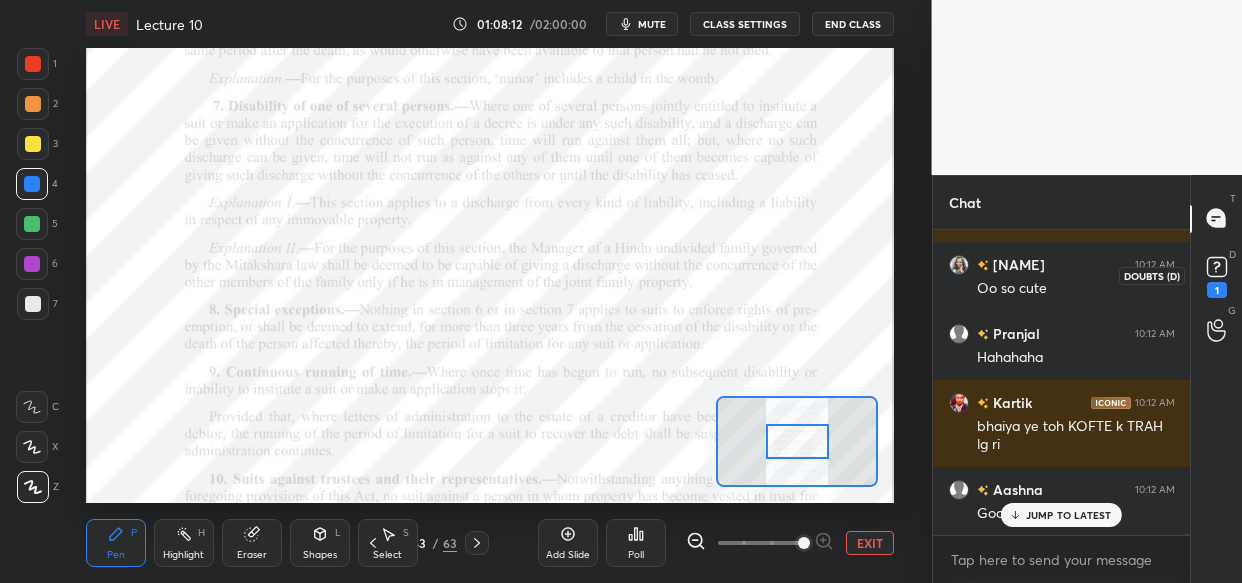 click 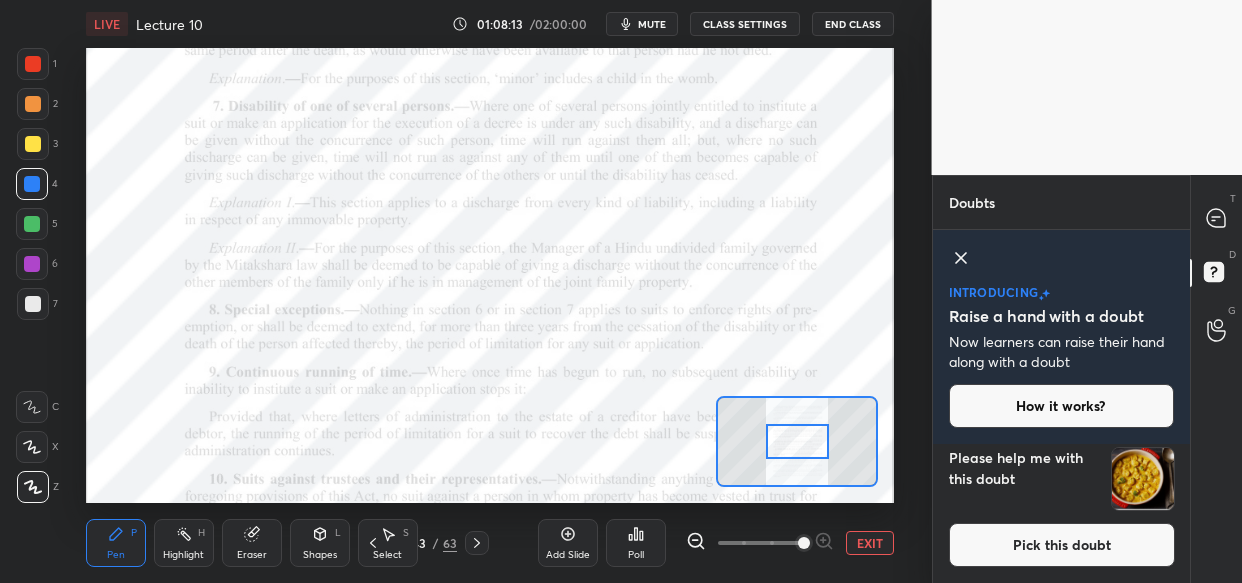 click at bounding box center (1143, 479) 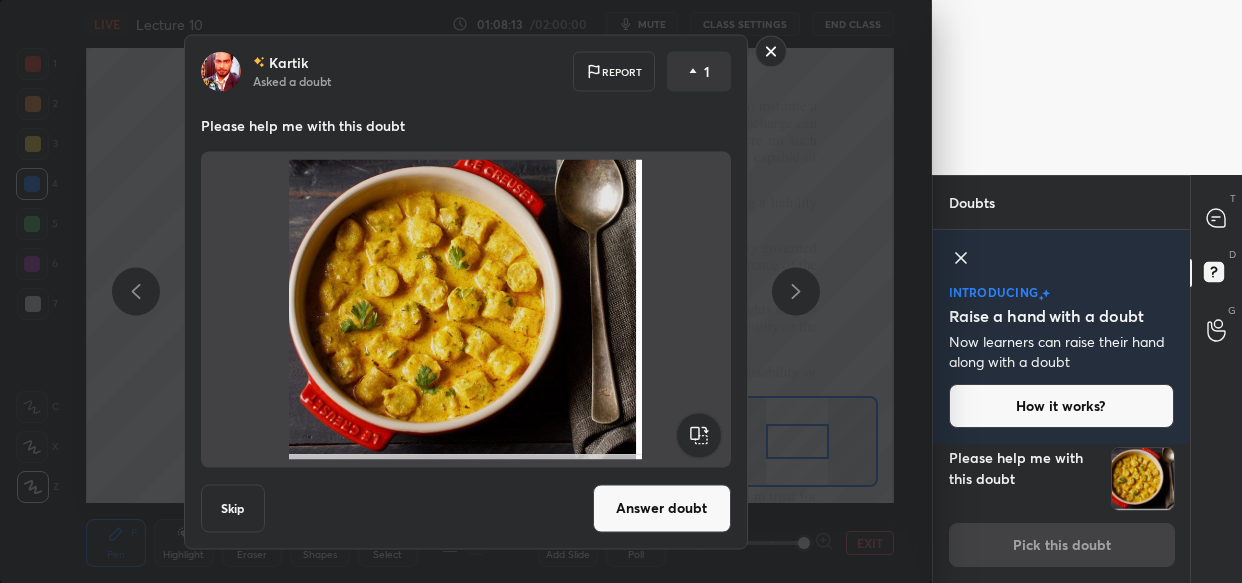 click at bounding box center [1143, 479] 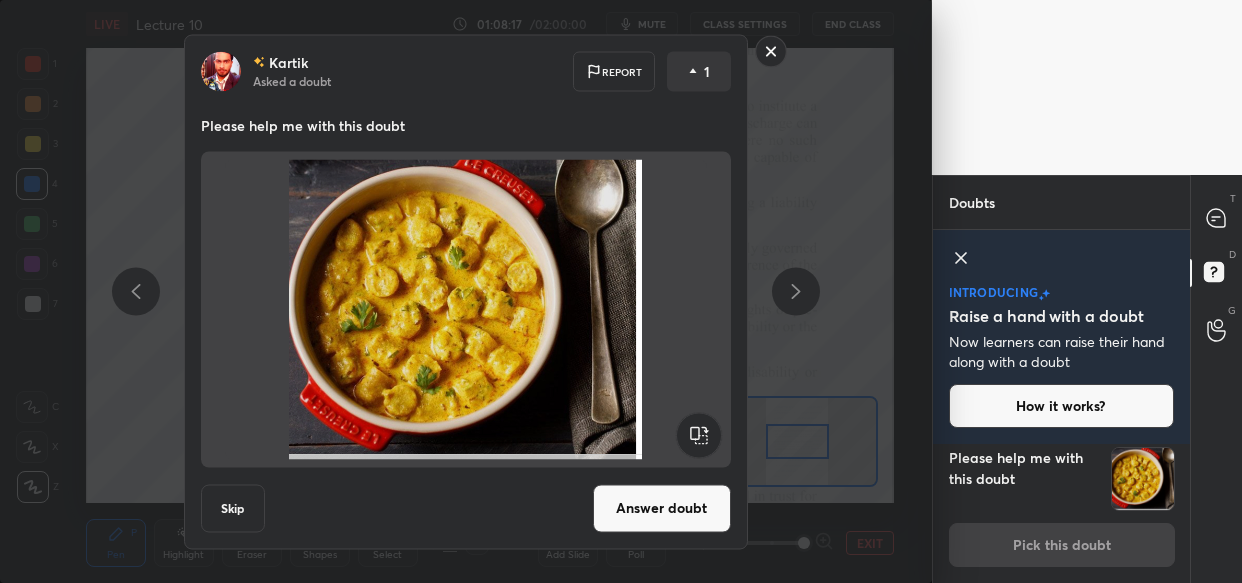 drag, startPoint x: 665, startPoint y: 514, endPoint x: 655, endPoint y: 520, distance: 11.661903 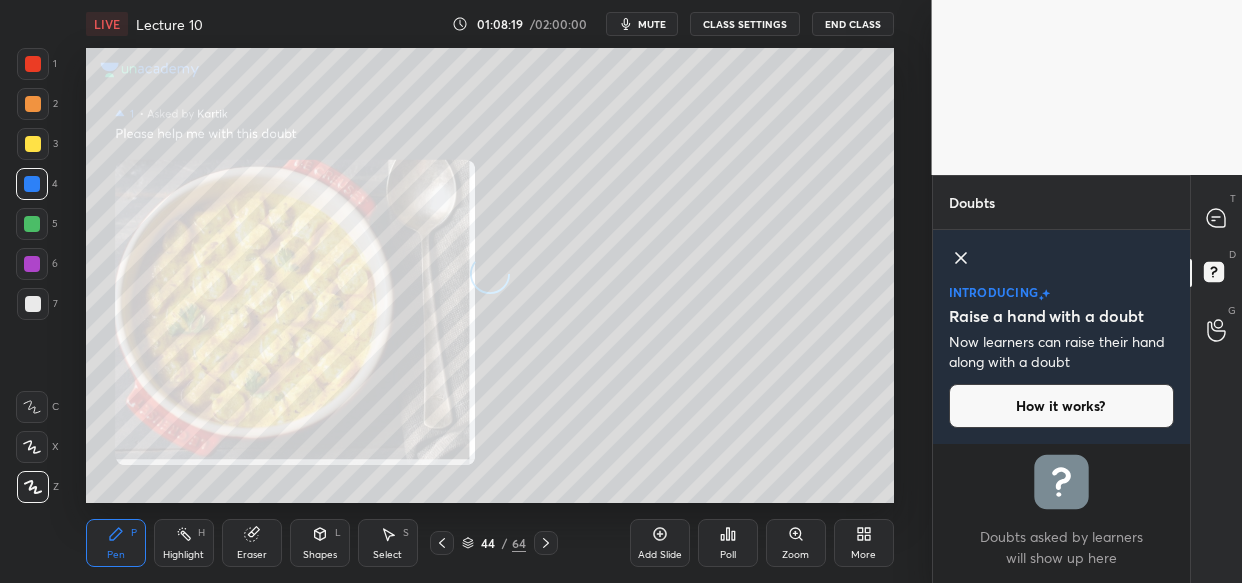 scroll, scrollTop: 0, scrollLeft: 0, axis: both 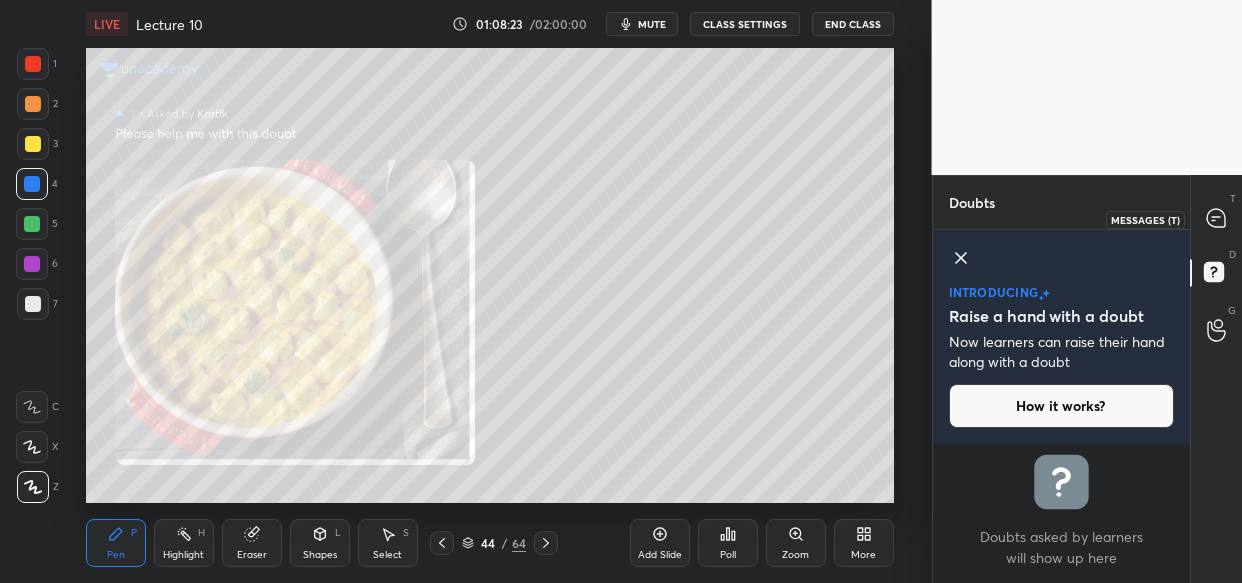 click 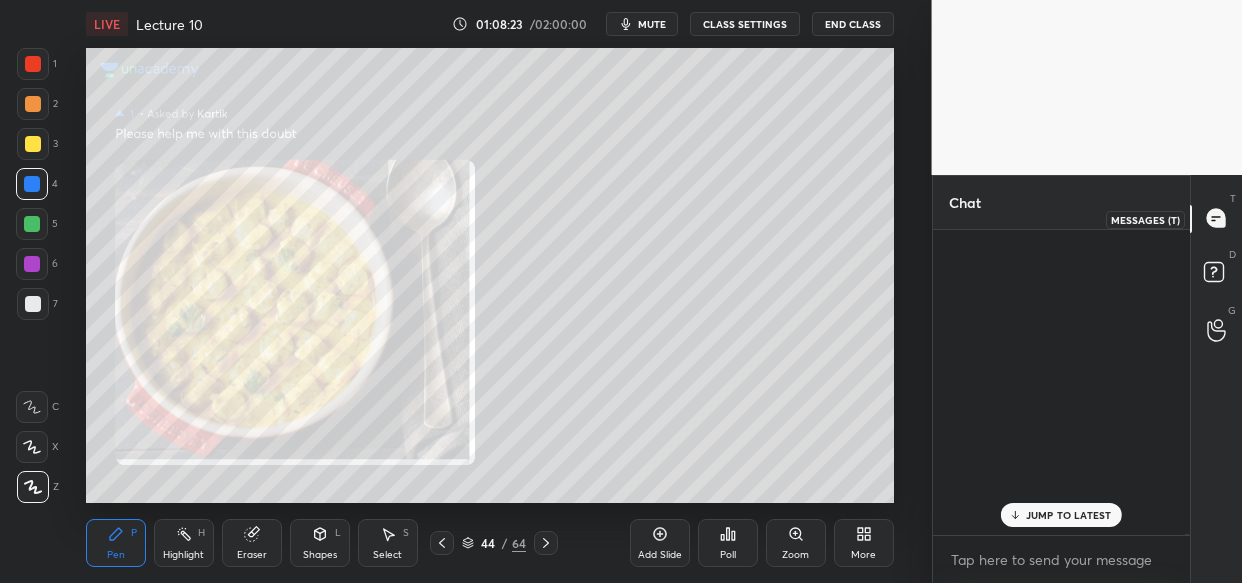 scroll, scrollTop: 115425, scrollLeft: 0, axis: vertical 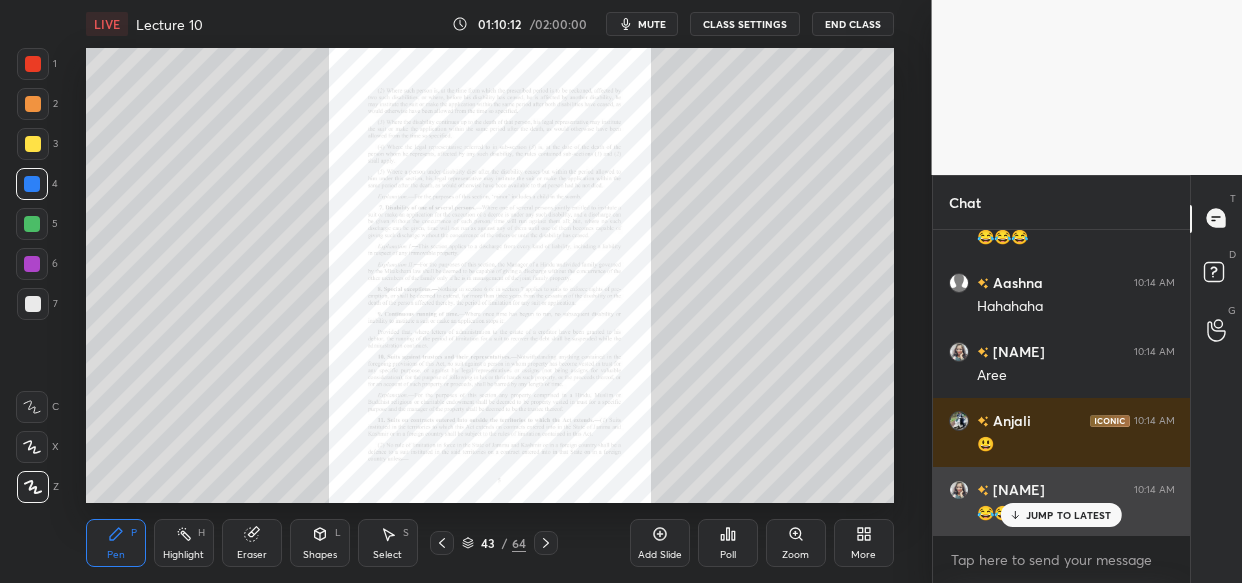 click on "JUMP TO LATEST" at bounding box center [1061, 515] 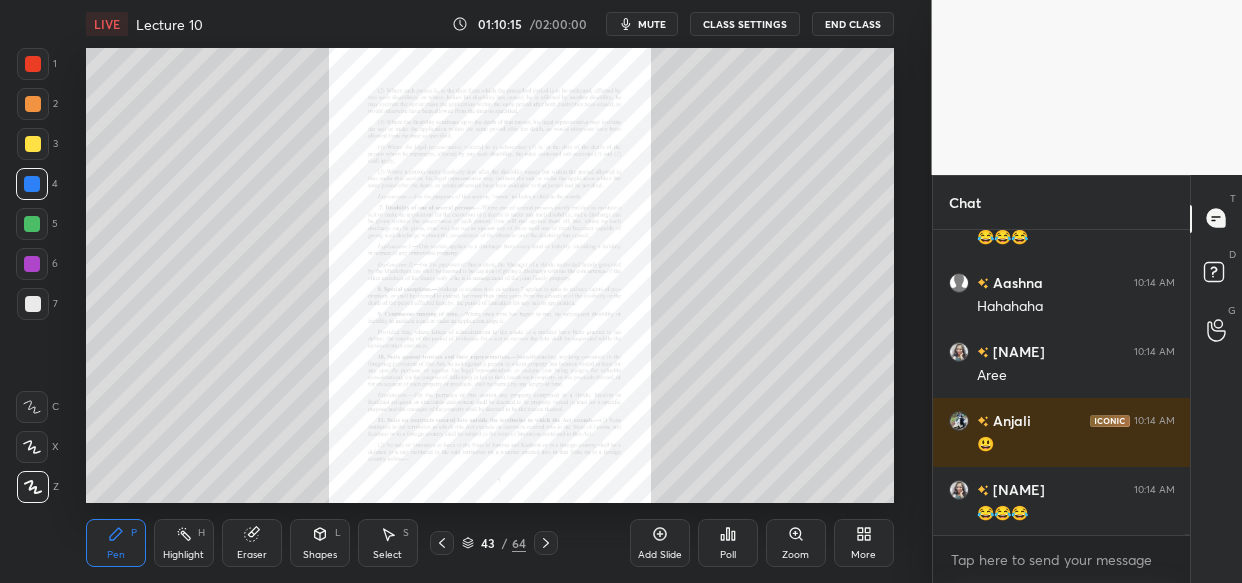 scroll, scrollTop: 117670, scrollLeft: 0, axis: vertical 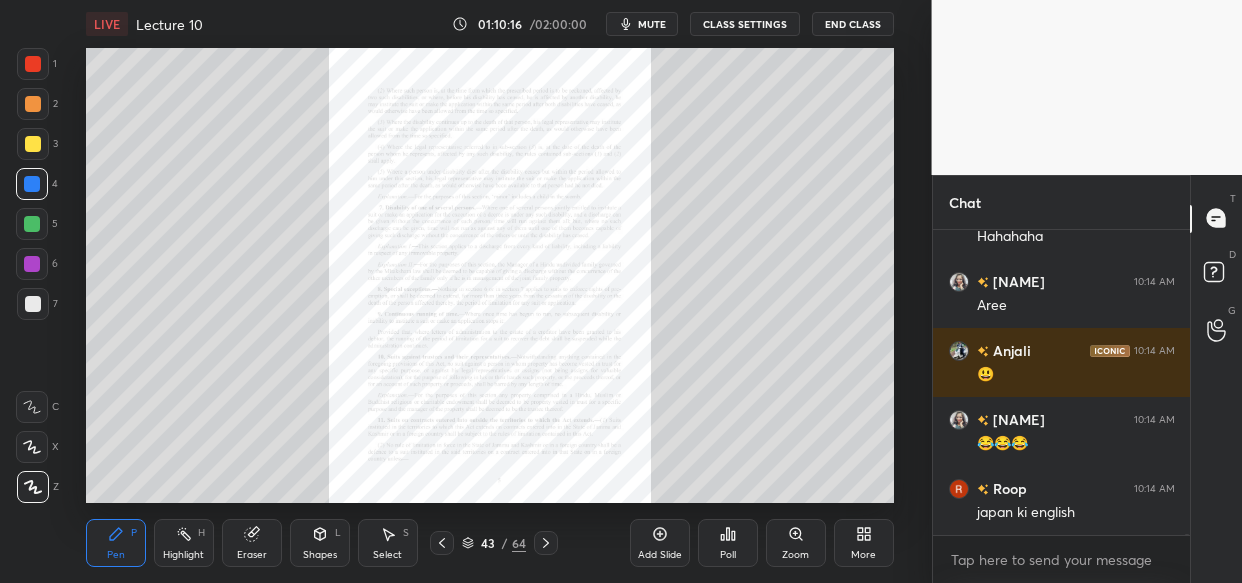 click on "Zoom" at bounding box center [796, 543] 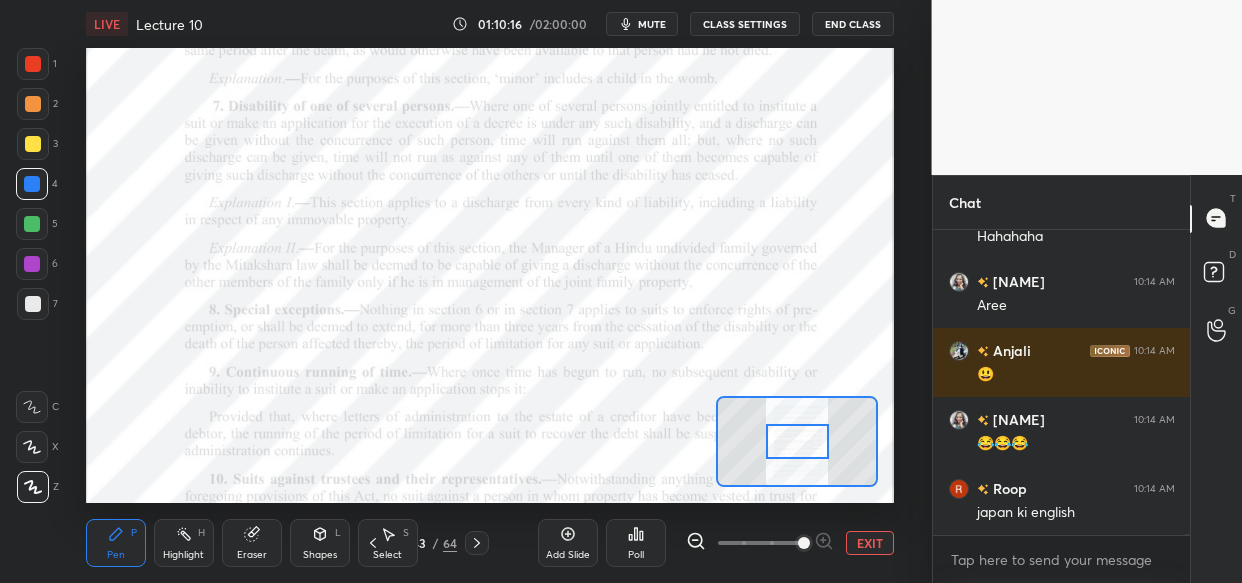 click at bounding box center [804, 543] 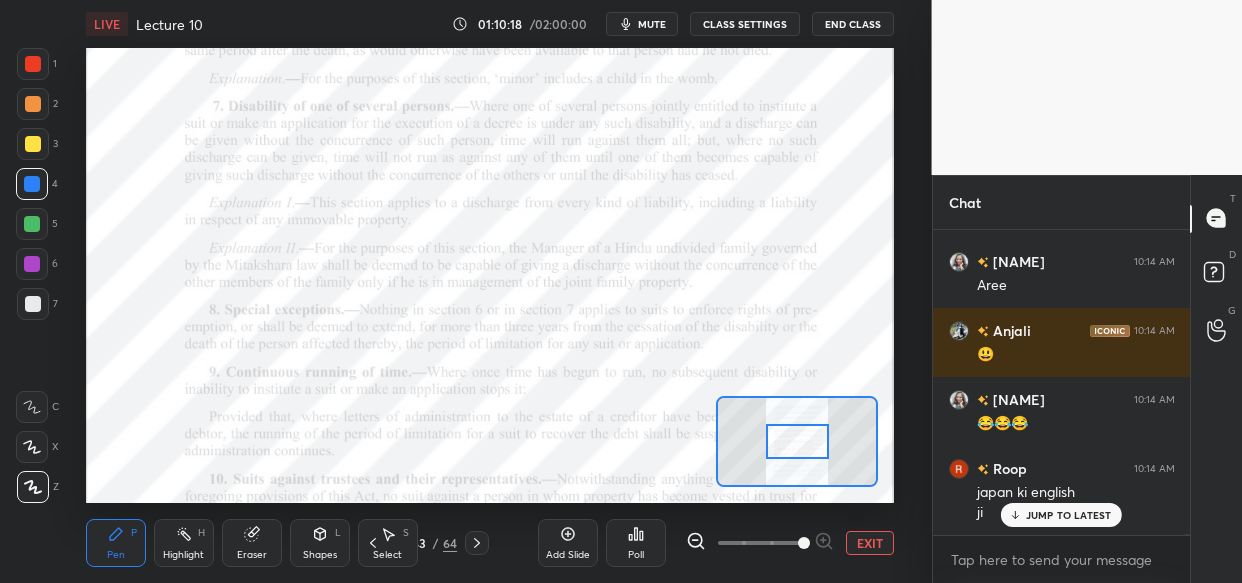 scroll, scrollTop: 117896, scrollLeft: 0, axis: vertical 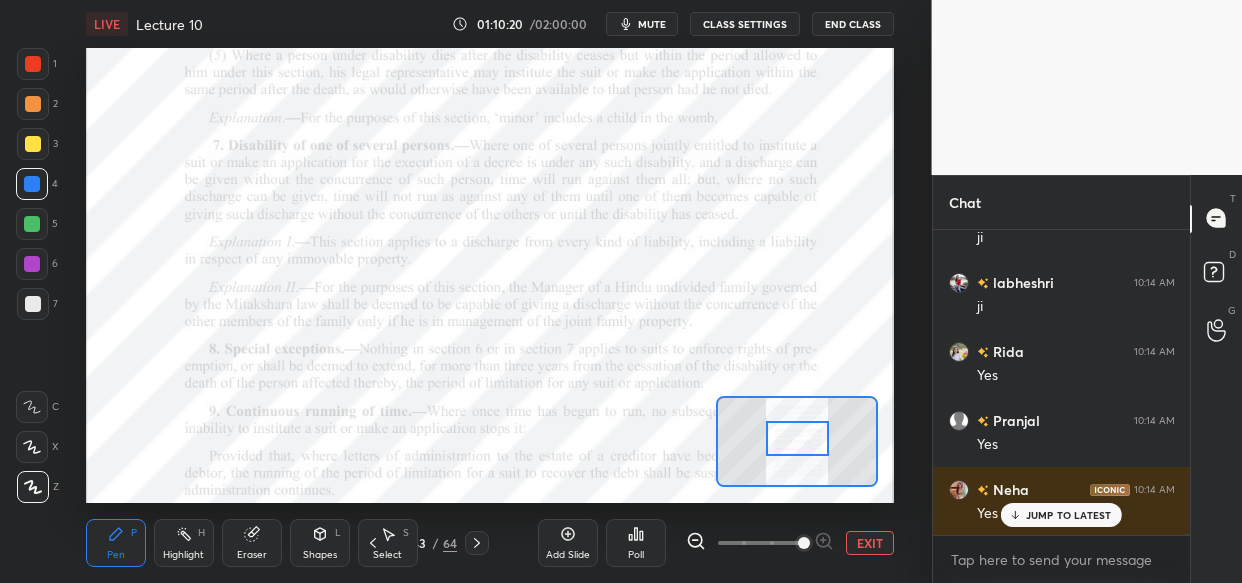 click at bounding box center [797, 438] 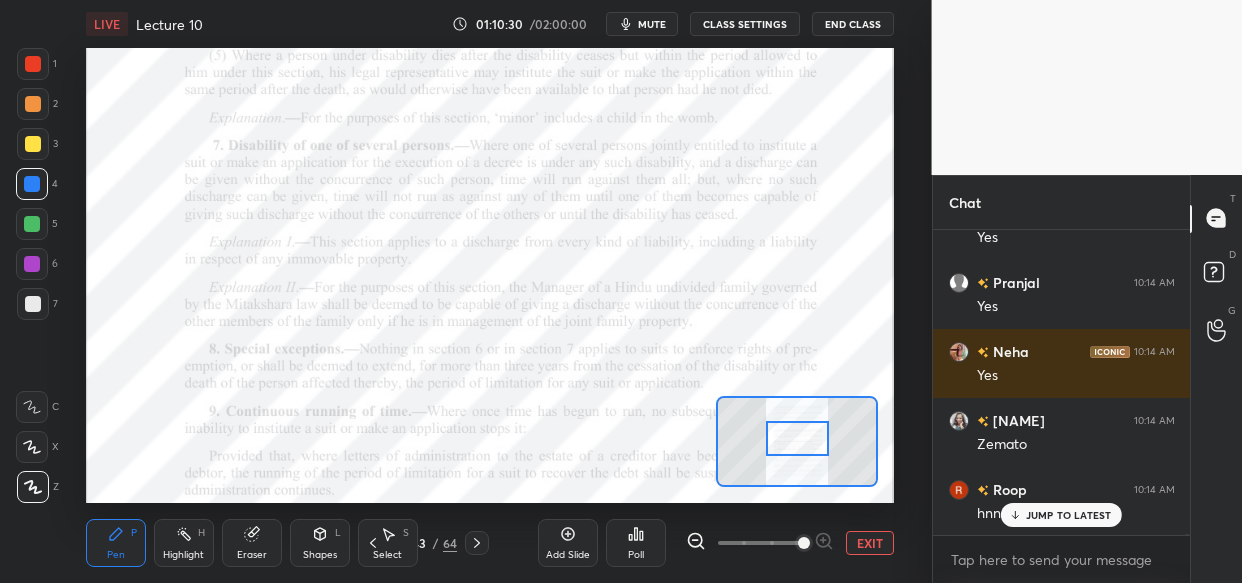 scroll, scrollTop: 118241, scrollLeft: 0, axis: vertical 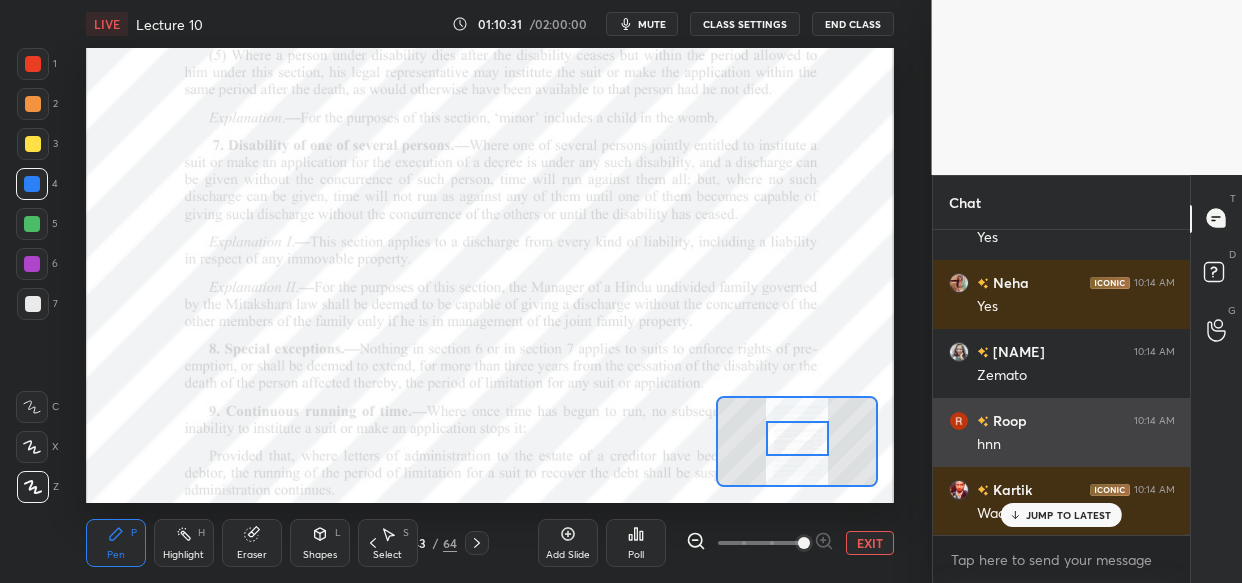 click on "Roop 10:14 AM hnn" at bounding box center [1062, 432] 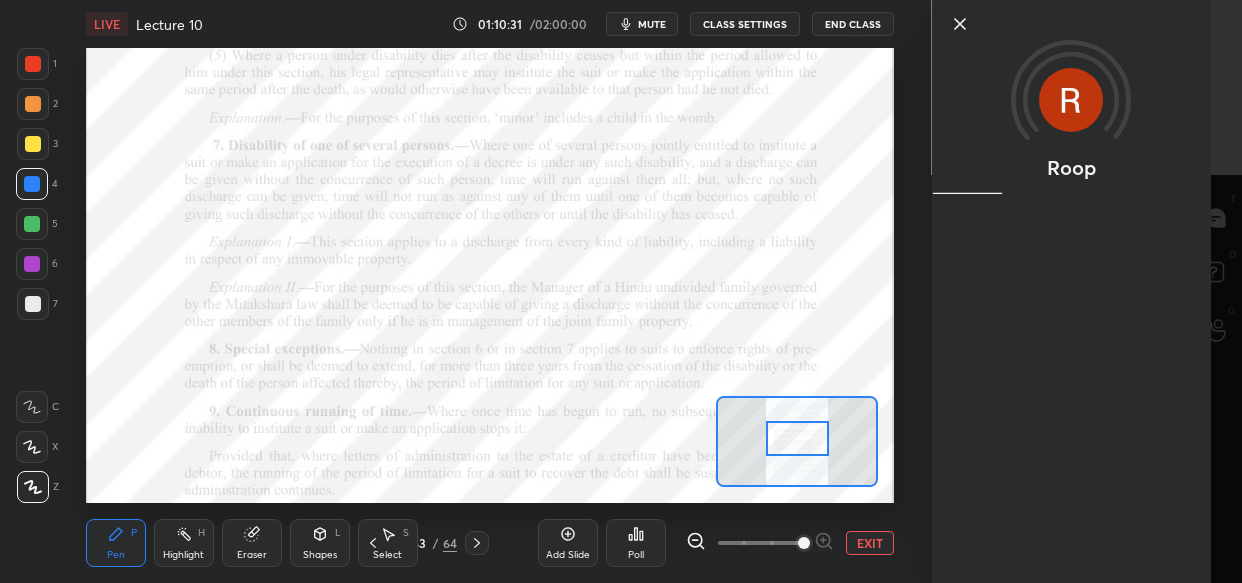 scroll, scrollTop: 118310, scrollLeft: 0, axis: vertical 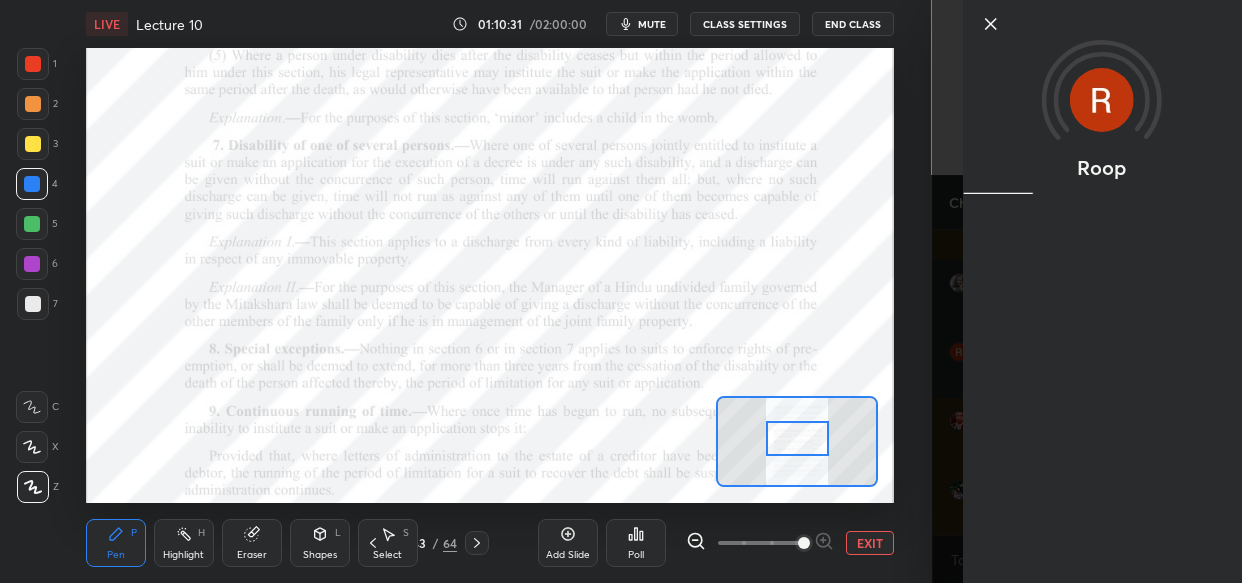 click on "Roop" at bounding box center [1087, 291] 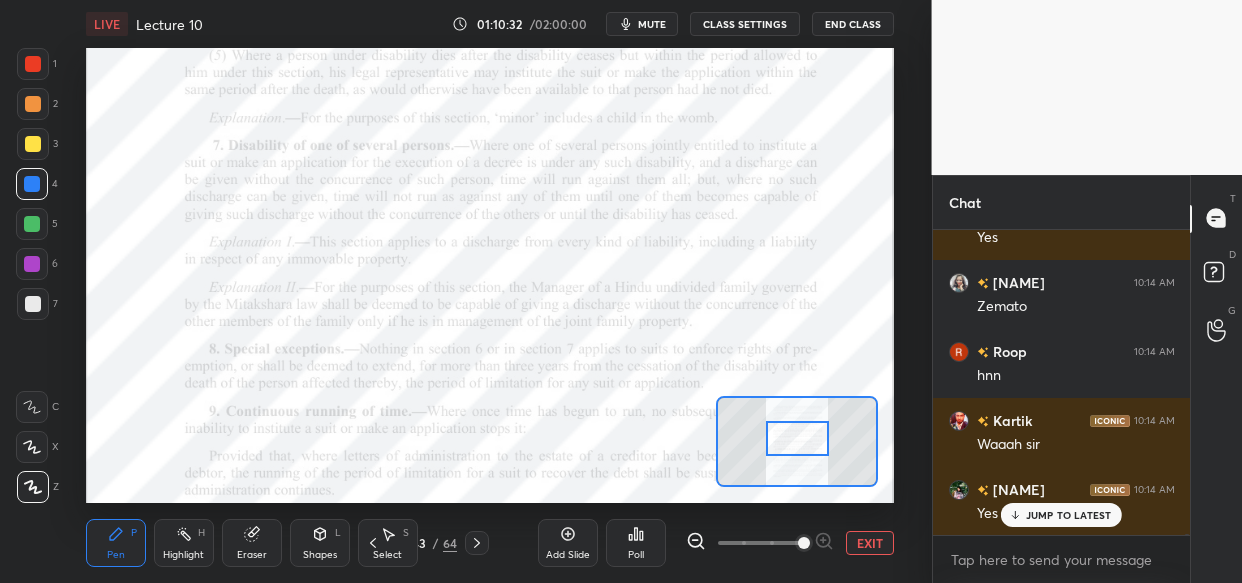 click on "JUMP TO LATEST" at bounding box center (1069, 515) 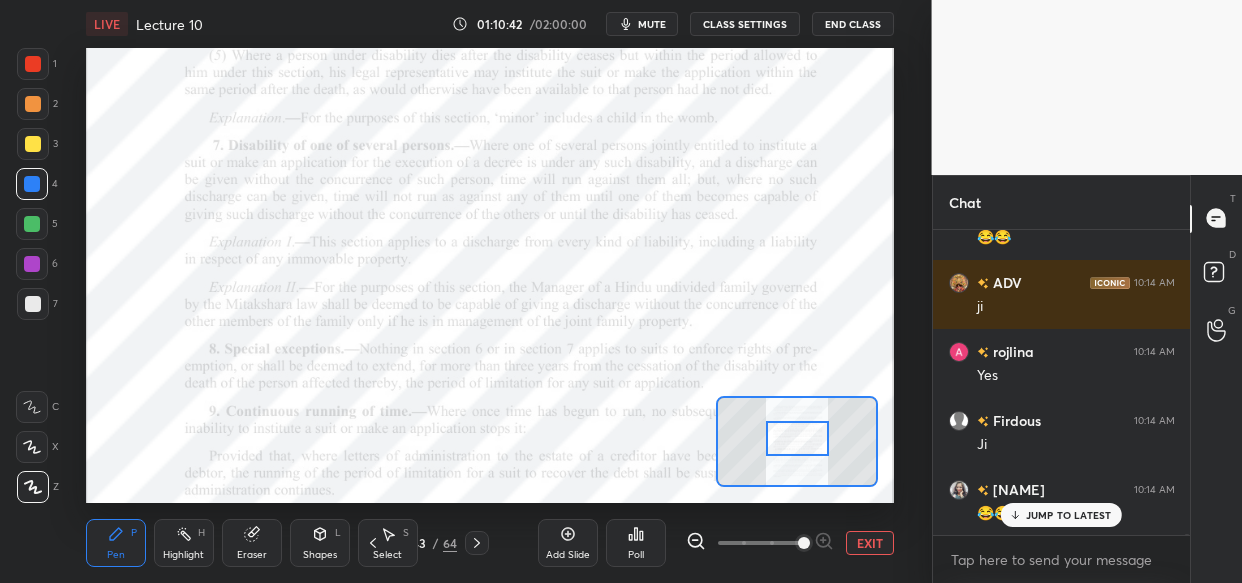 scroll, scrollTop: 118931, scrollLeft: 0, axis: vertical 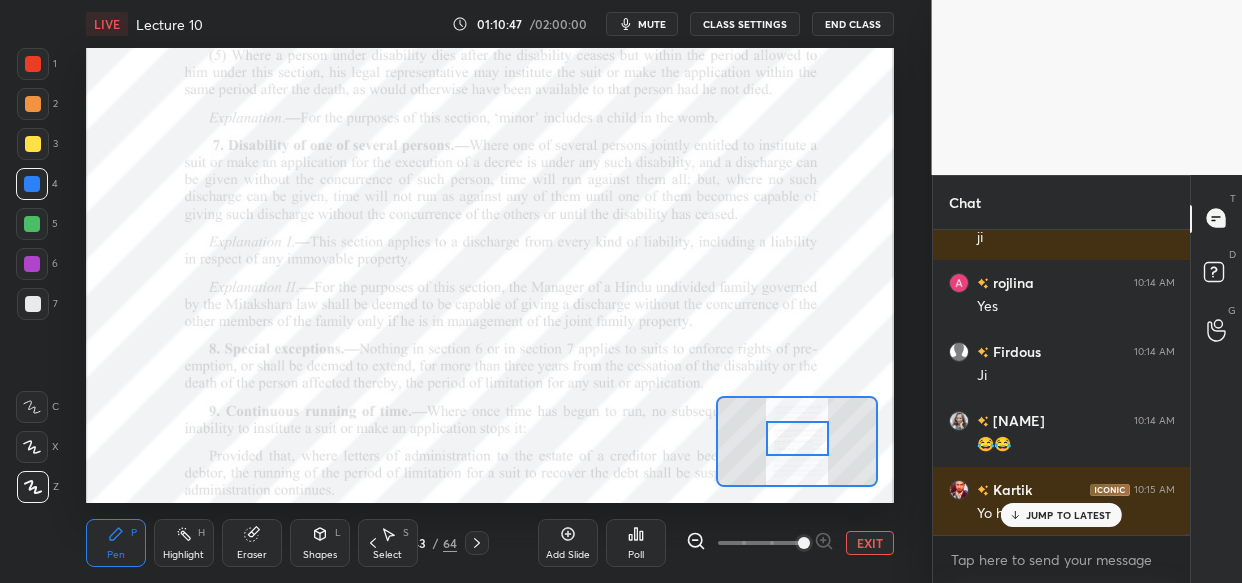 click on "JUMP TO LATEST" at bounding box center [1061, 515] 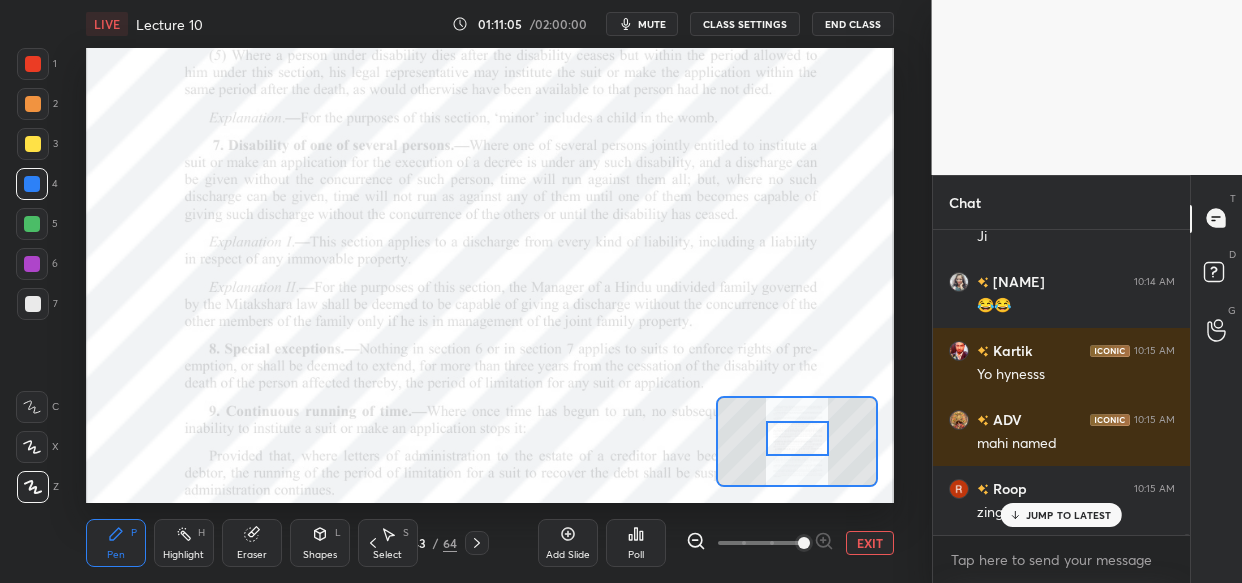 scroll, scrollTop: 119138, scrollLeft: 0, axis: vertical 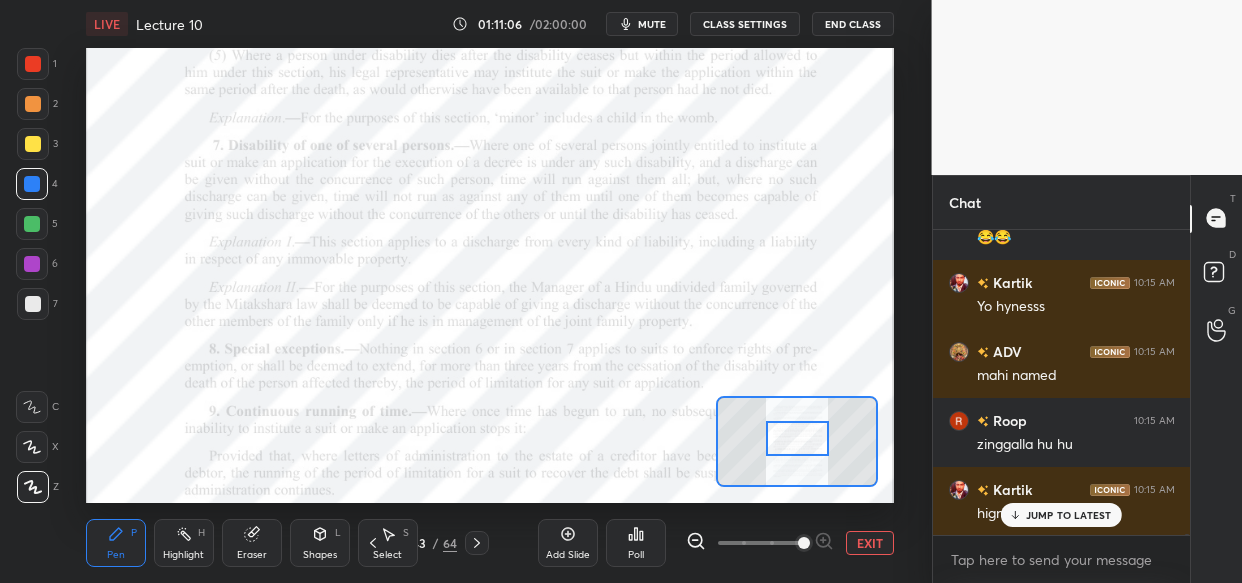 click on "JUMP TO LATEST" at bounding box center [1069, 515] 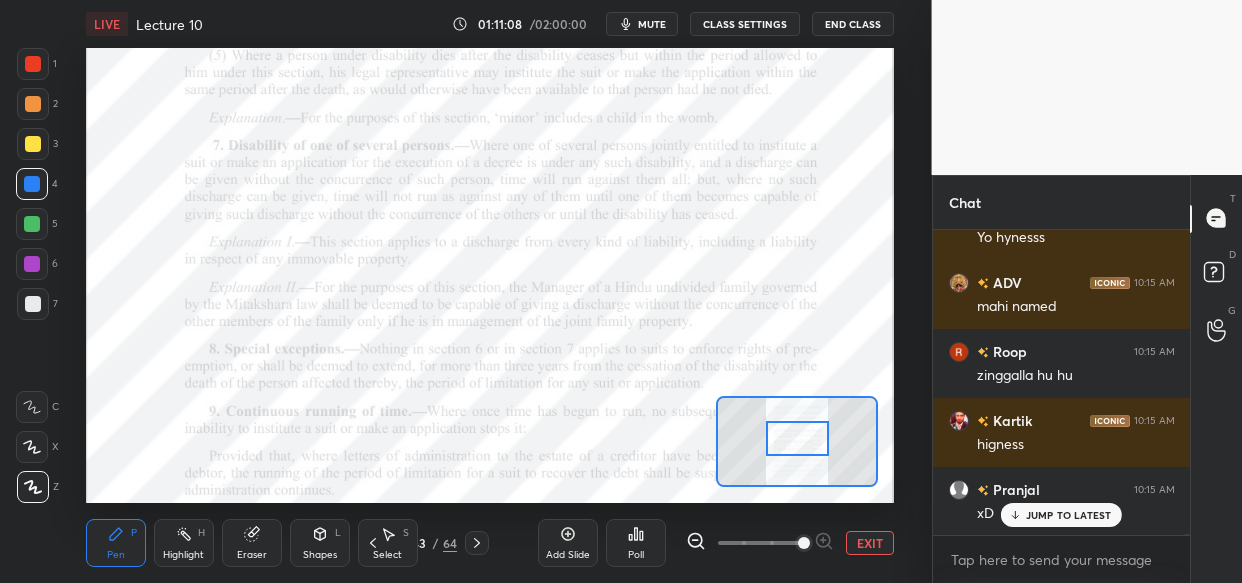 scroll, scrollTop: 119294, scrollLeft: 0, axis: vertical 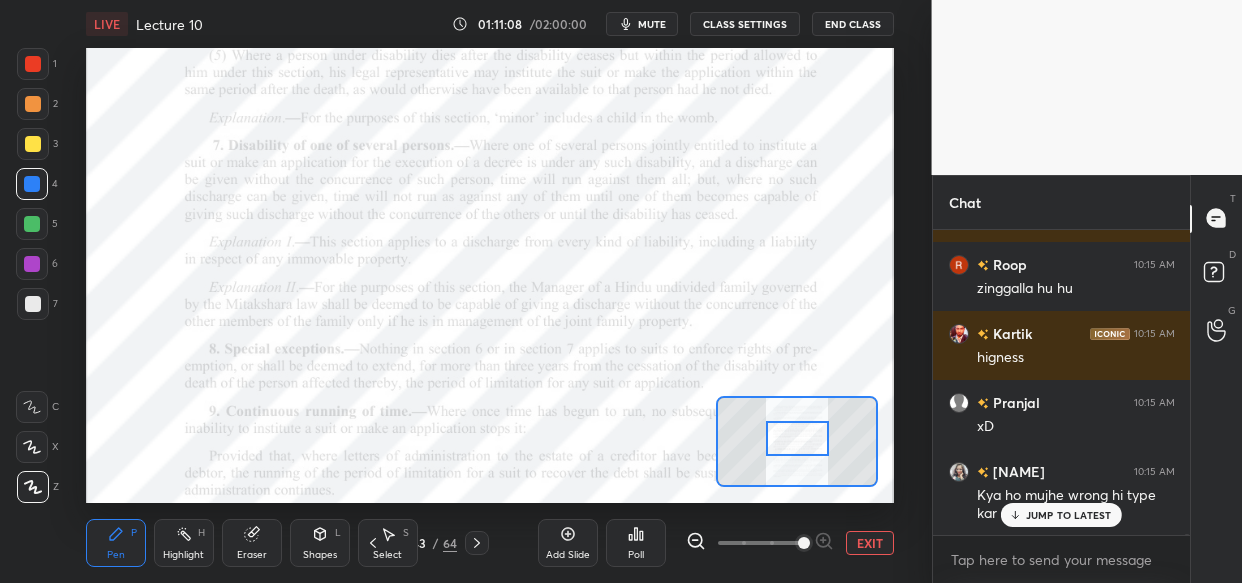 click on "JUMP TO LATEST" at bounding box center (1069, 515) 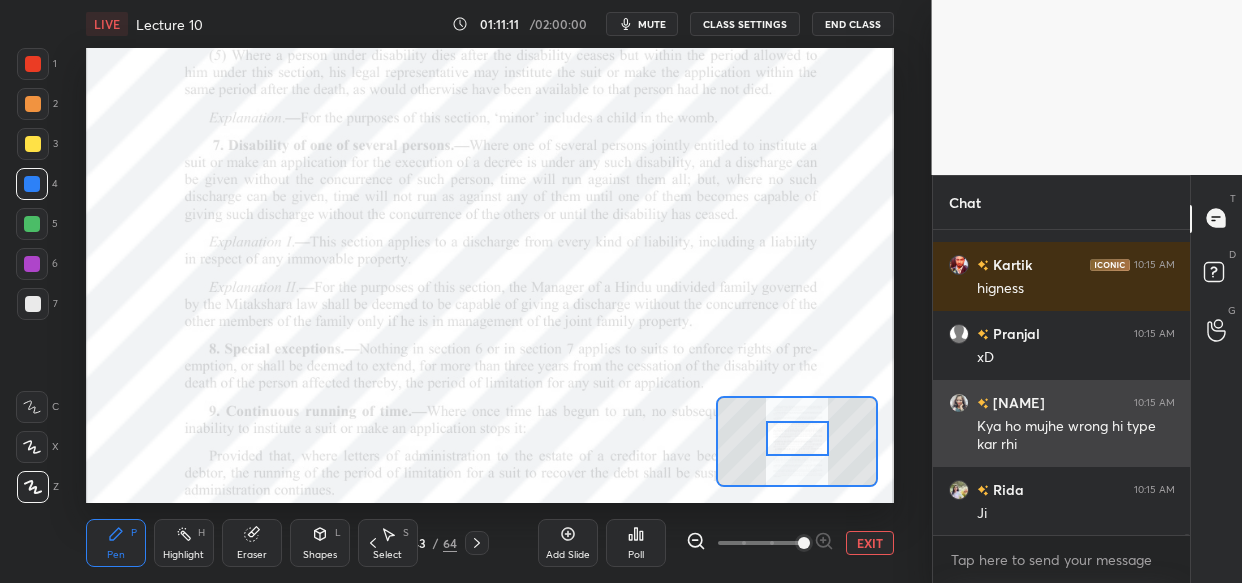 scroll, scrollTop: 119432, scrollLeft: 0, axis: vertical 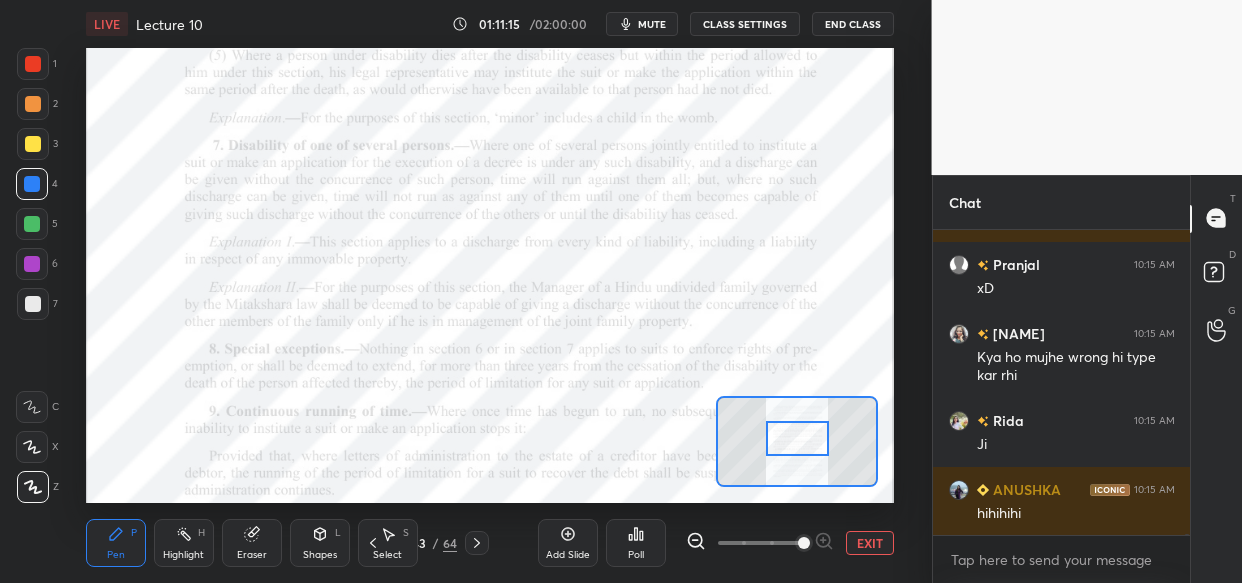 click 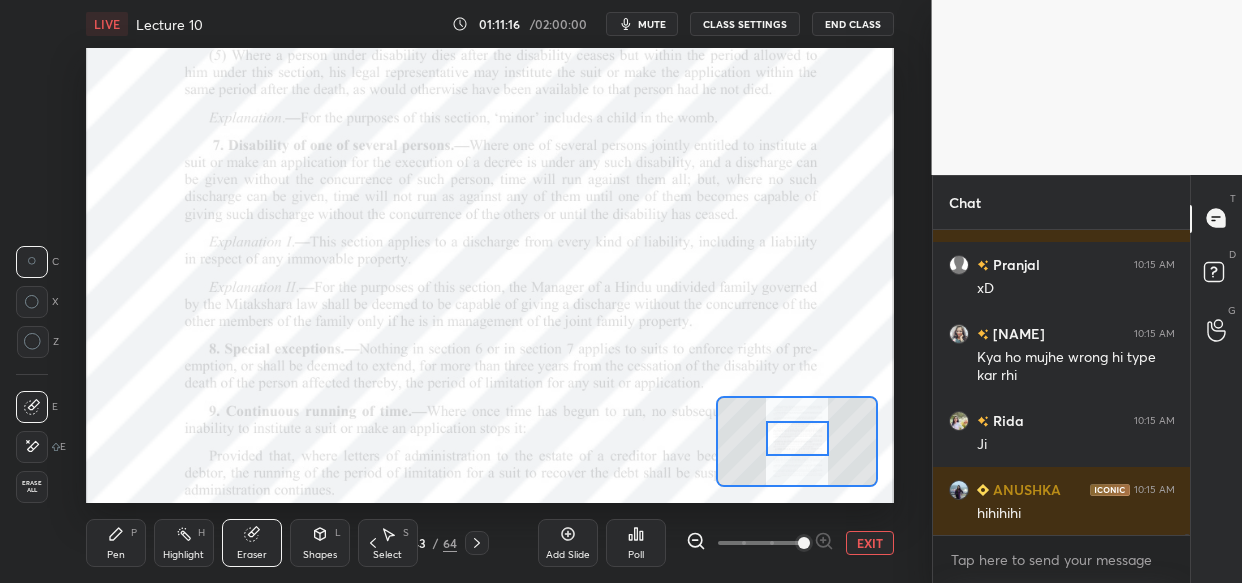click on "Erase all" at bounding box center [32, 487] 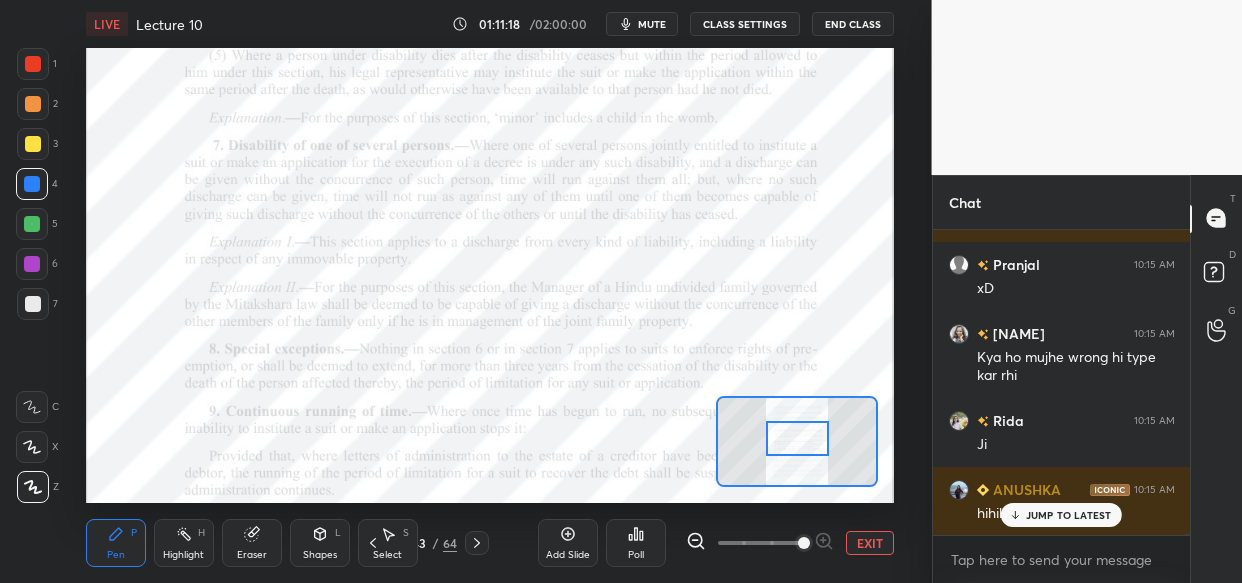 scroll, scrollTop: 119501, scrollLeft: 0, axis: vertical 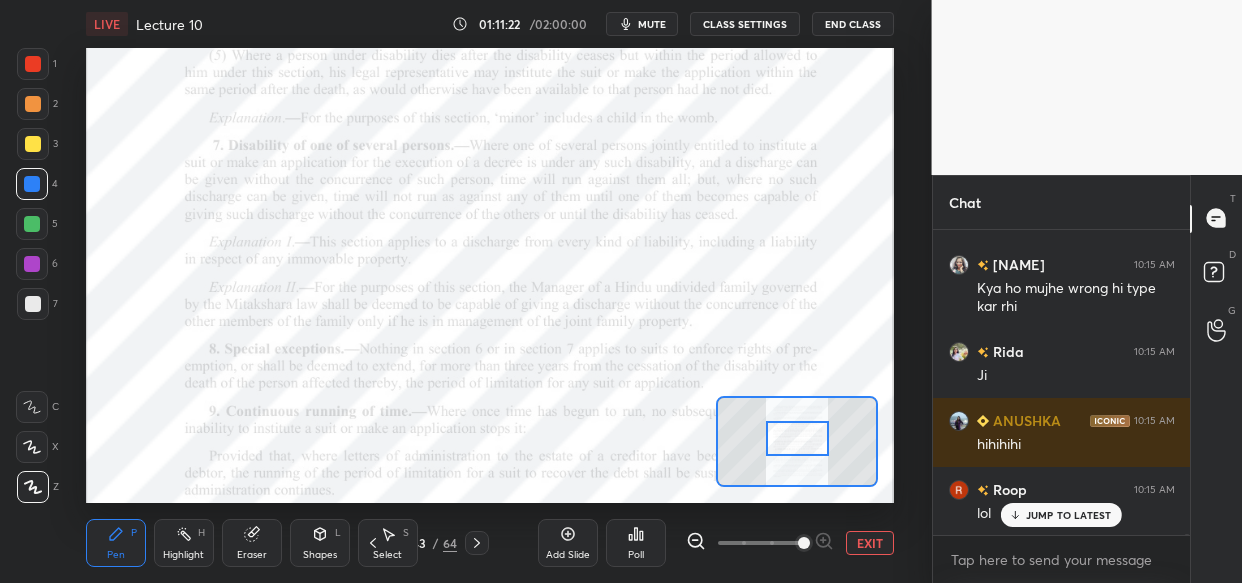 click at bounding box center [33, 64] 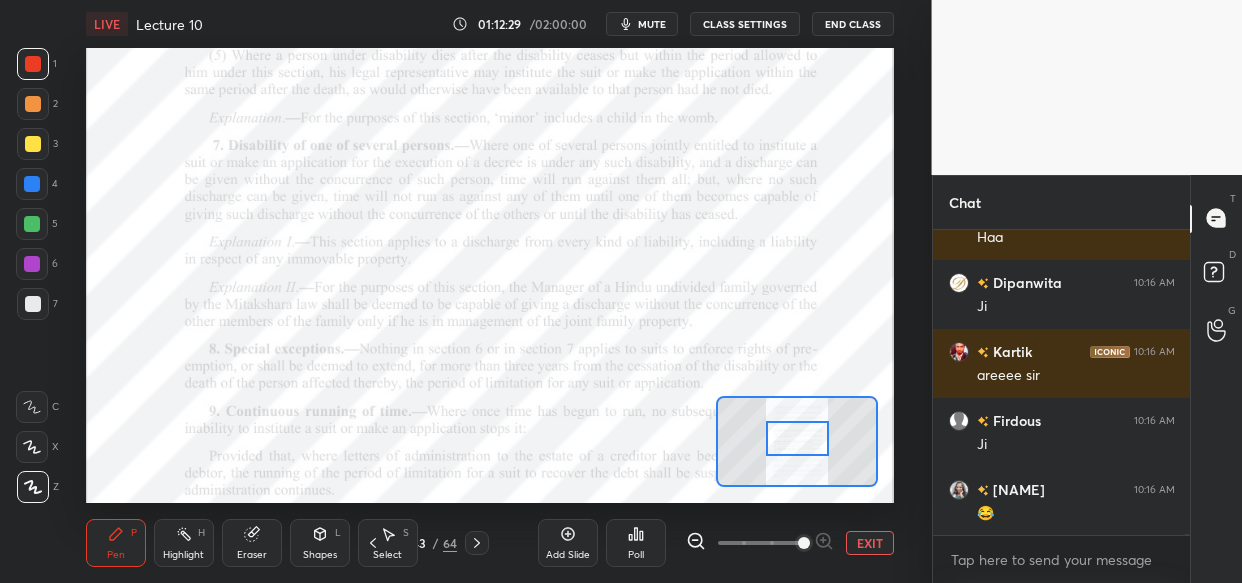 scroll, scrollTop: 122400, scrollLeft: 0, axis: vertical 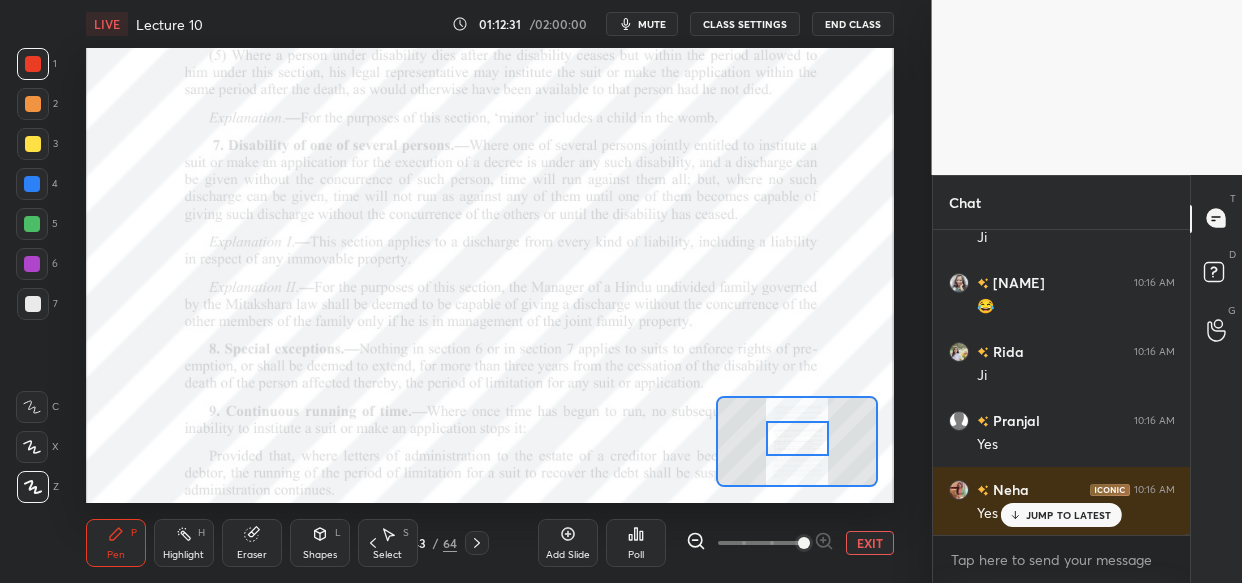 click on "Add Slide" at bounding box center [568, 543] 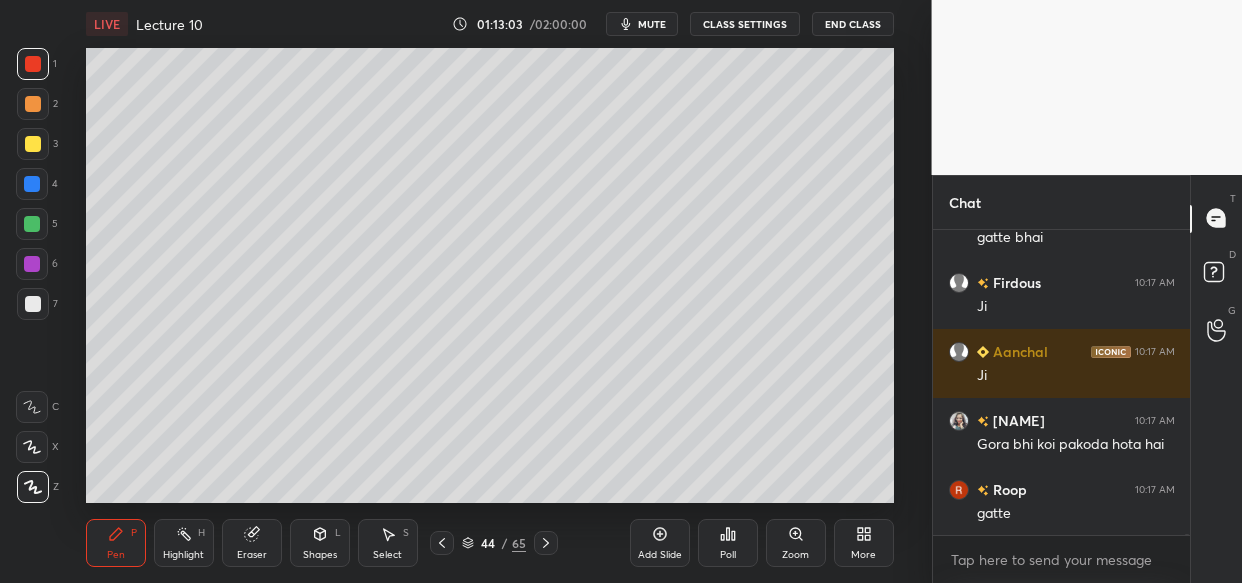 scroll, scrollTop: 123917, scrollLeft: 0, axis: vertical 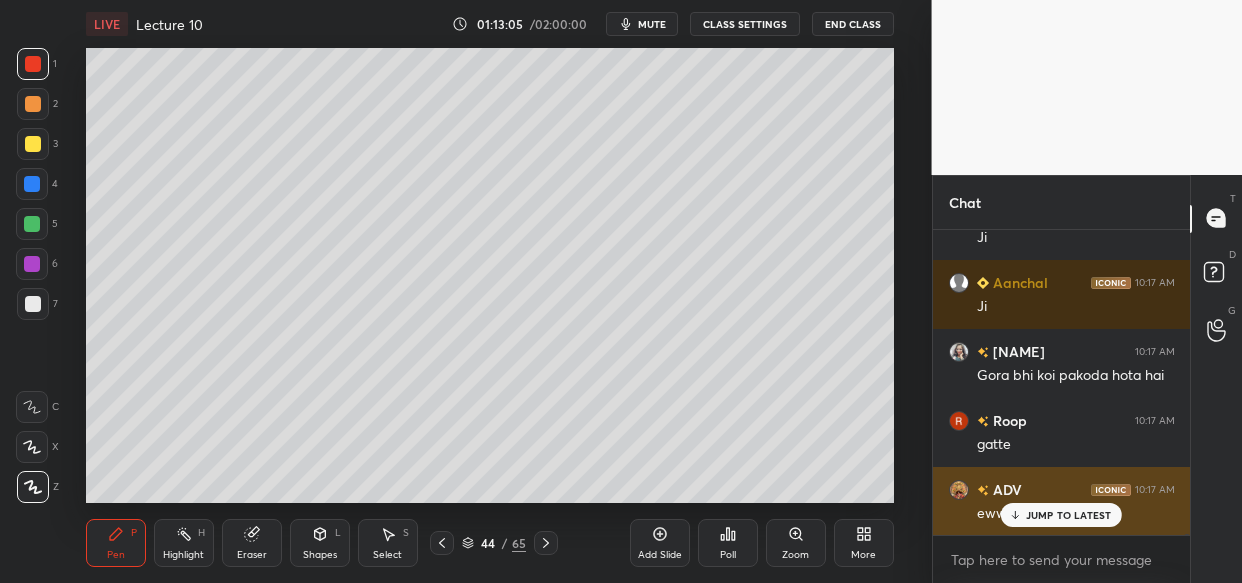 click on "JUMP TO LATEST" at bounding box center [1061, 515] 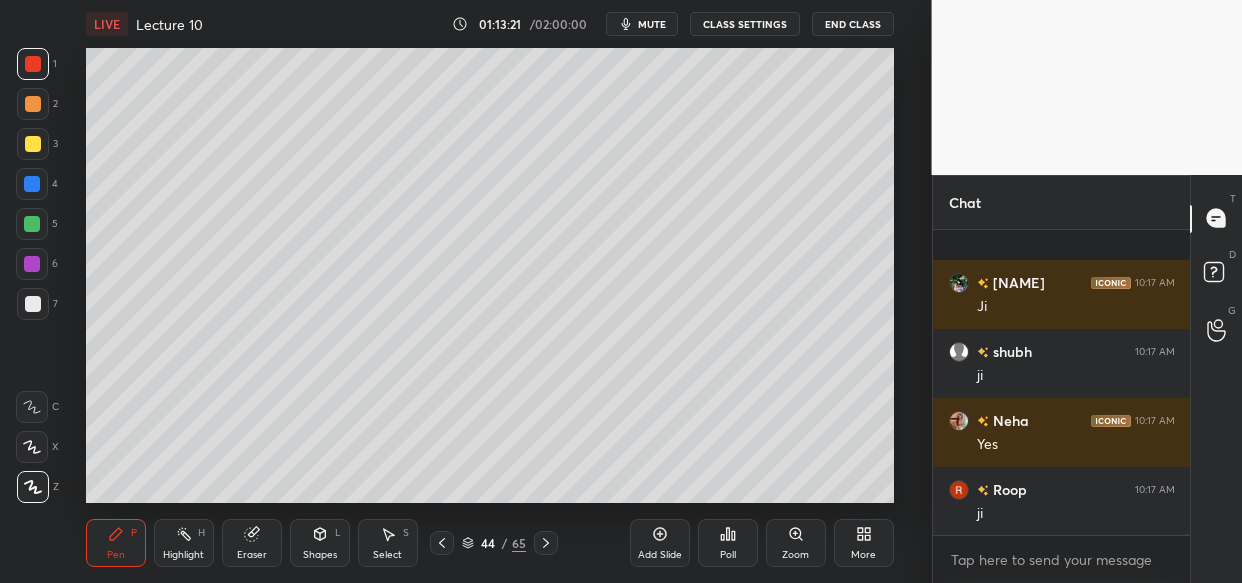 scroll, scrollTop: 124470, scrollLeft: 0, axis: vertical 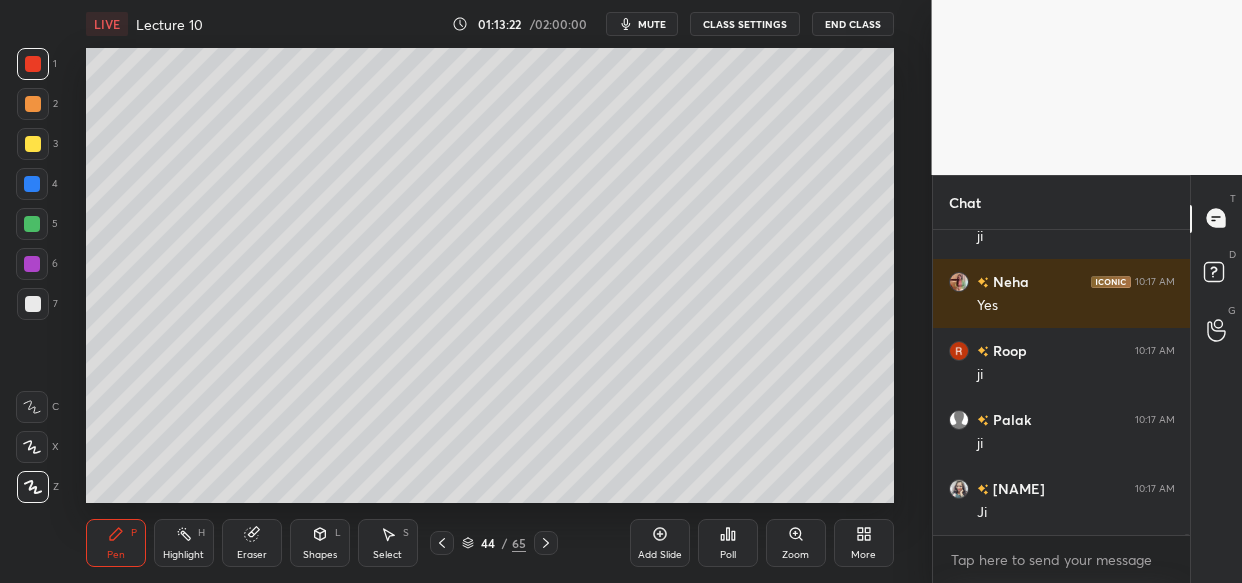 drag, startPoint x: 37, startPoint y: 150, endPoint x: 50, endPoint y: 160, distance: 16.40122 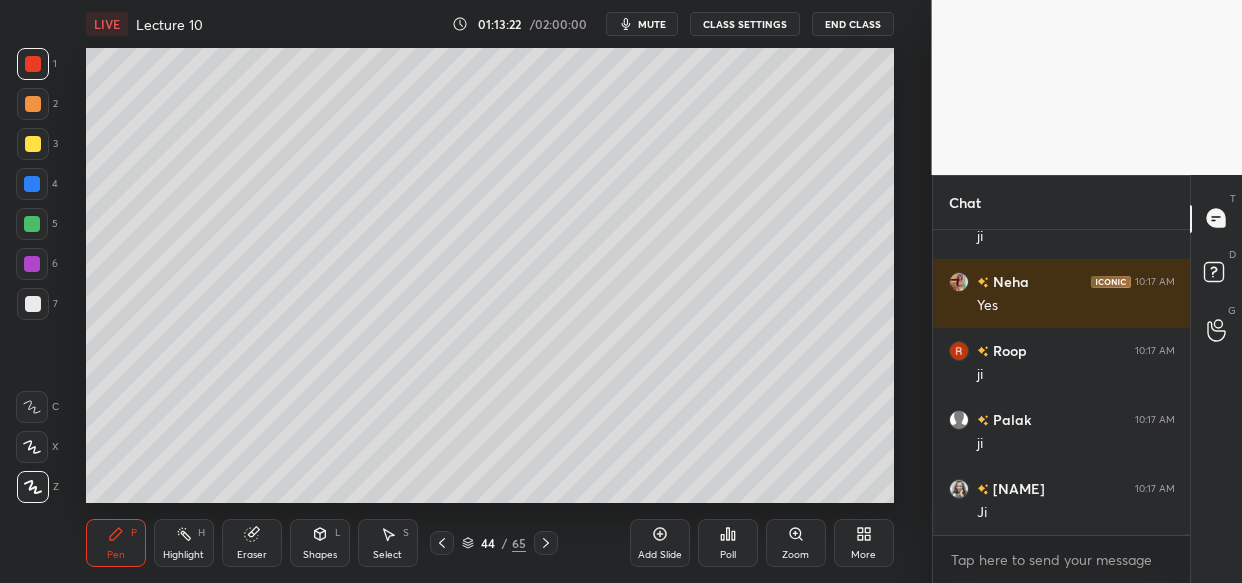 click at bounding box center (33, 144) 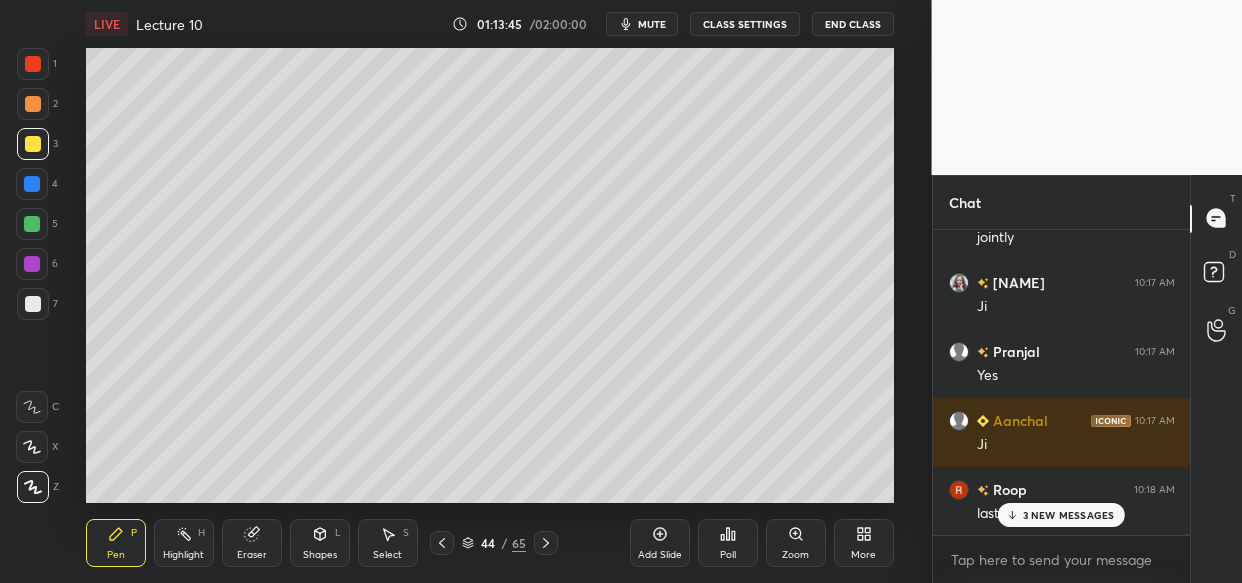 scroll, scrollTop: 125228, scrollLeft: 0, axis: vertical 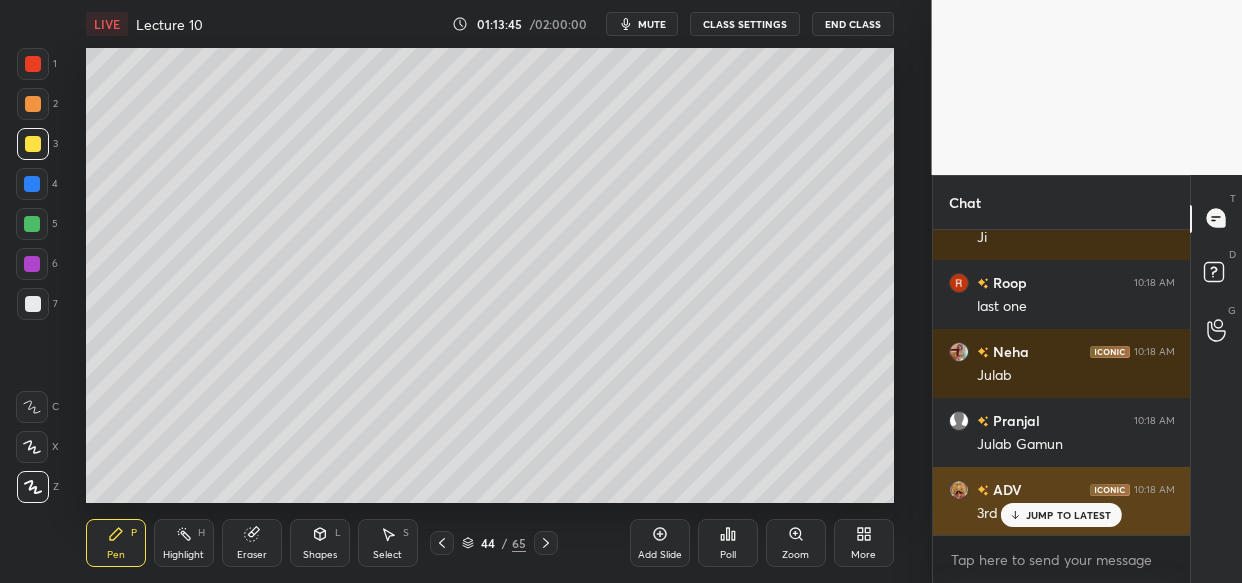 click on "JUMP TO LATEST" at bounding box center (1069, 515) 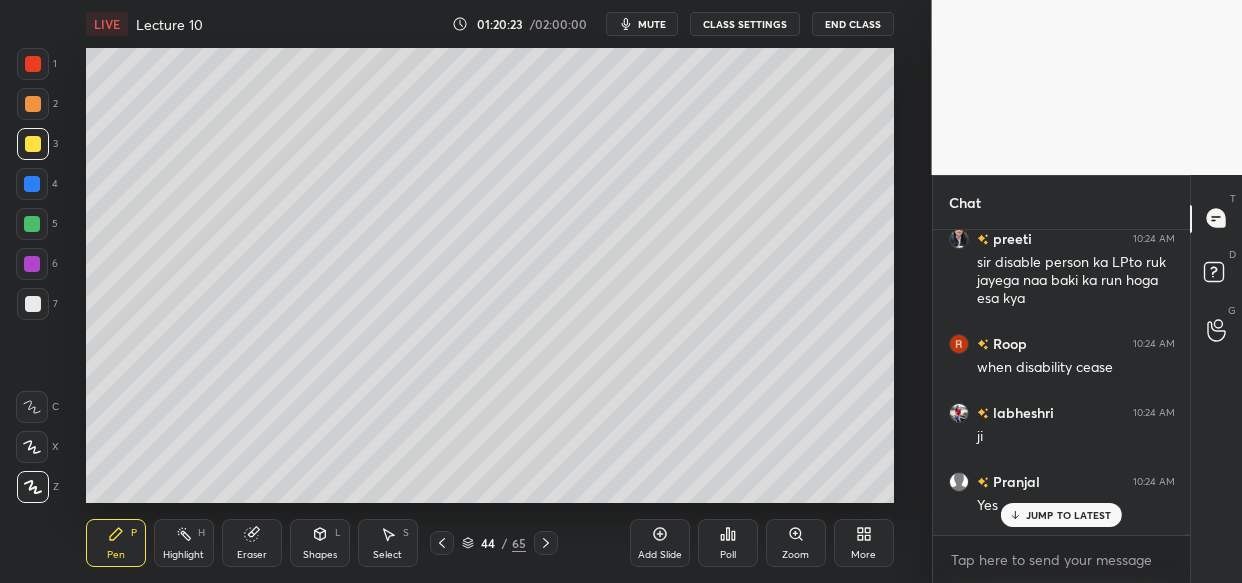 scroll, scrollTop: 136760, scrollLeft: 0, axis: vertical 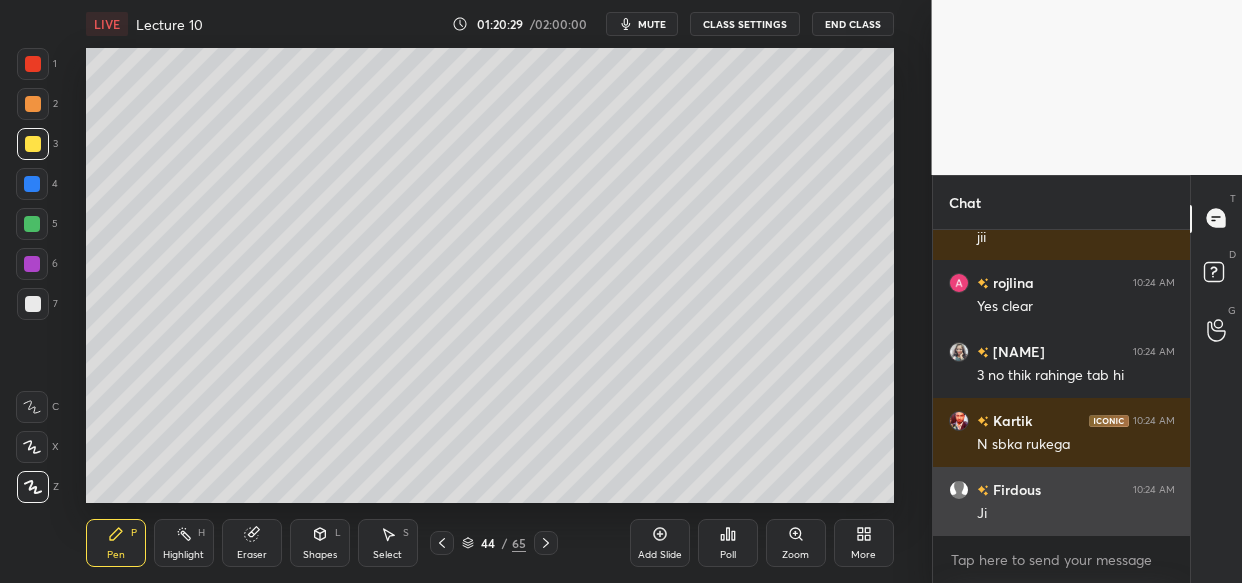 drag, startPoint x: 1039, startPoint y: 509, endPoint x: 1058, endPoint y: 508, distance: 19.026299 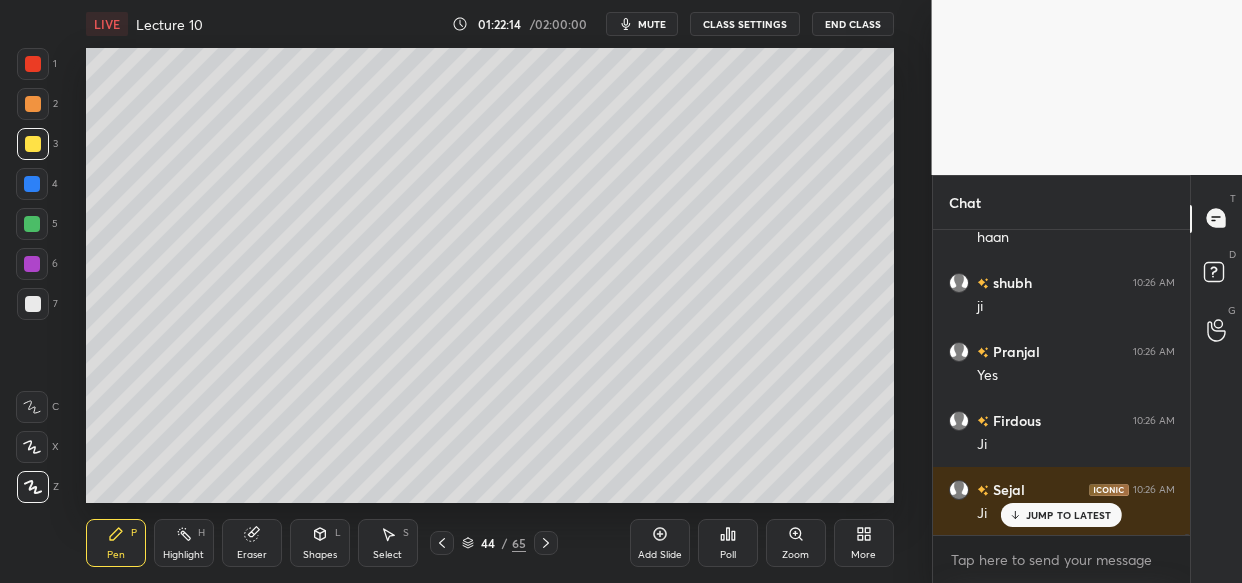 scroll, scrollTop: 140364, scrollLeft: 0, axis: vertical 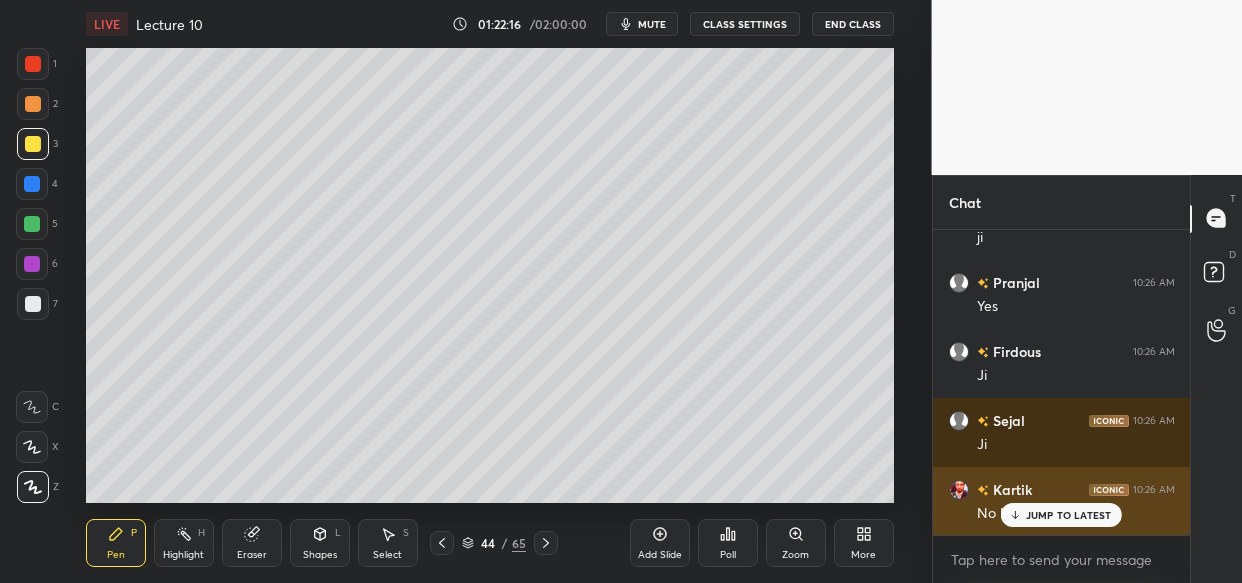 click on "JUMP TO LATEST" at bounding box center (1061, 515) 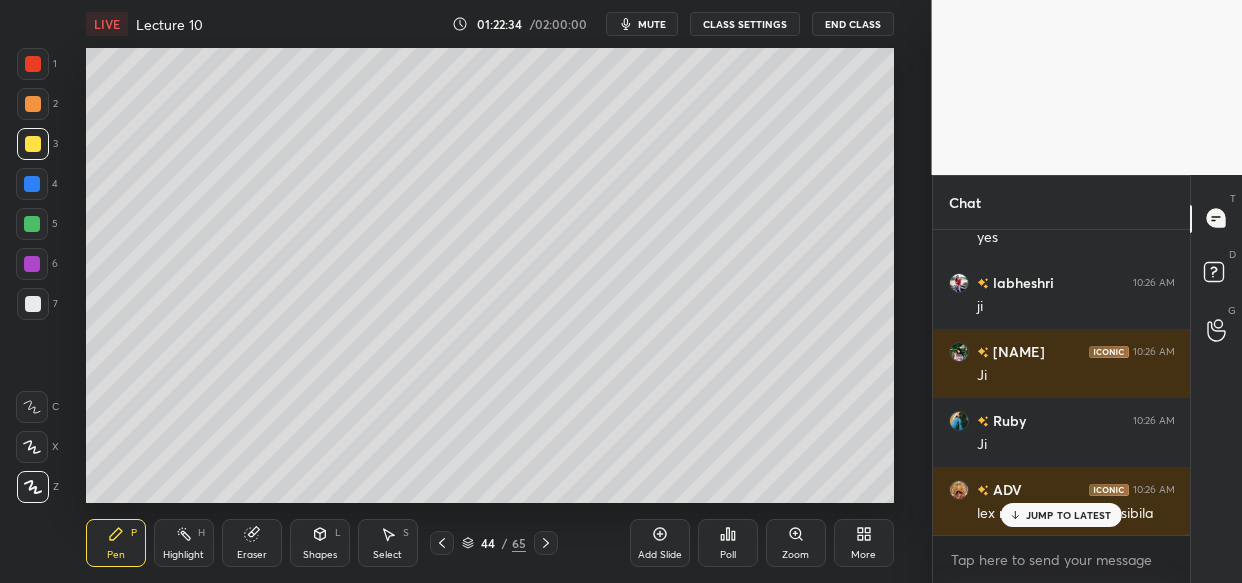 scroll, scrollTop: 140847, scrollLeft: 0, axis: vertical 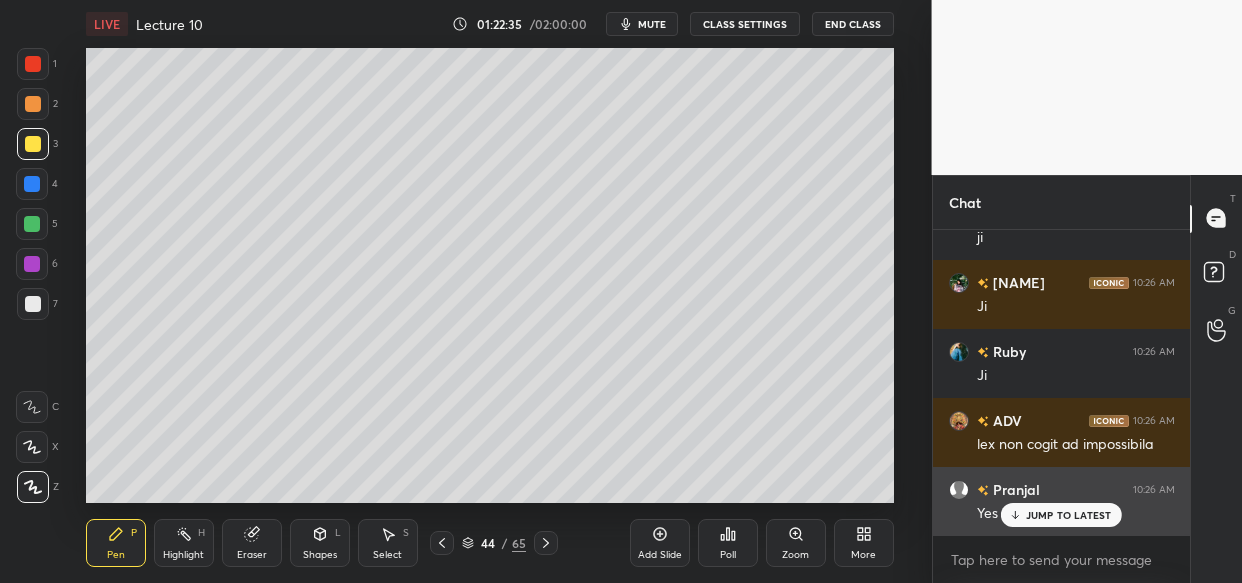 click on "JUMP TO LATEST" at bounding box center [1069, 515] 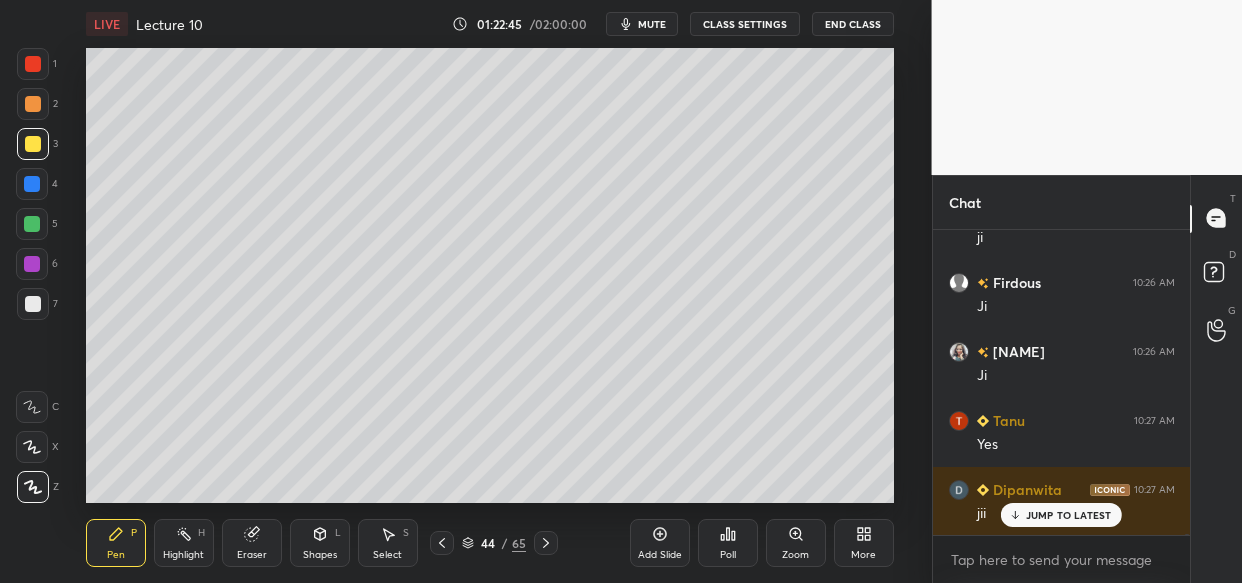 scroll, scrollTop: 141330, scrollLeft: 0, axis: vertical 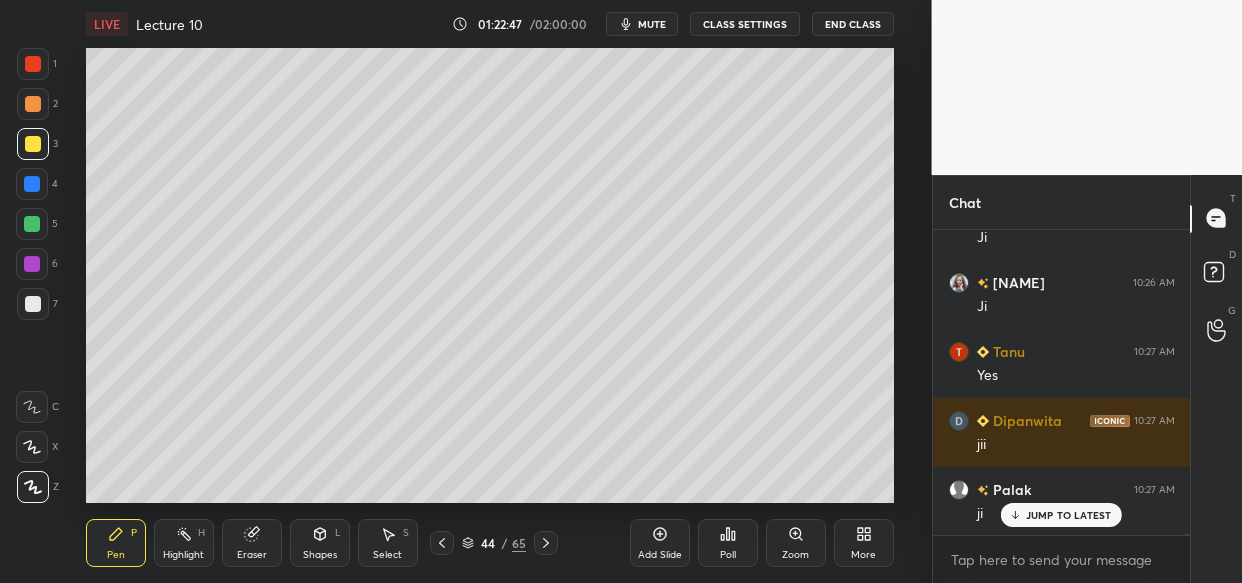 click on "Add Slide" at bounding box center [660, 543] 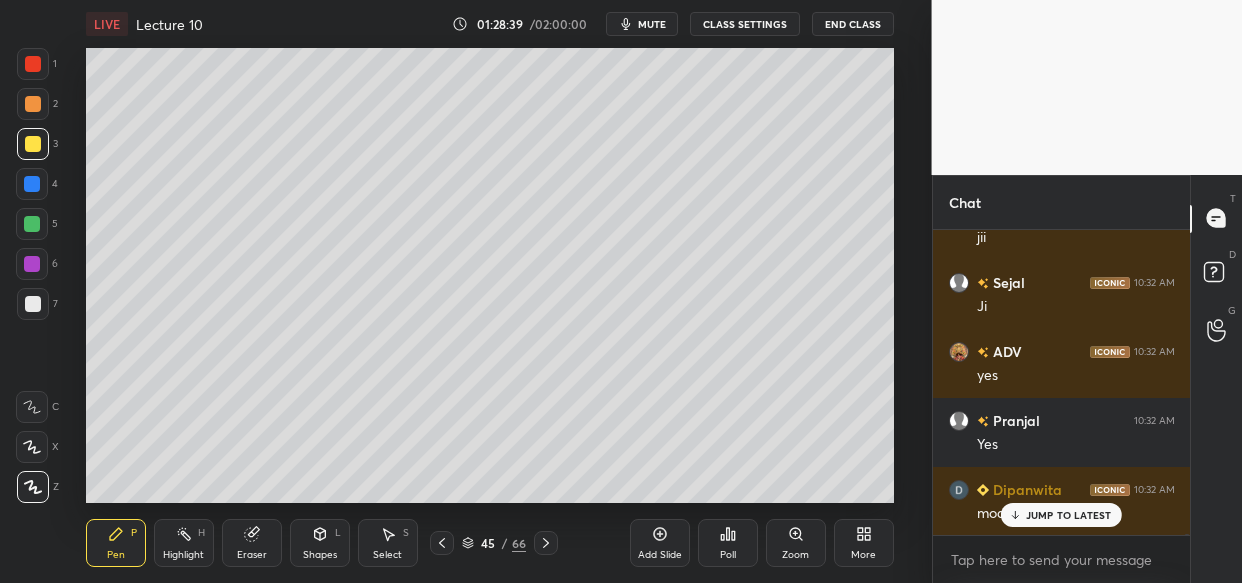 scroll, scrollTop: 150257, scrollLeft: 0, axis: vertical 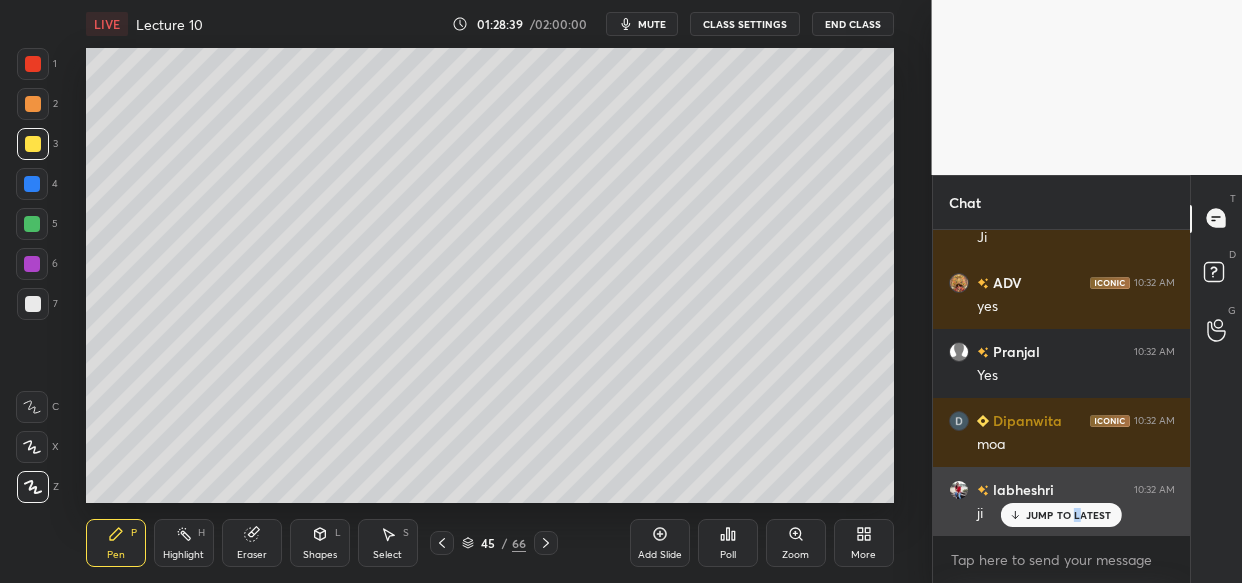 click on "JUMP TO LATEST" at bounding box center [1061, 515] 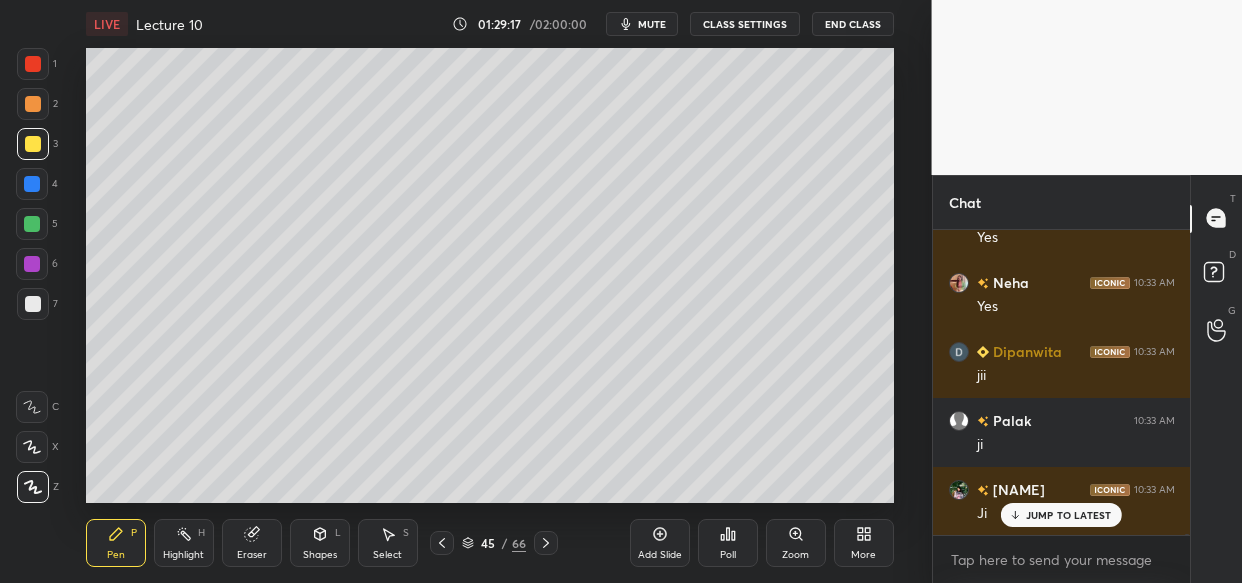 scroll, scrollTop: 151793, scrollLeft: 0, axis: vertical 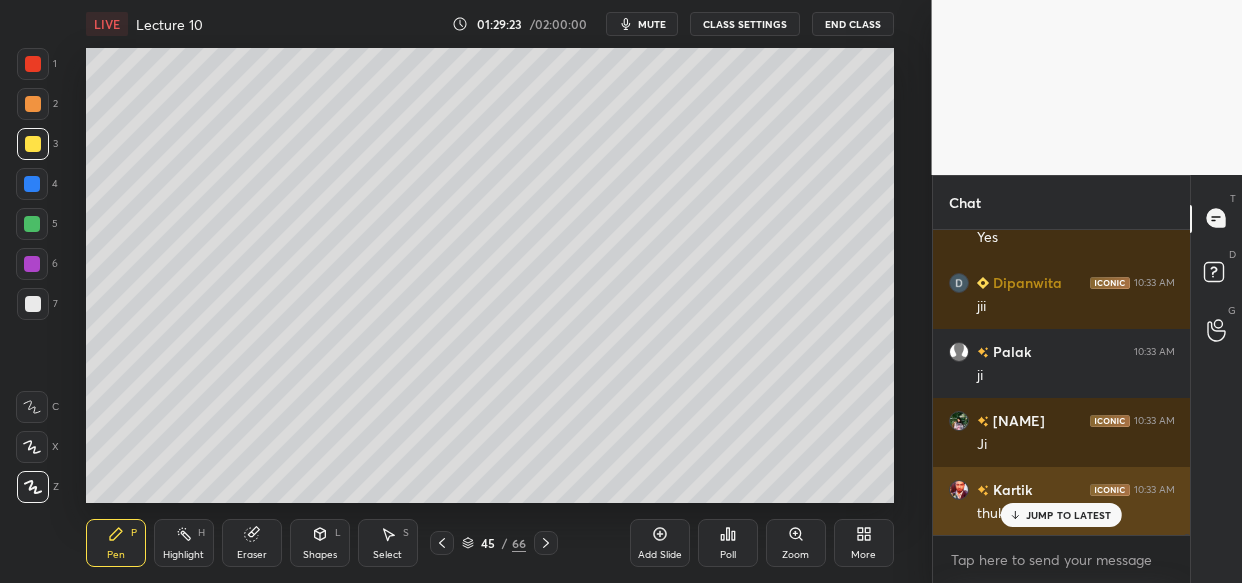 drag, startPoint x: 1047, startPoint y: 506, endPoint x: 1029, endPoint y: 520, distance: 22.803509 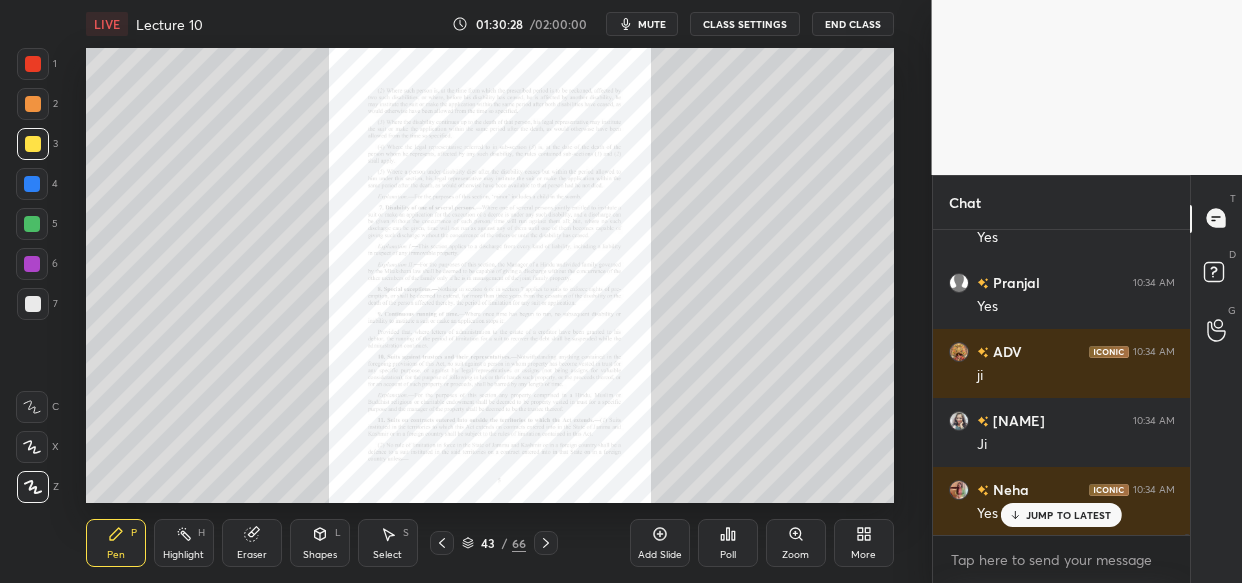 scroll, scrollTop: 153794, scrollLeft: 0, axis: vertical 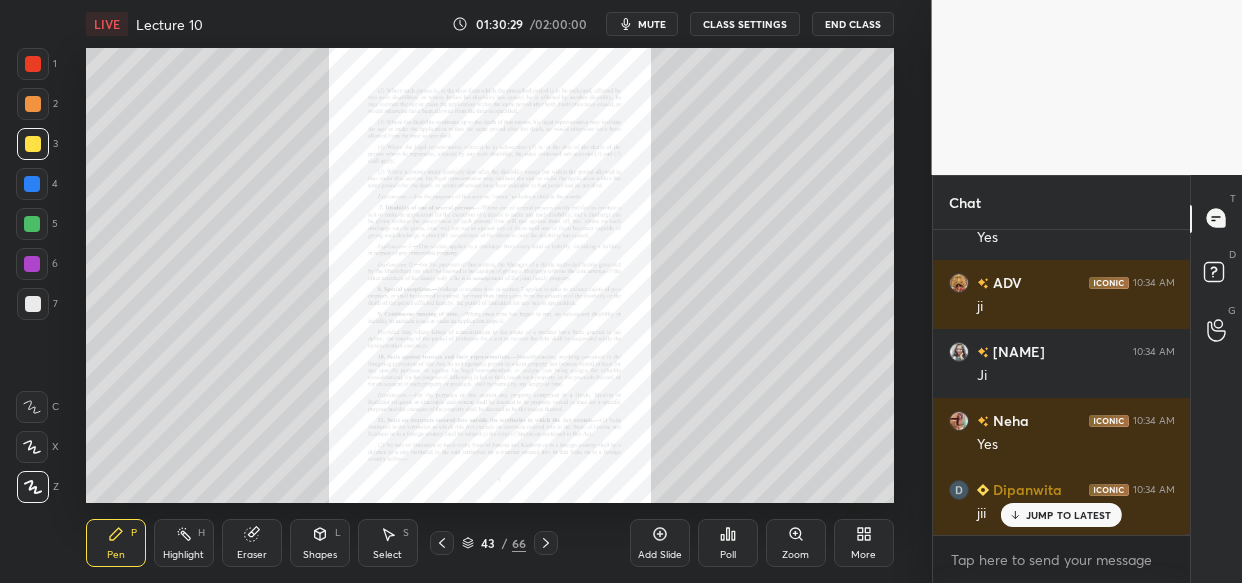 click on "Zoom" at bounding box center [796, 543] 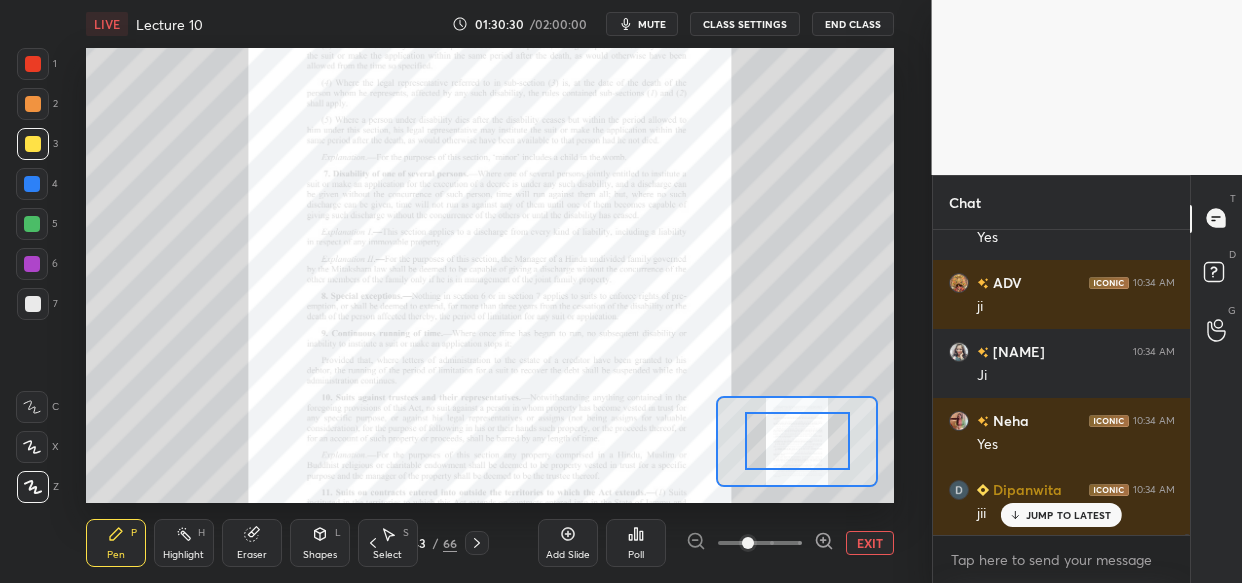 click 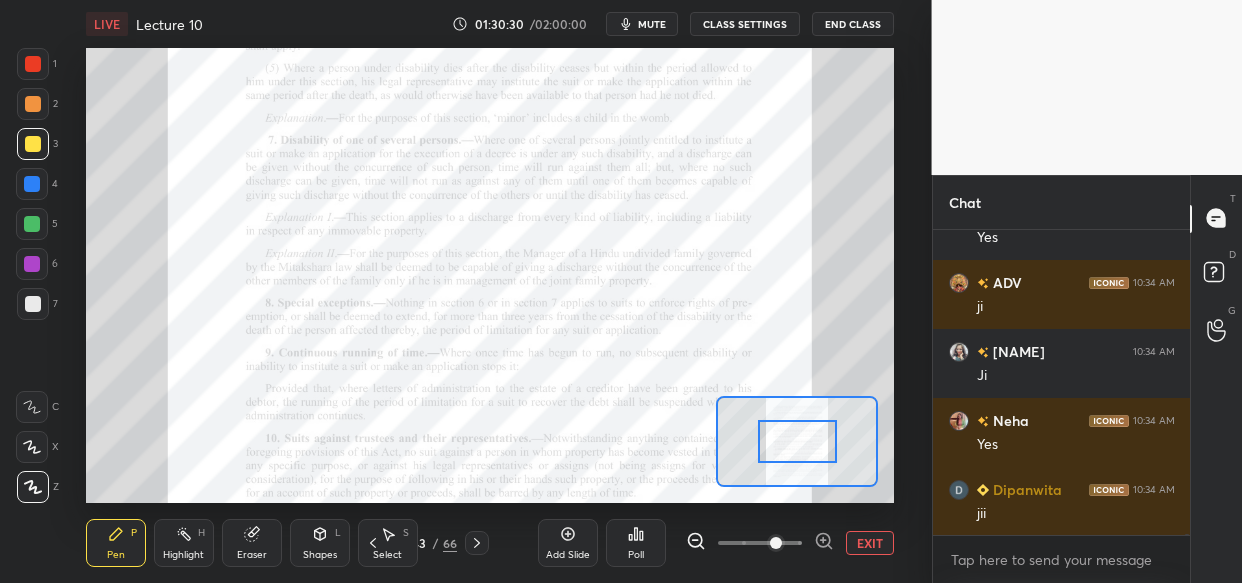 click 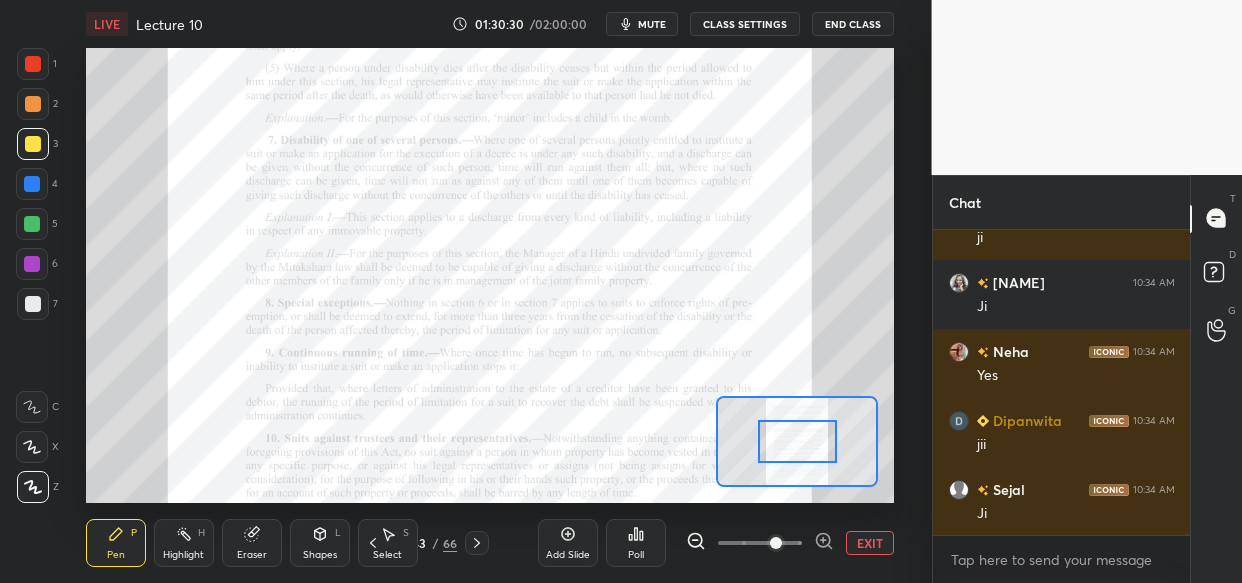 click at bounding box center [776, 543] 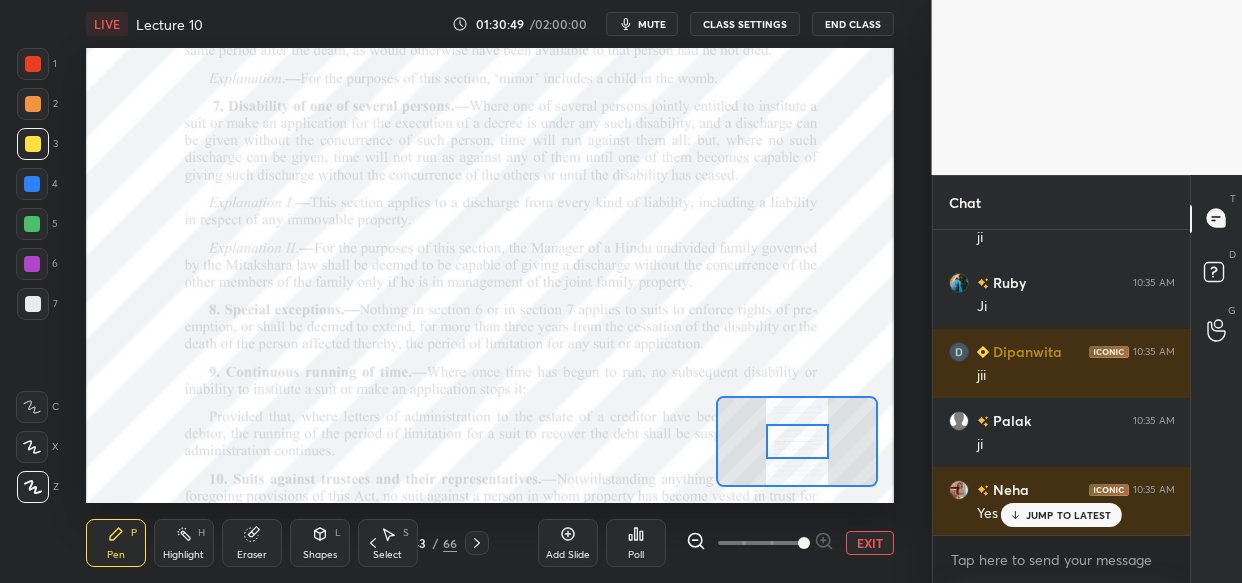 scroll, scrollTop: 154484, scrollLeft: 0, axis: vertical 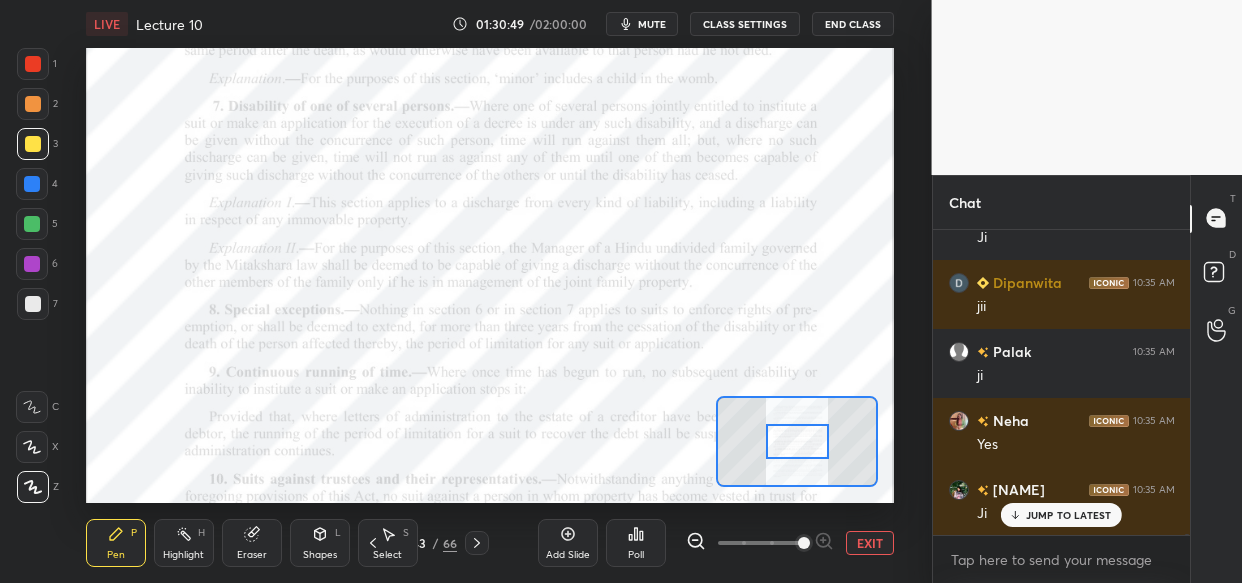 click 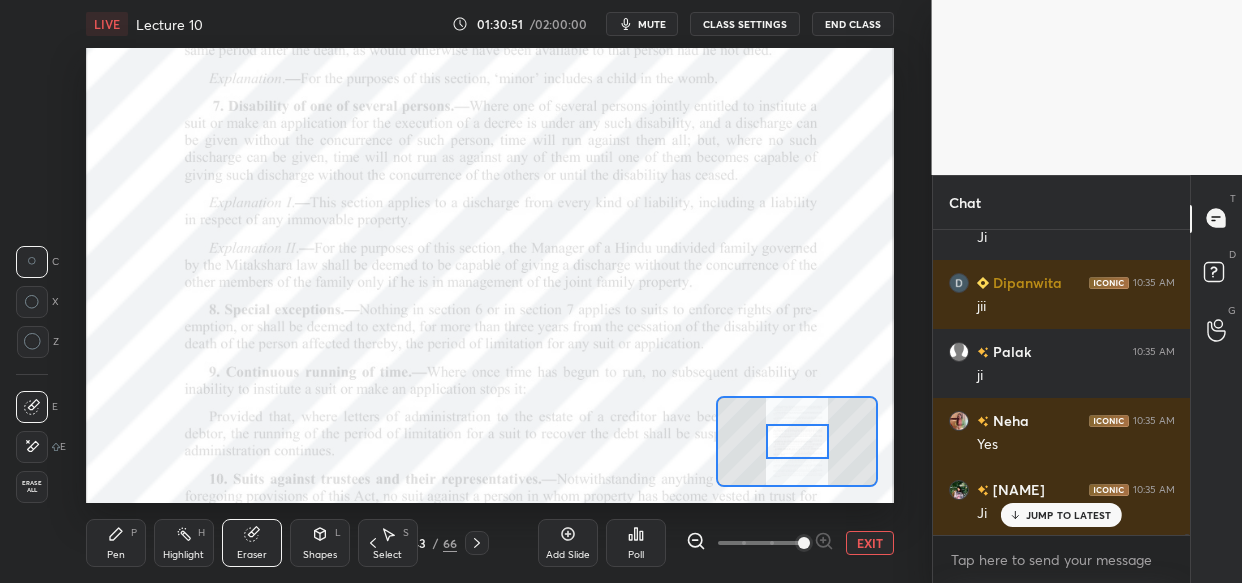 click on "Erase all" at bounding box center [32, 487] 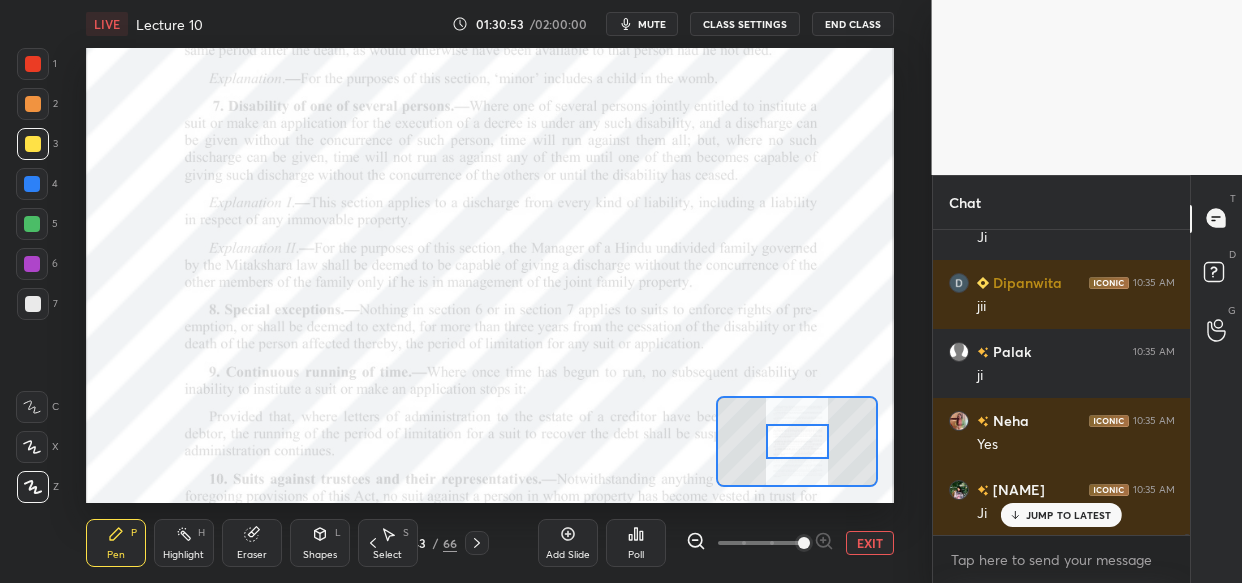 click at bounding box center (32, 184) 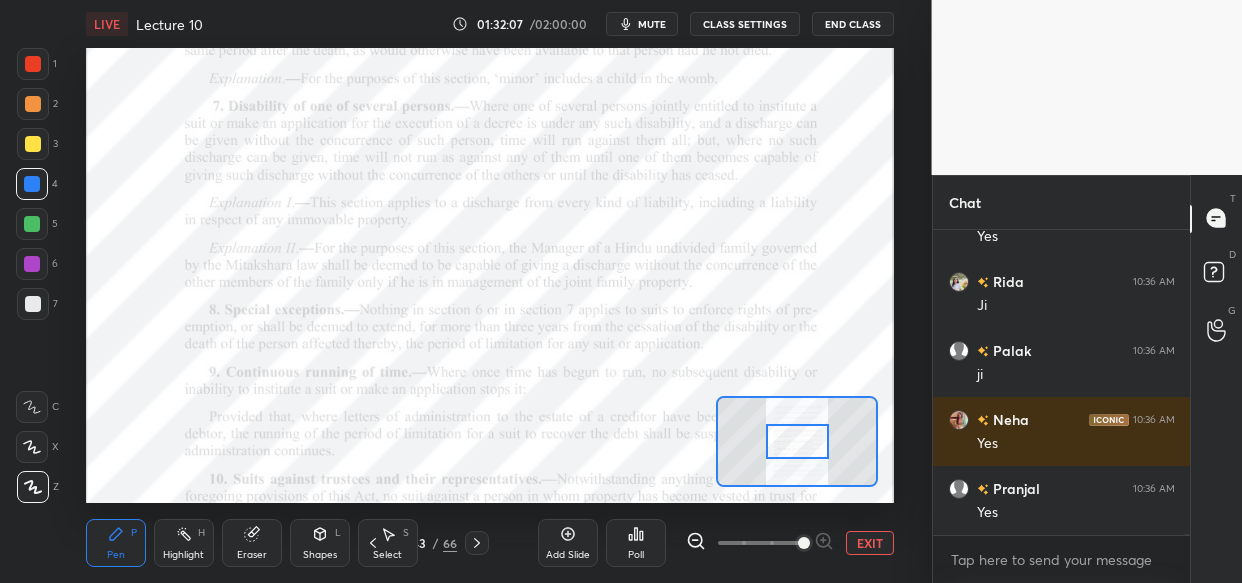 scroll, scrollTop: 156278, scrollLeft: 0, axis: vertical 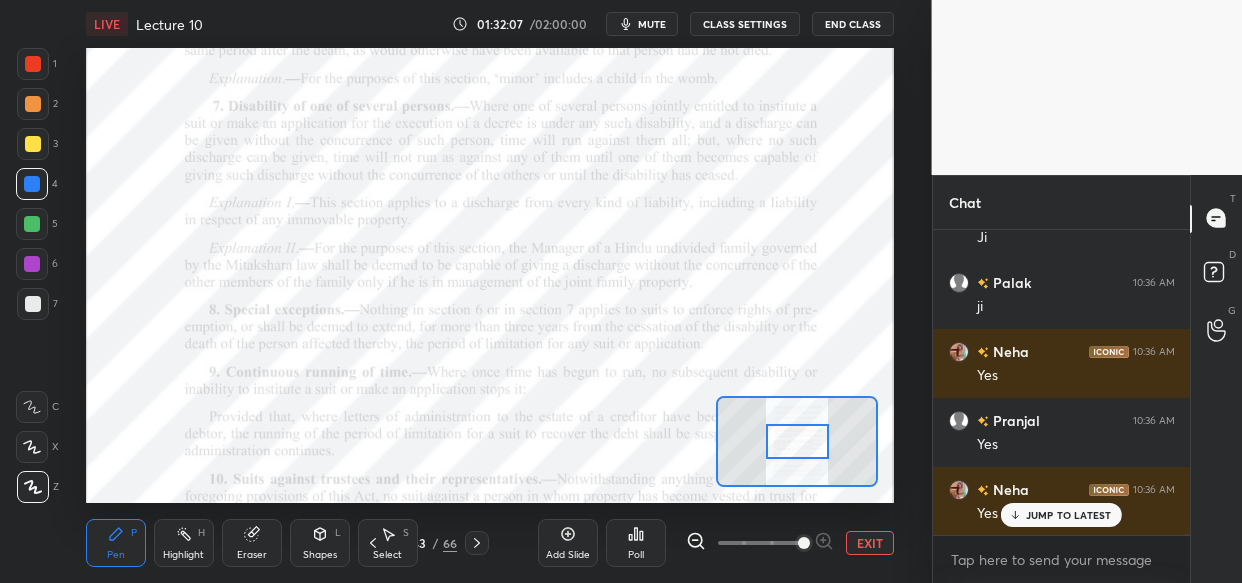 drag, startPoint x: 35, startPoint y: 63, endPoint x: 73, endPoint y: 77, distance: 40.496914 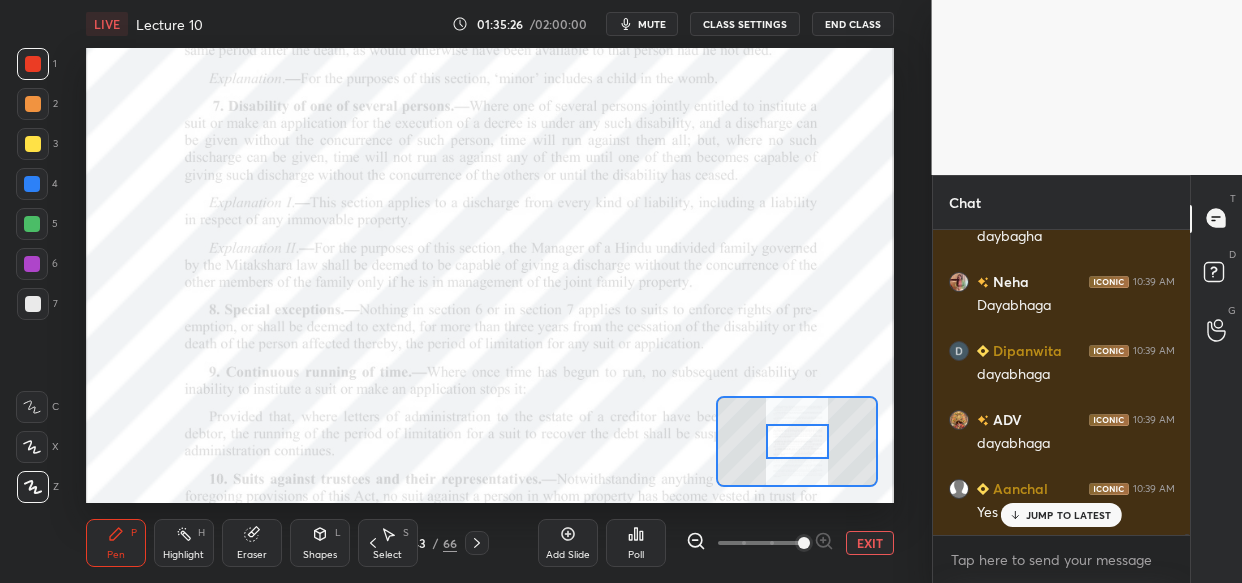 scroll, scrollTop: 162268, scrollLeft: 0, axis: vertical 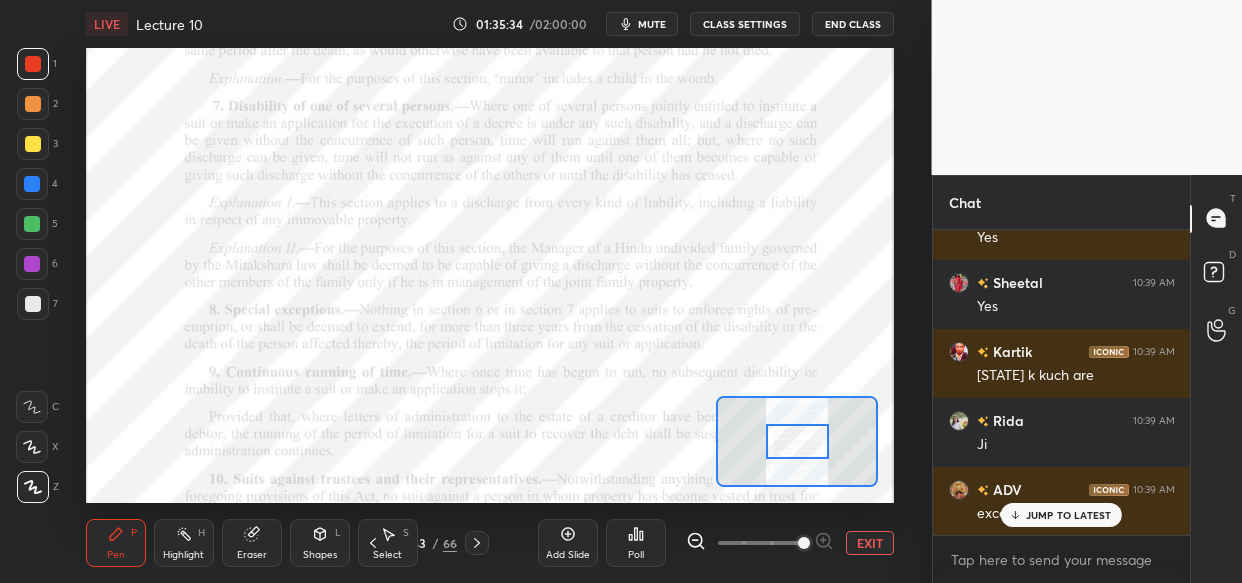 drag, startPoint x: 1066, startPoint y: 507, endPoint x: 1003, endPoint y: 535, distance: 68.942 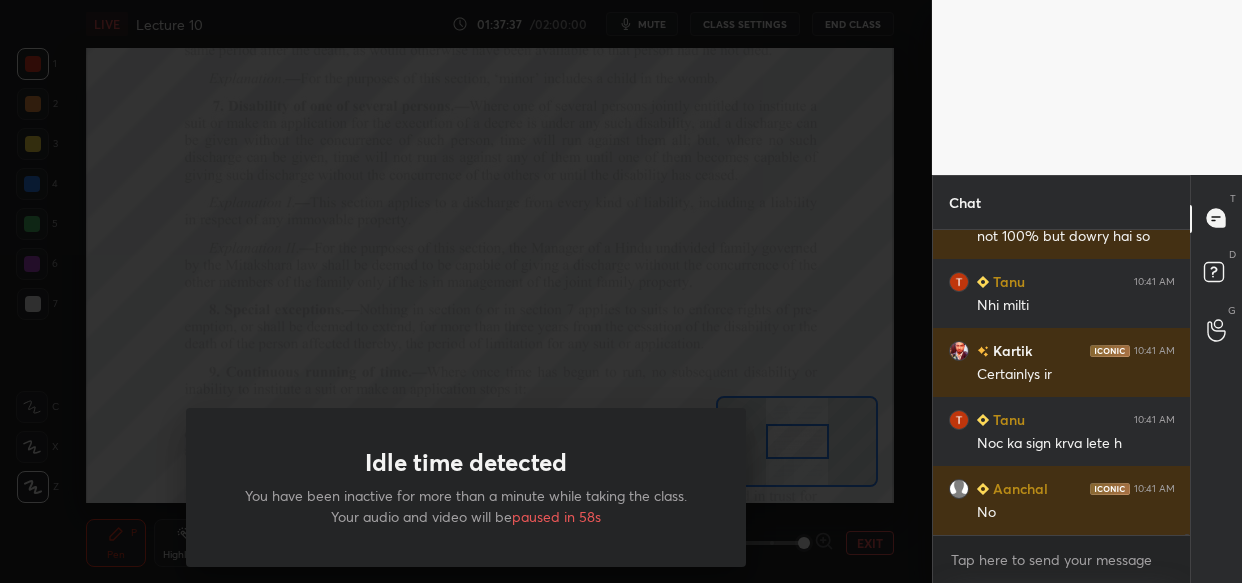 scroll, scrollTop: 165738, scrollLeft: 0, axis: vertical 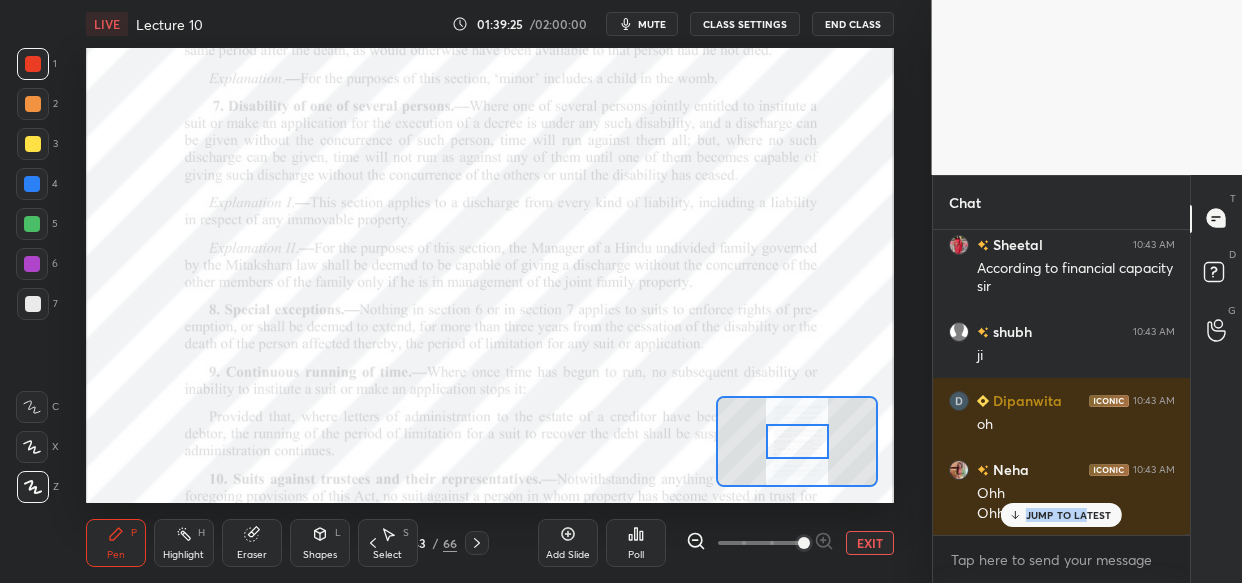 click on "Shalinee 10:43 AM Ji Sejal 10:43 AM Ji Aanchal 10:43 AM Ji Tanu 10:43 AM Itne rituals hote h  shadi k bad bhi bahot Paisa lagta h bhai Kartik 10:43 AM patiarchal dominance Rida 10:43 AM Ji ADV 10:43 AM correct sir Dipanwita 10:43 AM jii Shalinee 10:43 AM Ji Dipanwita 10:43 AM Ji Sheetal 10:43 AM According to financial capacity sir shubh 10:43 AM ji Dipanwita 10:43 AM oh Neha 10:43 AM Ohh Ohh JUMP TO LATEST" at bounding box center (1062, 382) 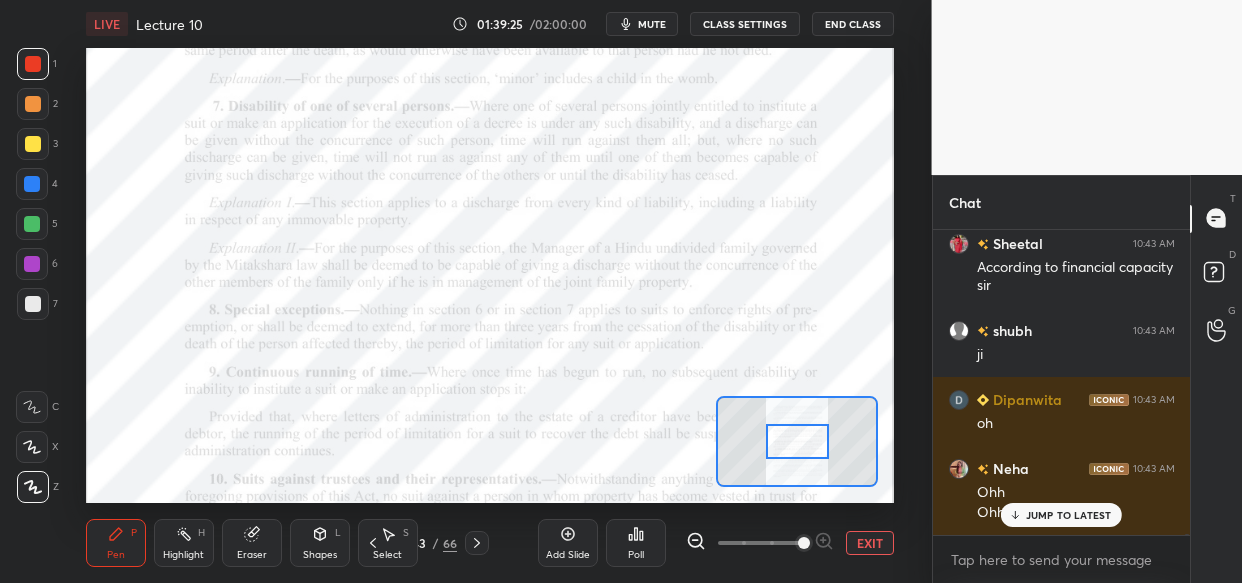 click on "JUMP TO LATEST" at bounding box center (1069, 515) 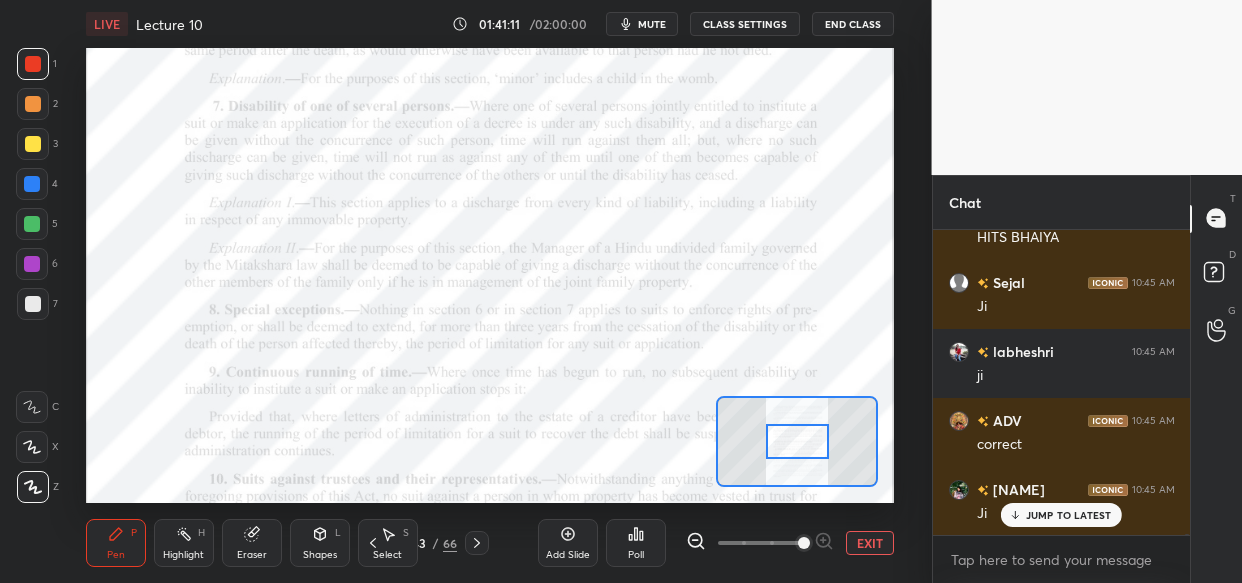 scroll, scrollTop: 171322, scrollLeft: 0, axis: vertical 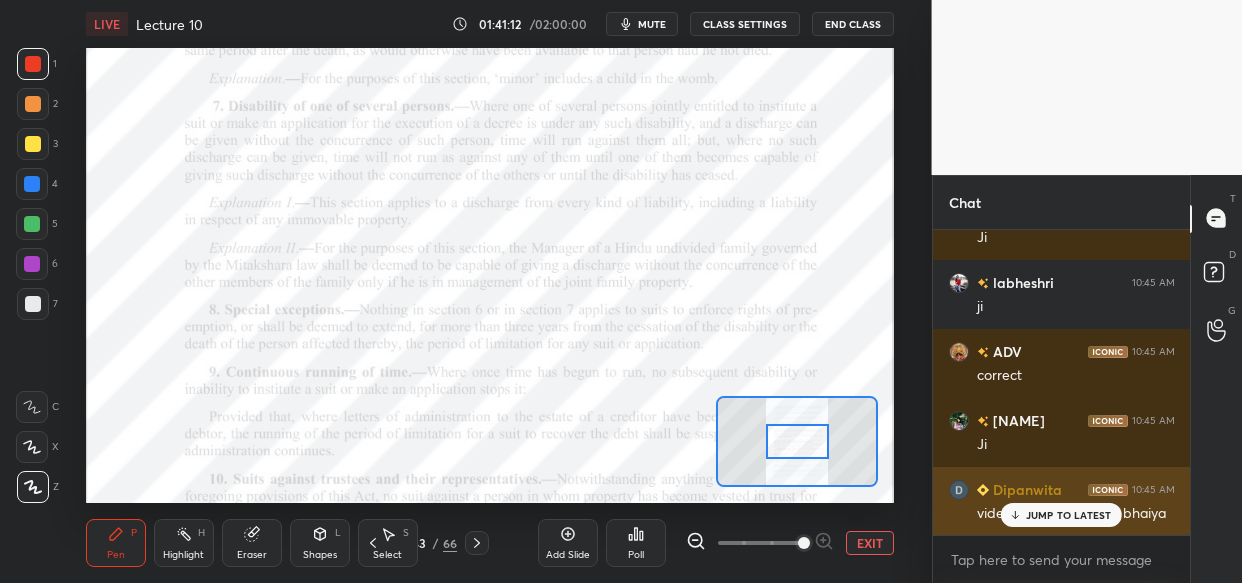 click on "JUMP TO LATEST" at bounding box center (1069, 515) 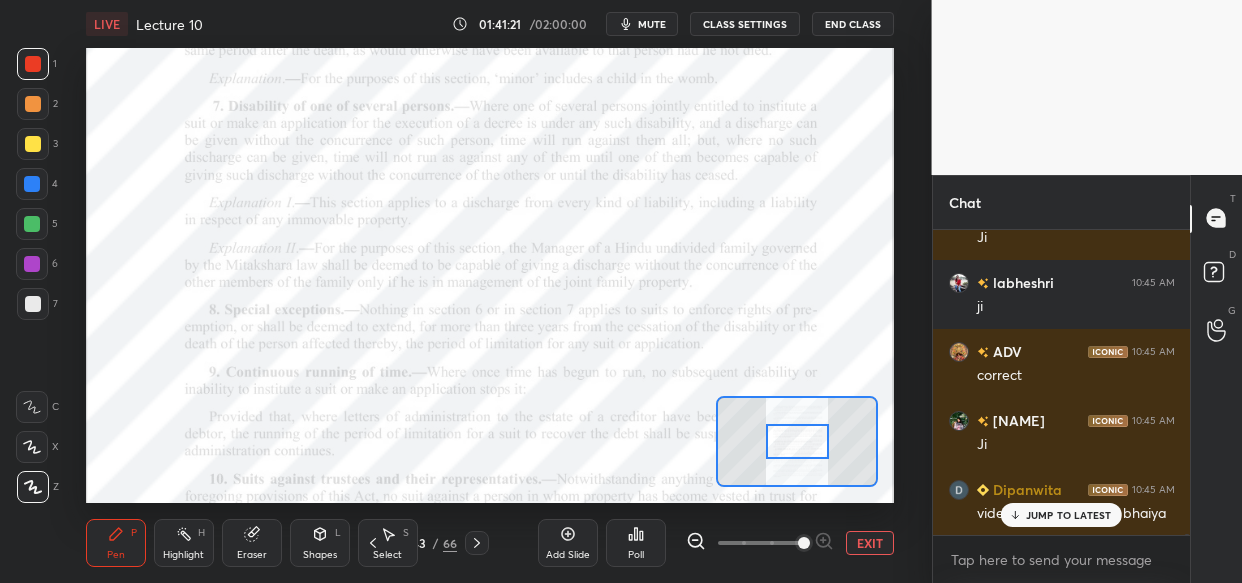 scroll, scrollTop: 171391, scrollLeft: 0, axis: vertical 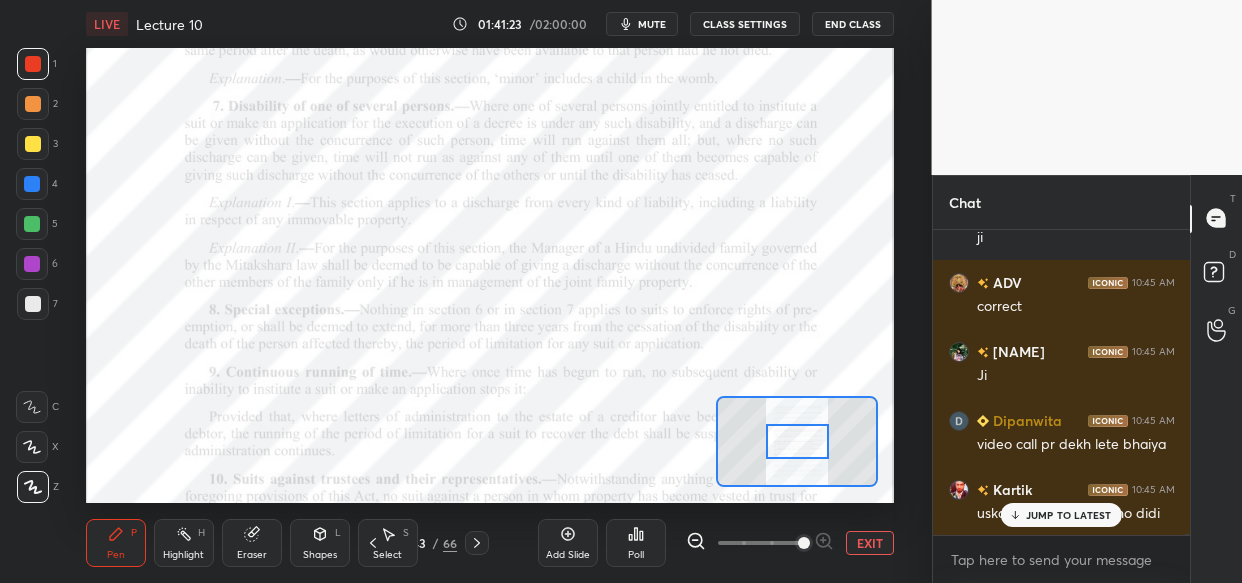 click on "JUMP TO LATEST" at bounding box center [1069, 515] 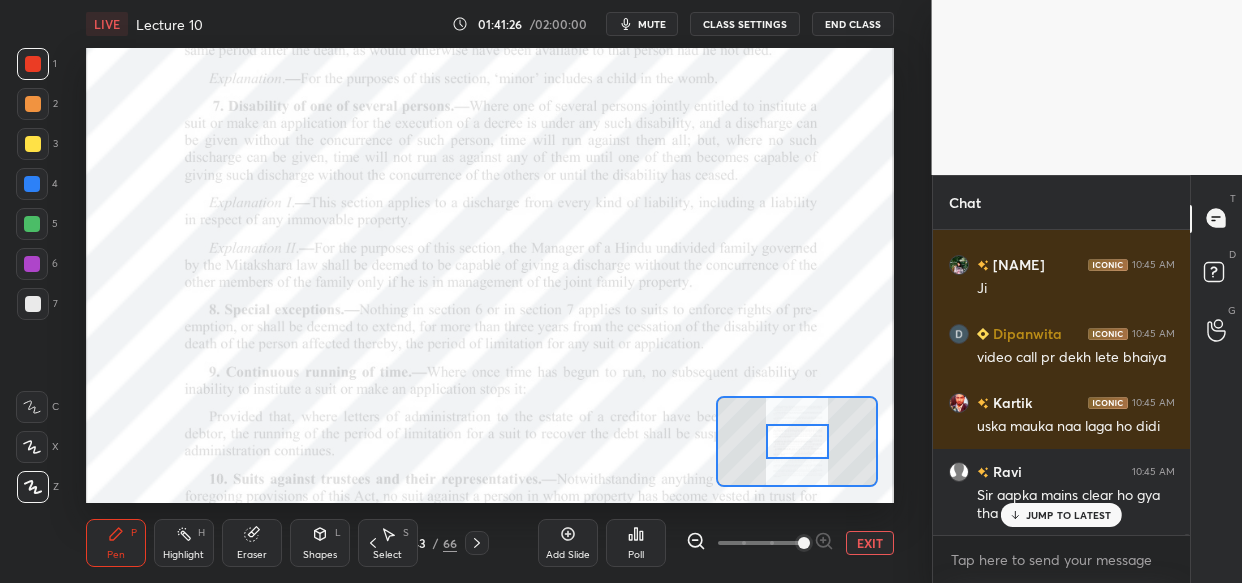 scroll, scrollTop: 171547, scrollLeft: 0, axis: vertical 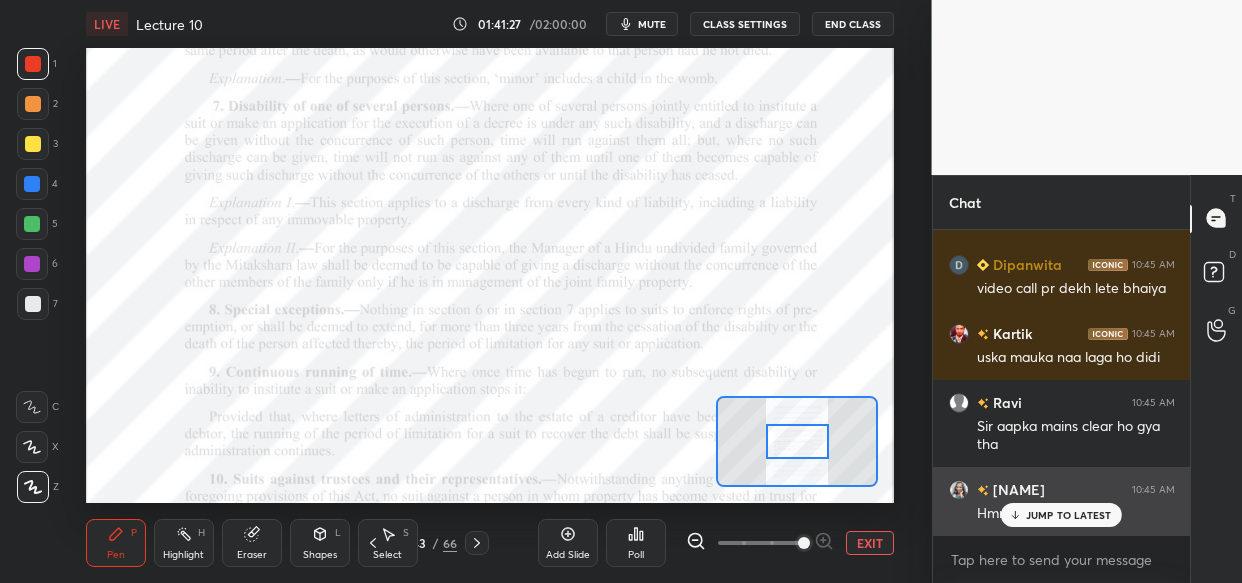 click on "JUMP TO LATEST" at bounding box center (1061, 515) 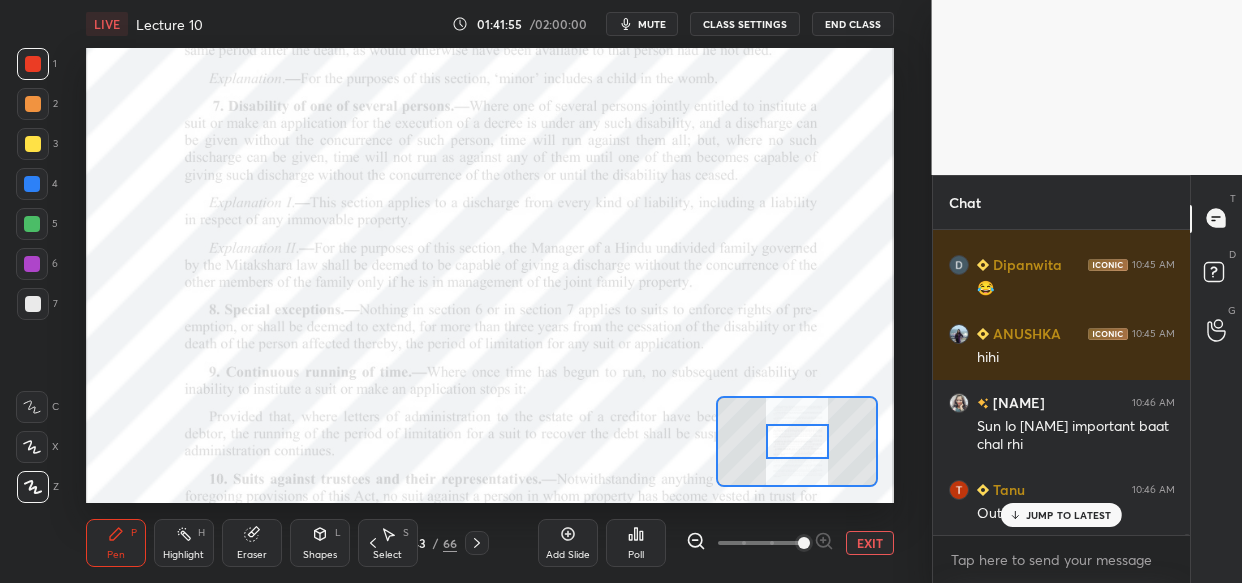 scroll, scrollTop: 171997, scrollLeft: 0, axis: vertical 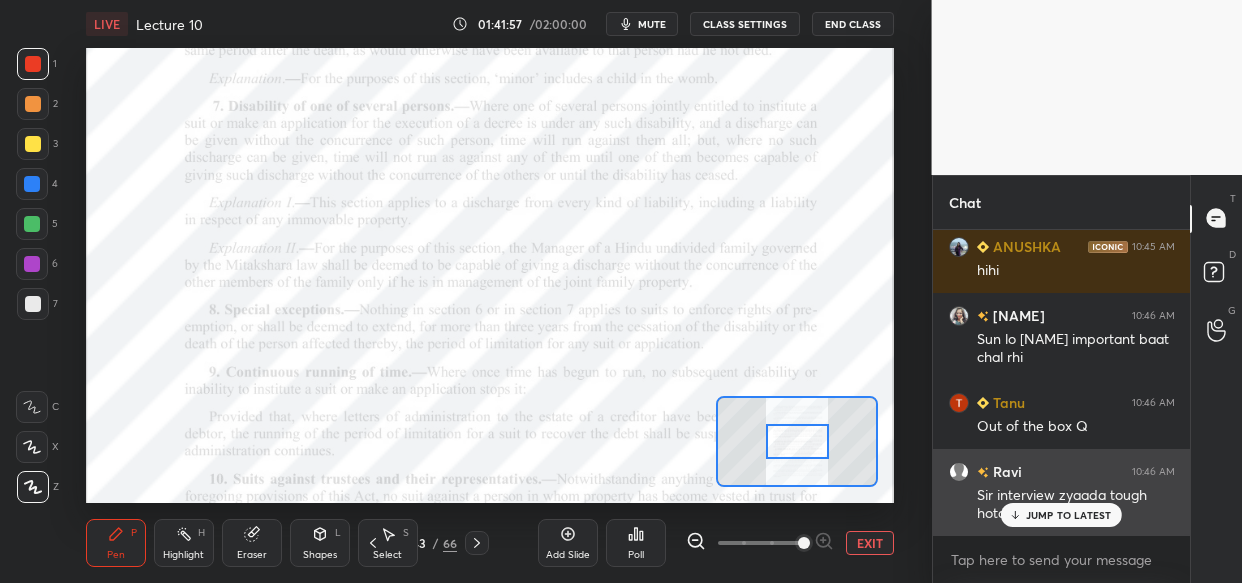 click on "JUMP TO LATEST" at bounding box center (1061, 515) 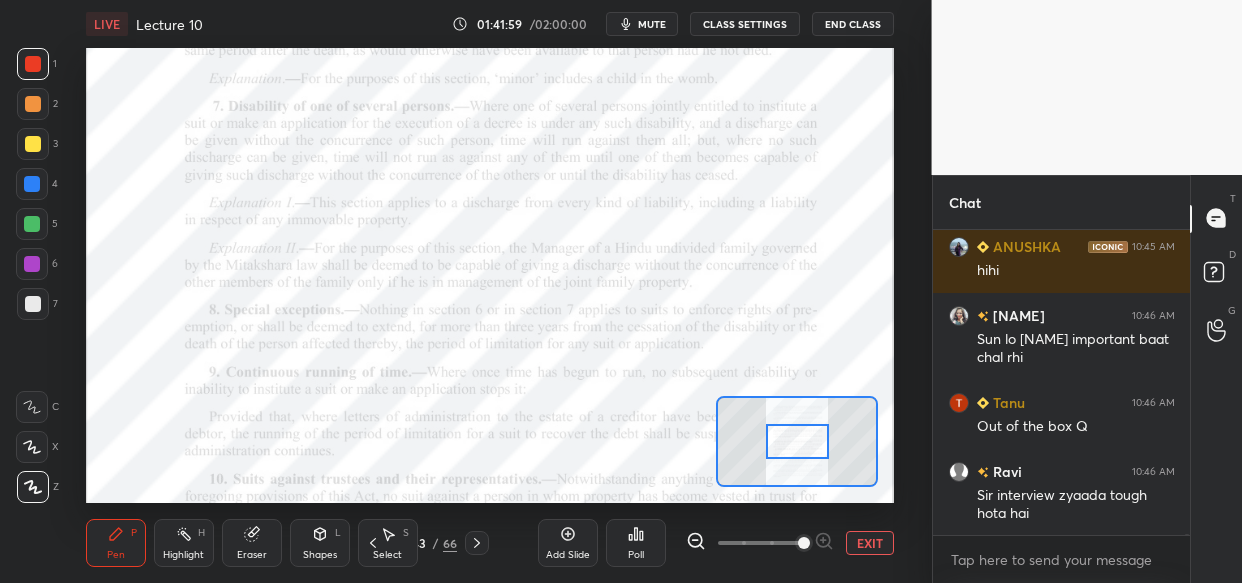 scroll, scrollTop: 172084, scrollLeft: 0, axis: vertical 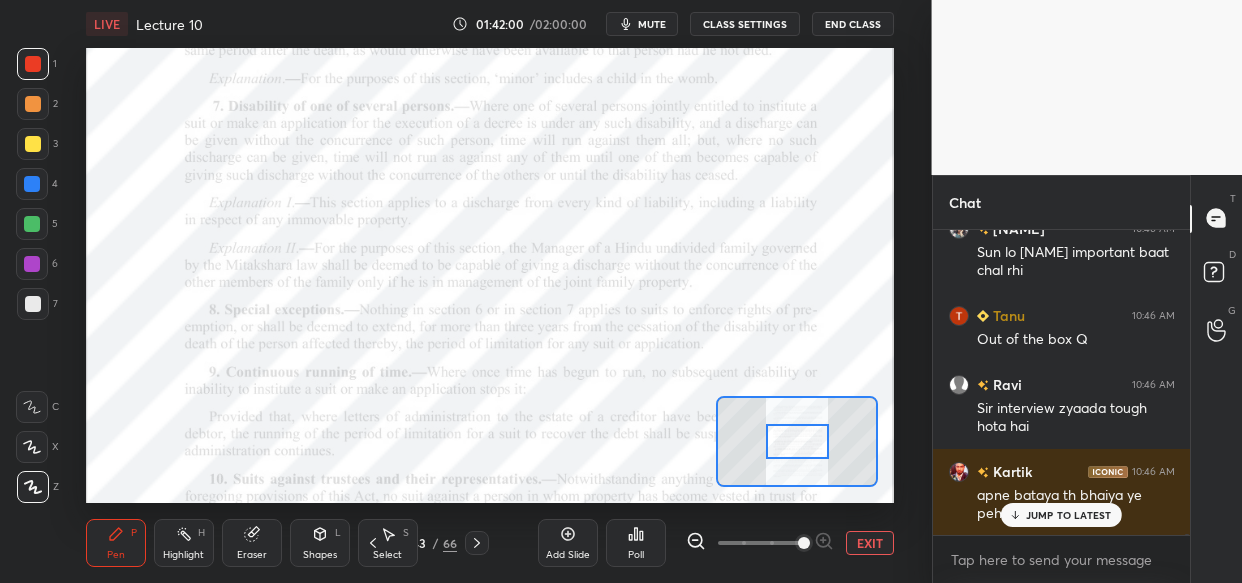 click on "JUMP TO LATEST" at bounding box center (1069, 515) 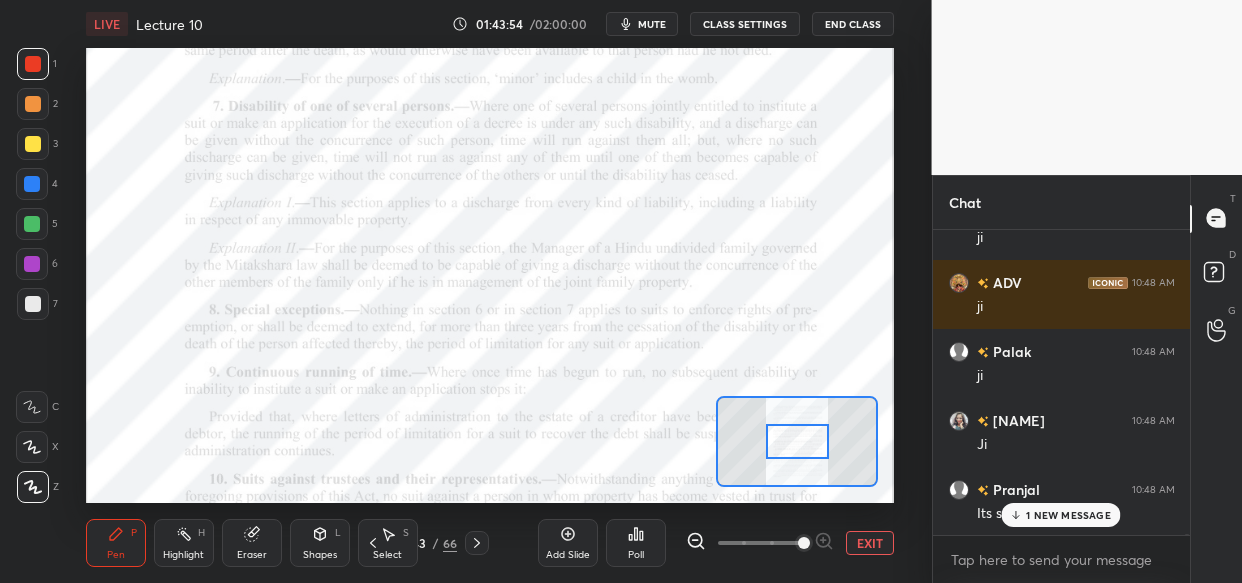 scroll, scrollTop: 173845, scrollLeft: 0, axis: vertical 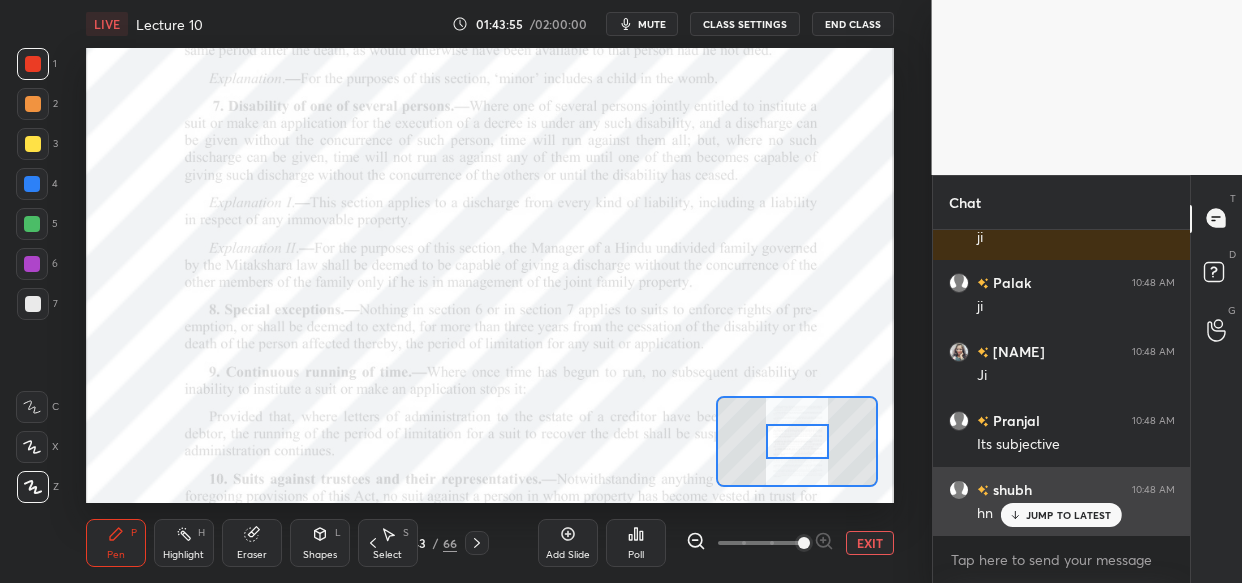 click on "shubh 10:48 AM hn" at bounding box center (1062, 501) 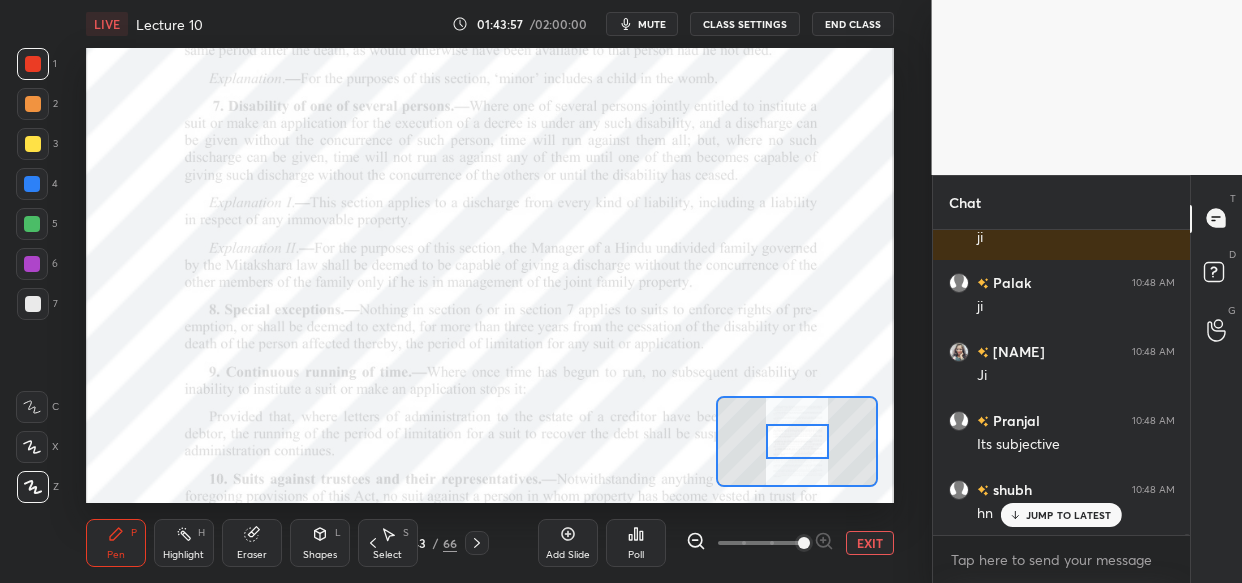 click on "JUMP TO LATEST" at bounding box center (1061, 515) 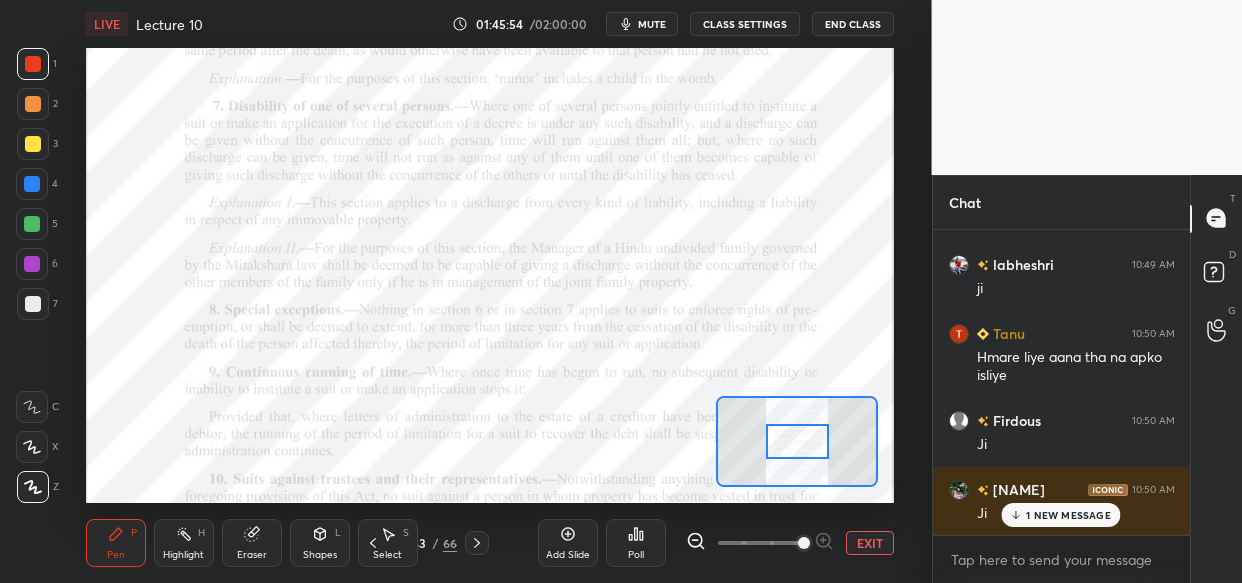 scroll, scrollTop: 175468, scrollLeft: 0, axis: vertical 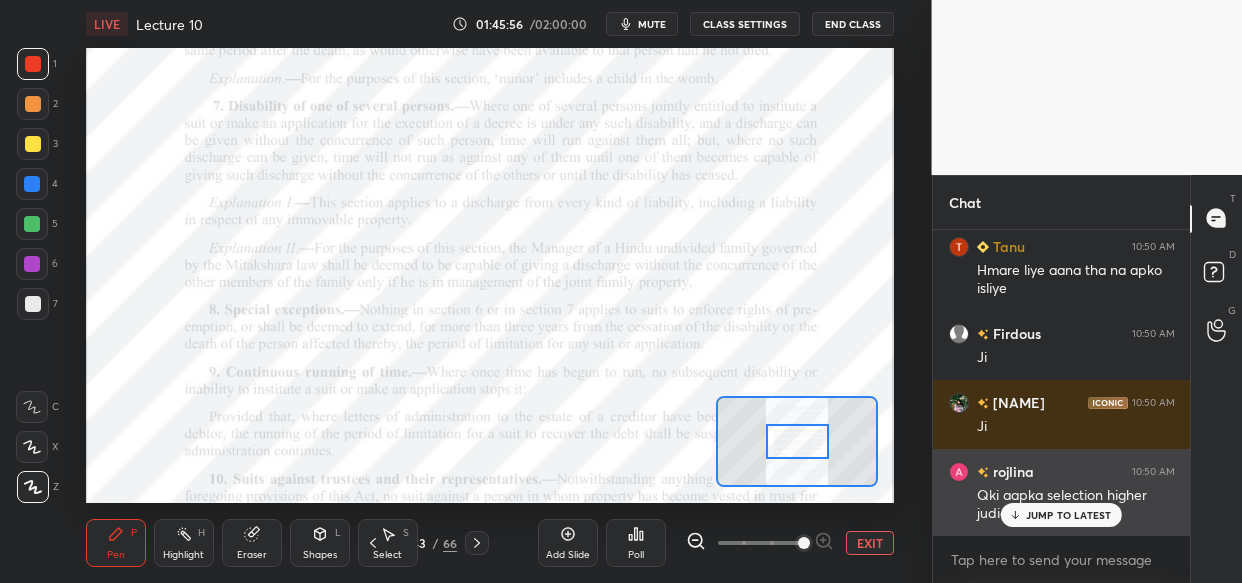 click on "JUMP TO LATEST" at bounding box center (1069, 515) 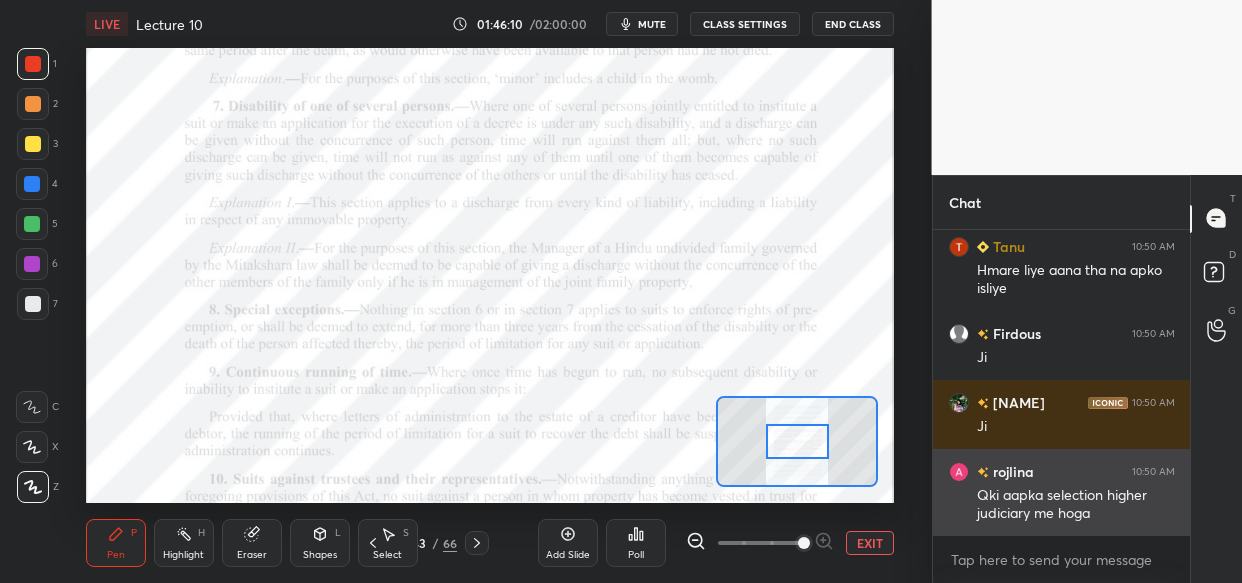 scroll, scrollTop: 258, scrollLeft: 252, axis: both 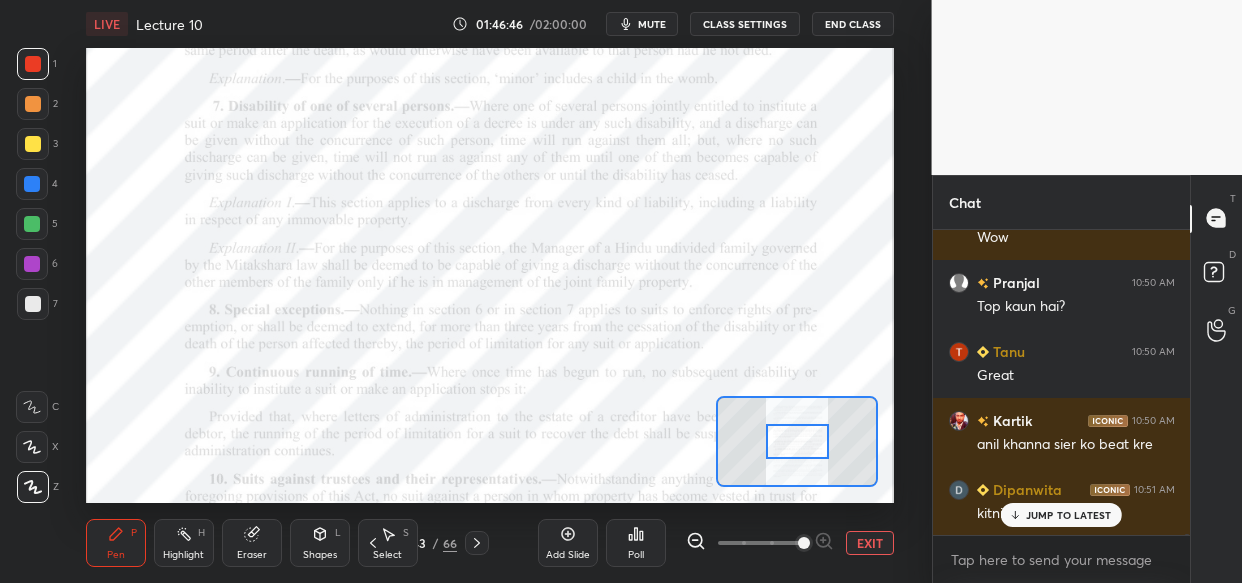 drag, startPoint x: 1062, startPoint y: 509, endPoint x: 980, endPoint y: 567, distance: 100.43903 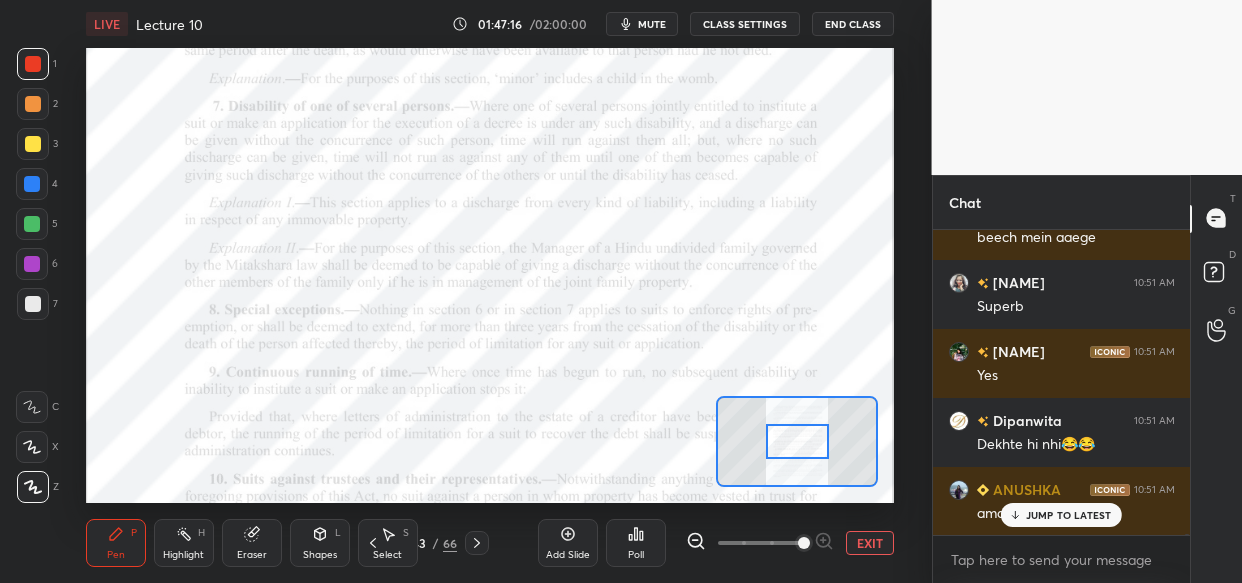 scroll, scrollTop: 177403, scrollLeft: 0, axis: vertical 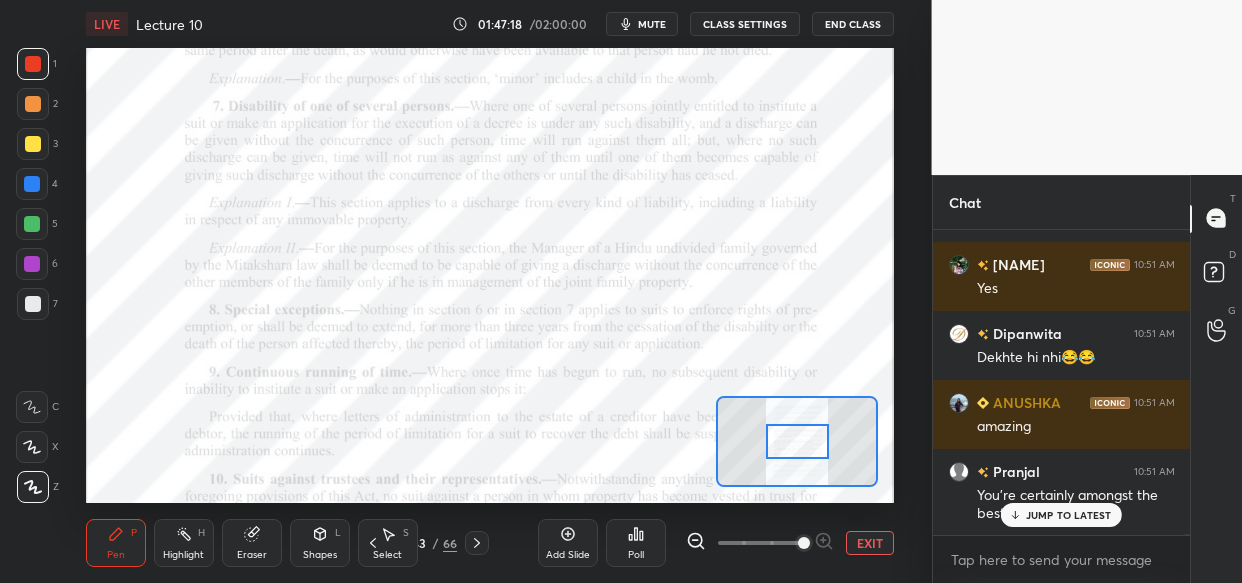 click on "JUMP TO LATEST" at bounding box center [1069, 515] 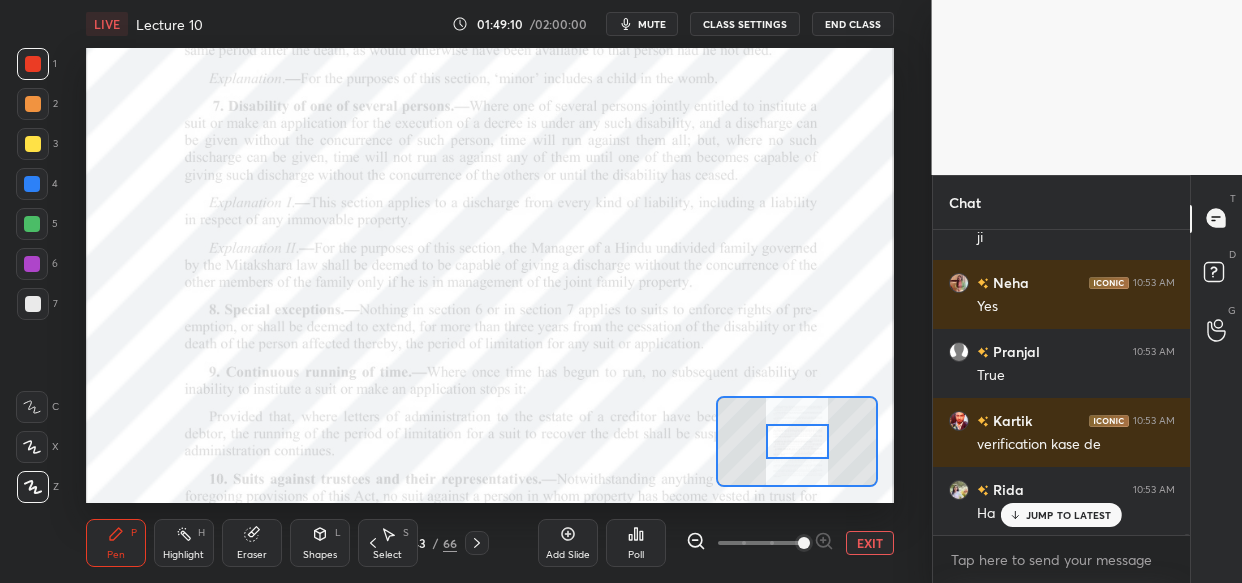 scroll, scrollTop: 180493, scrollLeft: 0, axis: vertical 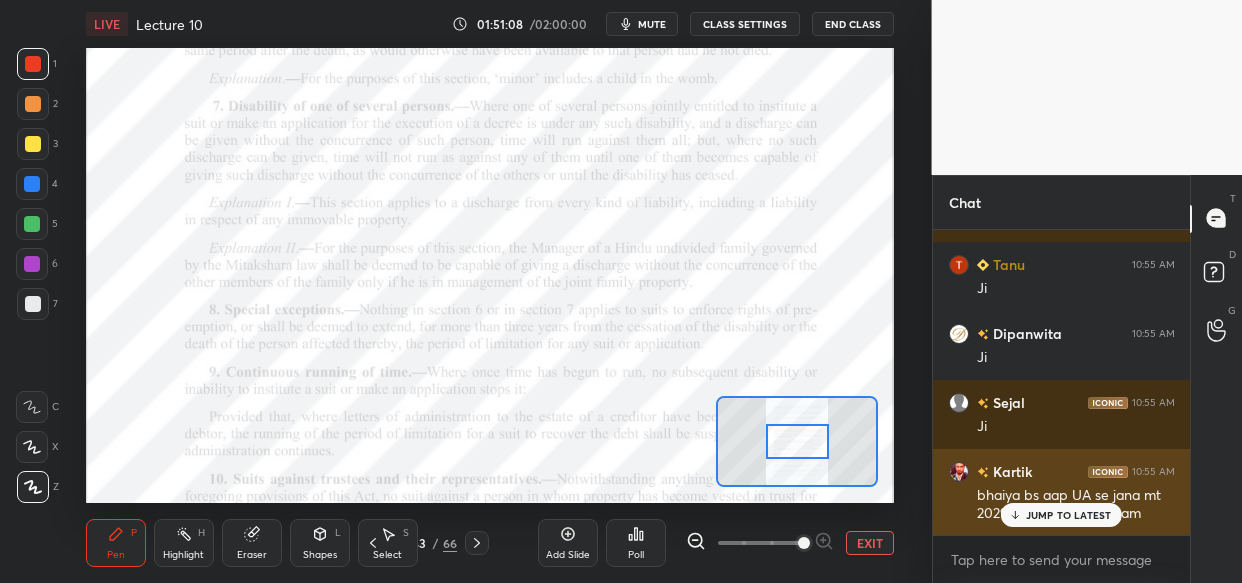 click on "[NAME] 10:55 AM bhaiya bs aap UA se jana mt 2029 tk bhagwaan kasam" at bounding box center (1062, 492) 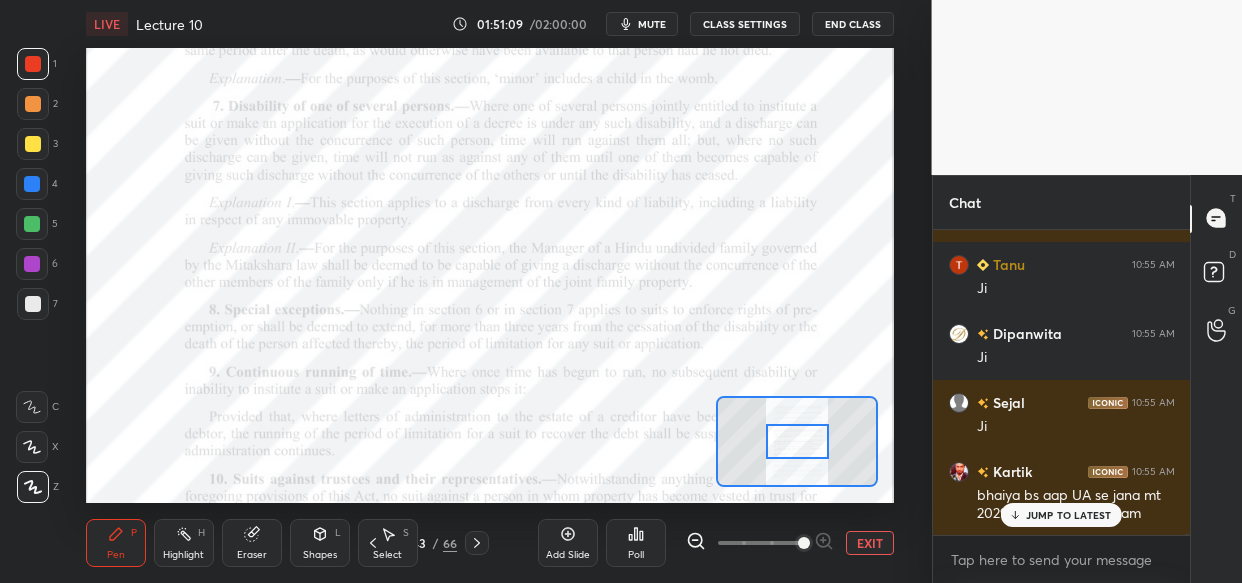 click on "JUMP TO LATEST" at bounding box center (1069, 515) 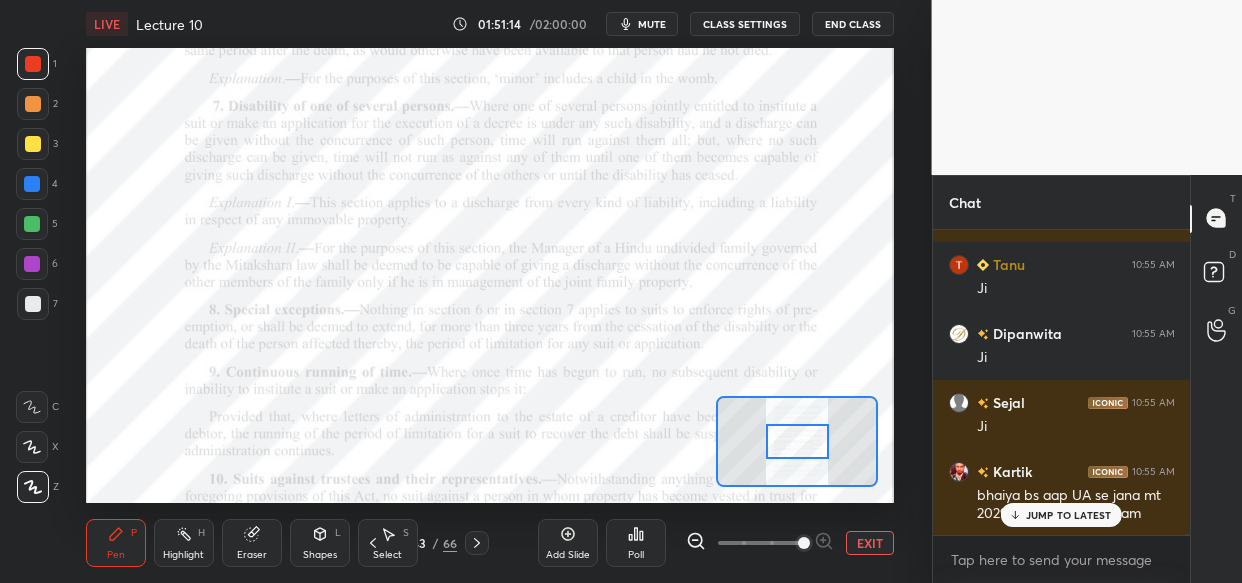 scroll, scrollTop: 182461, scrollLeft: 0, axis: vertical 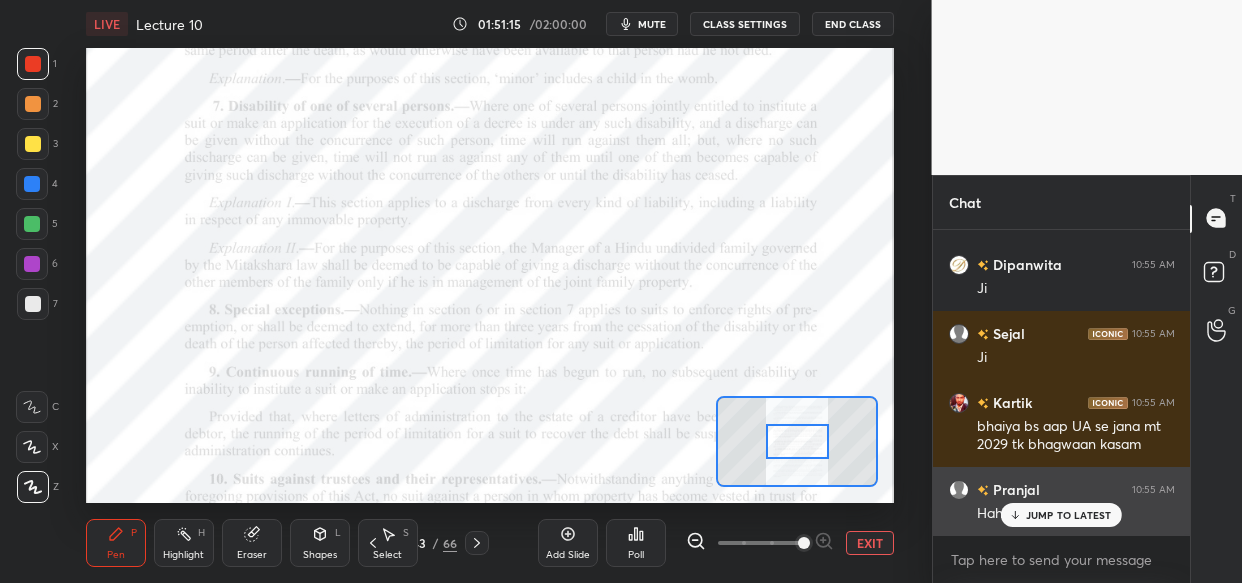 click on "JUMP TO LATEST" at bounding box center [1069, 515] 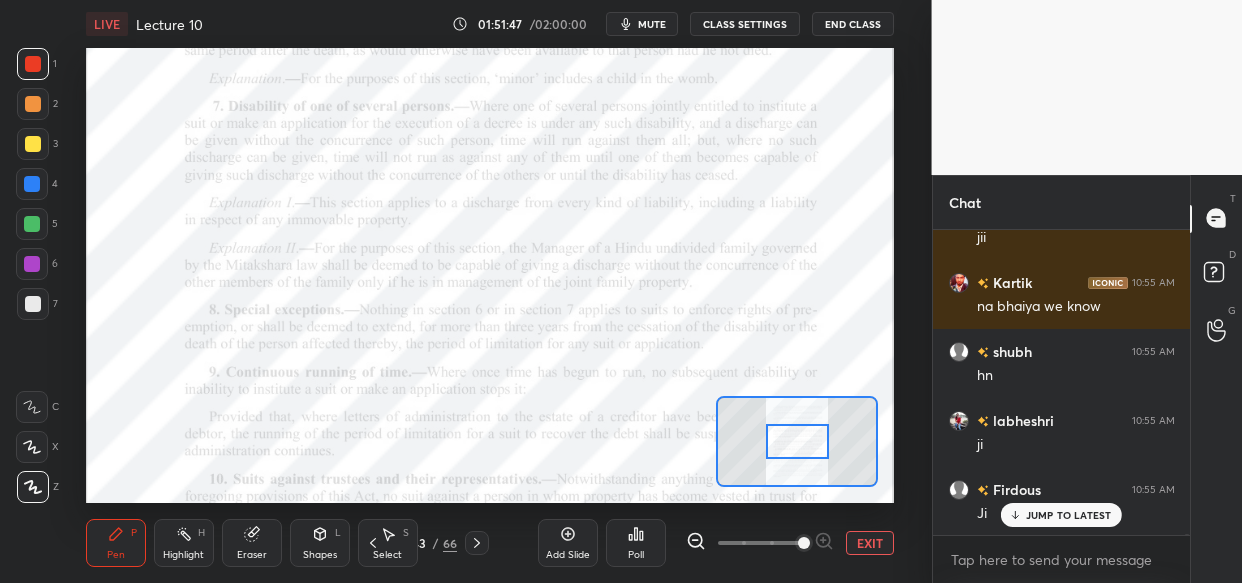 scroll, scrollTop: 182962, scrollLeft: 0, axis: vertical 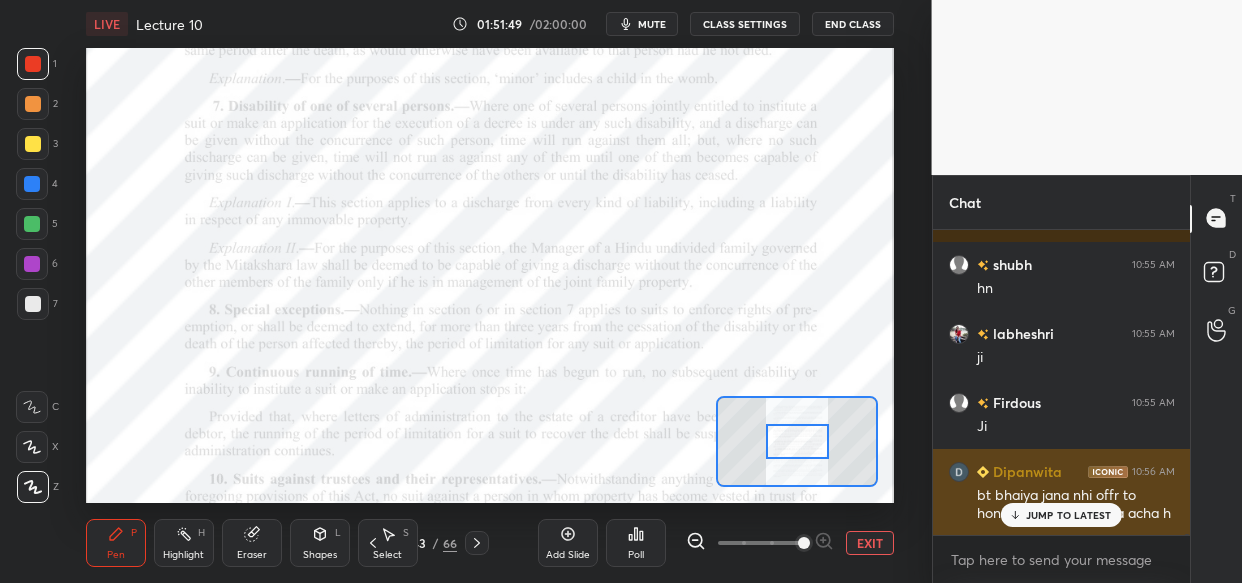 click on "JUMP TO LATEST" at bounding box center [1069, 515] 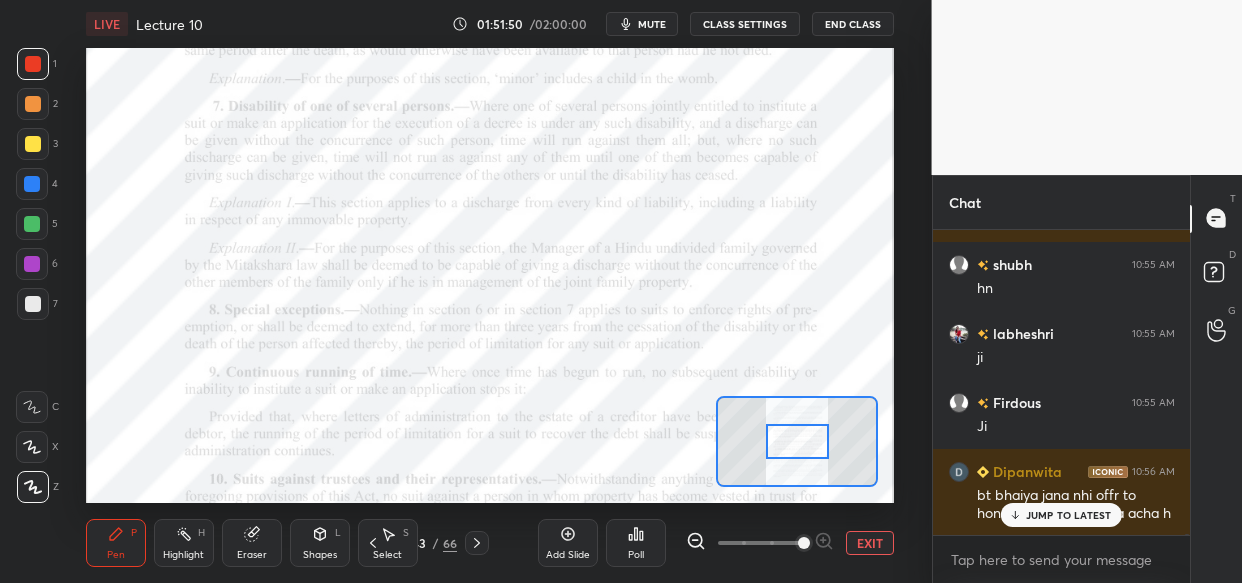 scroll, scrollTop: 183031, scrollLeft: 0, axis: vertical 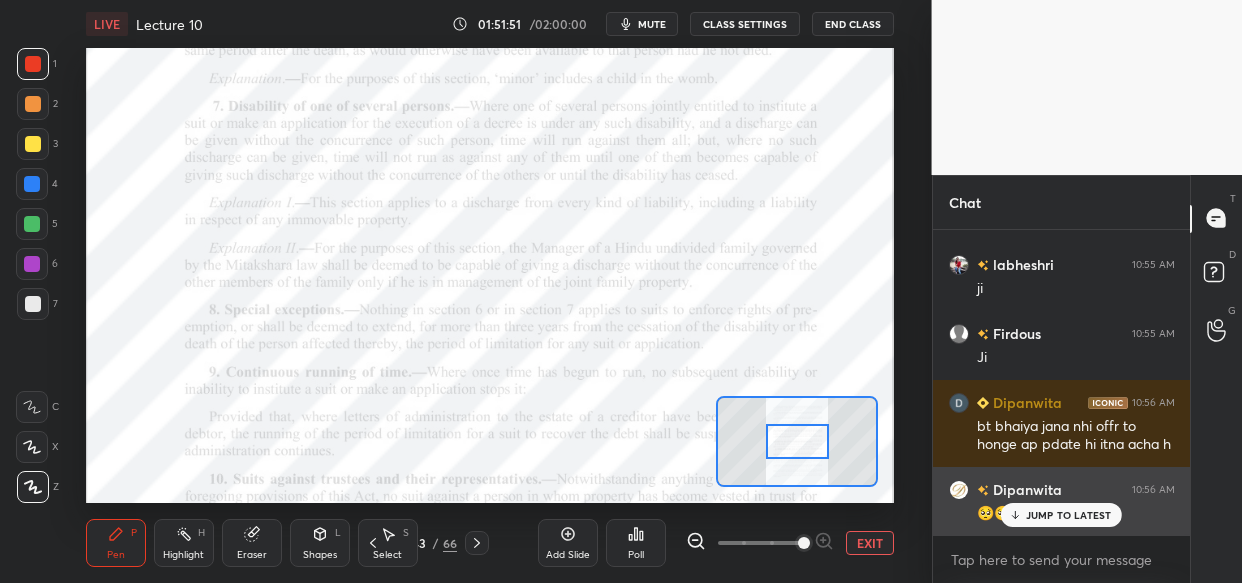 drag, startPoint x: 1039, startPoint y: 517, endPoint x: 1002, endPoint y: 520, distance: 37.12142 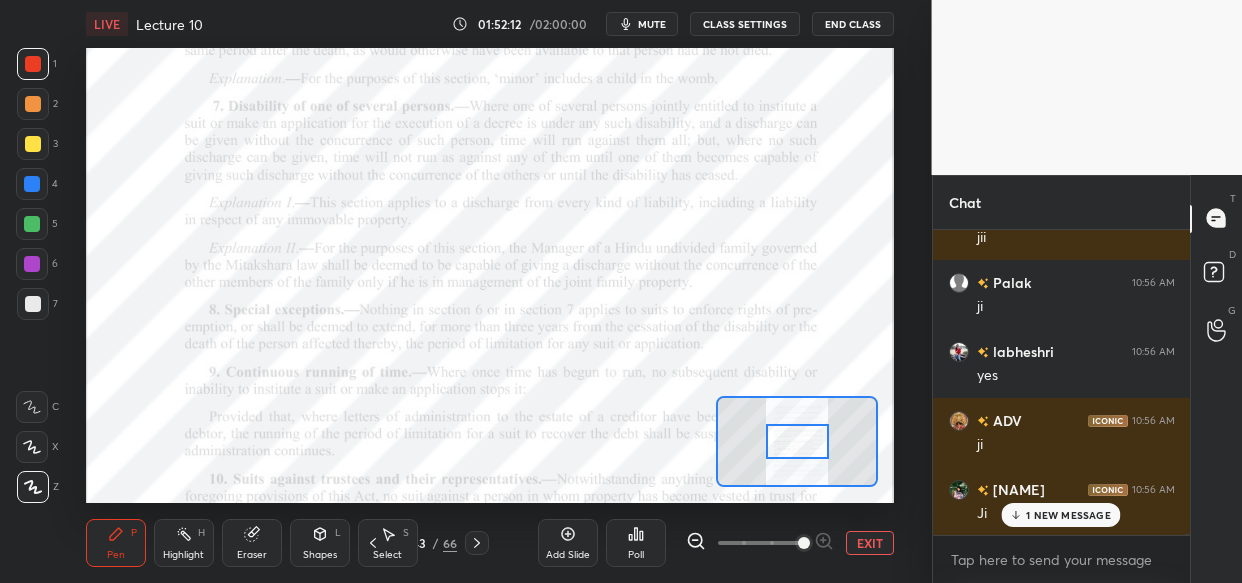 scroll, scrollTop: 183583, scrollLeft: 0, axis: vertical 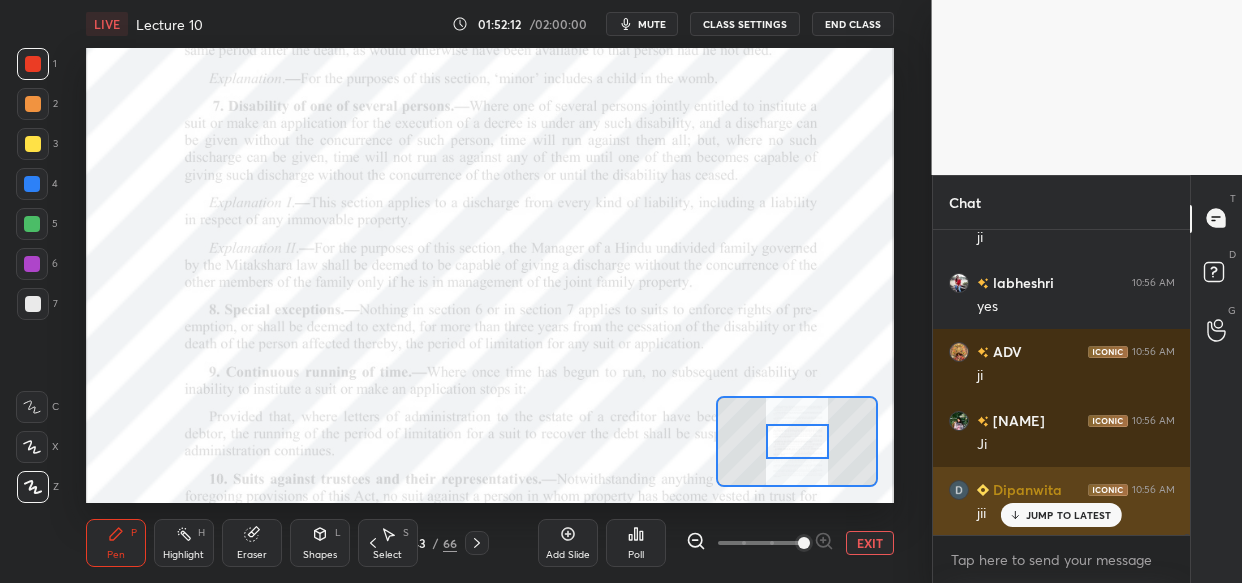 click on "JUMP TO LATEST" at bounding box center (1069, 515) 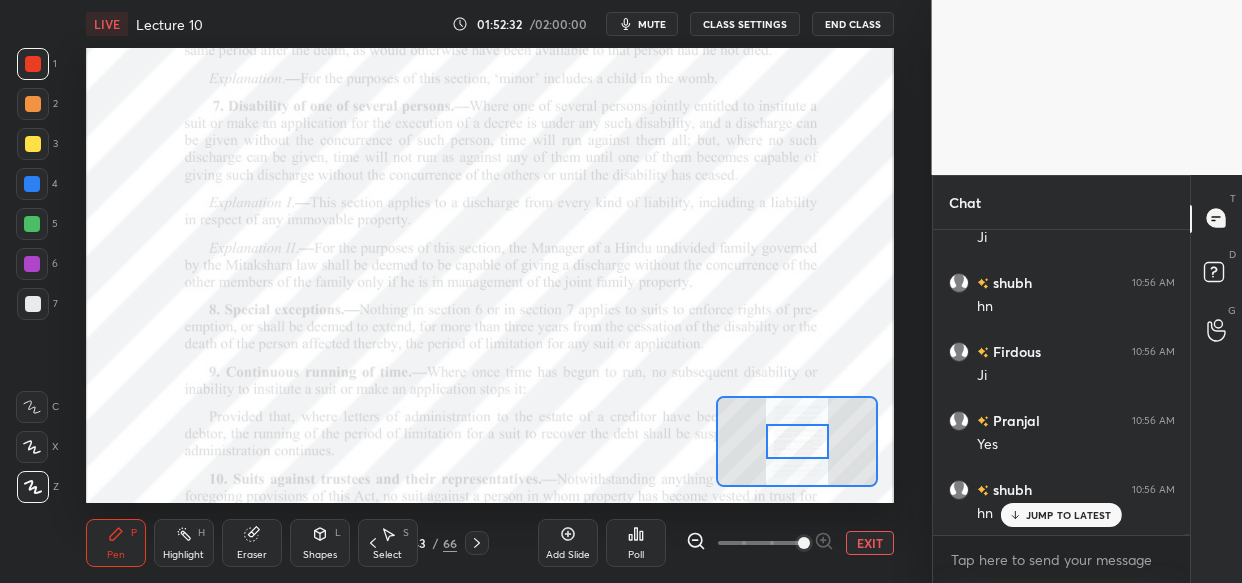 scroll, scrollTop: 183997, scrollLeft: 0, axis: vertical 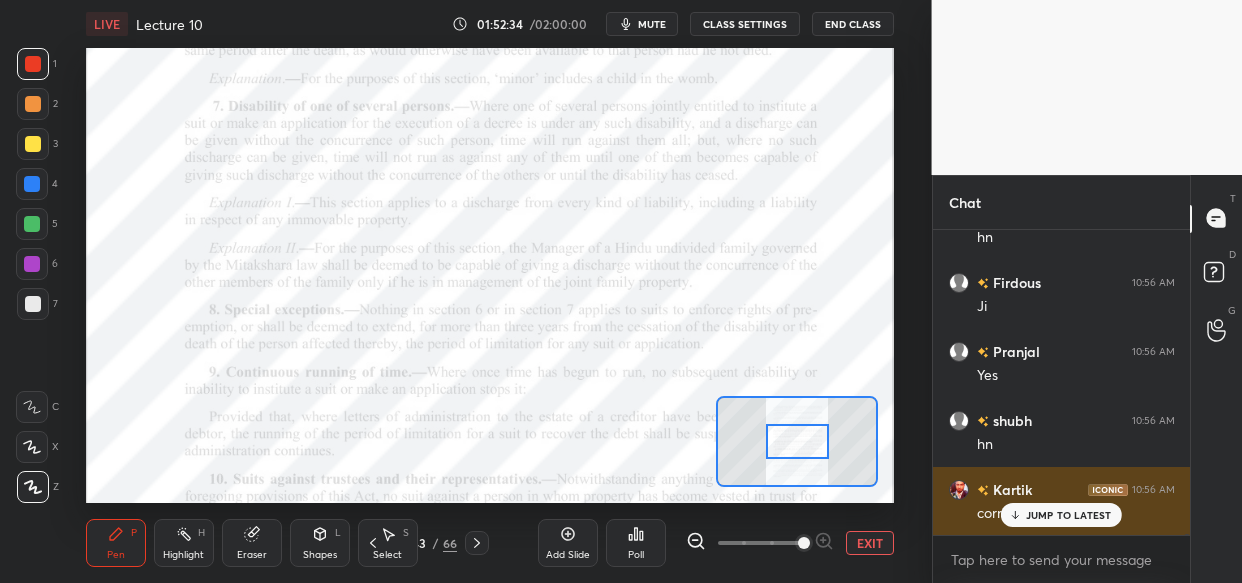 click on "JUMP TO LATEST" at bounding box center (1061, 515) 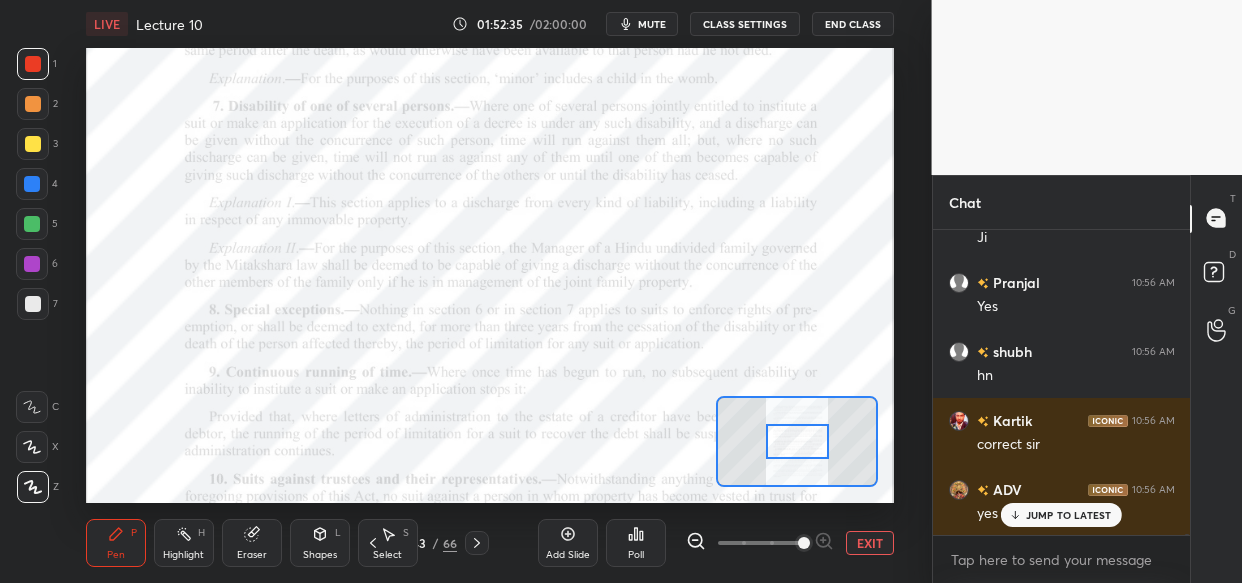 scroll, scrollTop: 184135, scrollLeft: 0, axis: vertical 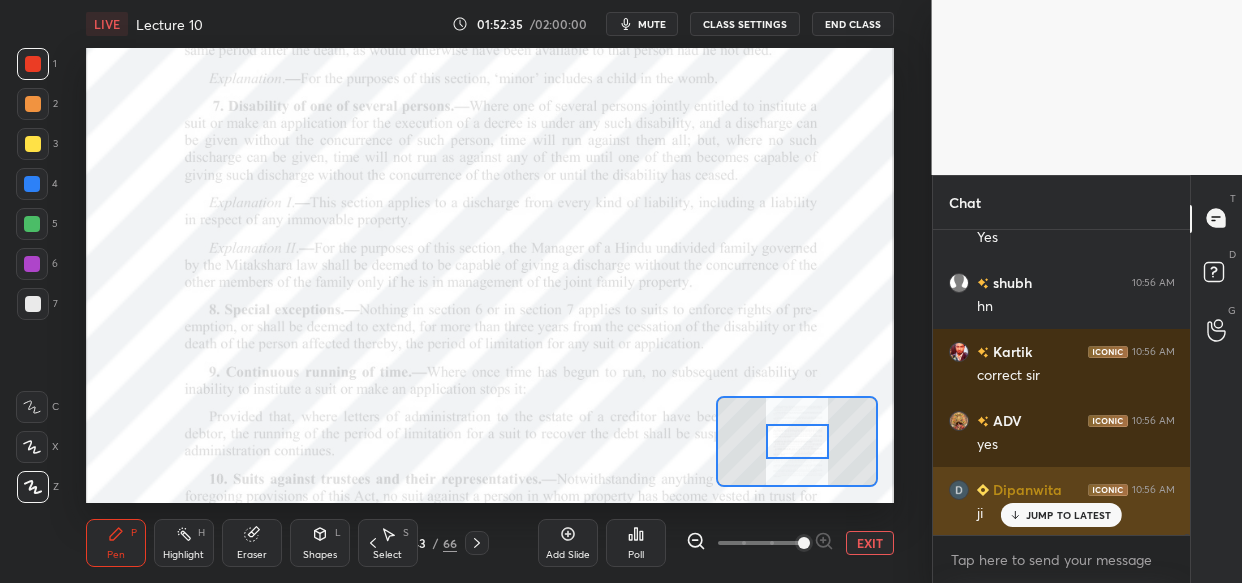 click on "[NAME] 10:56 AM Yes [NAME] 10:56 AM jii [NAME] 10:56 AM ji [NAME] 10:56 AM yes [NAME] 10:56 AM ji [NAME] 10:56 AM Ji [NAME] 10:56 AM jii [NAME] 10:56 AM Ji [NAME] 10:56 AM hn [NAME] 10:56 AM Ji [NAME] 10:56 AM Yes [NAME] 10:56 AM hn [NAME] 10:56 AM correct sir [NAME] 10:56 AM yes [NAME] 10:56 AM ji" at bounding box center [1062, 382] 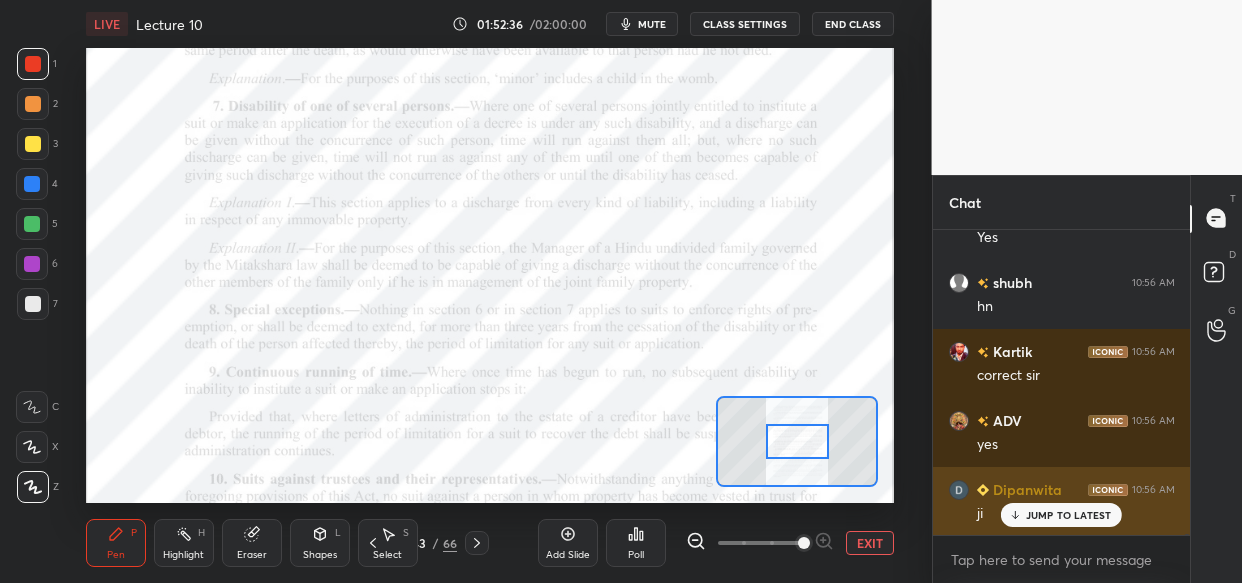 click on "JUMP TO LATEST" at bounding box center [1069, 515] 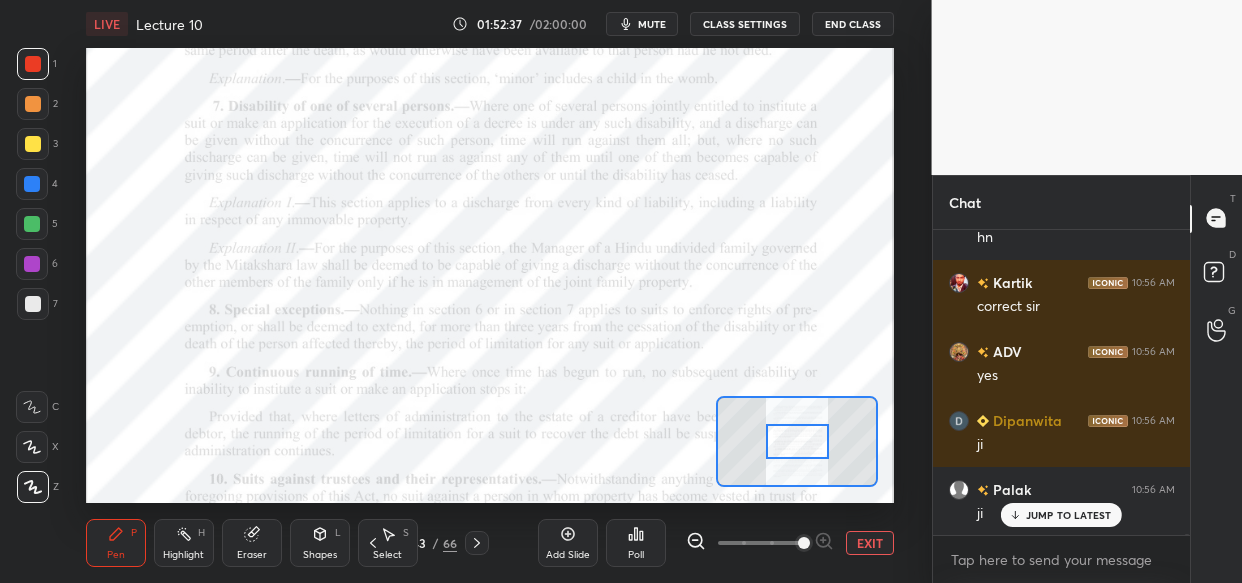 scroll, scrollTop: 184273, scrollLeft: 0, axis: vertical 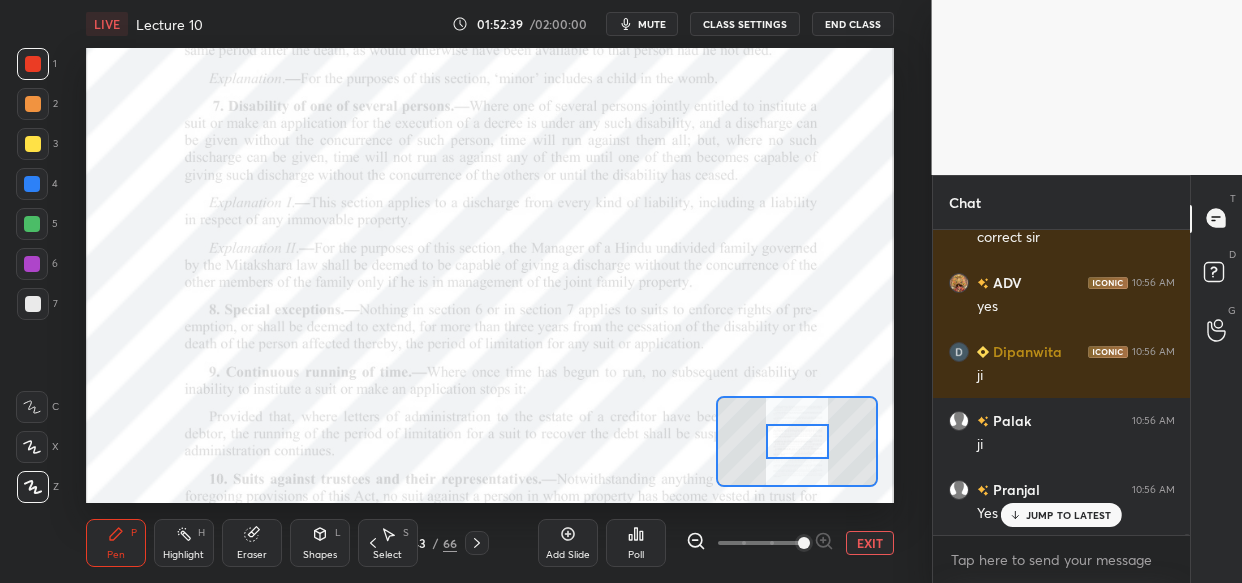 click on "Add Slide Poll EXIT" at bounding box center [716, 543] 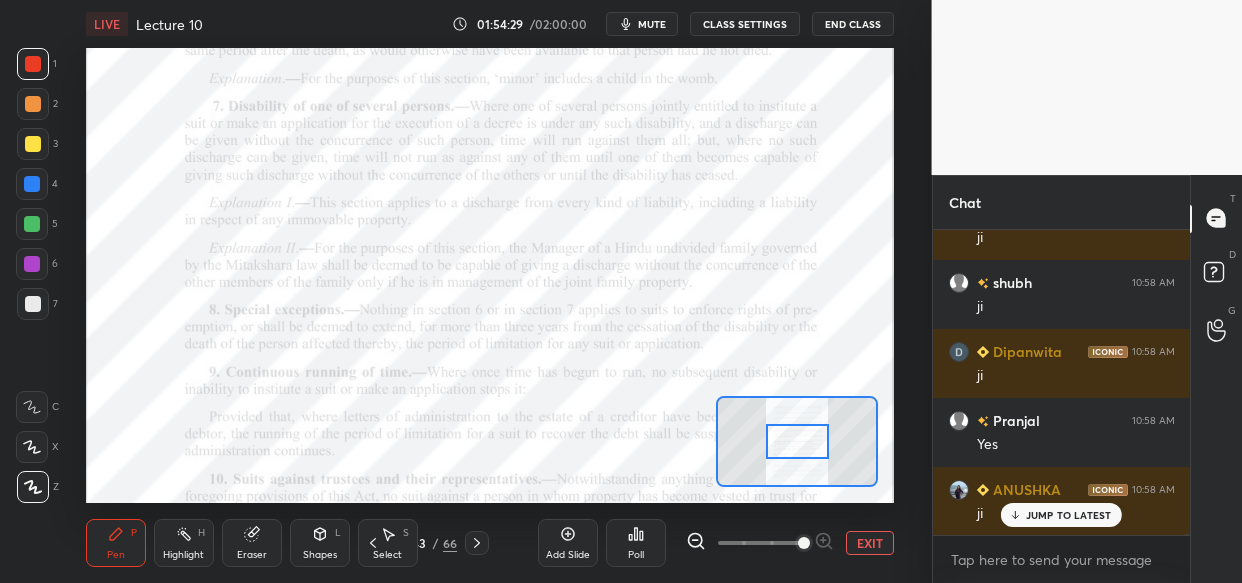 scroll, scrollTop: 186085, scrollLeft: 0, axis: vertical 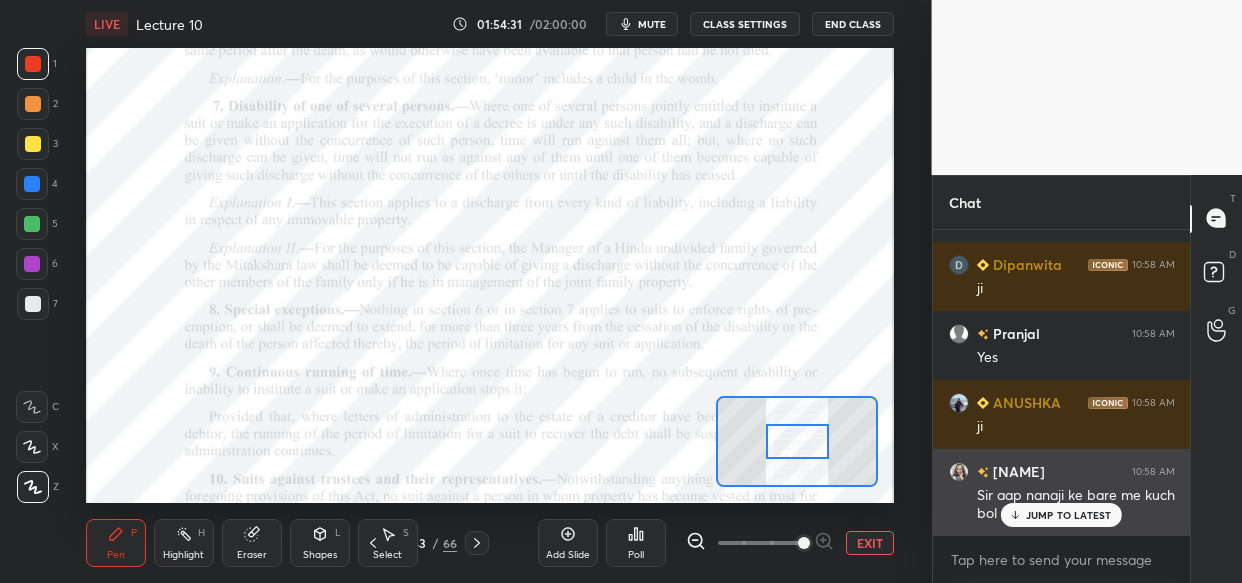 click on "JUMP TO LATEST" at bounding box center (1061, 515) 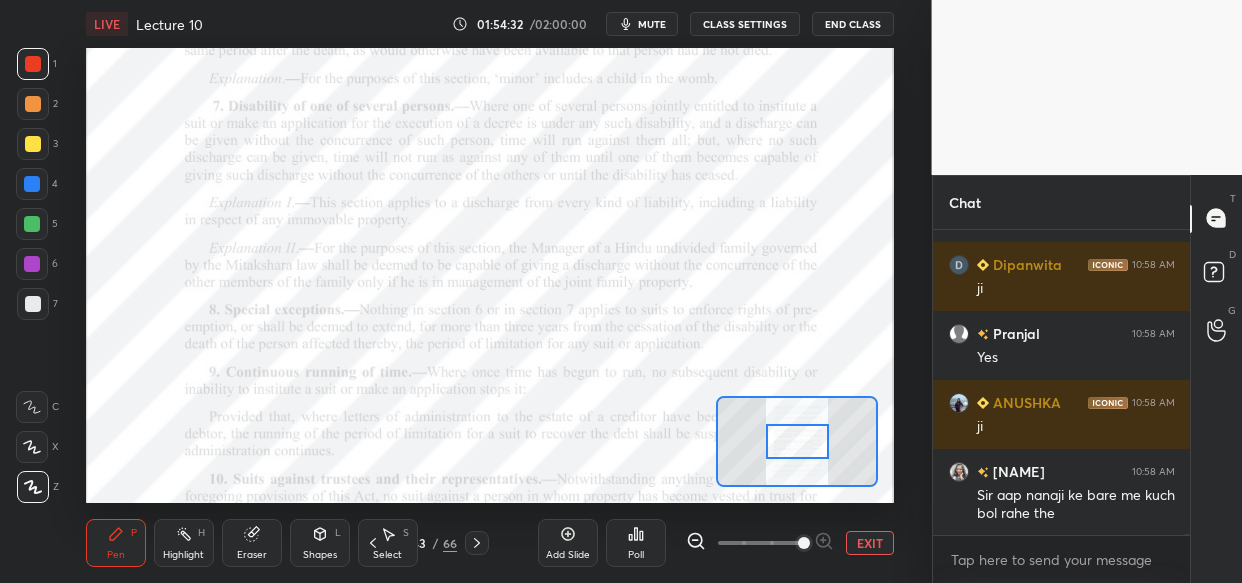 scroll, scrollTop: 186154, scrollLeft: 0, axis: vertical 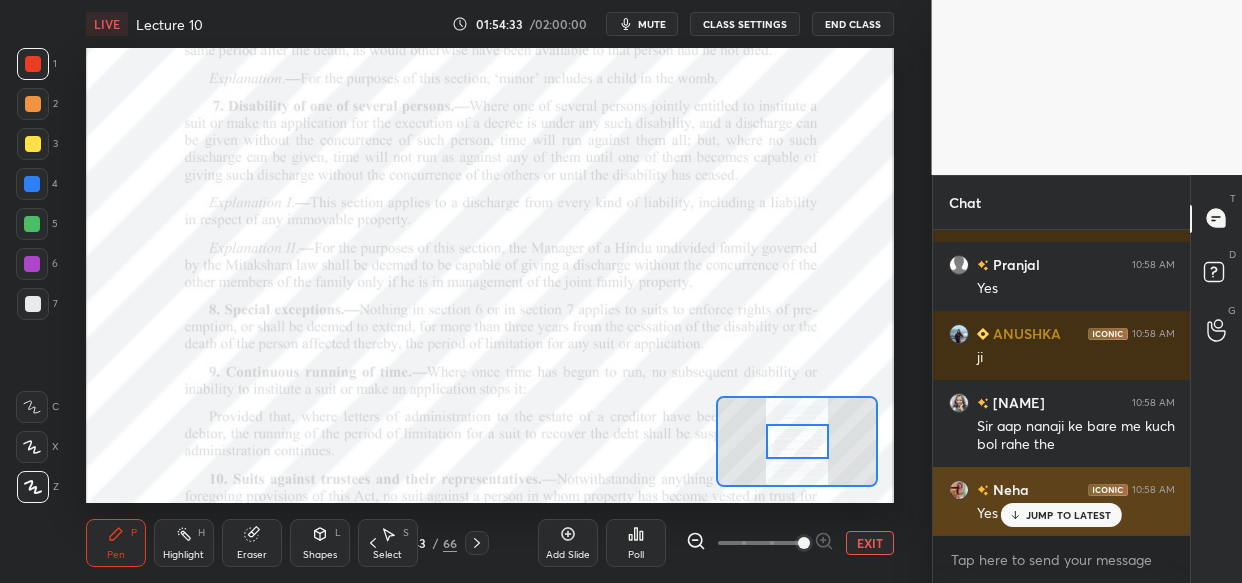 drag, startPoint x: 1086, startPoint y: 509, endPoint x: 1059, endPoint y: 518, distance: 28.460499 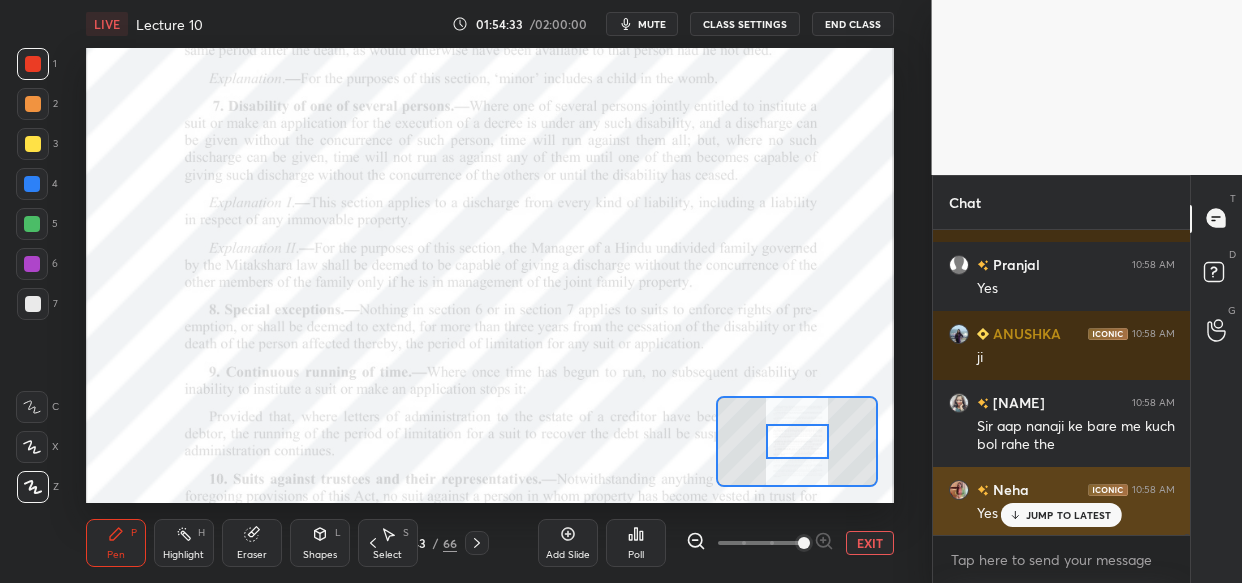 click on "JUMP TO LATEST" at bounding box center (1069, 515) 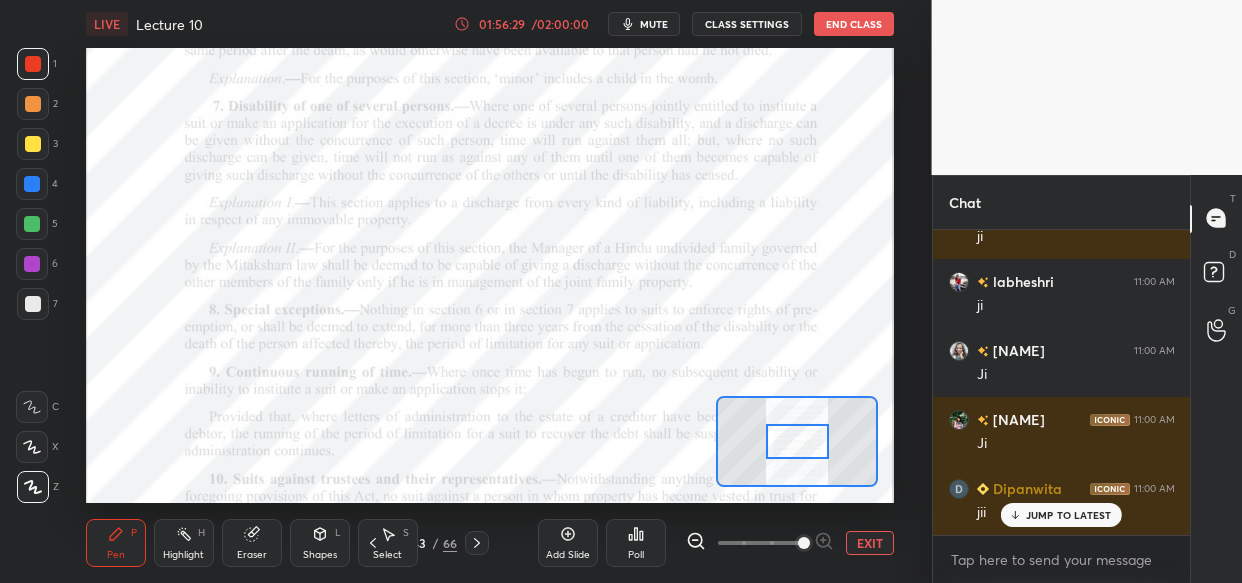 scroll, scrollTop: 187968, scrollLeft: 0, axis: vertical 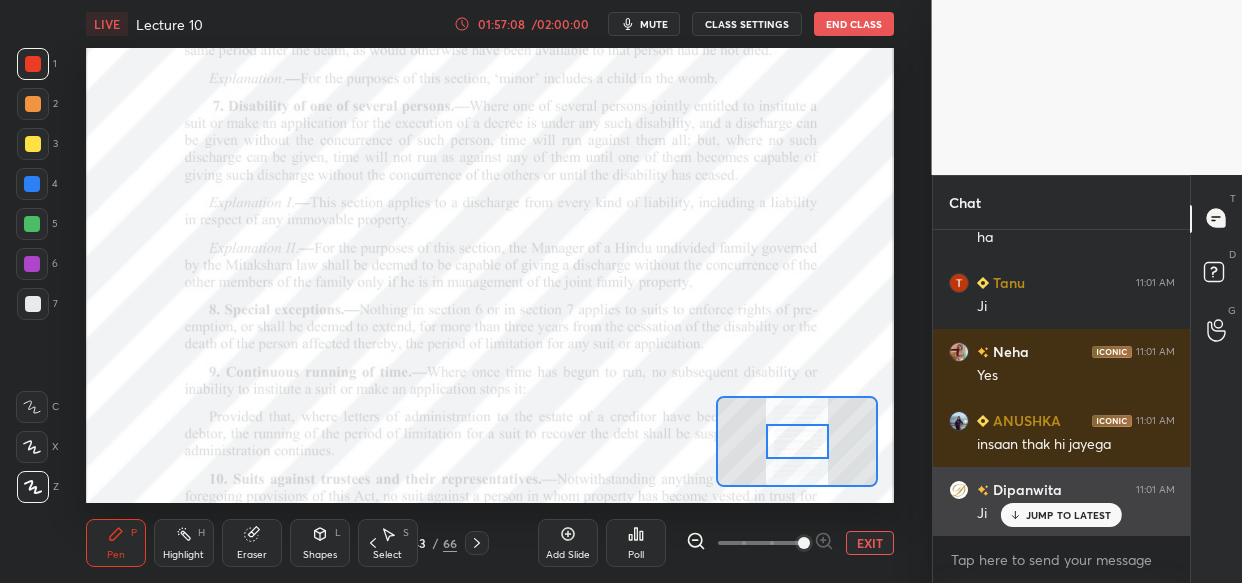 drag, startPoint x: 1073, startPoint y: 517, endPoint x: 995, endPoint y: 517, distance: 78 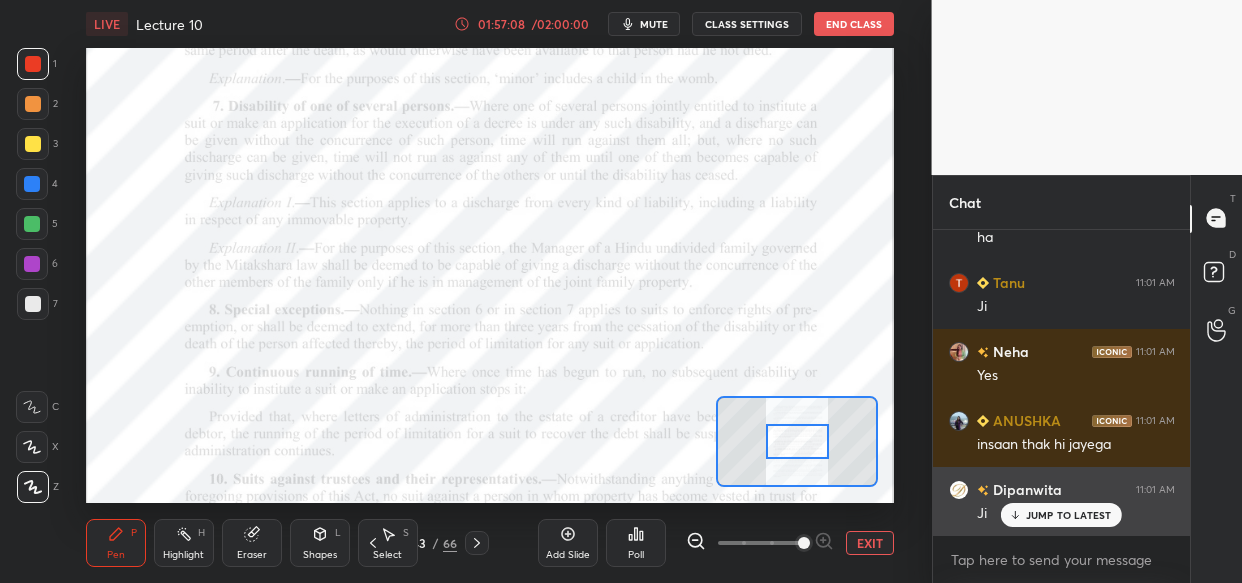 click on "JUMP TO LATEST" at bounding box center (1069, 515) 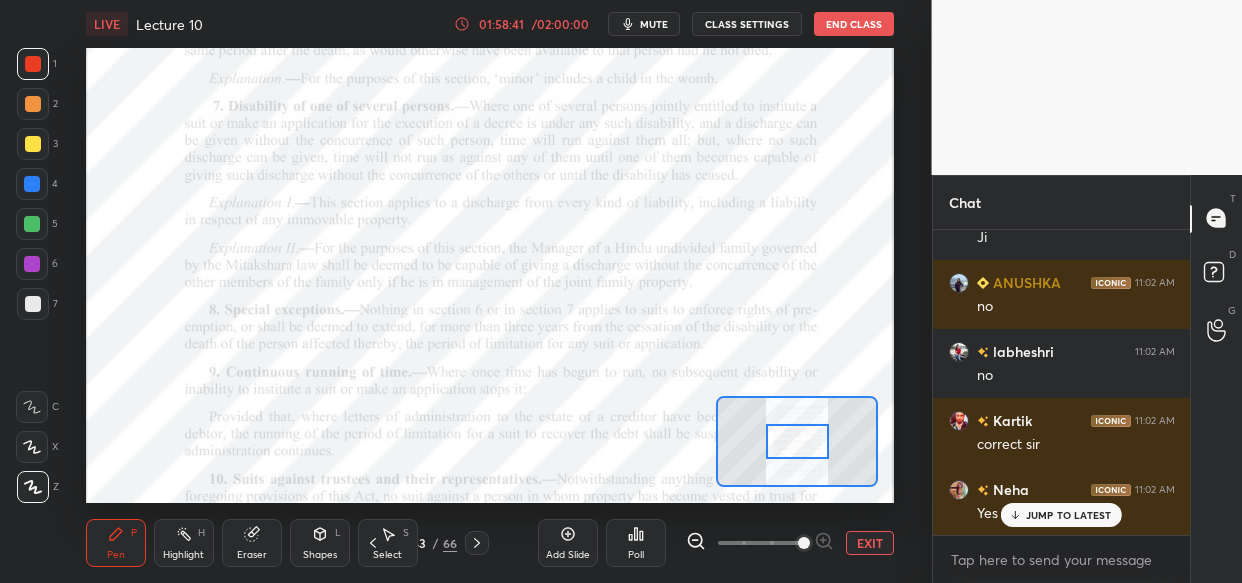 scroll, scrollTop: 190212, scrollLeft: 0, axis: vertical 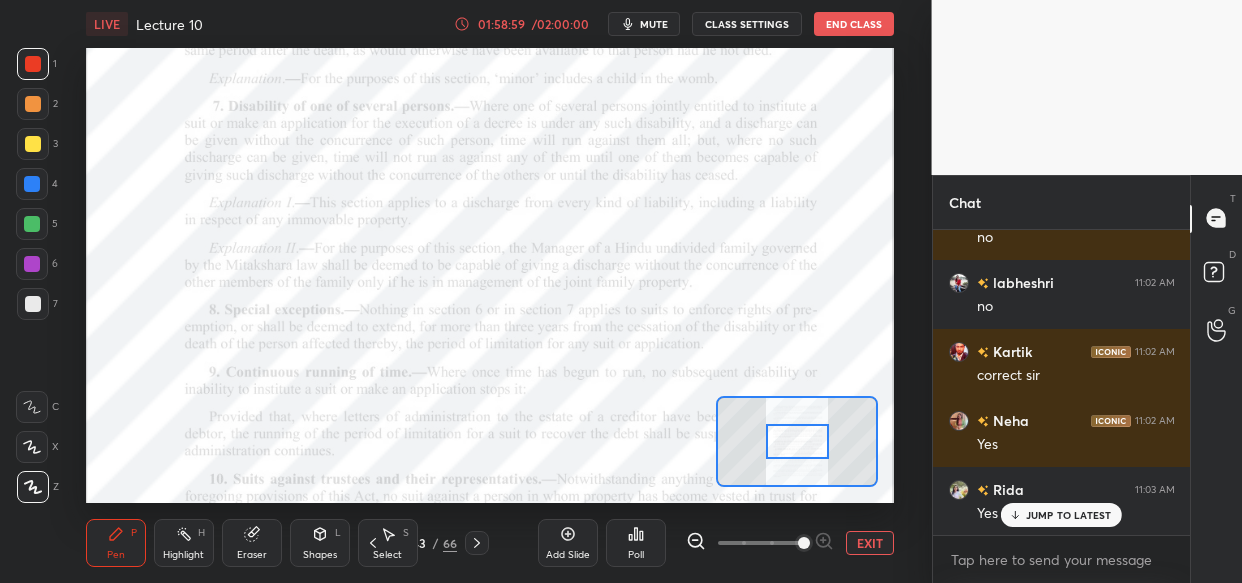 click at bounding box center (32, 184) 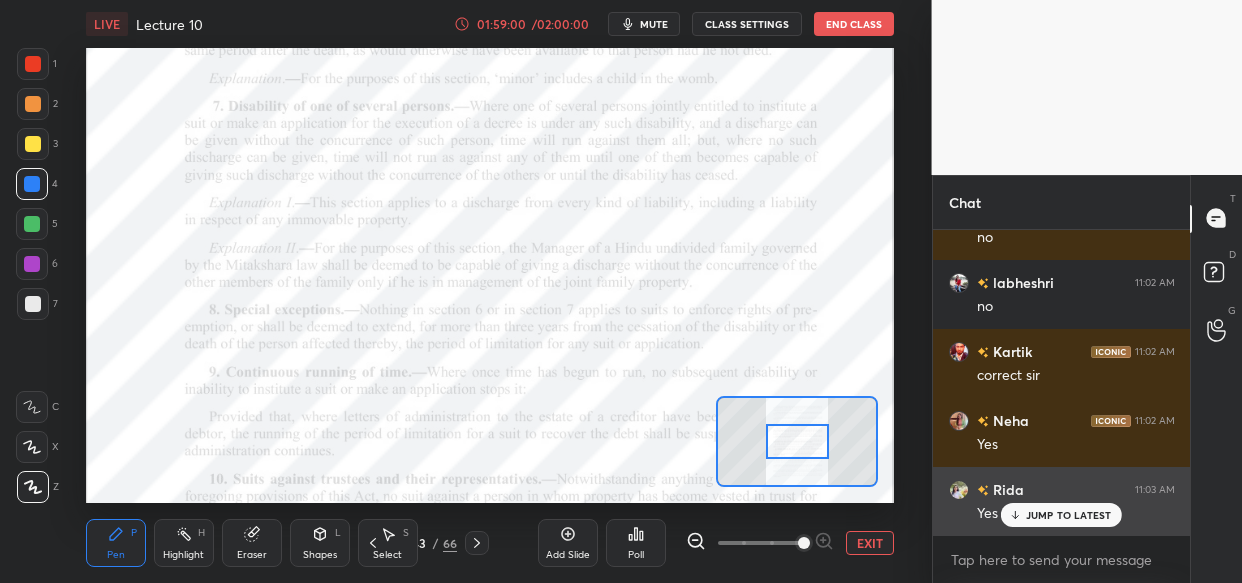 drag, startPoint x: 1072, startPoint y: 519, endPoint x: 977, endPoint y: 528, distance: 95.42536 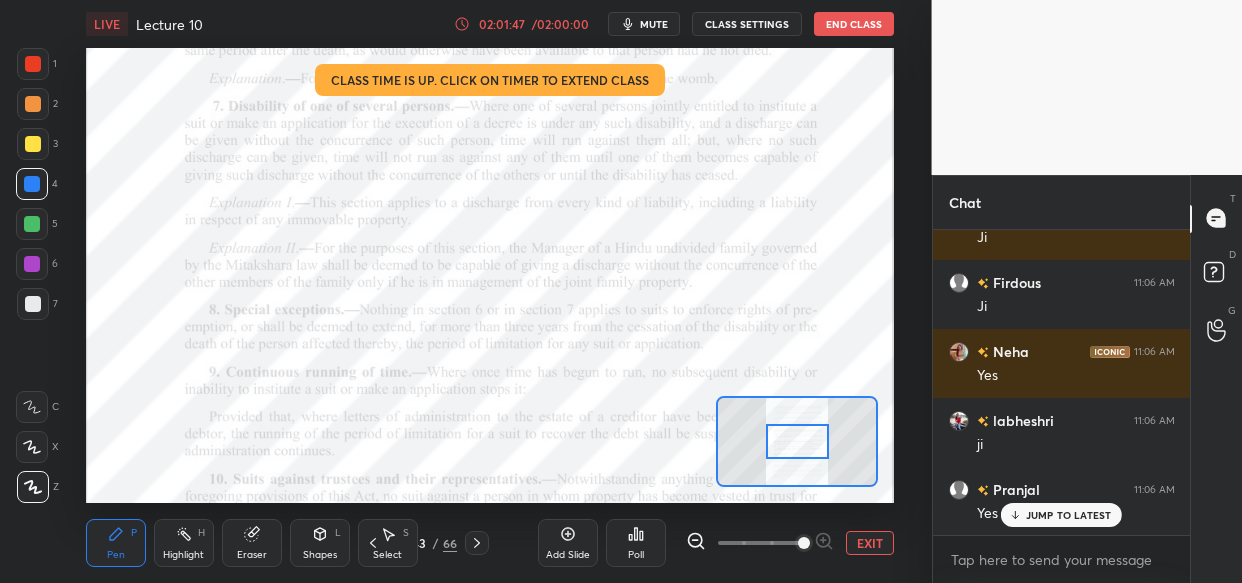 scroll, scrollTop: 193317, scrollLeft: 0, axis: vertical 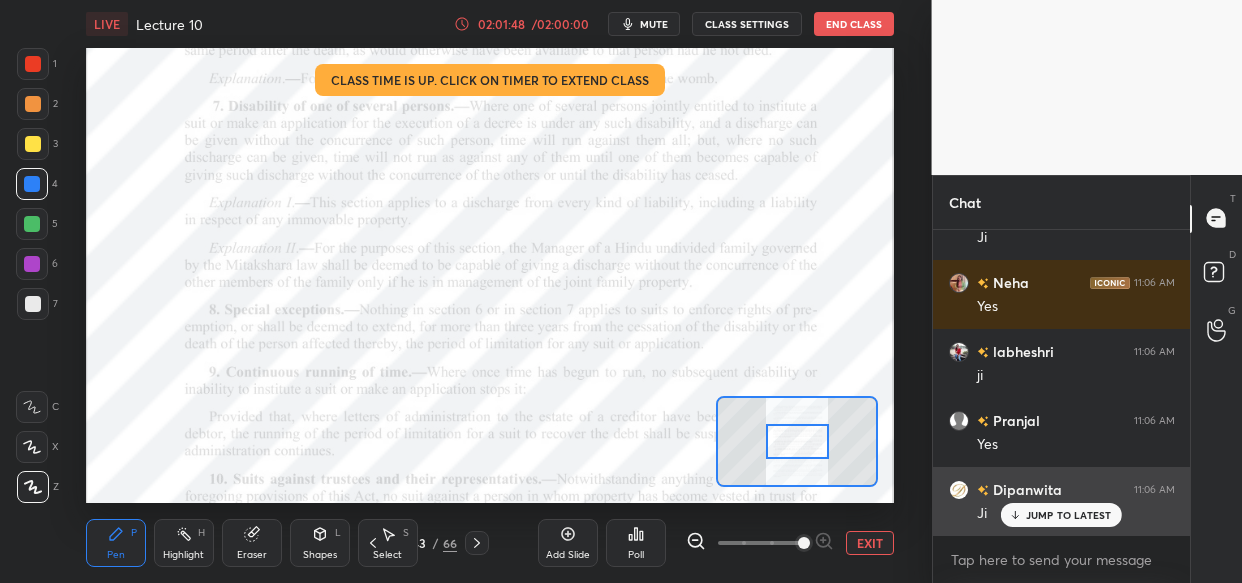 click on "JUMP TO LATEST" at bounding box center (1069, 515) 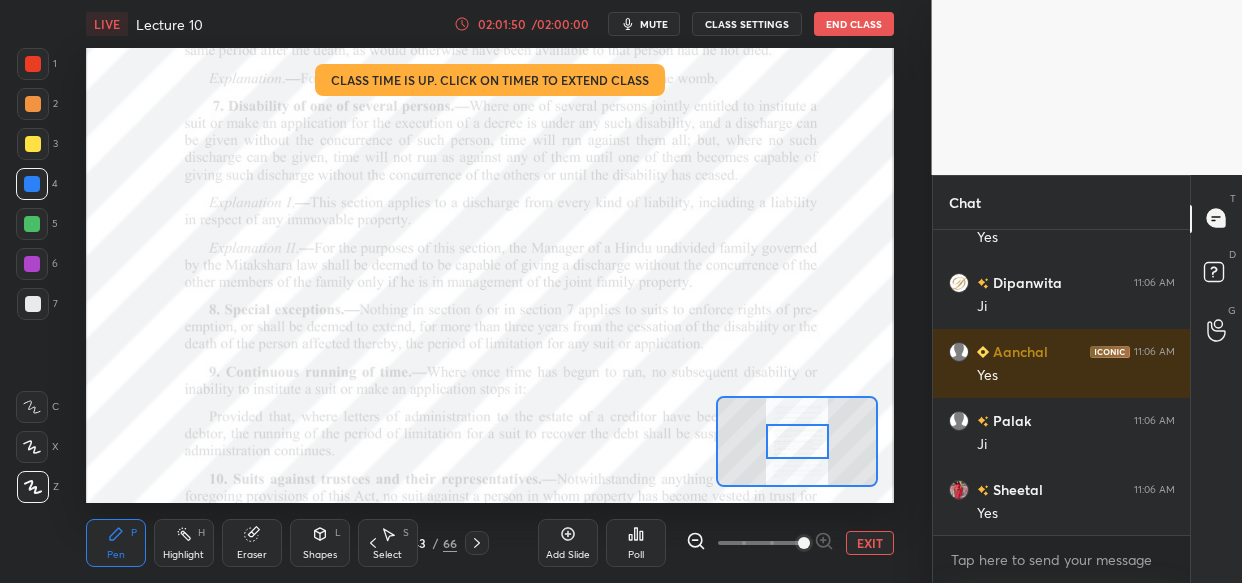 scroll, scrollTop: 193593, scrollLeft: 0, axis: vertical 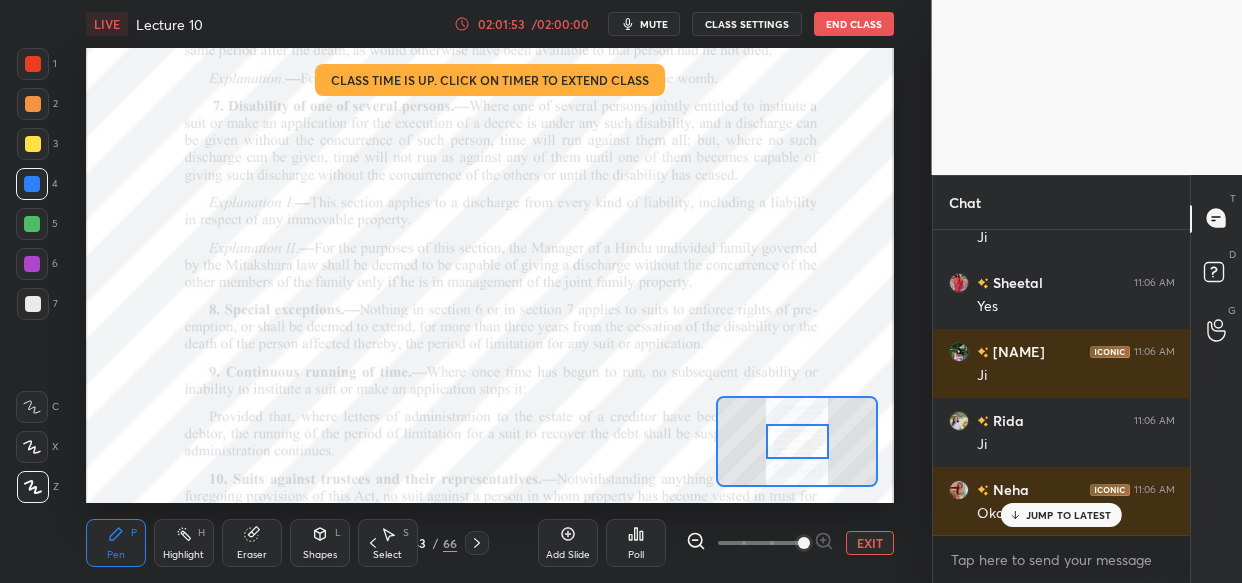 click on "JUMP TO LATEST" at bounding box center (1069, 515) 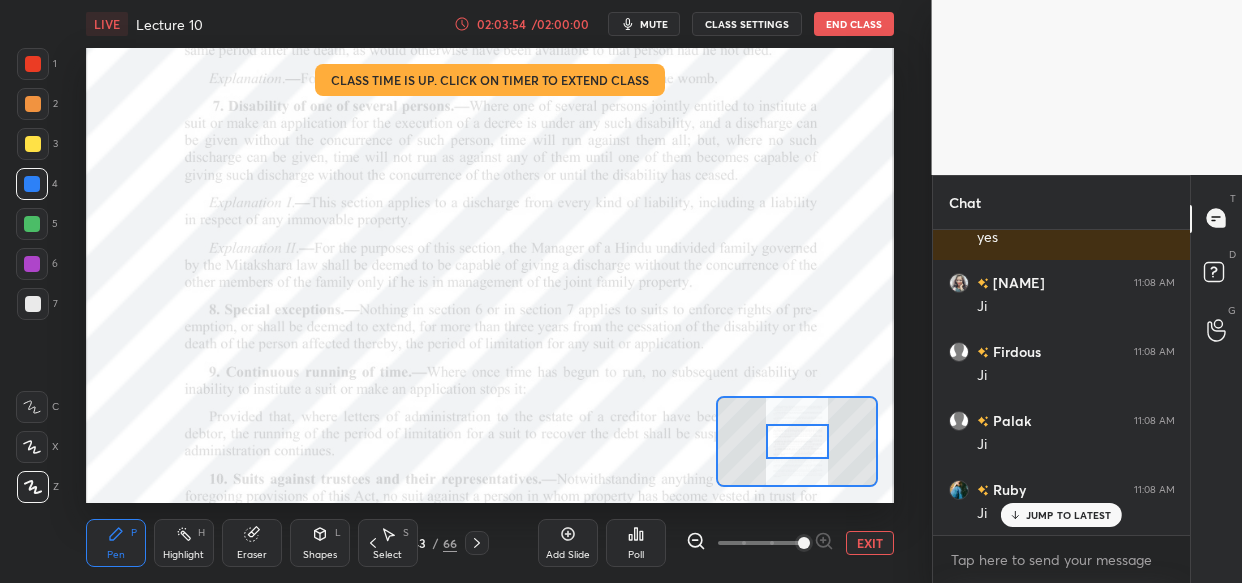 scroll, scrollTop: 196854, scrollLeft: 0, axis: vertical 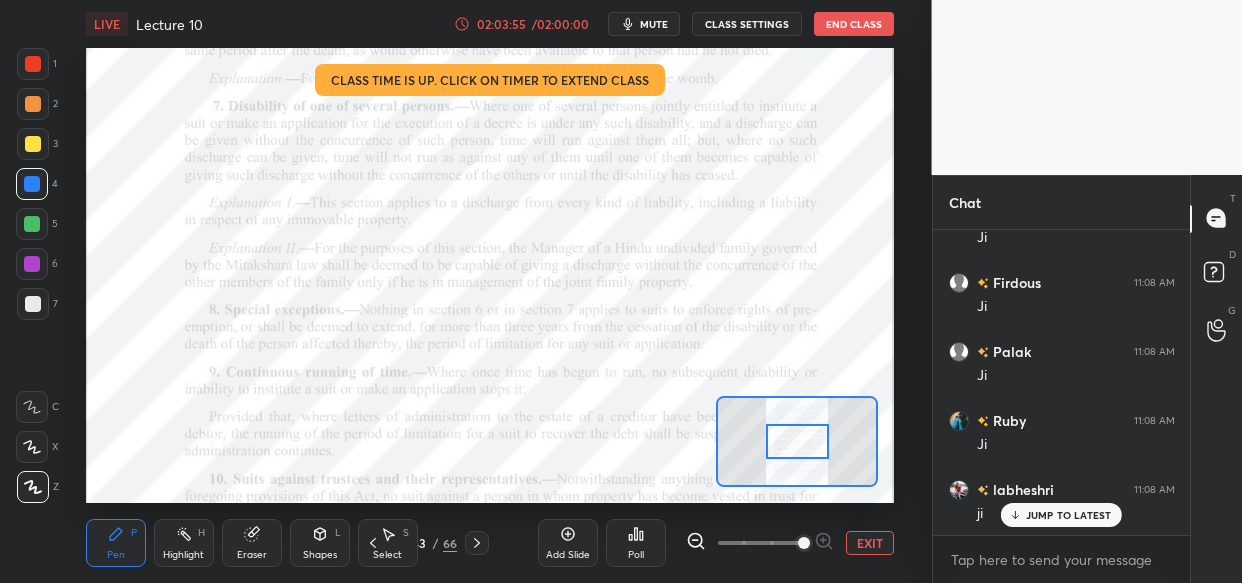 click at bounding box center (32, 224) 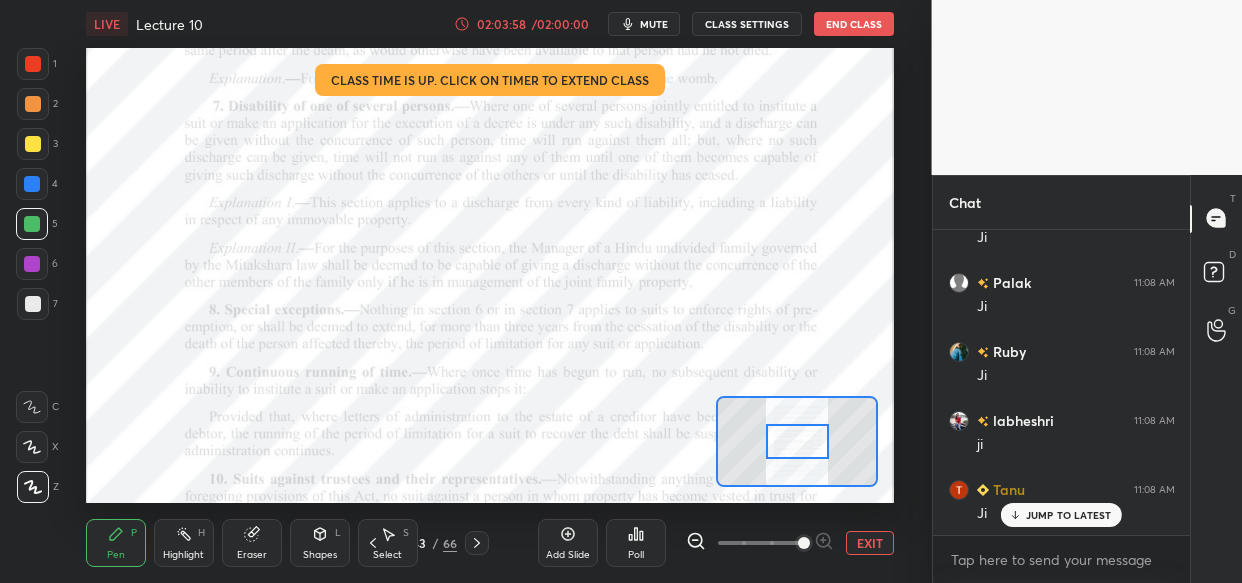 drag, startPoint x: 30, startPoint y: 53, endPoint x: 71, endPoint y: 73, distance: 45.617977 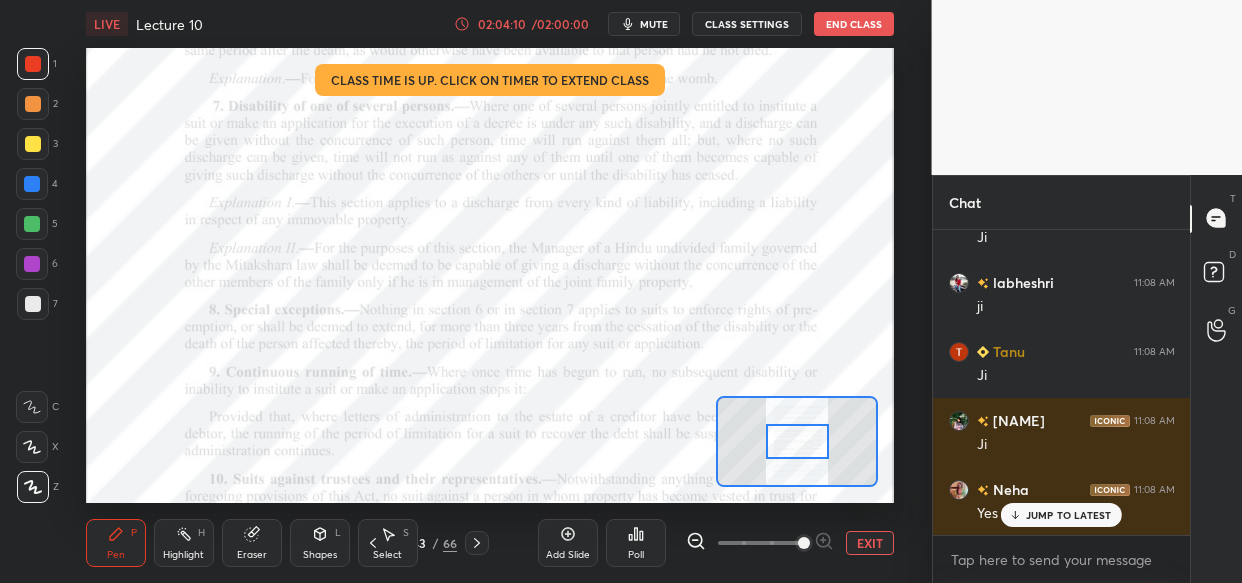 scroll, scrollTop: 197130, scrollLeft: 0, axis: vertical 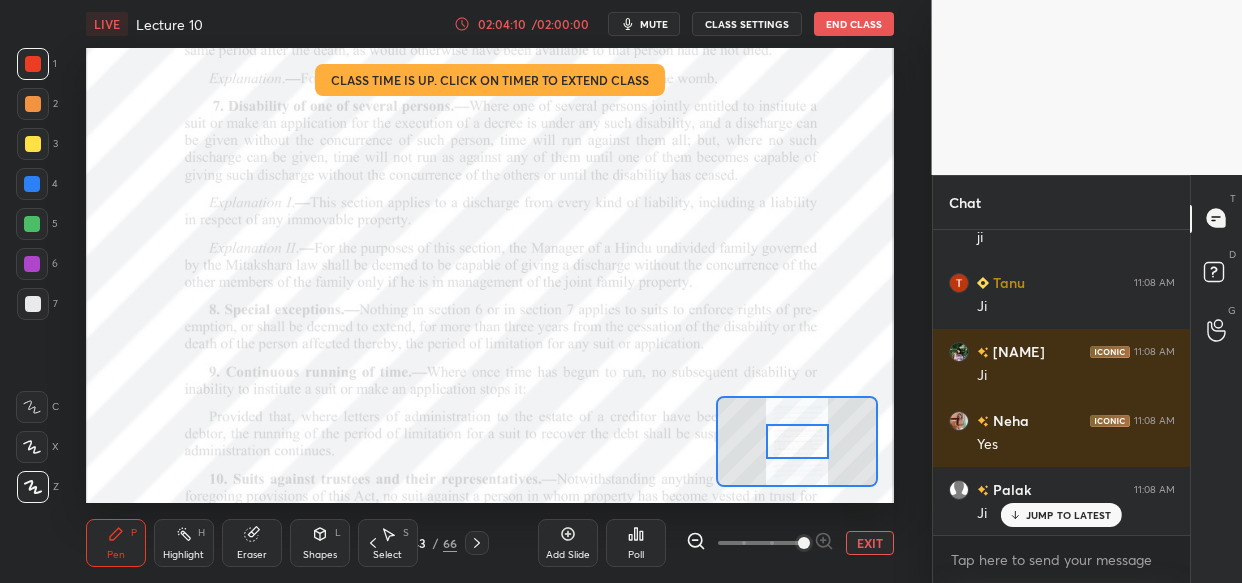 drag, startPoint x: 34, startPoint y: 222, endPoint x: 47, endPoint y: 246, distance: 27.294687 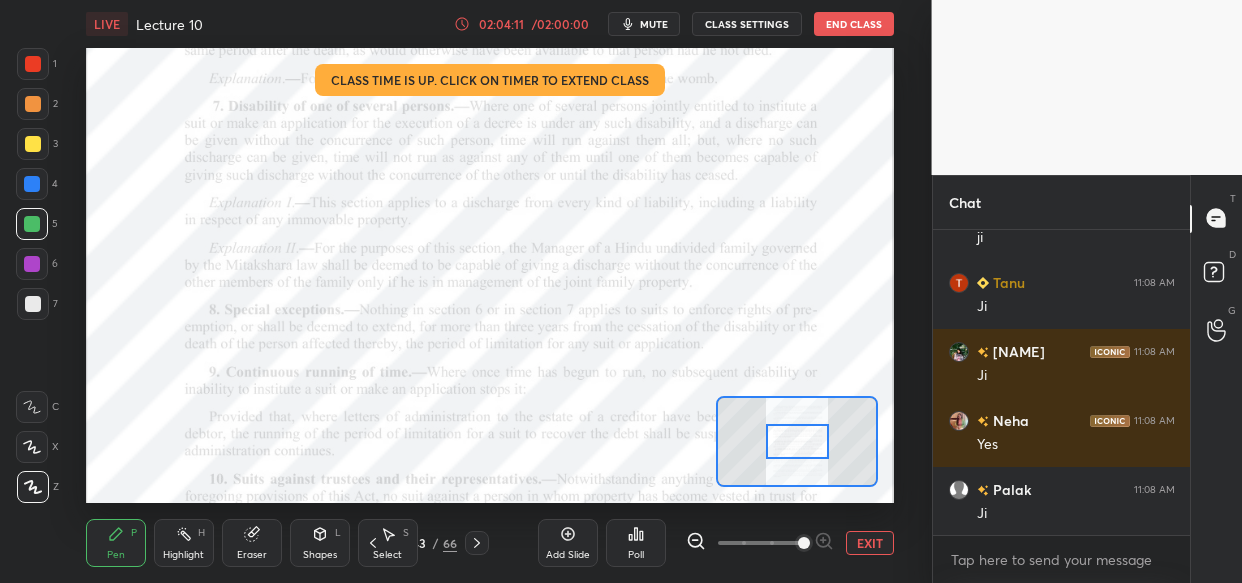 scroll, scrollTop: 197200, scrollLeft: 0, axis: vertical 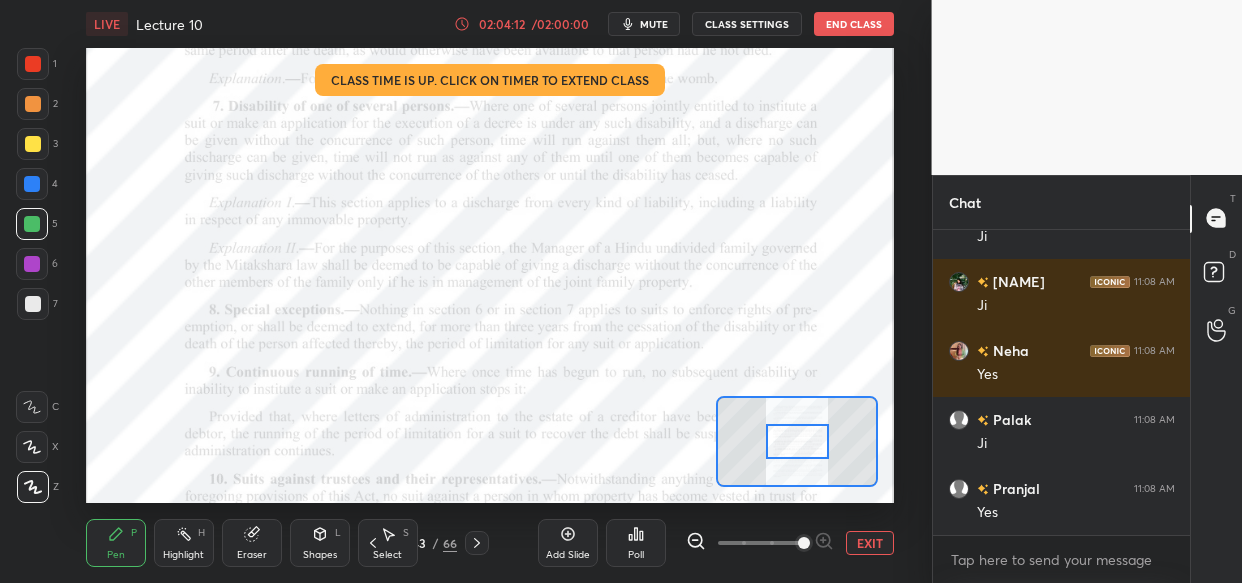 click at bounding box center [32, 264] 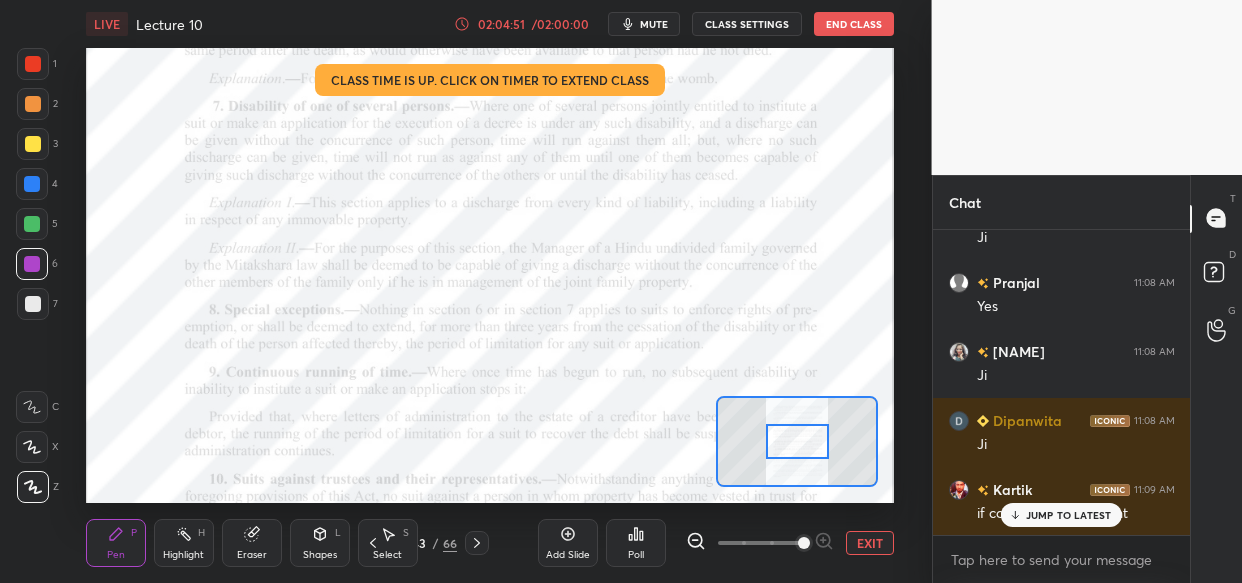 scroll, scrollTop: 197475, scrollLeft: 0, axis: vertical 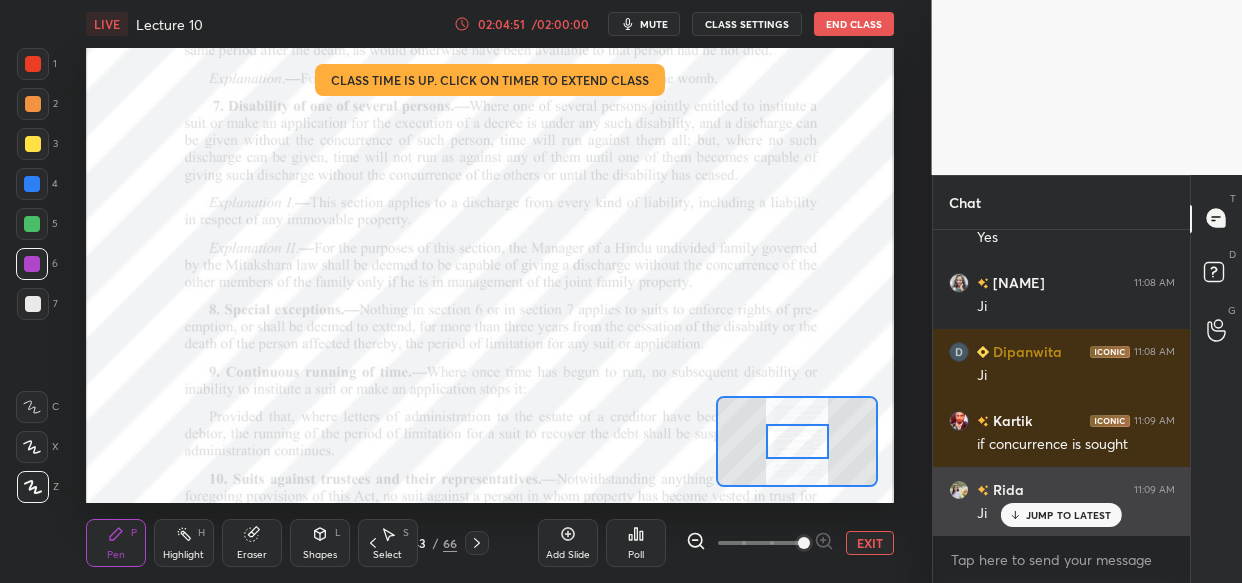 click on "JUMP TO LATEST" at bounding box center [1069, 515] 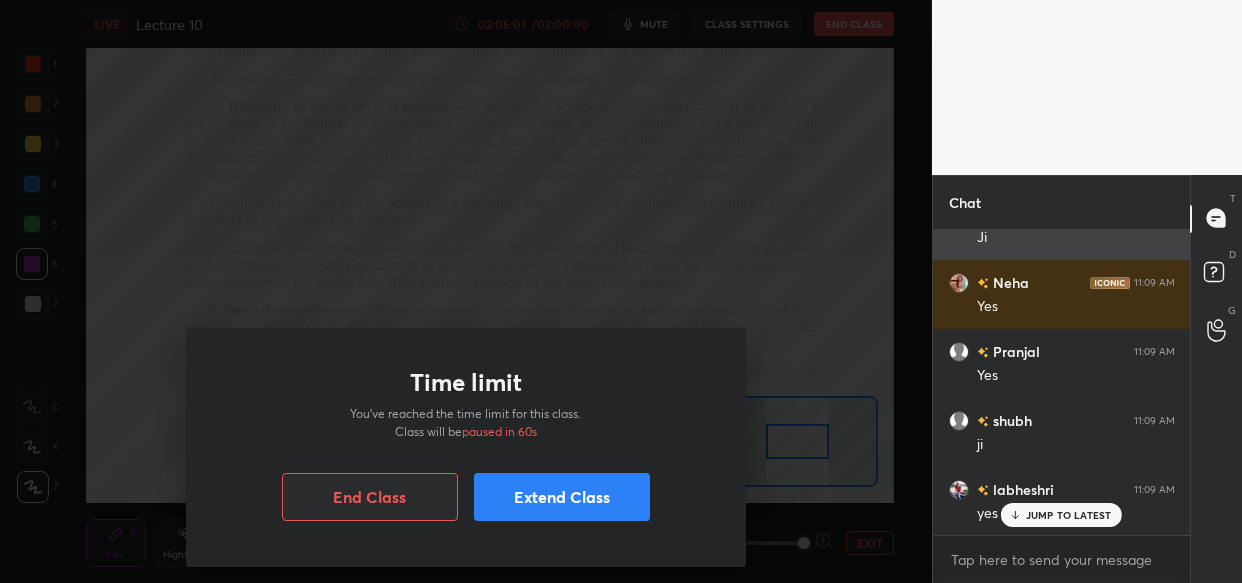 scroll, scrollTop: 197820, scrollLeft: 0, axis: vertical 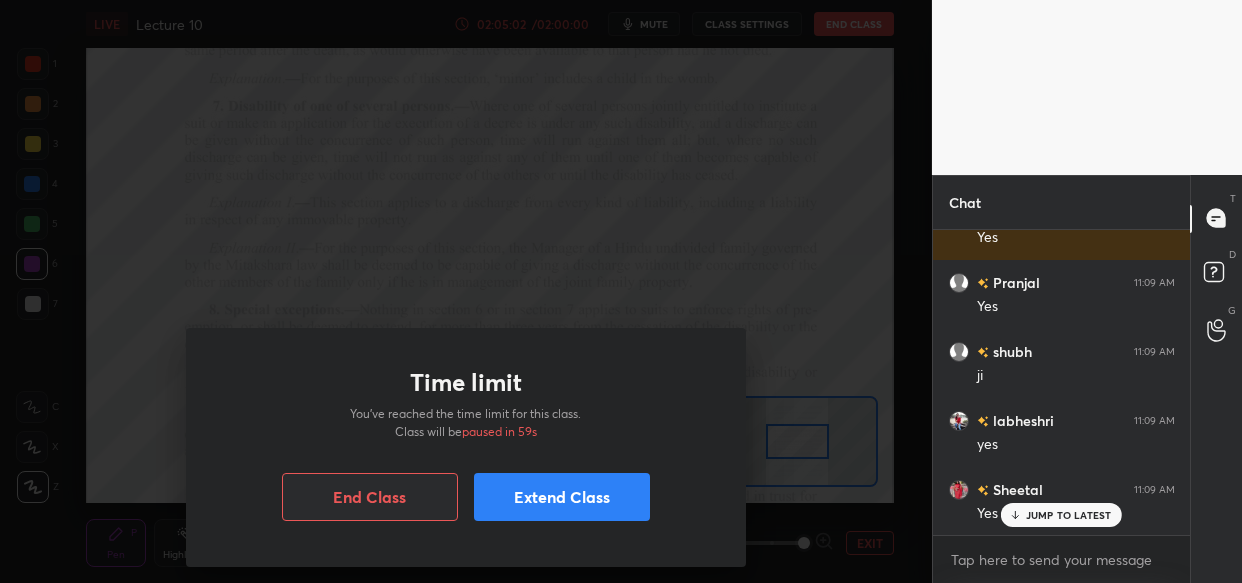 click on "Extend Class" at bounding box center [562, 497] 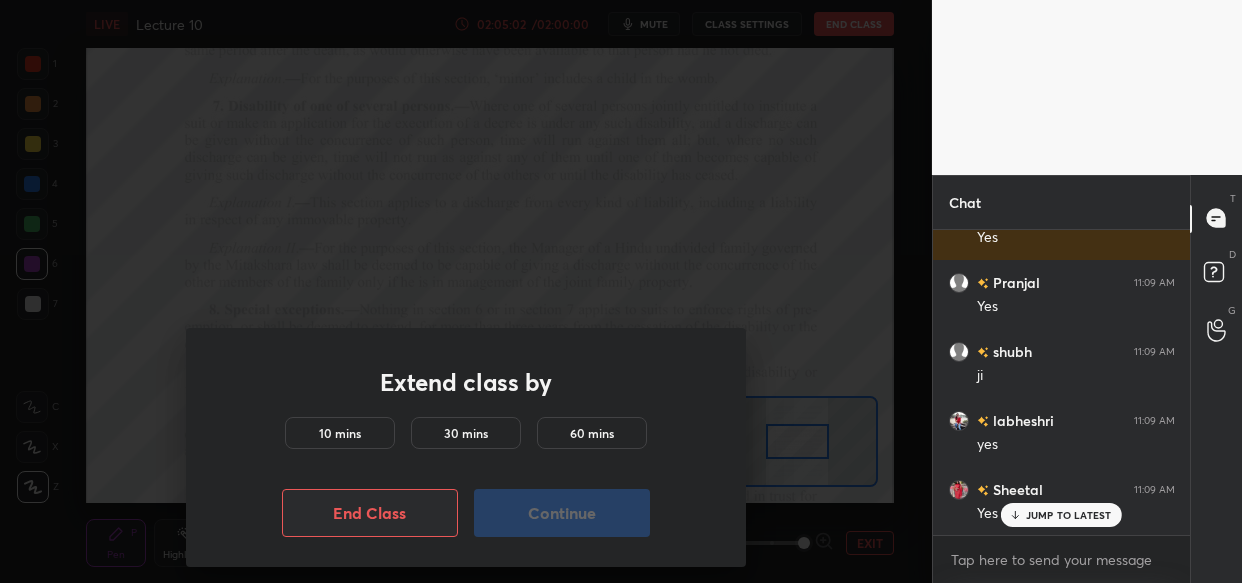 click on "10 mins" at bounding box center (340, 433) 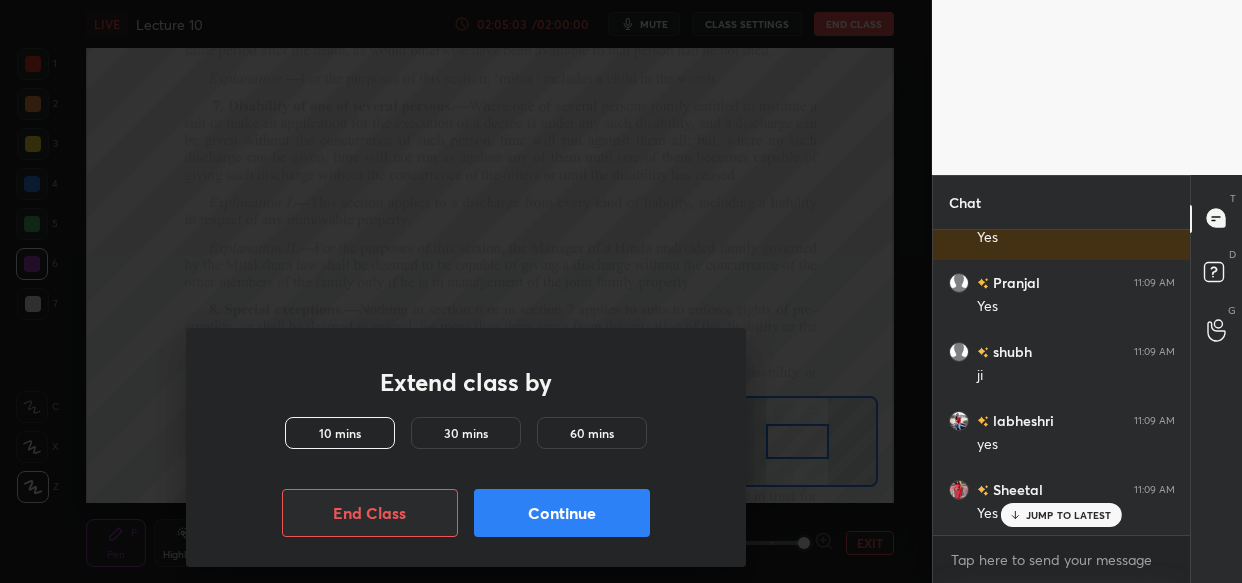 click on "Continue" at bounding box center (562, 513) 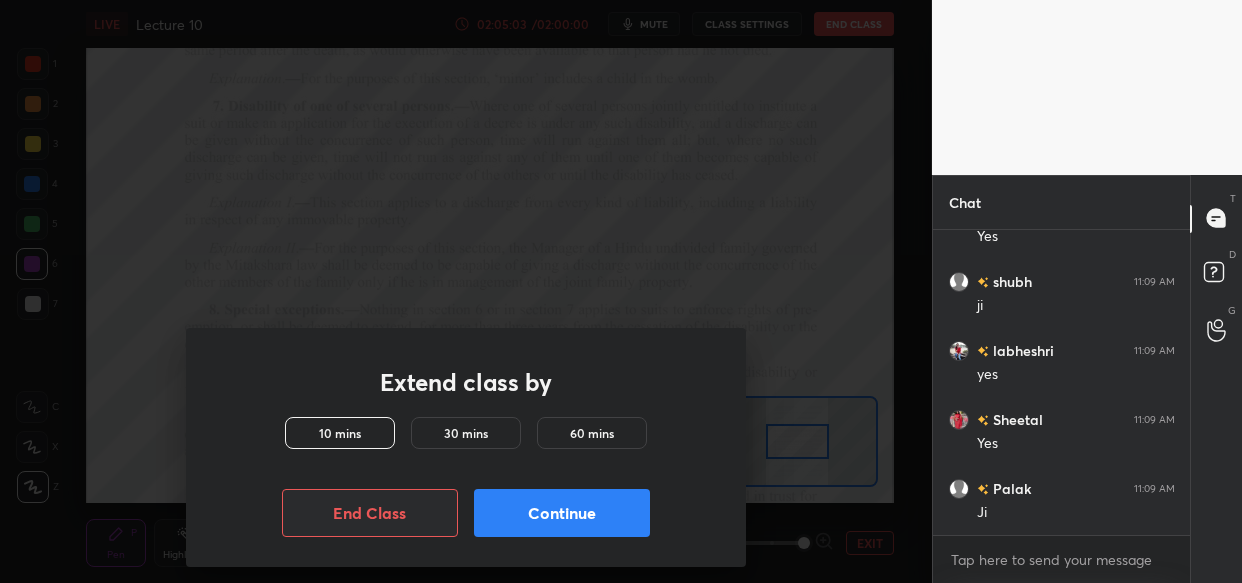 click on "Continue" at bounding box center (562, 513) 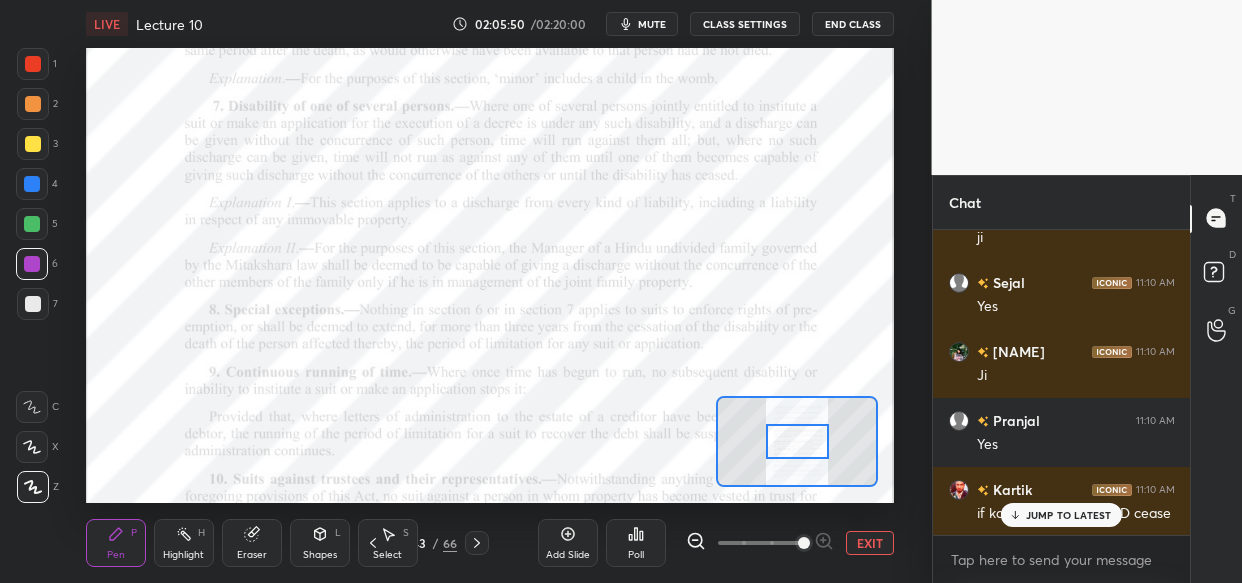 scroll, scrollTop: 199062, scrollLeft: 0, axis: vertical 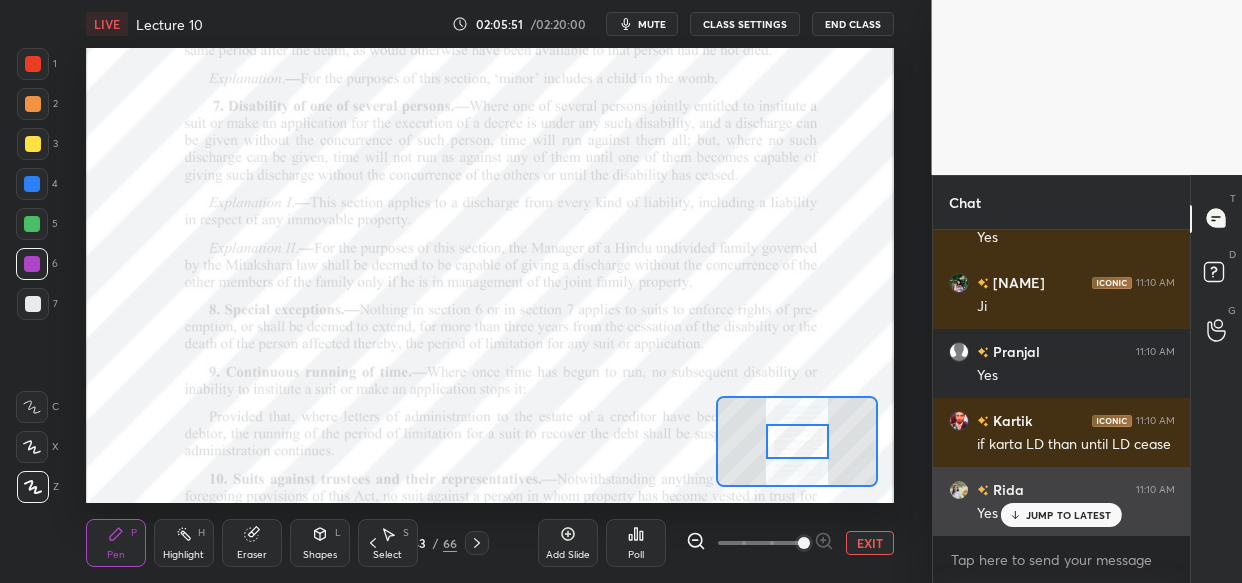 click on "JUMP TO LATEST" at bounding box center [1069, 515] 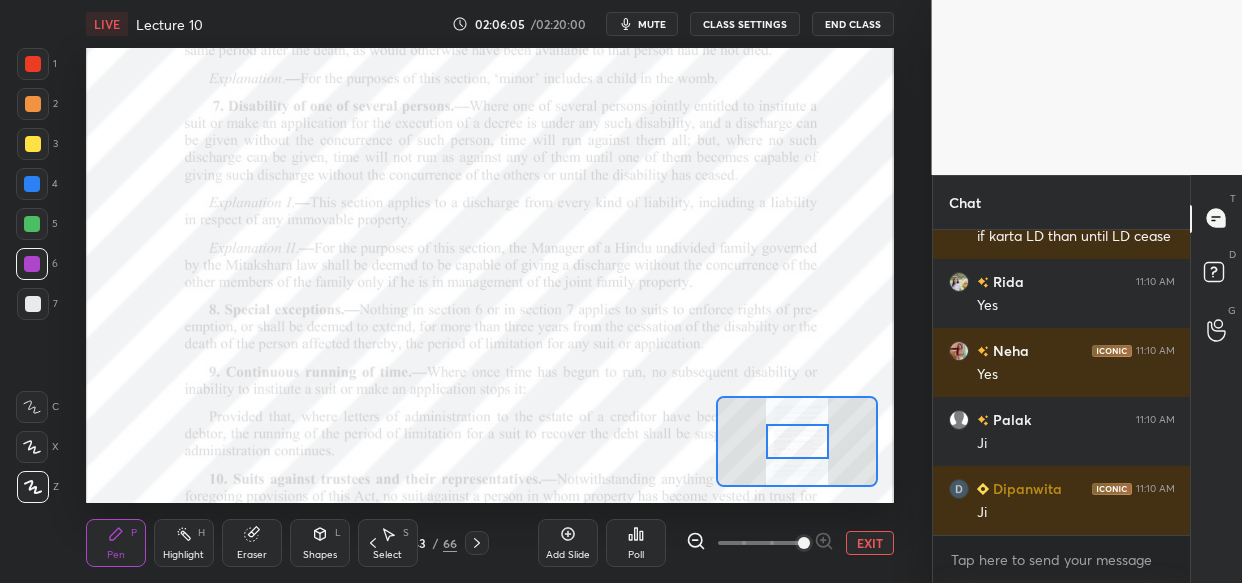 scroll, scrollTop: 199338, scrollLeft: 0, axis: vertical 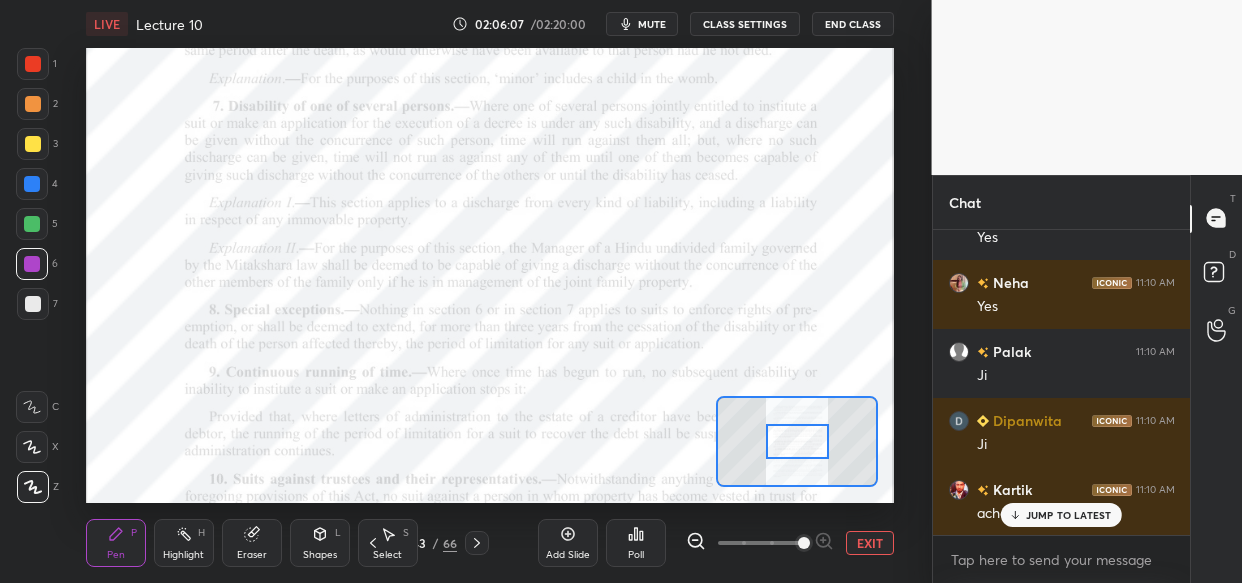drag, startPoint x: 1072, startPoint y: 520, endPoint x: 1004, endPoint y: 568, distance: 83.23461 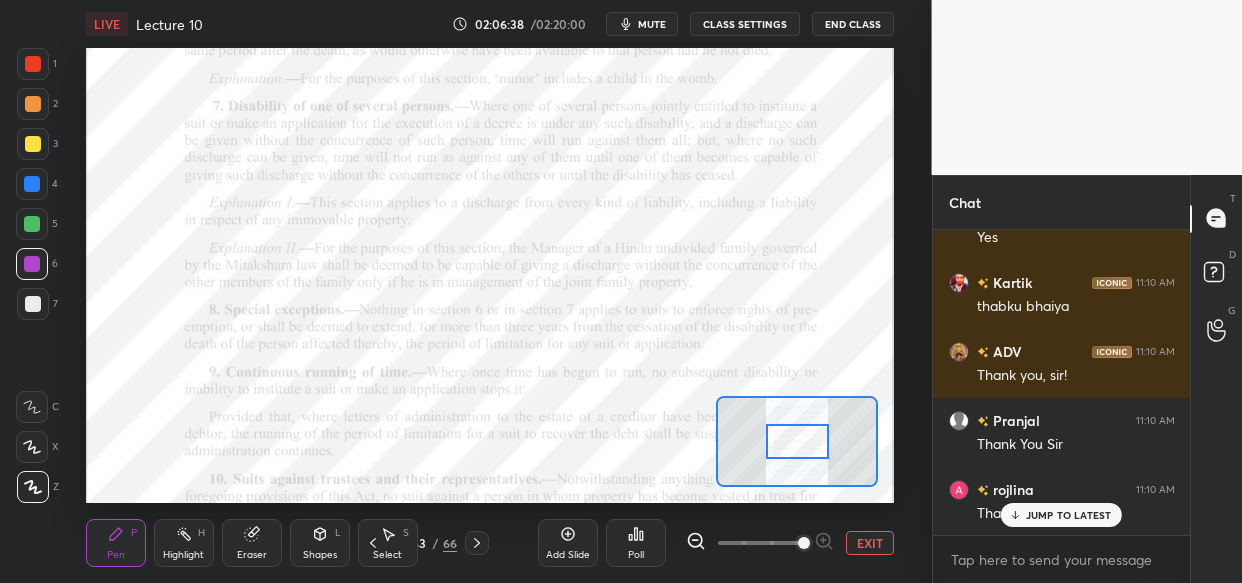 scroll, scrollTop: 202000, scrollLeft: 0, axis: vertical 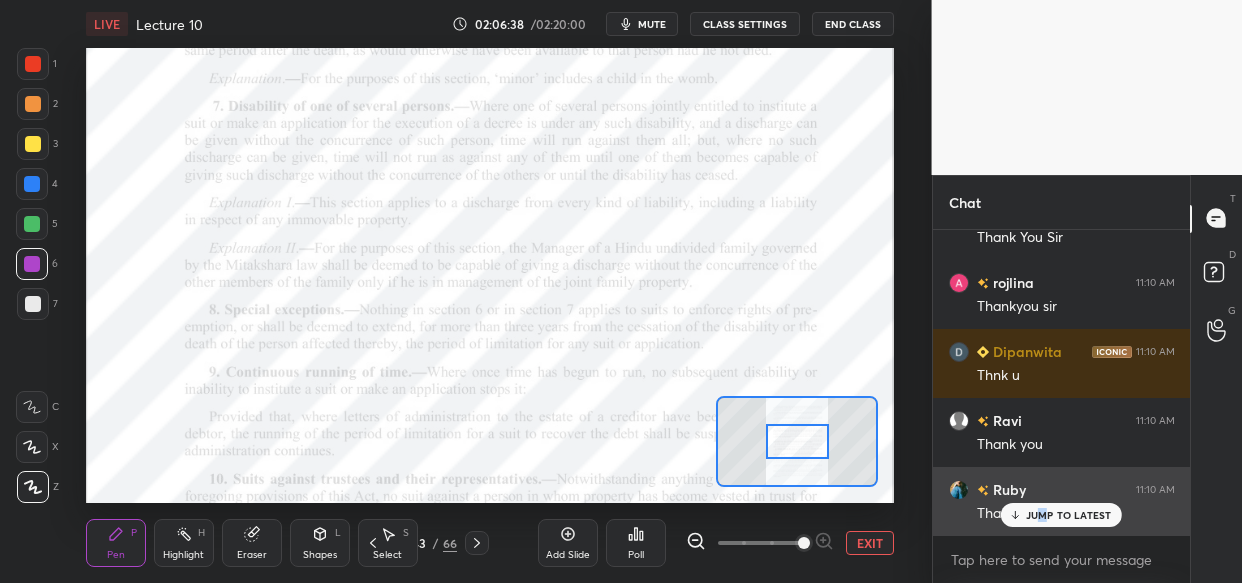click on "JUMP TO LATEST" at bounding box center (1061, 515) 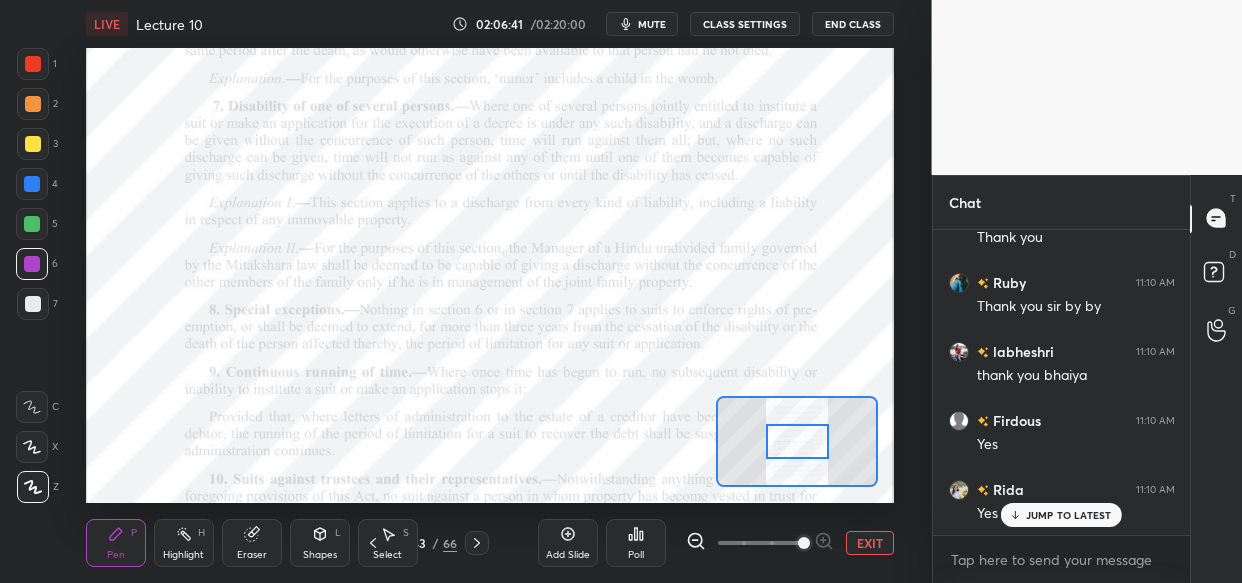 click on "End Class" at bounding box center [853, 24] 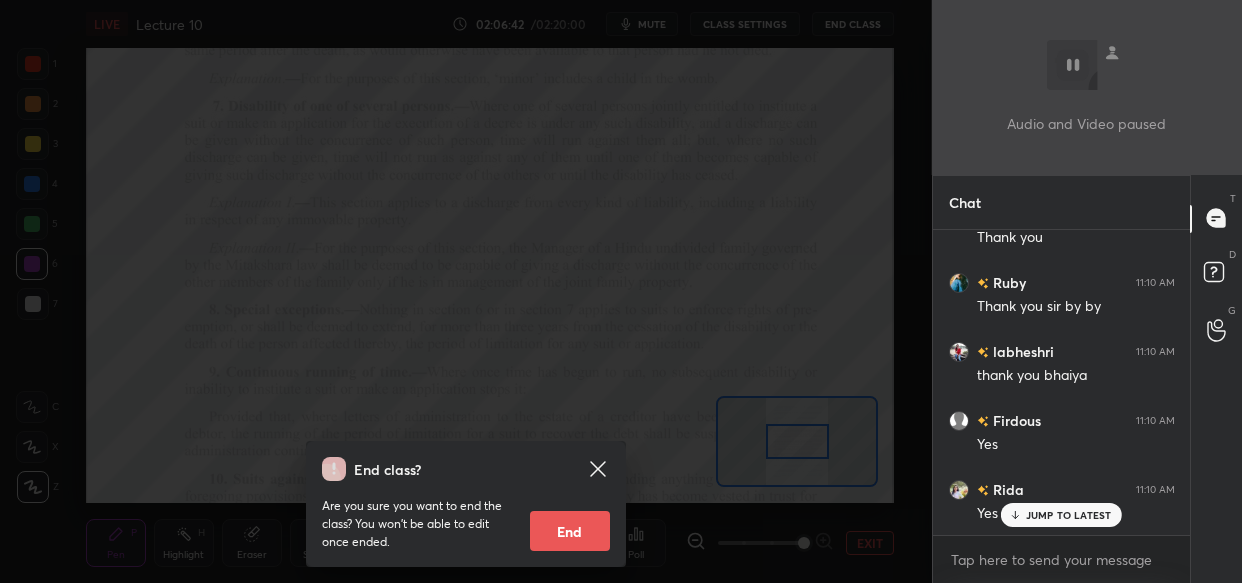click on "End" at bounding box center [570, 531] 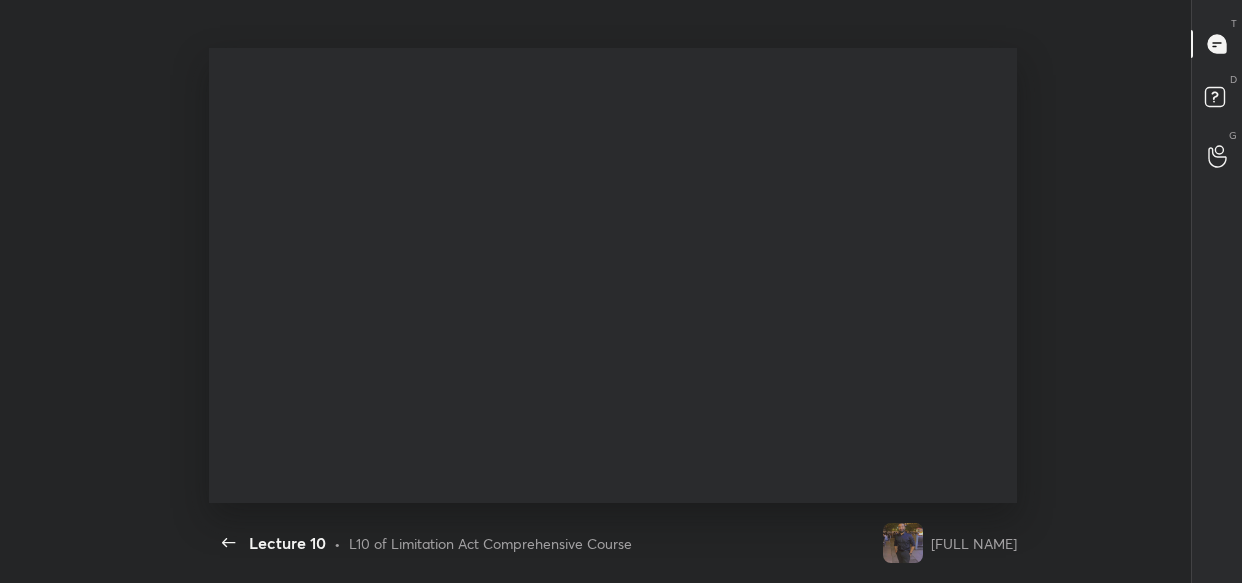 scroll, scrollTop: 99545, scrollLeft: 99072, axis: both 